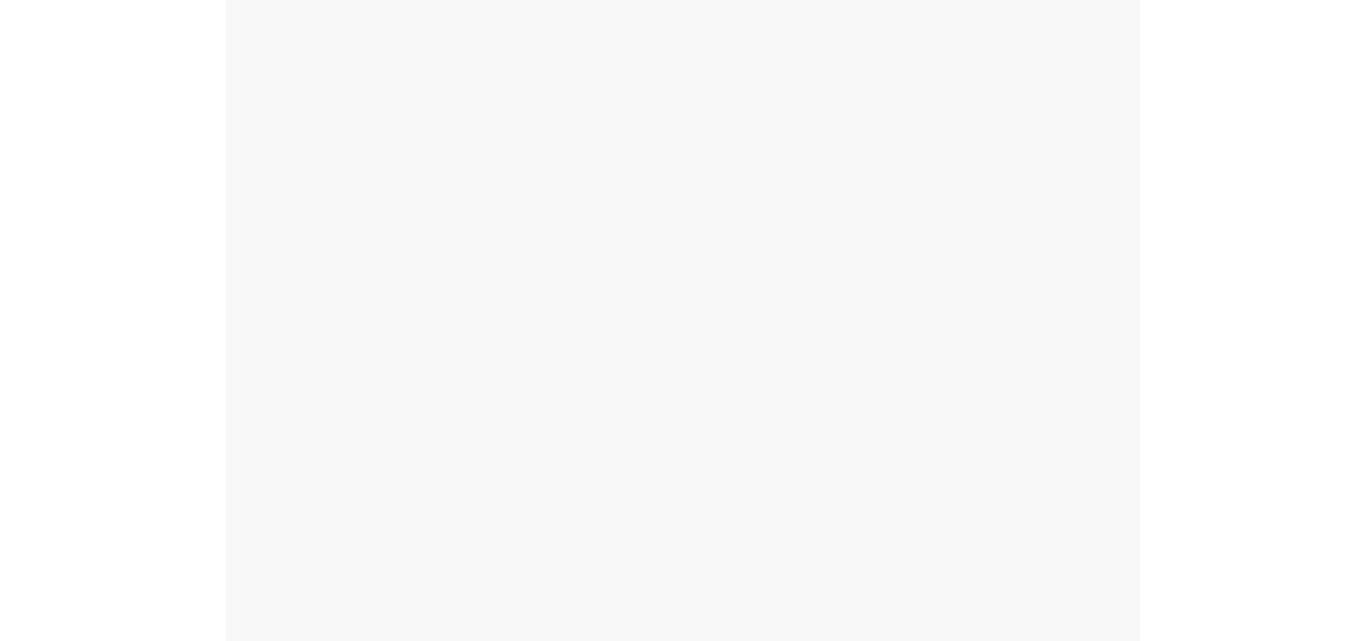 scroll, scrollTop: 0, scrollLeft: 0, axis: both 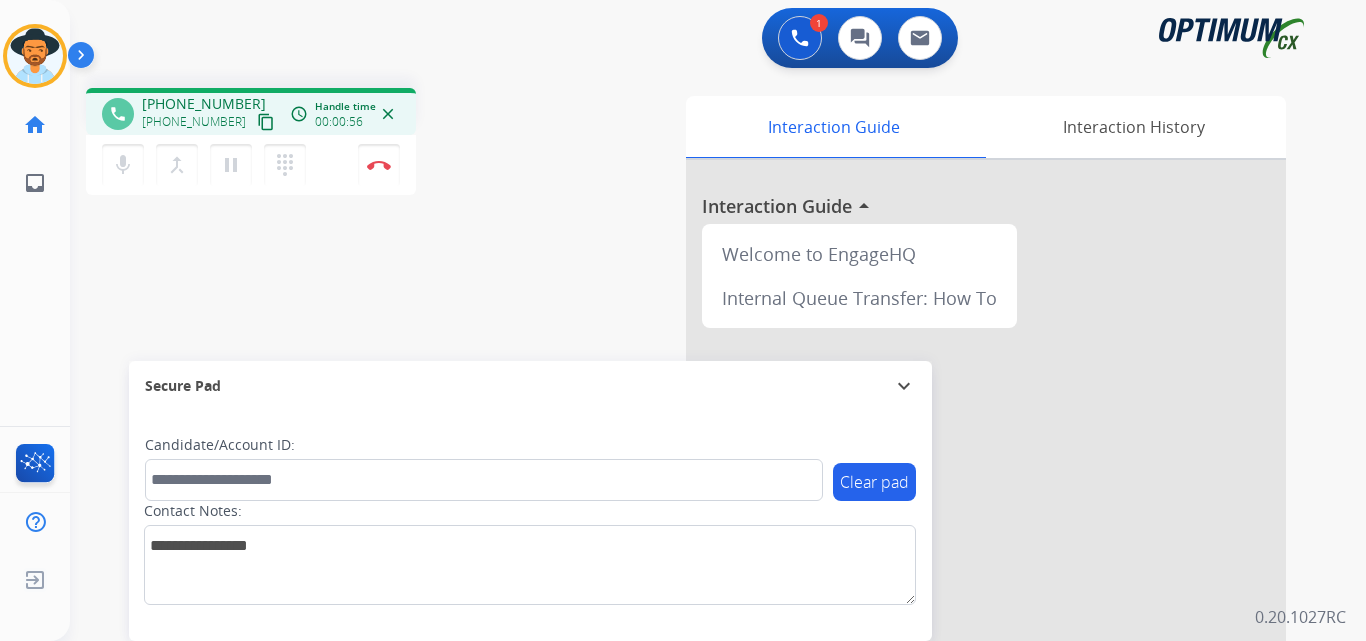 click on "[PHONE_NUMBER]" at bounding box center [204, 104] 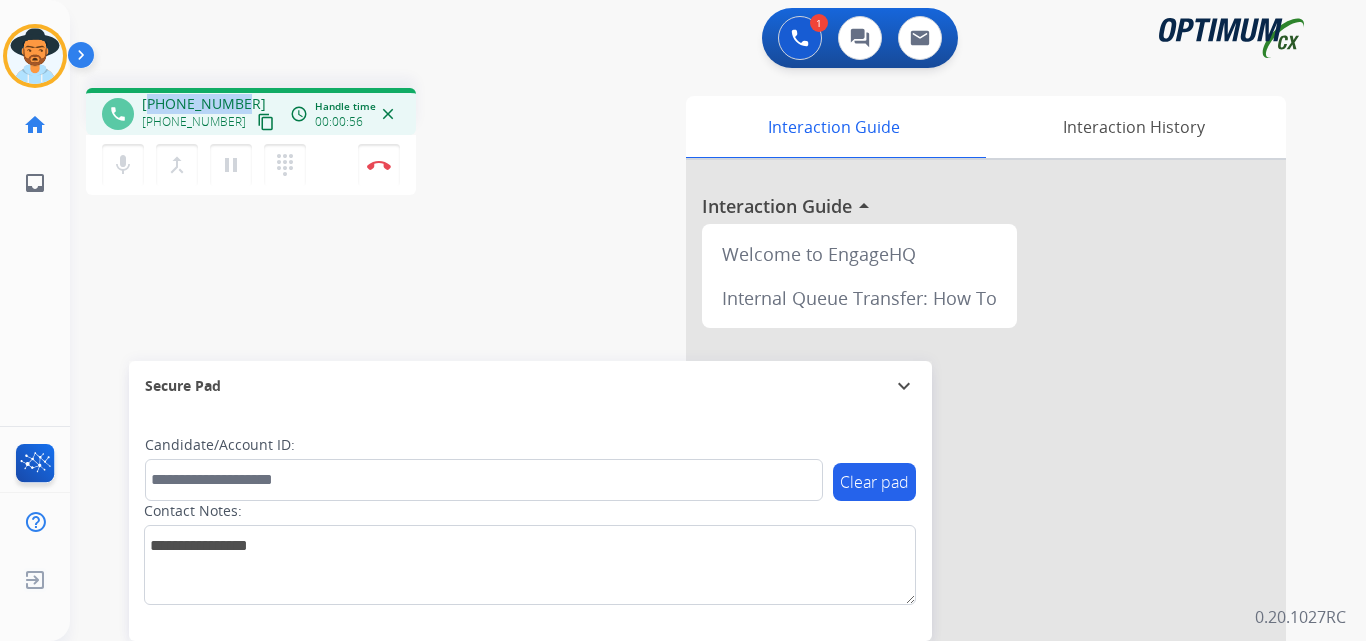 click on "+19783351413" at bounding box center [204, 104] 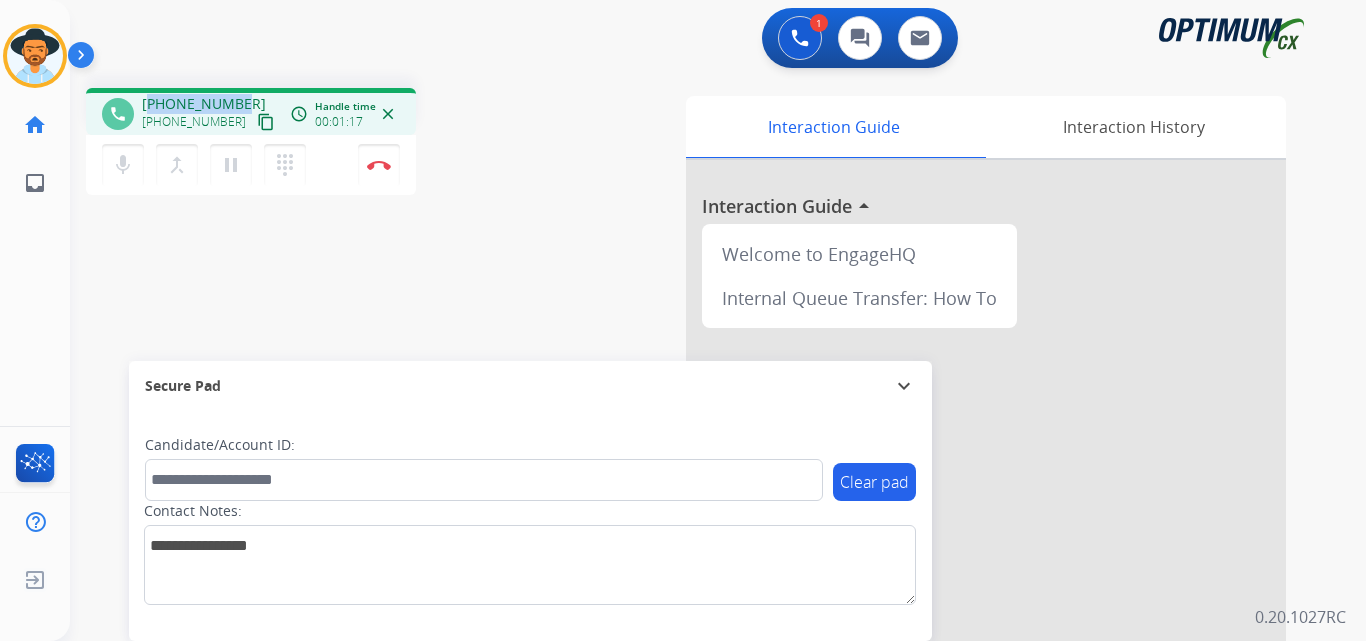 click on "+19783351413 +19783351413 content_copy" at bounding box center (210, 114) 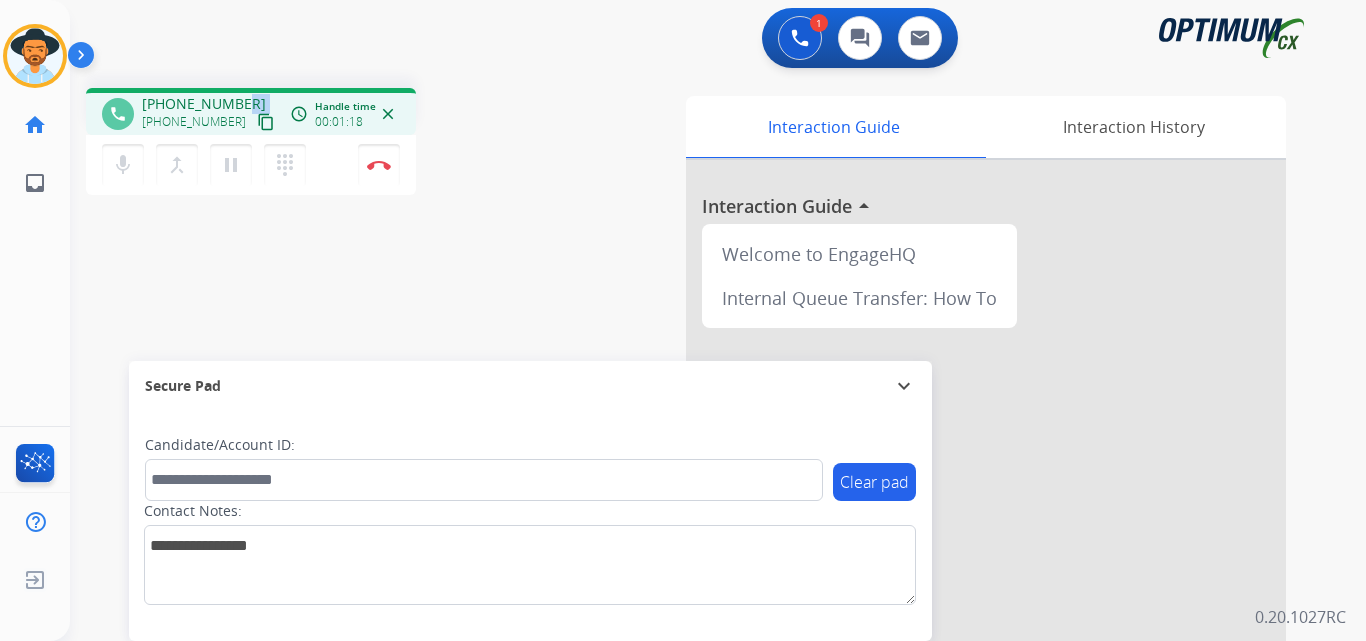 click on "+19783351413 +19783351413 content_copy" at bounding box center (210, 114) 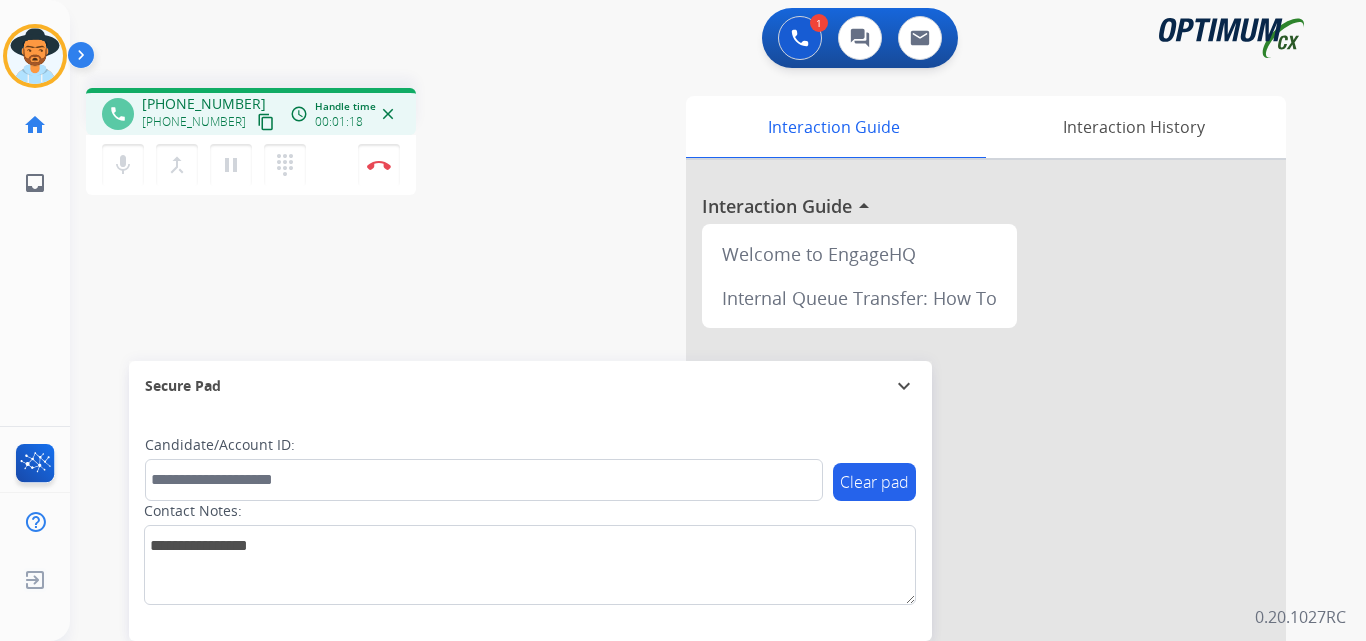 click on "+19783351413" at bounding box center (204, 104) 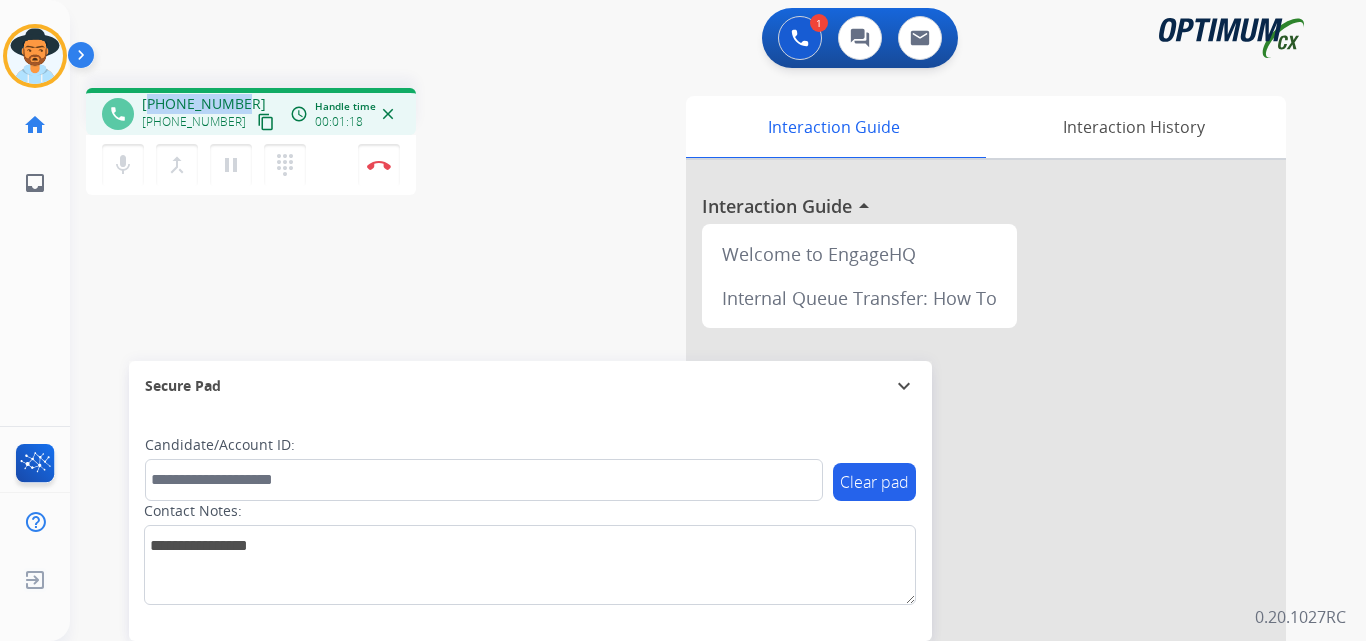 click on "+19783351413" at bounding box center (204, 104) 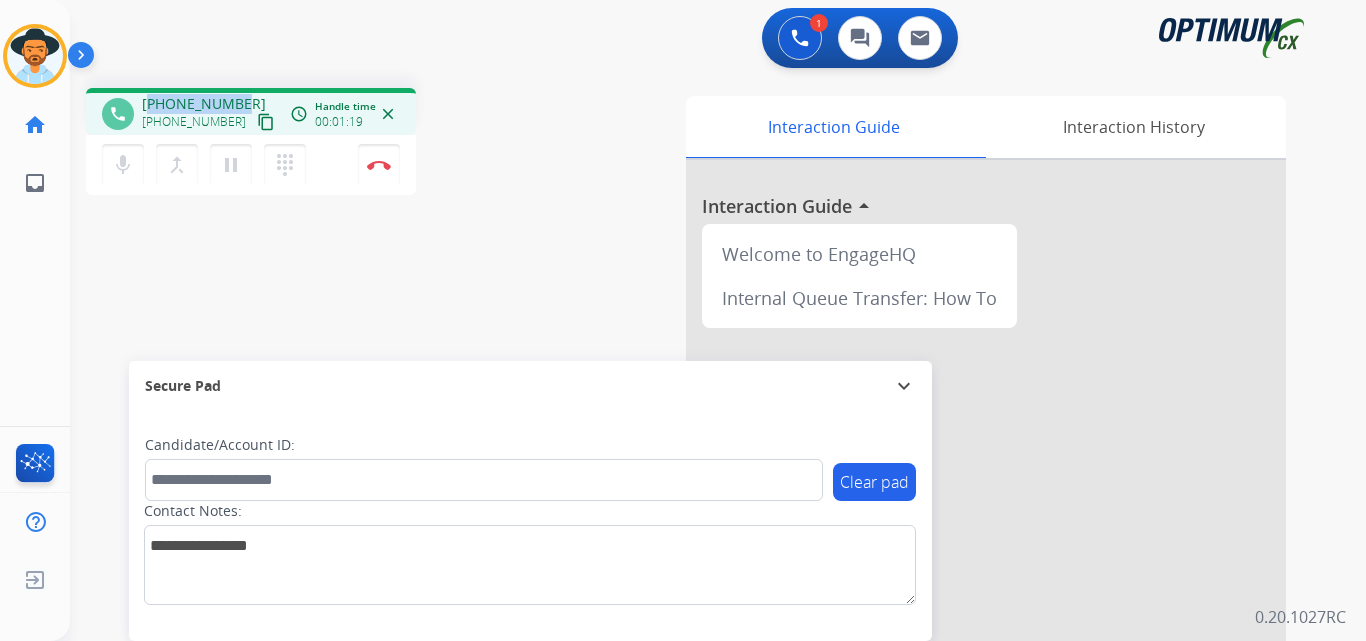 copy on "19783351413" 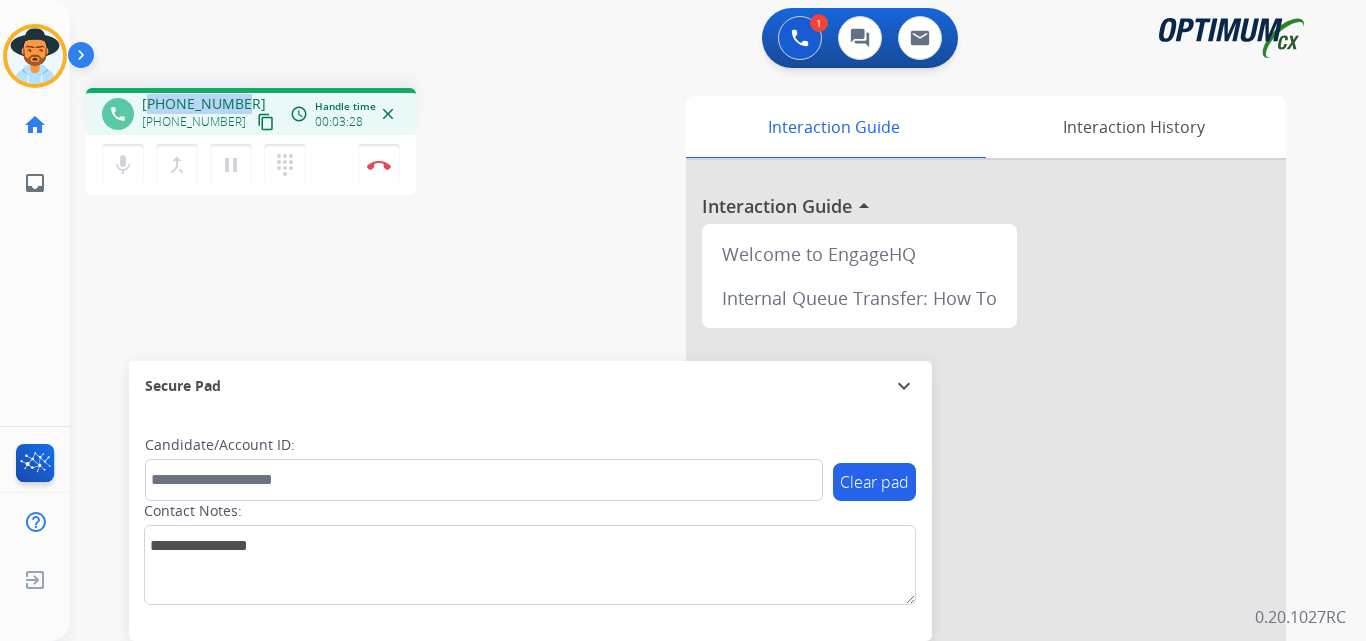 click on "+19783351413" at bounding box center [204, 104] 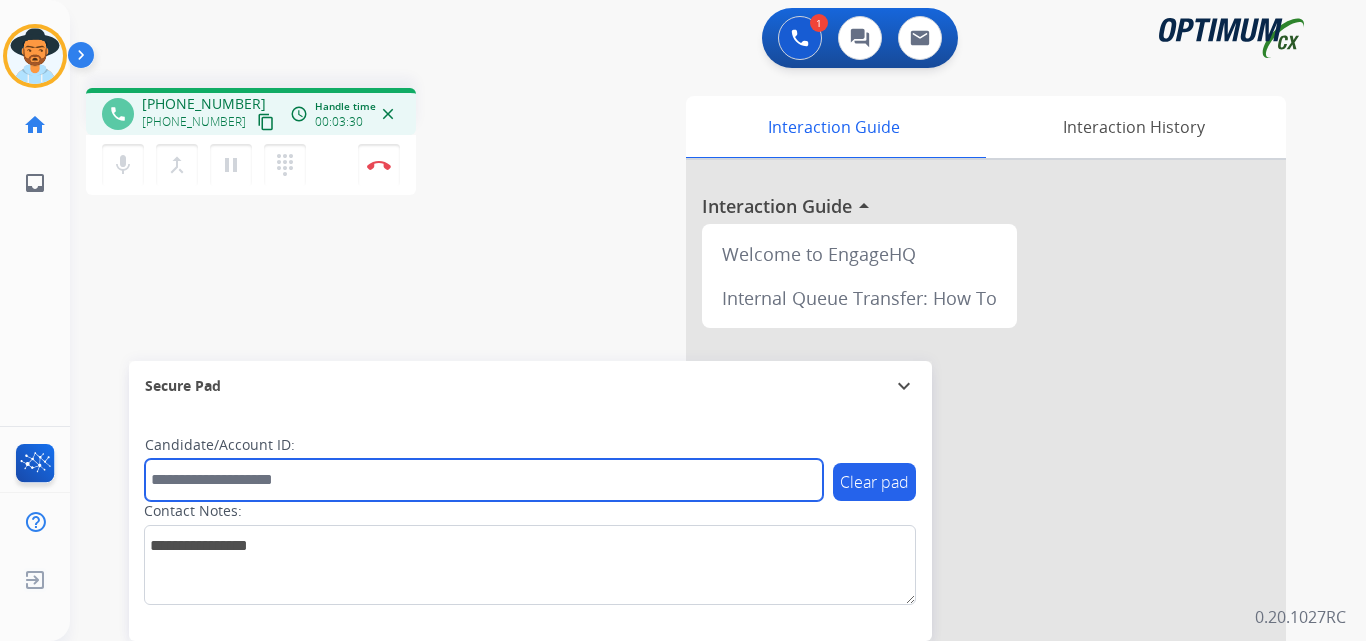click at bounding box center [484, 480] 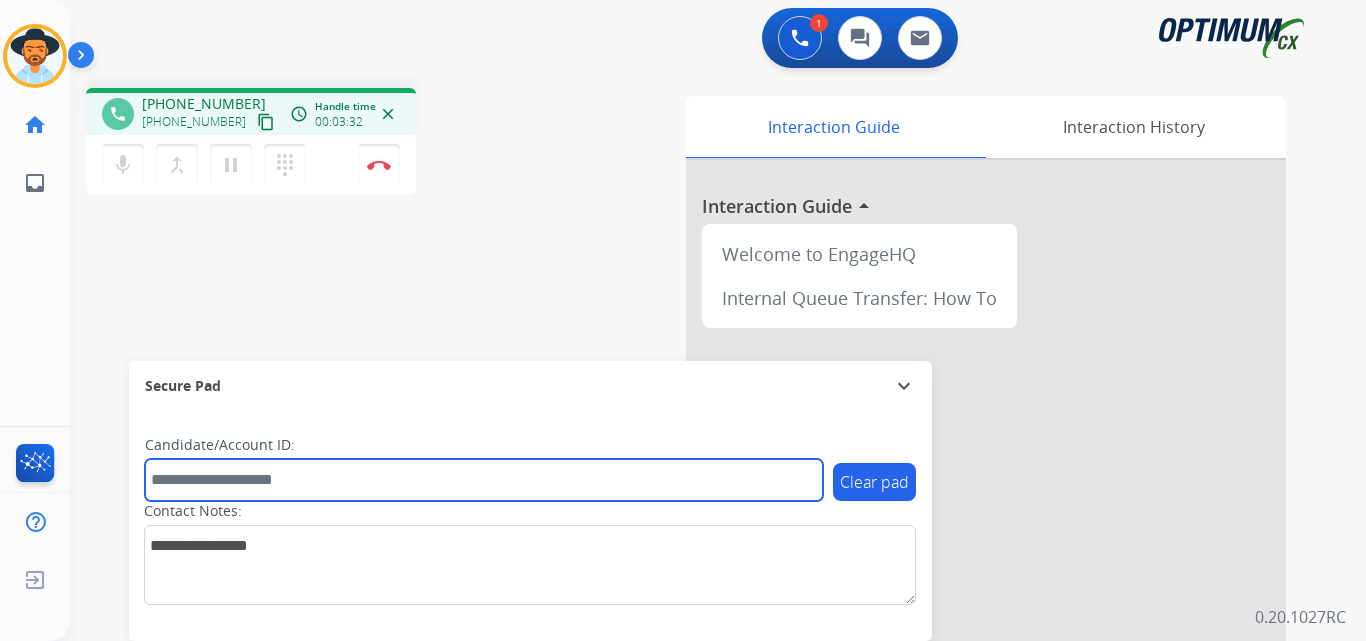 paste on "**********" 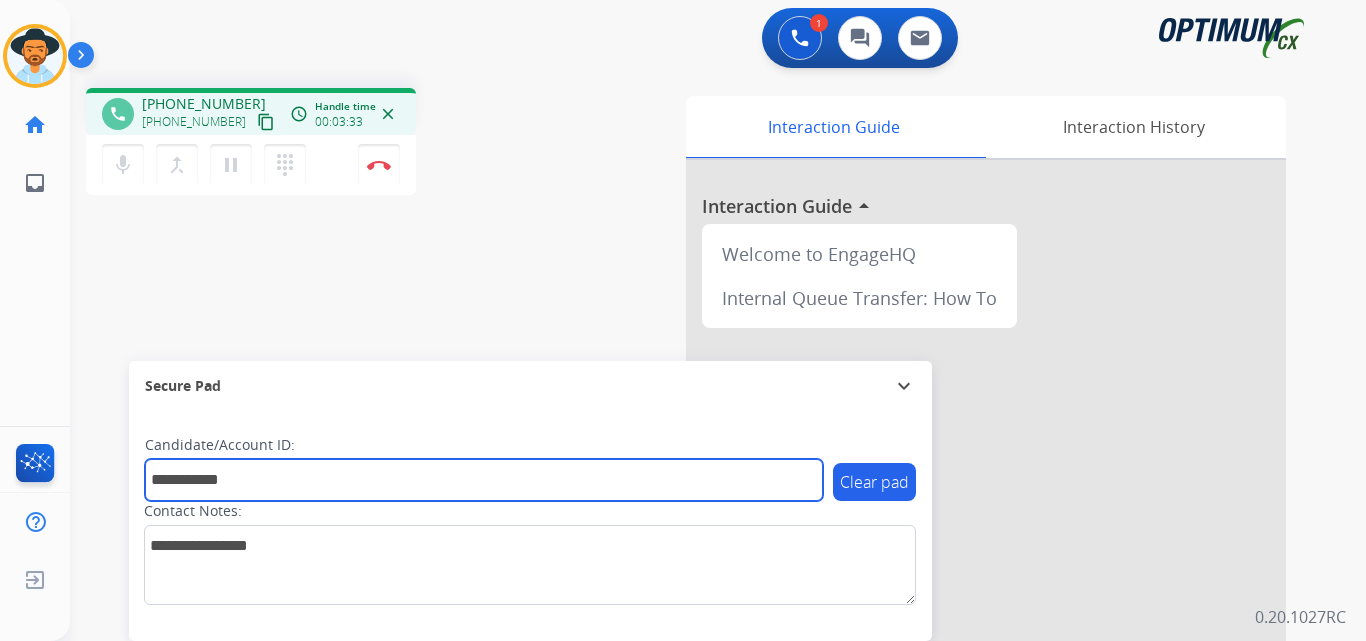 click on "**********" at bounding box center (484, 480) 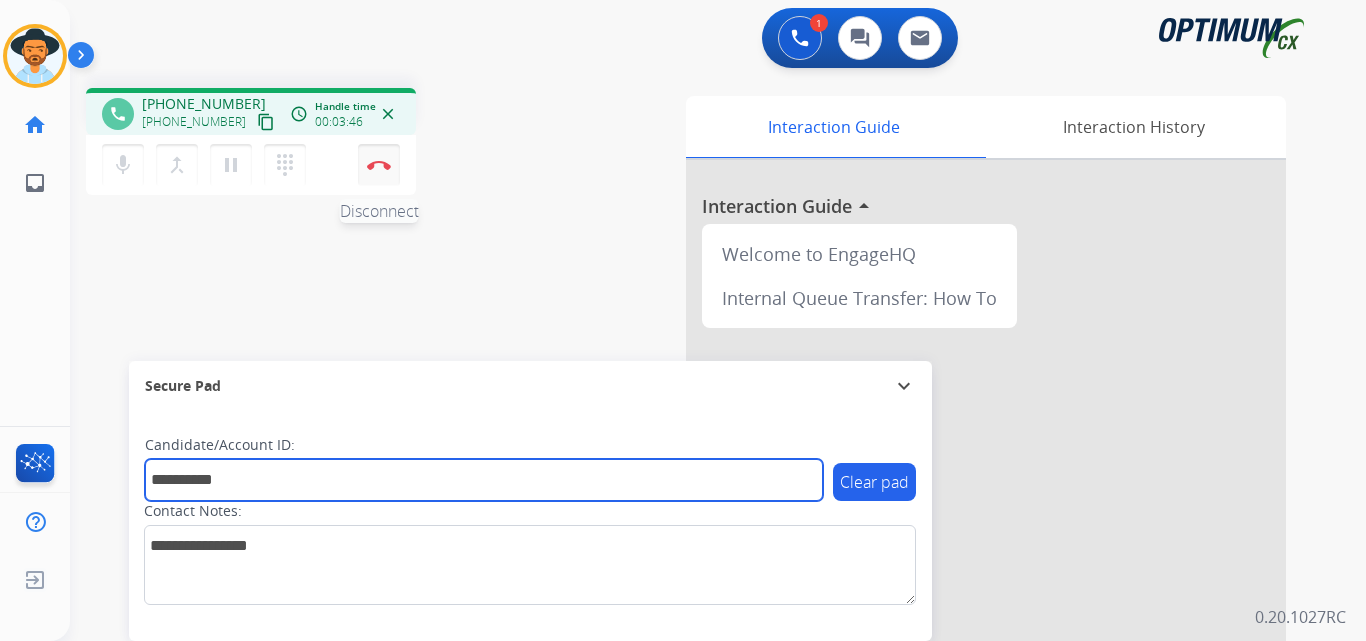 type on "**********" 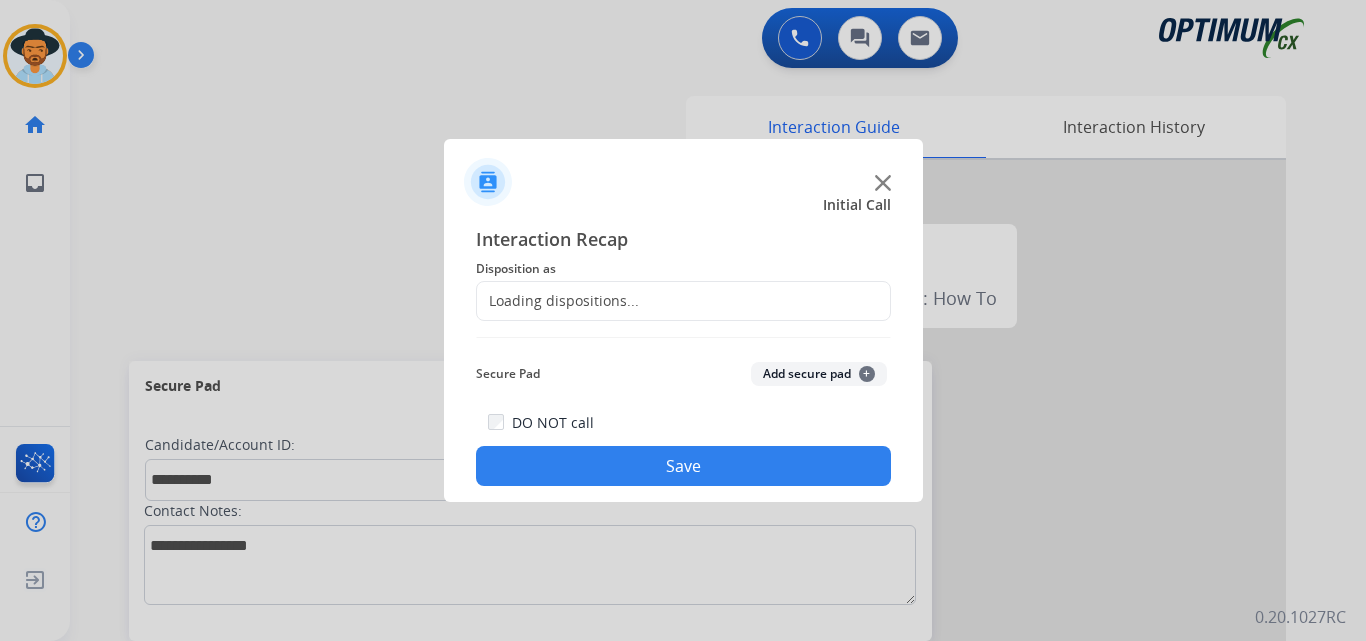 click at bounding box center [683, 320] 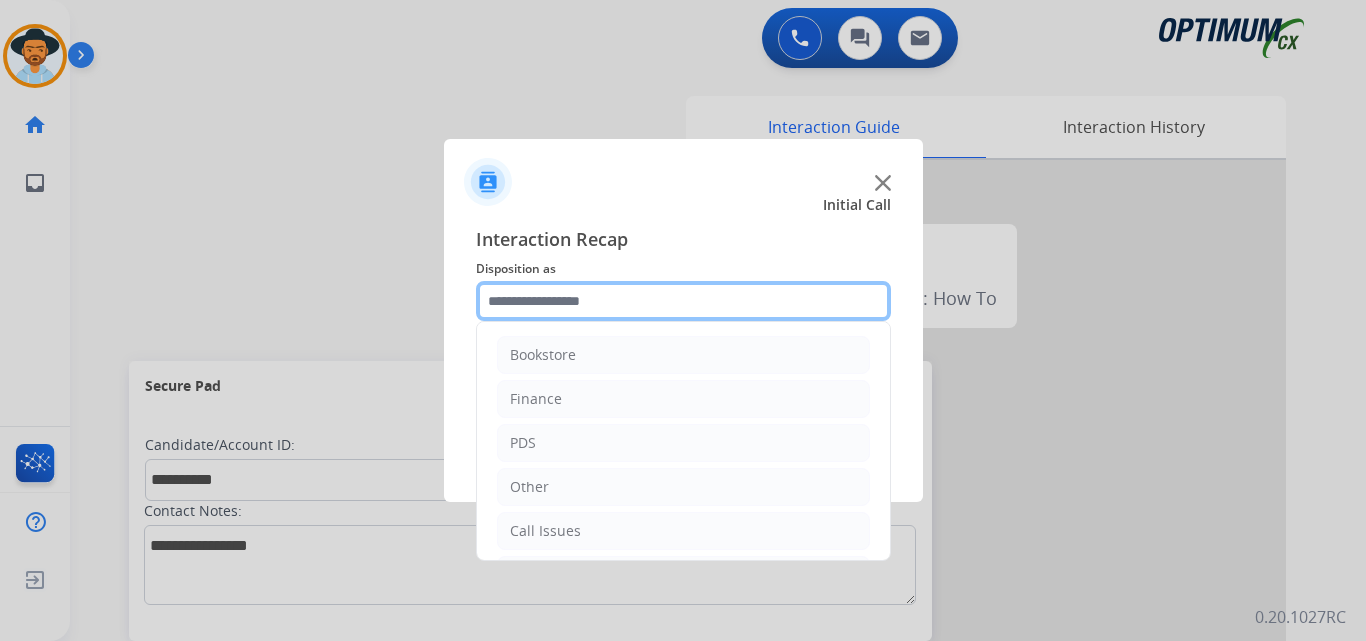 click 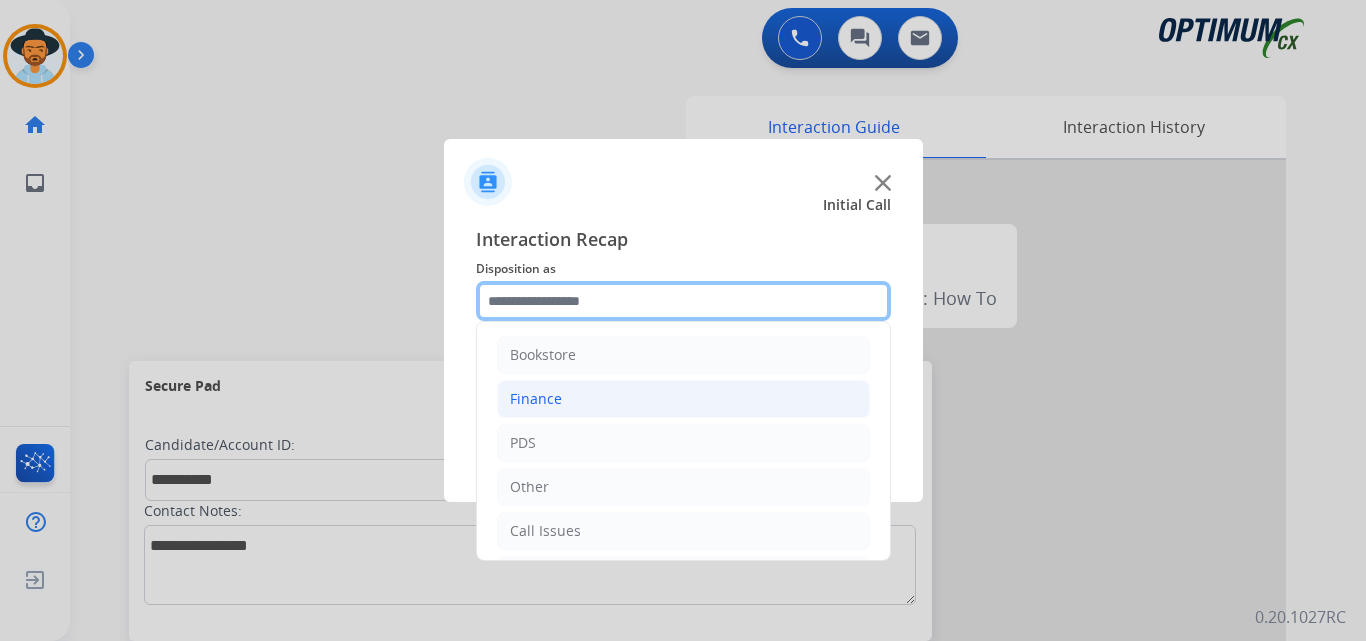 scroll, scrollTop: 136, scrollLeft: 0, axis: vertical 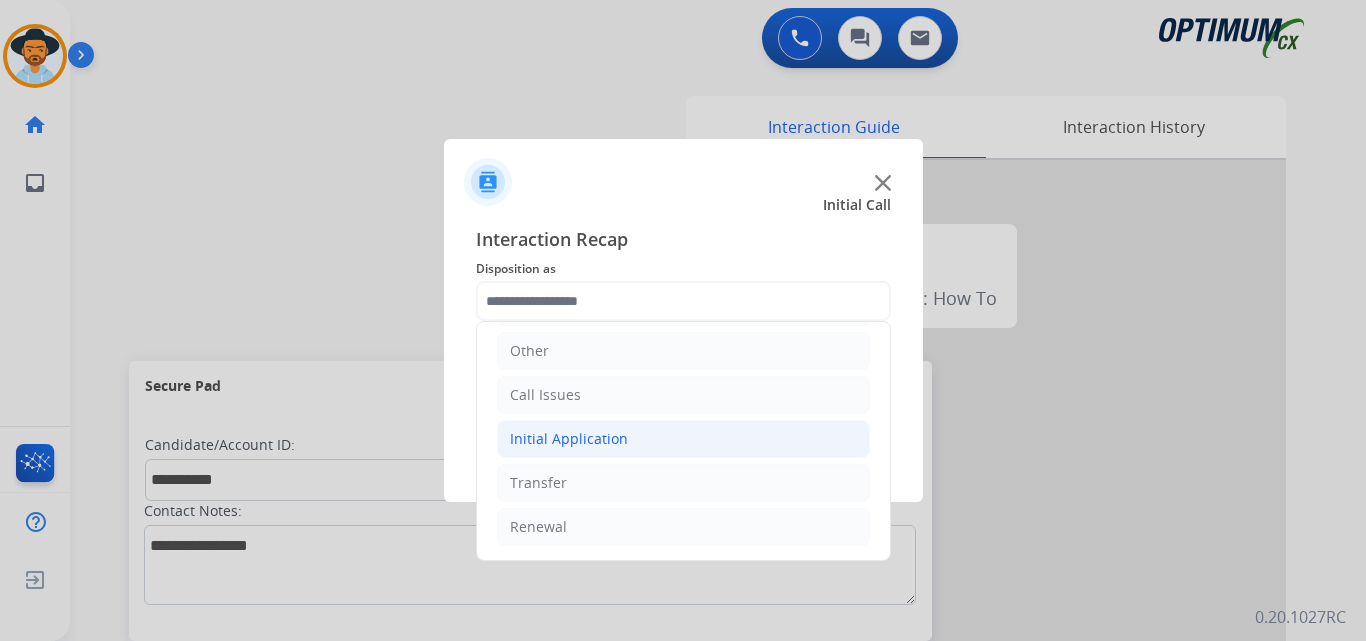 click on "Initial Application" 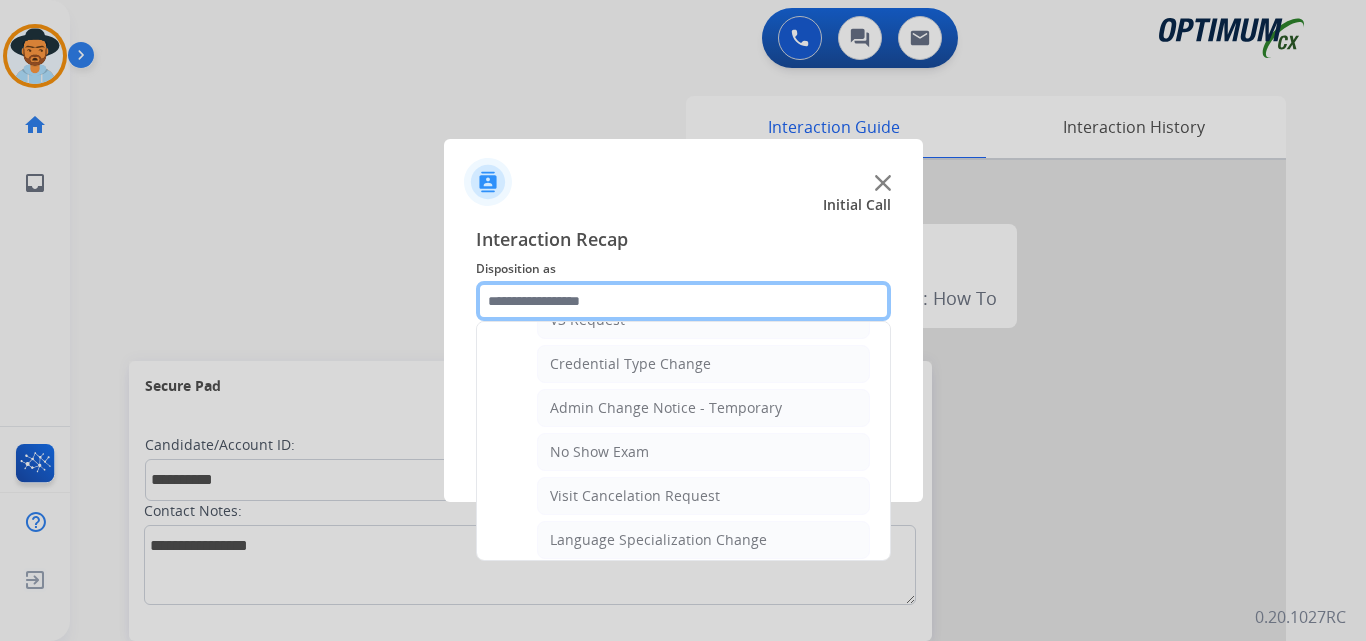 scroll, scrollTop: 1136, scrollLeft: 0, axis: vertical 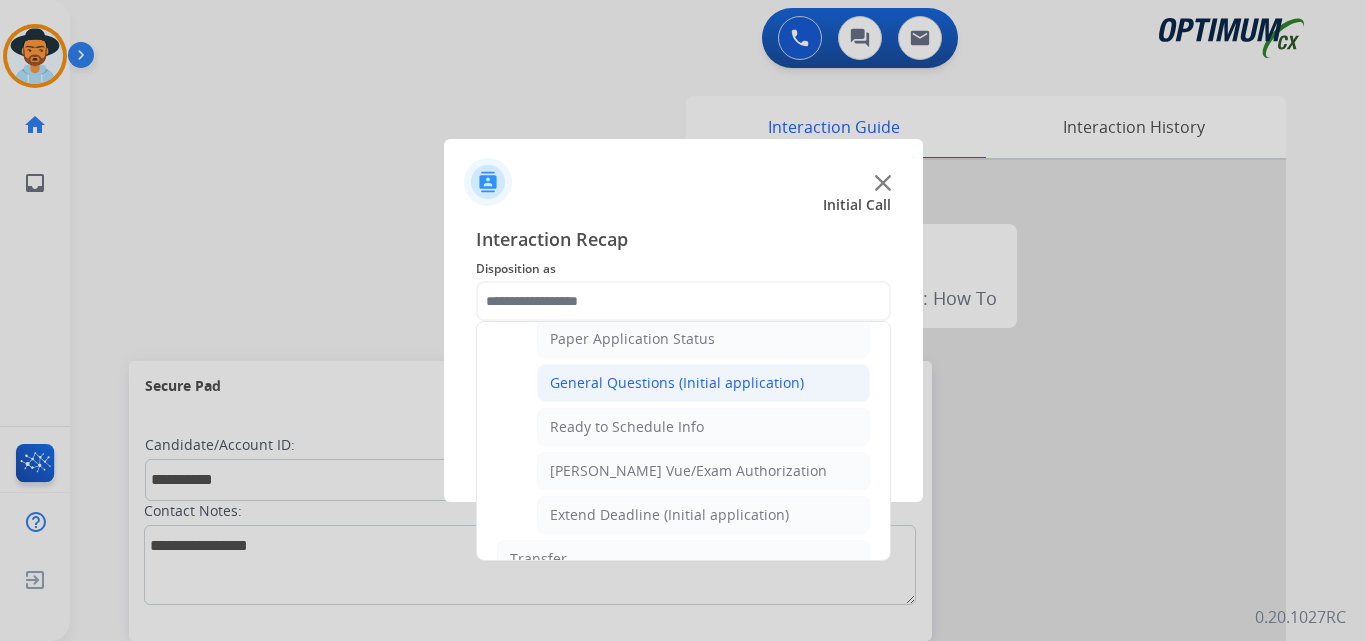 click on "General Questions (Initial application)" 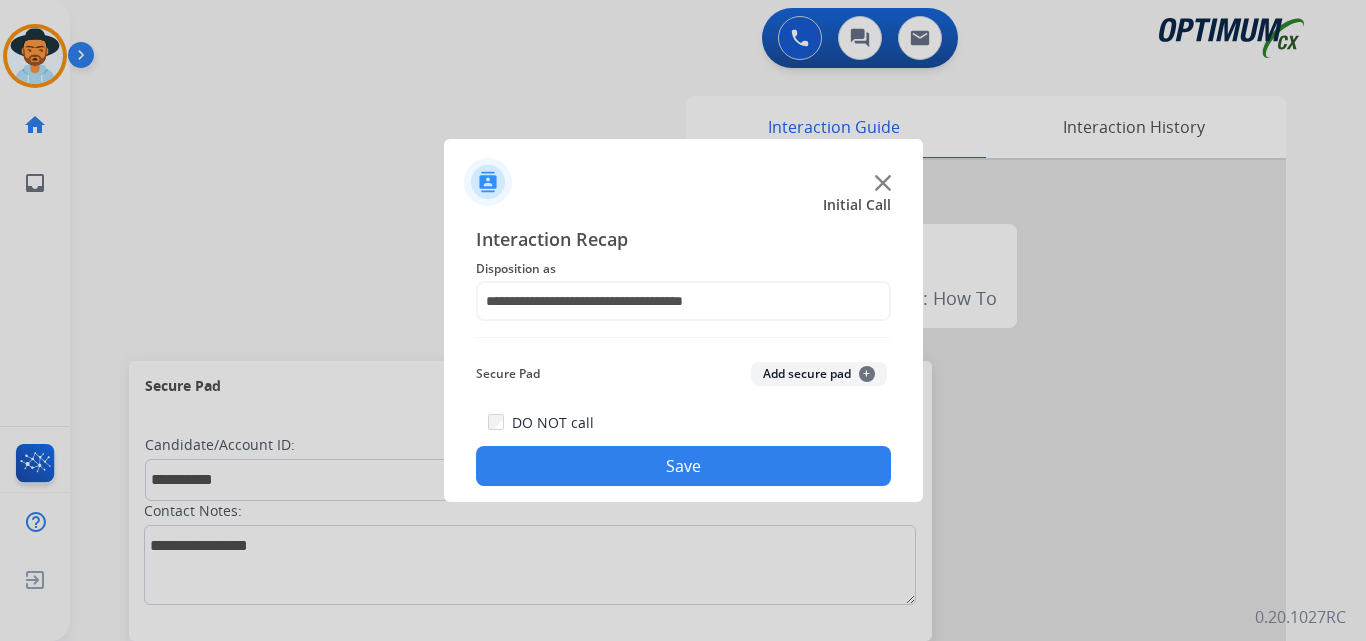 click on "Save" 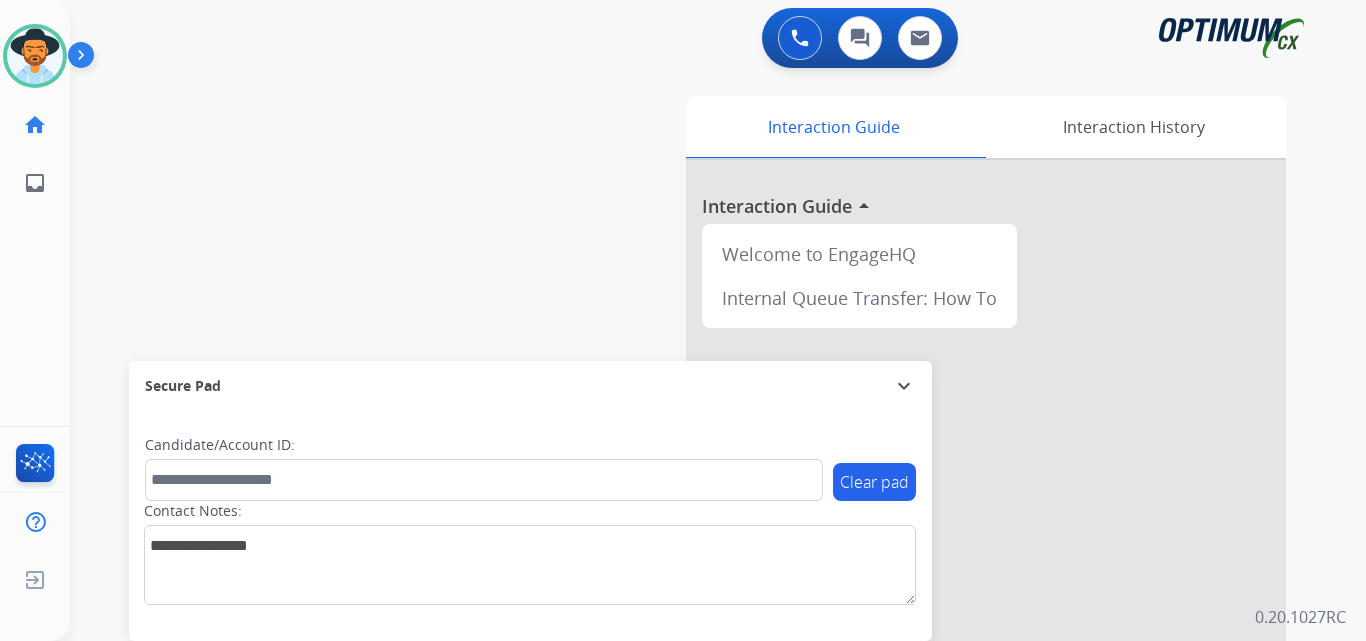 click on "swap_horiz Break voice bridge close_fullscreen Connect 3-Way Call merge_type Separate 3-Way Call  Interaction Guide   Interaction History  Interaction Guide arrow_drop_up  Welcome to EngageHQ   Internal Queue Transfer: How To  Secure Pad expand_more Clear pad Candidate/Account ID: Contact Notes:" at bounding box center [694, 489] 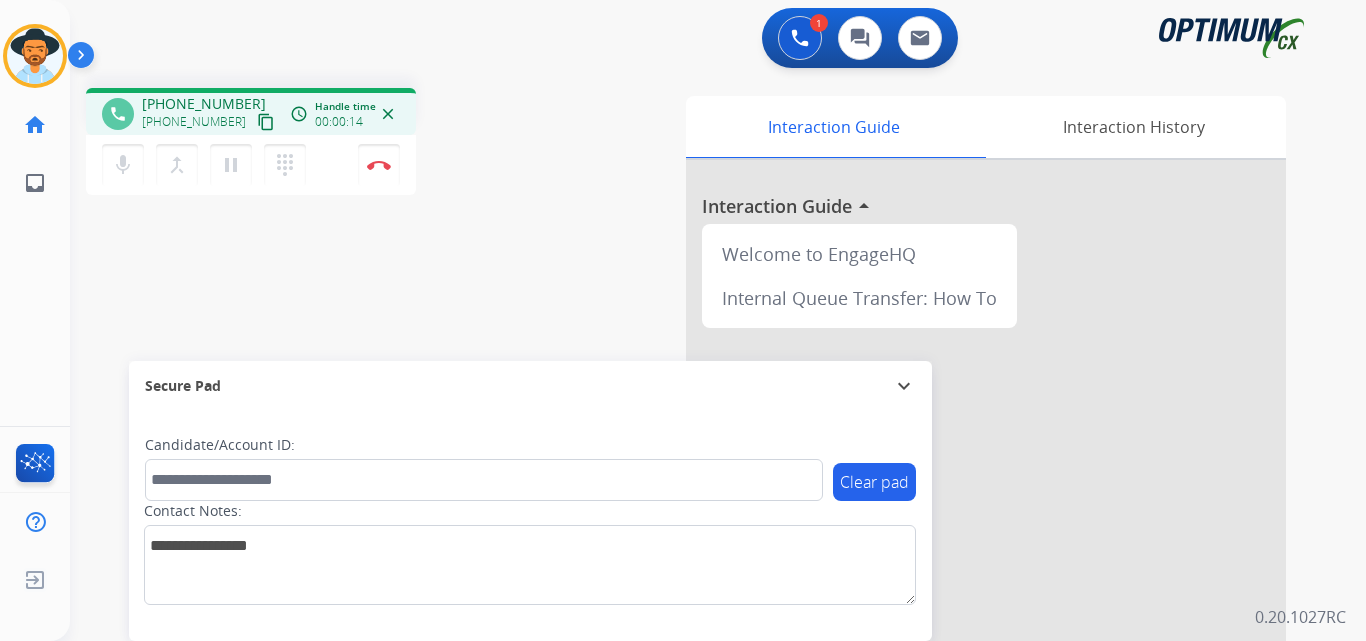 click on "+19394060789" at bounding box center [204, 104] 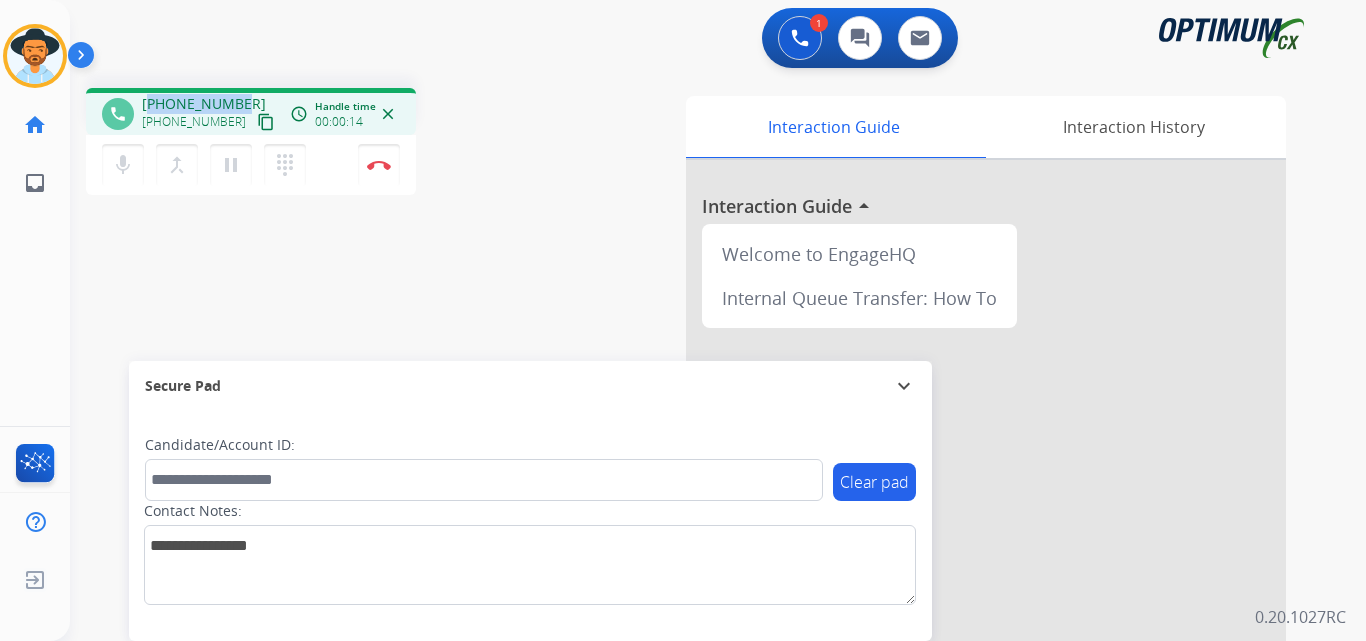 click on "+19394060789" at bounding box center (204, 104) 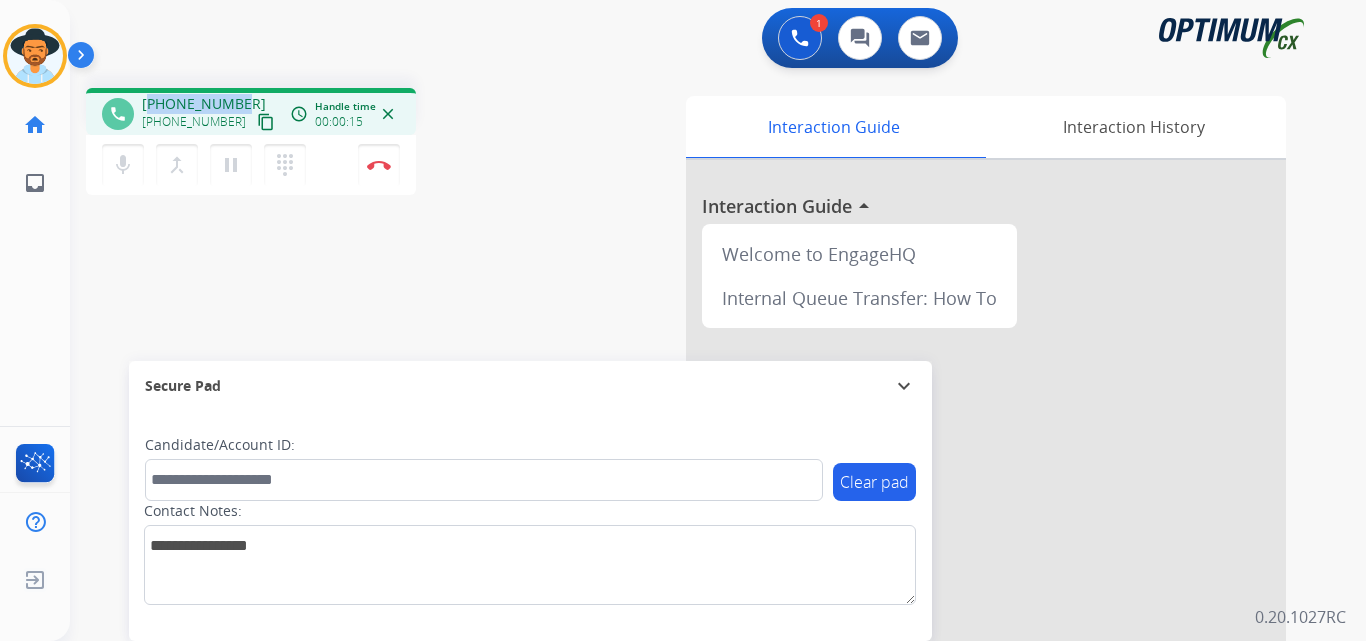 copy on "19394060789" 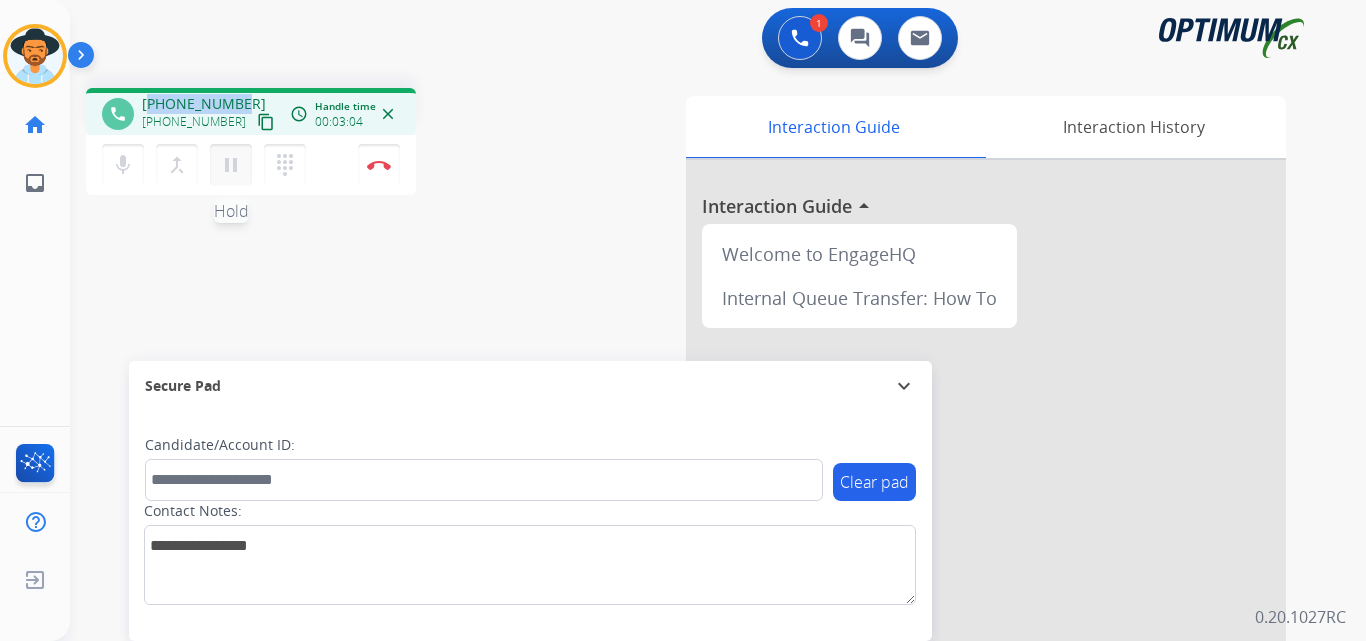 click on "pause" at bounding box center (231, 165) 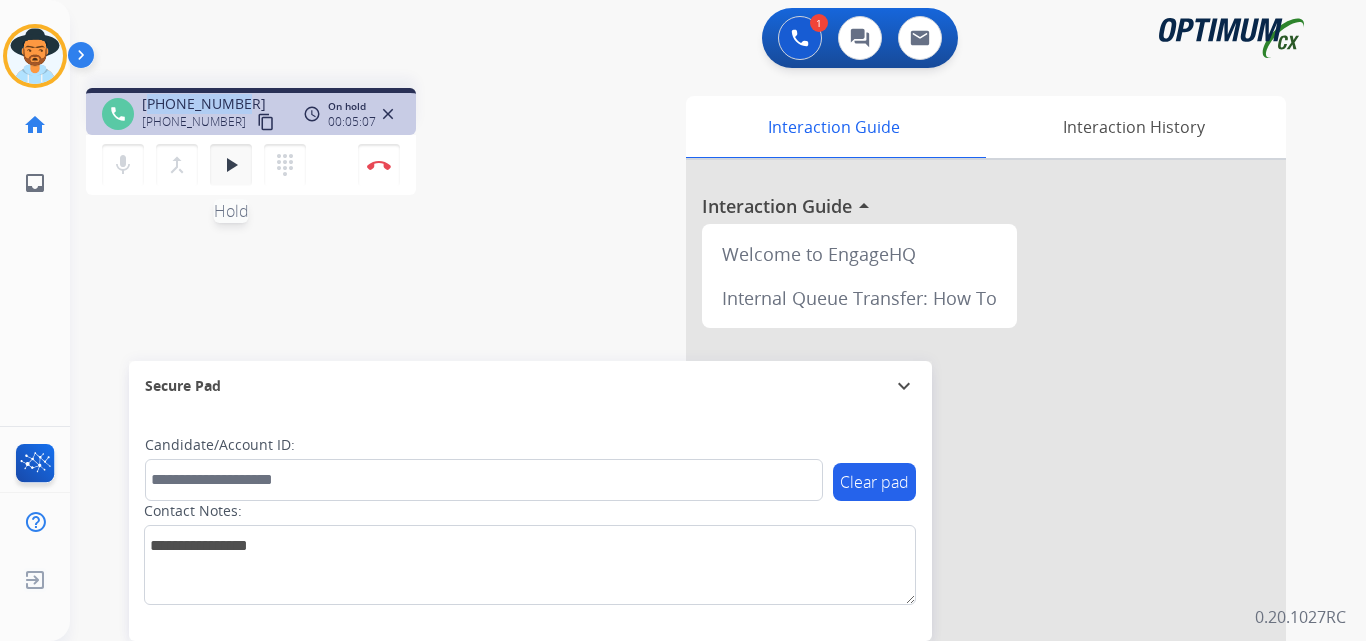 click on "play_arrow" at bounding box center (231, 165) 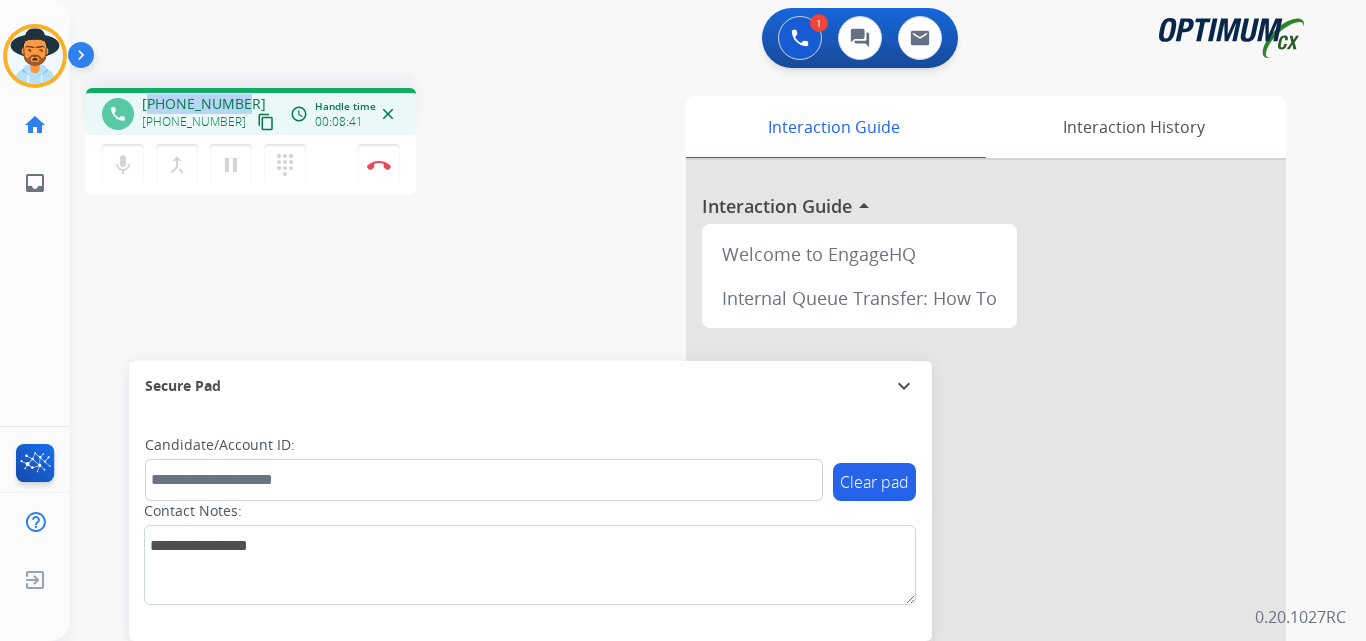 copy on "19394060789" 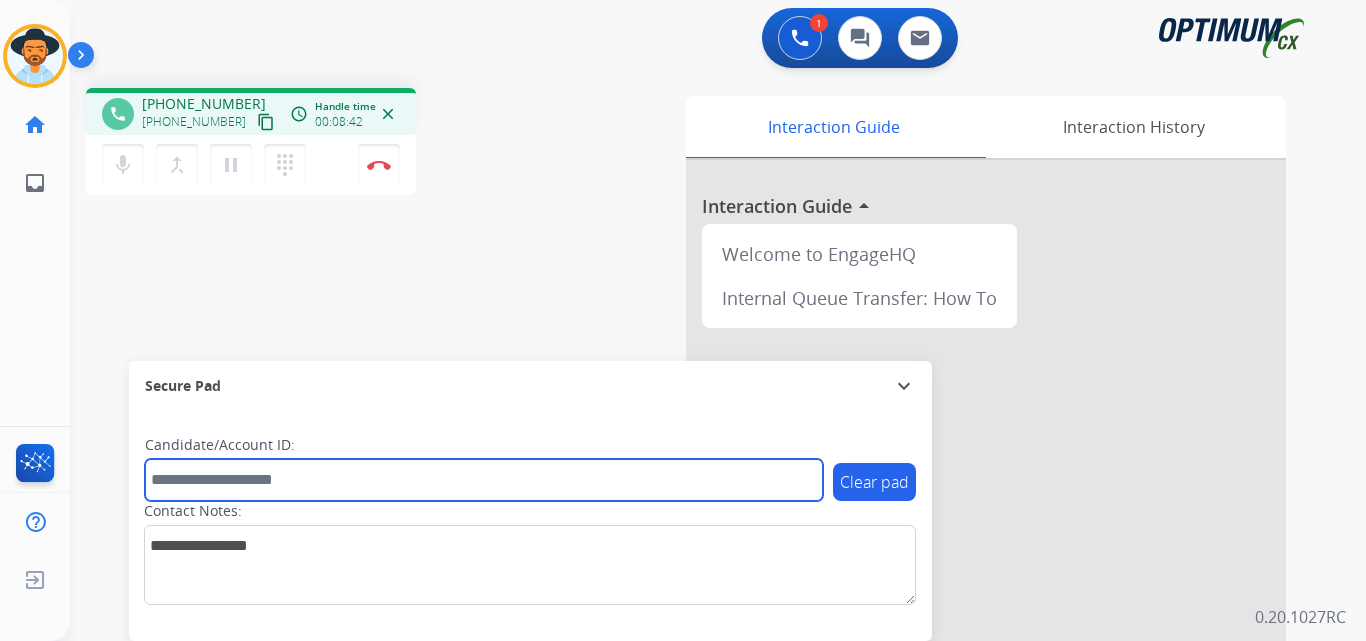click at bounding box center (484, 480) 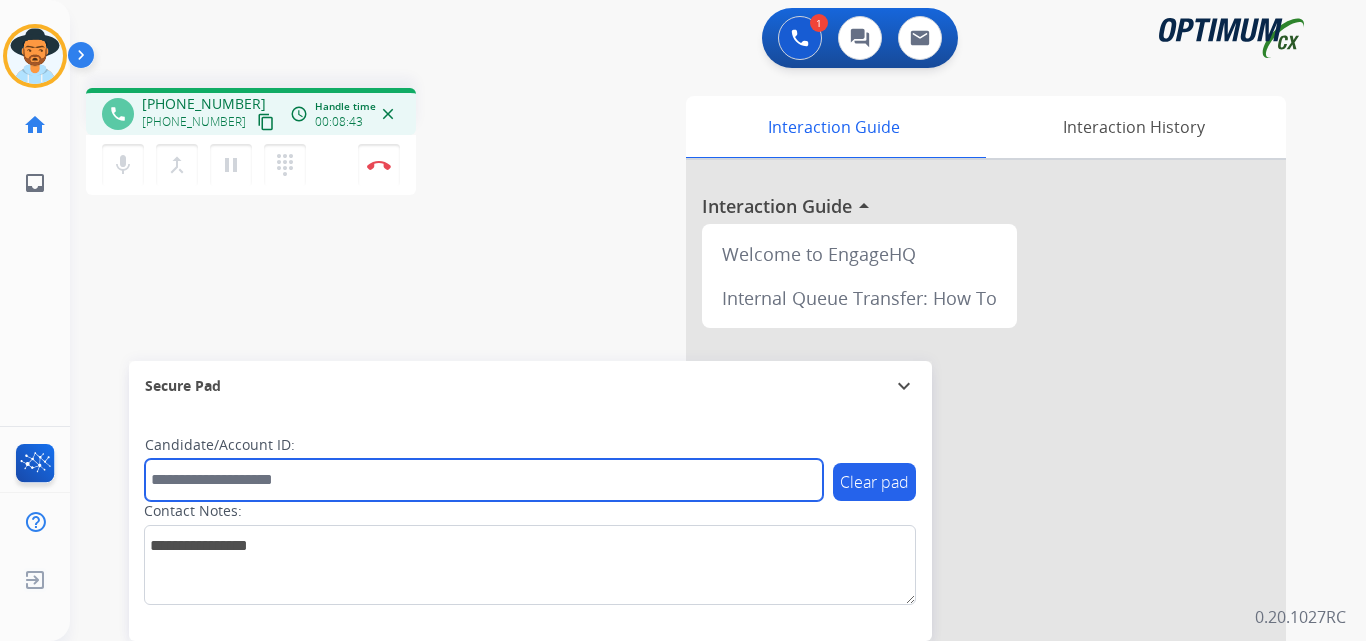 paste on "**********" 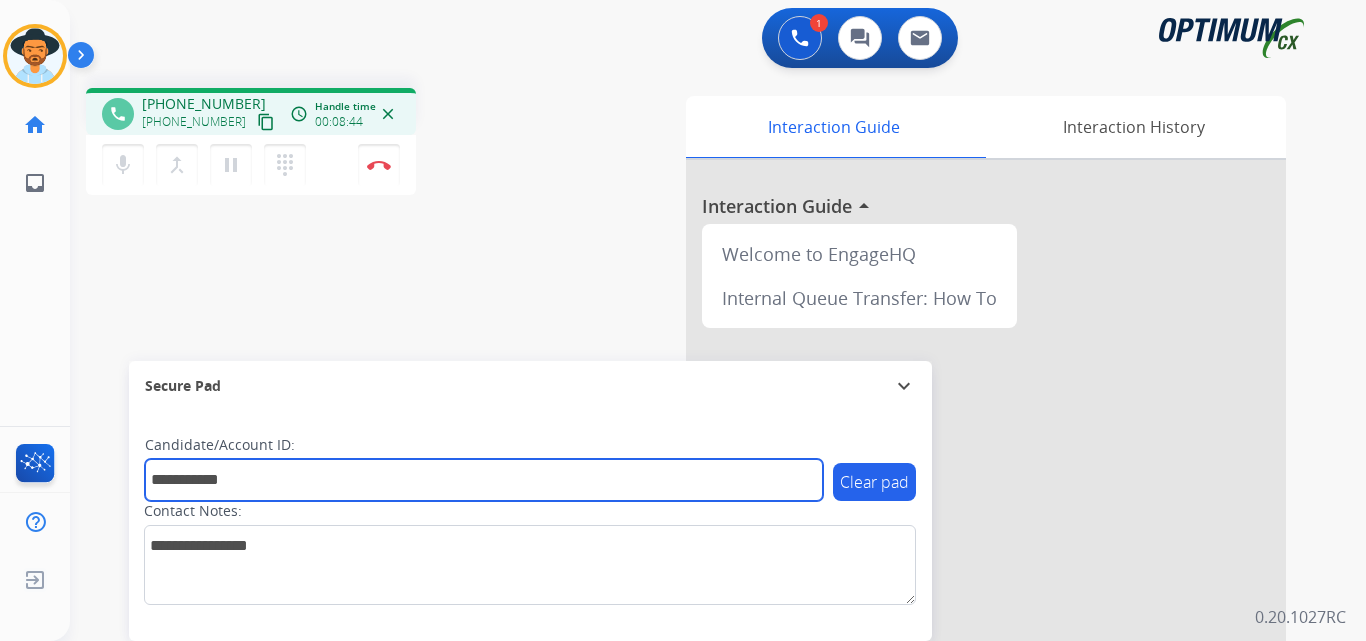 click on "**********" at bounding box center (484, 480) 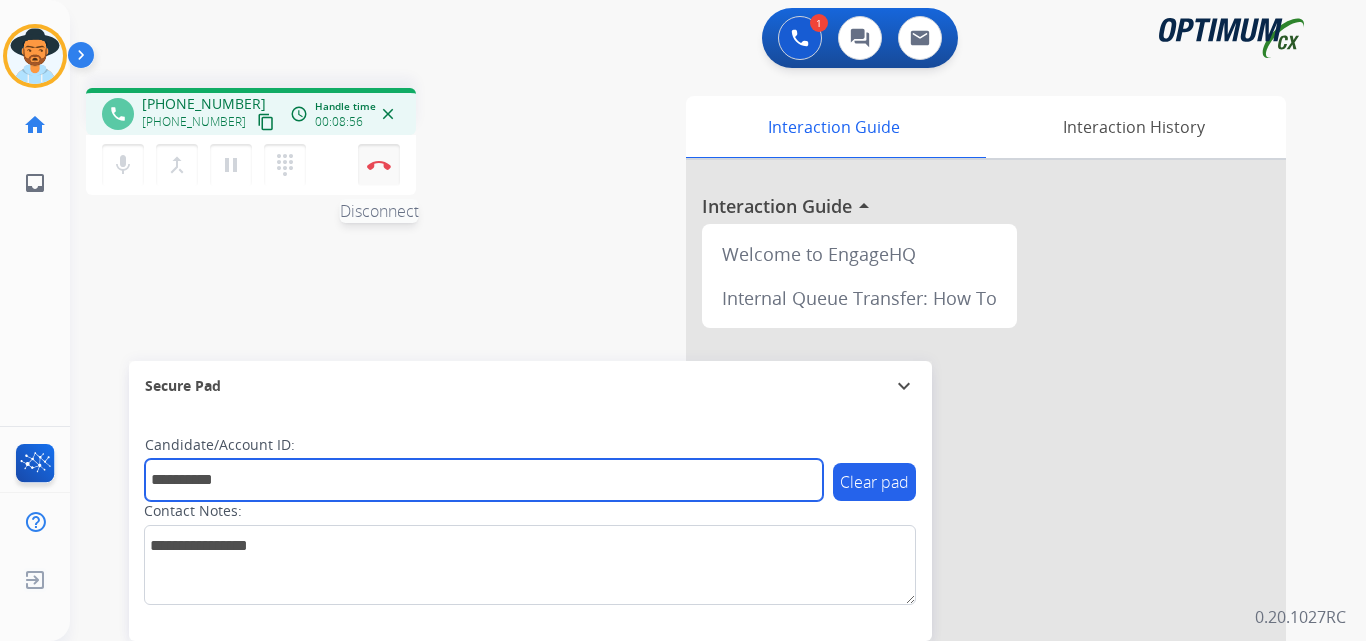 type on "**********" 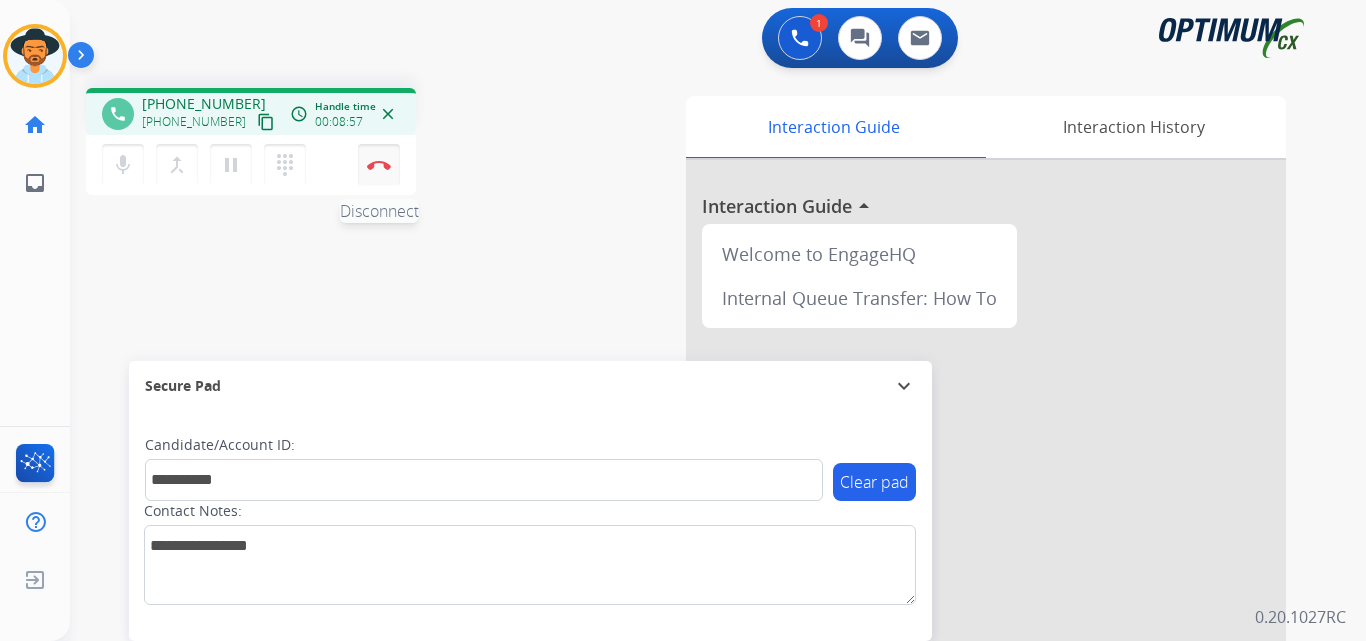 click at bounding box center [379, 165] 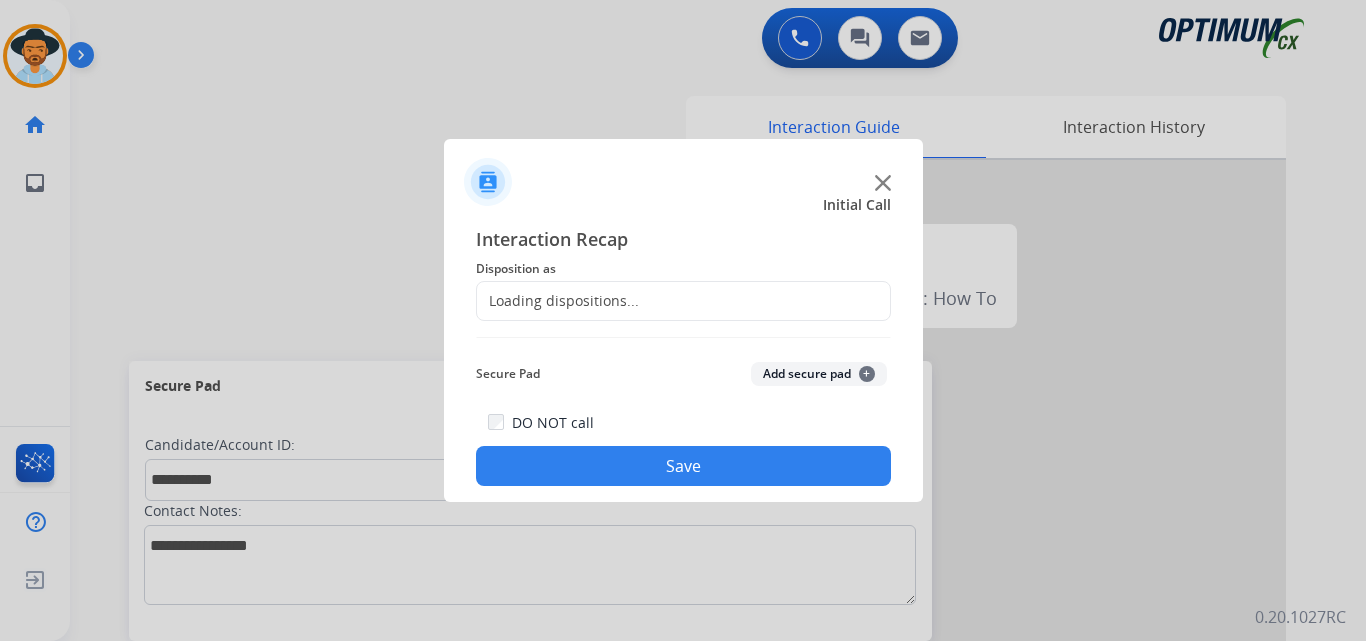 click on "Loading dispositions..." 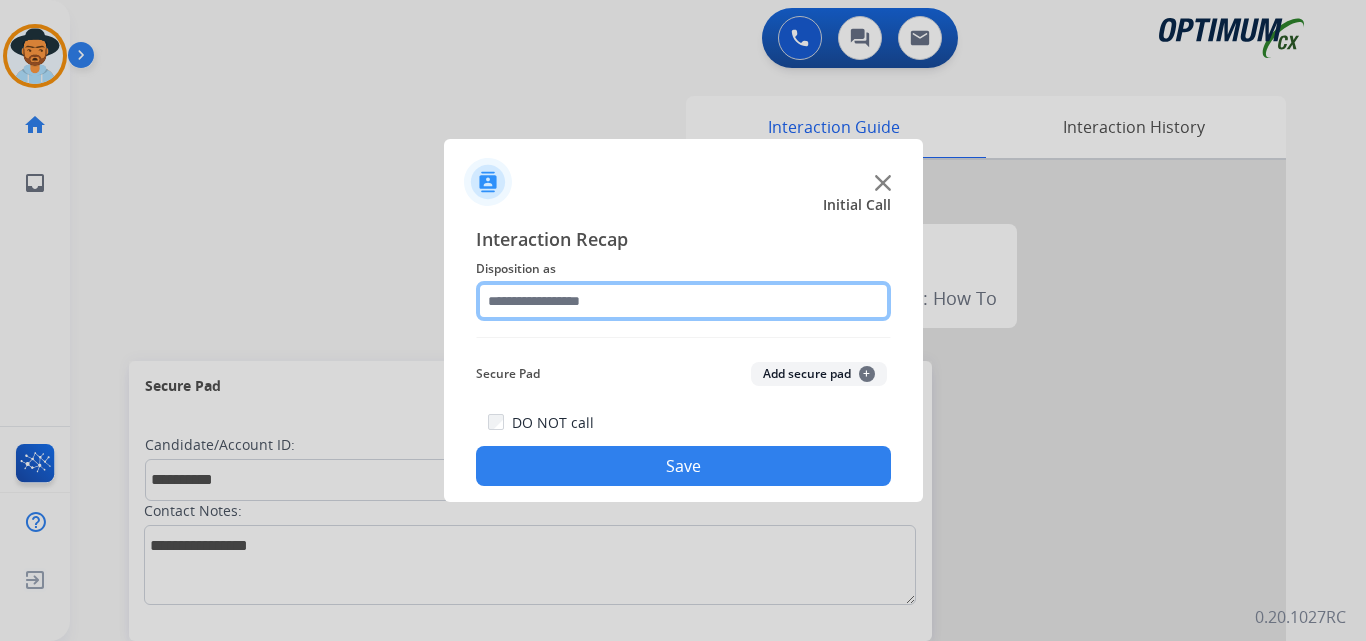click 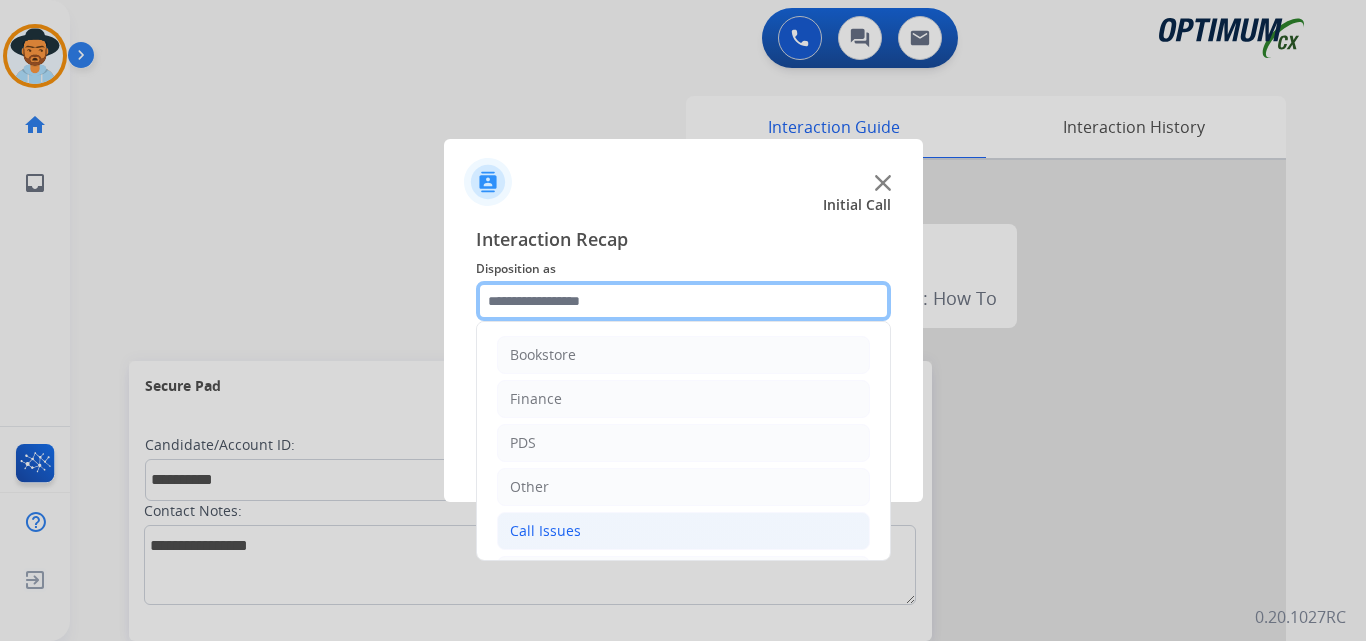 scroll, scrollTop: 136, scrollLeft: 0, axis: vertical 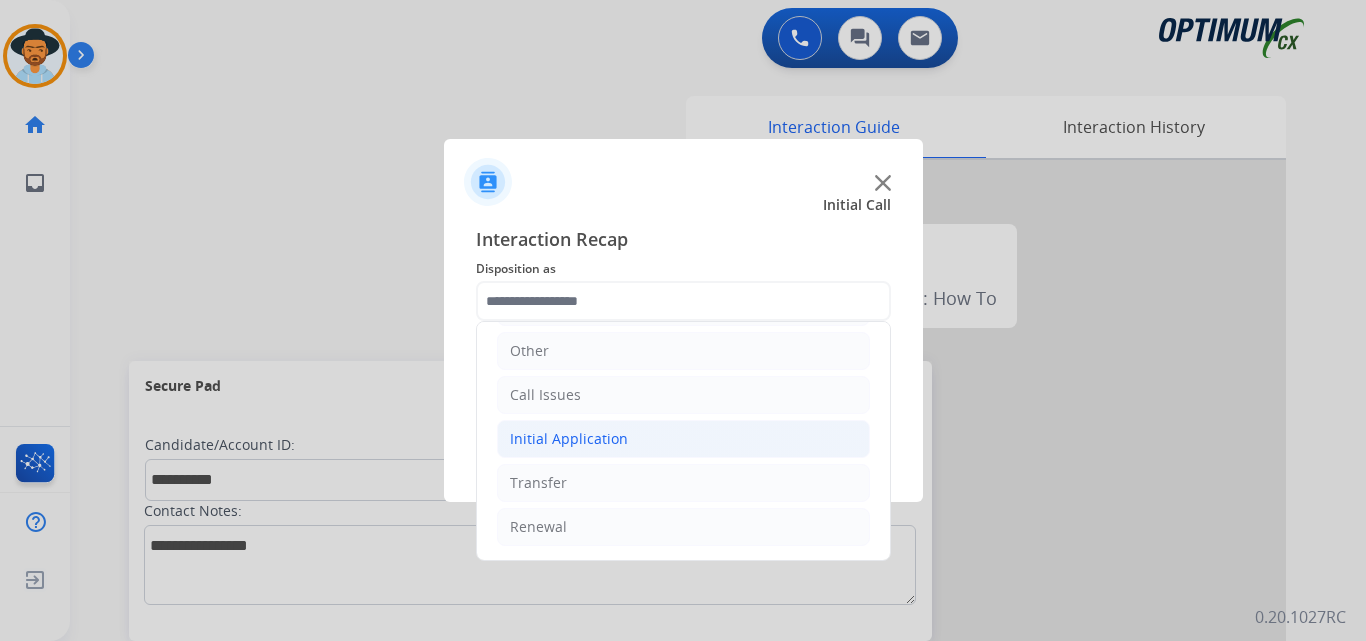click on "Initial Application" 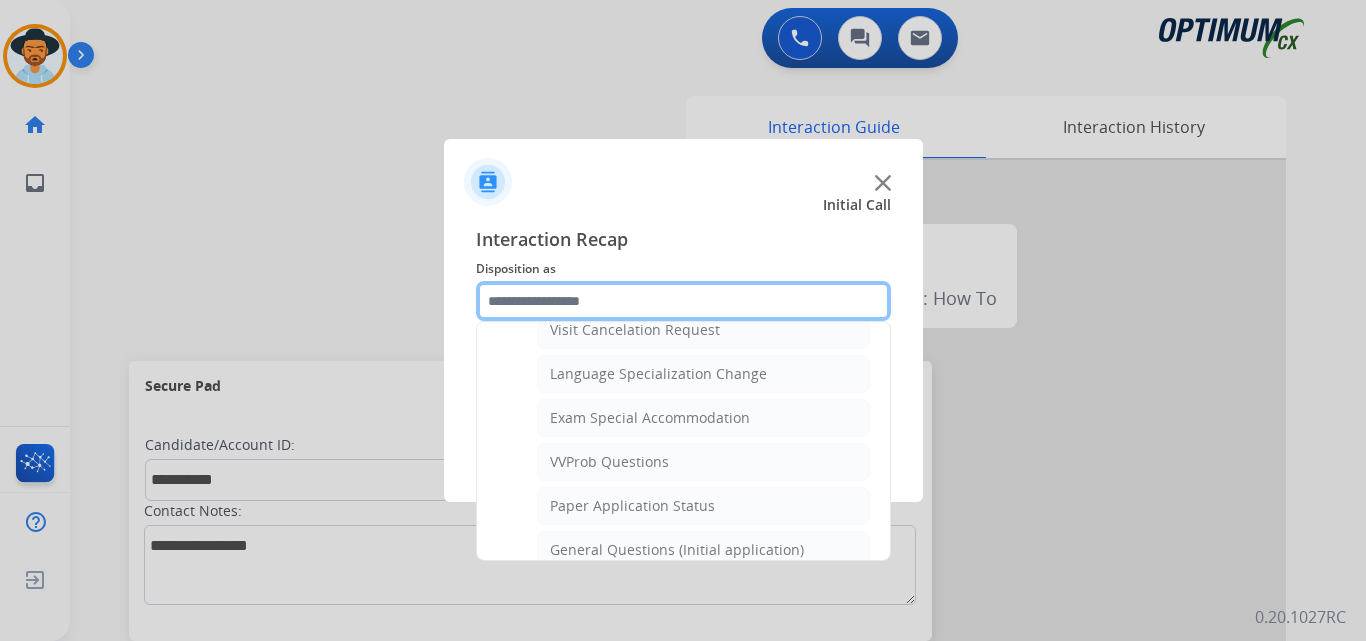 scroll, scrollTop: 1136, scrollLeft: 0, axis: vertical 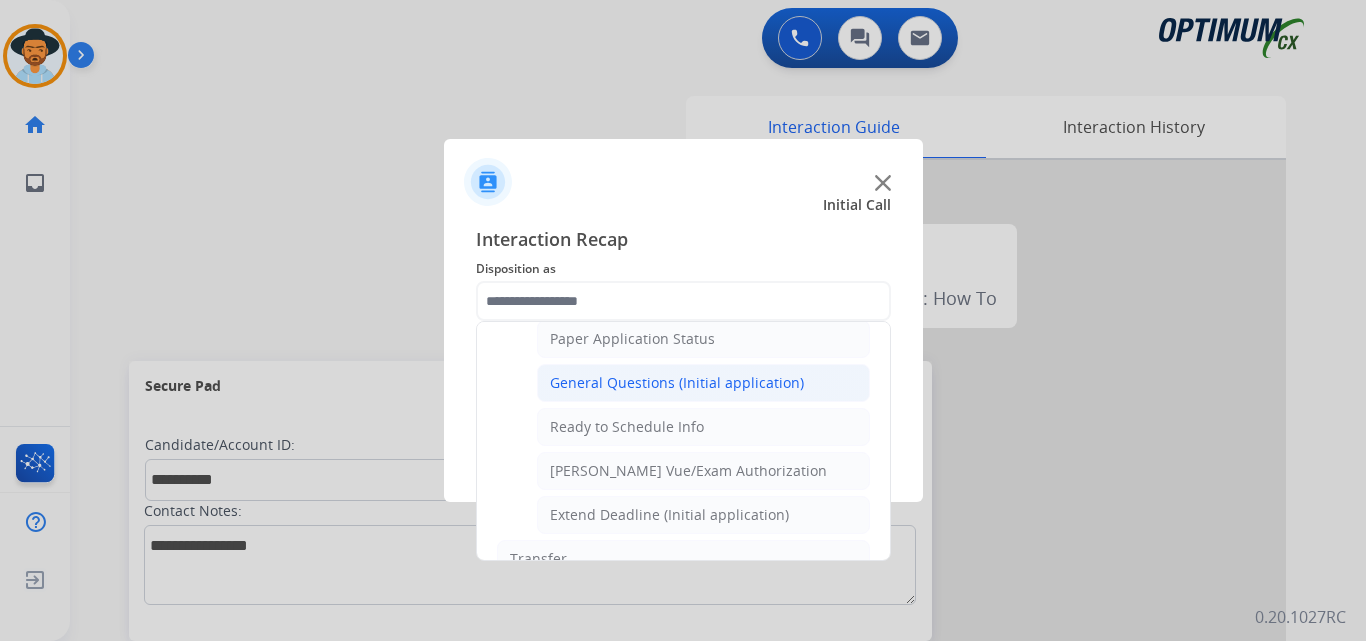 click on "General Questions (Initial application)" 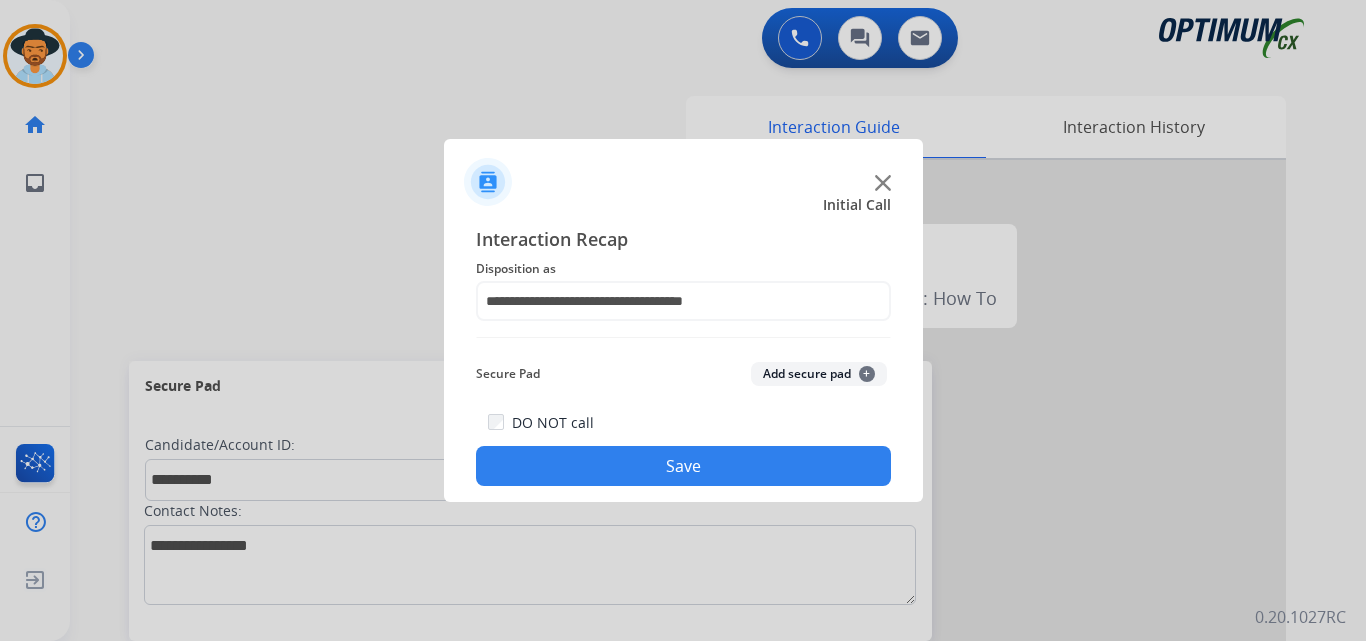 click on "Save" 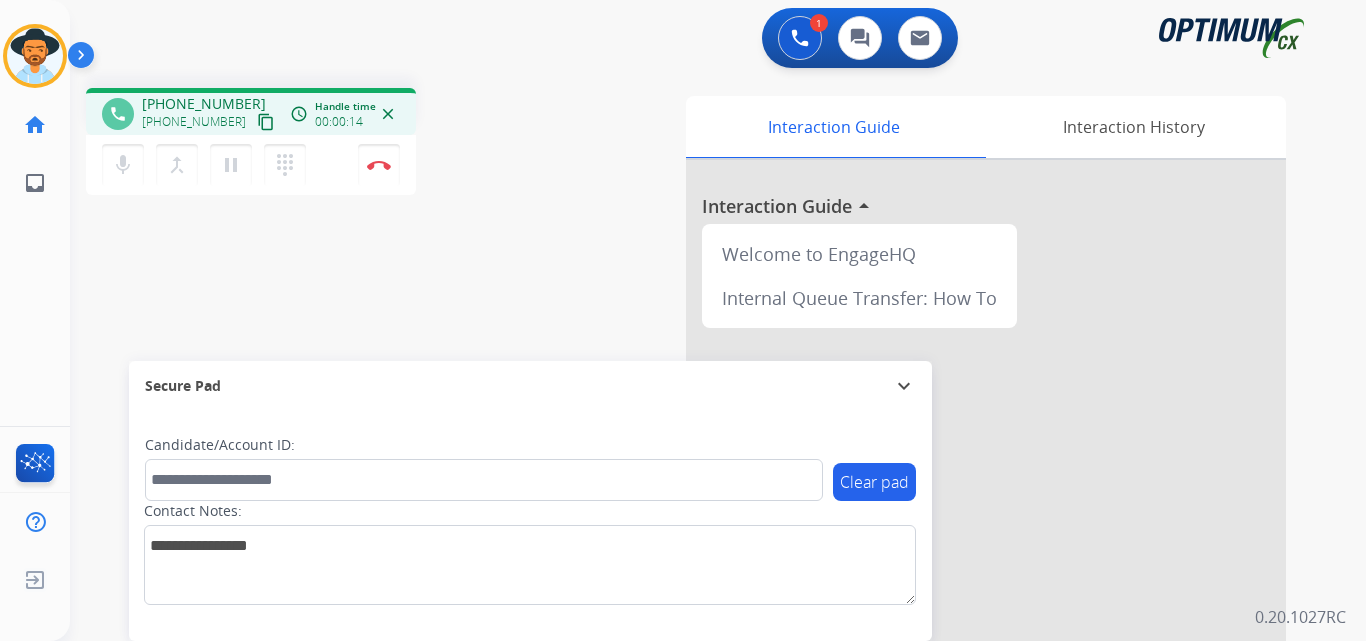 click on "+17865710795" at bounding box center [204, 104] 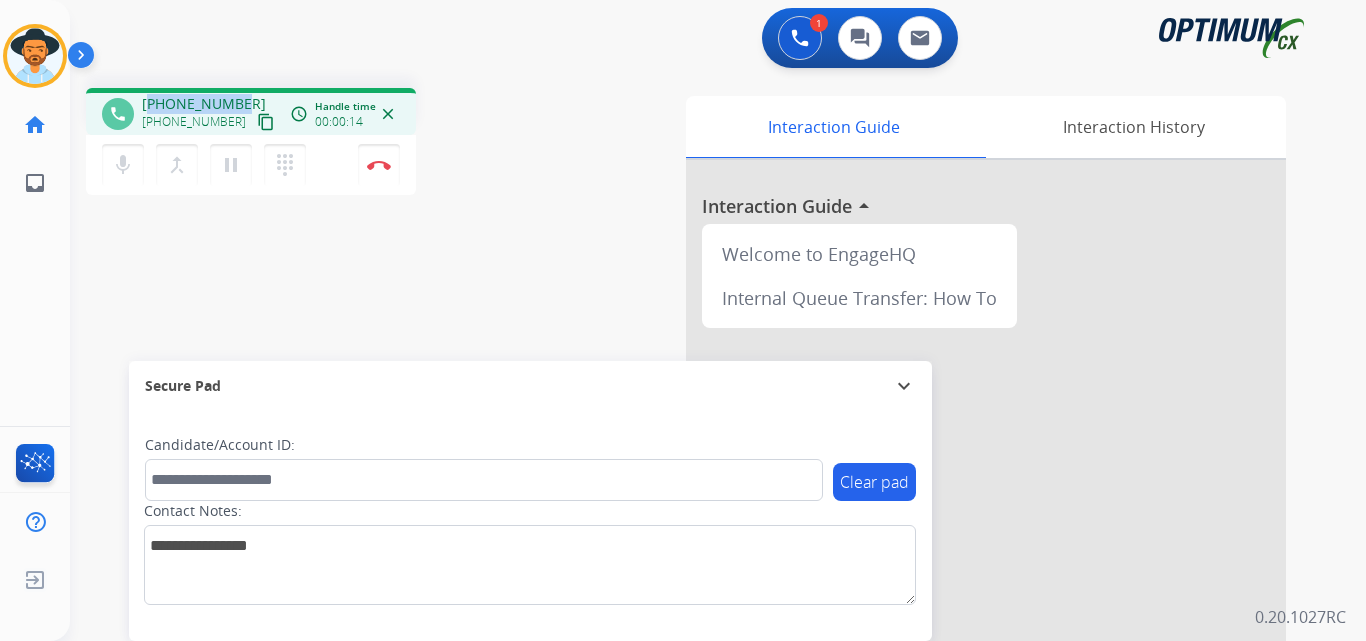 click on "+17865710795" at bounding box center (204, 104) 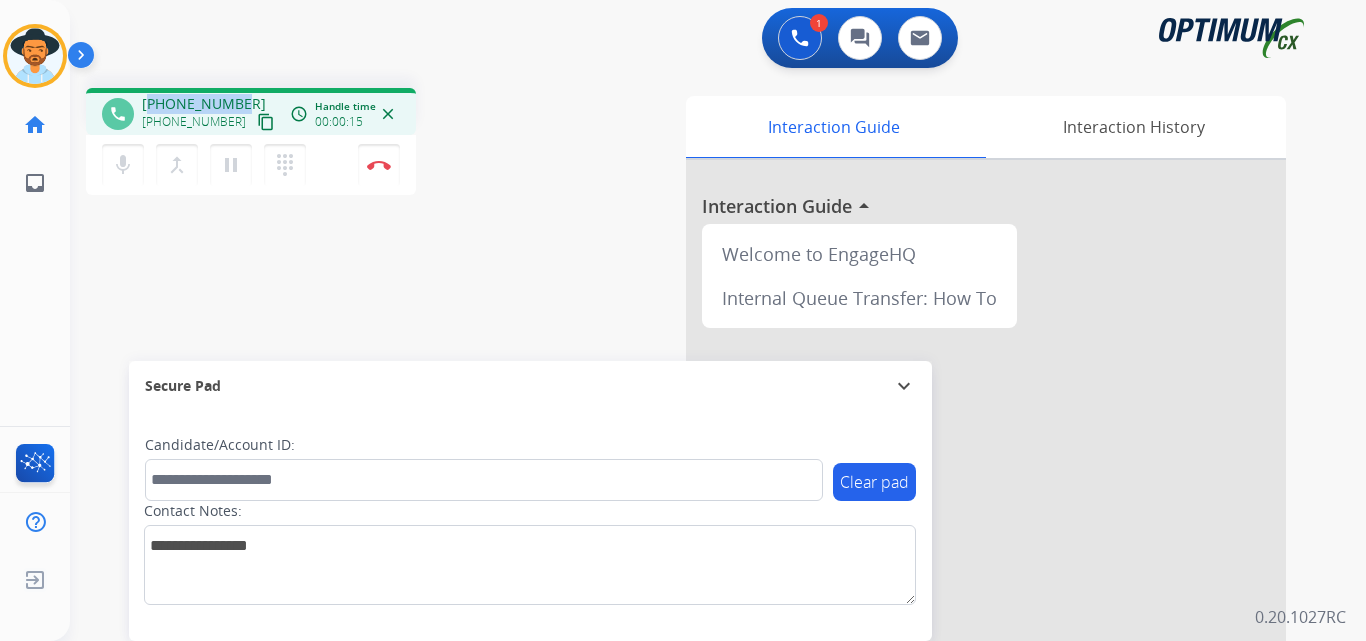 copy on "17865710795" 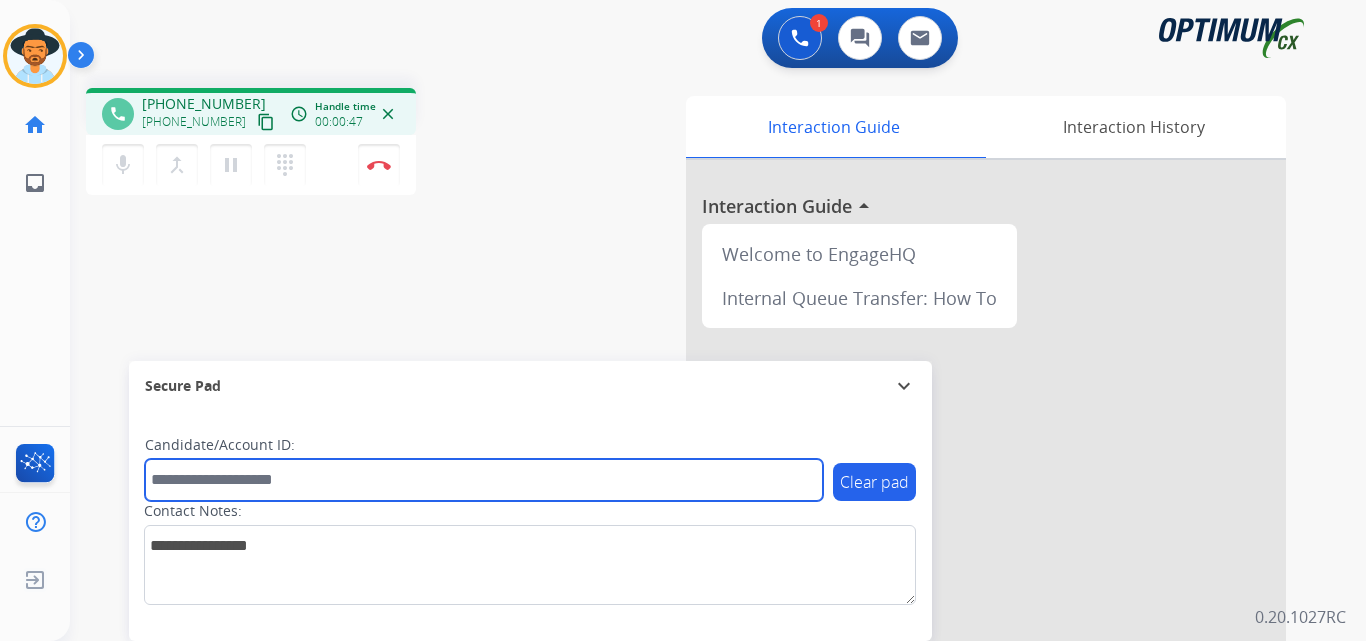 click at bounding box center (484, 480) 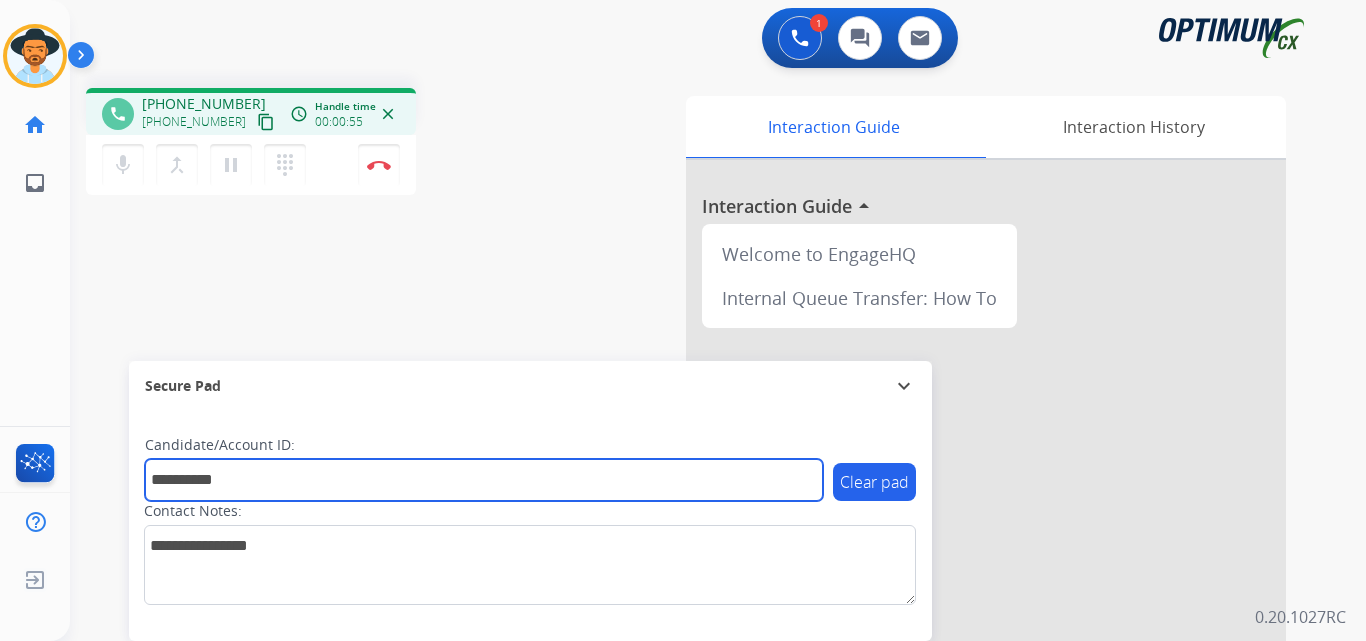 click on "**********" at bounding box center (484, 480) 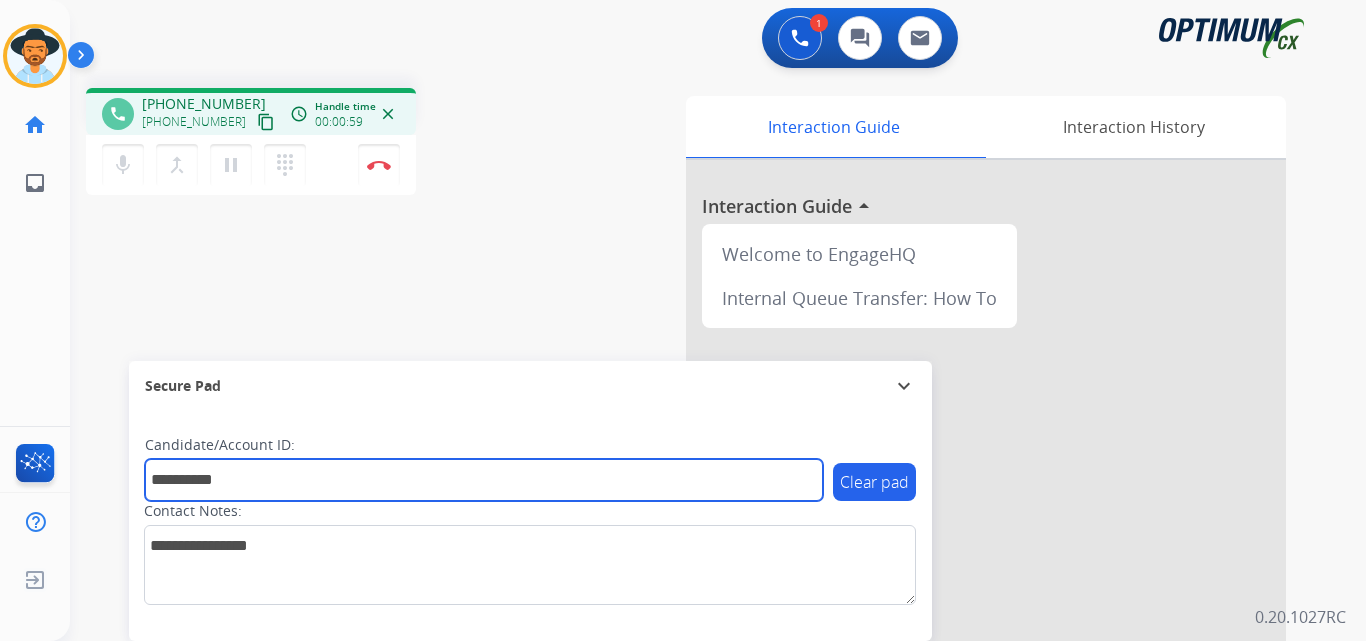 type on "**********" 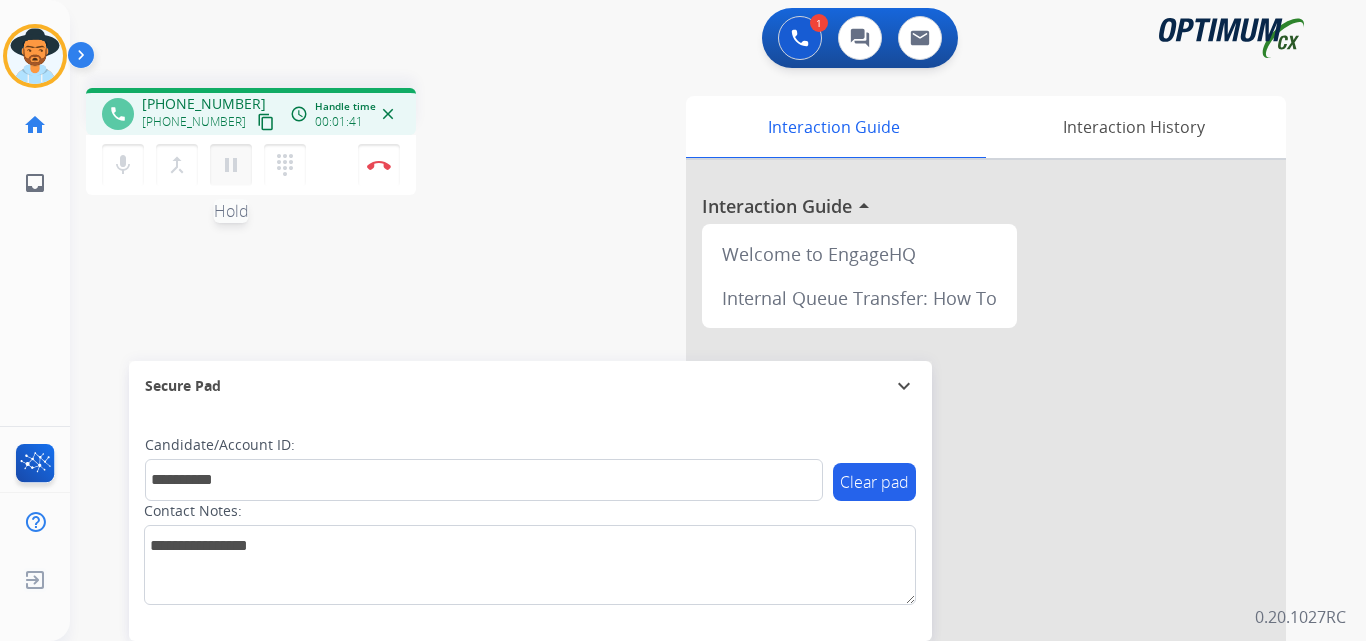 click on "pause" at bounding box center [231, 165] 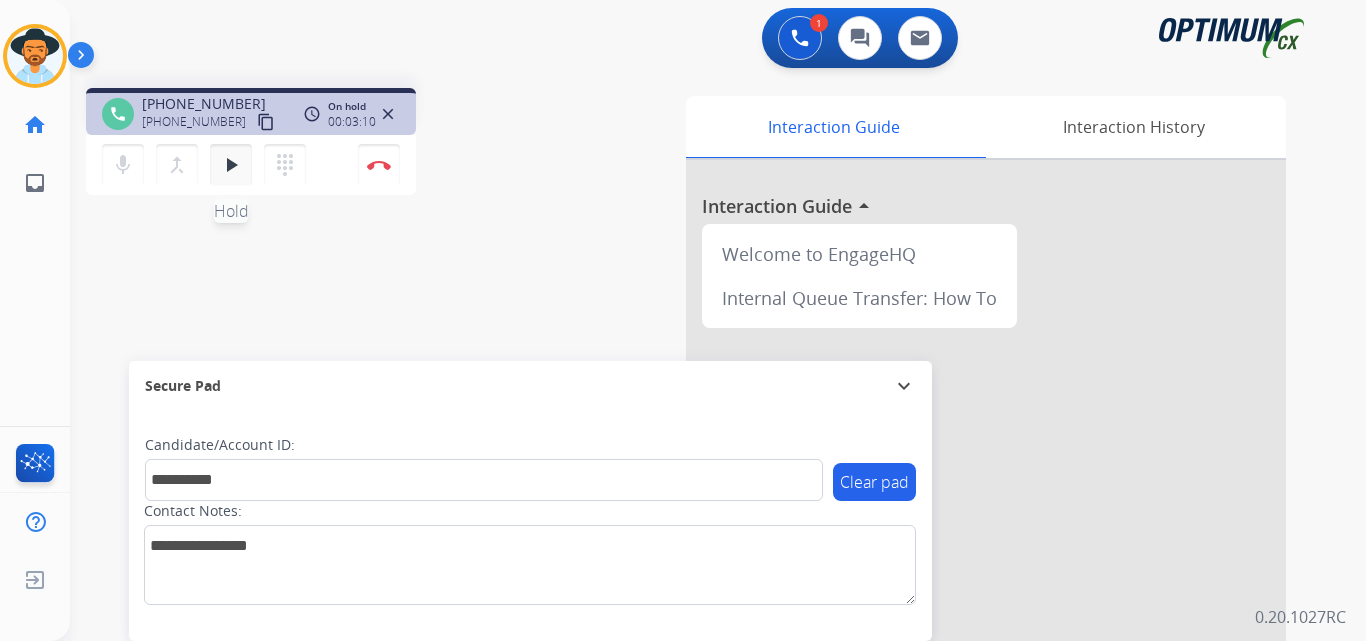 click on "play_arrow" at bounding box center [231, 165] 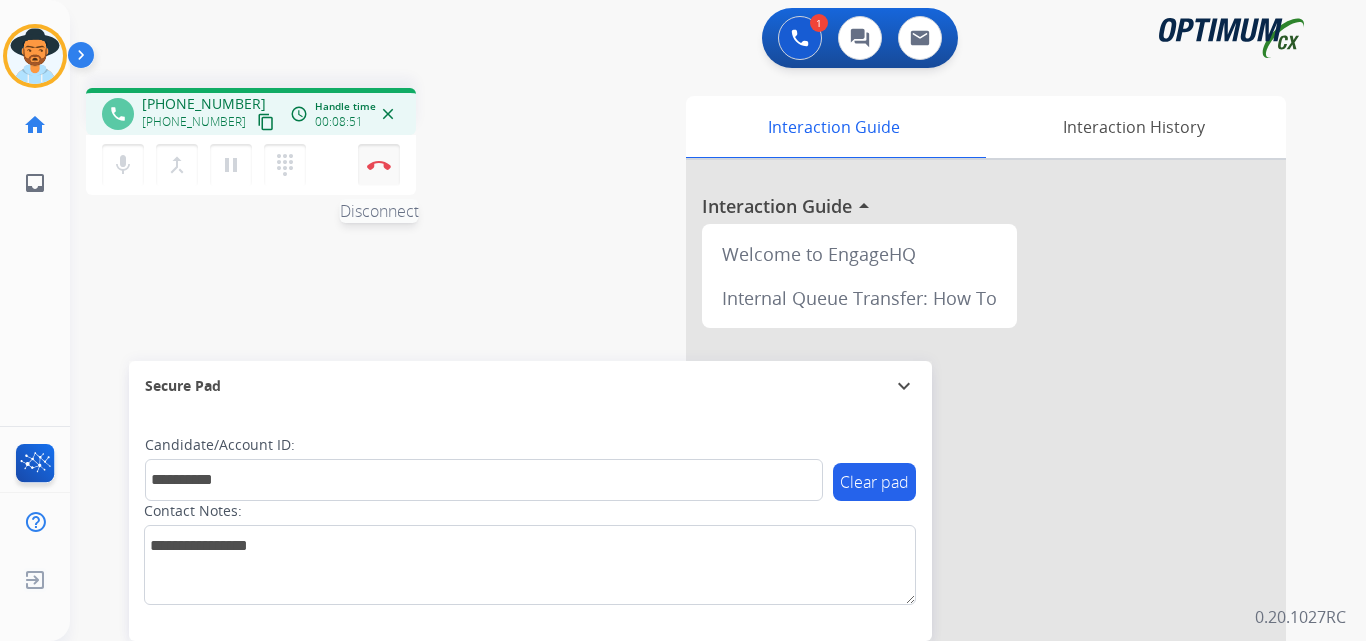 click at bounding box center (379, 165) 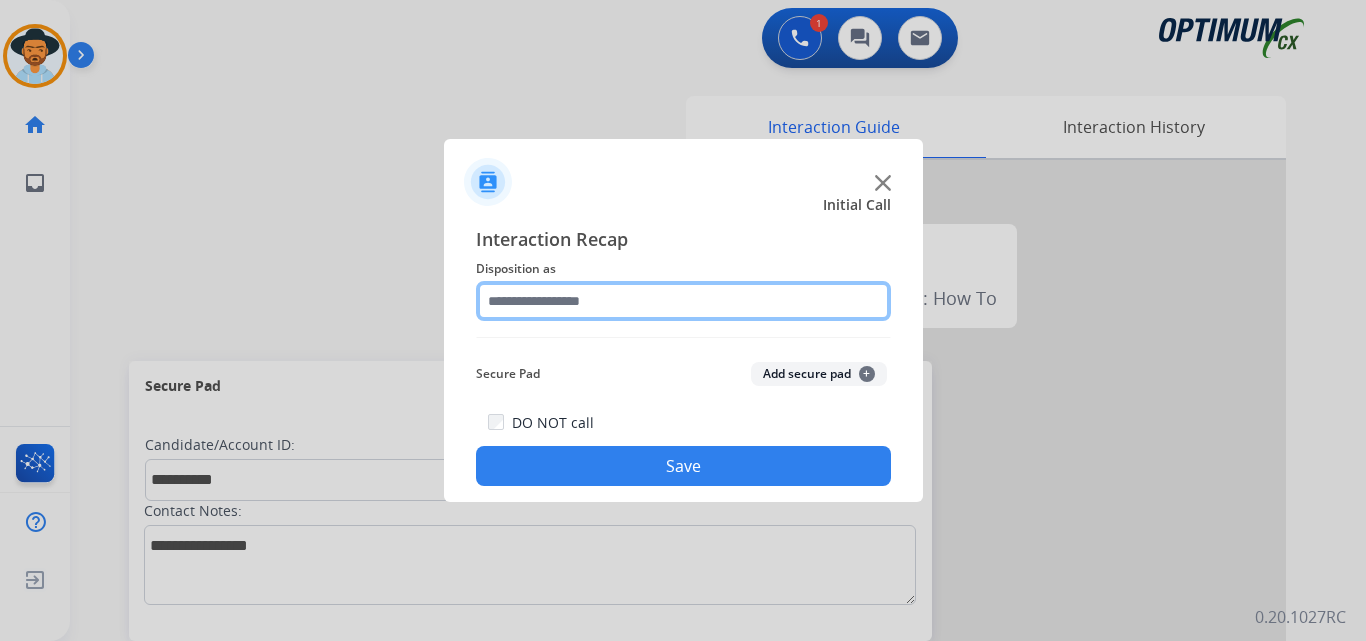 click 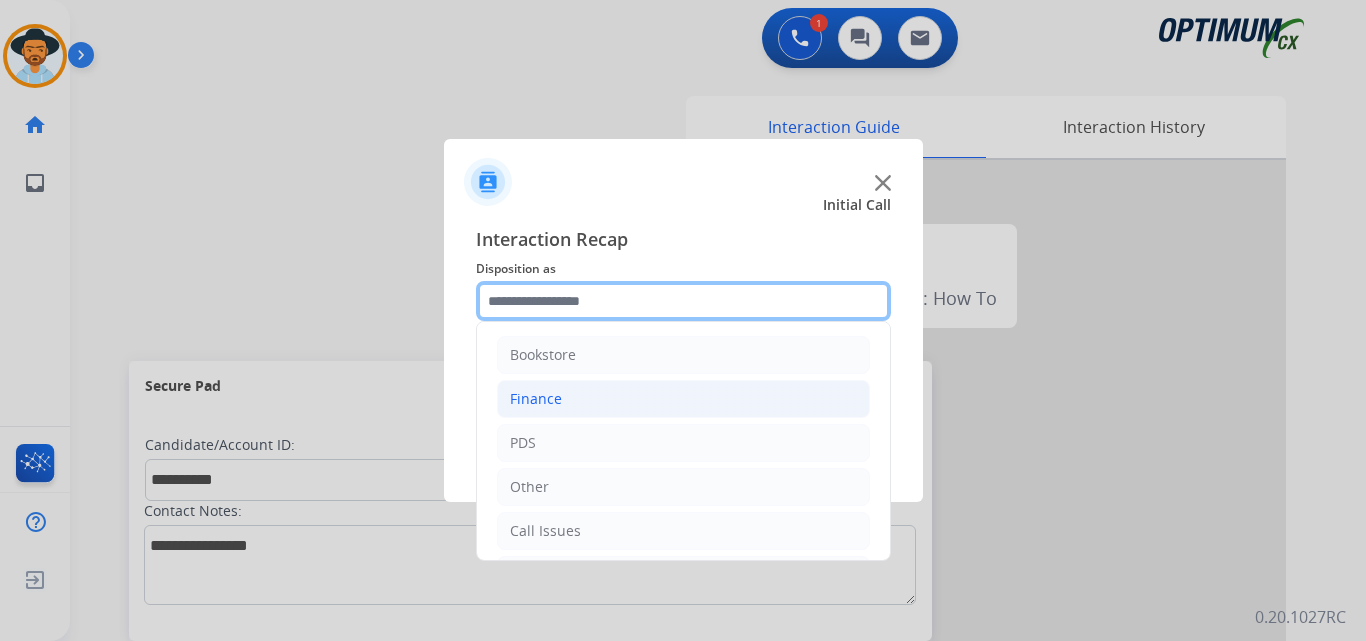 scroll, scrollTop: 136, scrollLeft: 0, axis: vertical 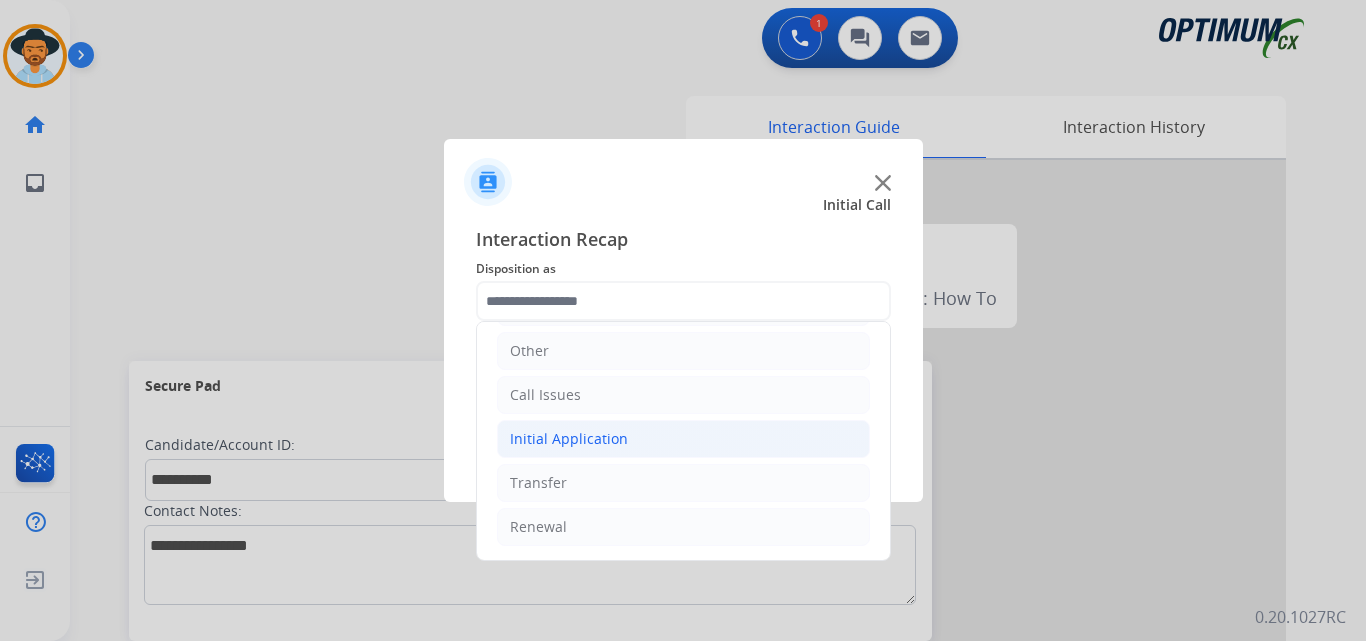 click on "Initial Application" 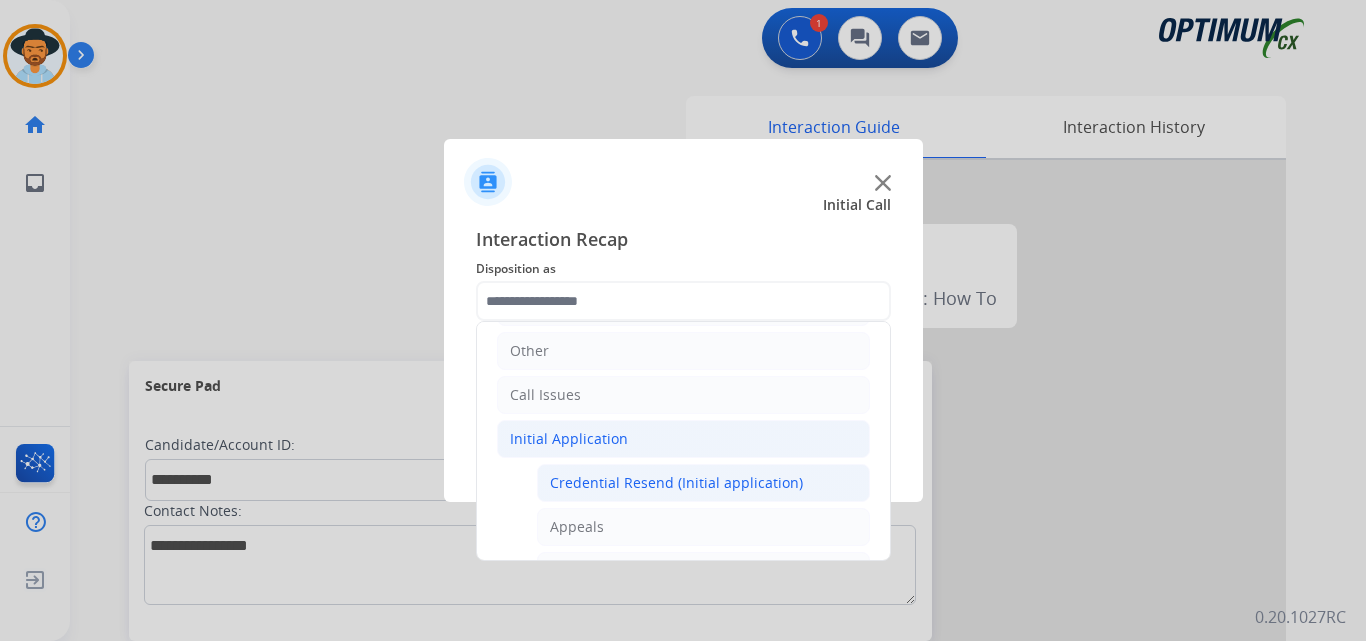 click on "Credential Resend (Initial application)" 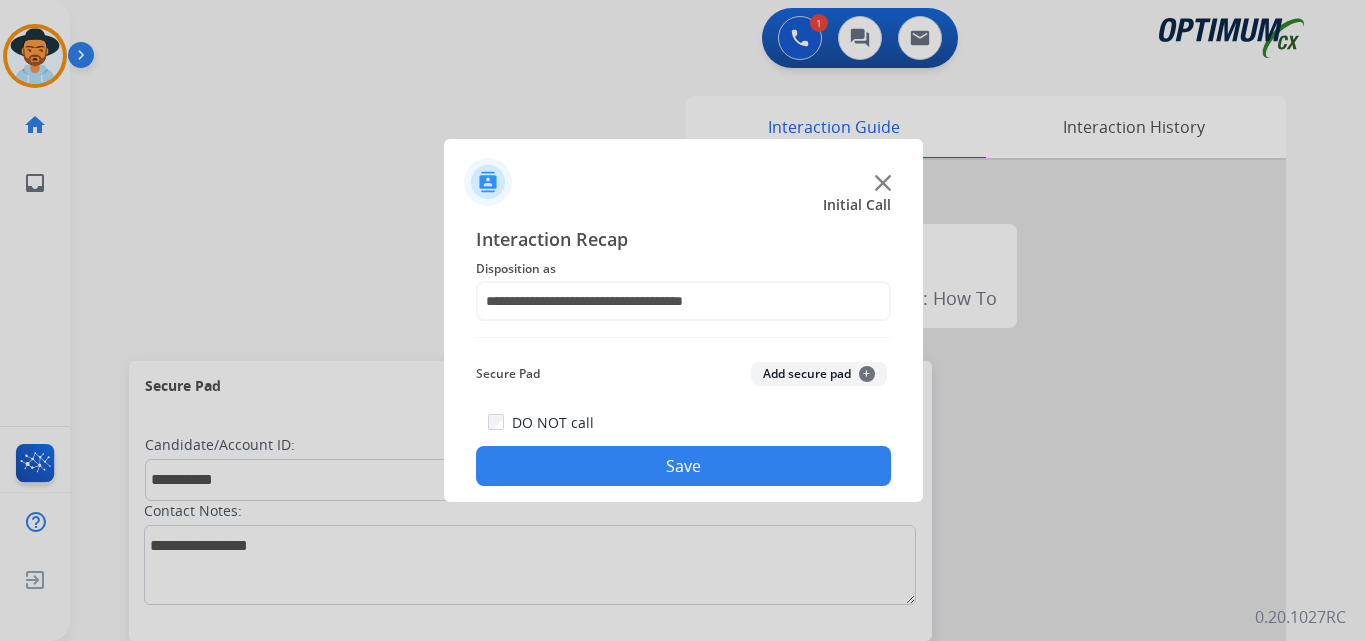 click on "Save" 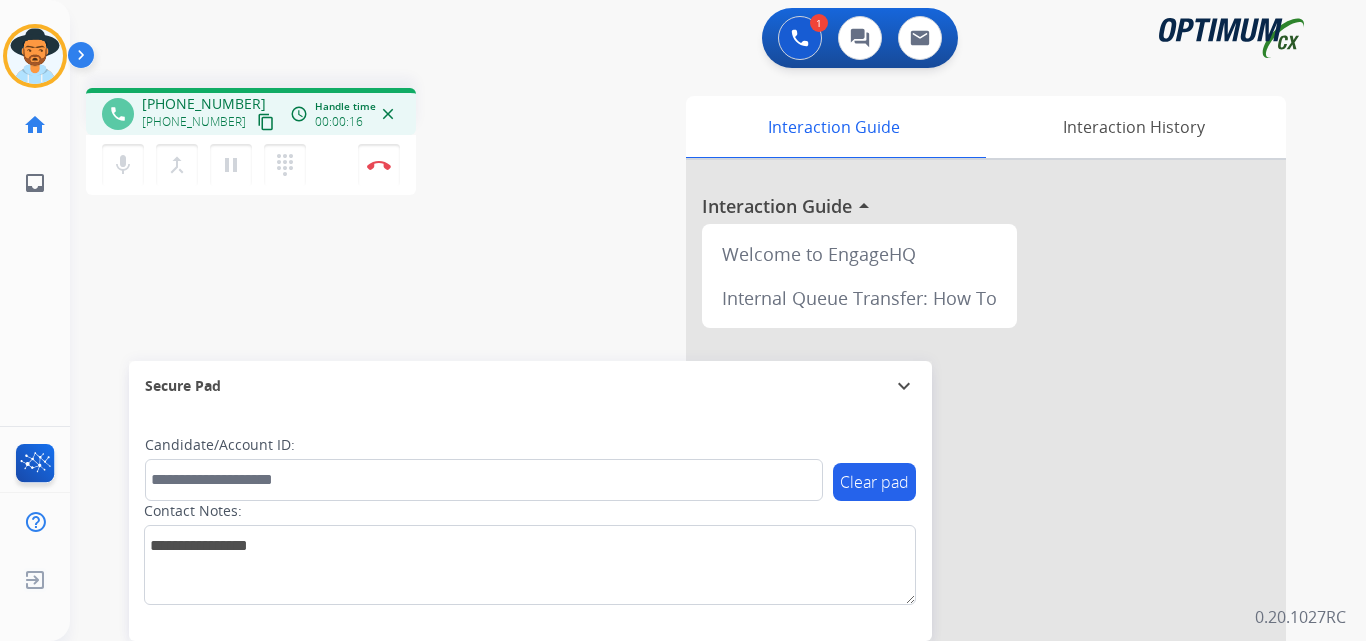 click on "+18327609648" at bounding box center [204, 104] 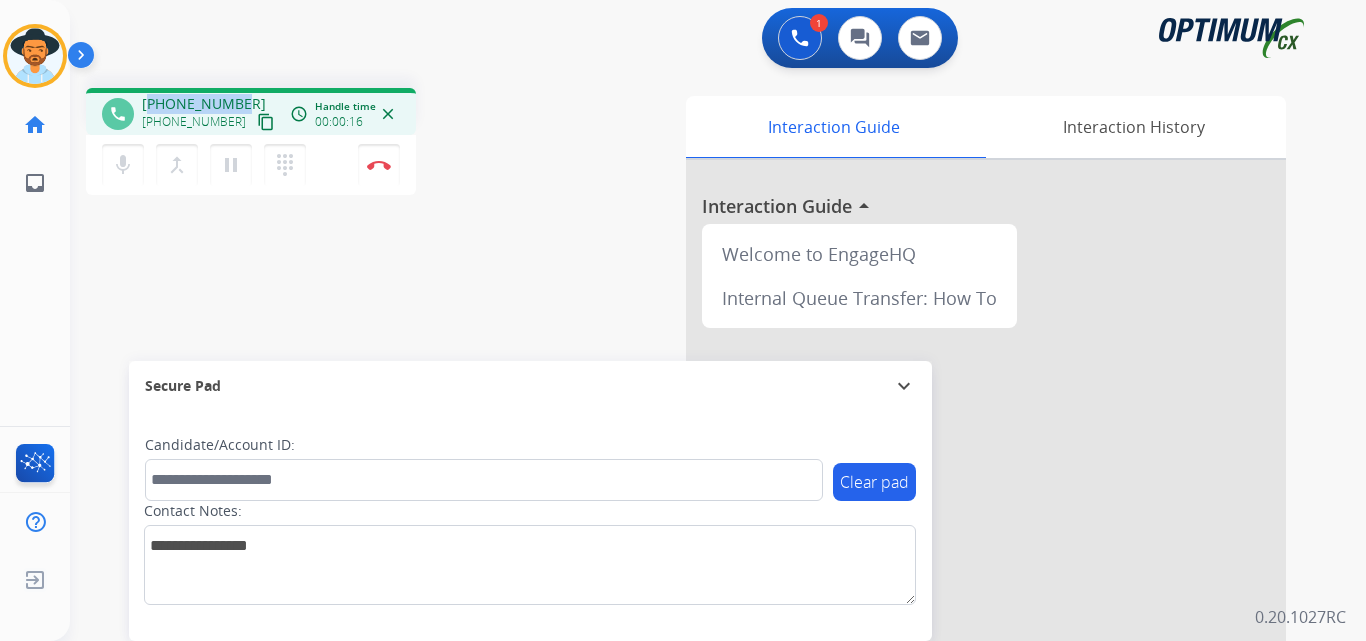 click on "+18327609648" at bounding box center (204, 104) 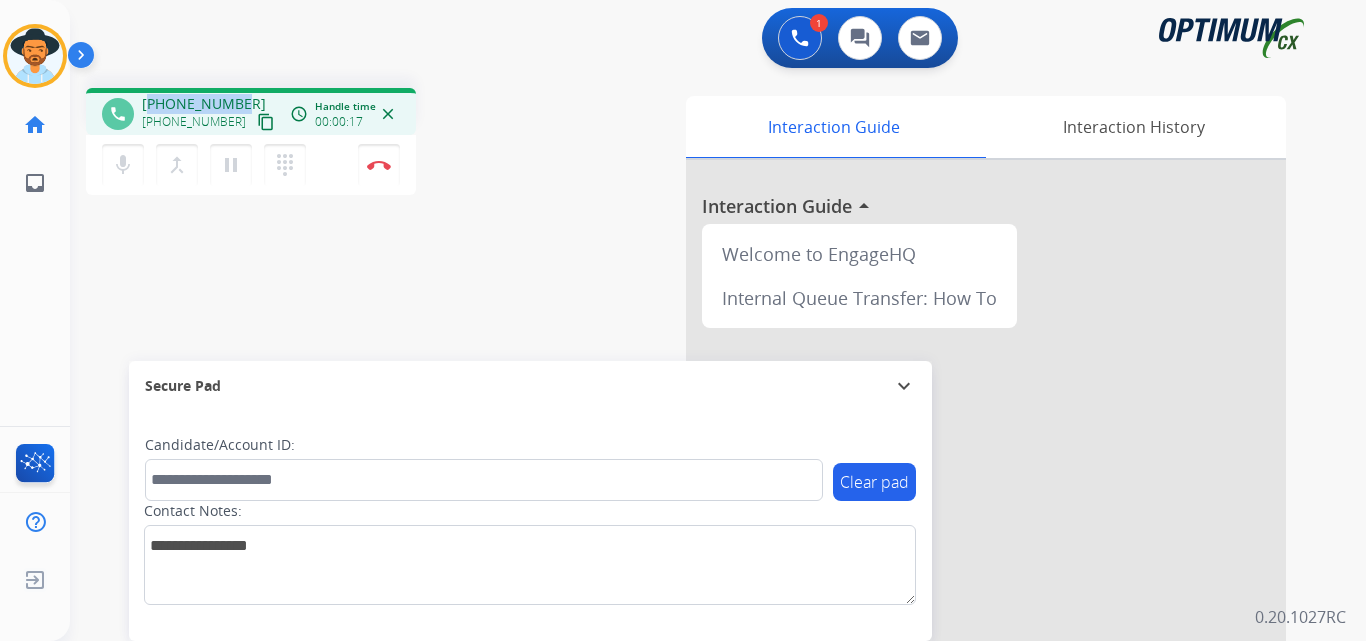 copy on "18327609648" 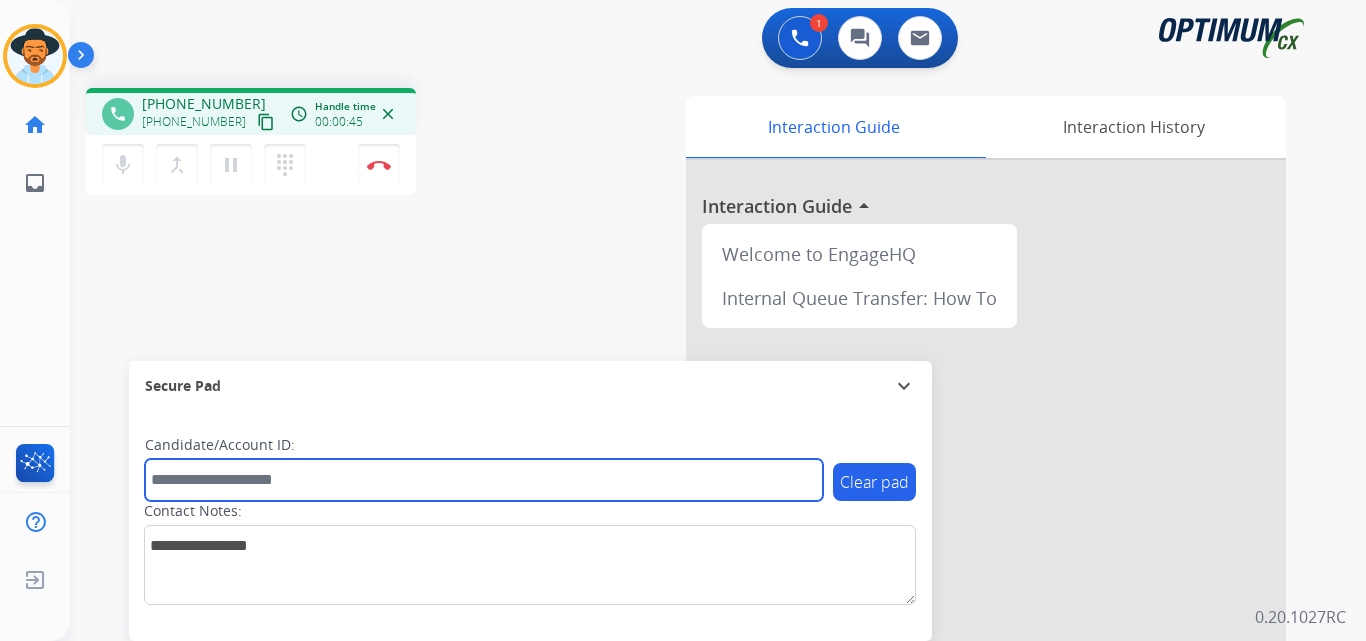 click at bounding box center [484, 480] 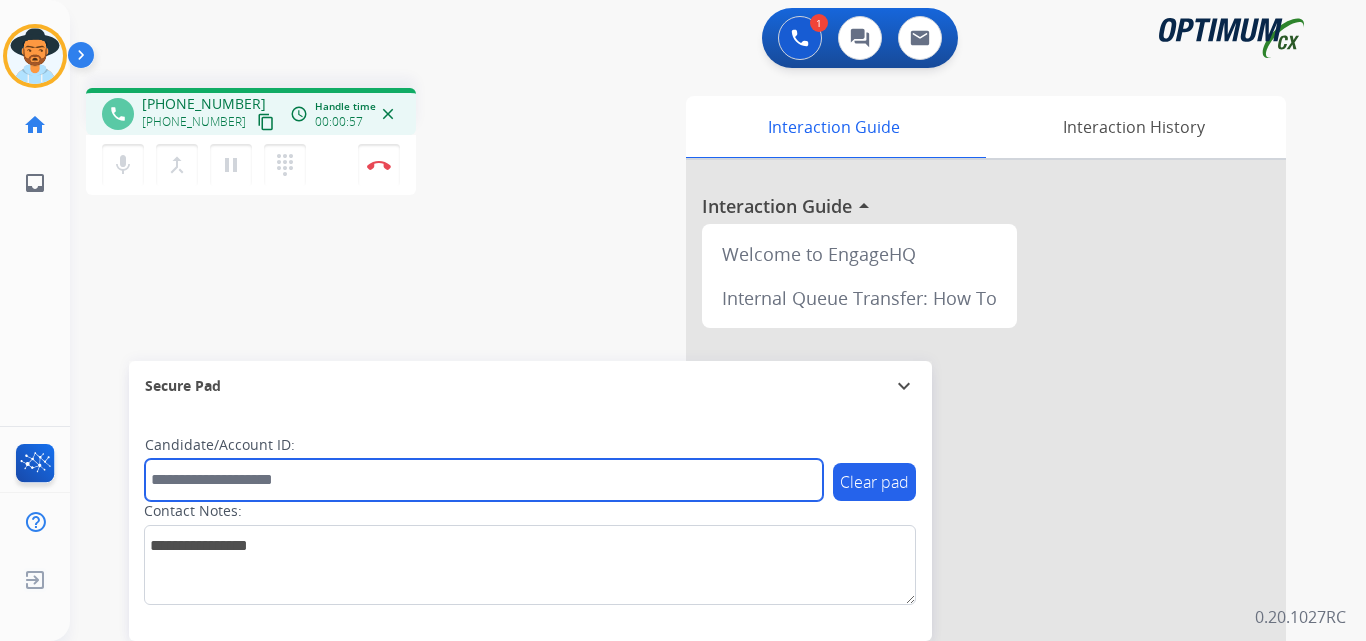 click at bounding box center [484, 480] 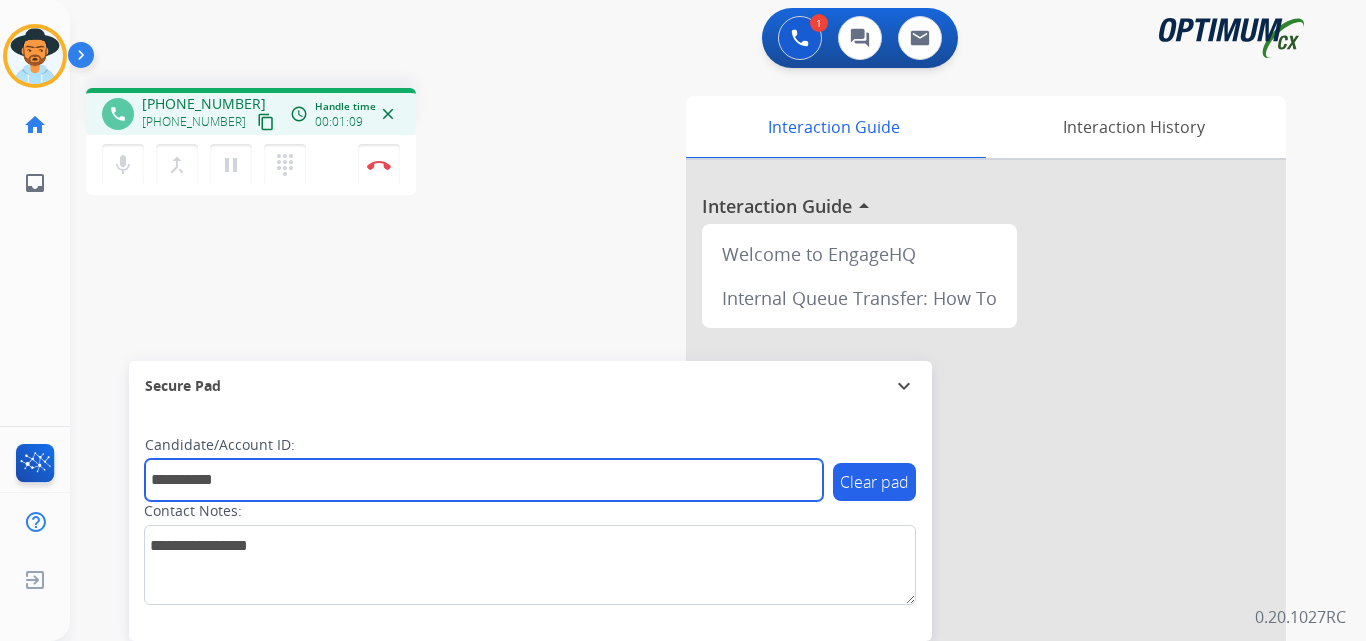 click on "**********" at bounding box center (484, 480) 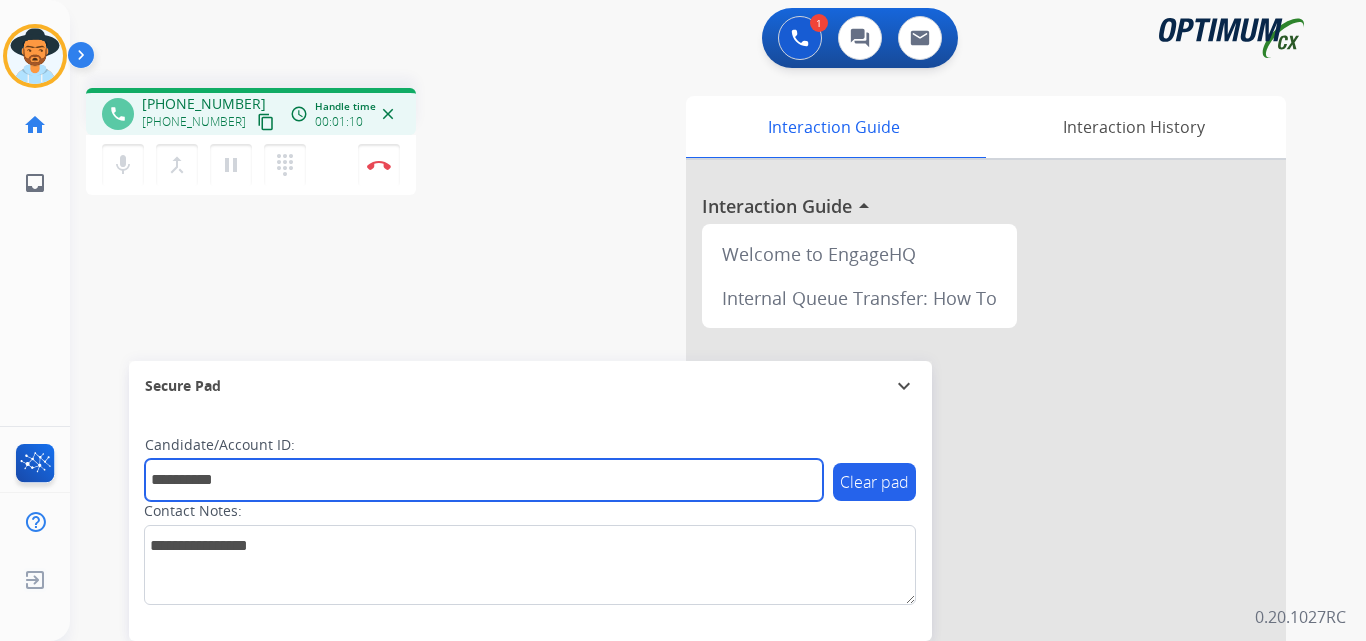 click on "**********" at bounding box center [484, 480] 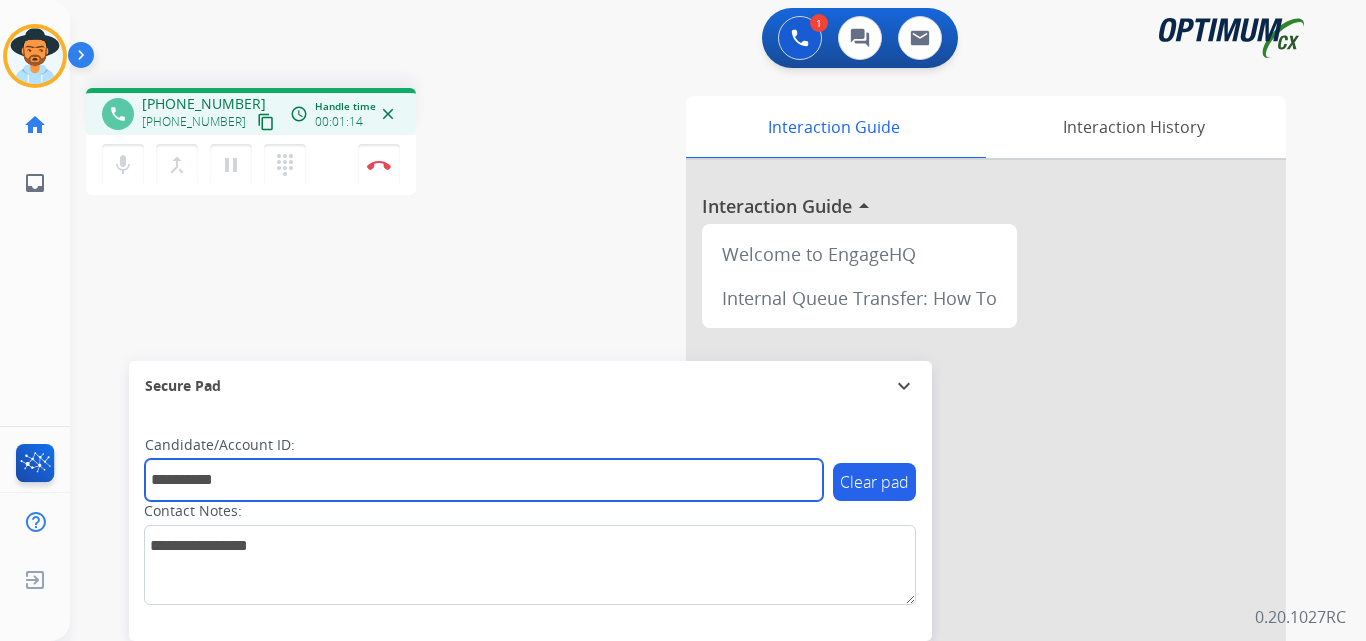 type on "**********" 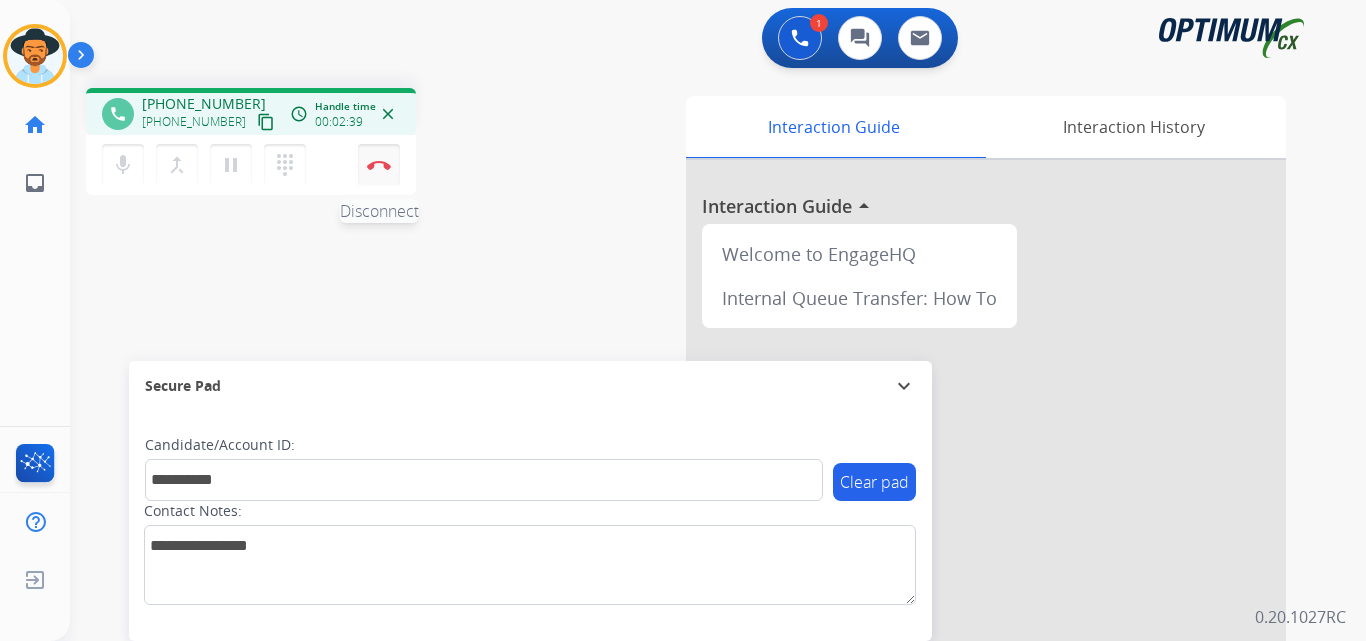 click at bounding box center (379, 165) 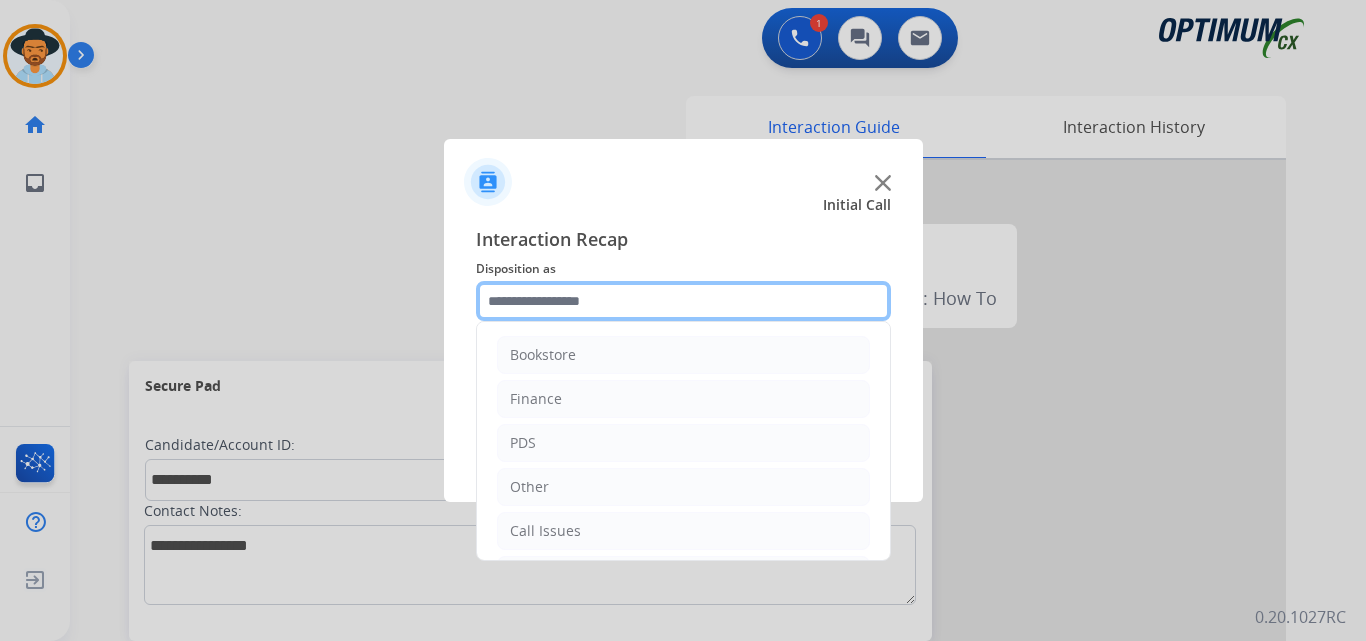 click 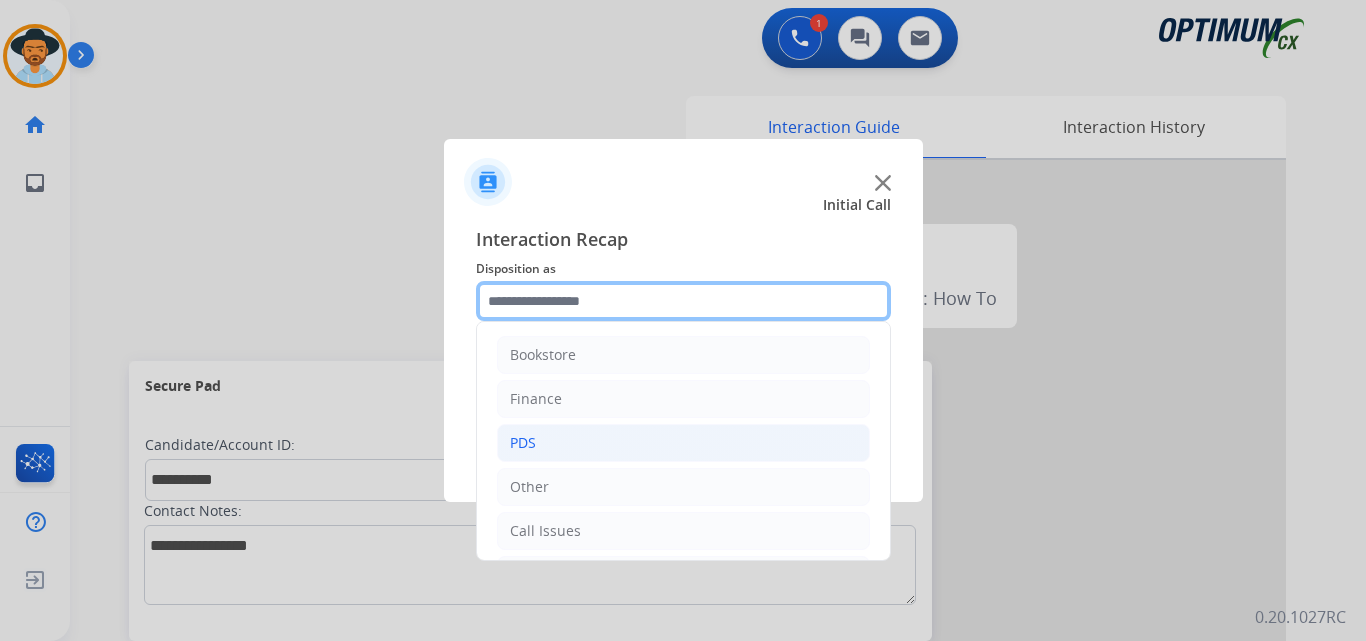 scroll, scrollTop: 136, scrollLeft: 0, axis: vertical 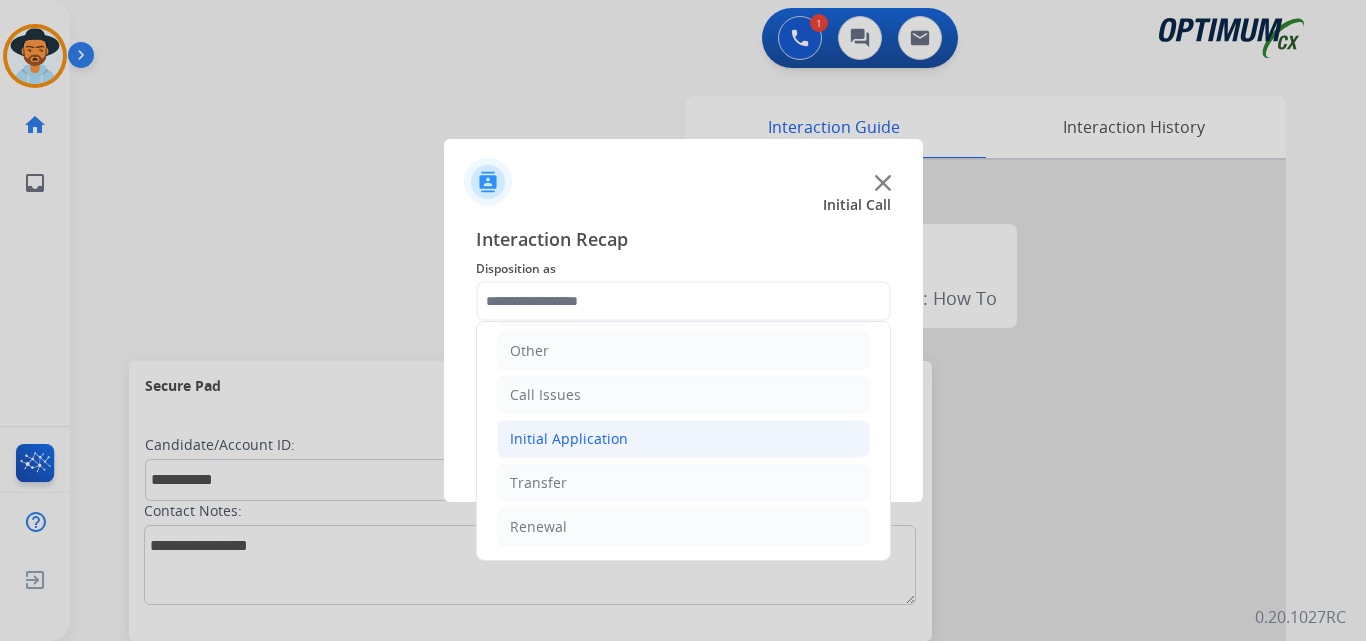 click on "Initial Application" 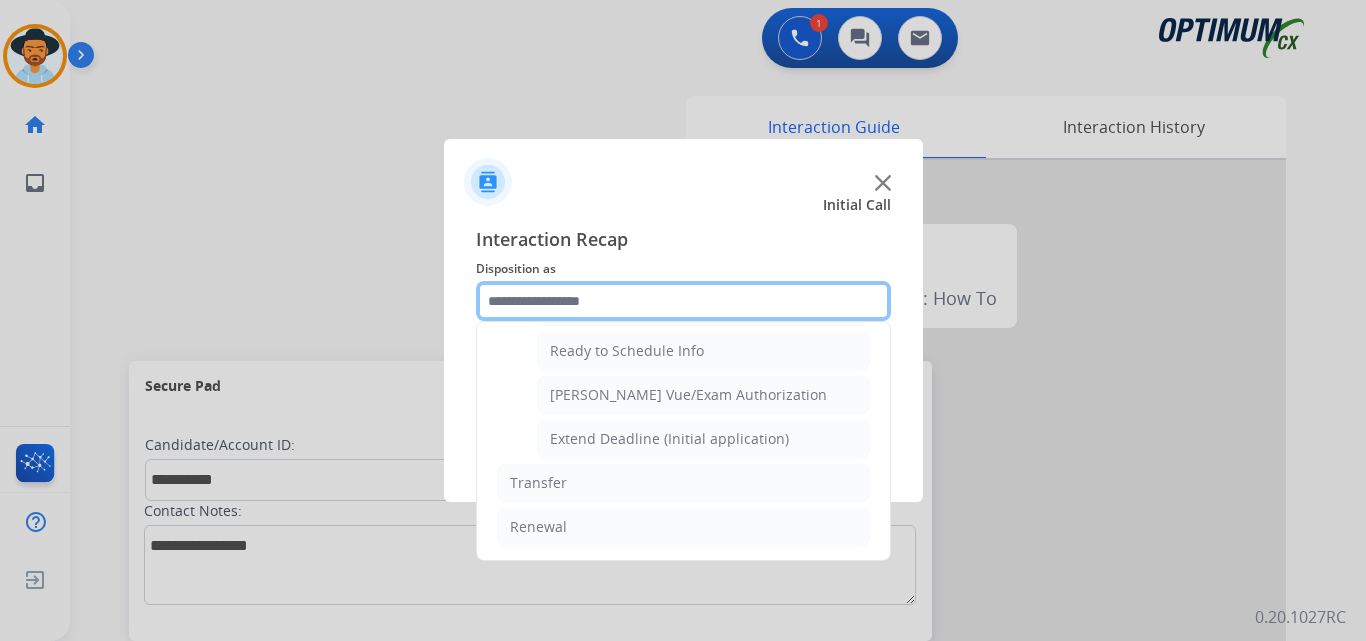 scroll, scrollTop: 1065, scrollLeft: 0, axis: vertical 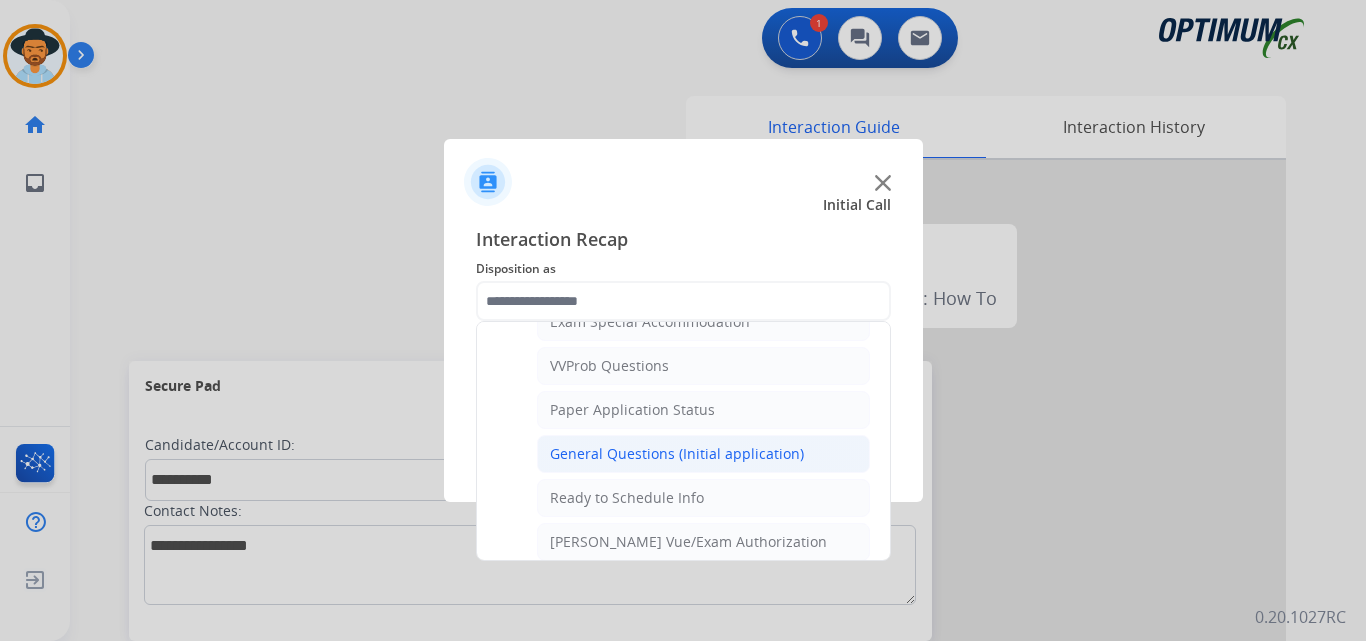 click on "General Questions (Initial application)" 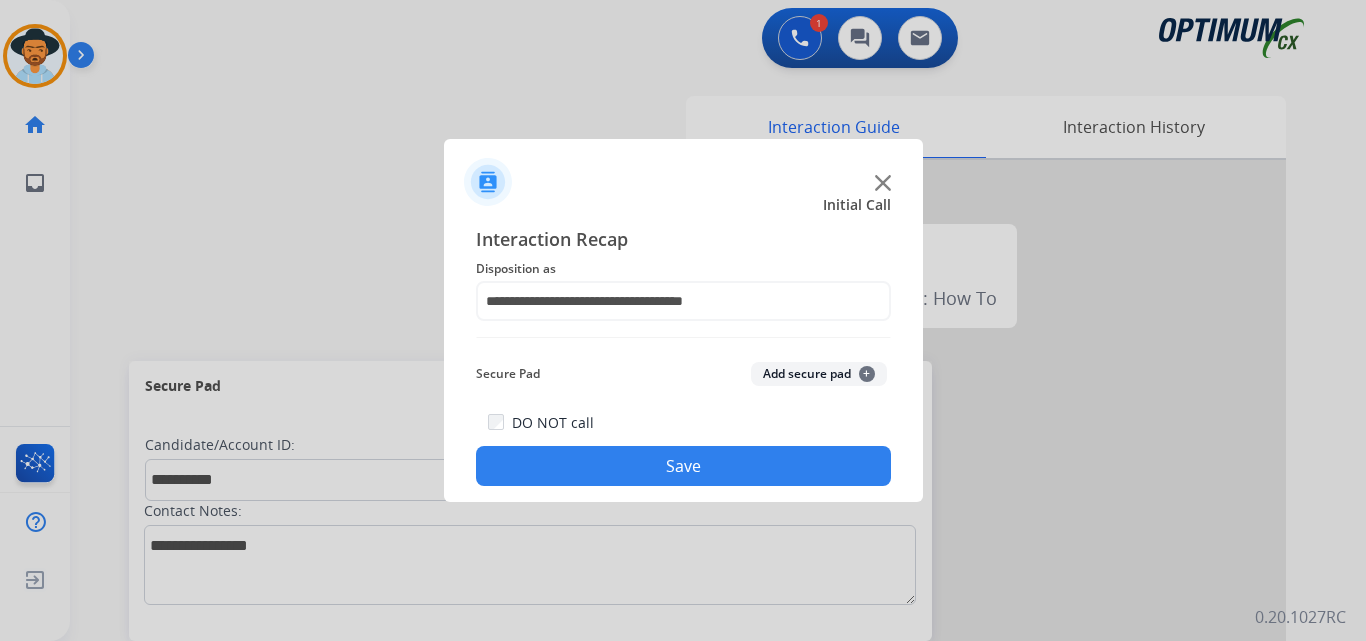 click on "Save" 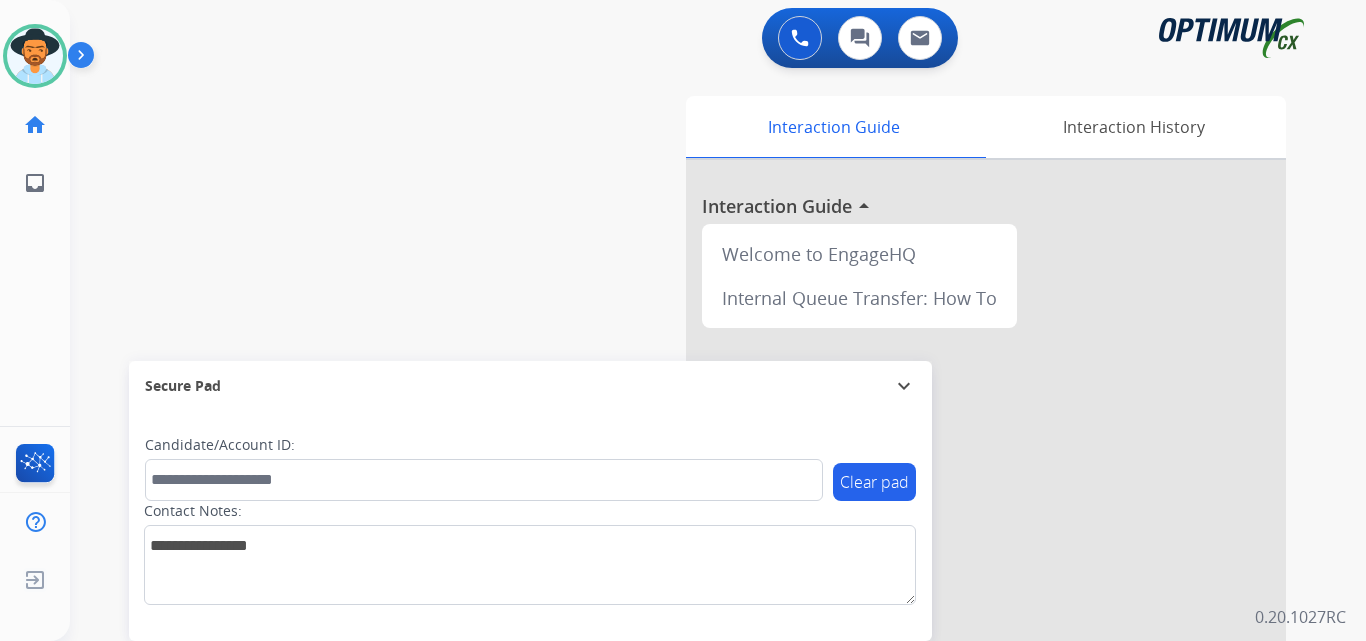 drag, startPoint x: 319, startPoint y: 241, endPoint x: 332, endPoint y: 269, distance: 30.870699 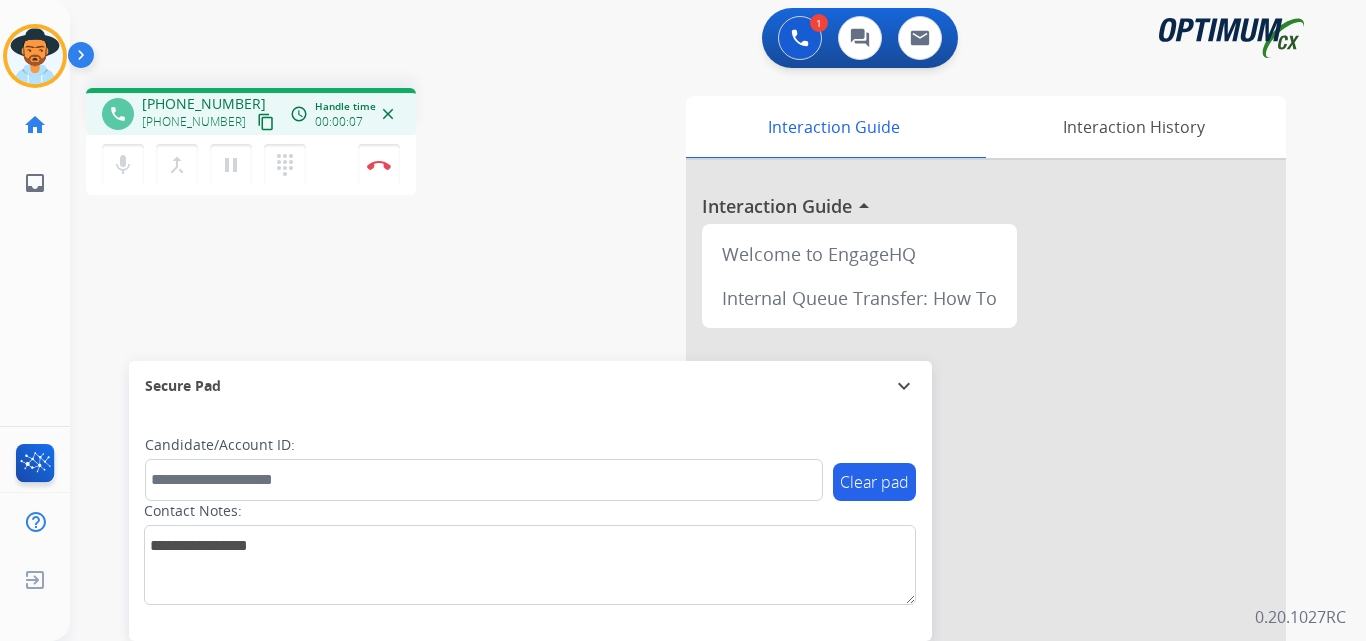 click on "+14706920305" at bounding box center (204, 104) 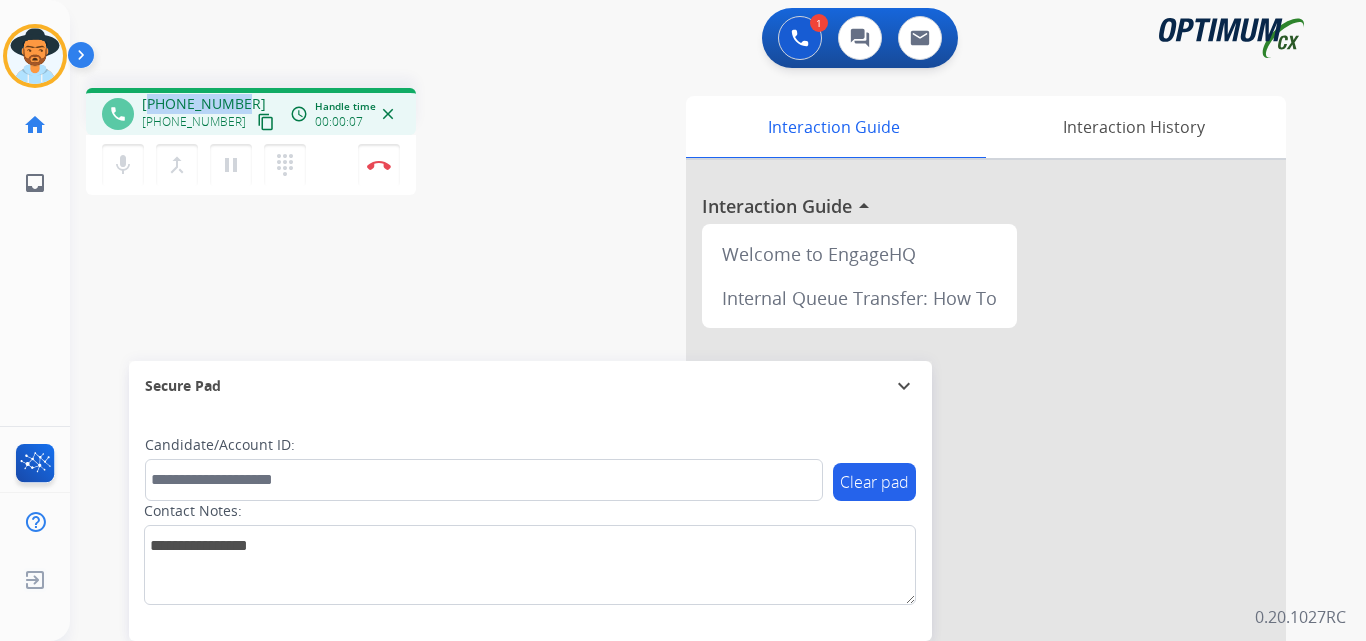 click on "+14706920305" at bounding box center (204, 104) 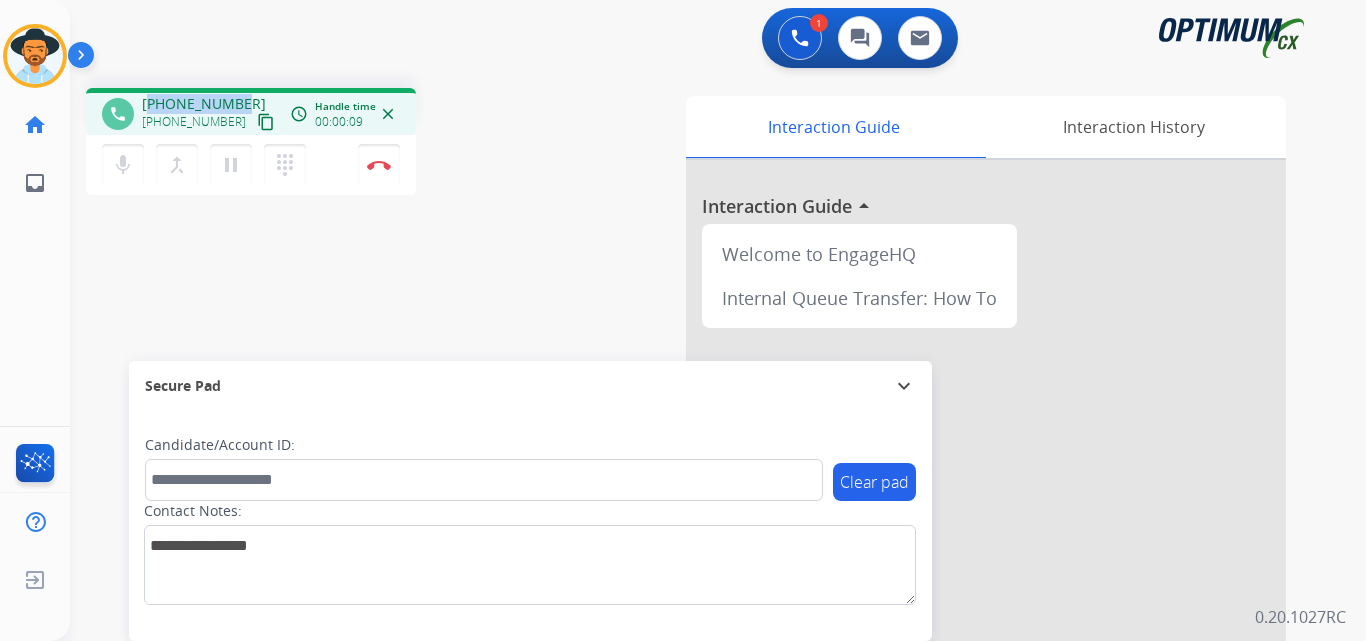 copy on "14706920305" 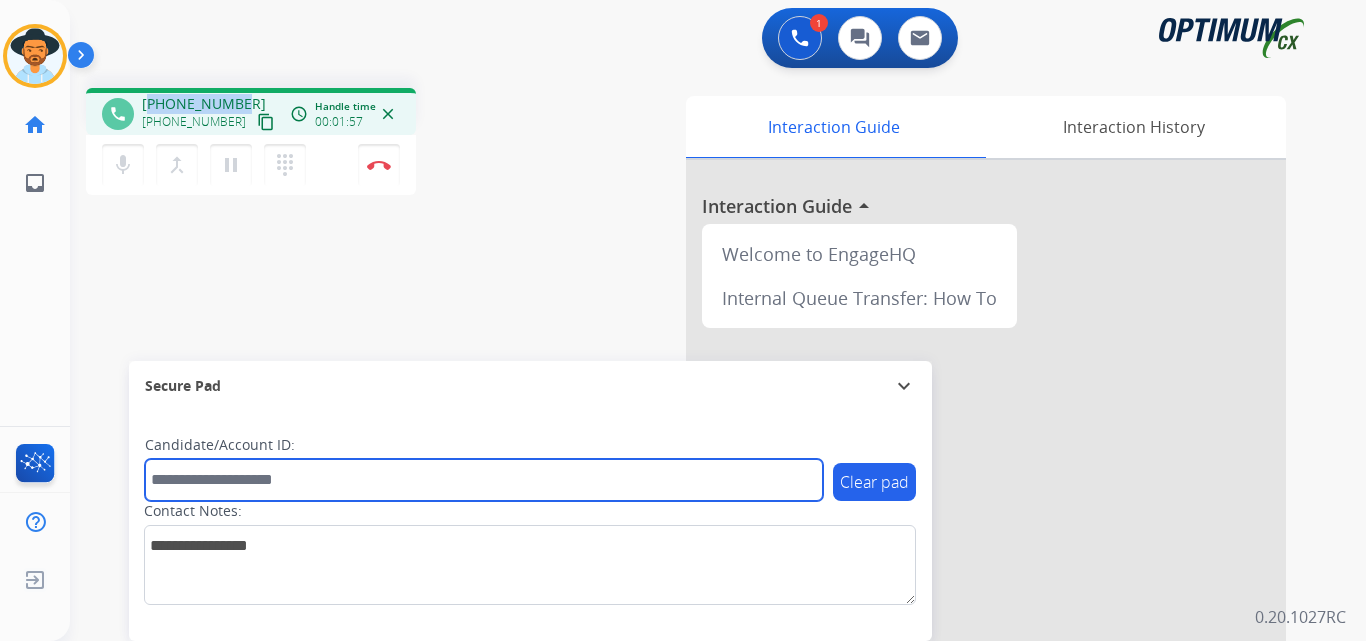 click at bounding box center (484, 480) 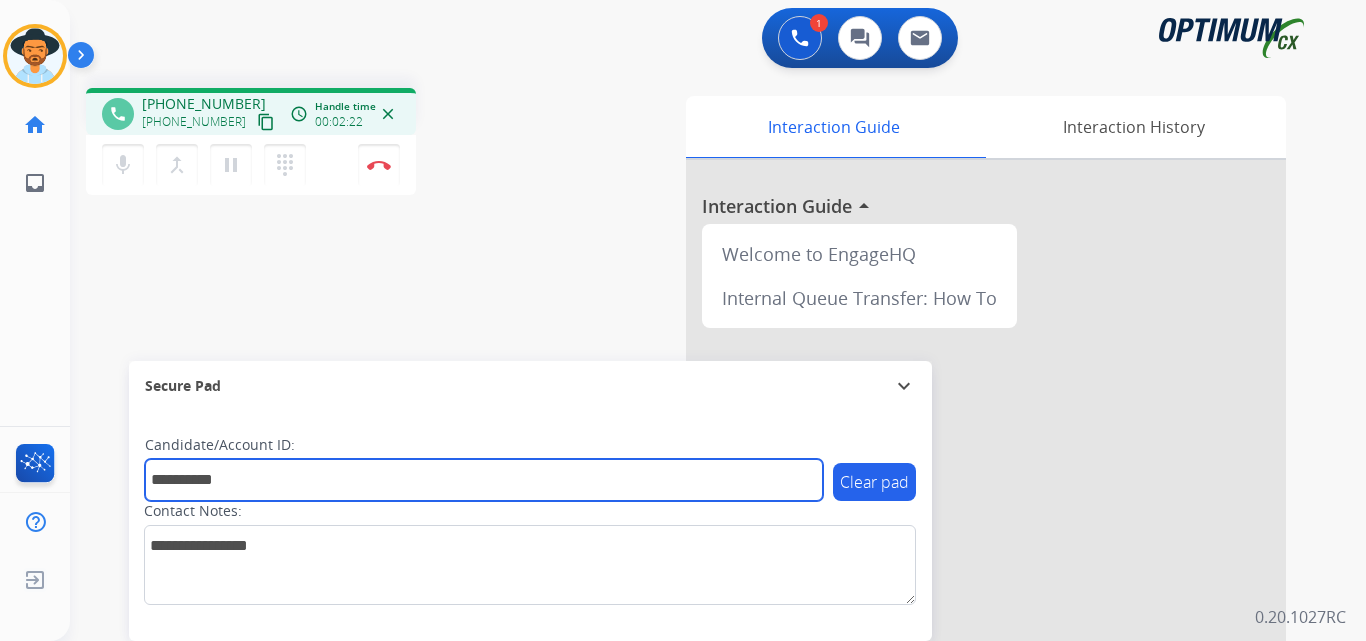 type on "**********" 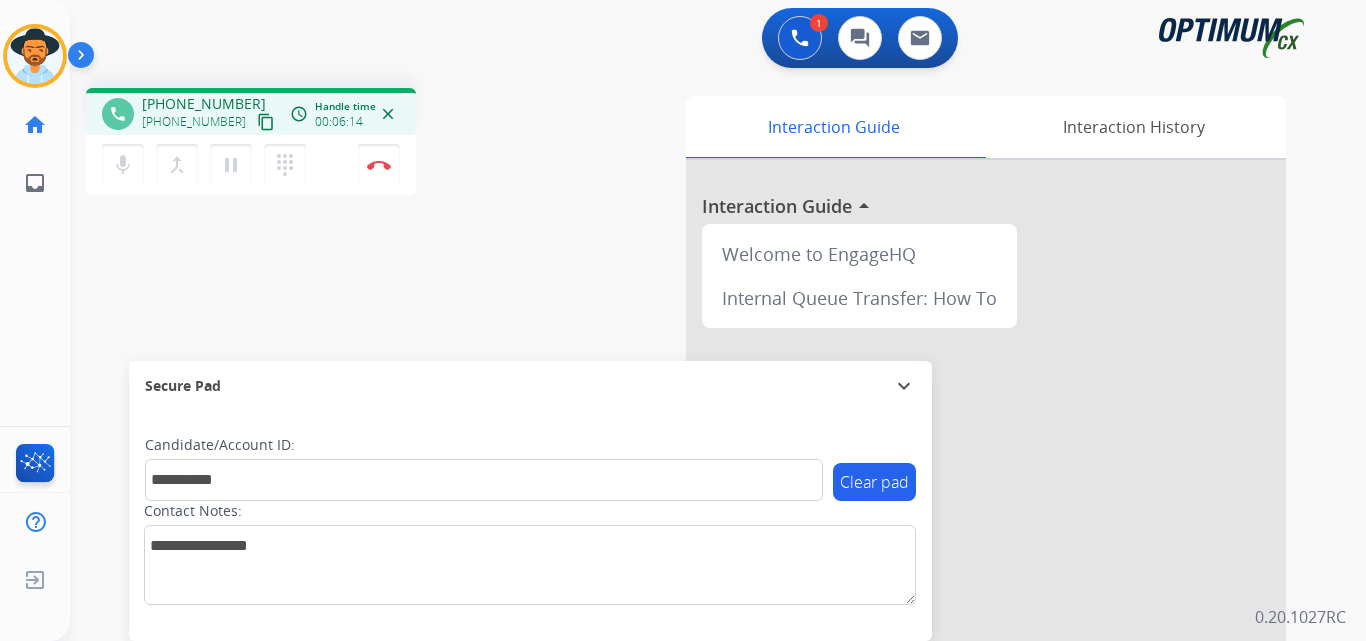 click on "**********" at bounding box center [694, 489] 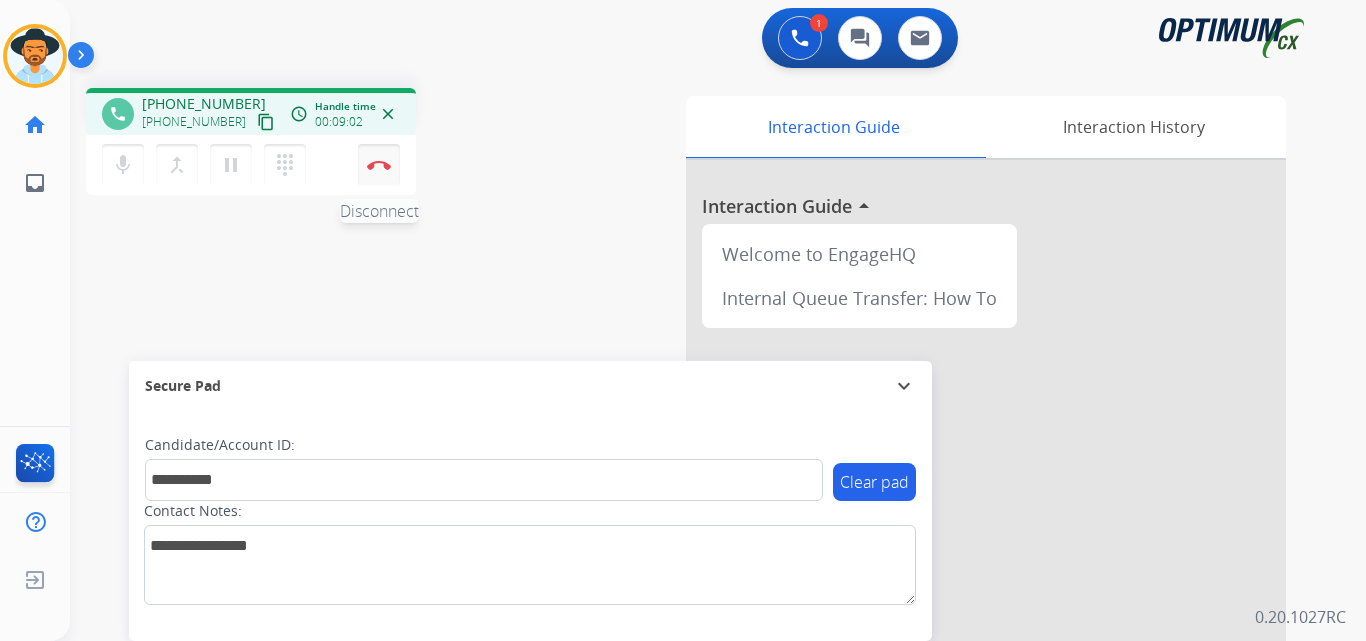 click at bounding box center (379, 165) 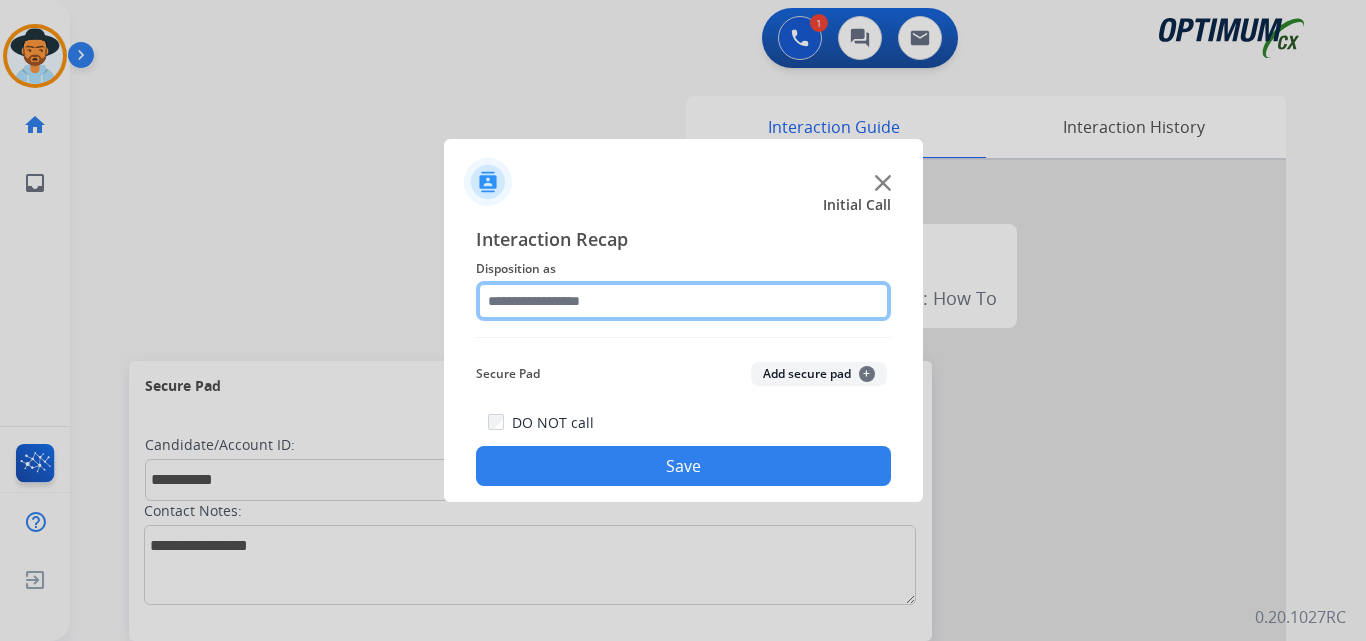 click 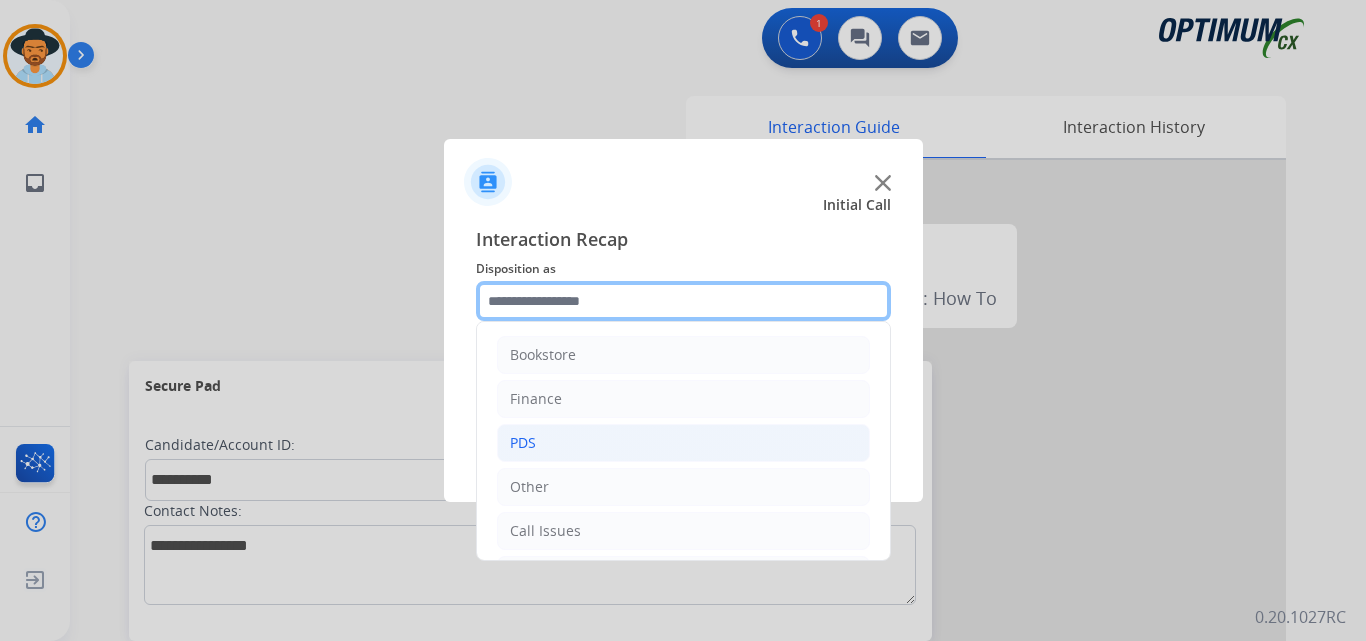 scroll, scrollTop: 136, scrollLeft: 0, axis: vertical 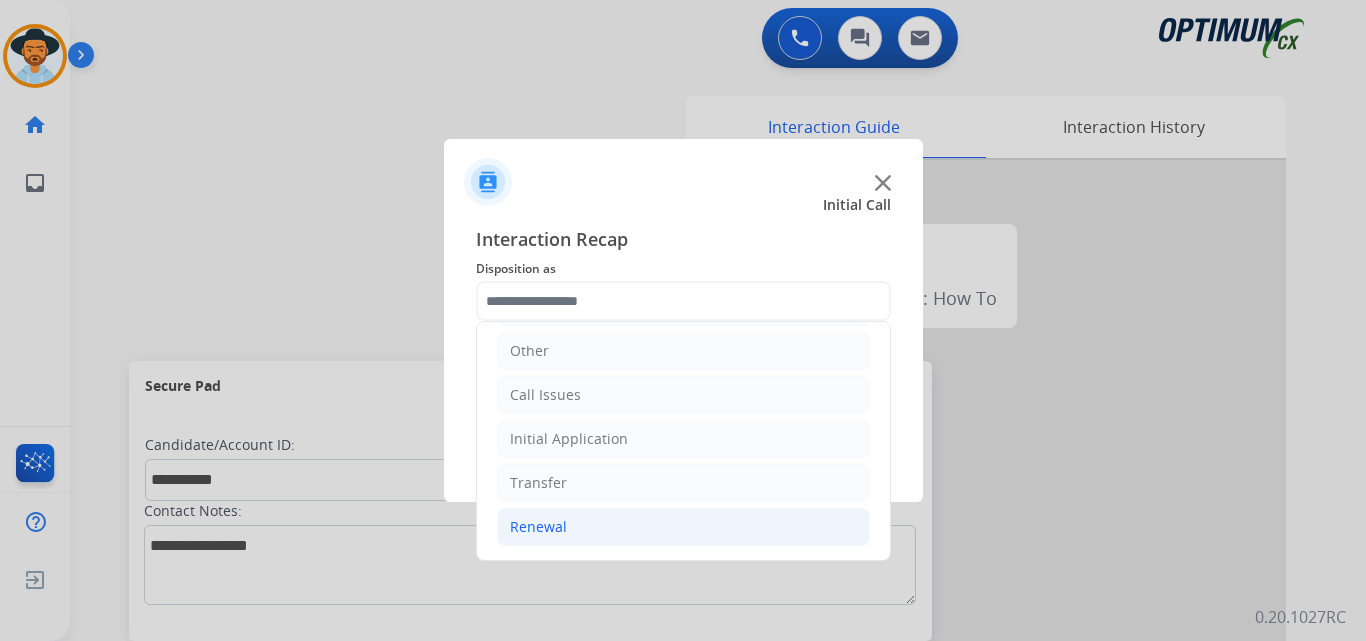 click on "Renewal" 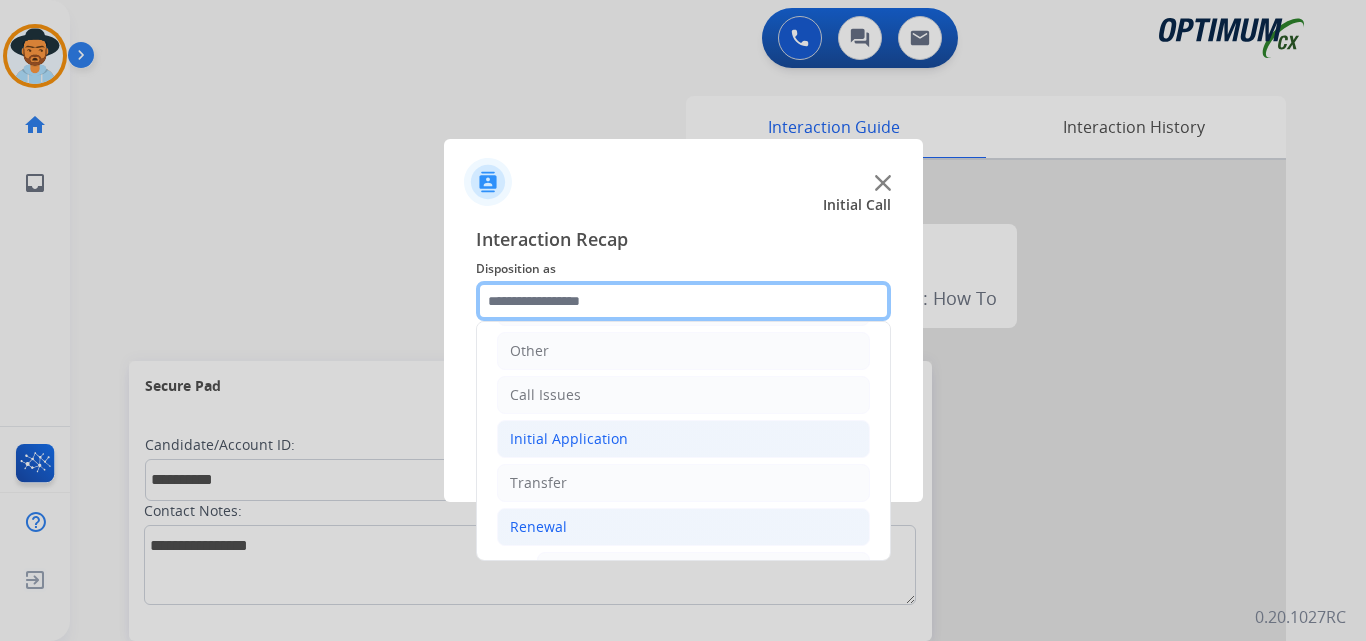 scroll, scrollTop: 636, scrollLeft: 0, axis: vertical 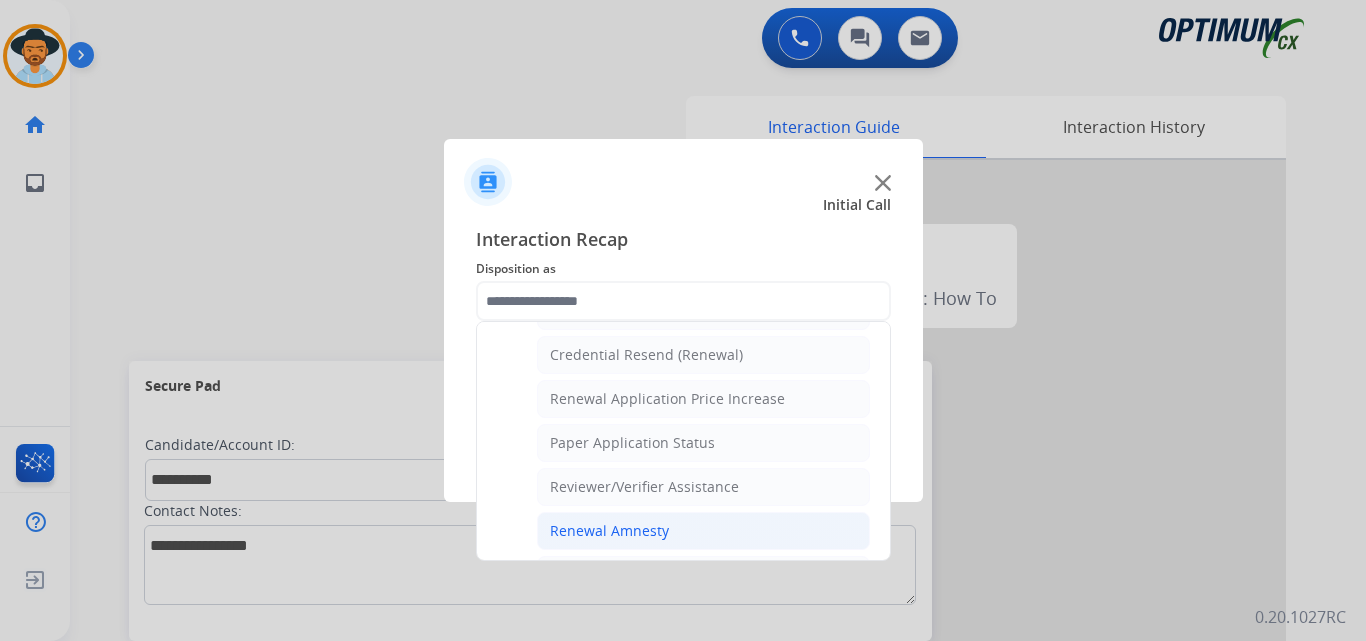click on "Renewal Amnesty" 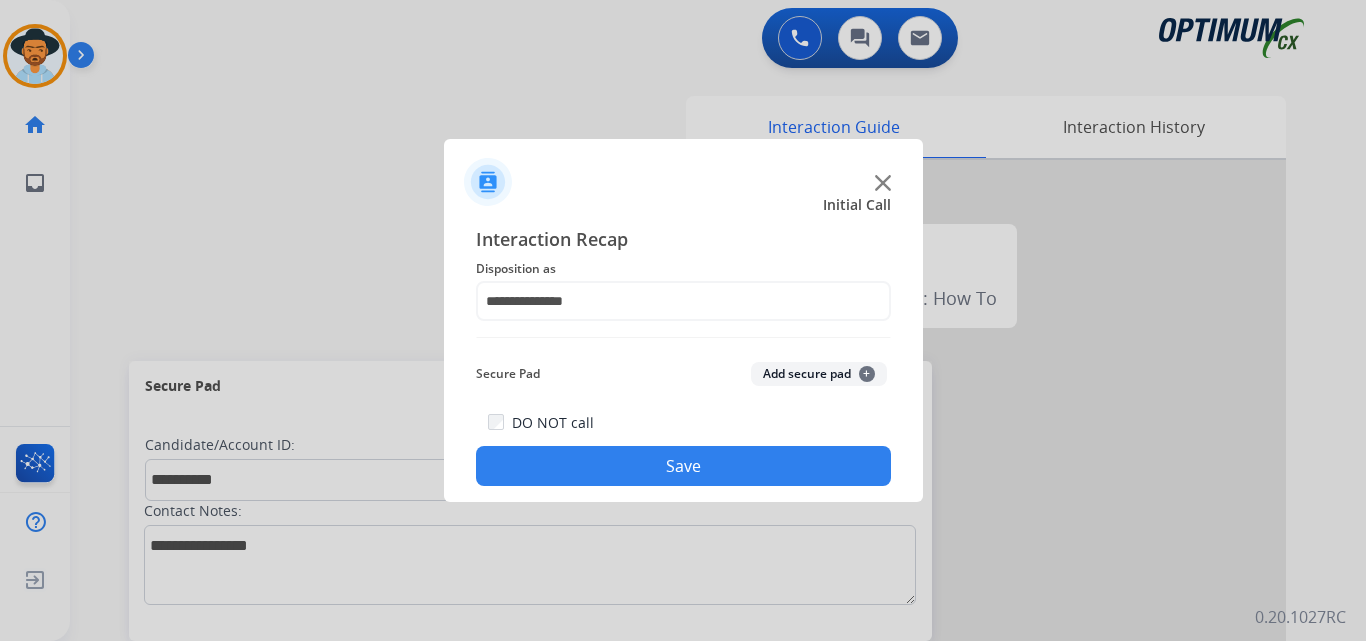 click on "Save" 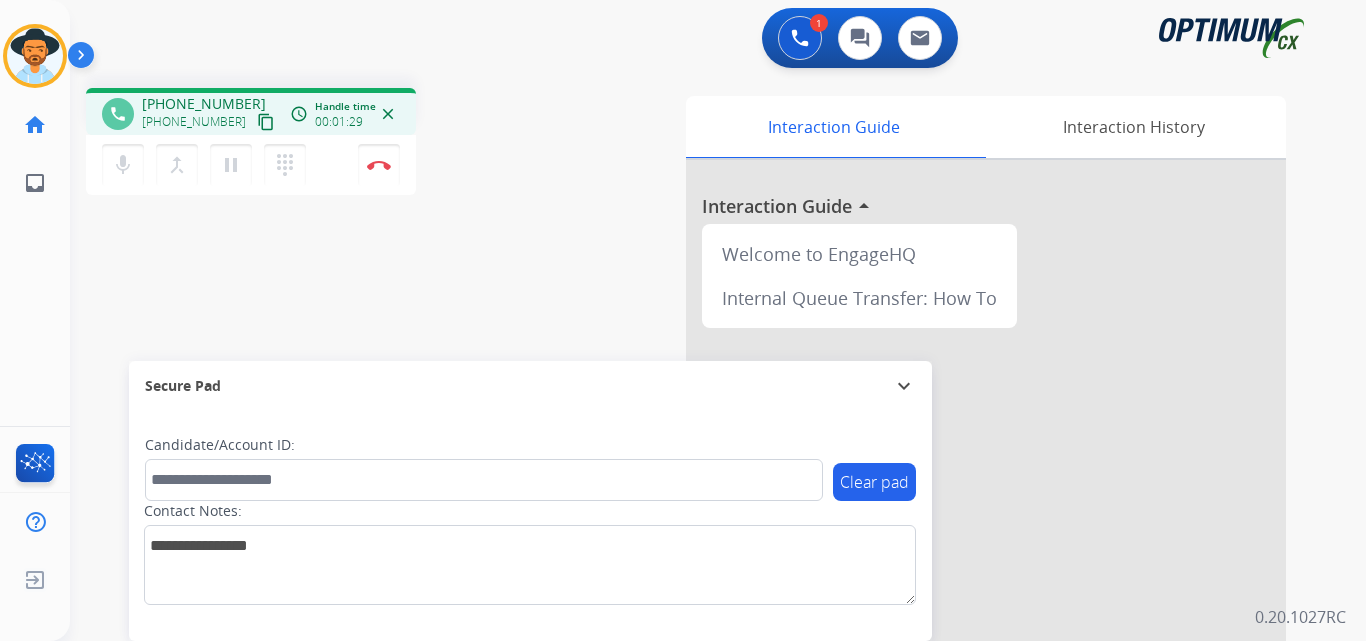 click on "+14095265878" at bounding box center (204, 104) 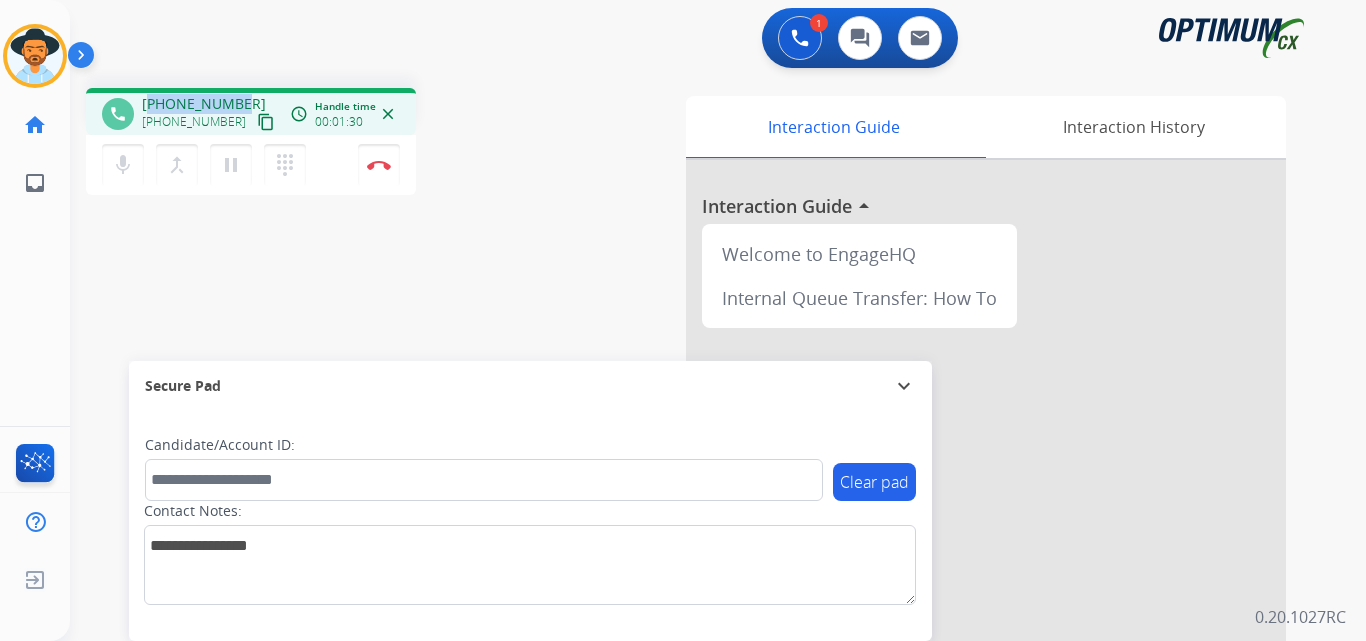 click on "+14095265878" at bounding box center (204, 104) 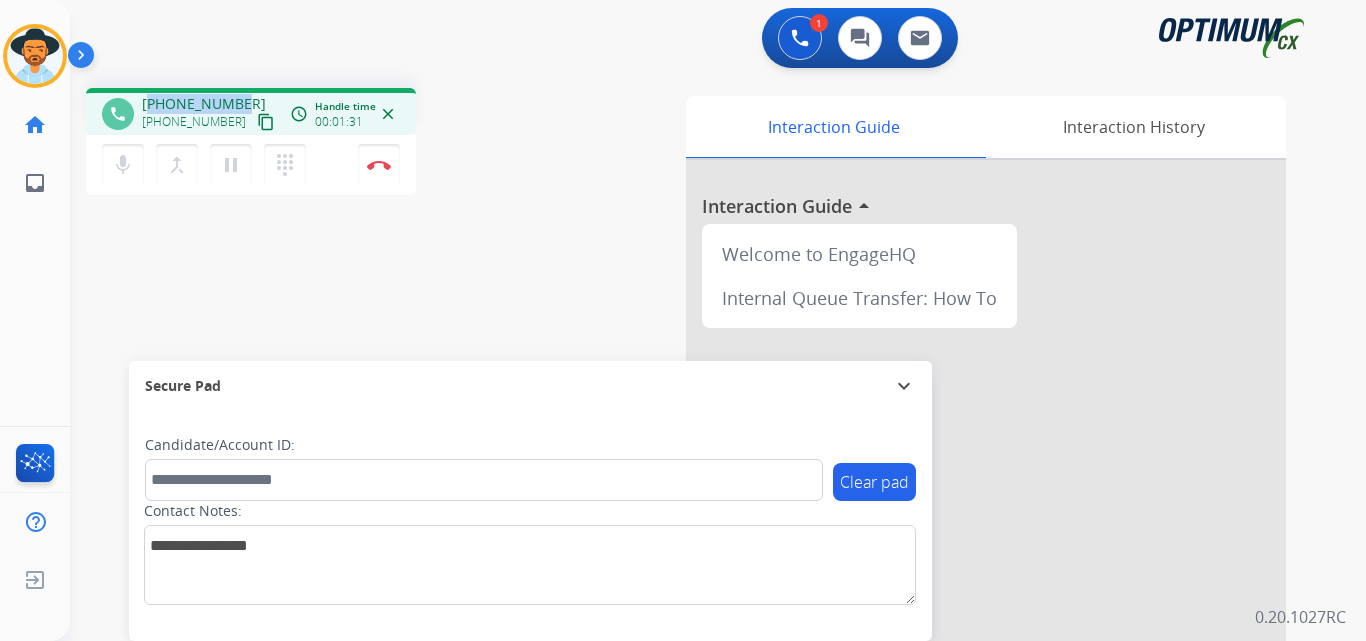 copy on "14095265878" 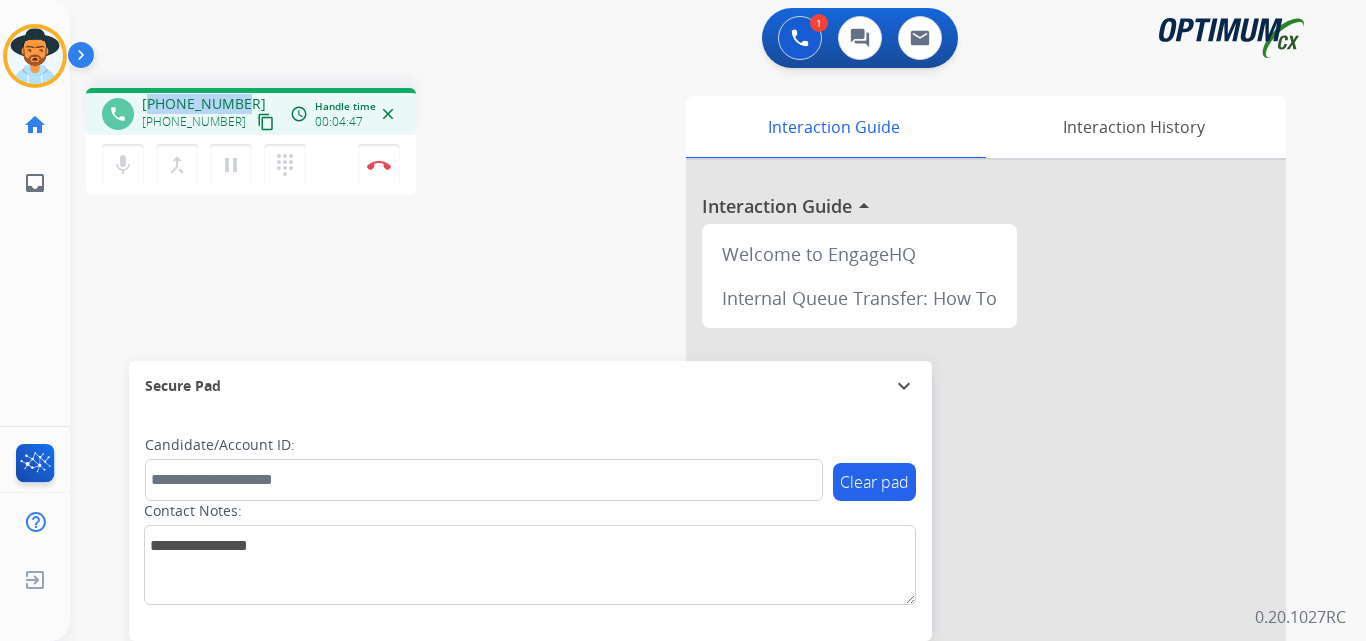 click on "+14095265878" at bounding box center (204, 104) 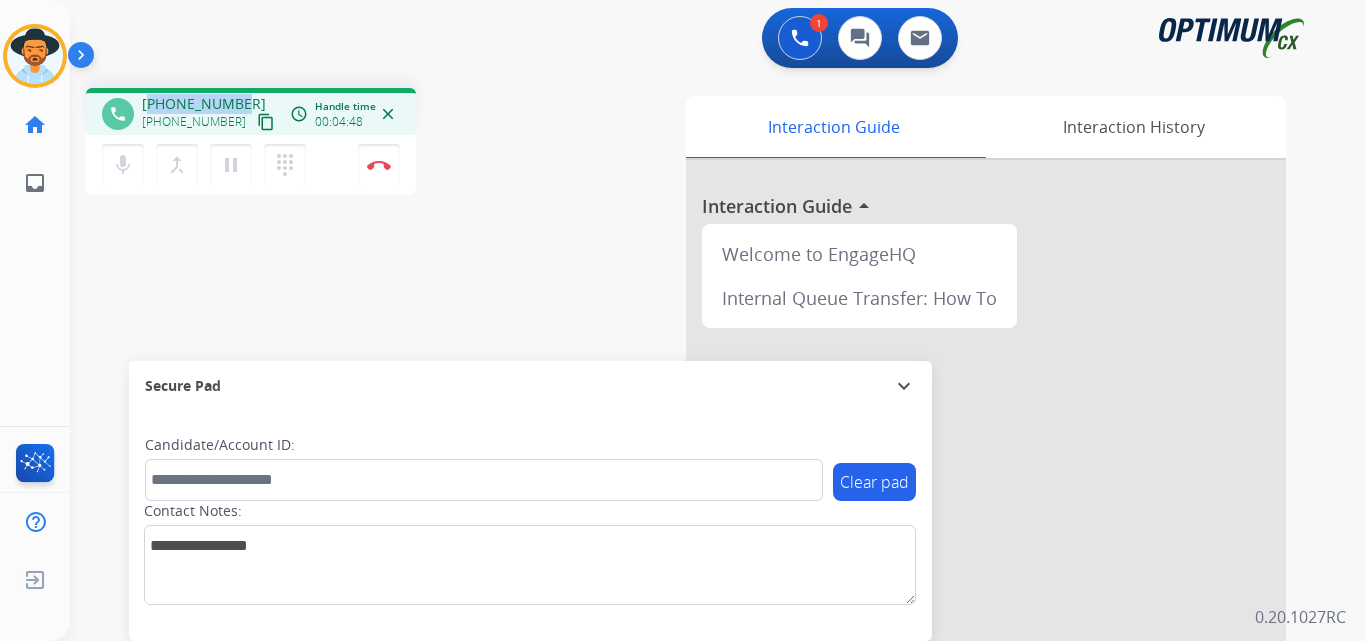 click on "+14095265878" at bounding box center (204, 104) 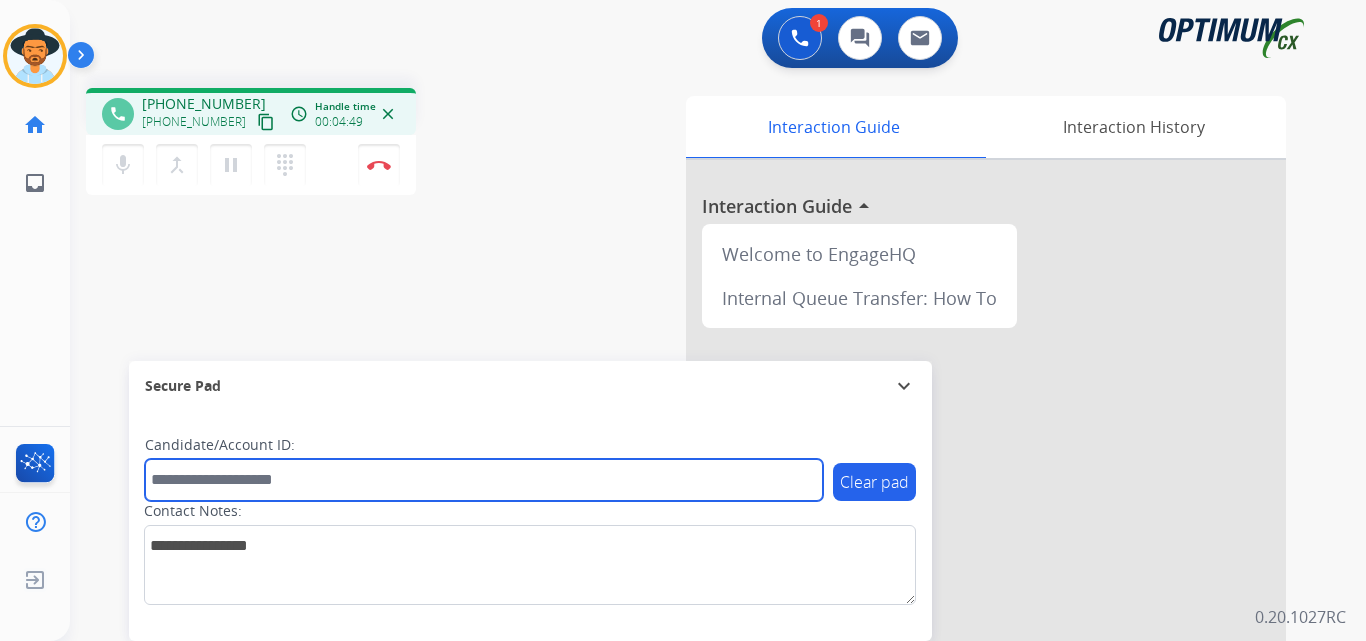 click at bounding box center (484, 480) 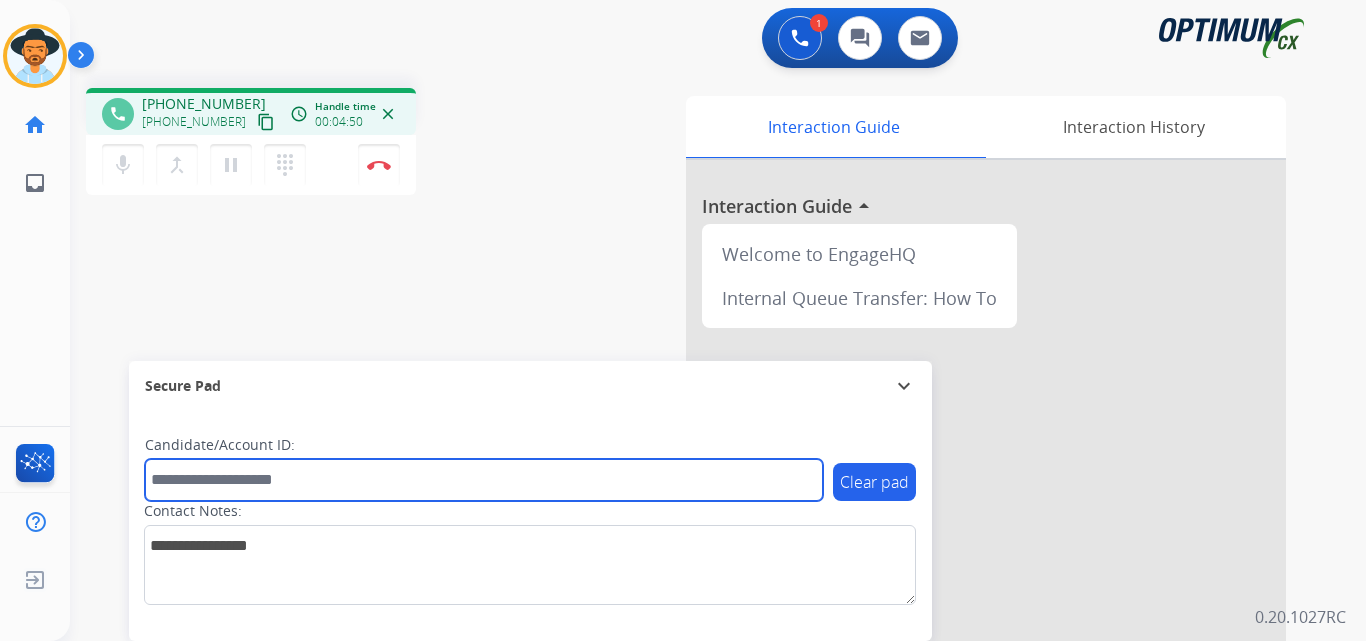 paste on "**********" 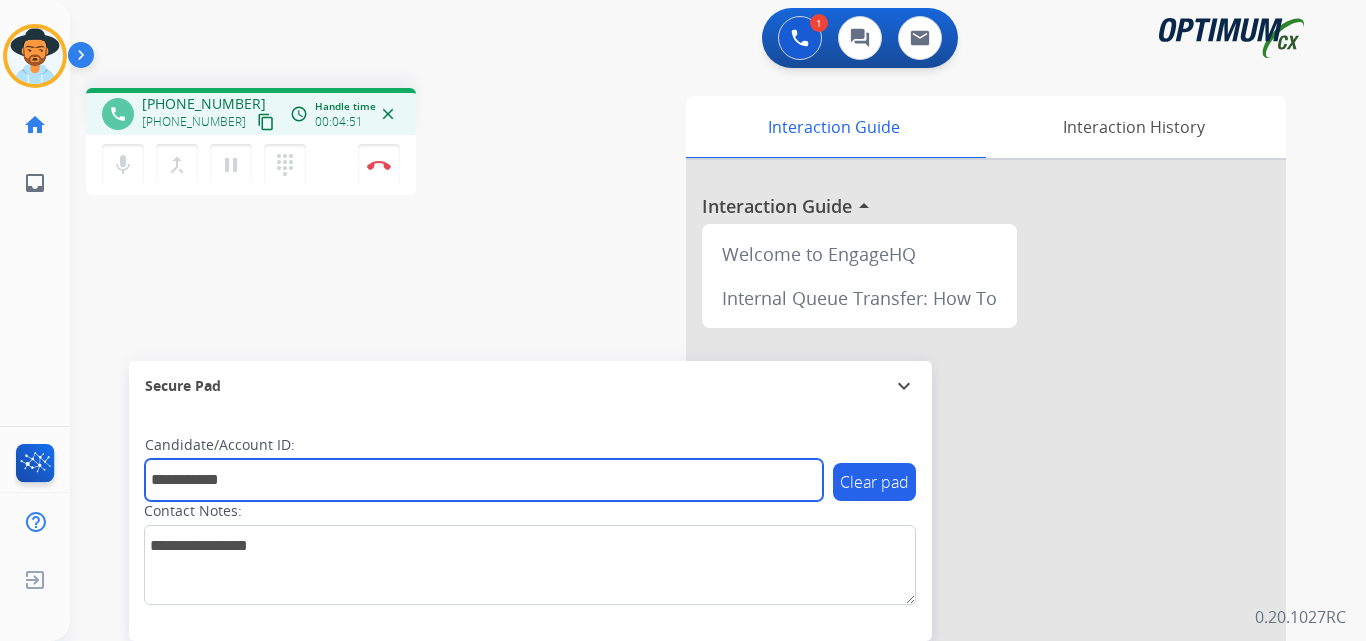 click on "**********" at bounding box center (484, 480) 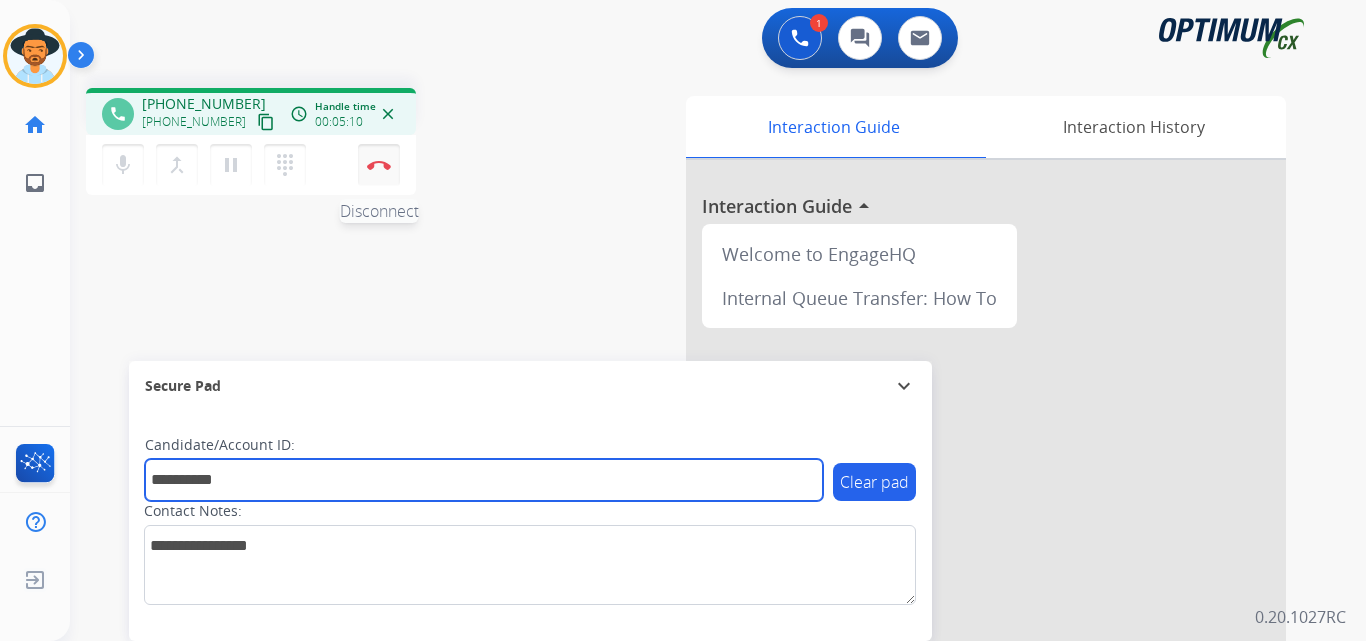 type on "**********" 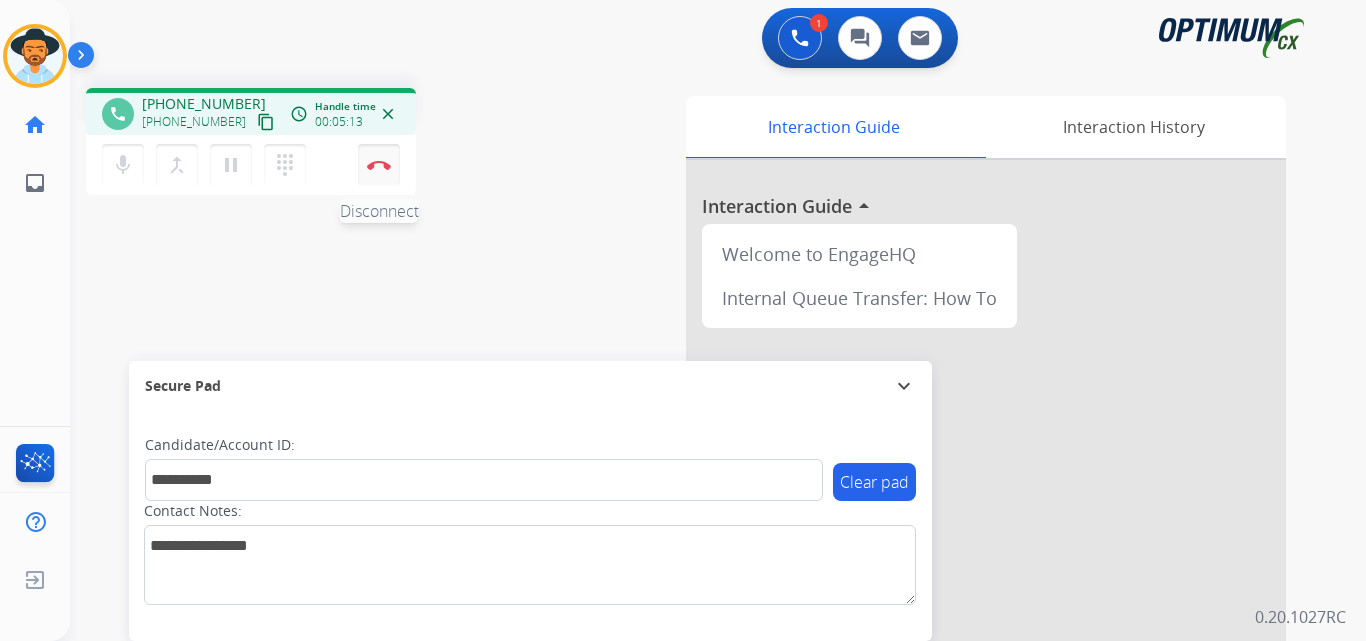 click at bounding box center [379, 165] 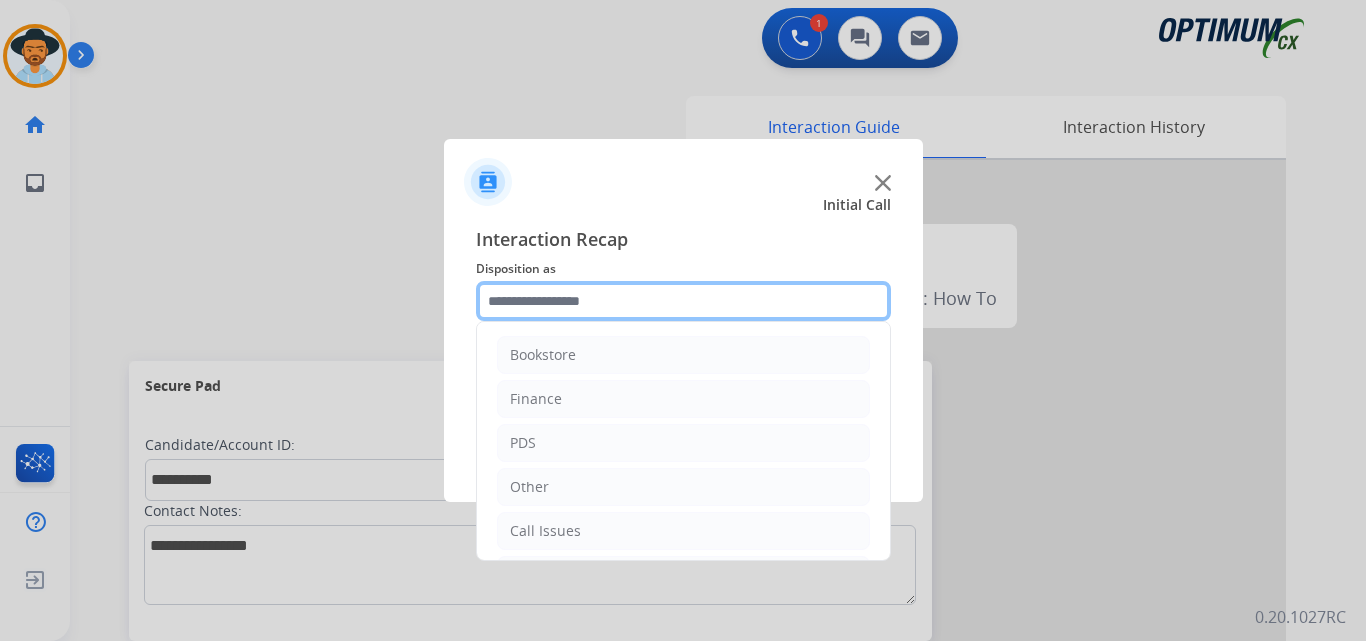 click 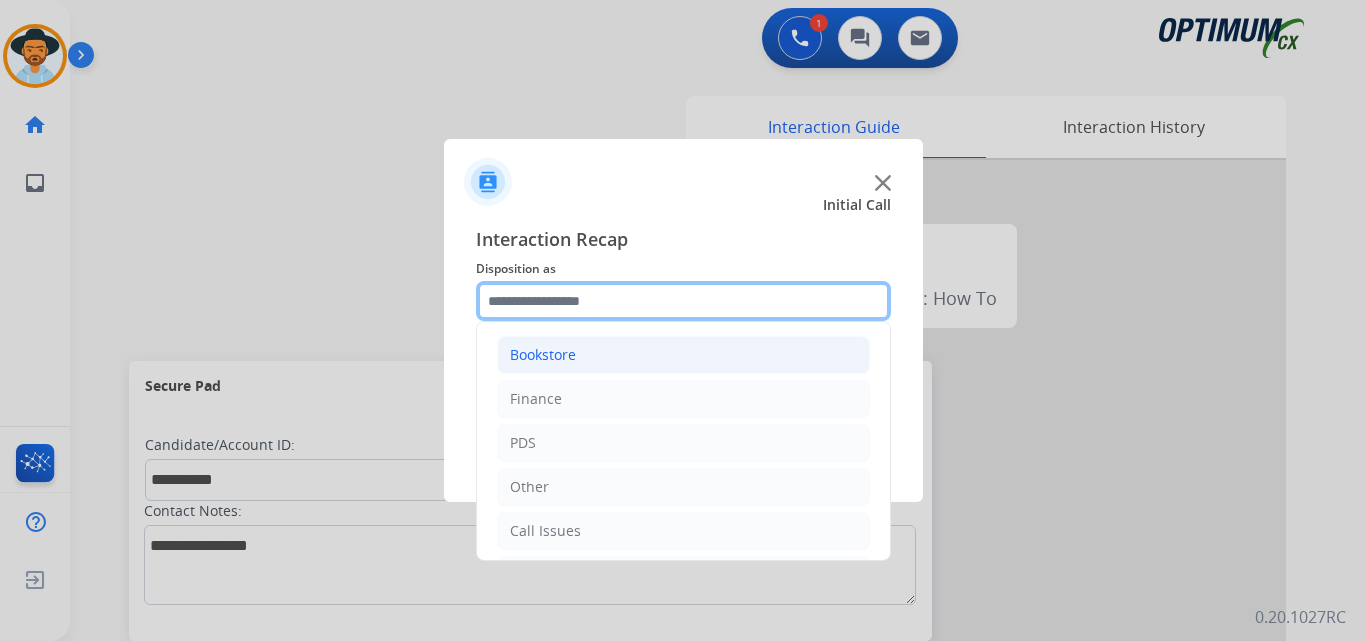 scroll, scrollTop: 136, scrollLeft: 0, axis: vertical 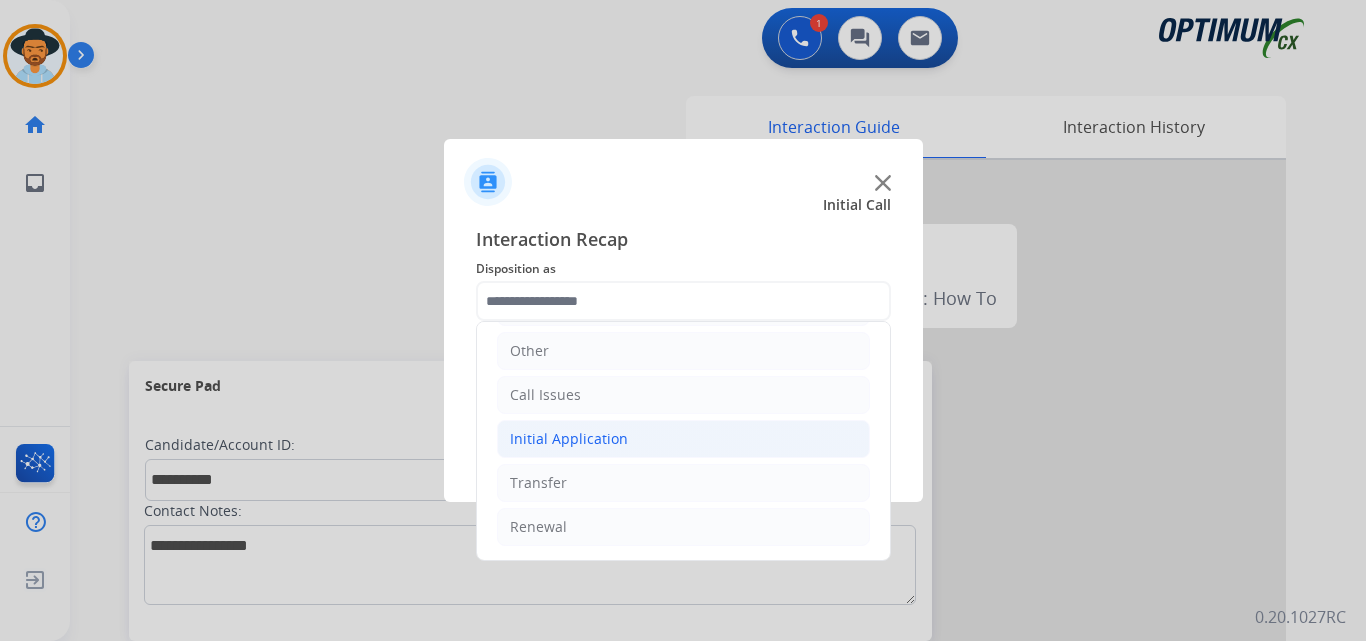 click on "Initial Application" 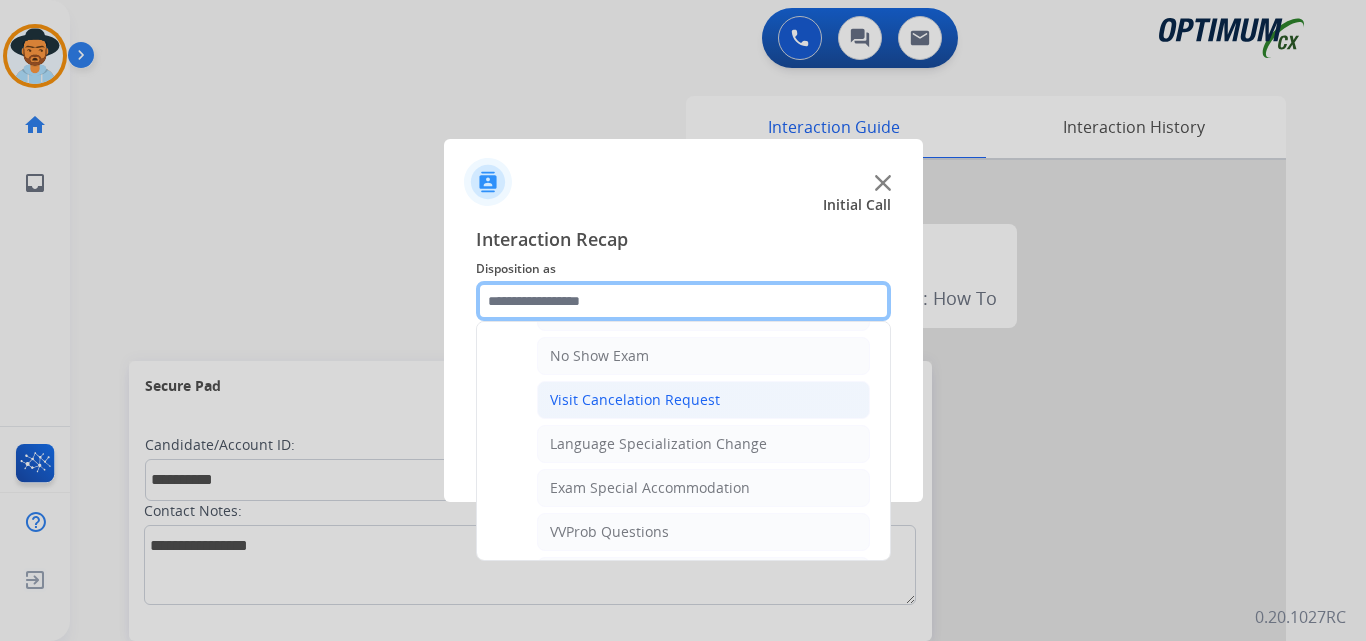 scroll, scrollTop: 1065, scrollLeft: 0, axis: vertical 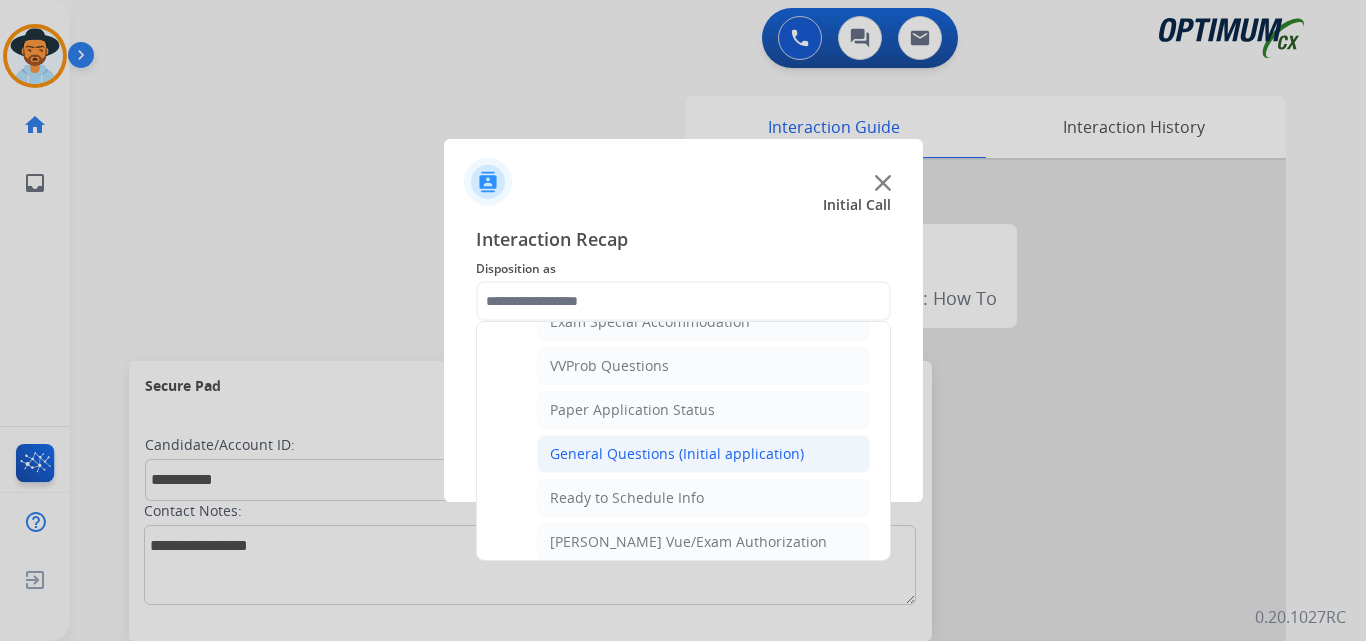 click on "General Questions (Initial application)" 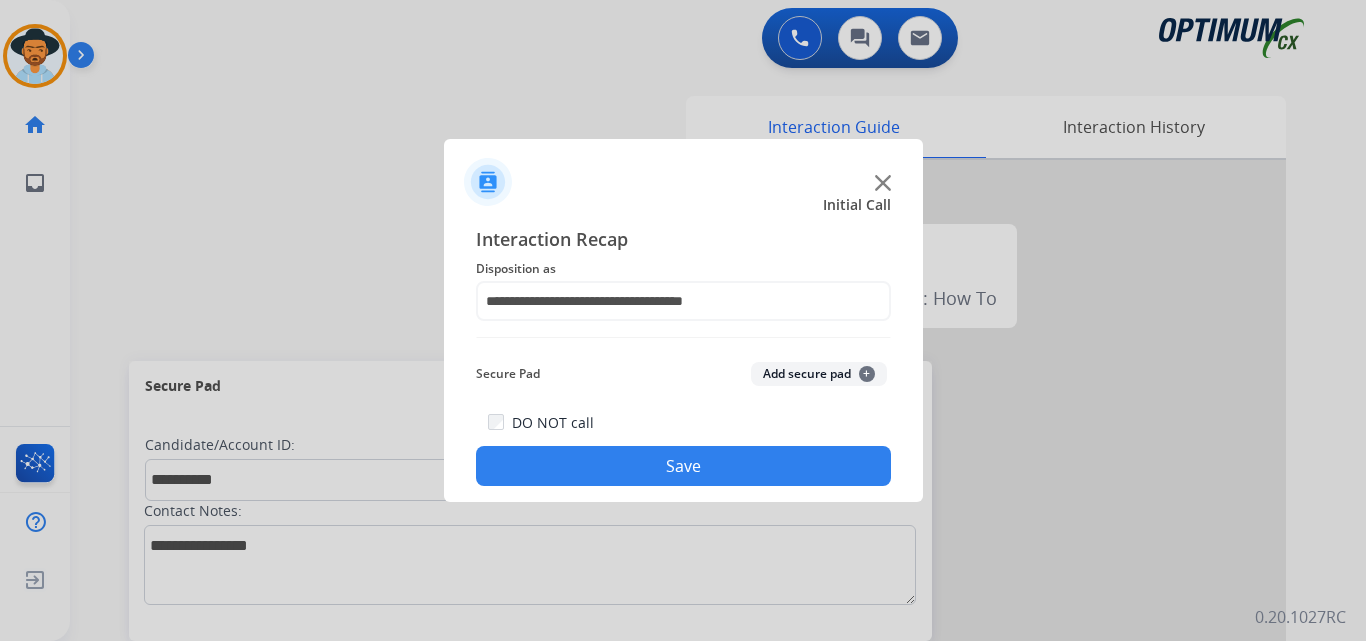 click on "Save" 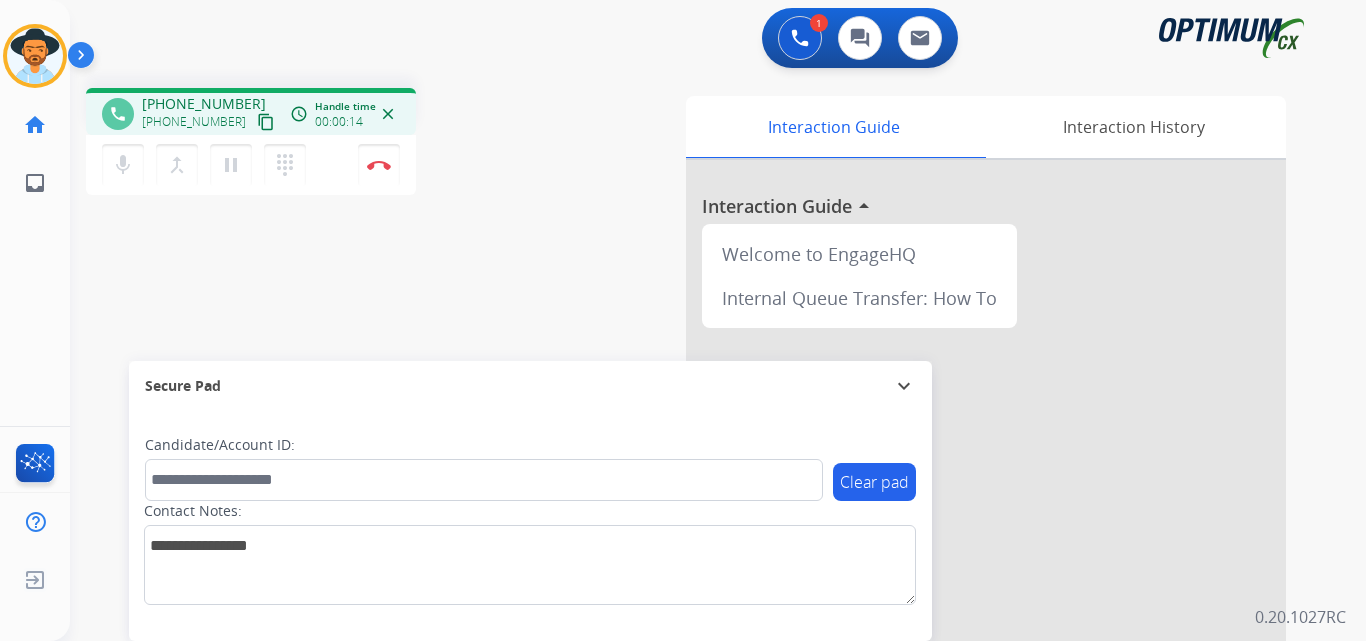 click on "+17873712847" at bounding box center (204, 104) 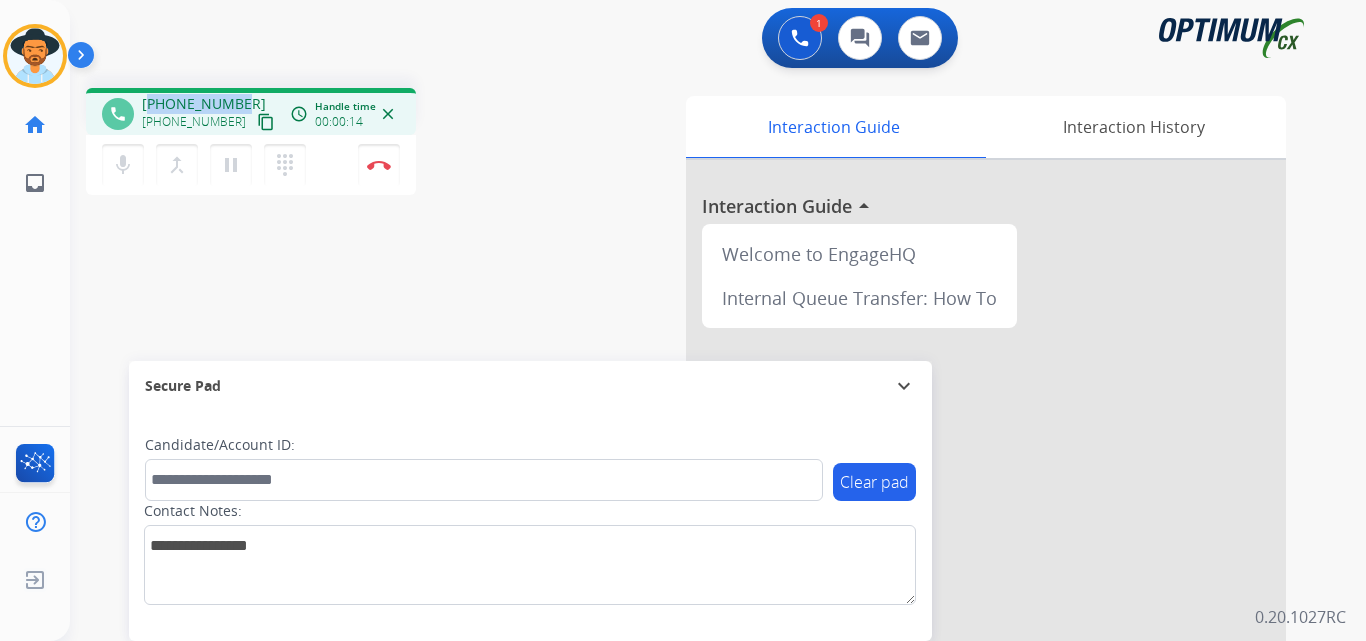 click on "+17873712847" at bounding box center (204, 104) 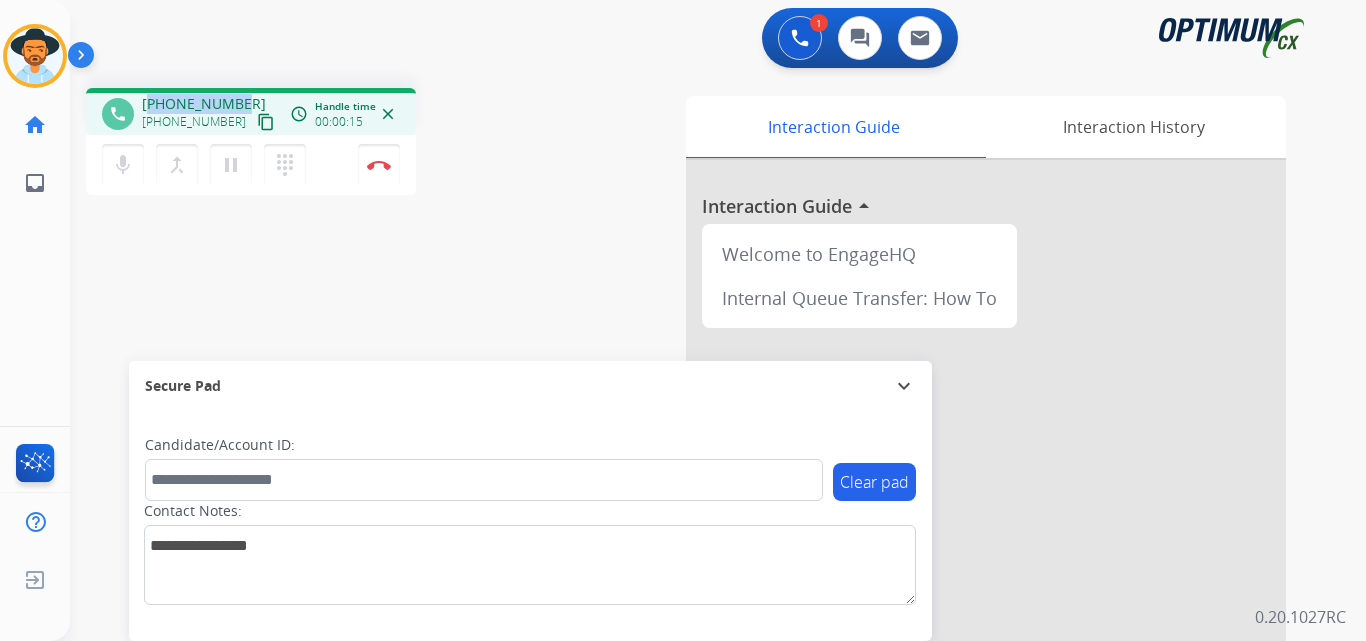 copy on "17873712847" 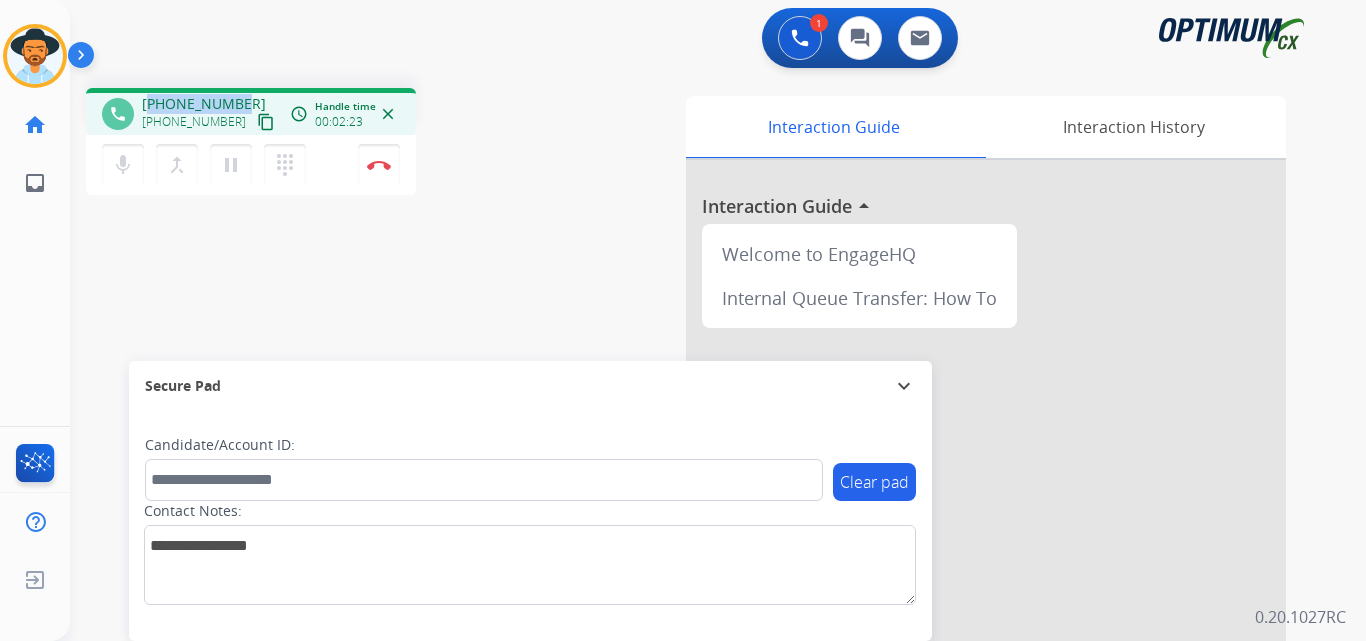 click on "+17873712847" at bounding box center (204, 104) 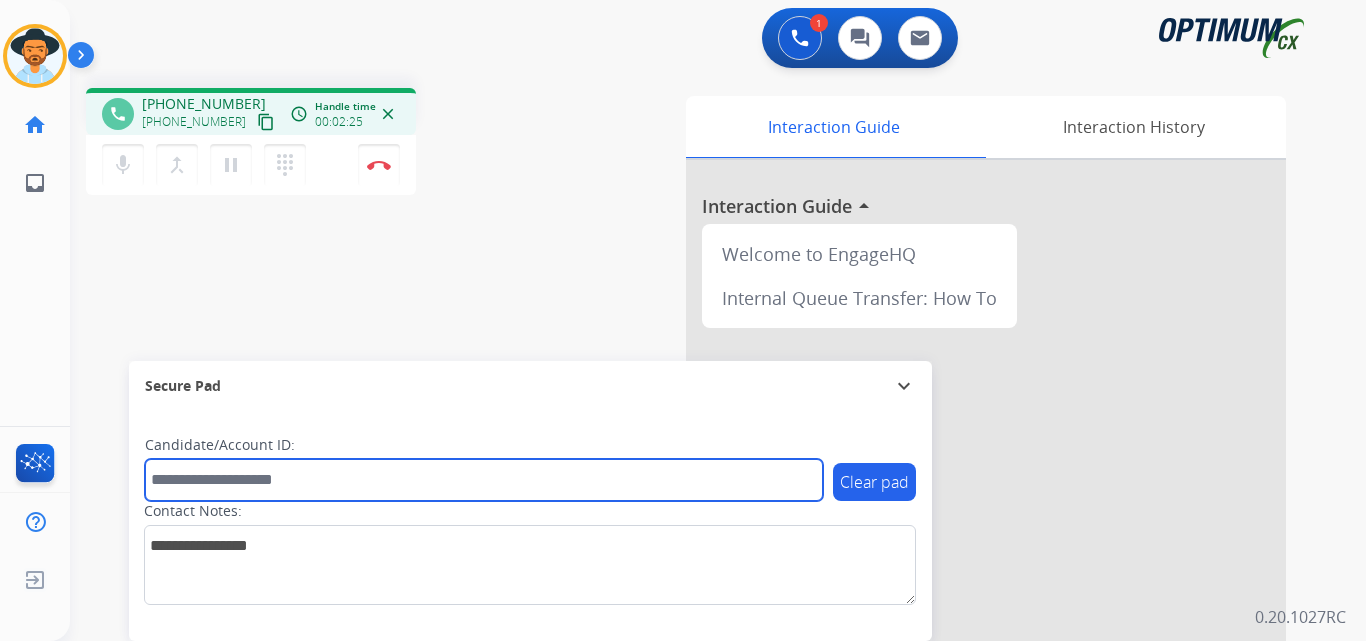 click at bounding box center (484, 480) 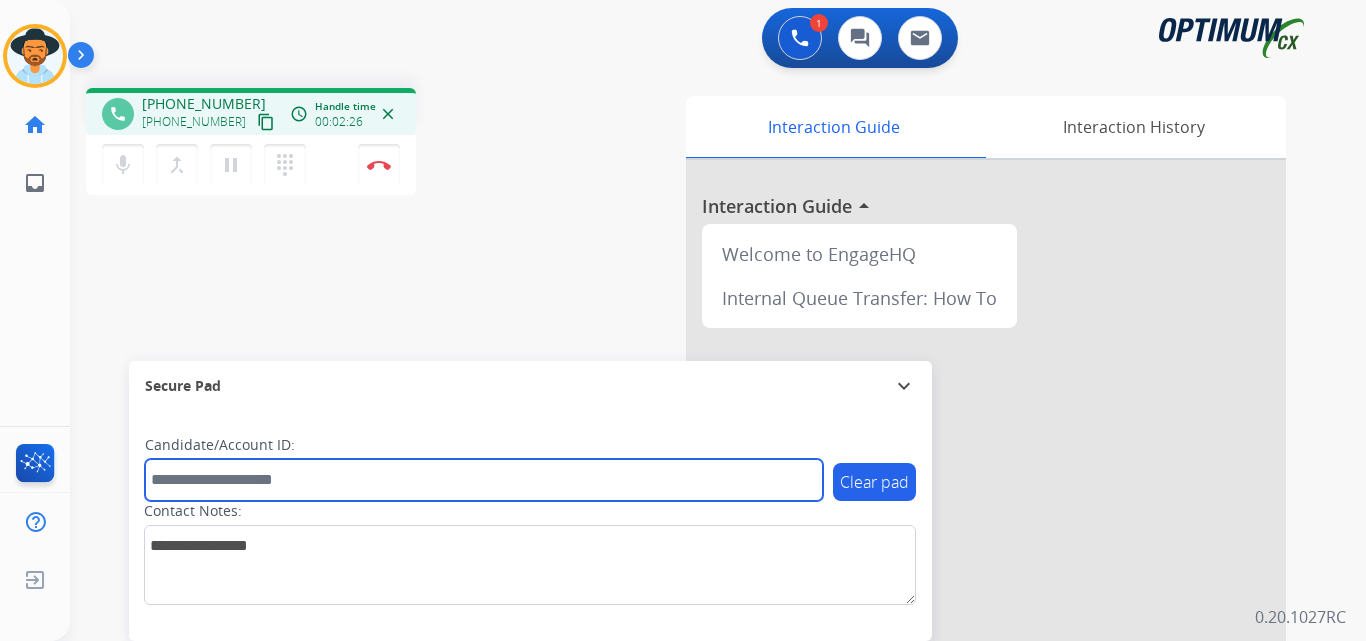 paste on "**********" 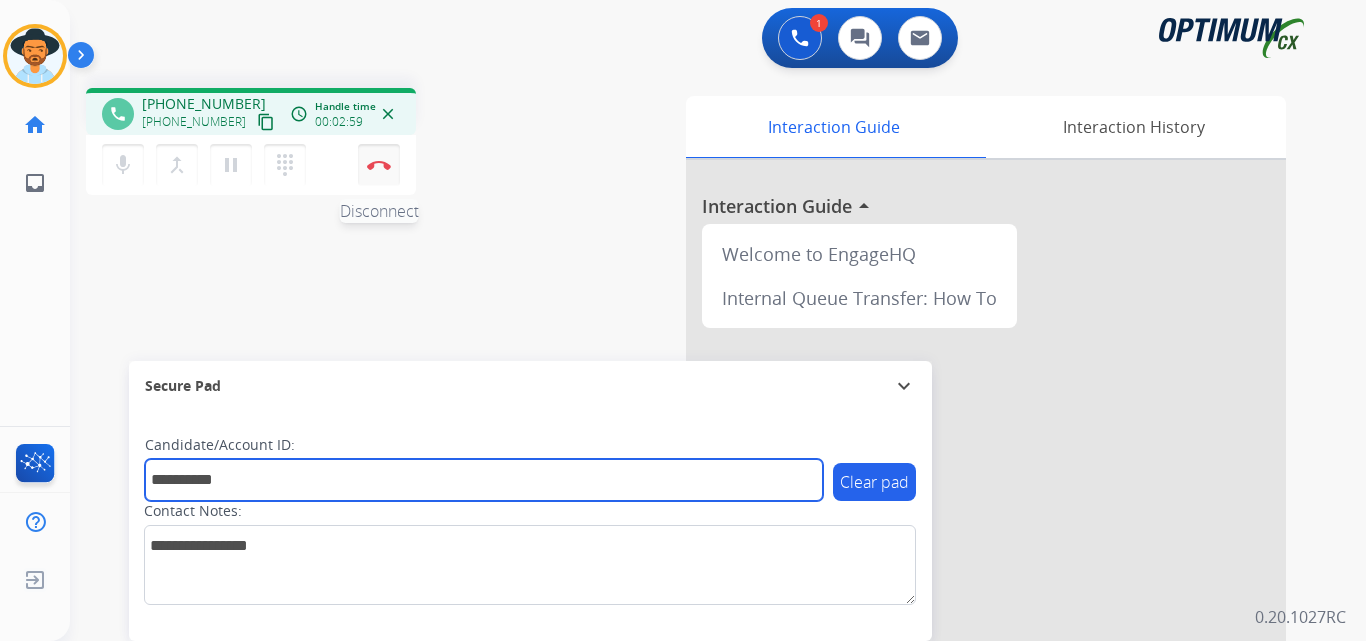 type on "**********" 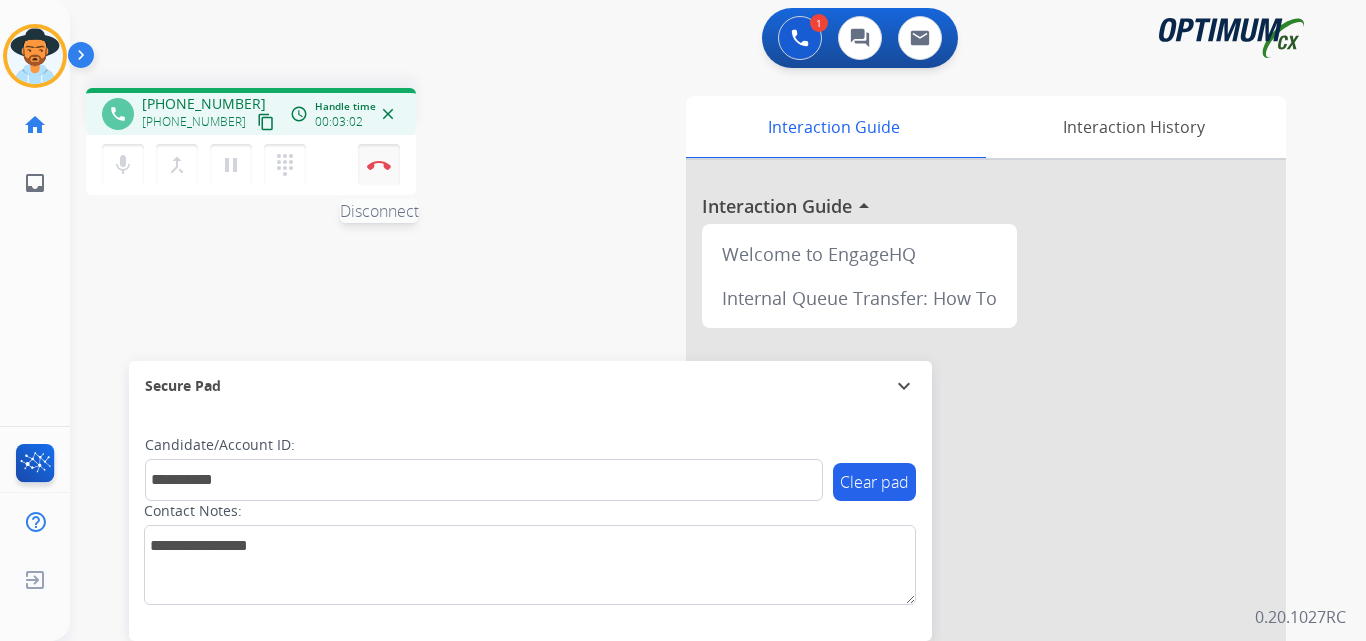 click at bounding box center (379, 165) 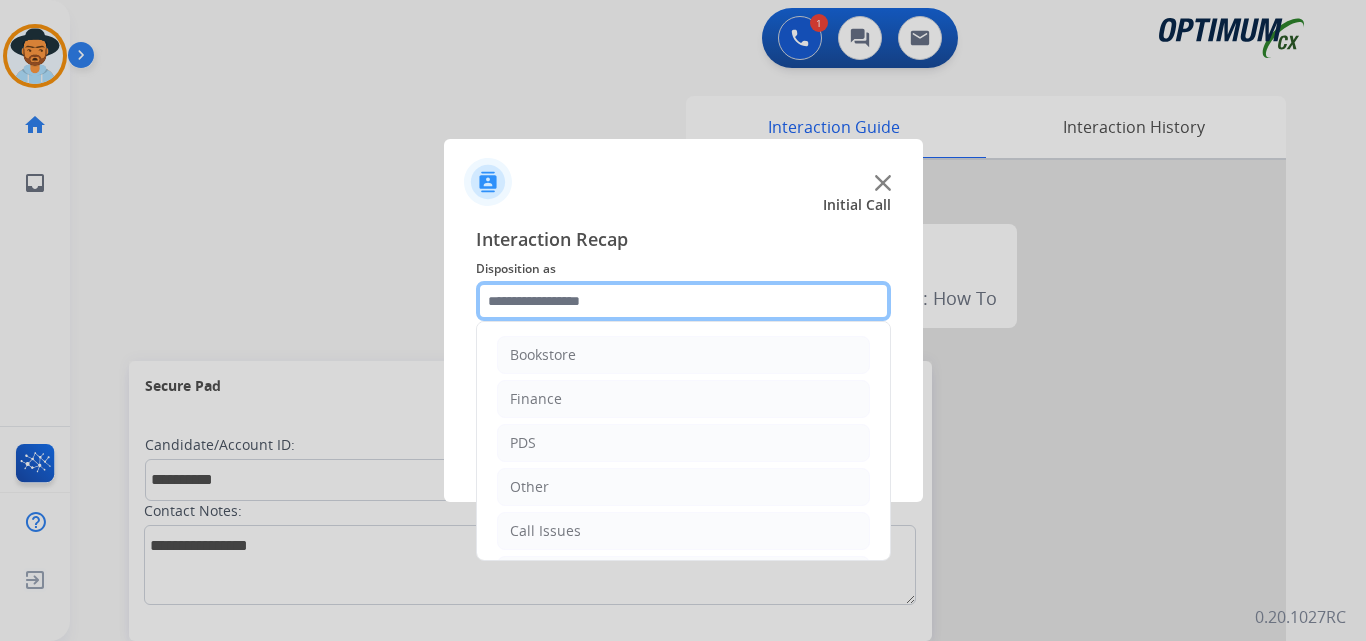 click 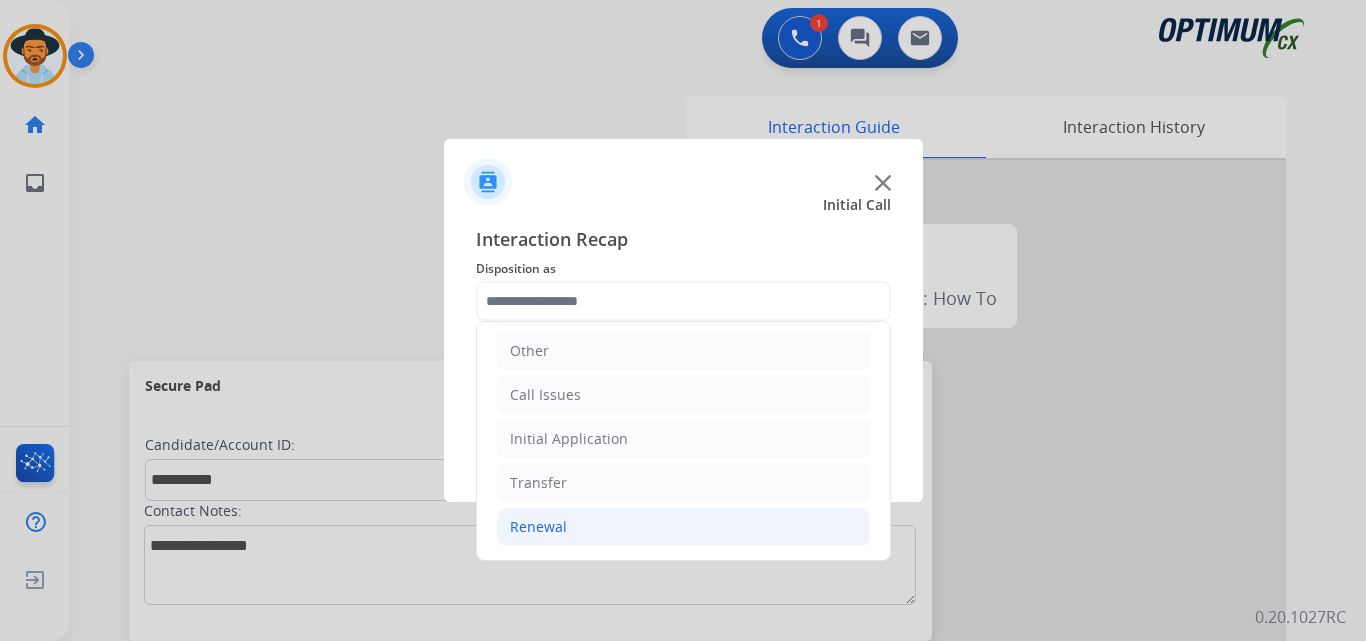 click on "Renewal" 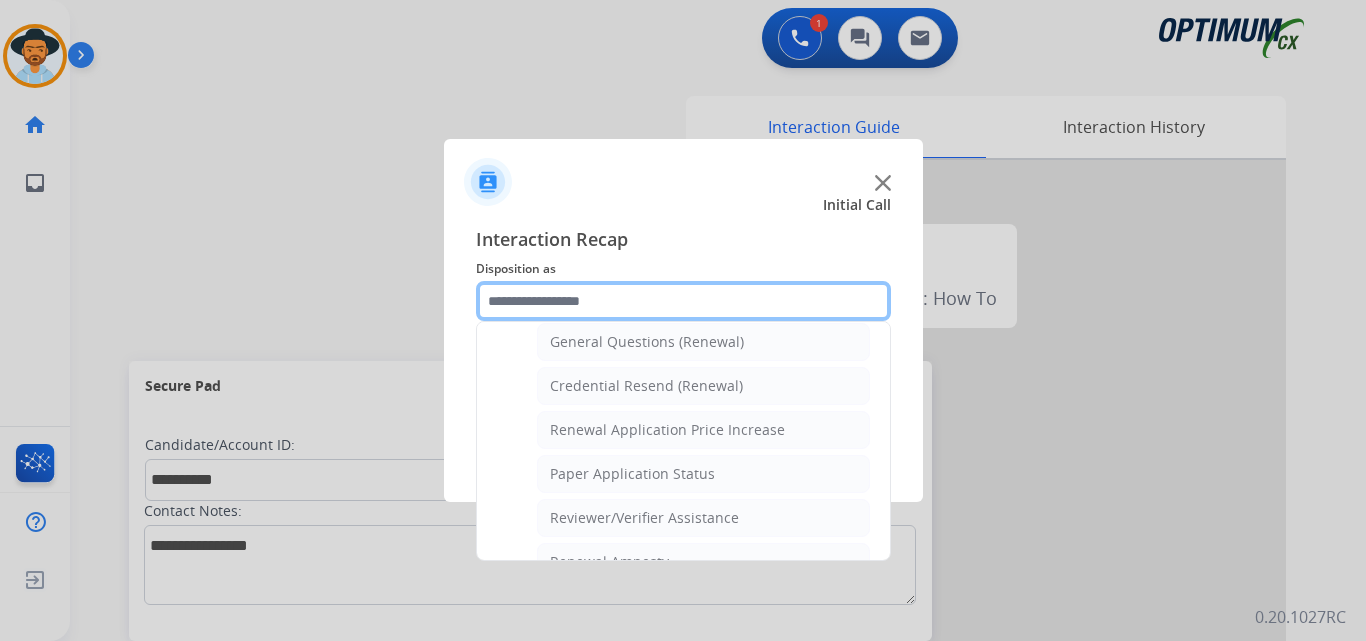 scroll, scrollTop: 439, scrollLeft: 0, axis: vertical 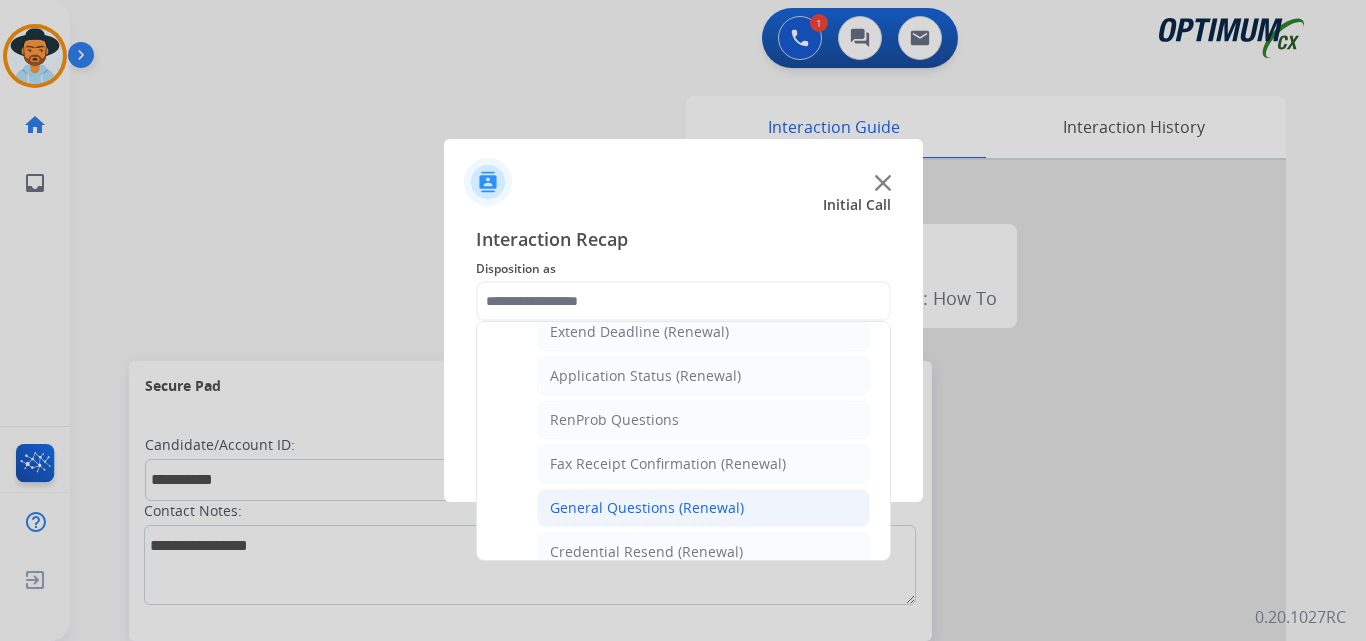 click on "General Questions (Renewal)" 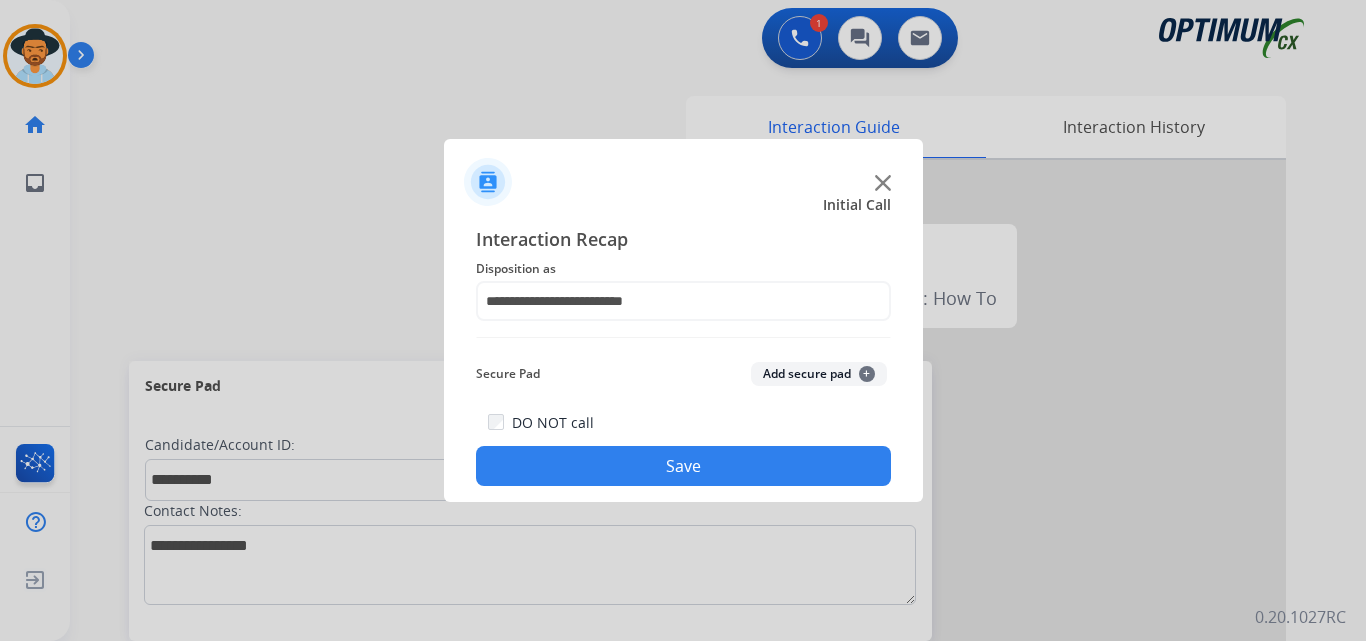 click on "Save" 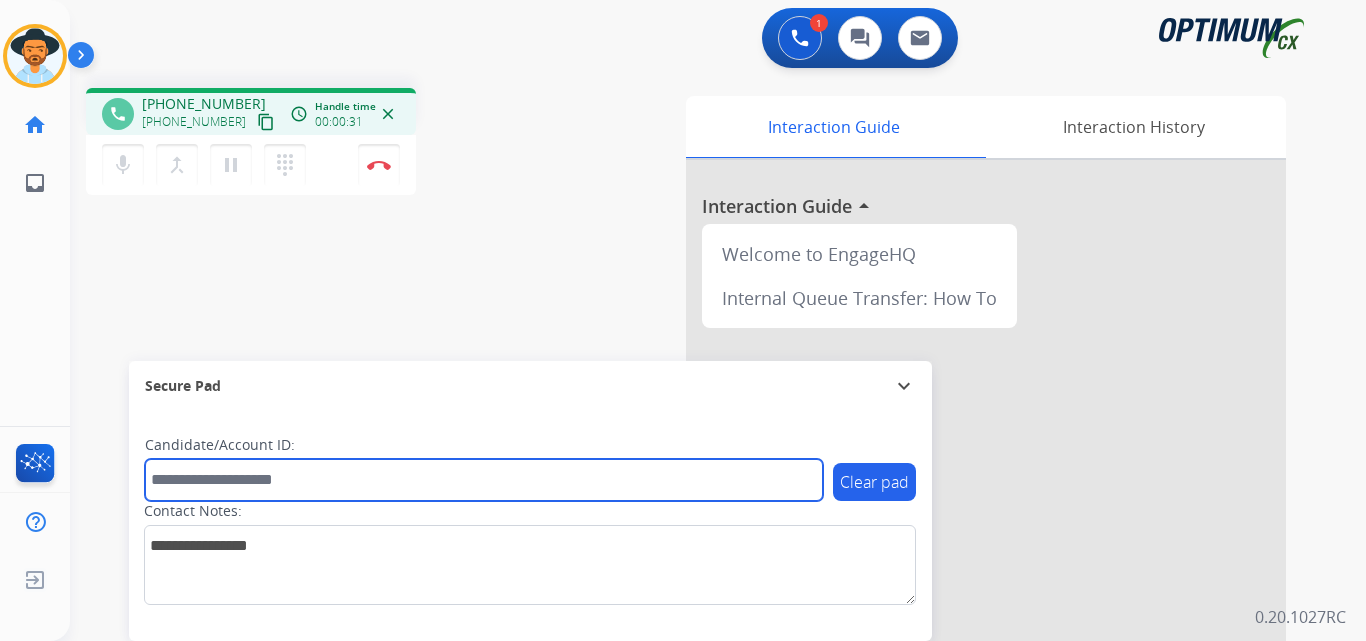 drag, startPoint x: 419, startPoint y: 477, endPoint x: 460, endPoint y: 471, distance: 41.4367 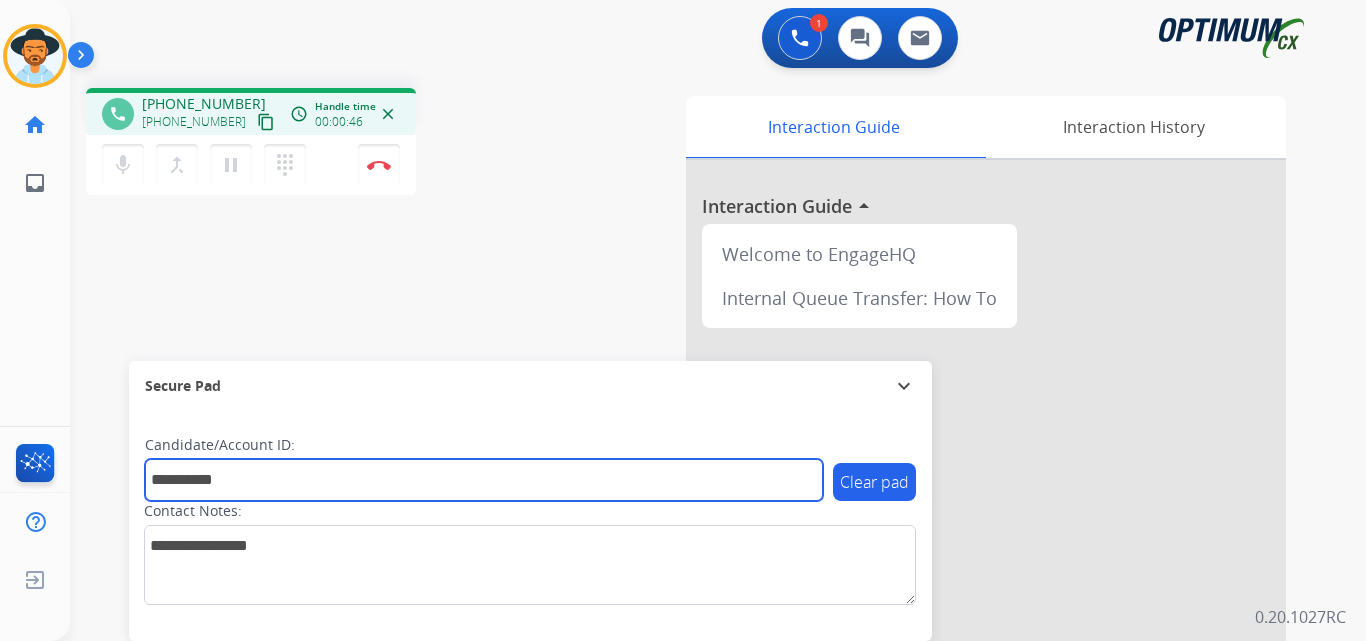 click on "**********" at bounding box center (484, 480) 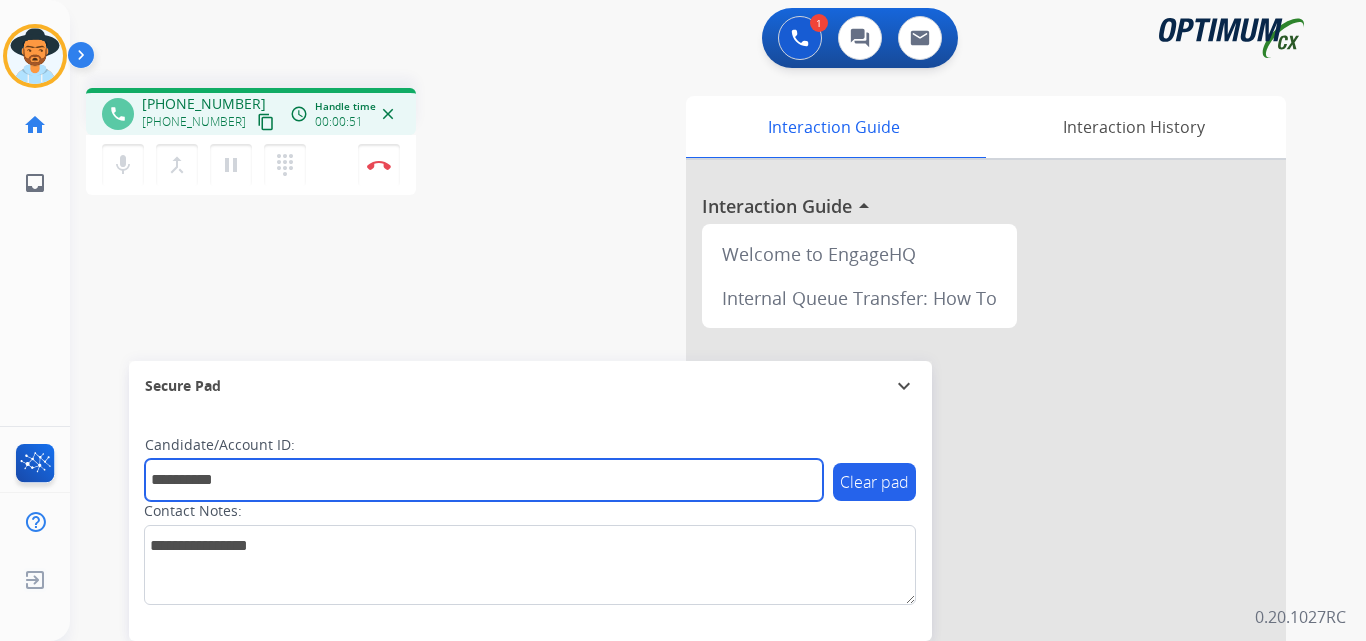 type on "**********" 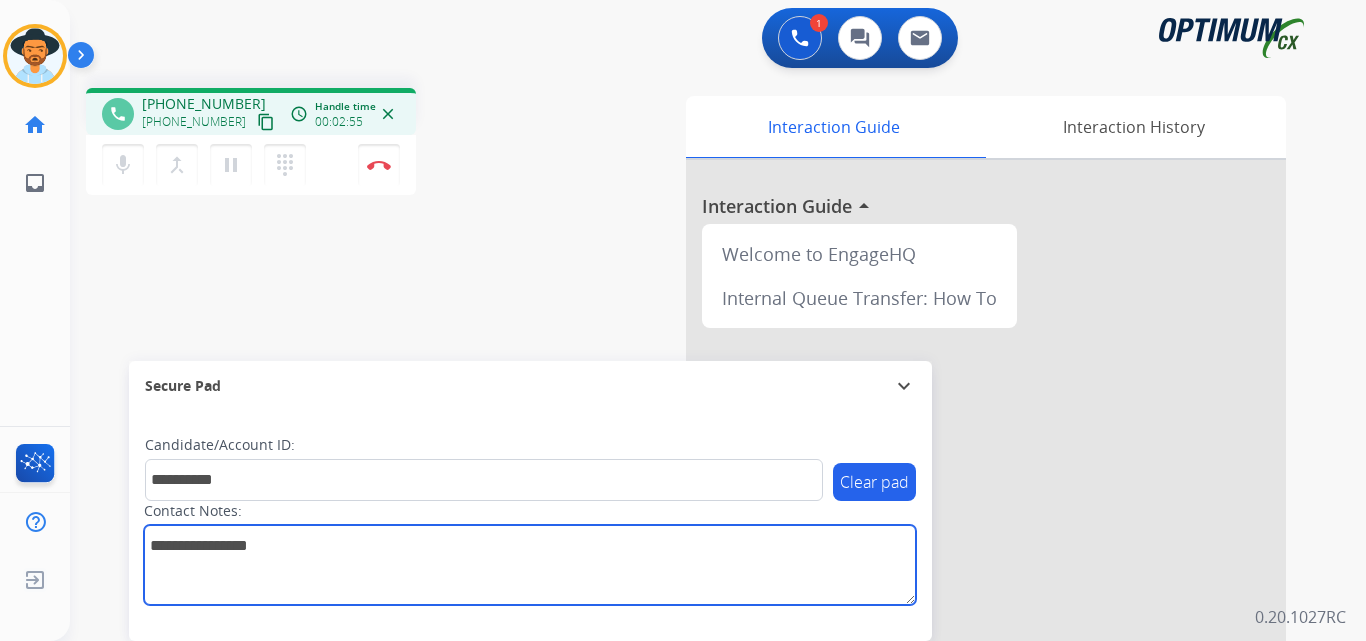 click at bounding box center [530, 565] 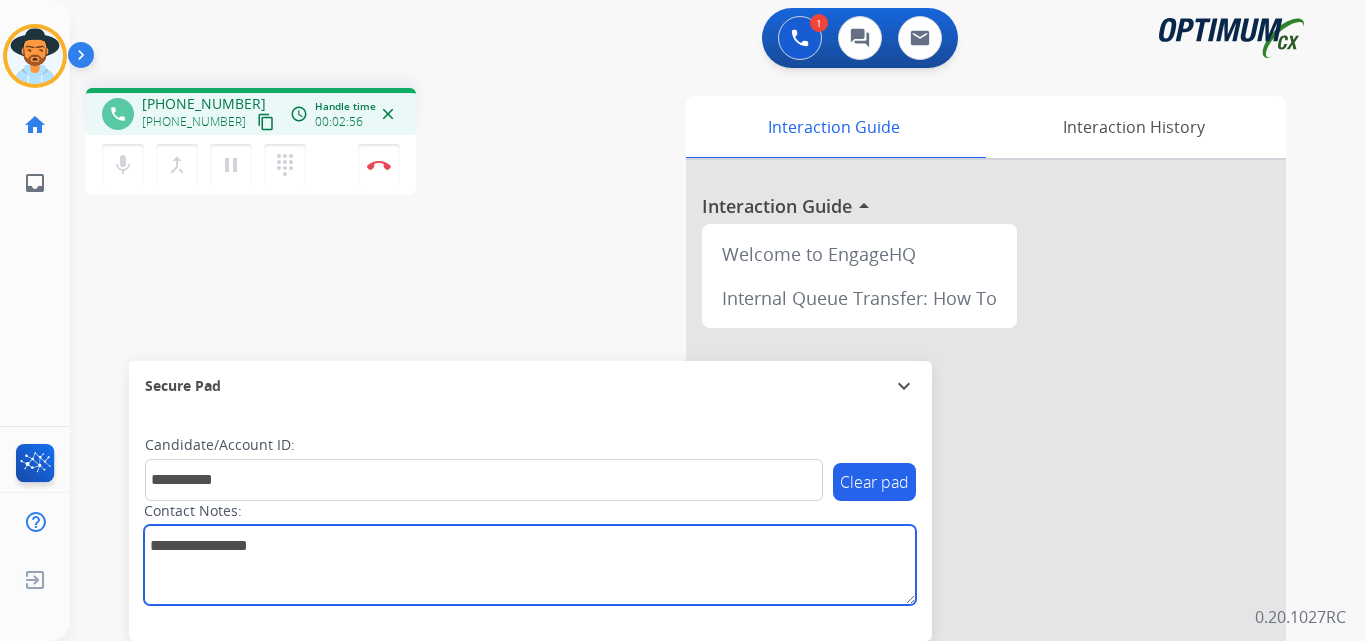 paste on "**********" 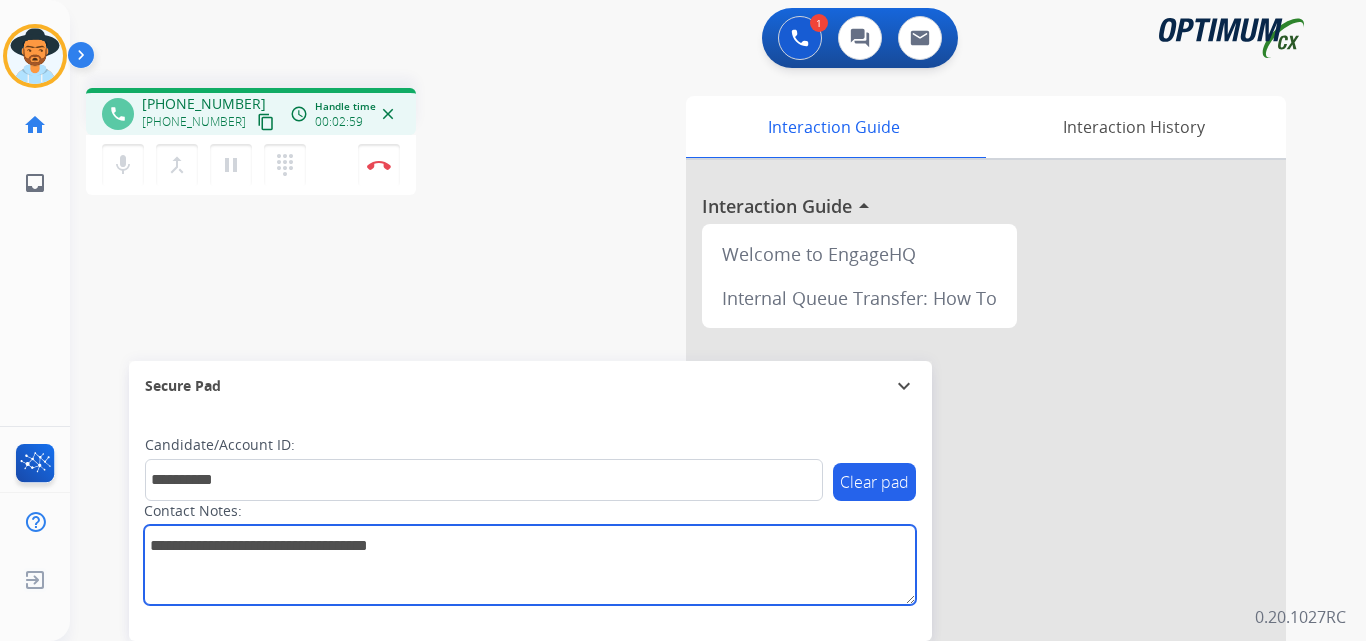 click at bounding box center [530, 565] 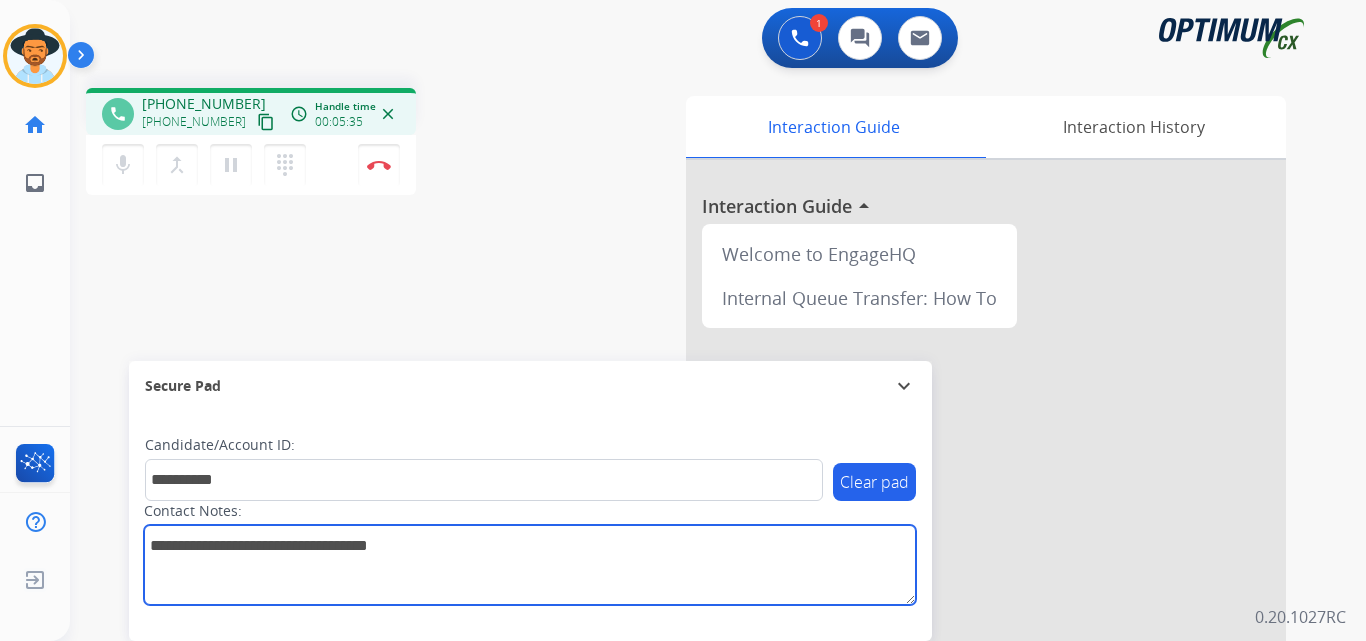 drag, startPoint x: 514, startPoint y: 553, endPoint x: 80, endPoint y: 547, distance: 434.04147 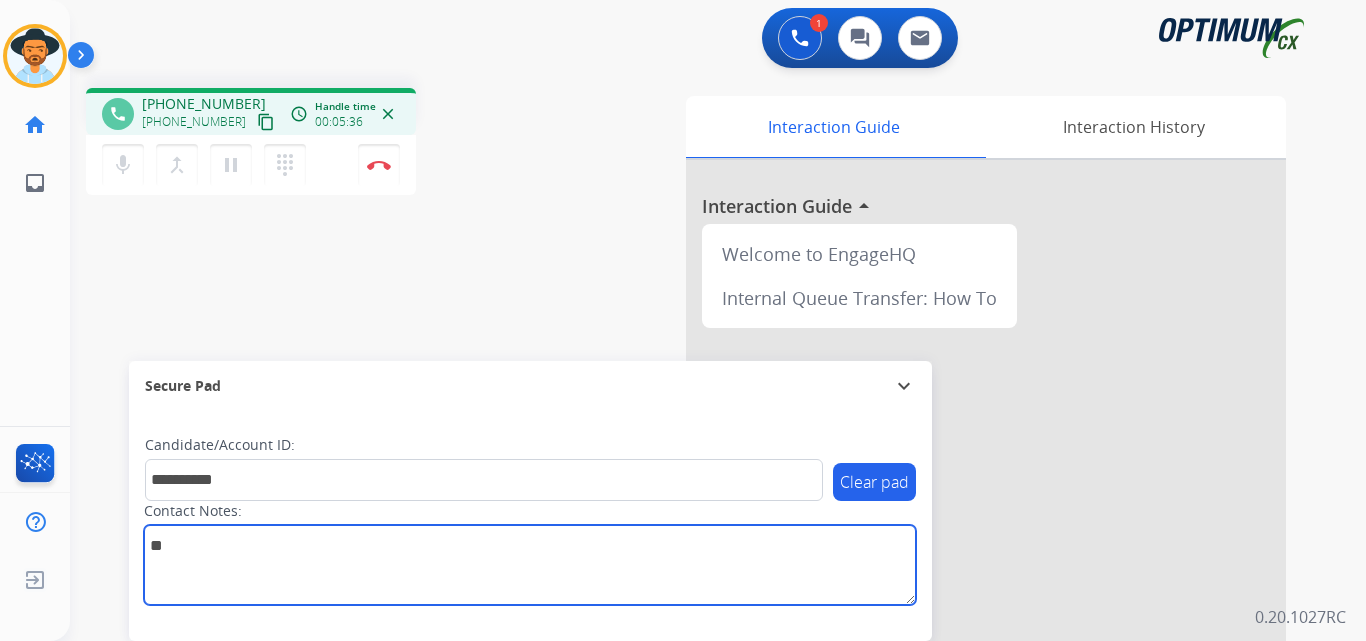 type on "*" 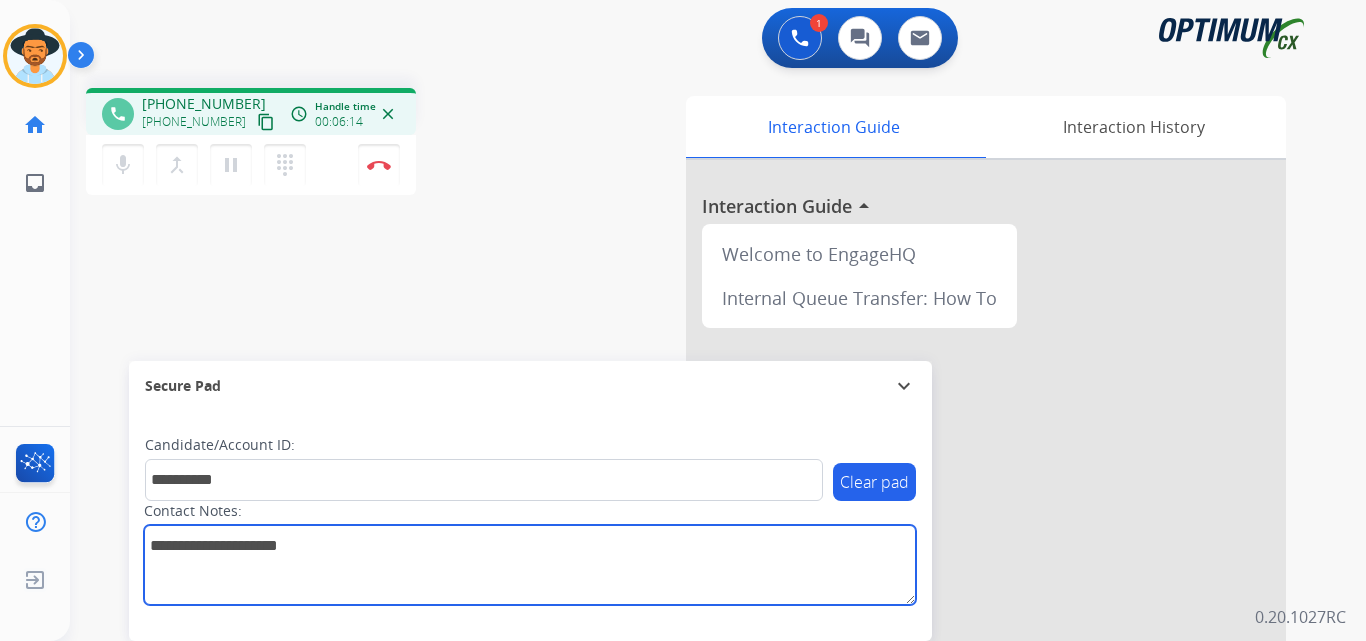 drag, startPoint x: 375, startPoint y: 548, endPoint x: 127, endPoint y: 551, distance: 248.01814 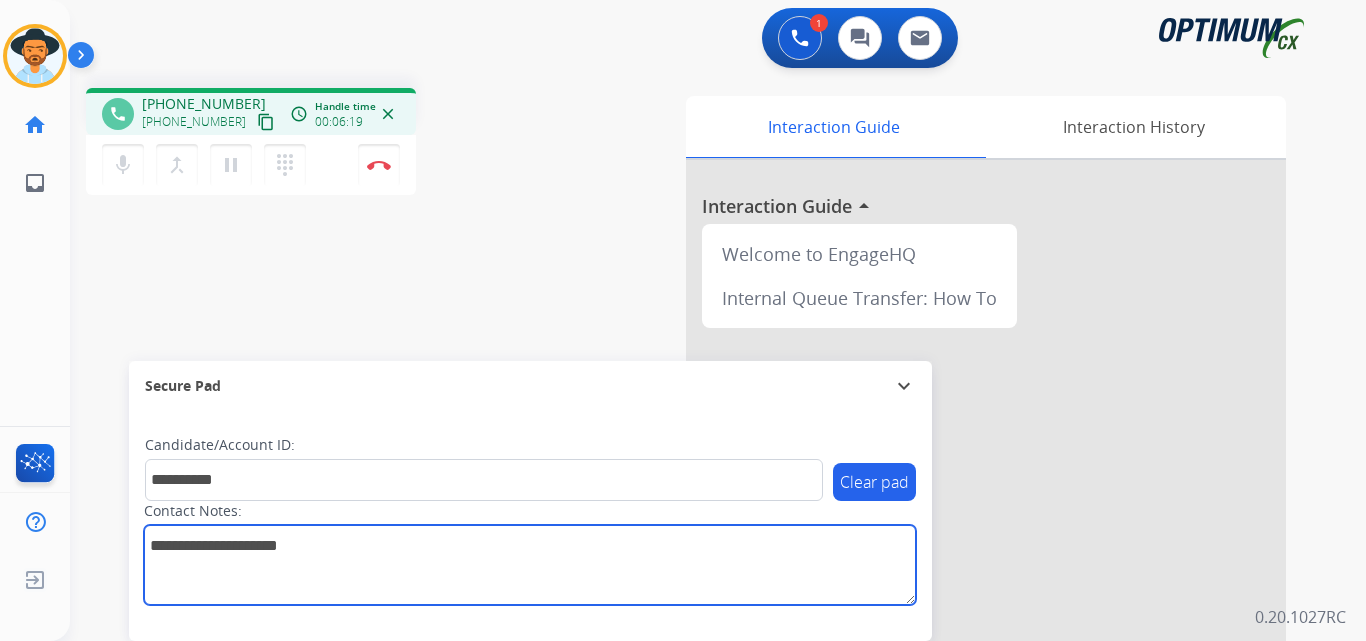 type on "**********" 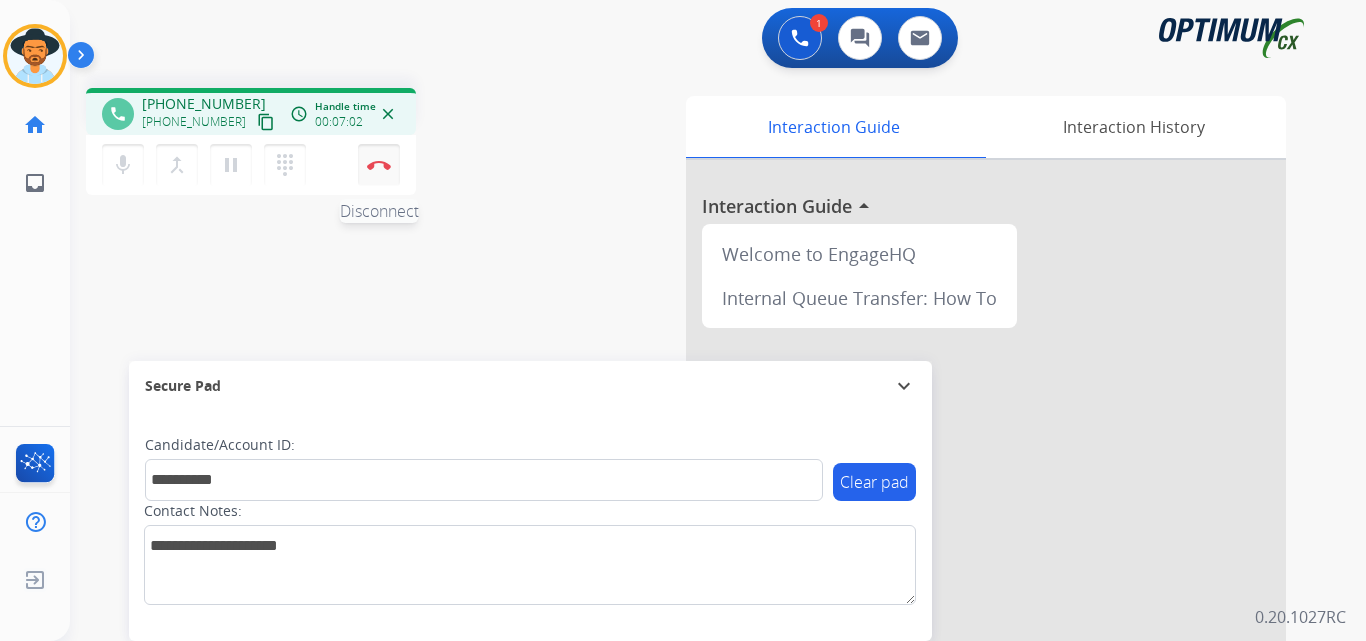 click at bounding box center (379, 165) 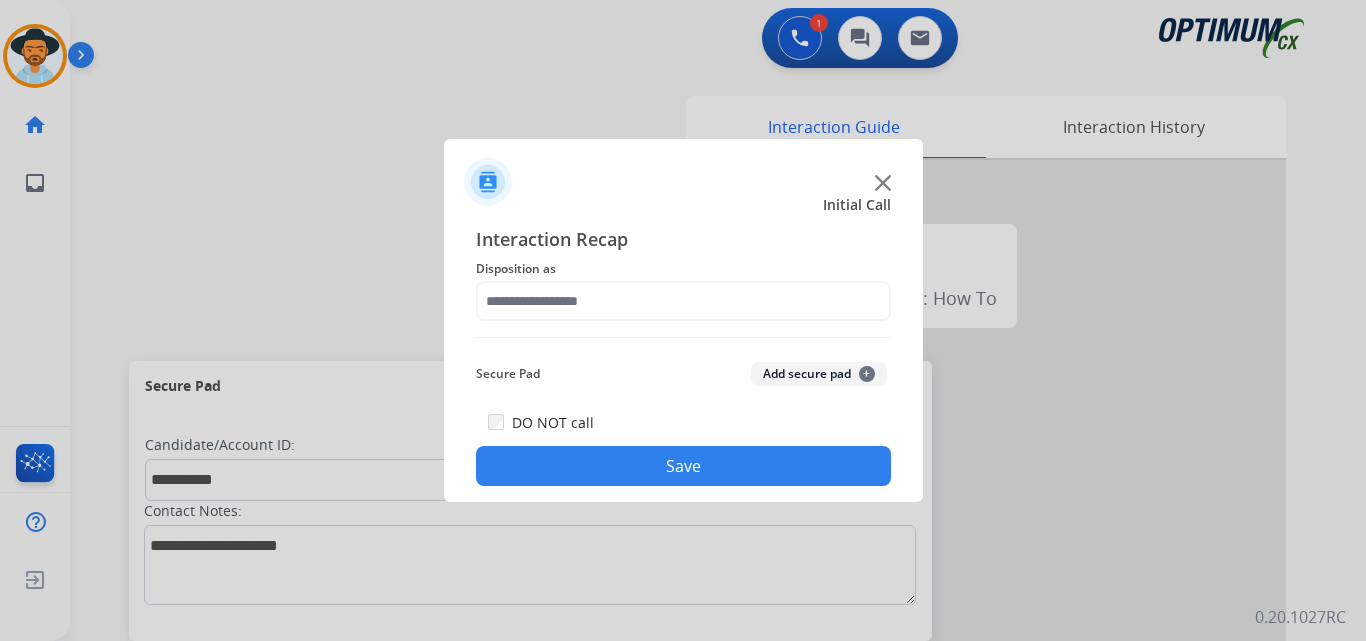 click on "Disposition as" 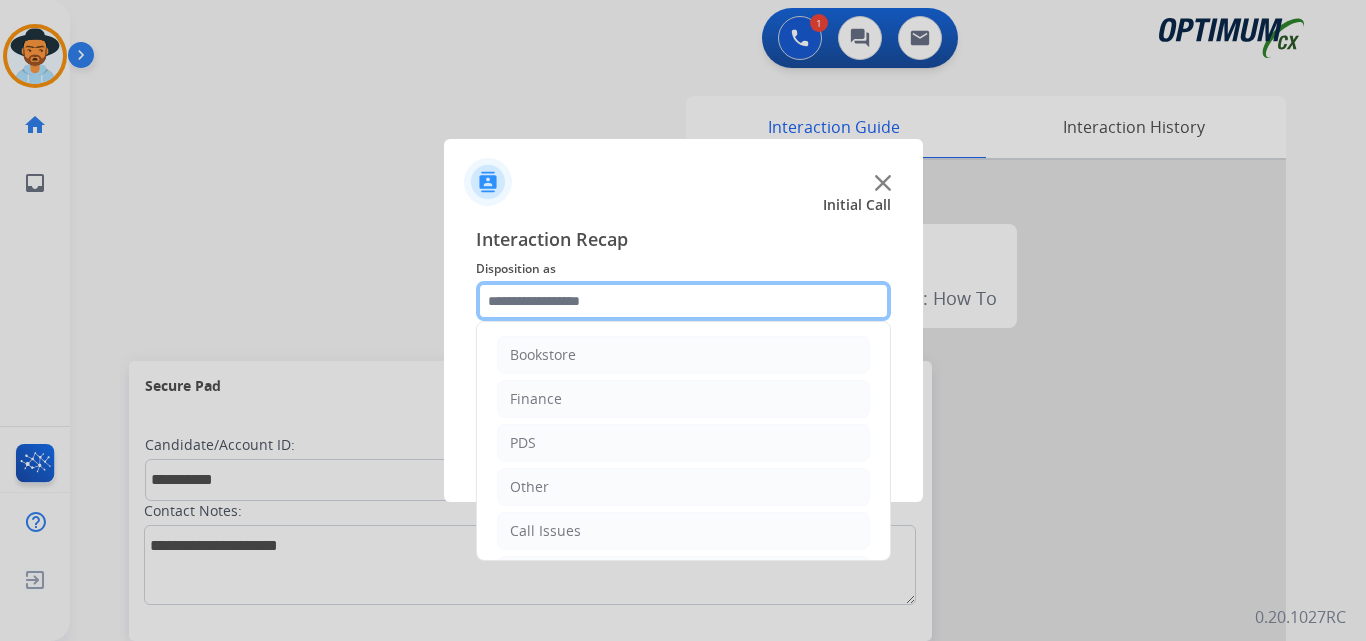 click 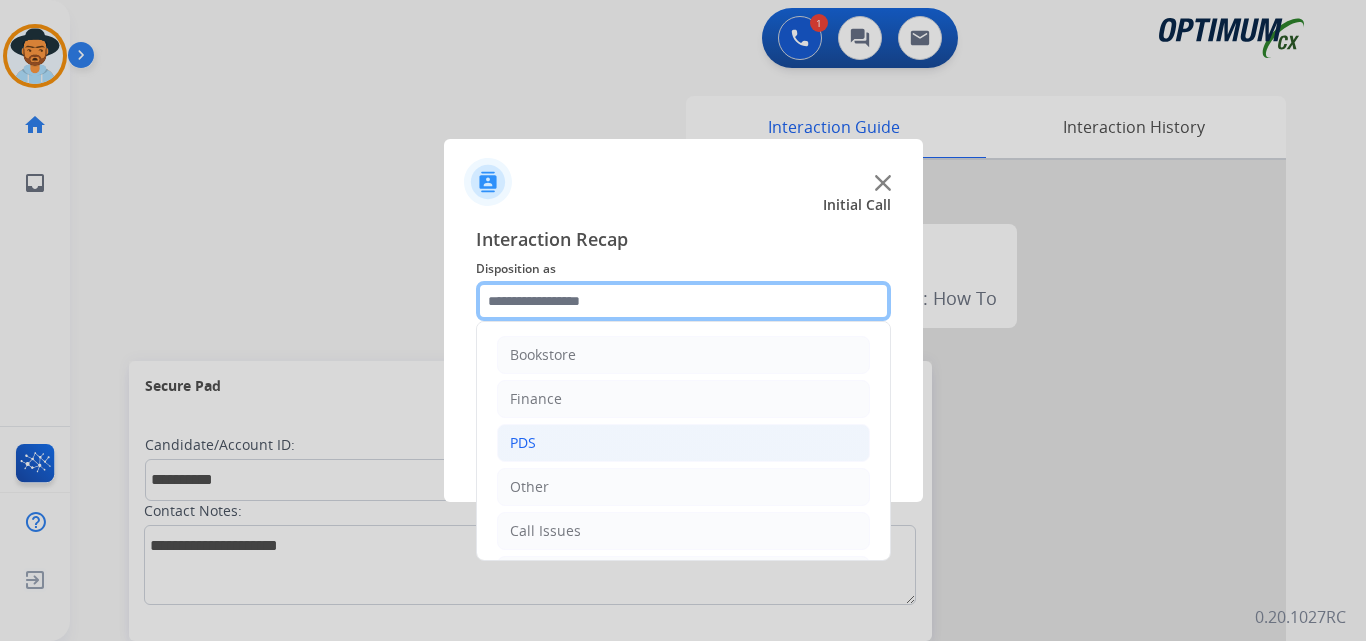 scroll, scrollTop: 136, scrollLeft: 0, axis: vertical 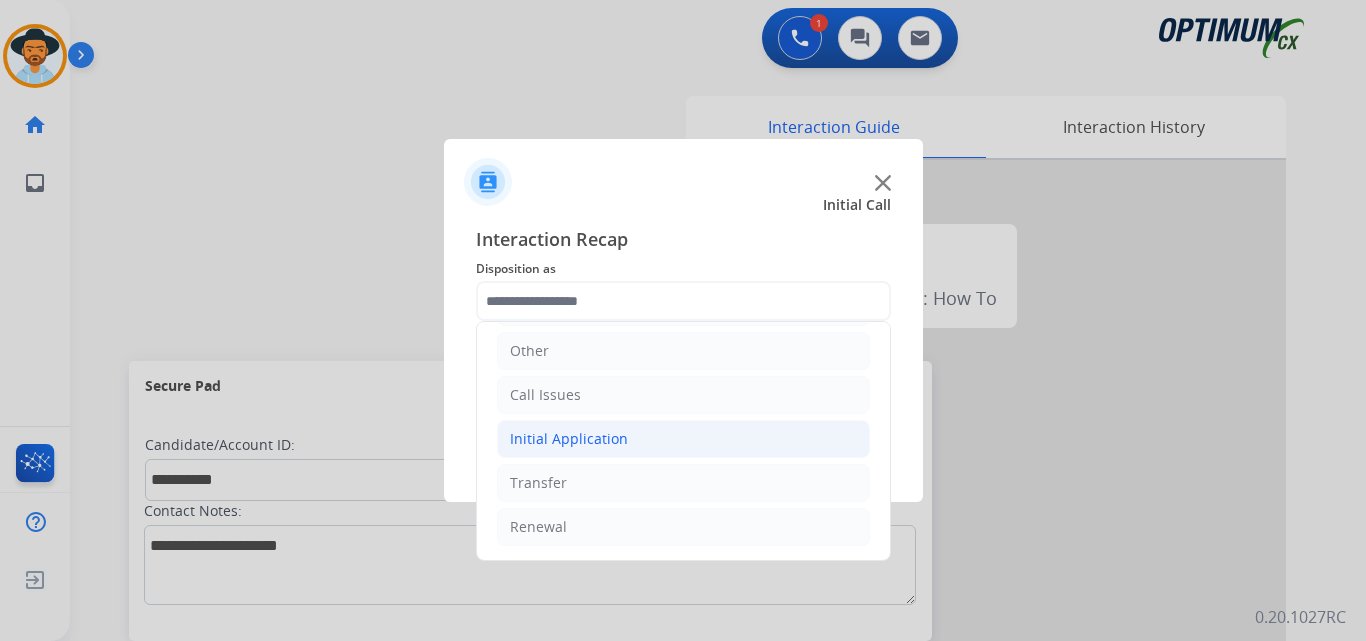 click on "Initial Application" 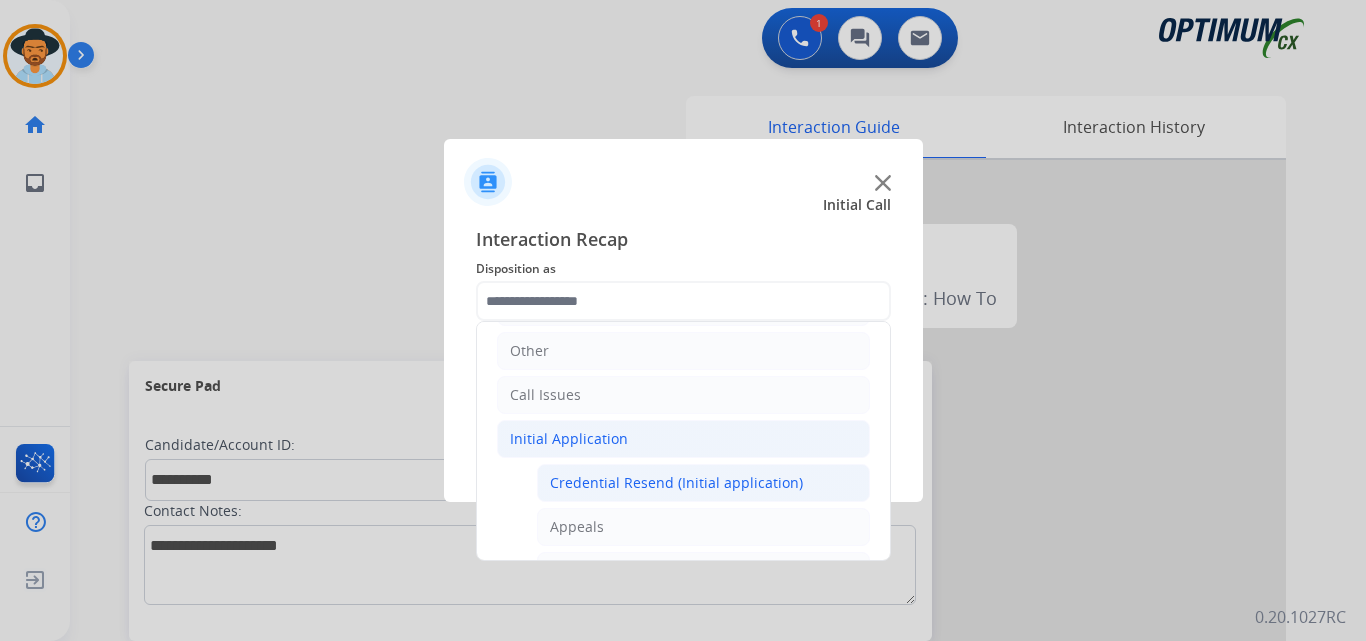 click on "Credential Resend (Initial application)" 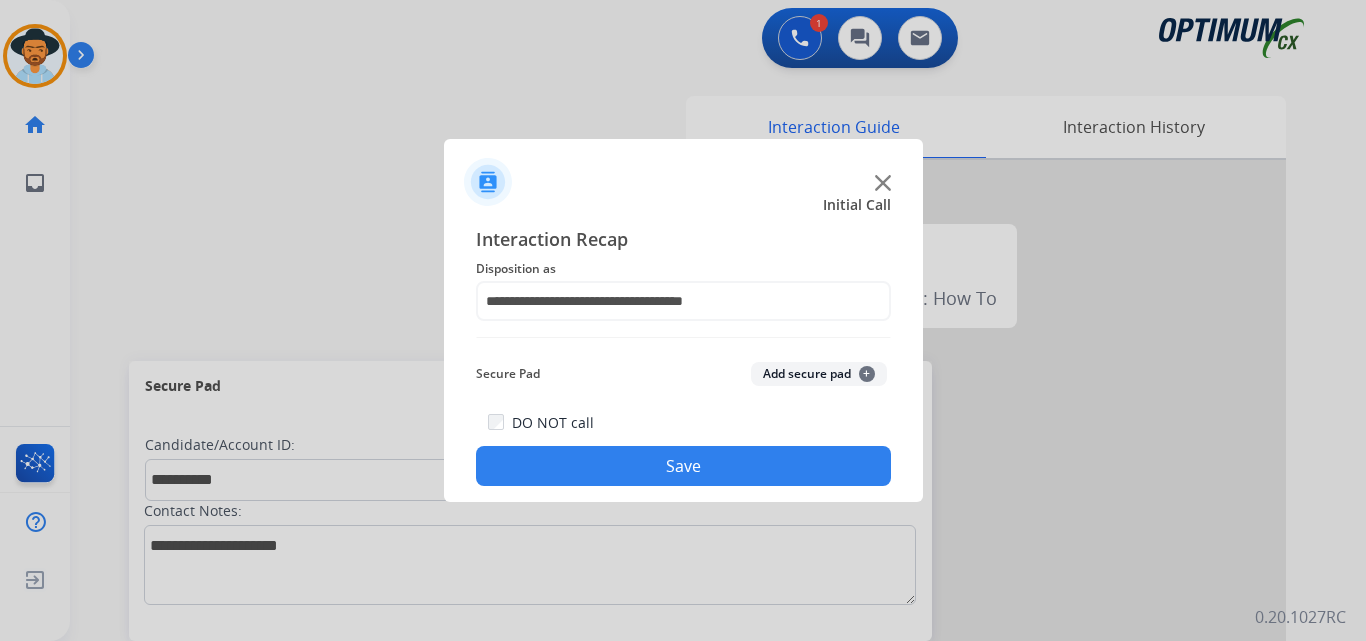 click on "Save" 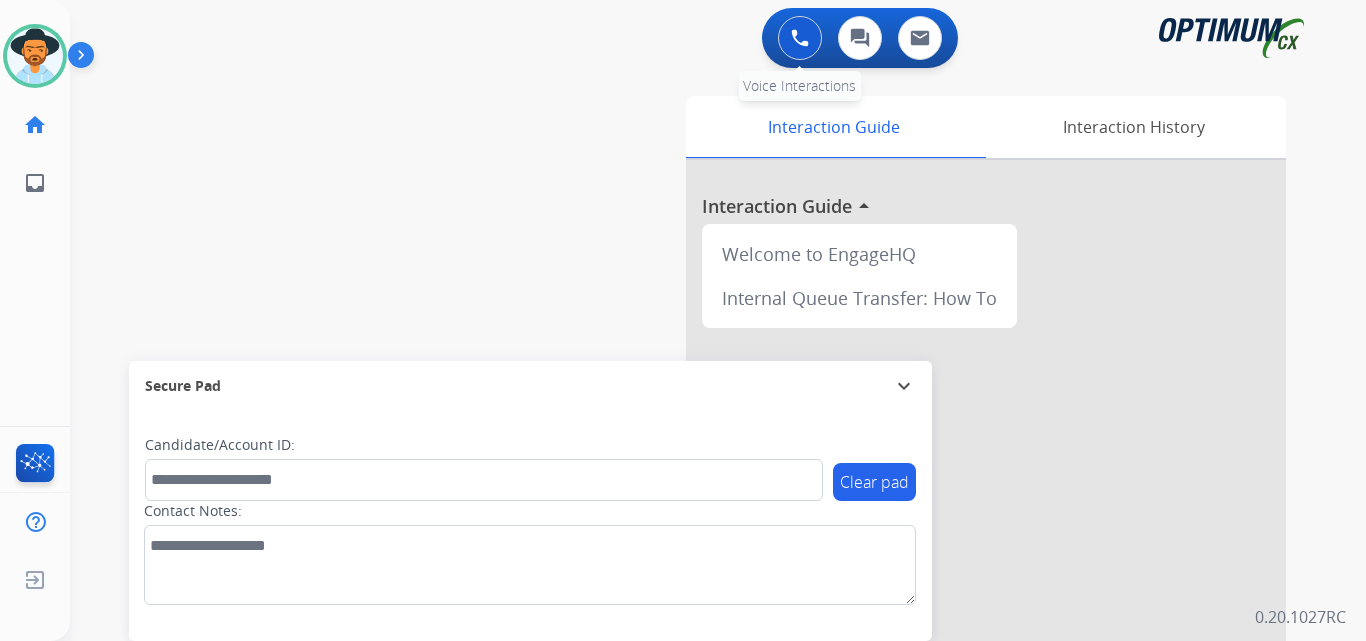click at bounding box center (800, 38) 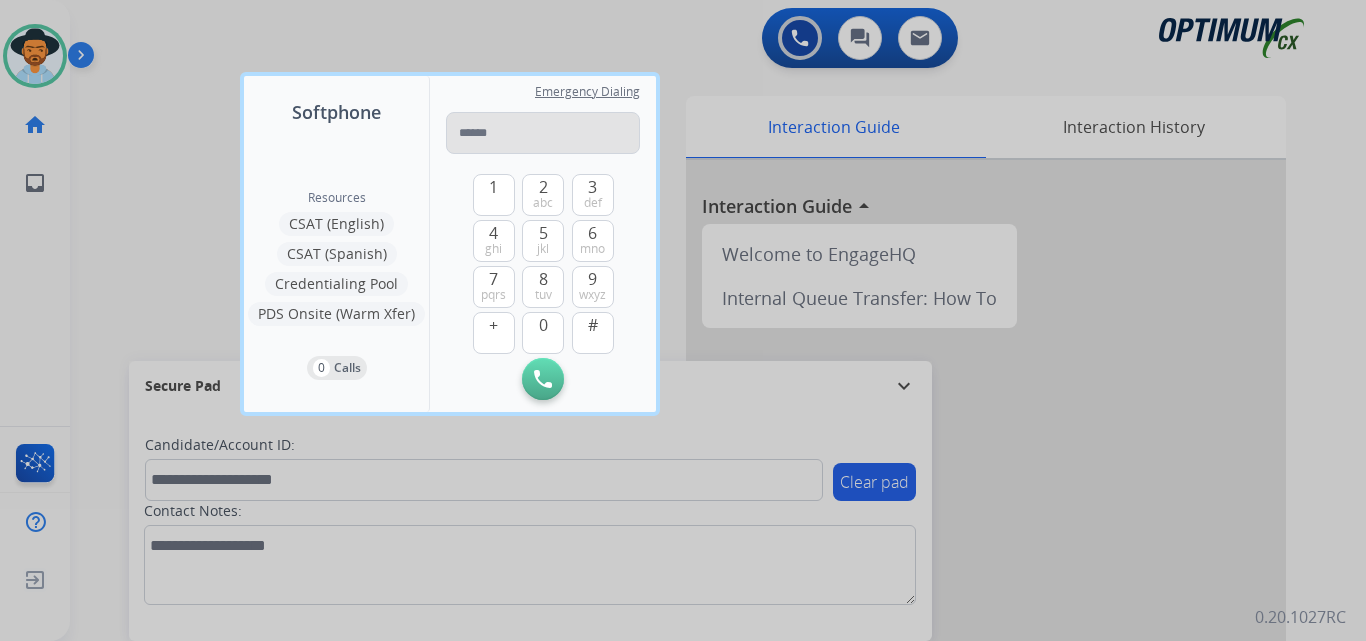 click at bounding box center (543, 133) 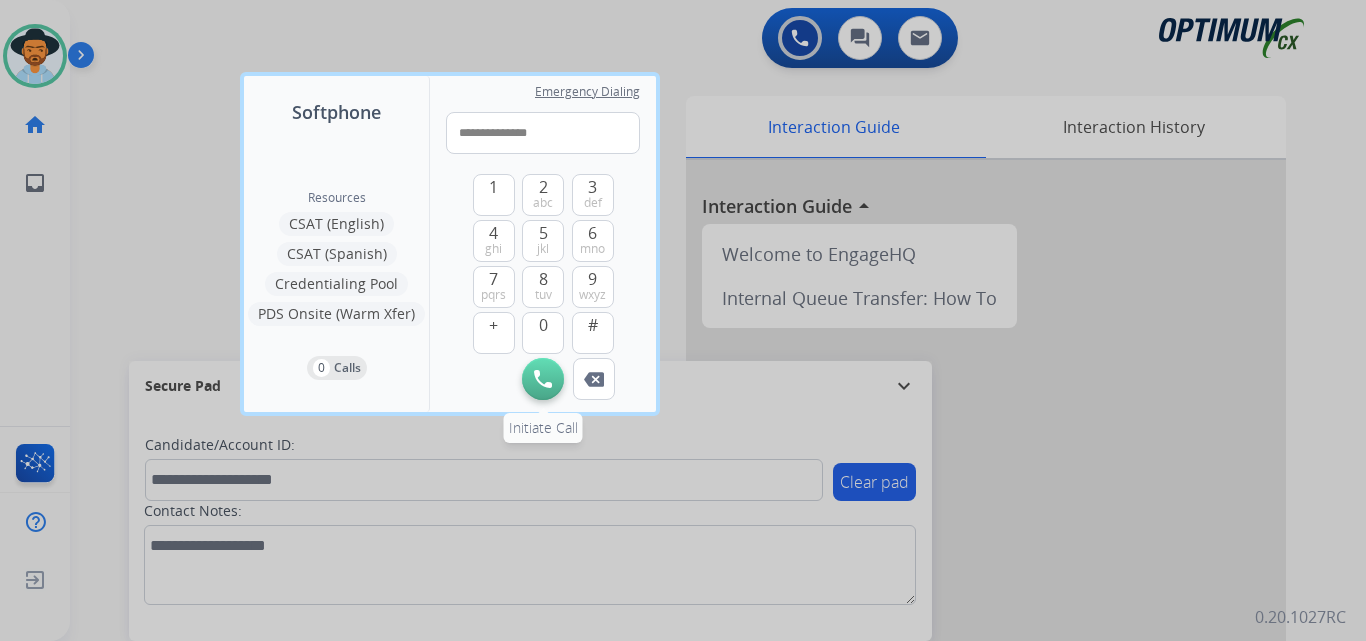 type on "**********" 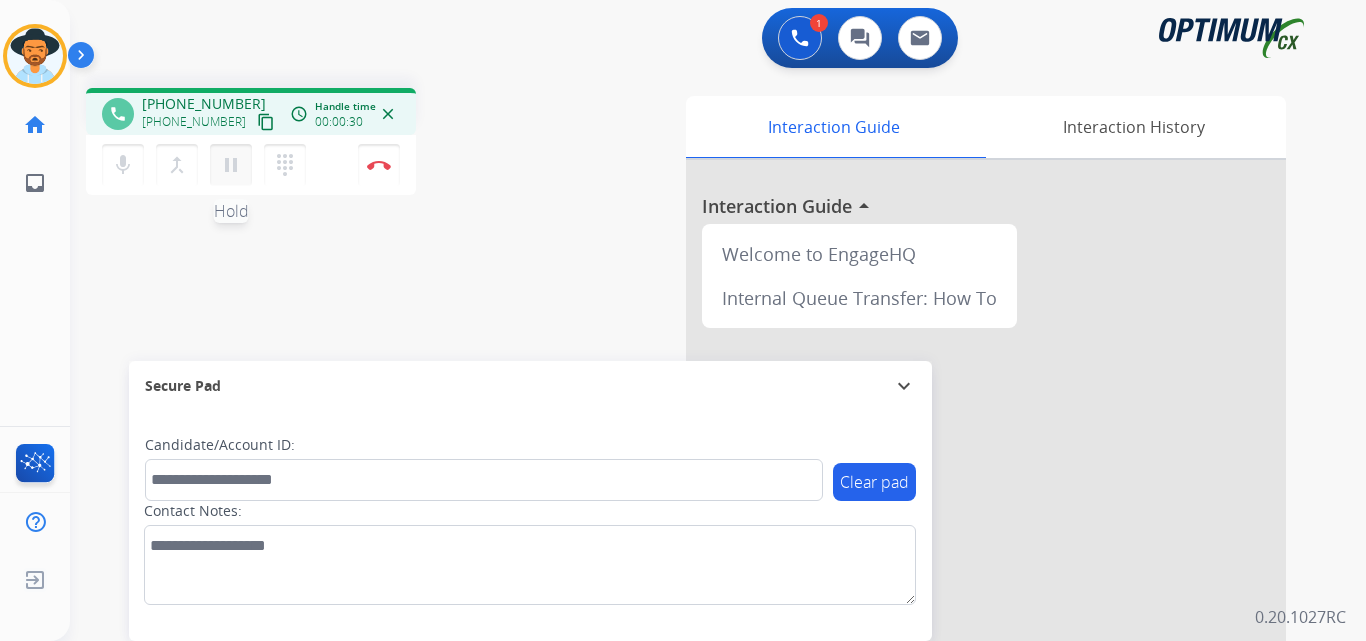 click on "pause" at bounding box center [231, 165] 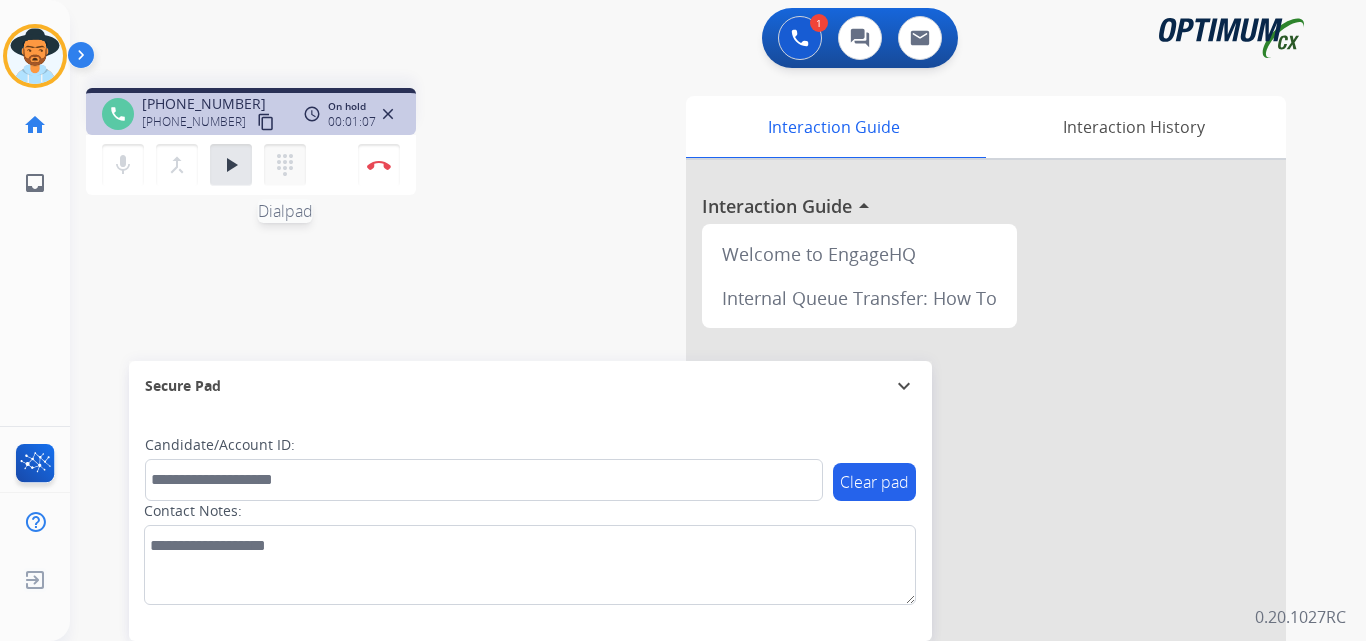 drag, startPoint x: 232, startPoint y: 165, endPoint x: 288, endPoint y: 164, distance: 56.008926 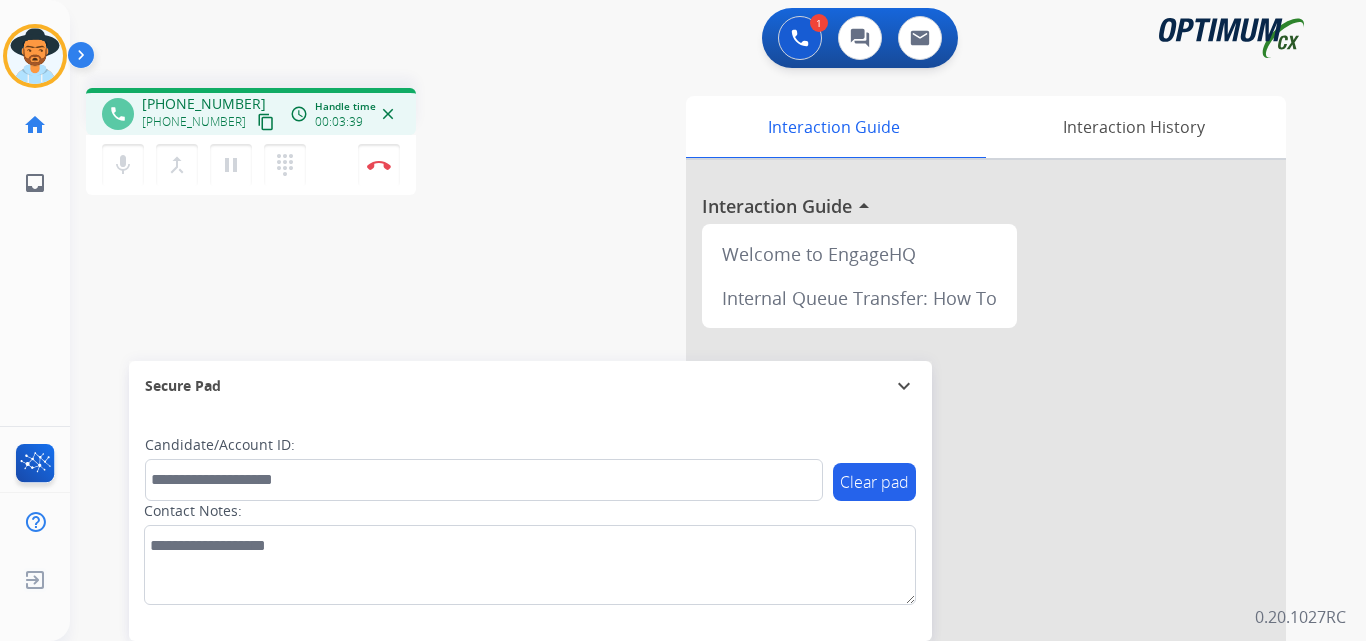 click on "phone +15615980473 +15615980473 content_copy access_time Call metrics Queue   00:12 Hold   01:07 Talk   02:33 Total   03:51 Handle time 00:03:39 close mic Mute merge_type Bridge pause Hold dialpad Dialpad Disconnect swap_horiz Break voice bridge close_fullscreen Connect 3-Way Call merge_type Separate 3-Way Call  Interaction Guide   Interaction History  Interaction Guide arrow_drop_up  Welcome to EngageHQ   Internal Queue Transfer: How To  Secure Pad expand_more Clear pad Candidate/Account ID: Contact Notes:" at bounding box center [694, 489] 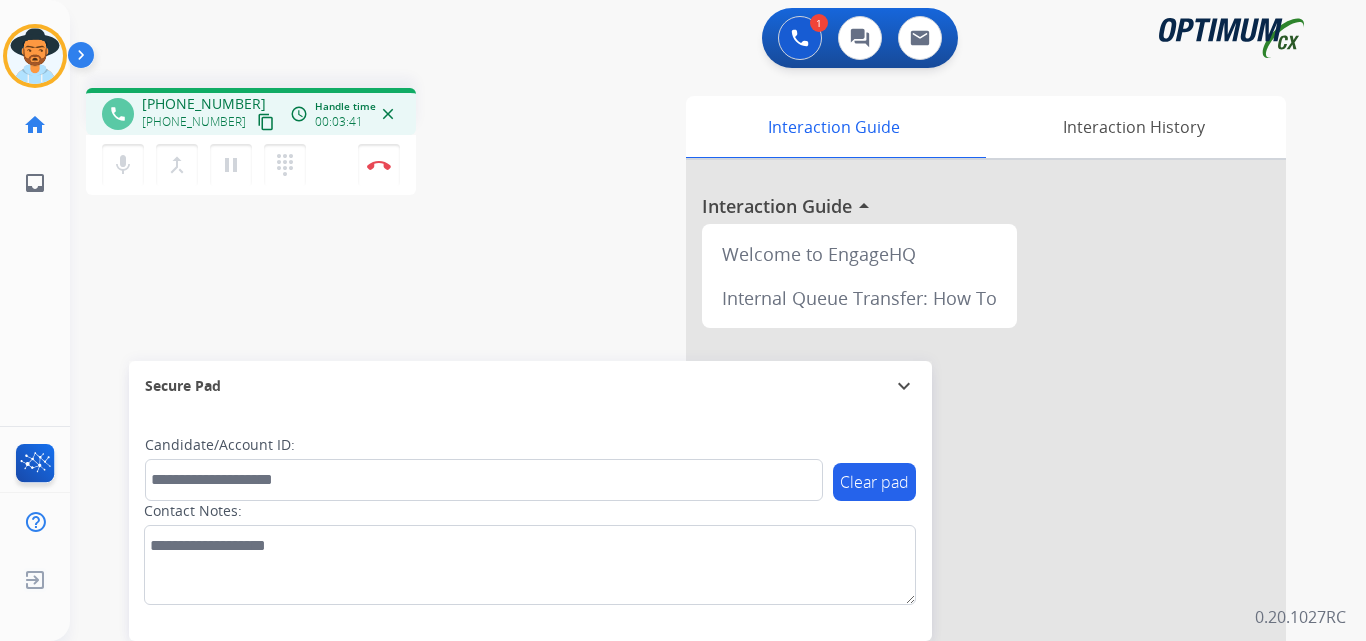 click on "+15615980473" at bounding box center (204, 104) 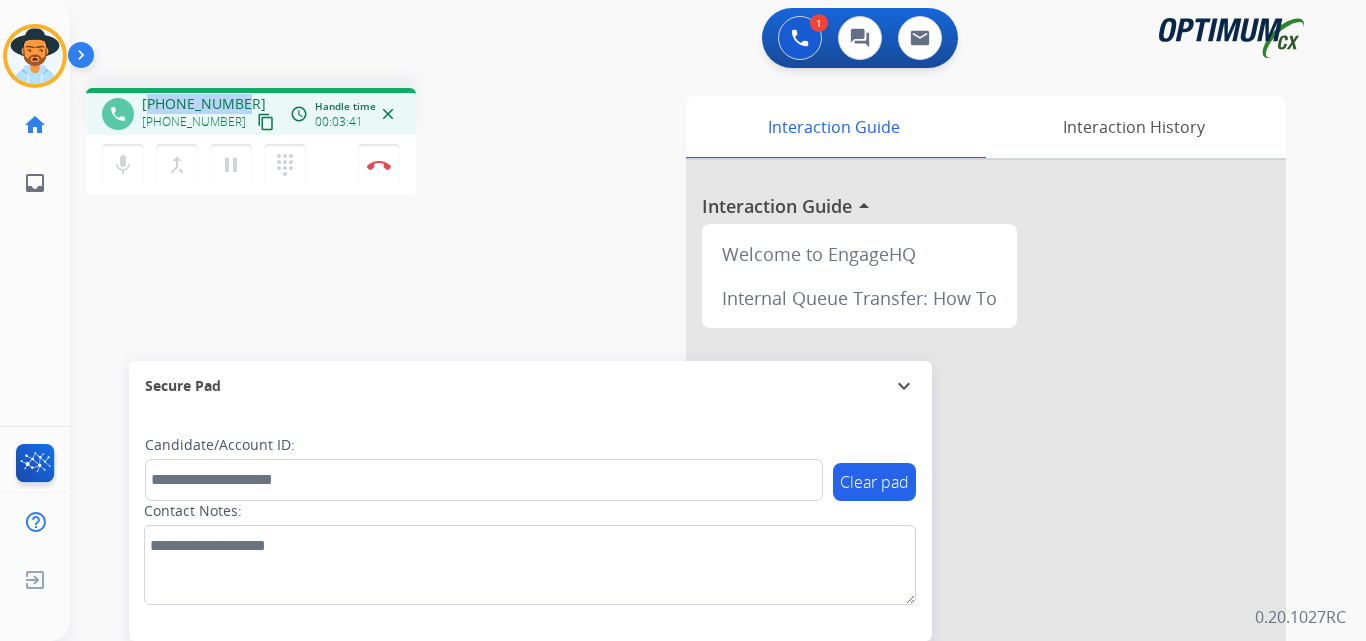 click on "+15615980473" at bounding box center (204, 104) 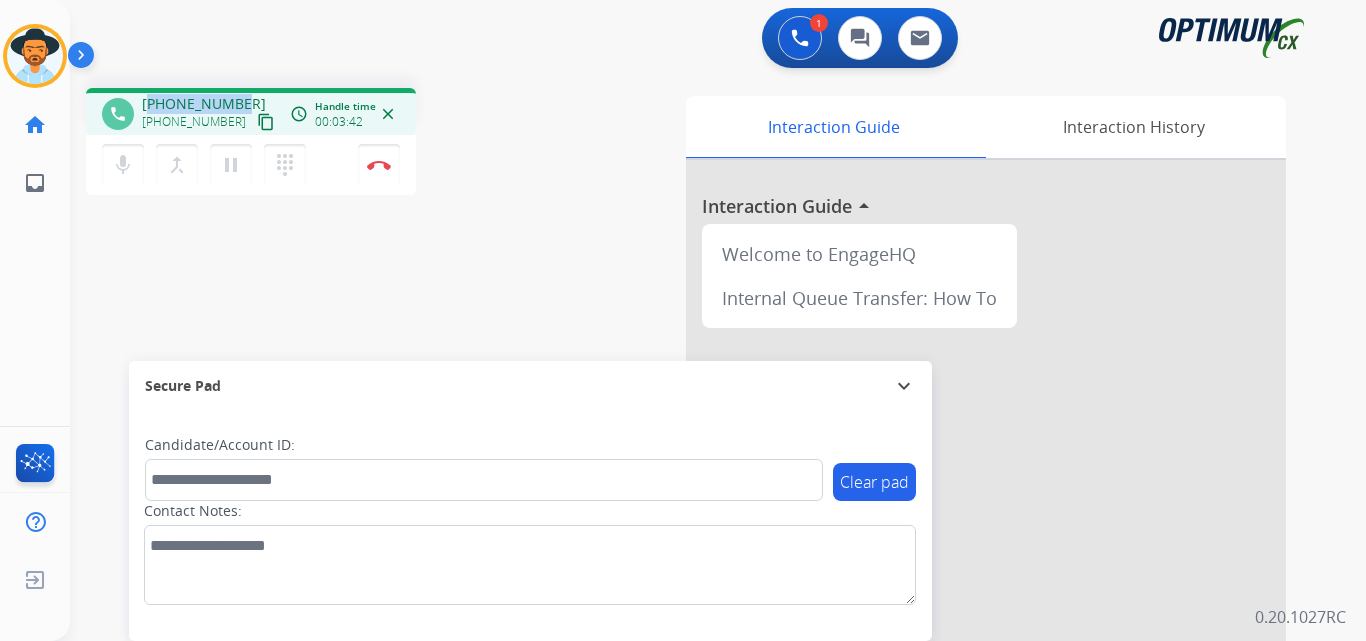 copy on "15615980473" 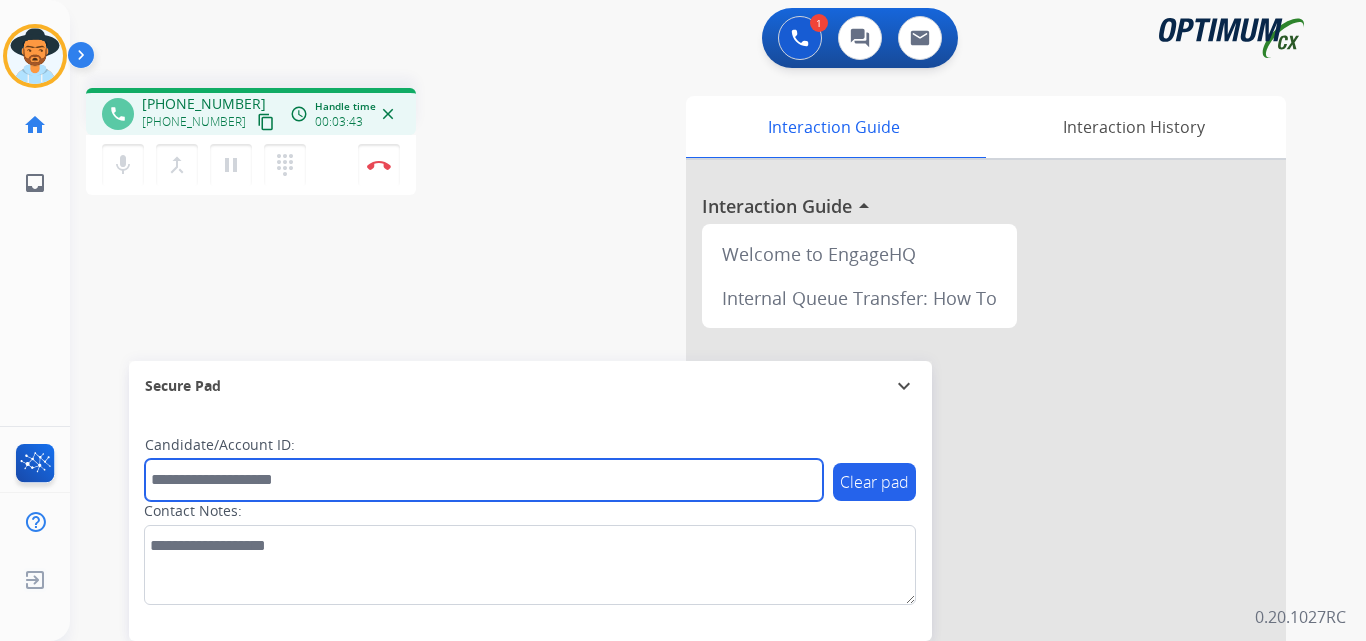 click at bounding box center (484, 480) 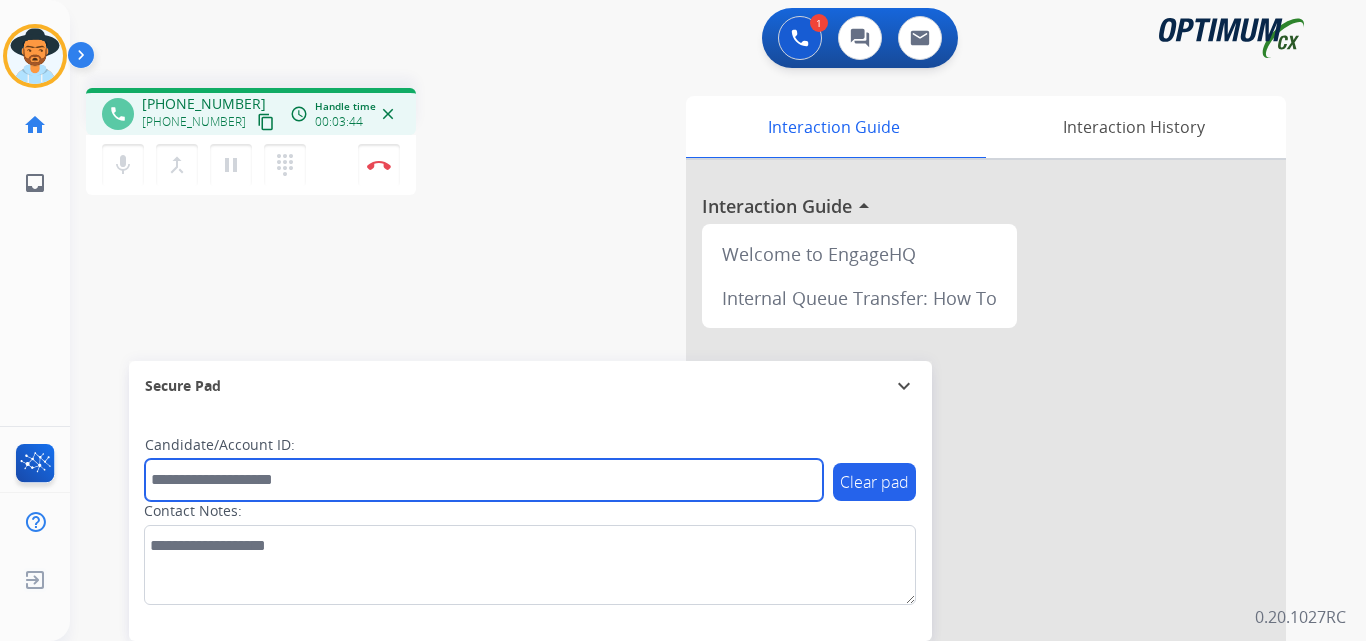 paste on "**********" 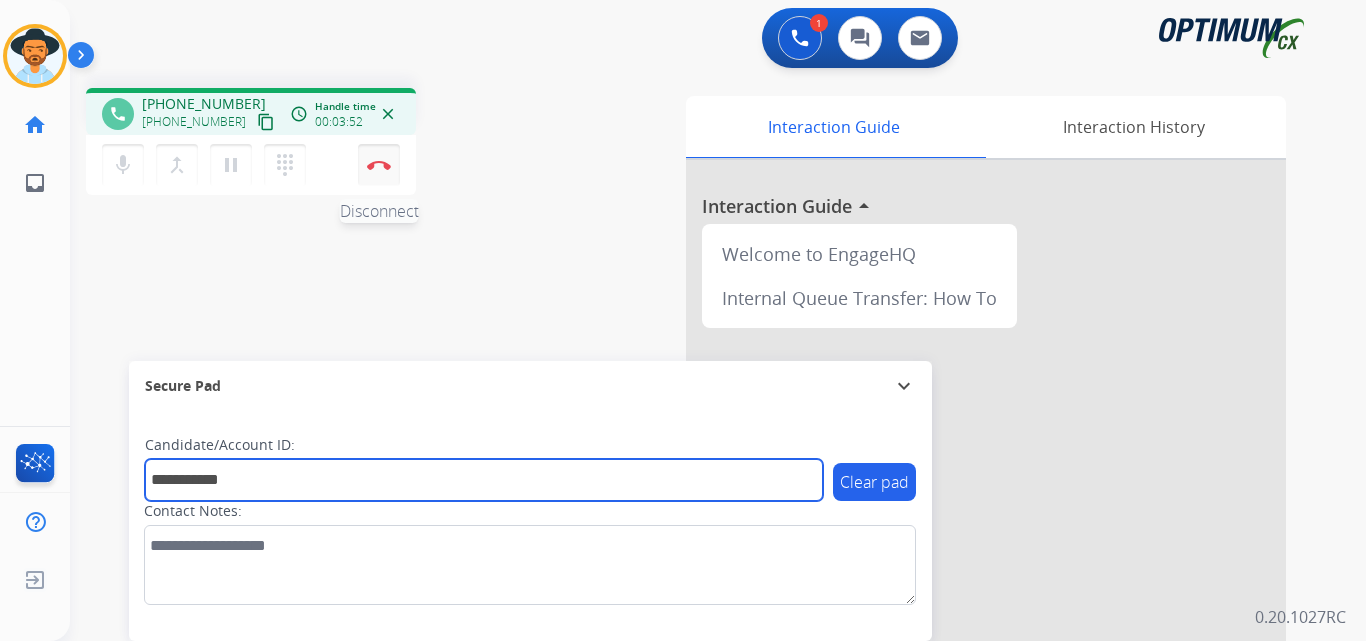 type on "**********" 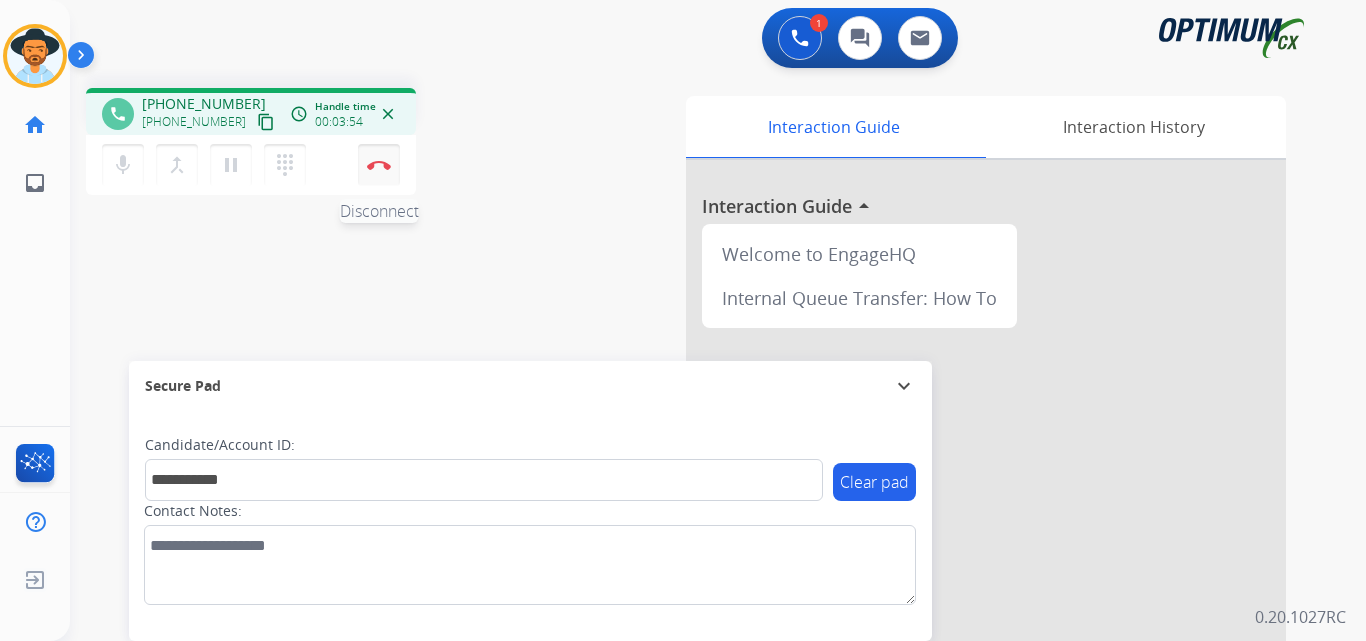 click at bounding box center (379, 165) 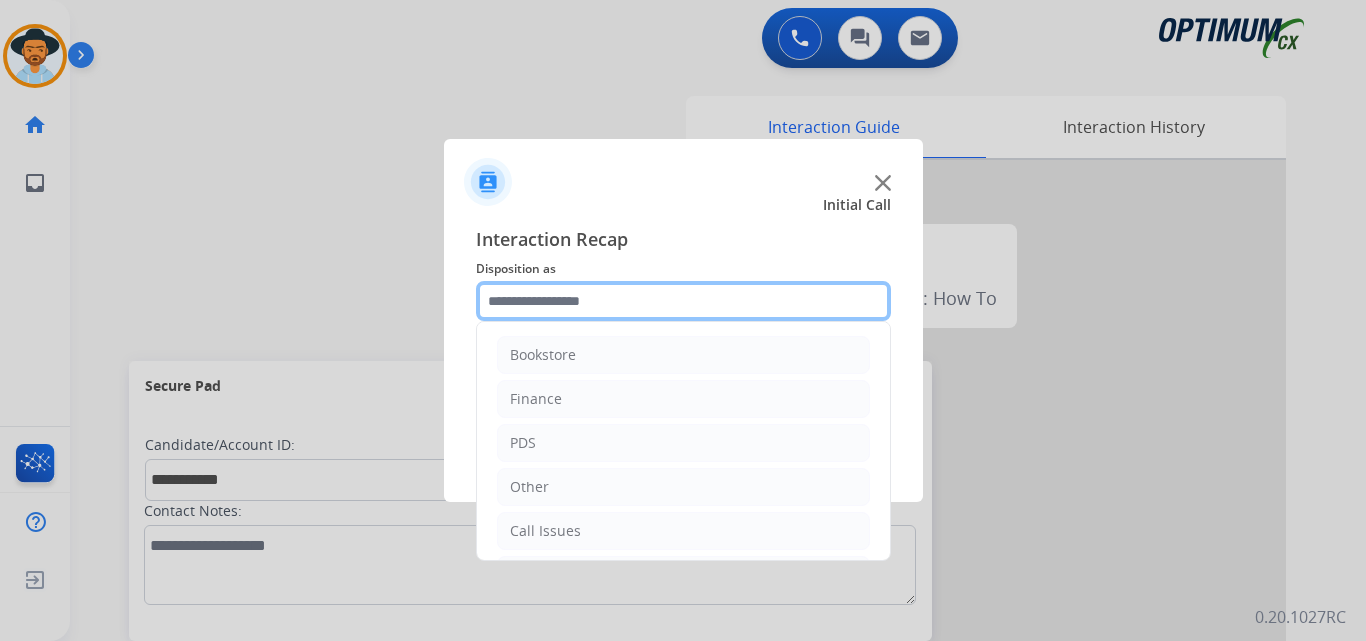 click 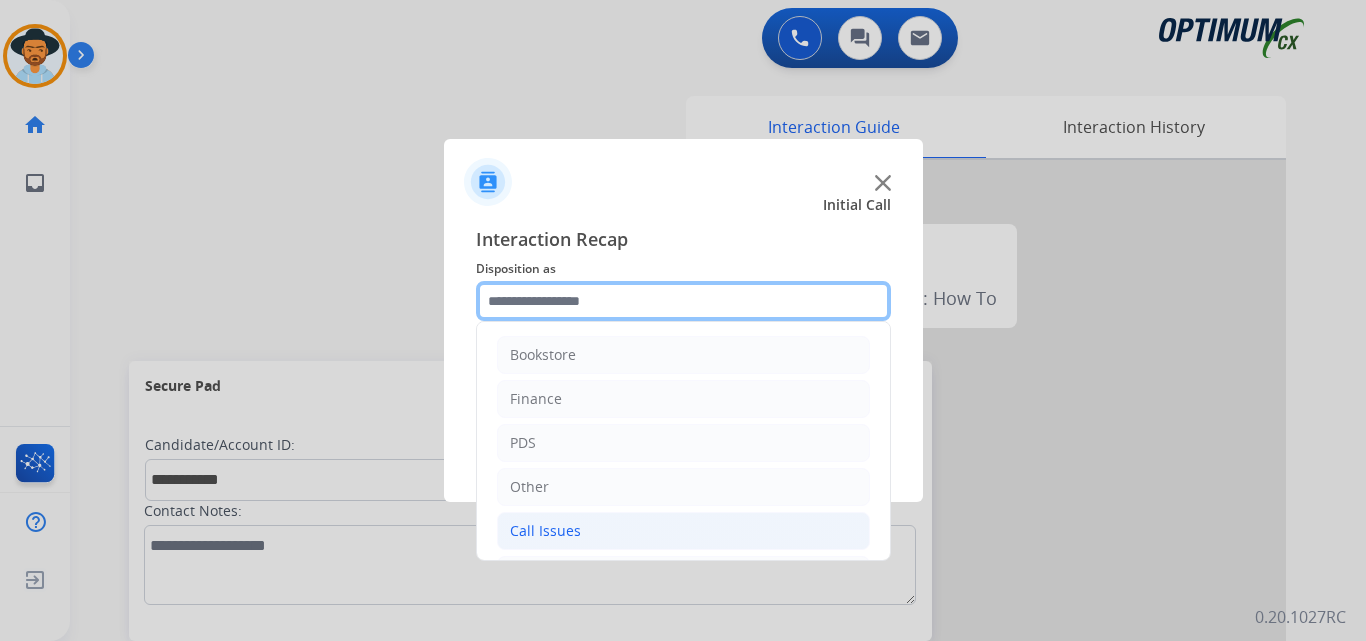 scroll, scrollTop: 136, scrollLeft: 0, axis: vertical 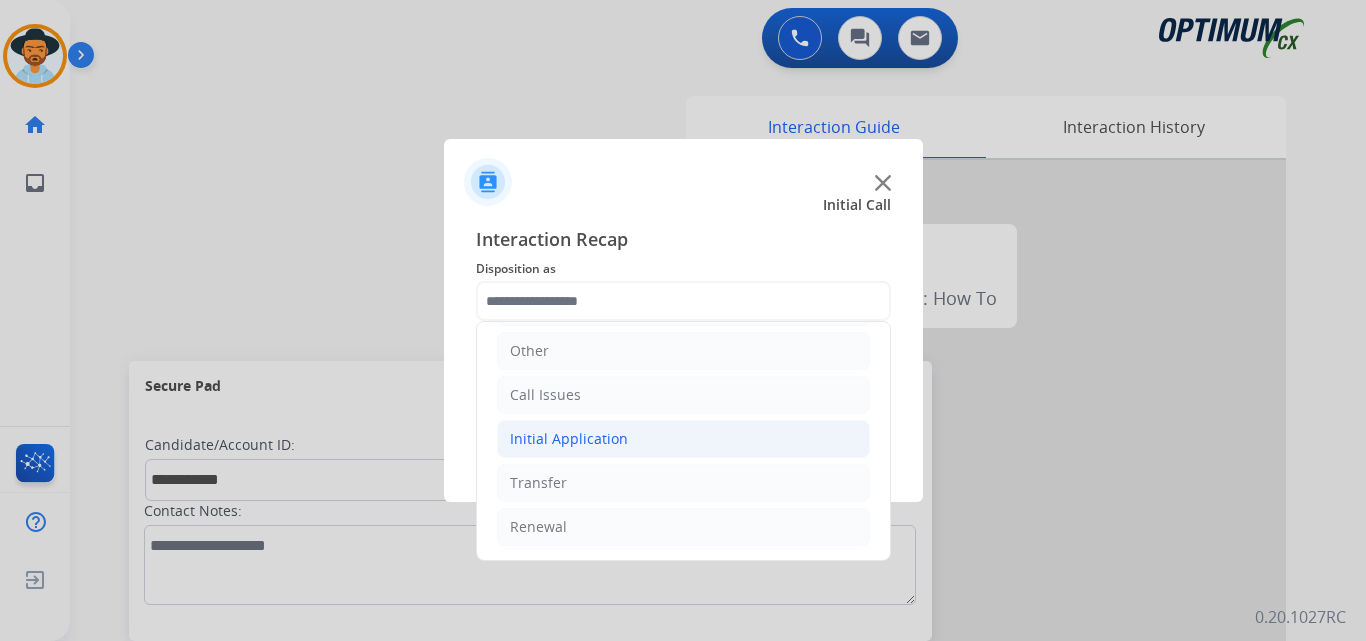 click on "Initial Application" 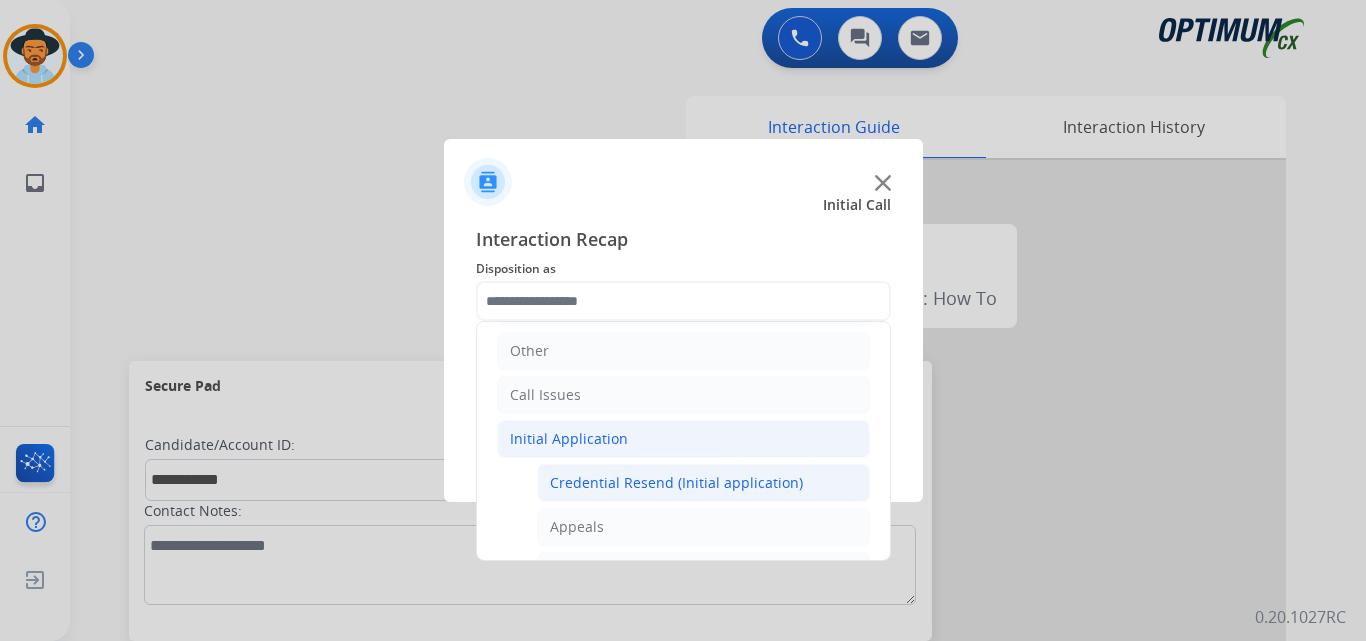 click on "Credential Resend (Initial application)" 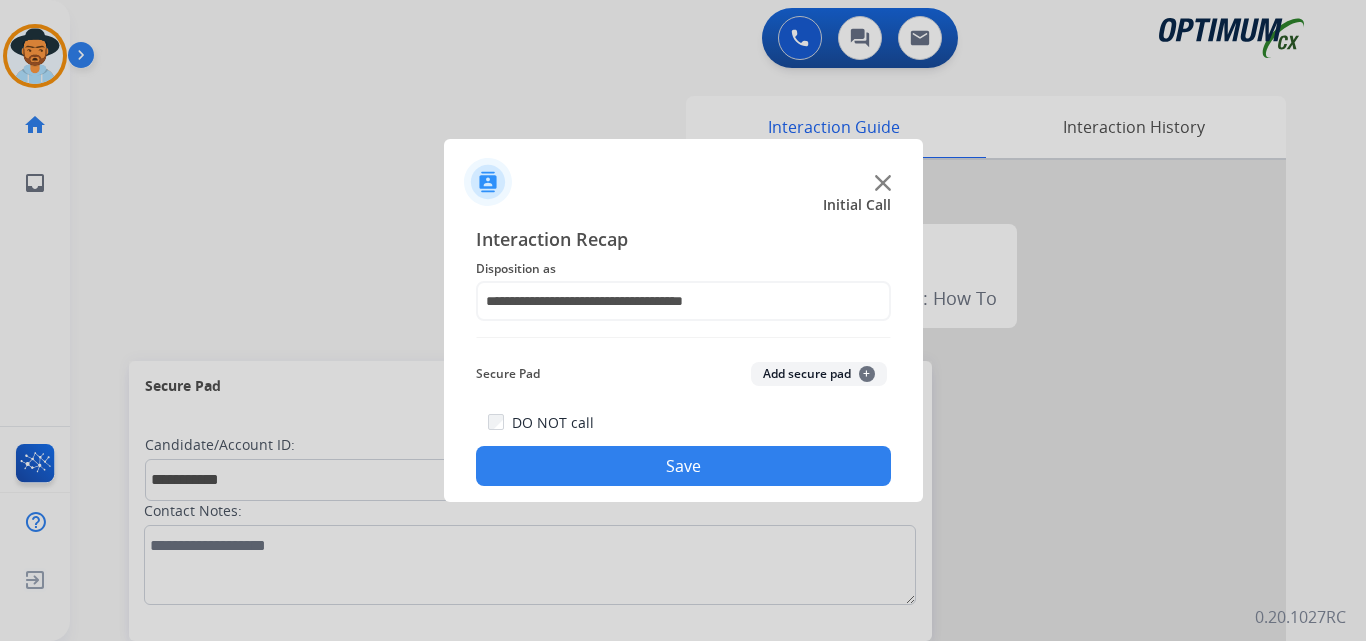 click on "Save" 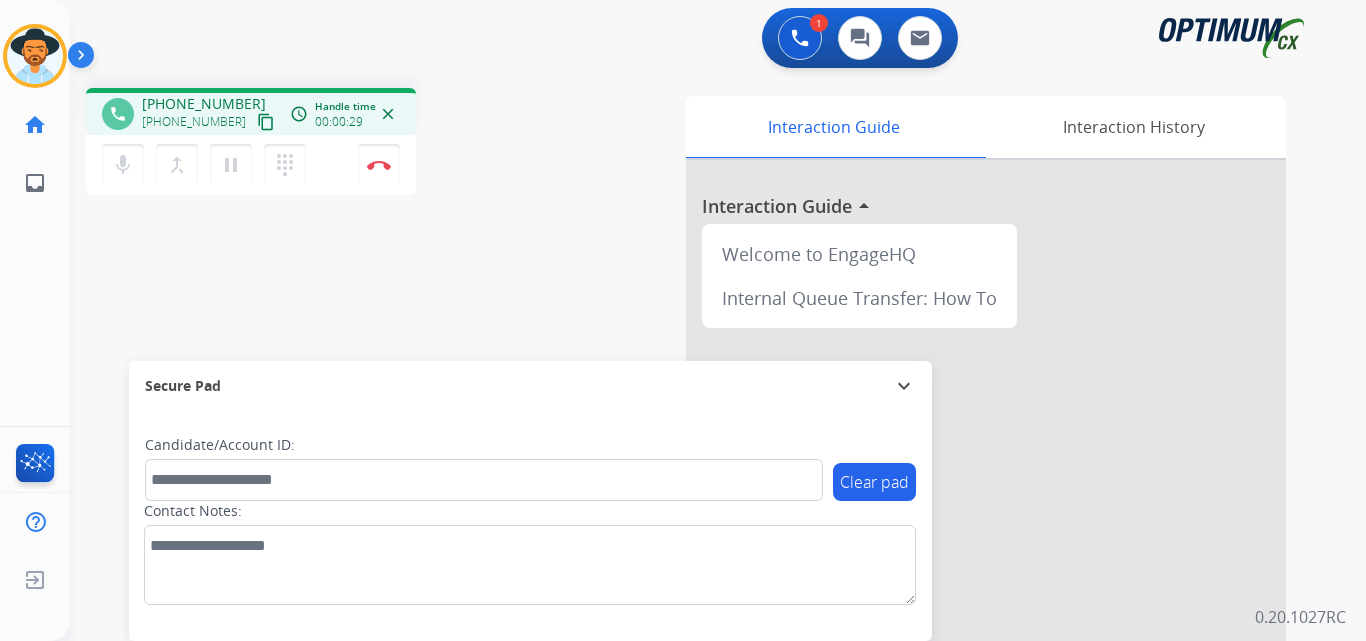 click on "+19546648951" at bounding box center (204, 104) 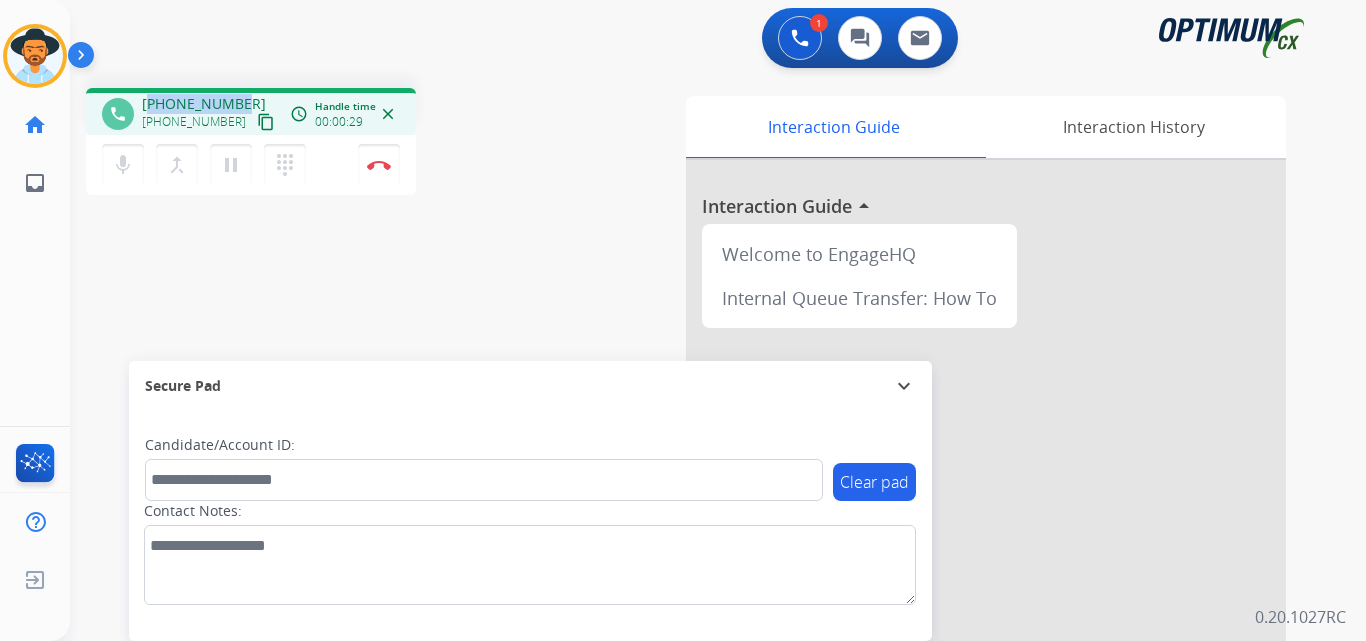 click on "+19546648951" at bounding box center [204, 104] 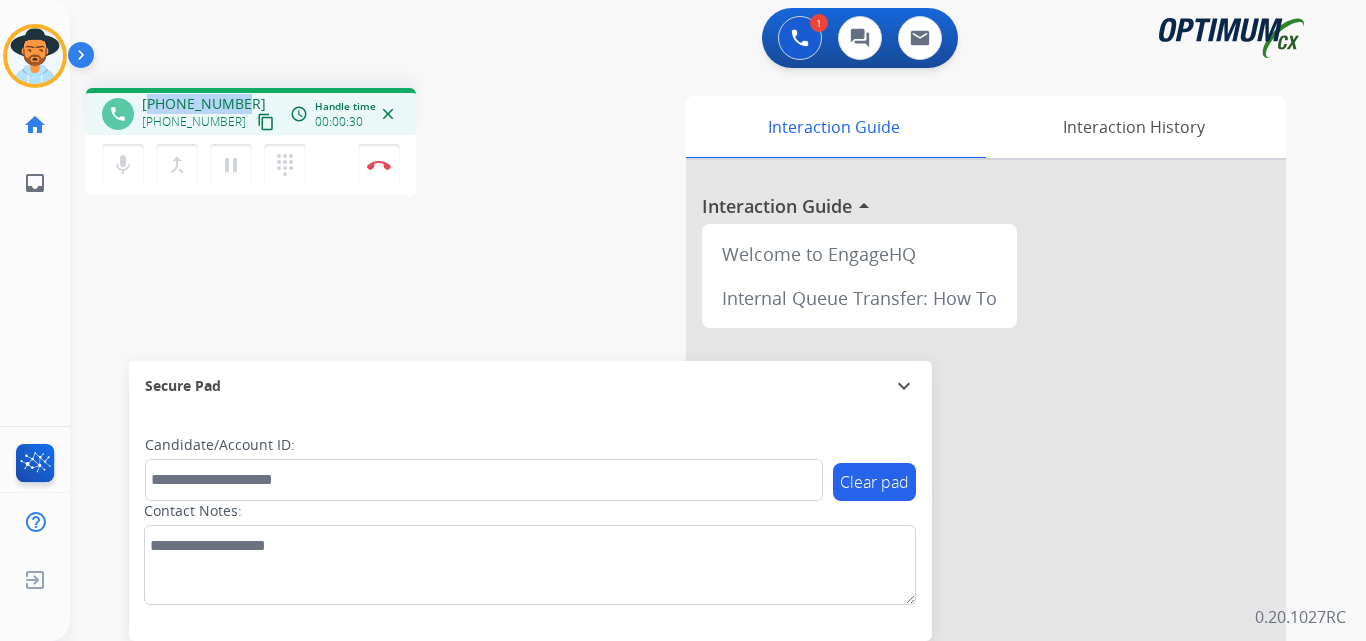 copy on "19546648951" 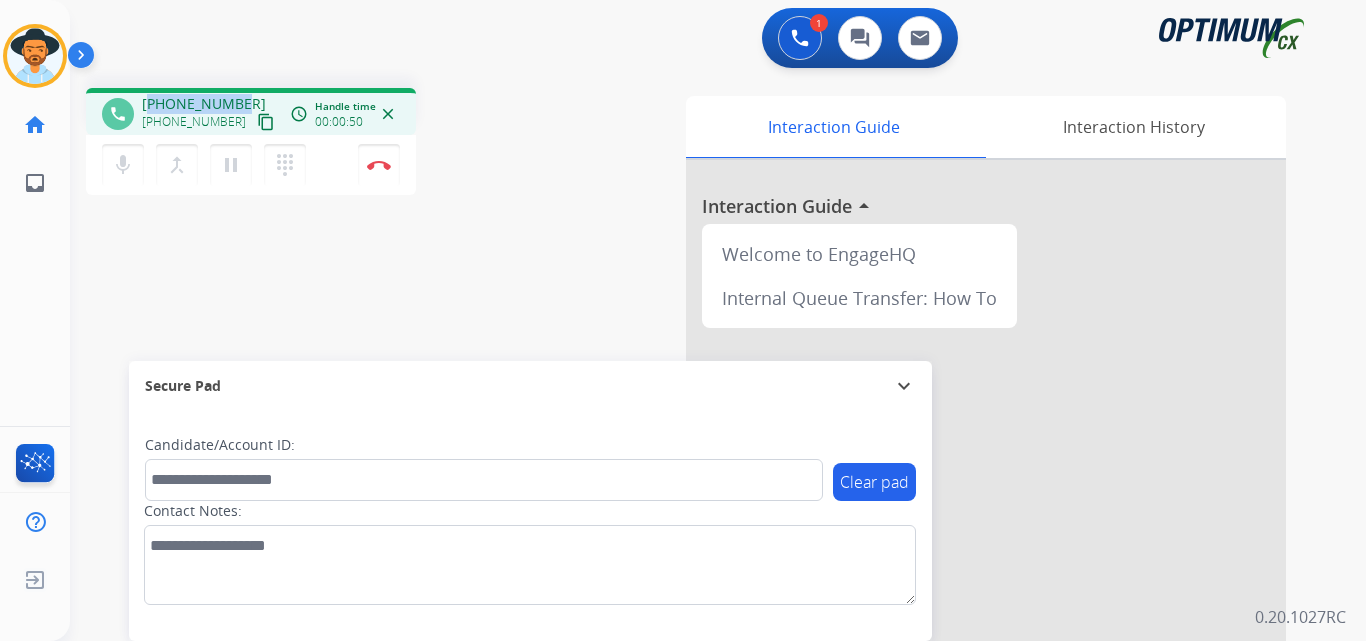 click on "+19546648951" at bounding box center (204, 104) 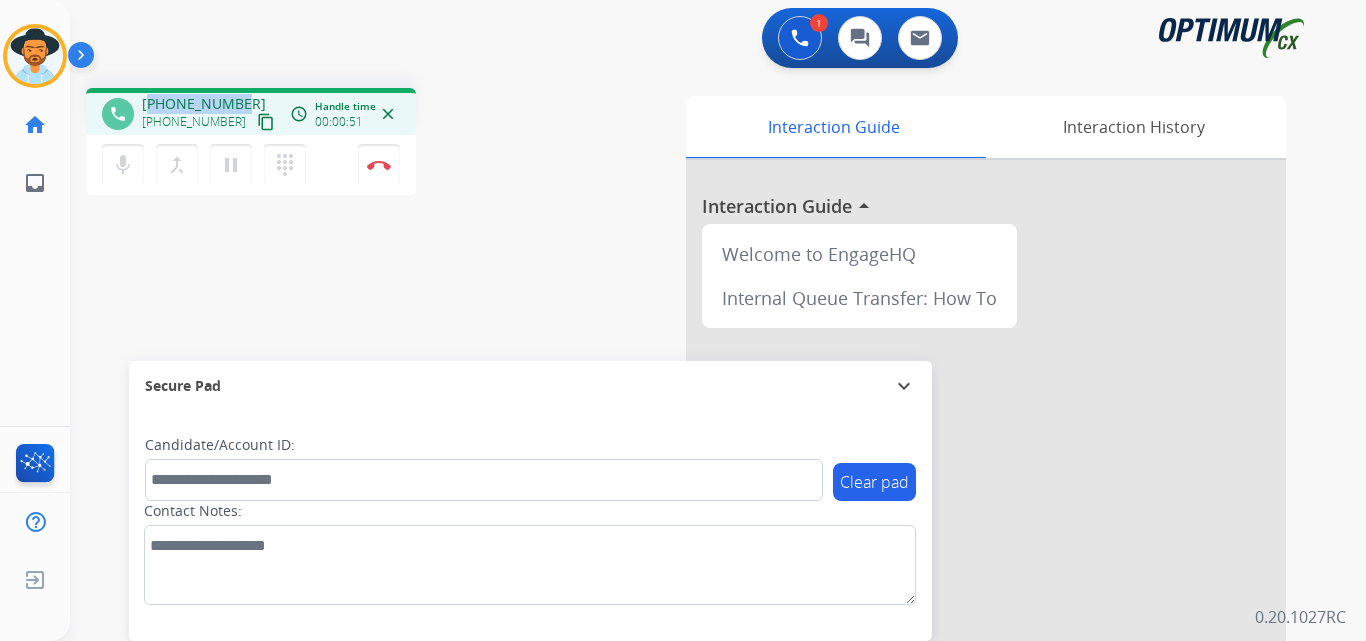 click on "+19546648951" at bounding box center (204, 104) 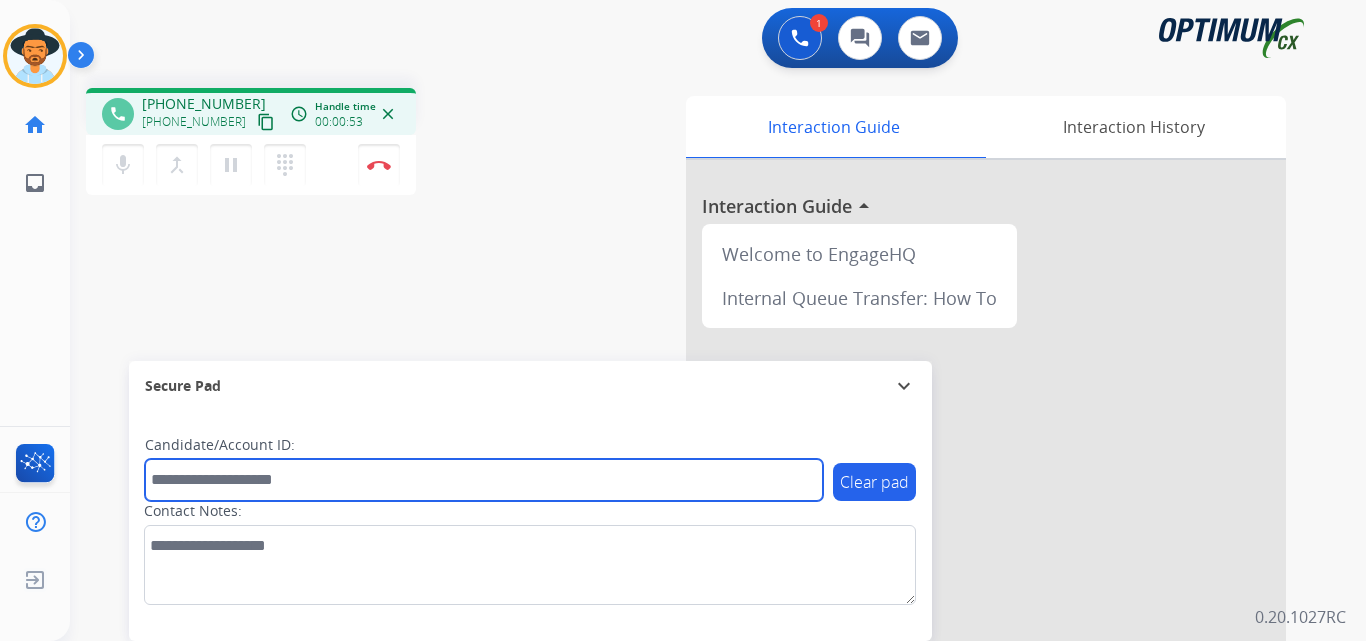 click at bounding box center [484, 480] 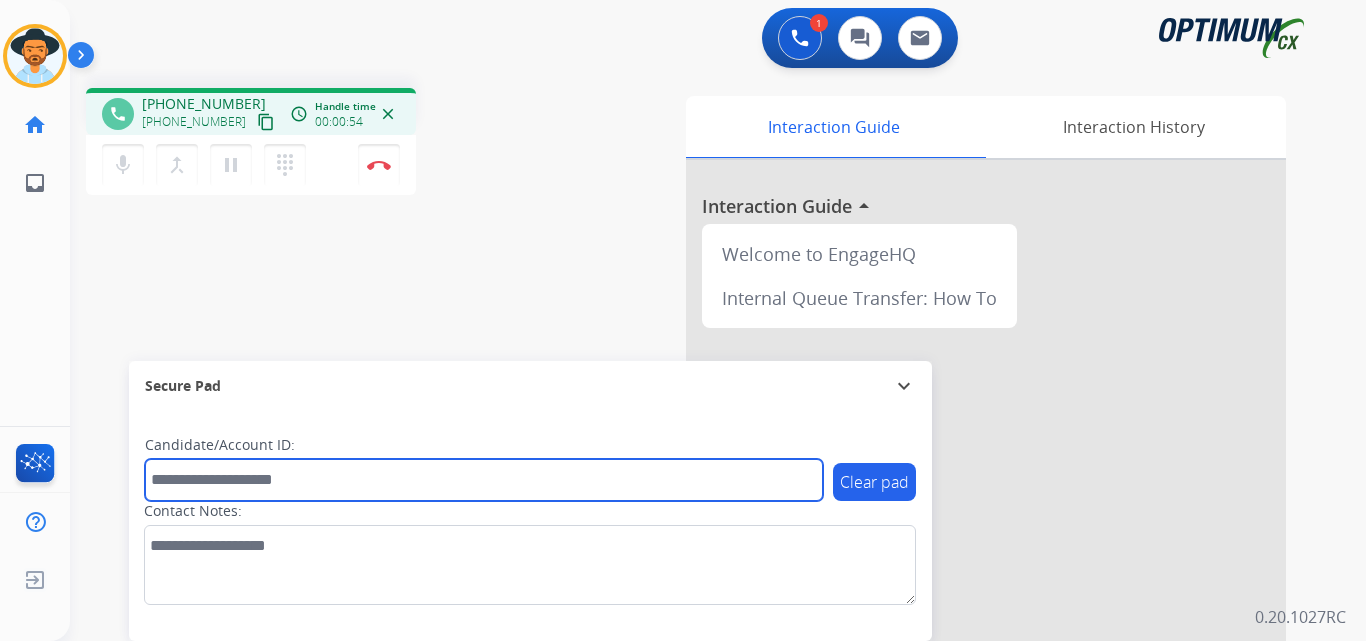 paste on "**********" 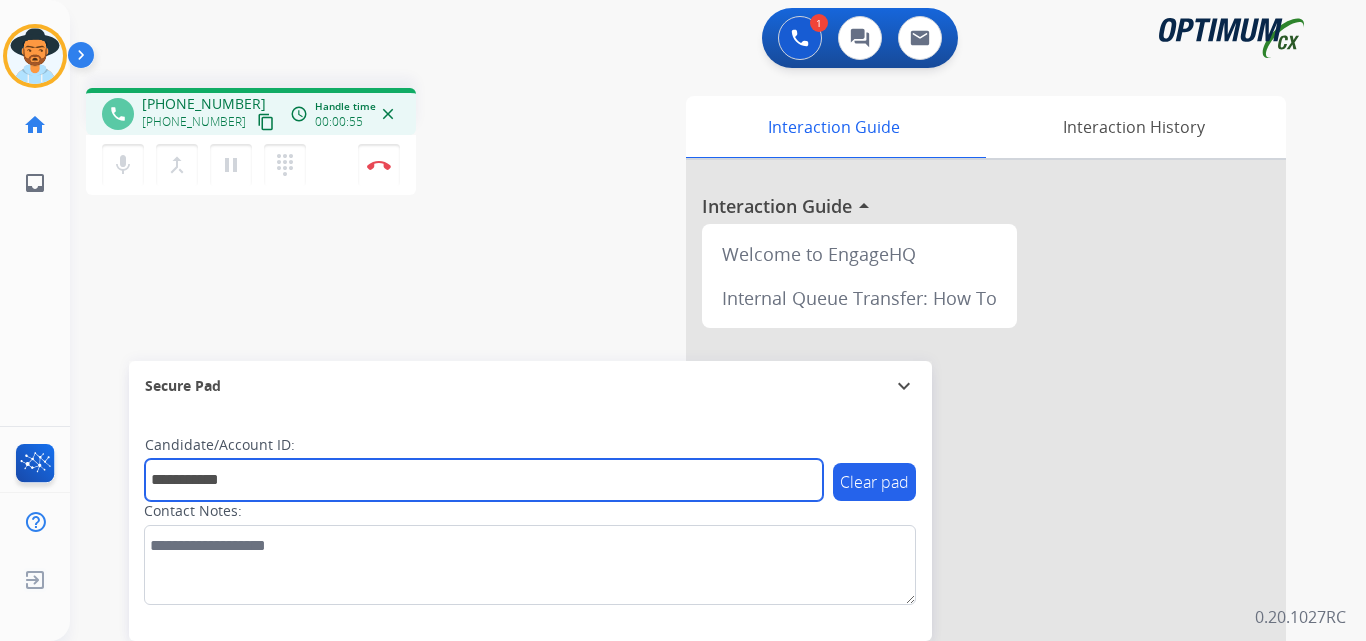 click on "**********" at bounding box center [484, 480] 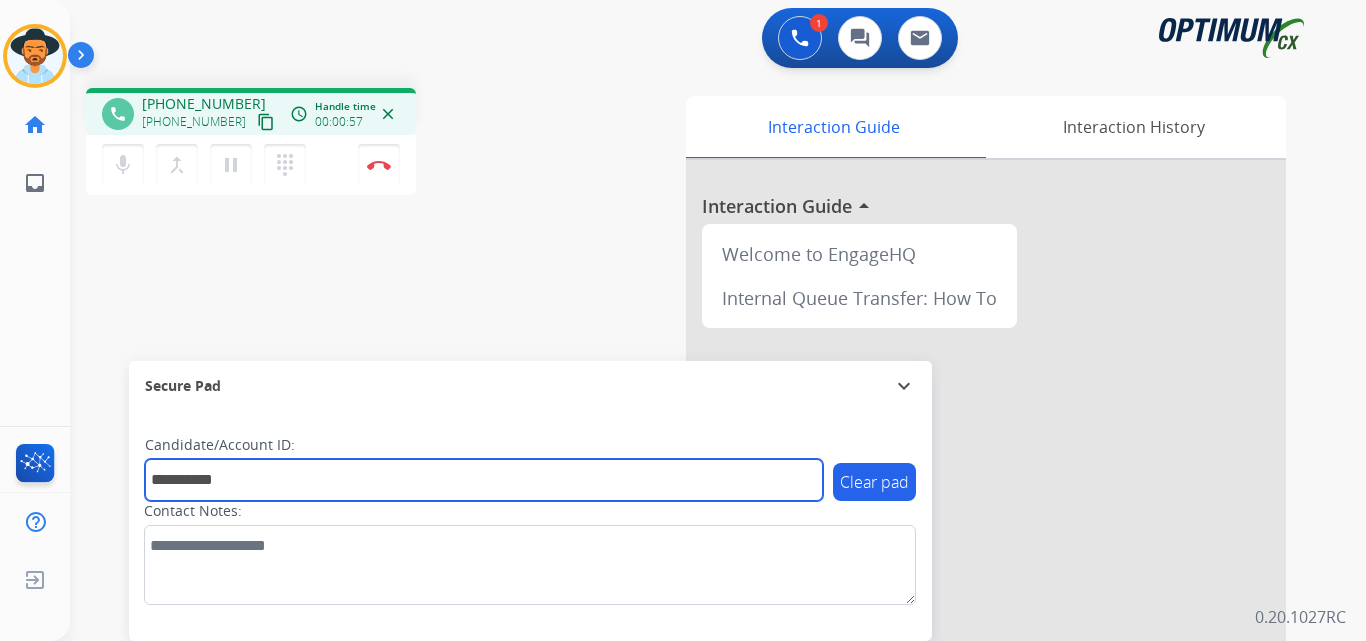 type on "**********" 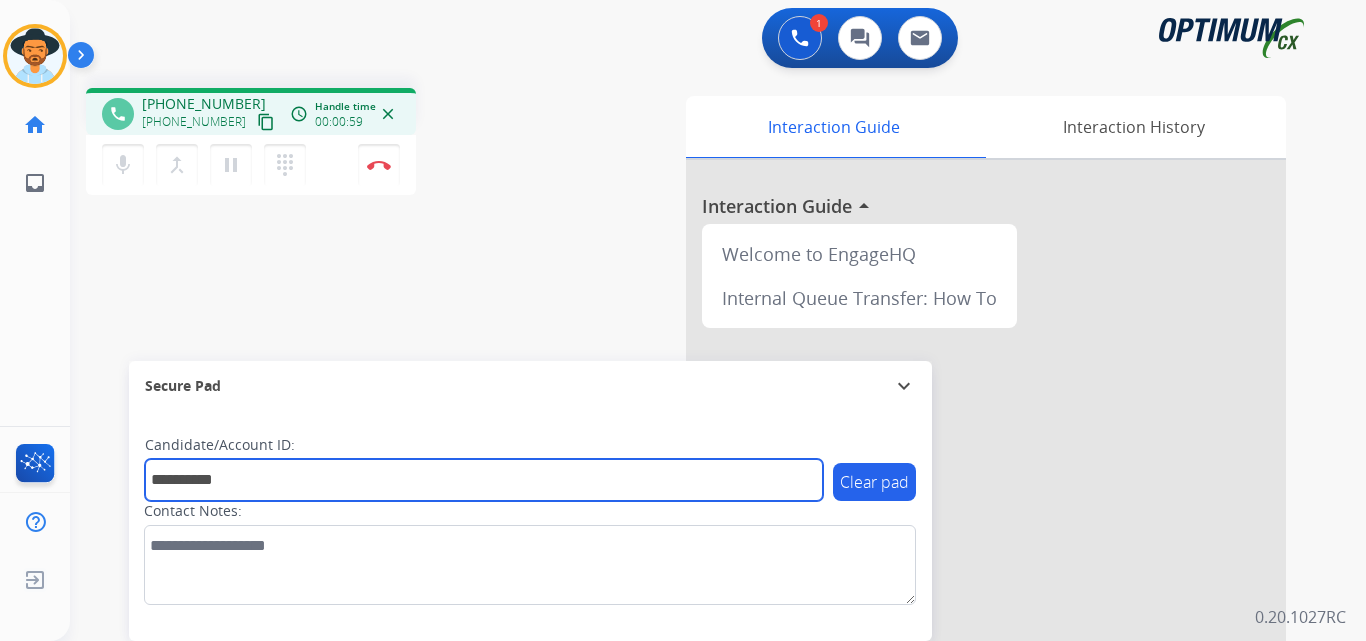 scroll, scrollTop: 265, scrollLeft: 0, axis: vertical 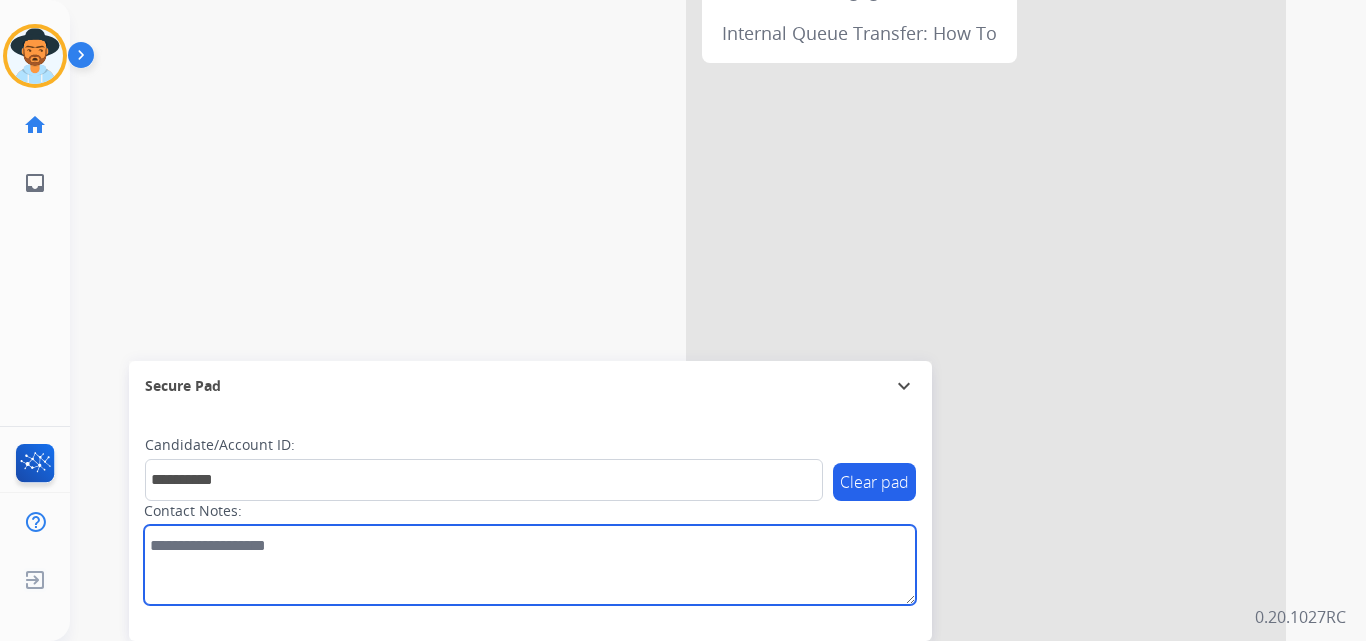 click at bounding box center (530, 565) 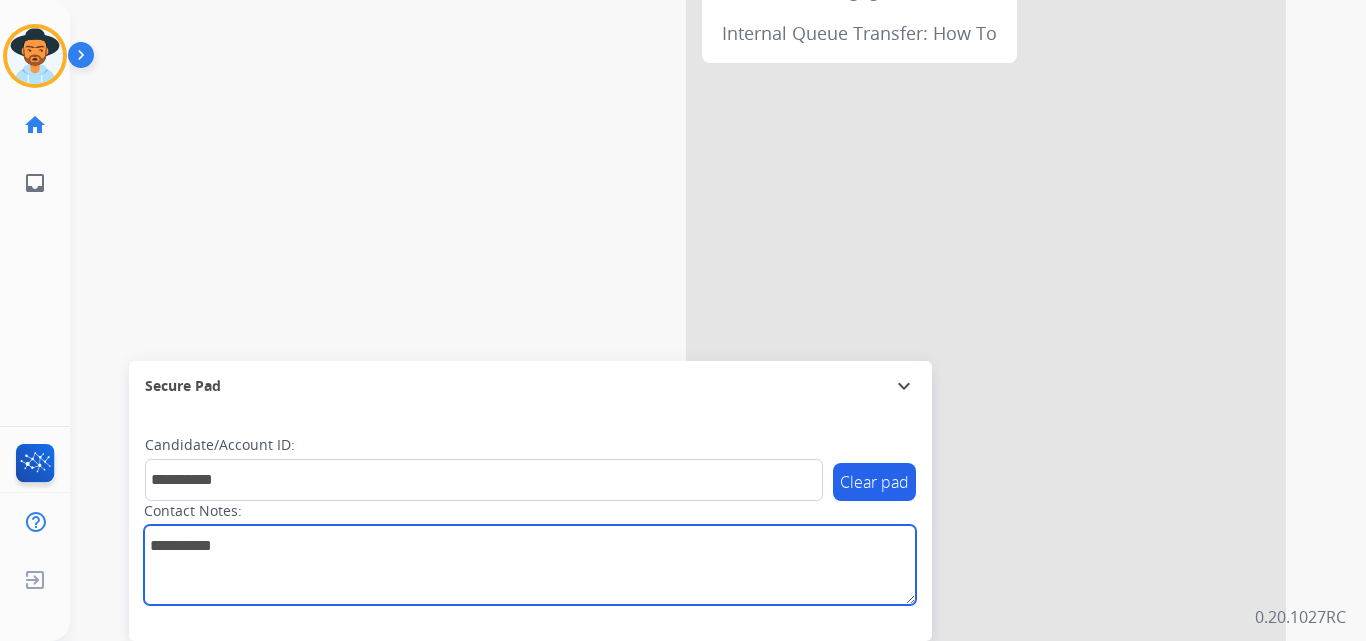 type on "**********" 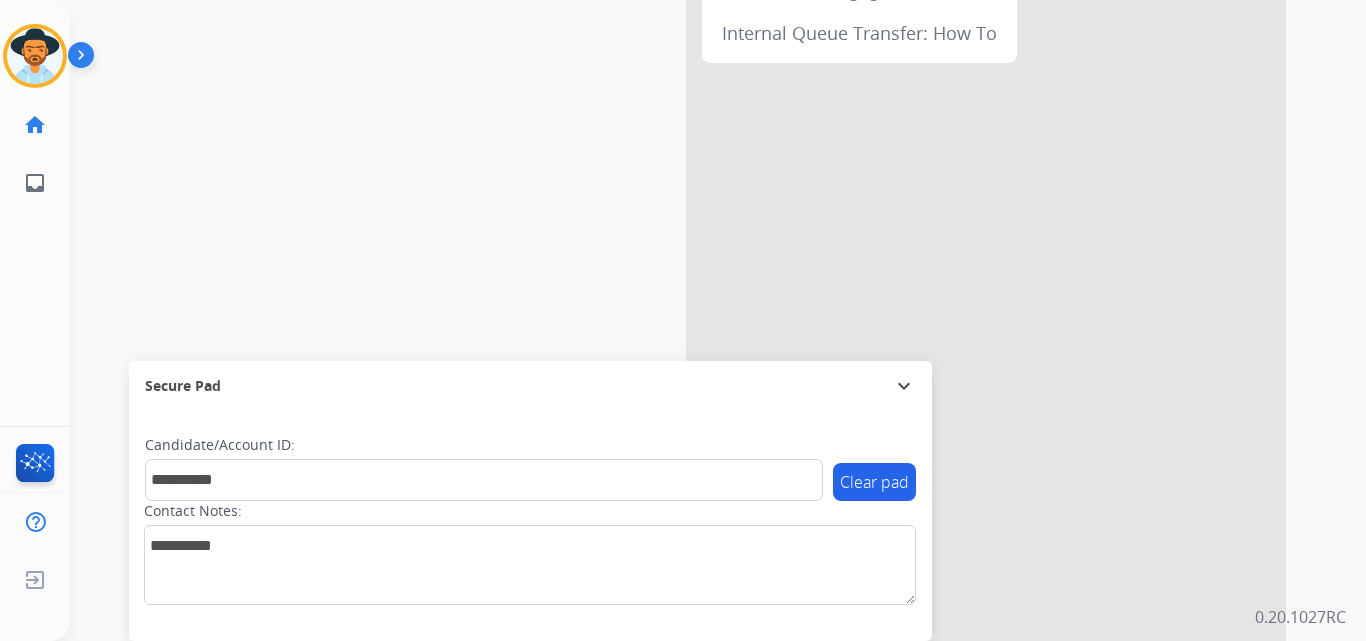 scroll, scrollTop: 0, scrollLeft: 0, axis: both 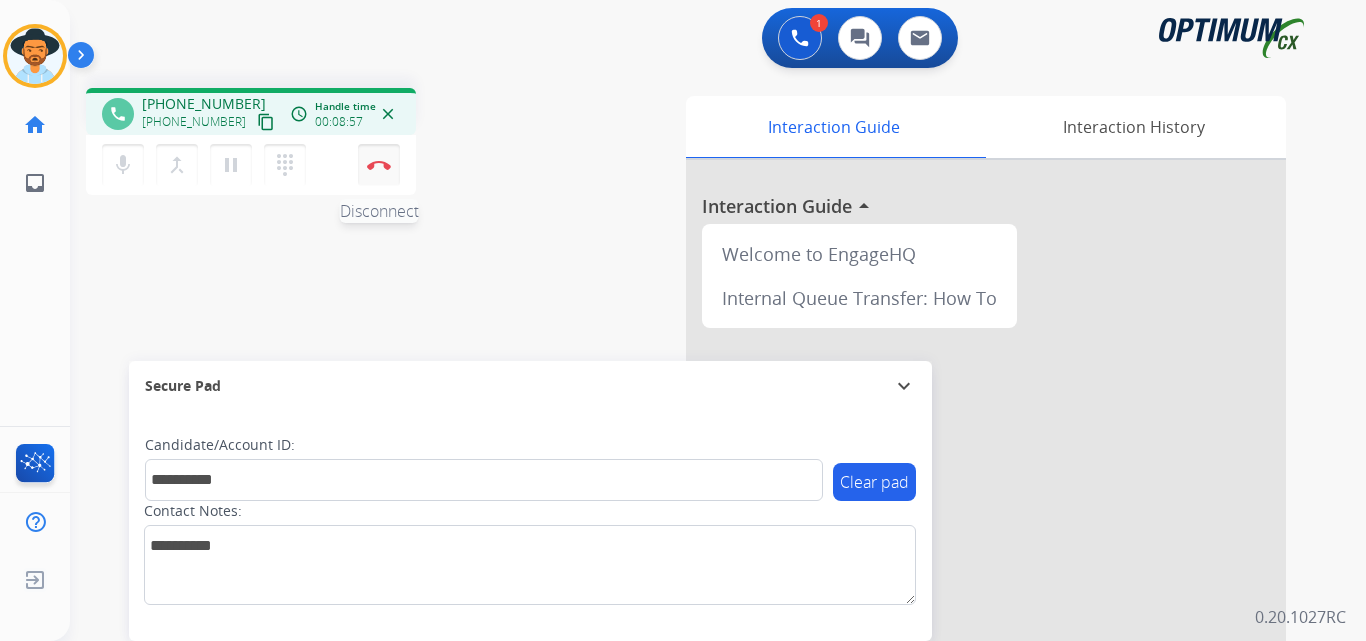 click at bounding box center [379, 165] 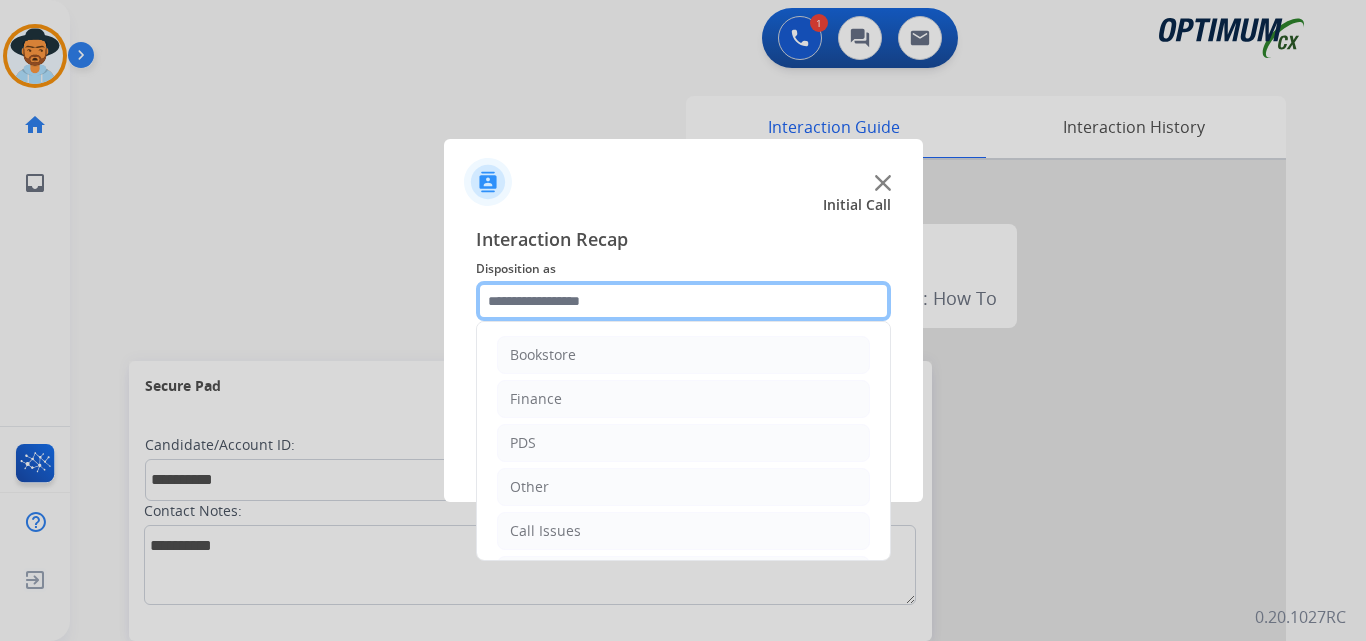 click 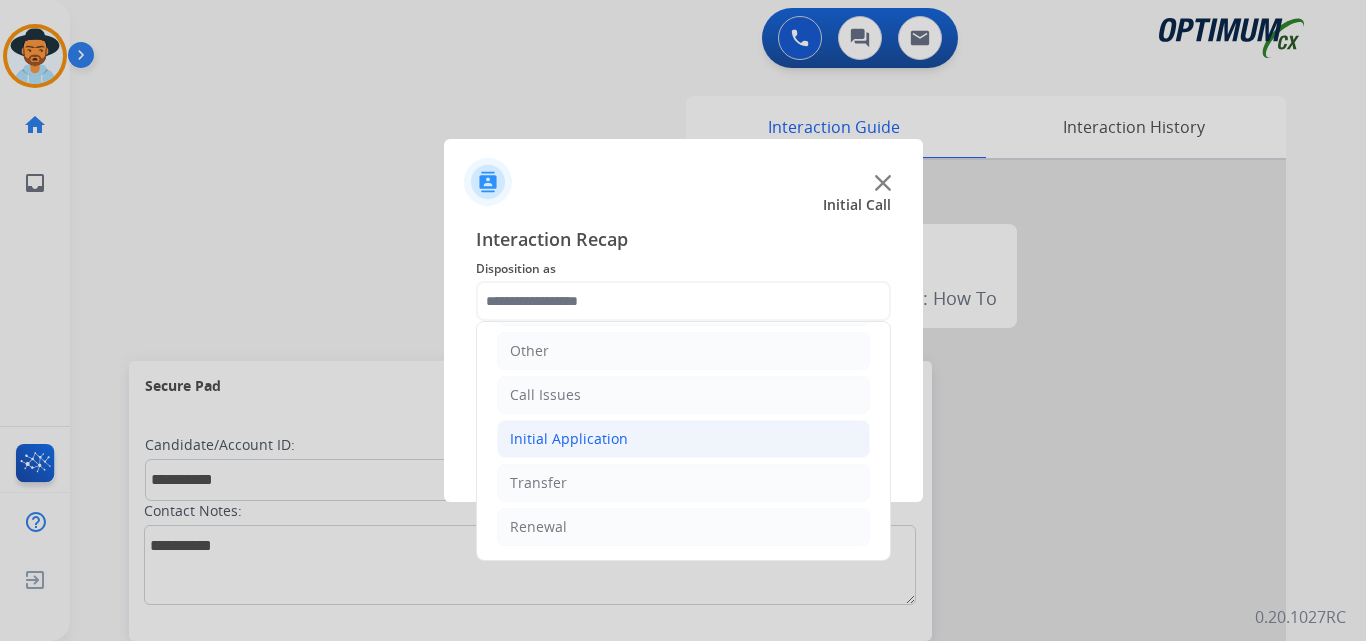 click on "Initial Application" 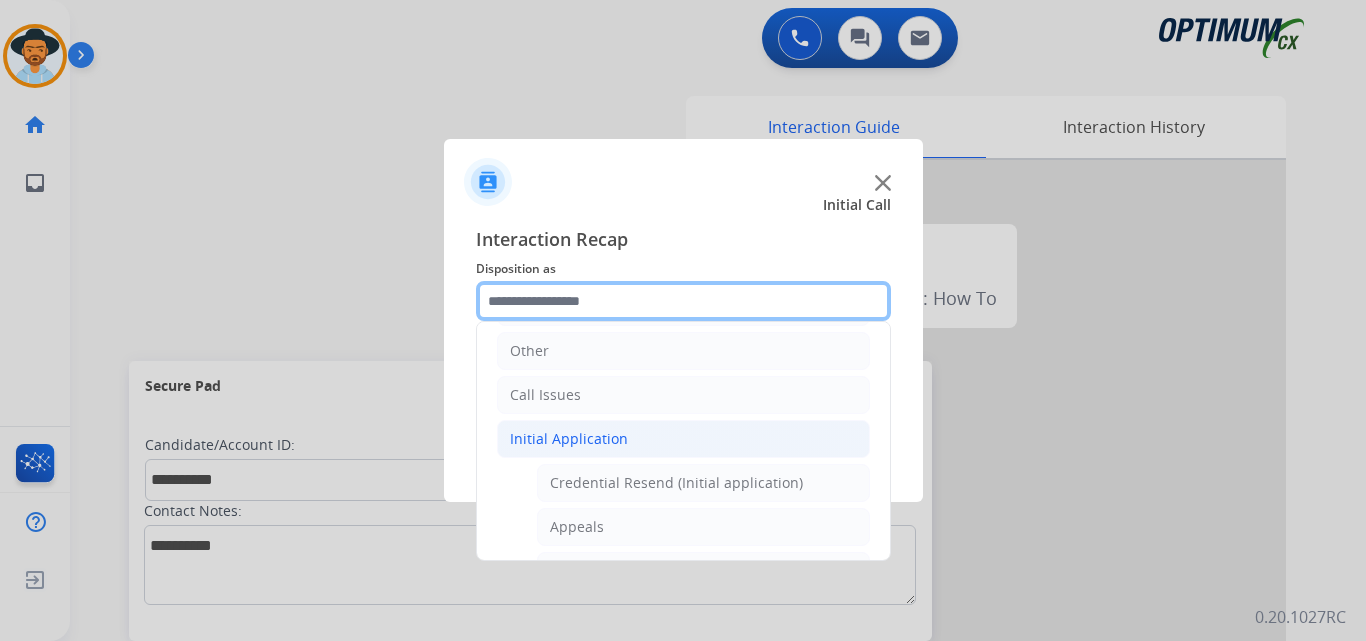 scroll, scrollTop: 0, scrollLeft: 0, axis: both 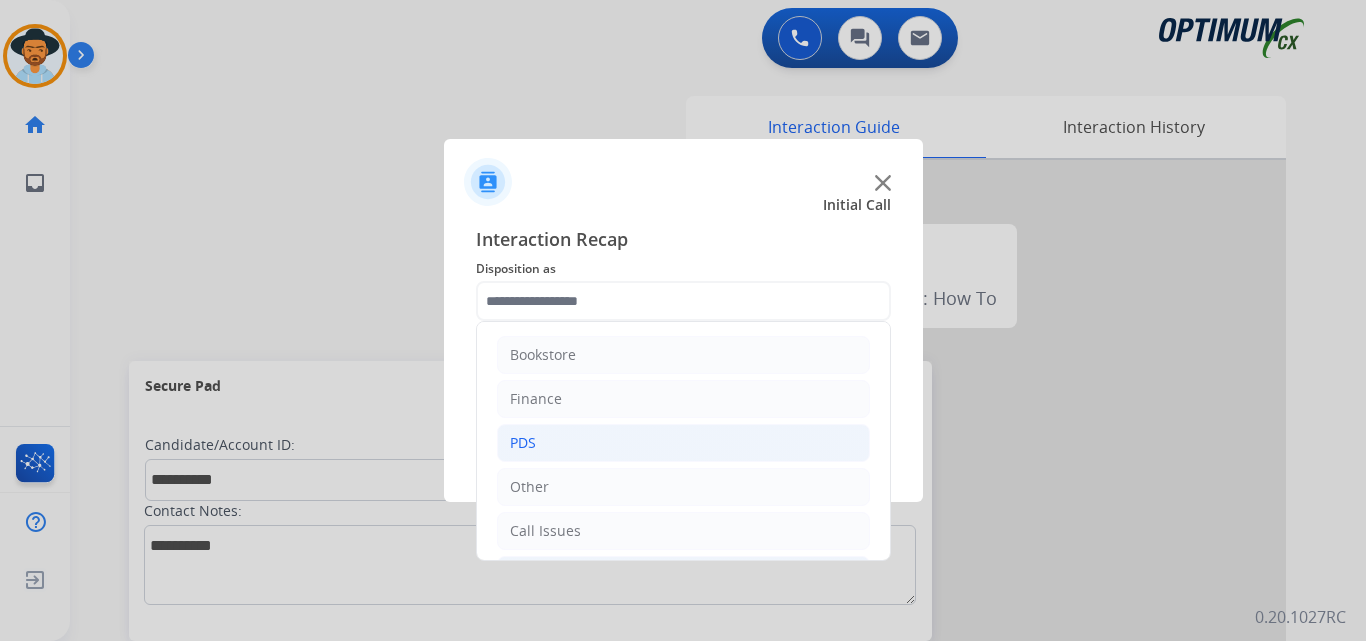 click on "PDS" 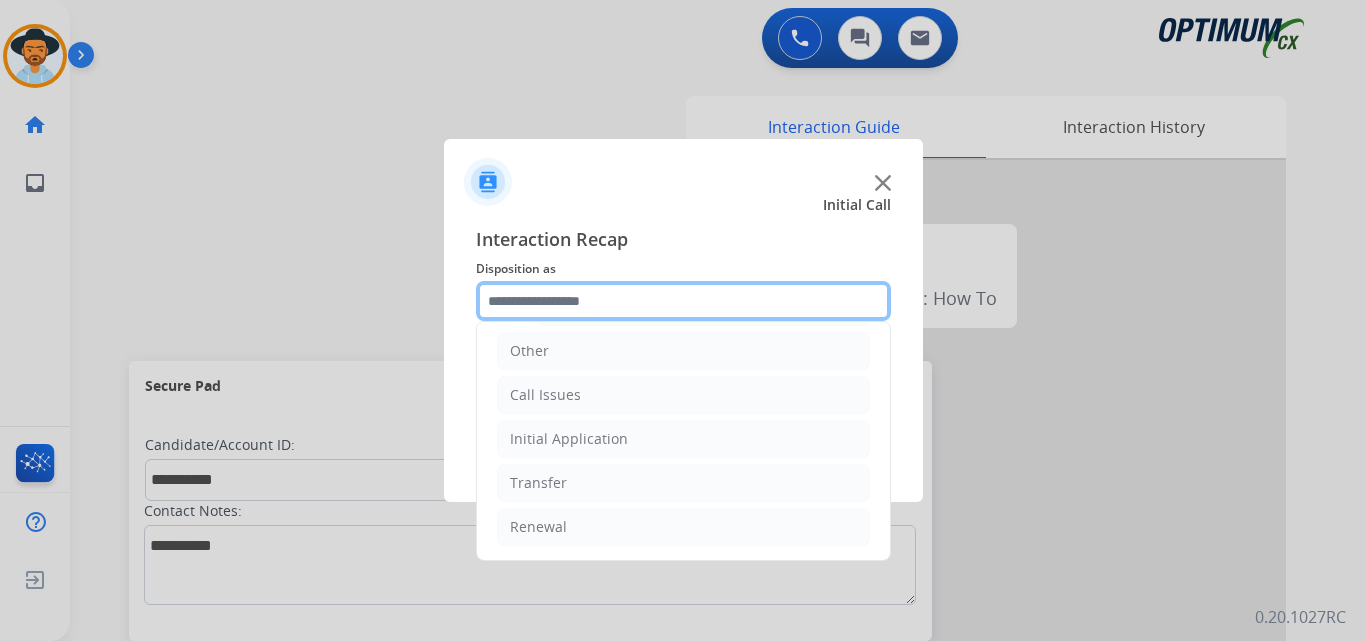 scroll, scrollTop: 537, scrollLeft: 0, axis: vertical 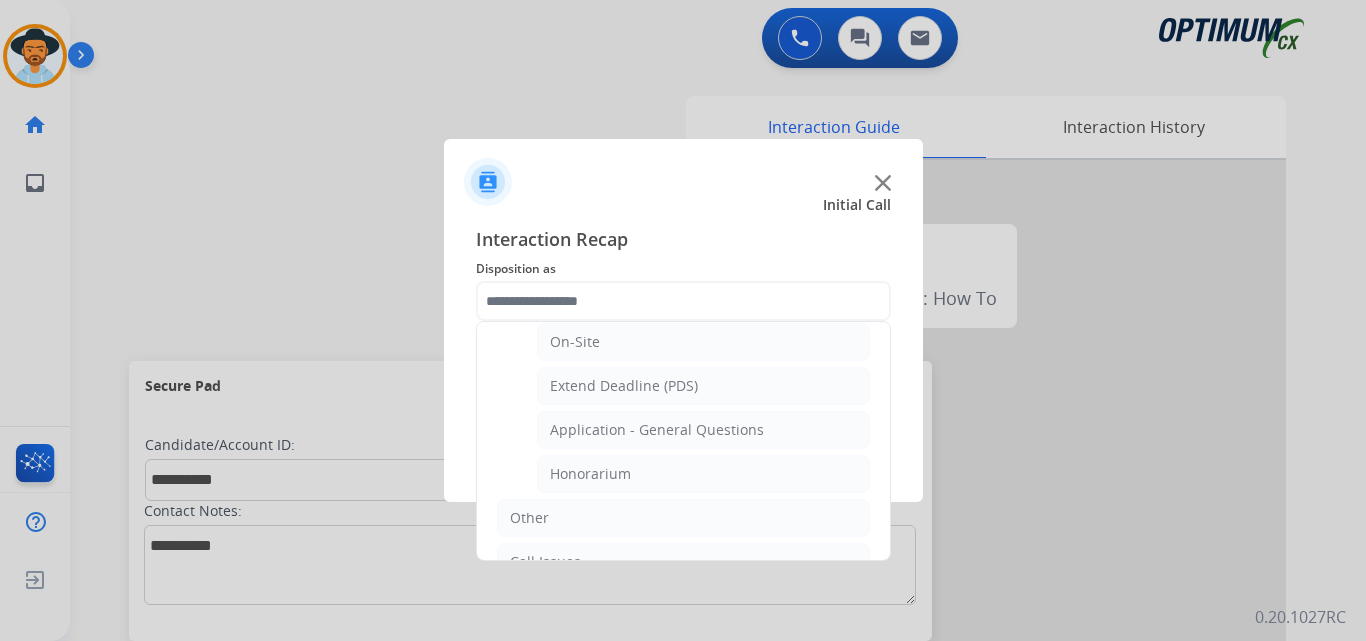 click on "Application - General Questions" 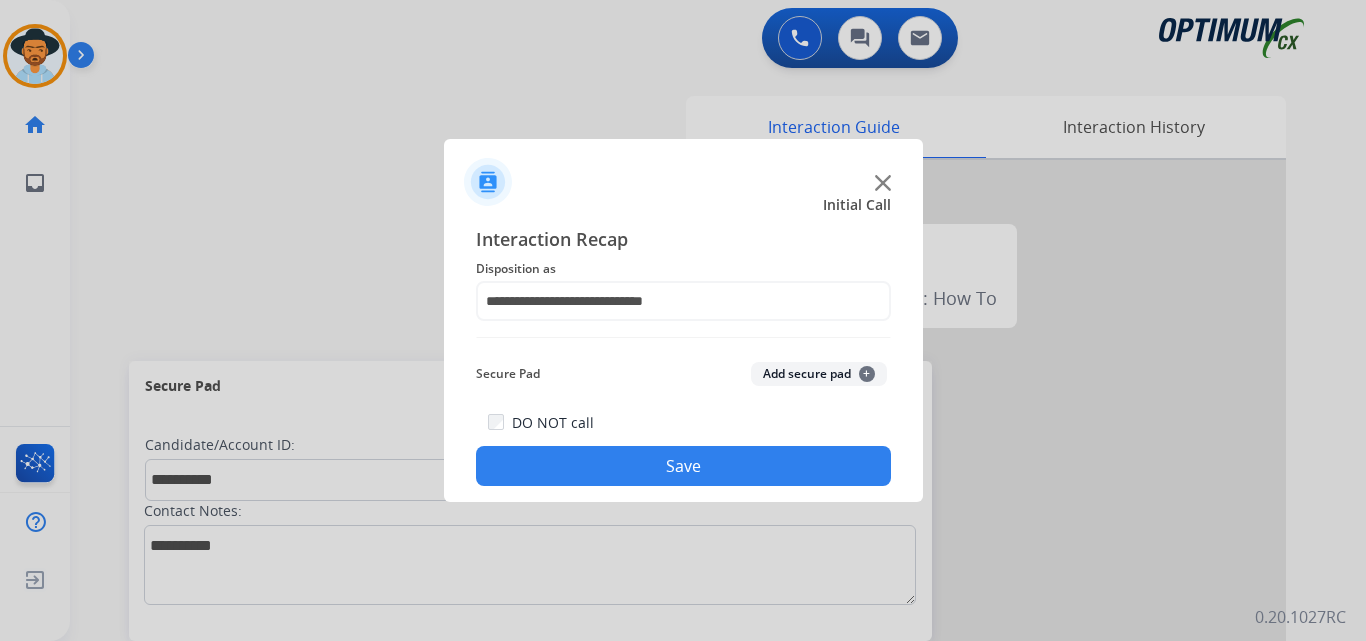 click on "Save" 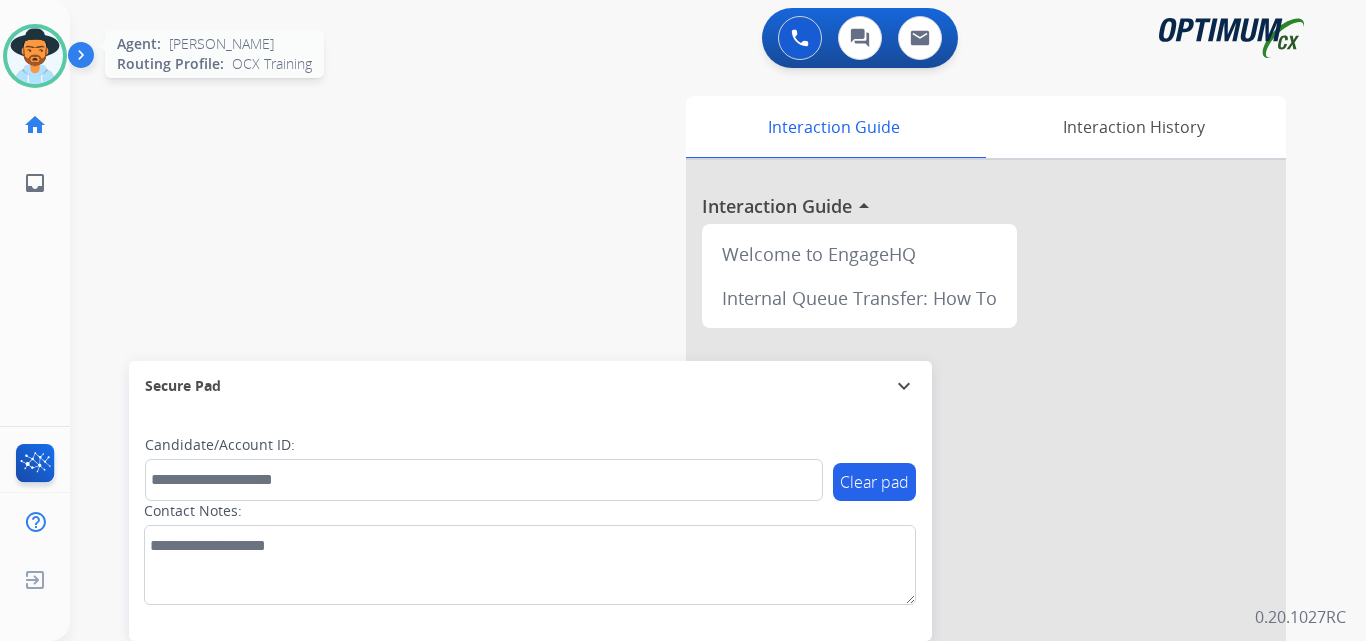 click at bounding box center (35, 56) 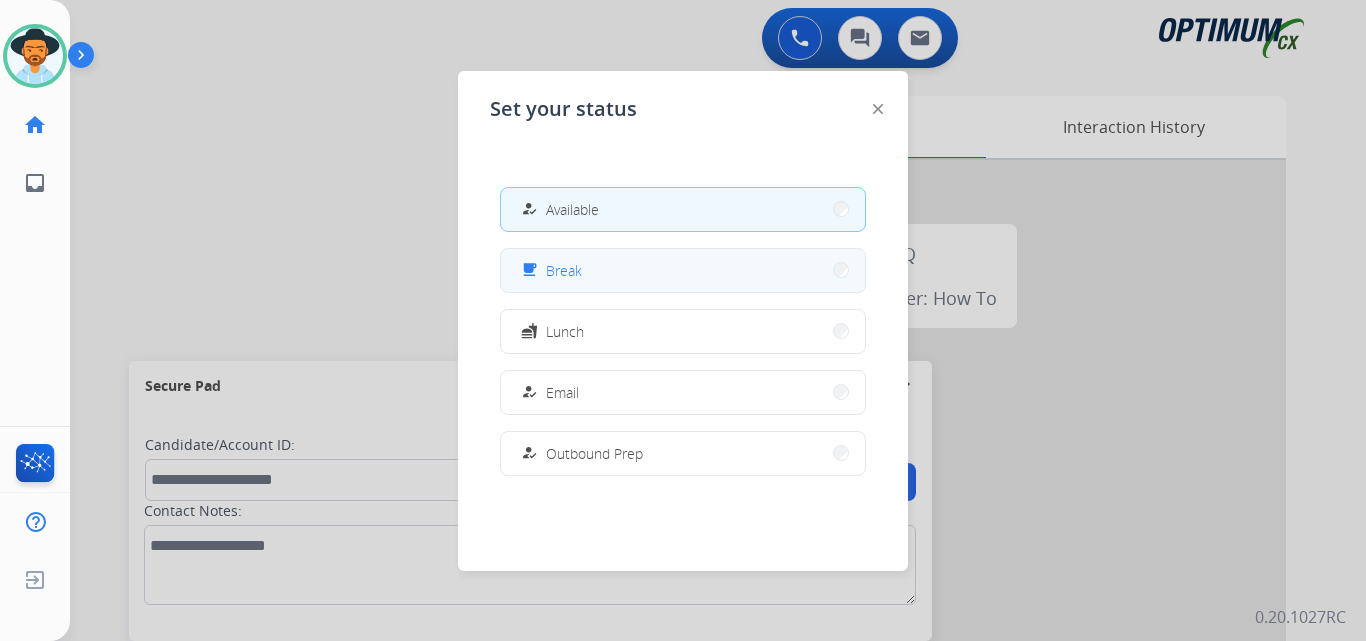 click on "free_breakfast Break" at bounding box center (683, 270) 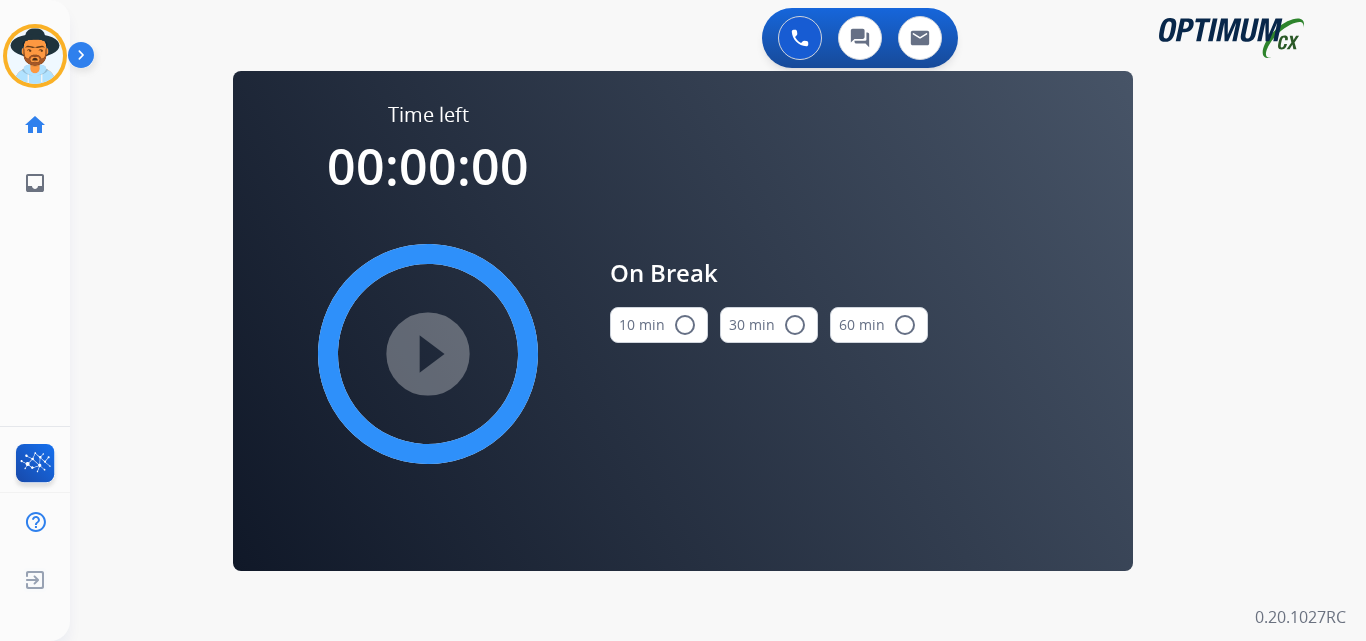 click on "radio_button_unchecked" at bounding box center (685, 325) 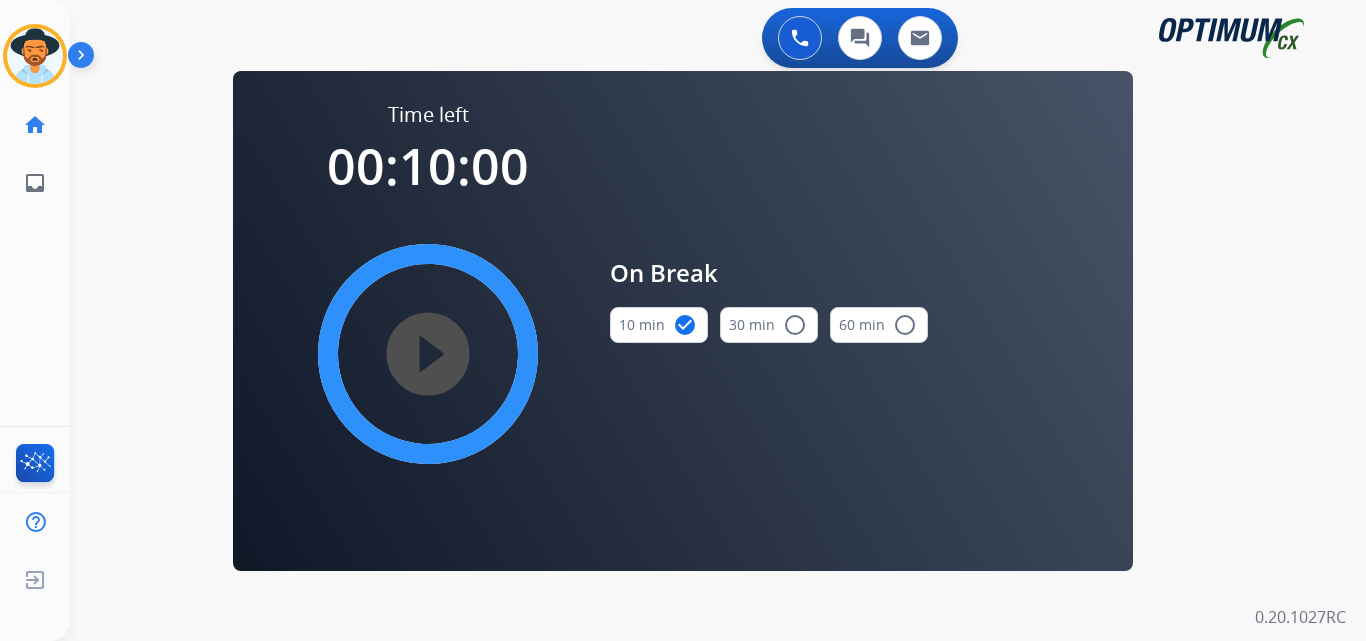 click on "play_circle_filled" at bounding box center [428, 354] 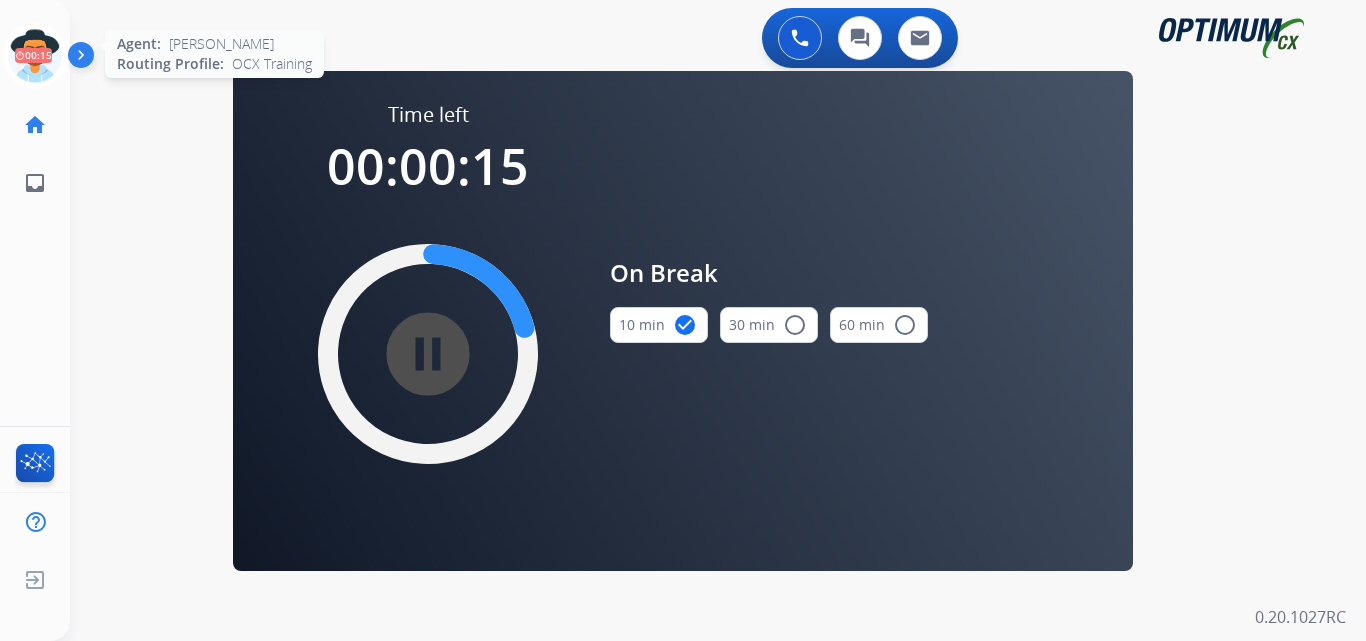 click 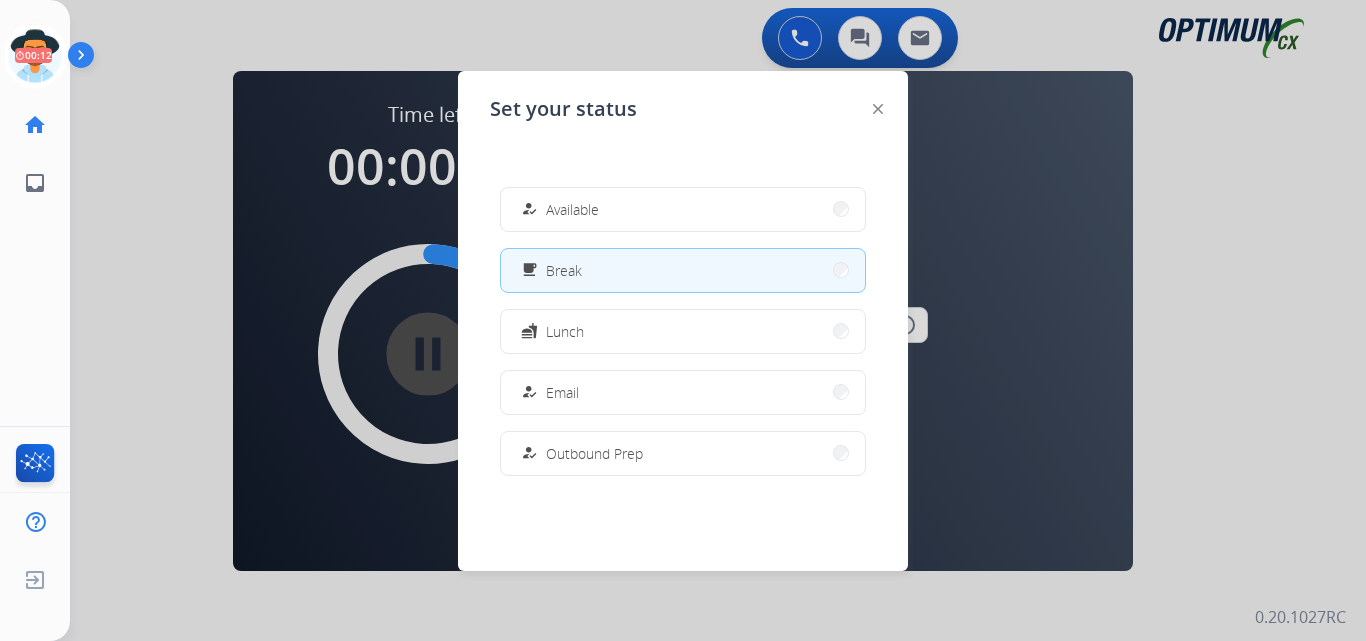 click at bounding box center (683, 320) 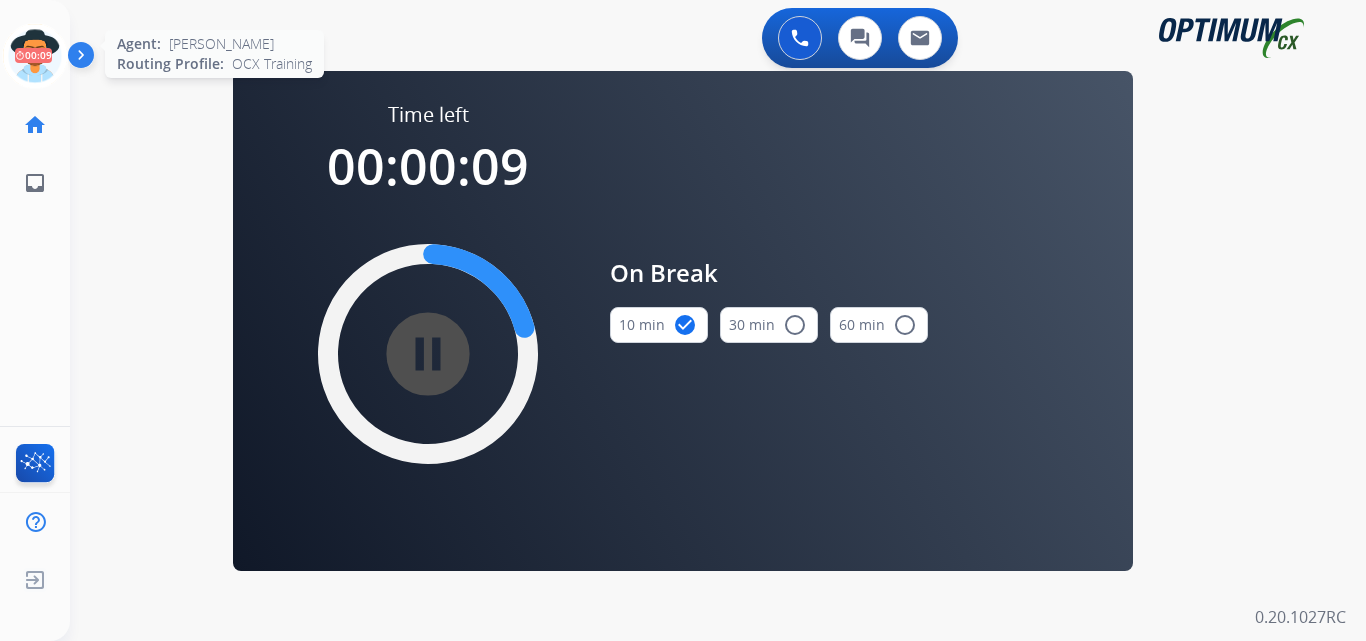 click 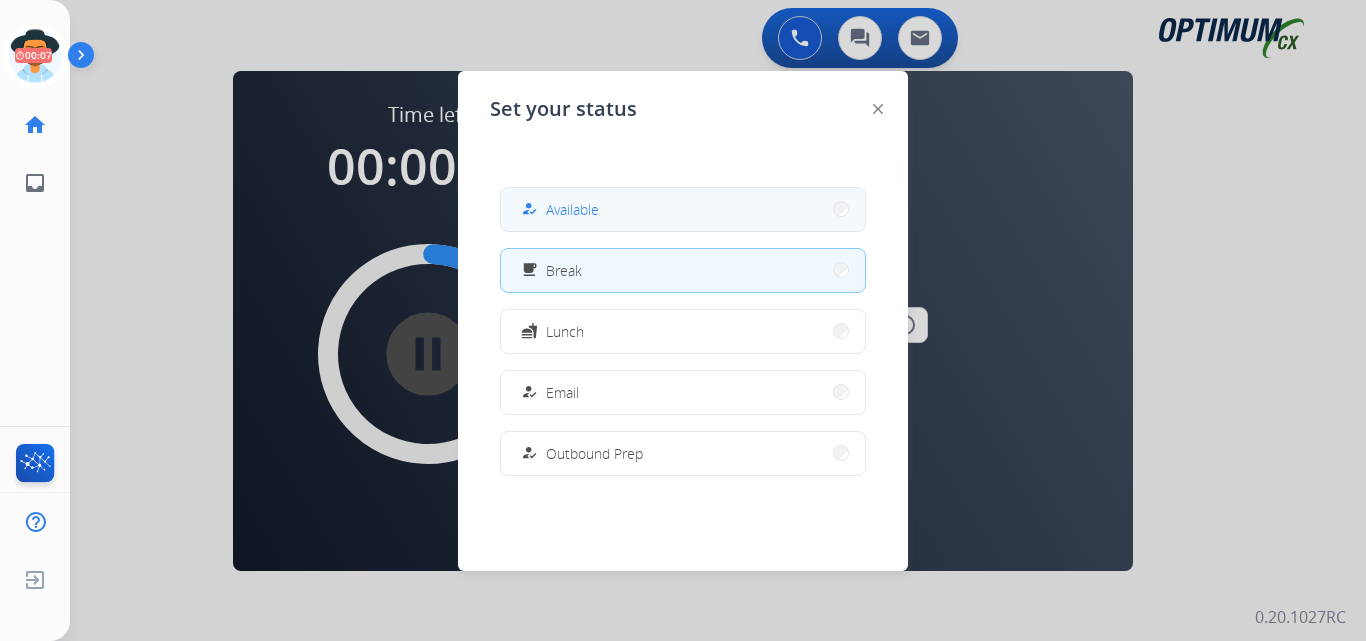 click on "Available" at bounding box center (572, 209) 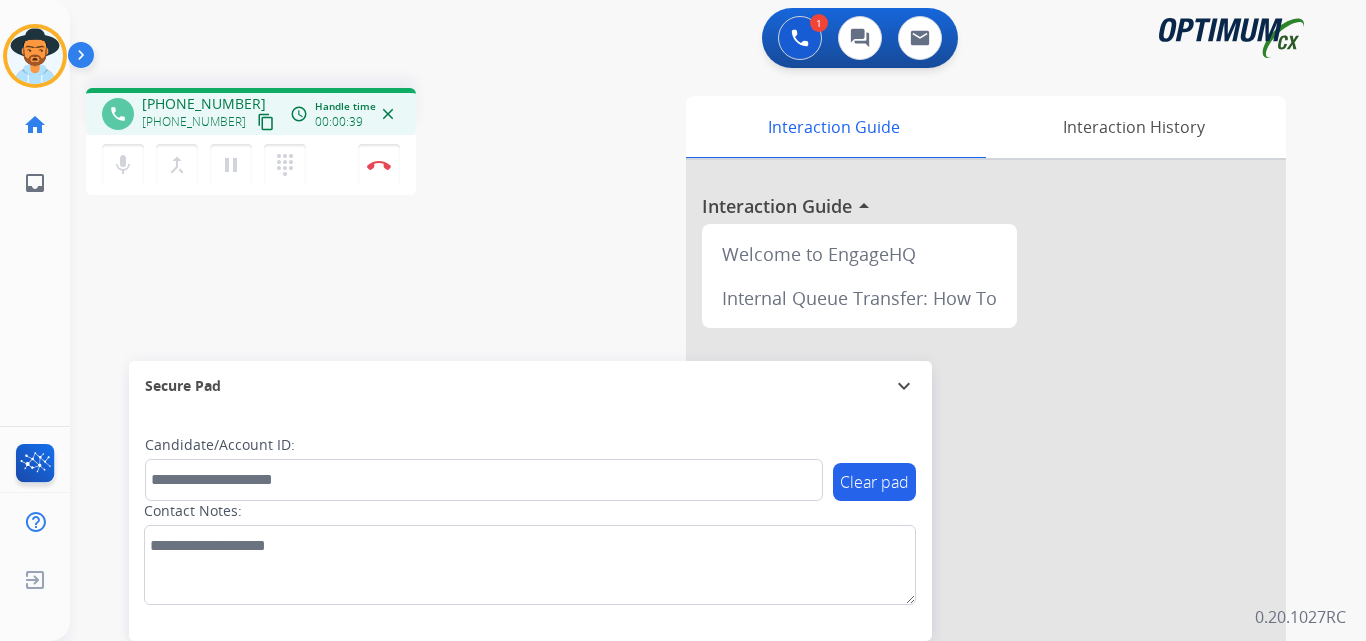 click on "+14192270158" at bounding box center (204, 104) 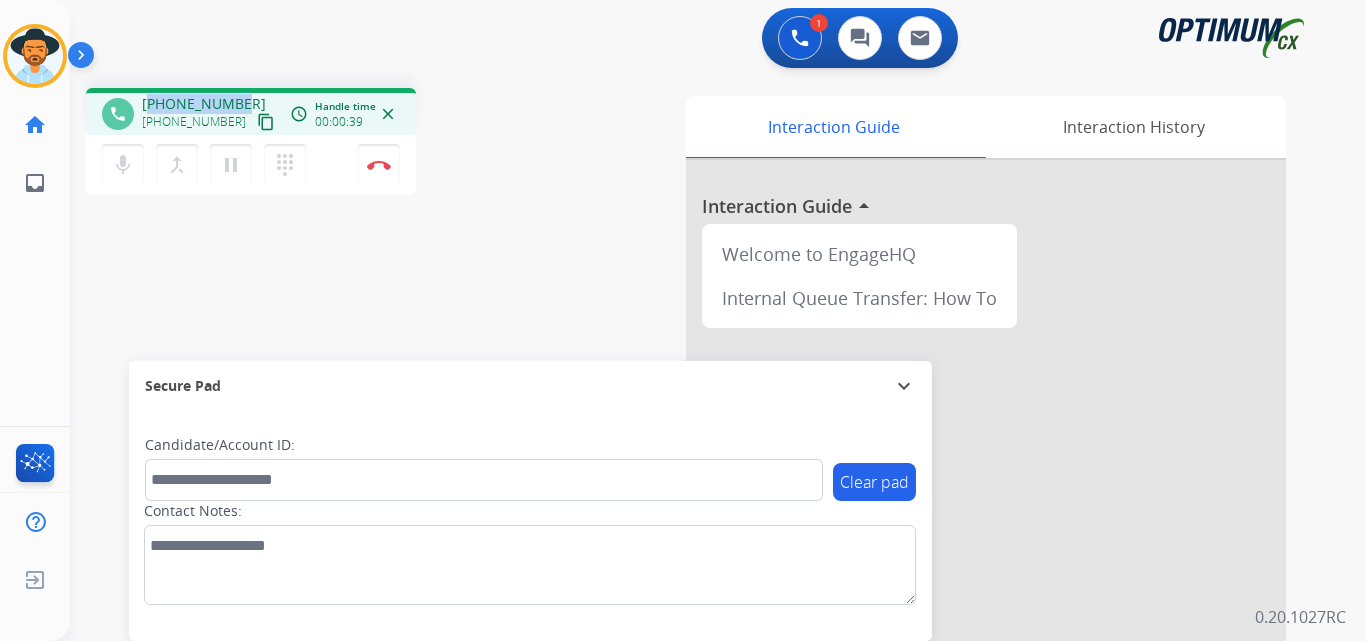 click on "+14192270158" at bounding box center [204, 104] 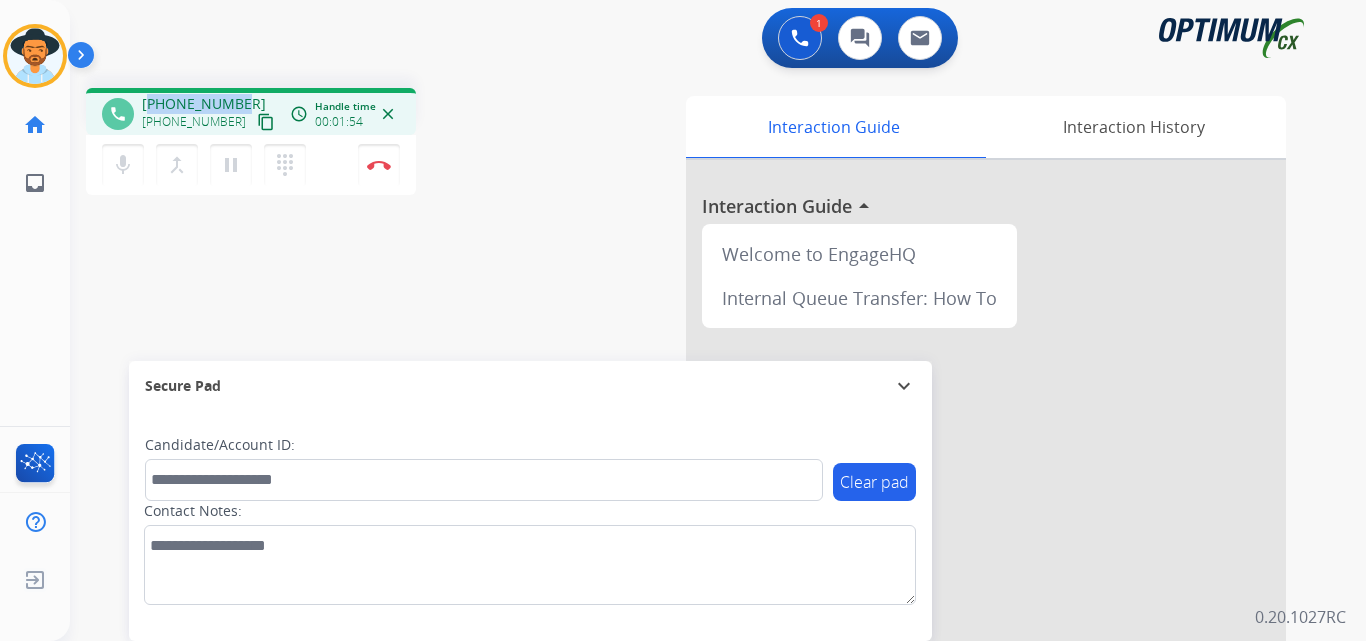 click on "+14192270158" at bounding box center (204, 104) 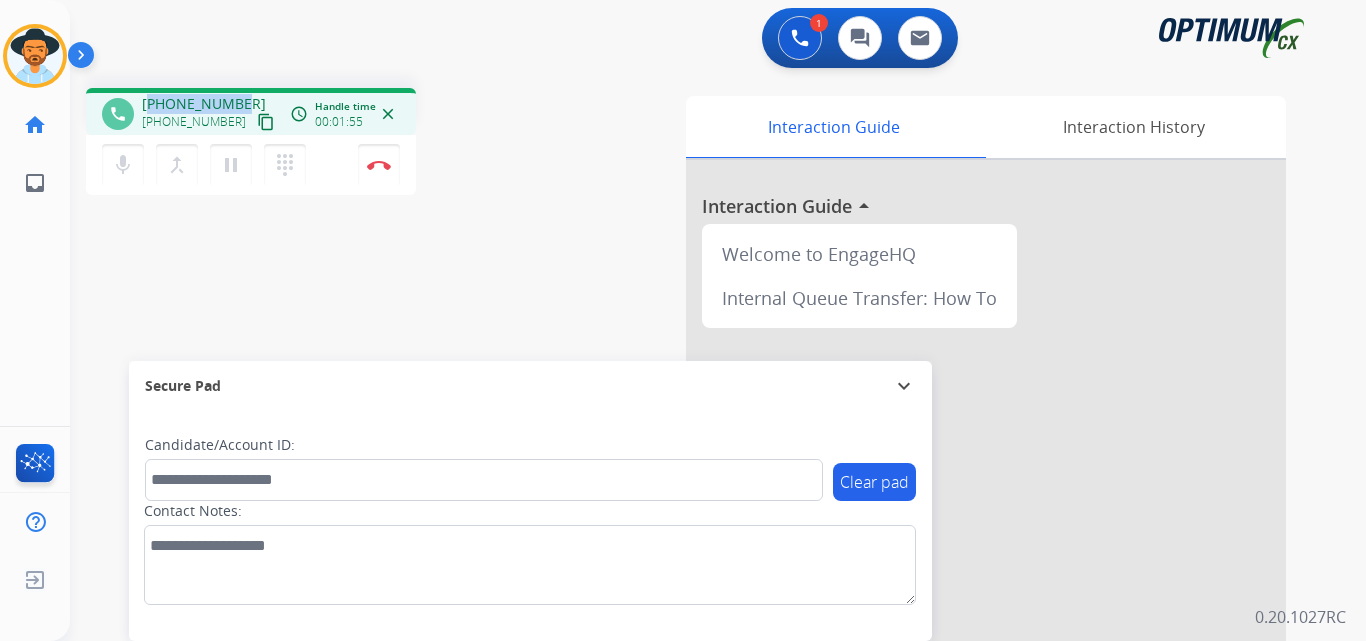 click on "+14192270158" at bounding box center (204, 104) 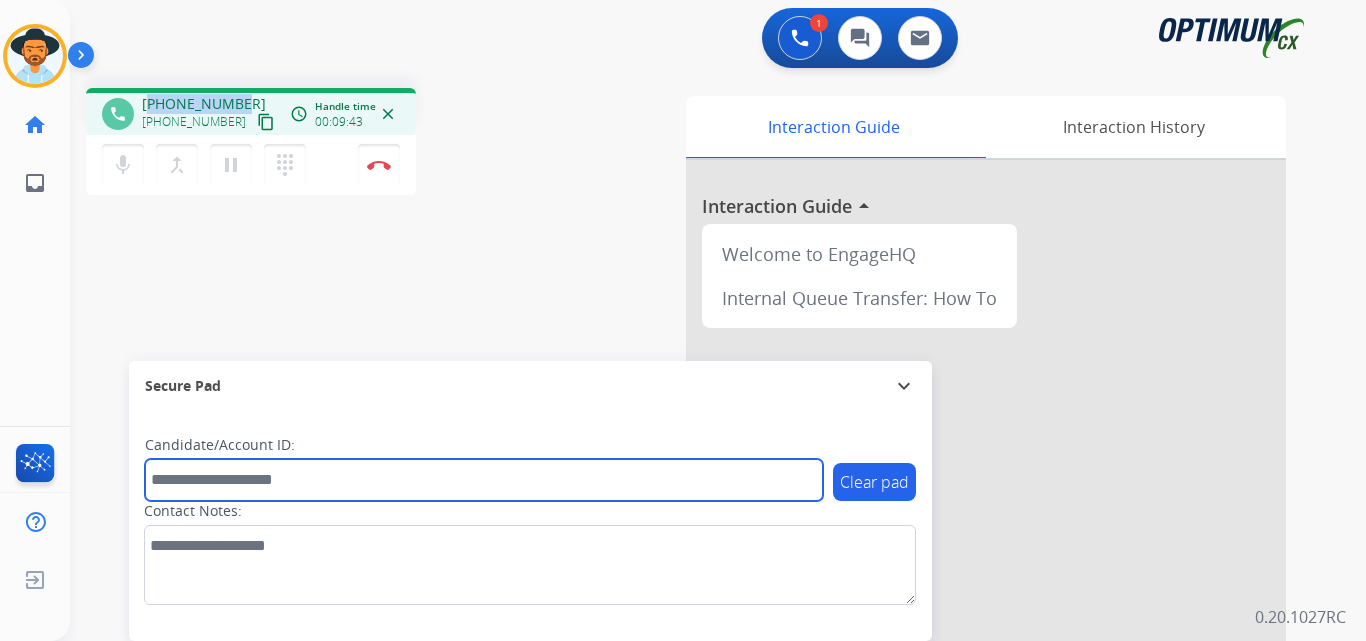 click at bounding box center [484, 480] 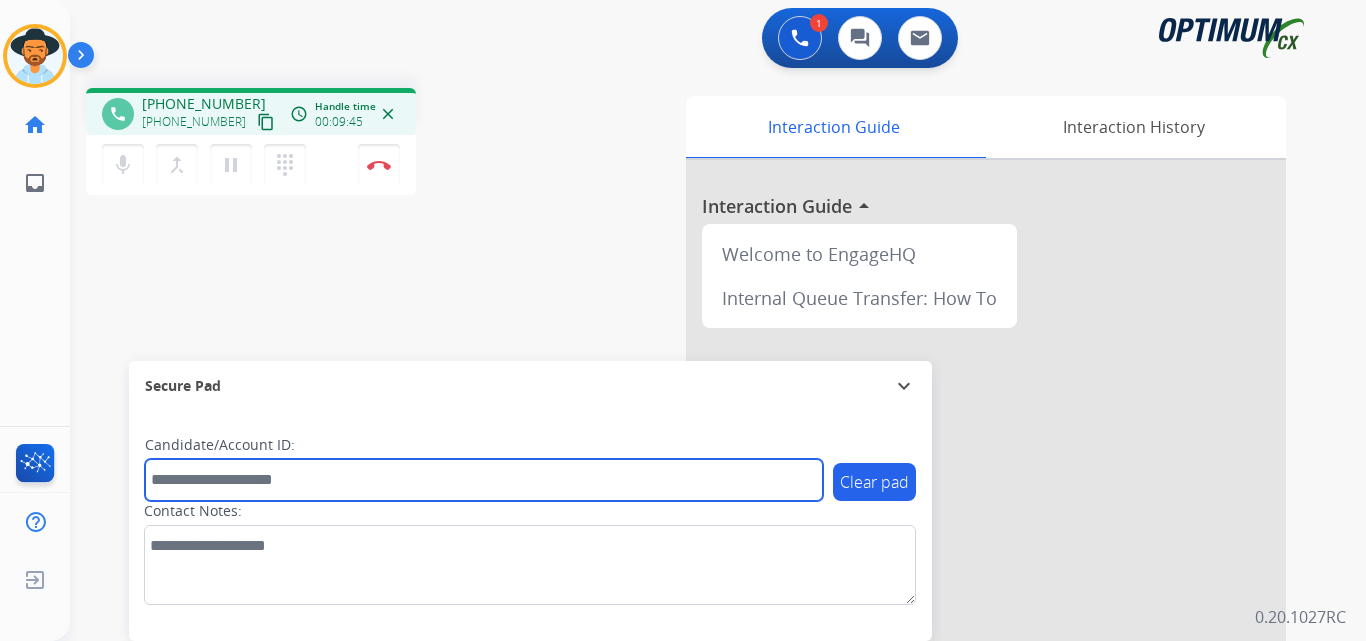 paste on "**********" 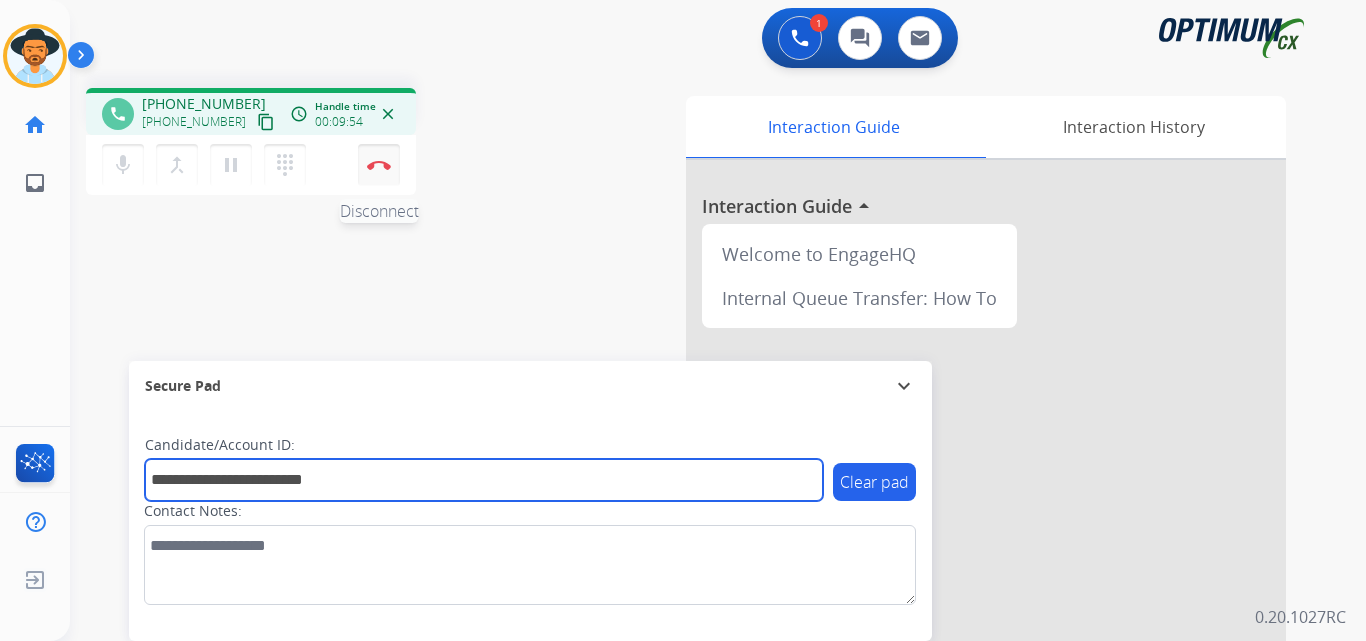 type on "**********" 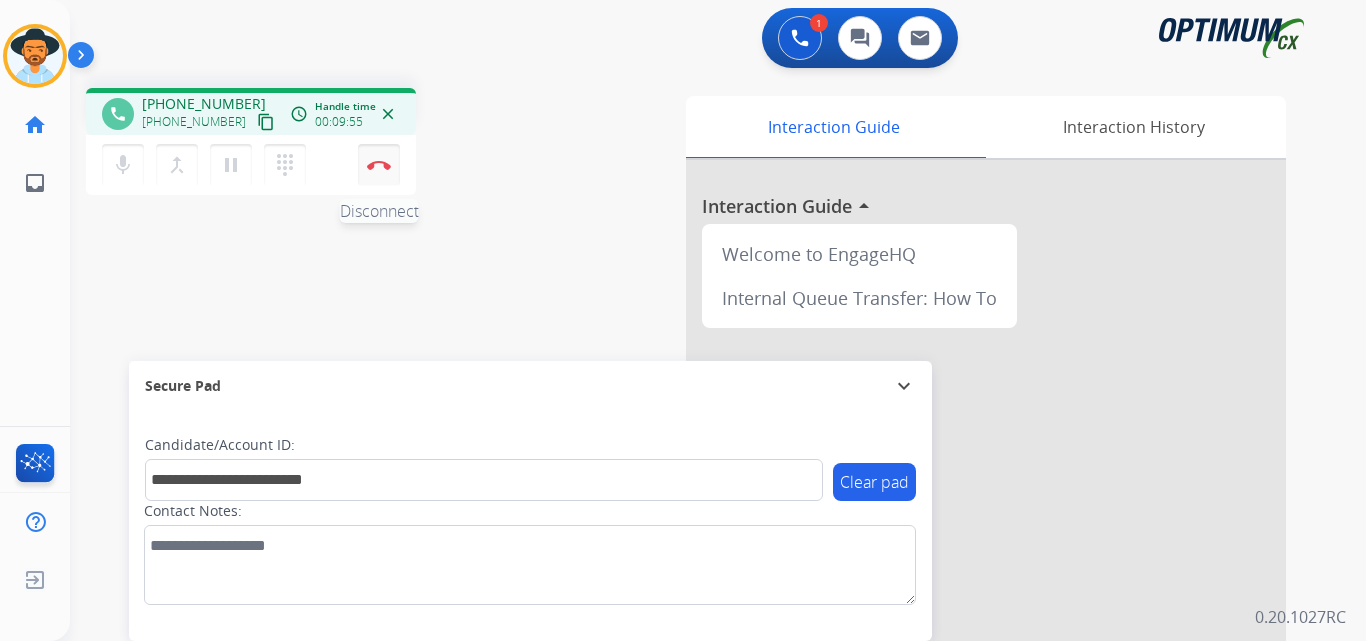 click on "Disconnect" at bounding box center (379, 165) 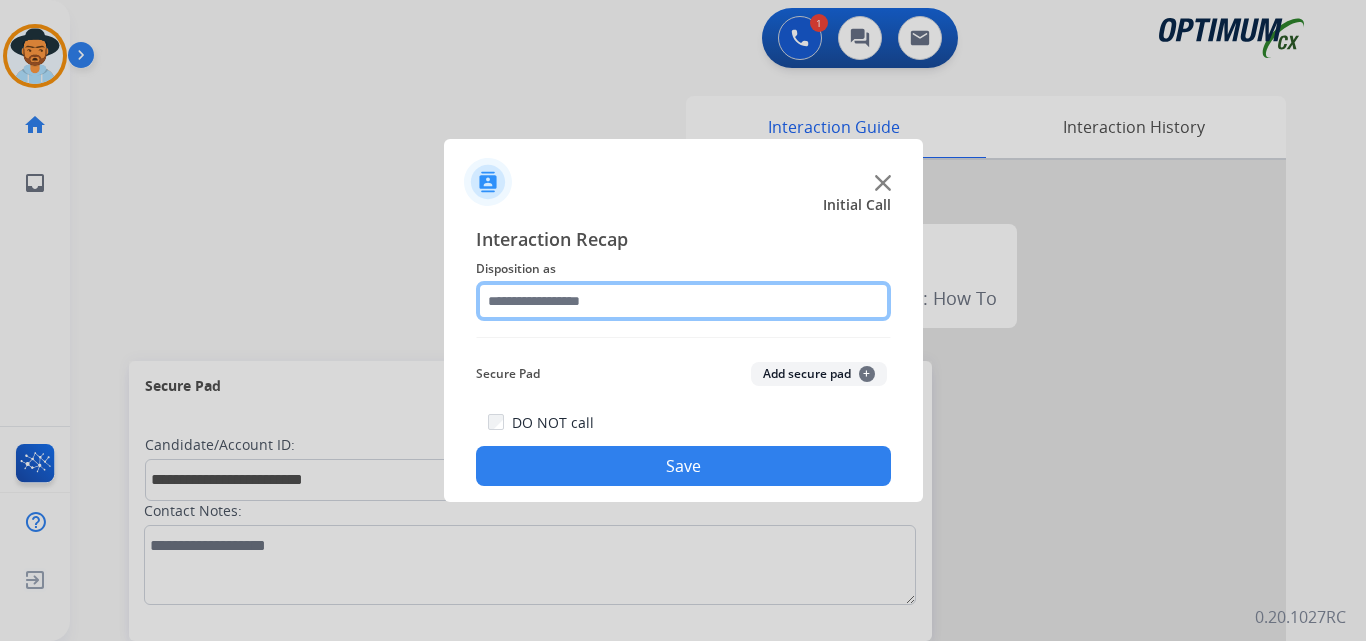 click 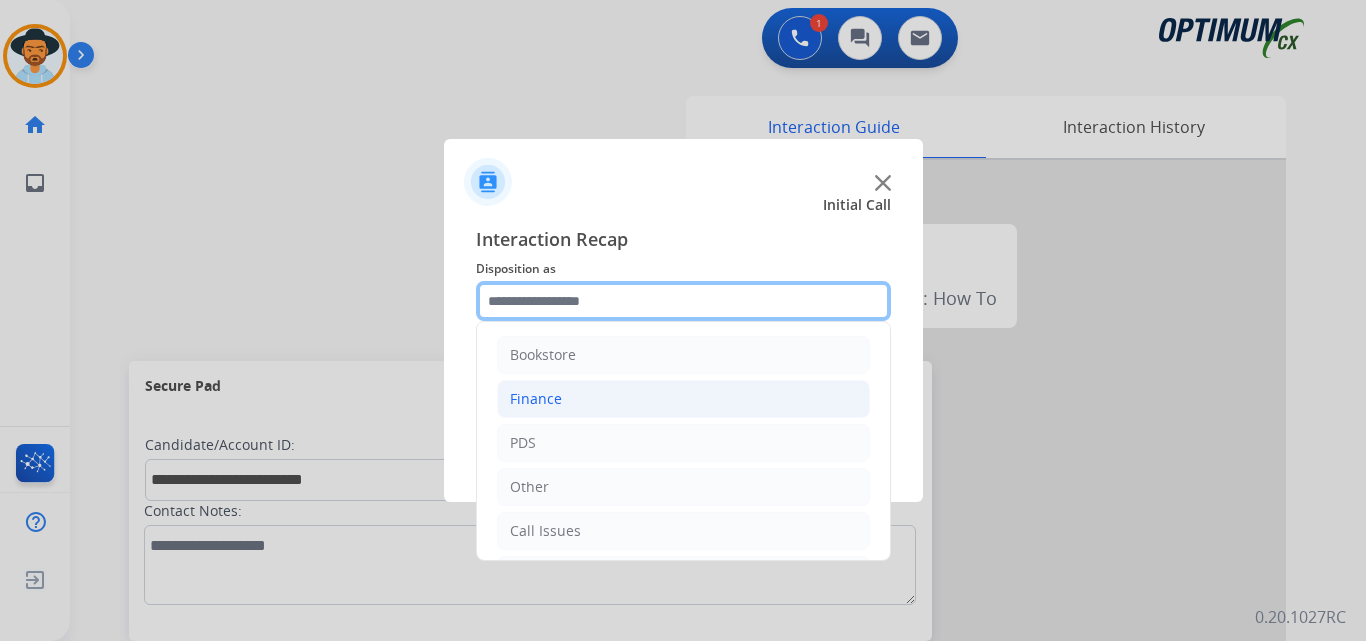 scroll, scrollTop: 136, scrollLeft: 0, axis: vertical 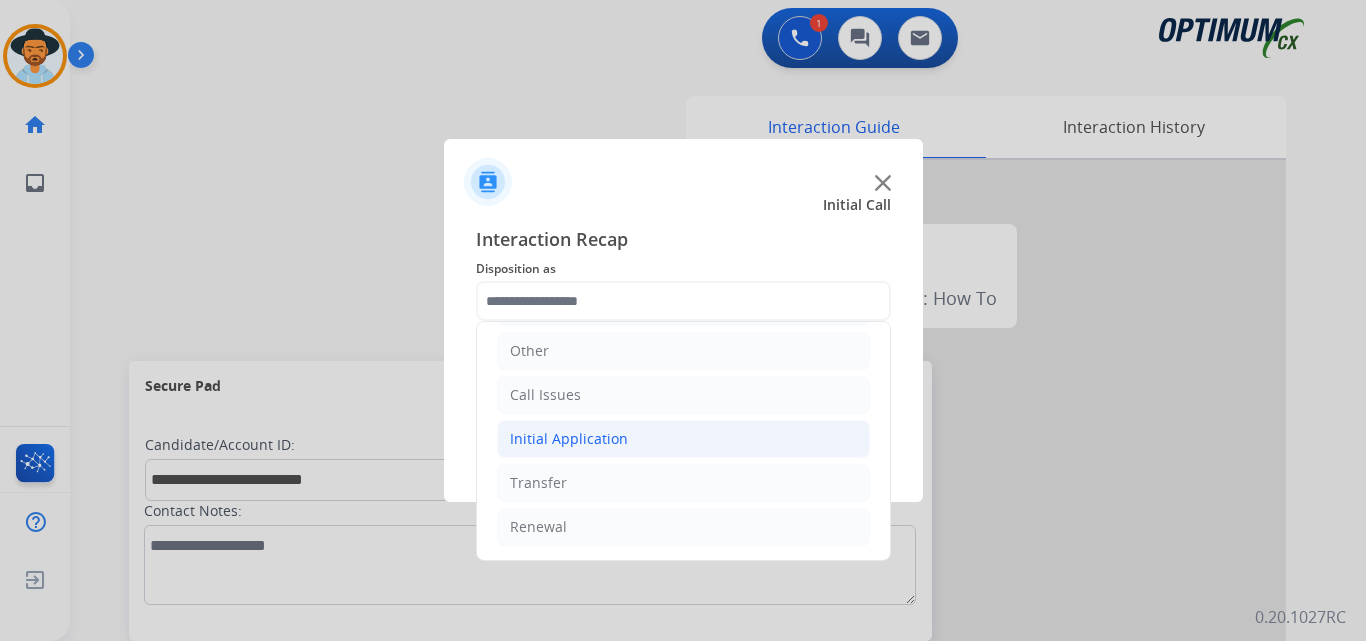 click on "Initial Application" 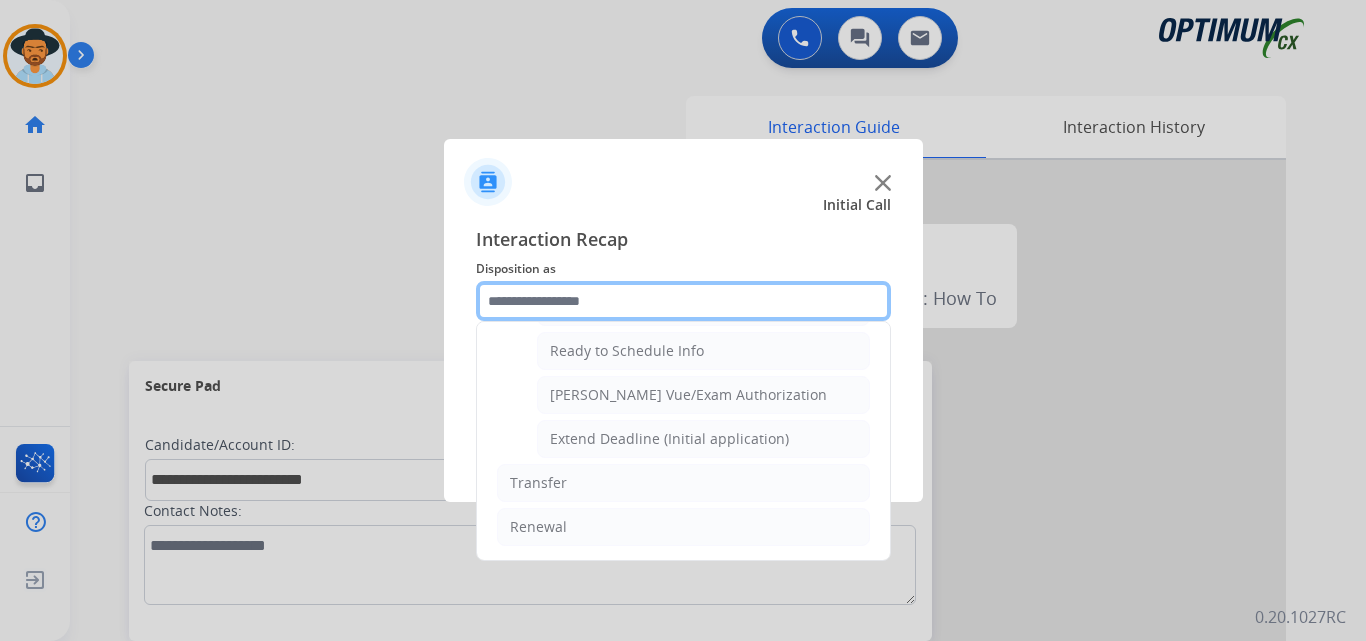 scroll, scrollTop: 1065, scrollLeft: 0, axis: vertical 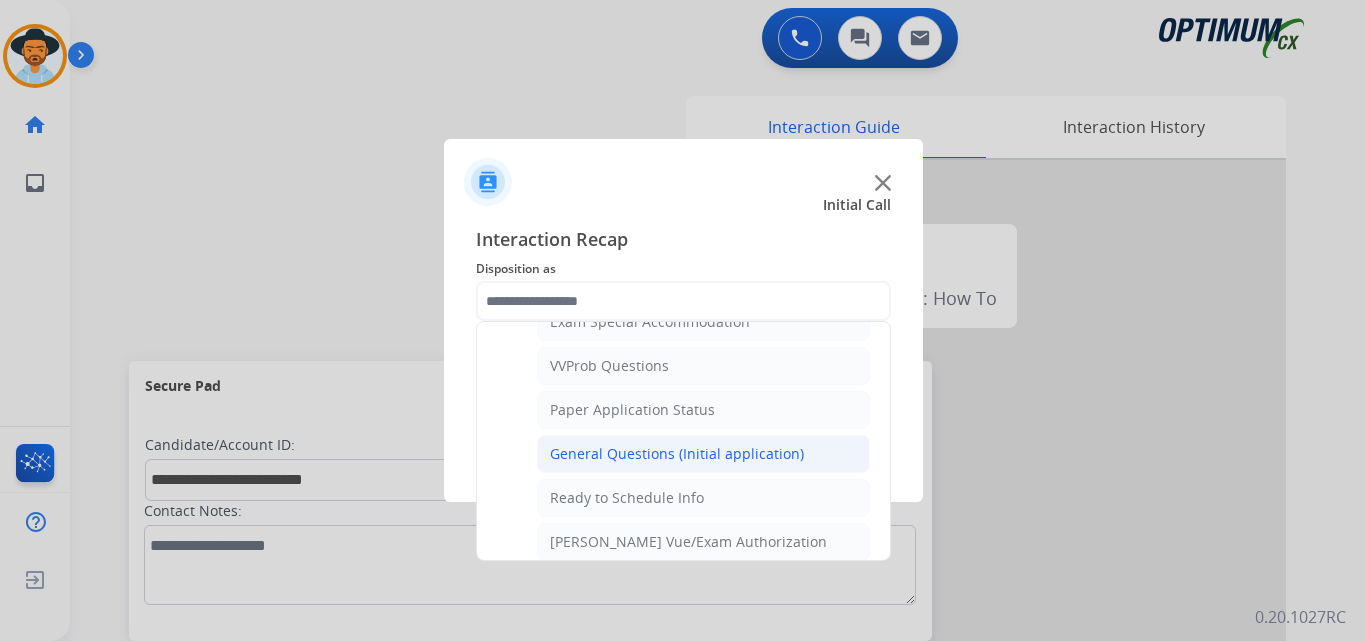 click on "General Questions (Initial application)" 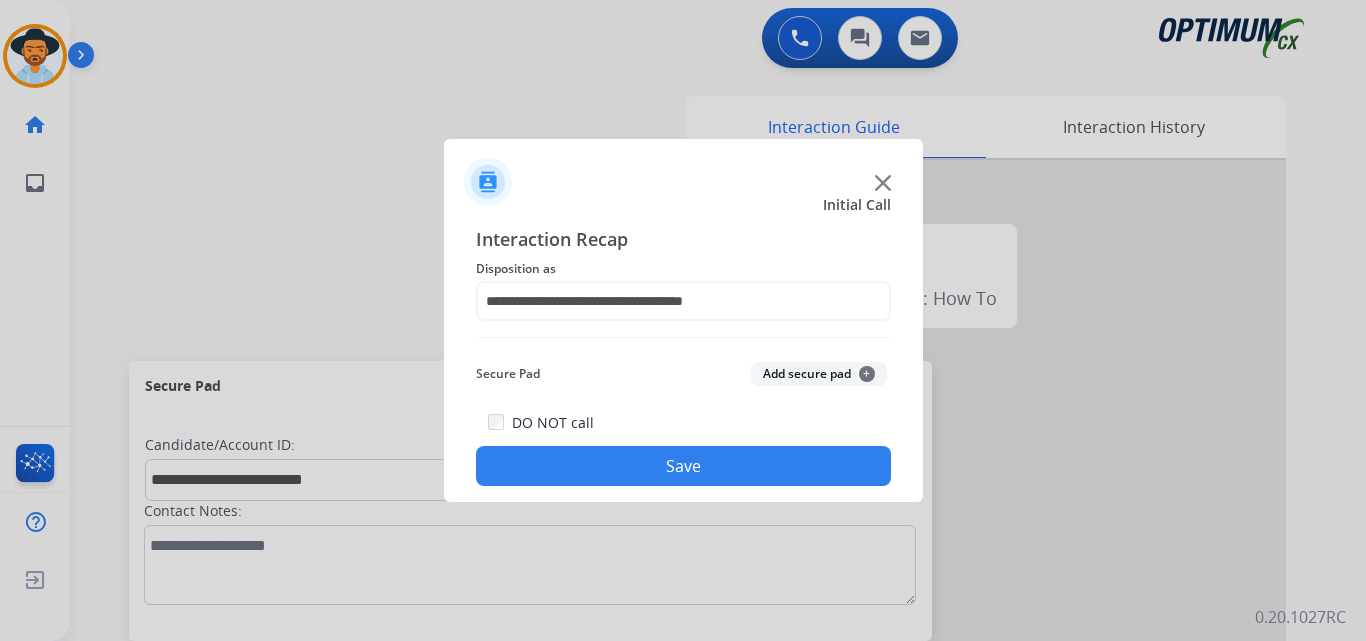 click on "Save" 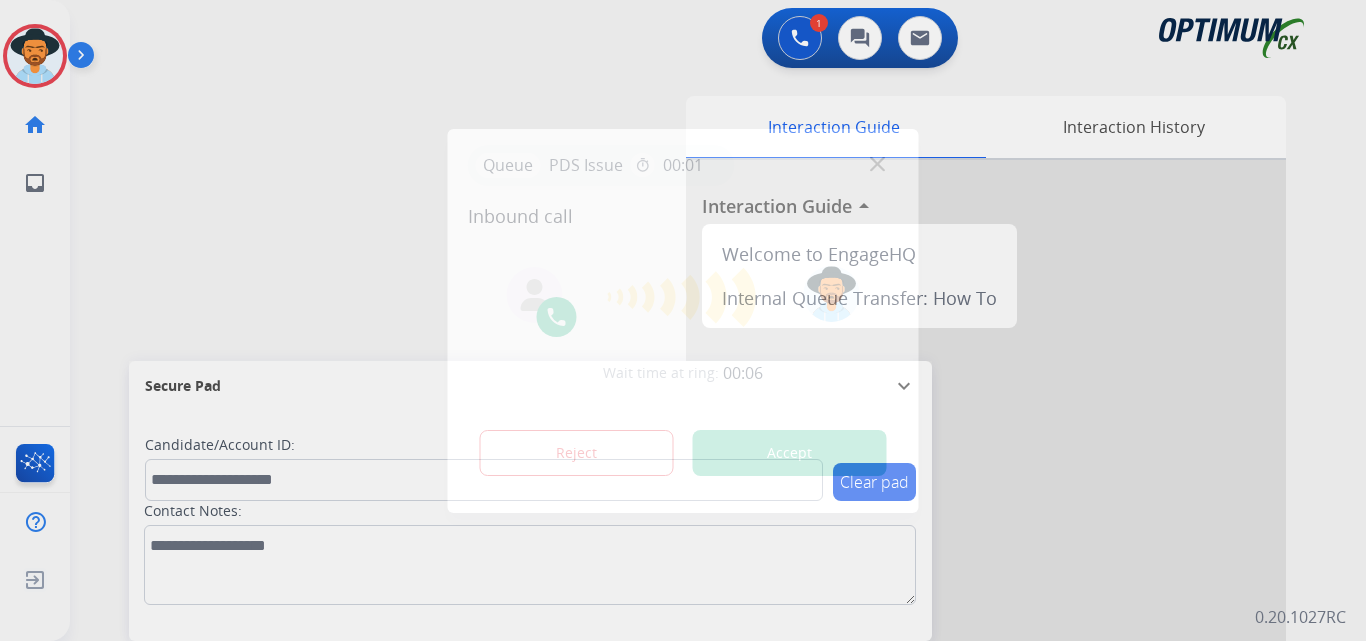 click at bounding box center (683, 320) 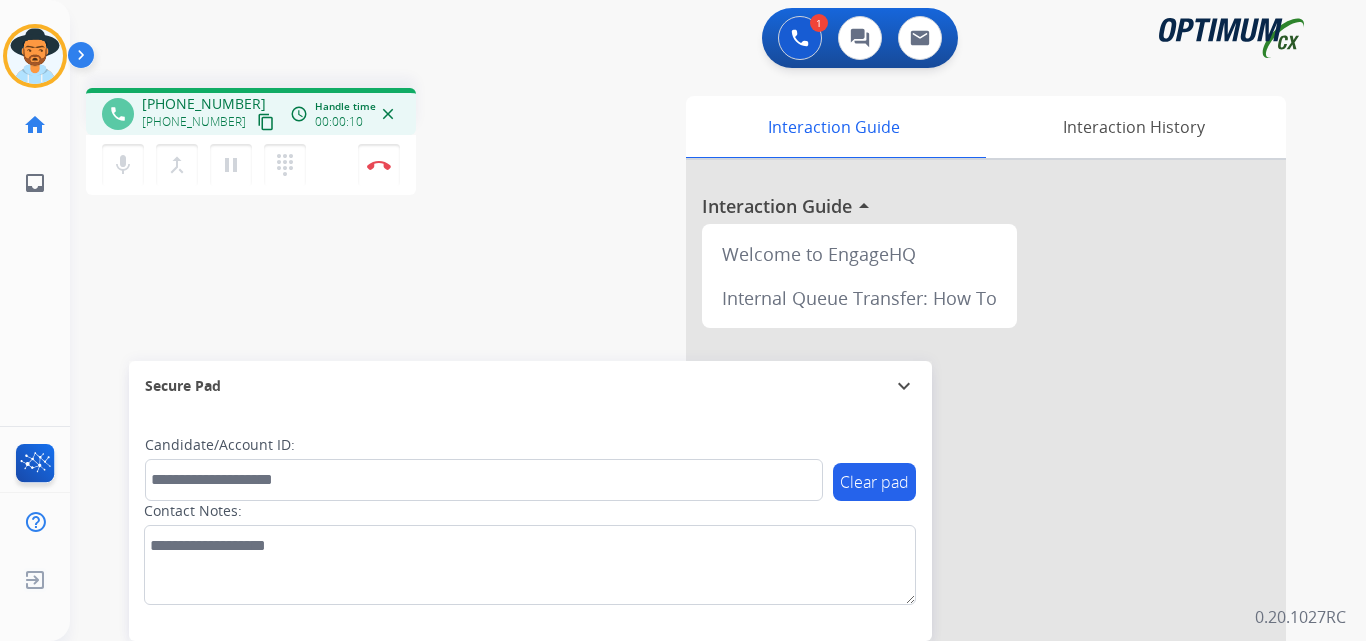 click on "+19088067853" at bounding box center [204, 104] 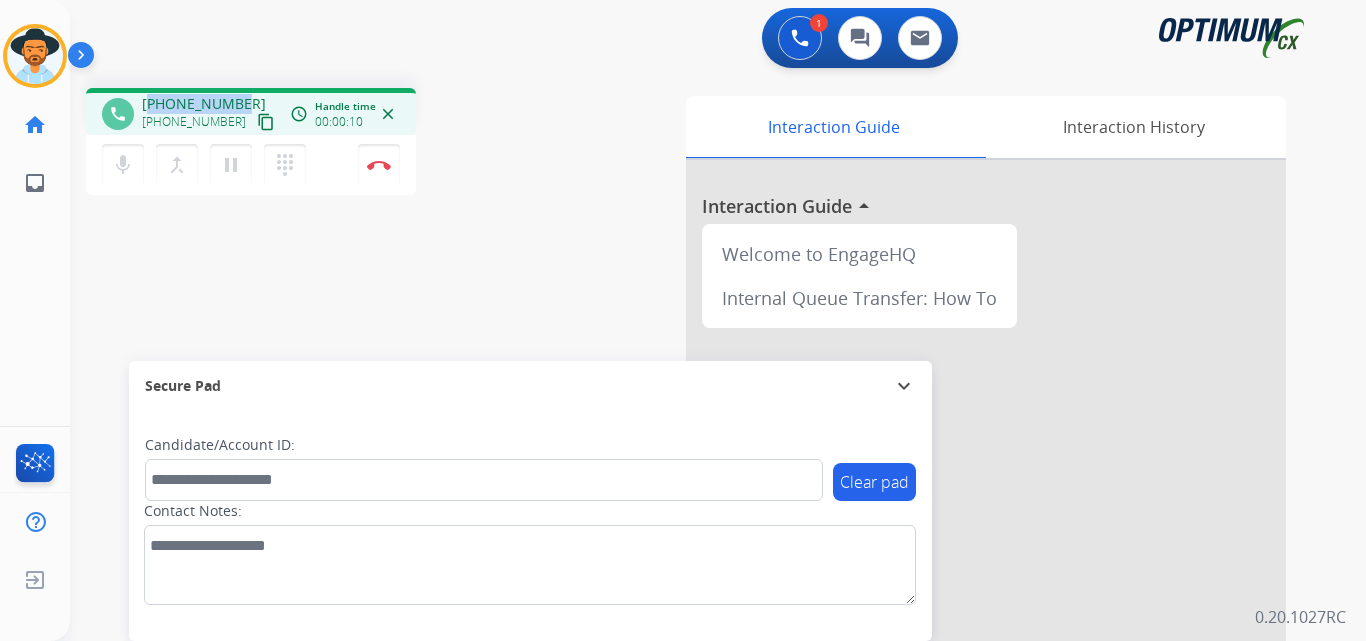 click on "+19088067853" at bounding box center [204, 104] 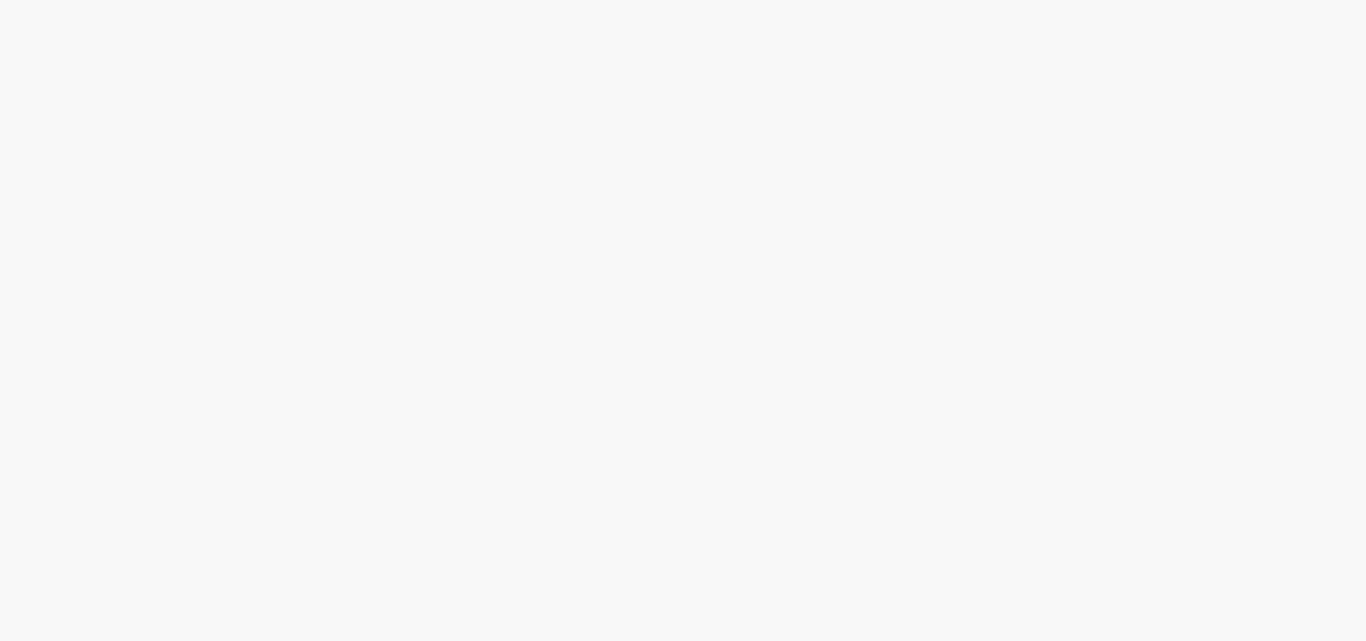 scroll, scrollTop: 0, scrollLeft: 0, axis: both 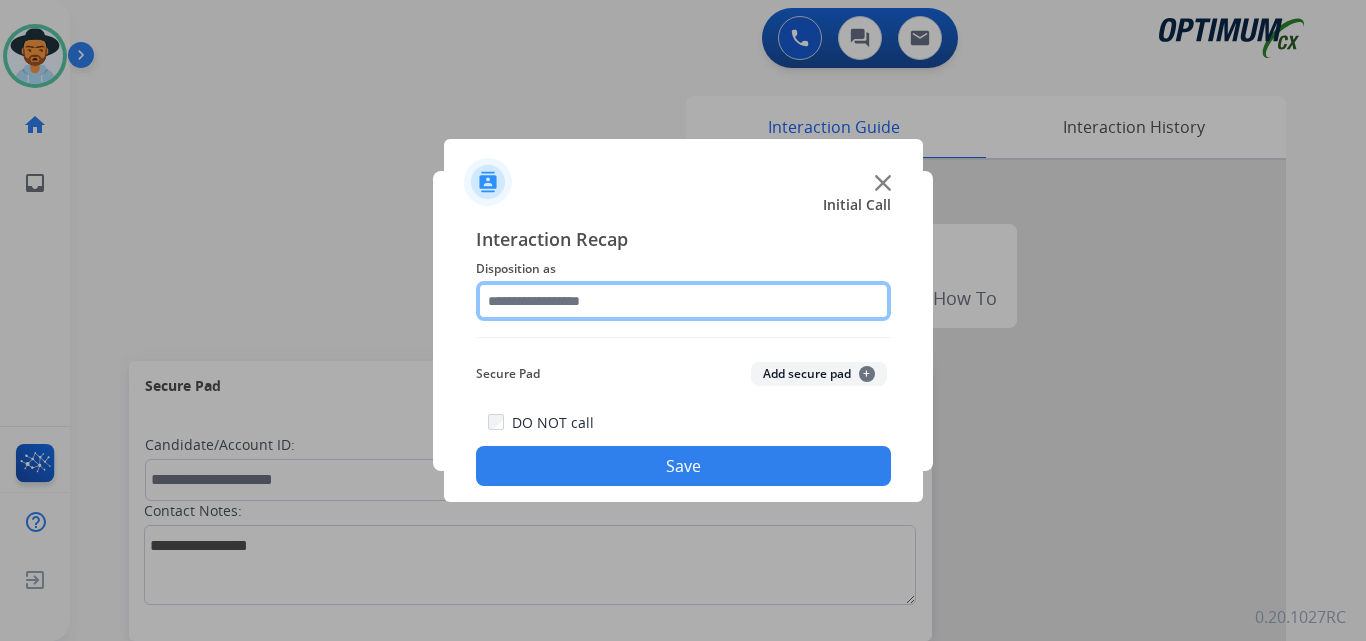 click 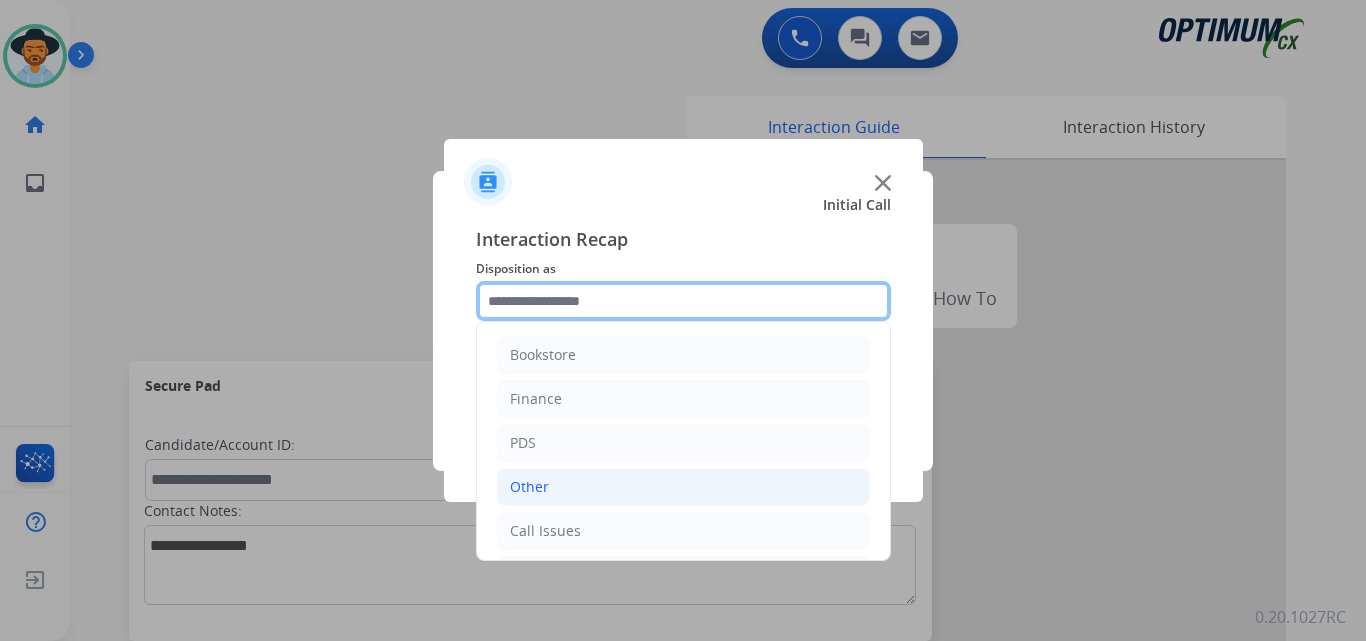 scroll, scrollTop: 136, scrollLeft: 0, axis: vertical 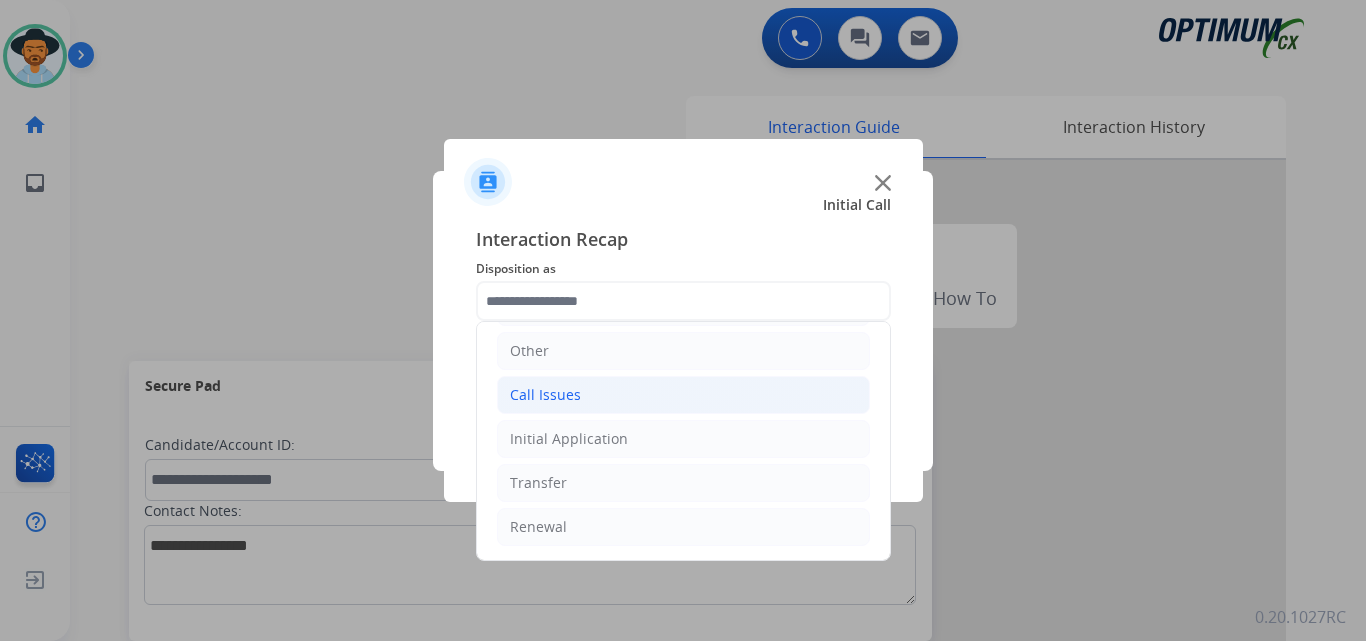 click on "Call Issues" 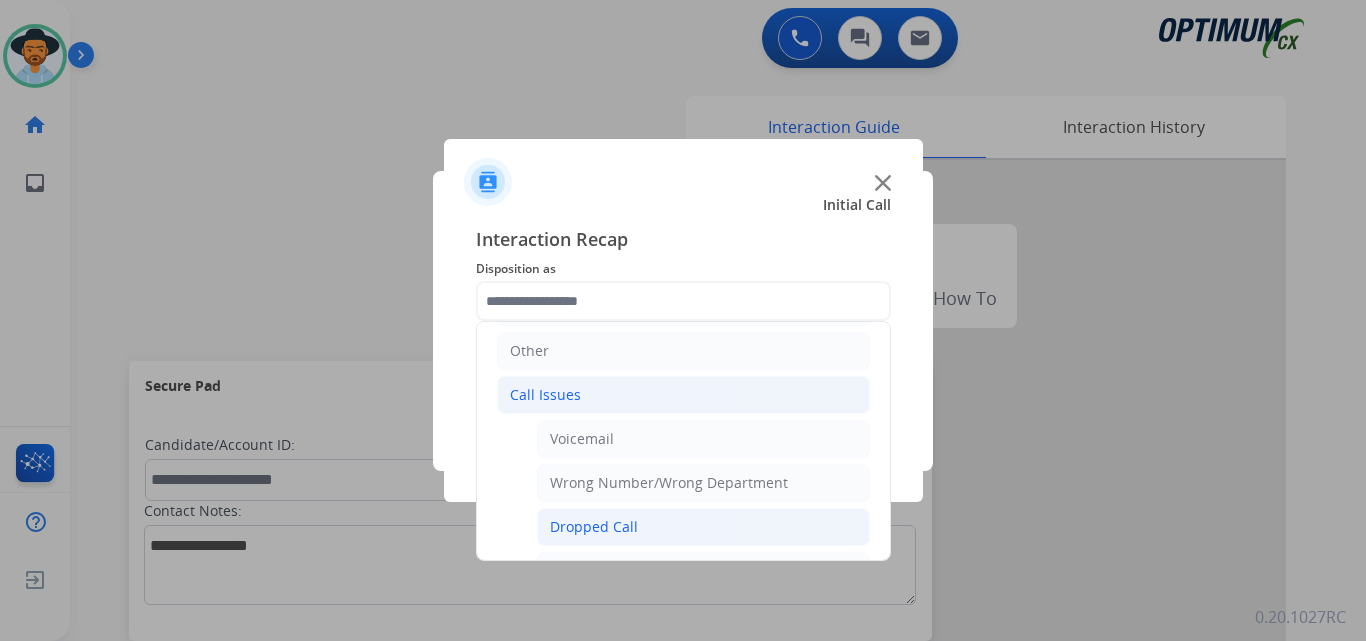 click on "Dropped Call" 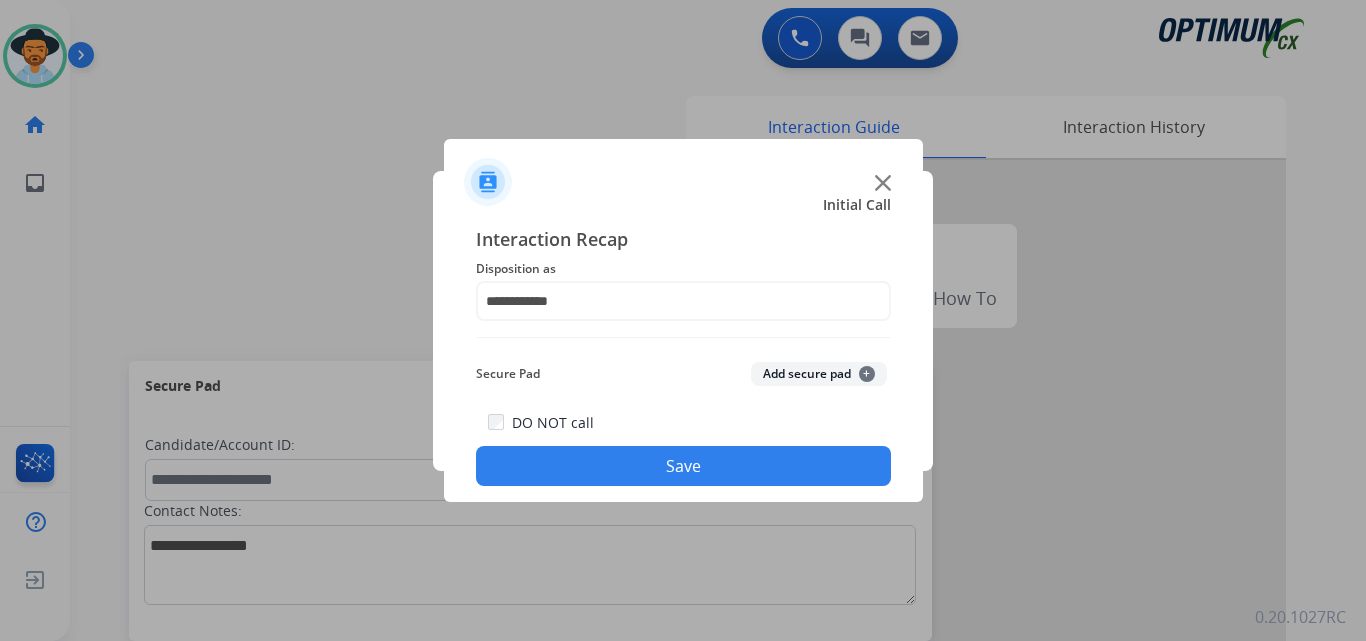 click on "Save" 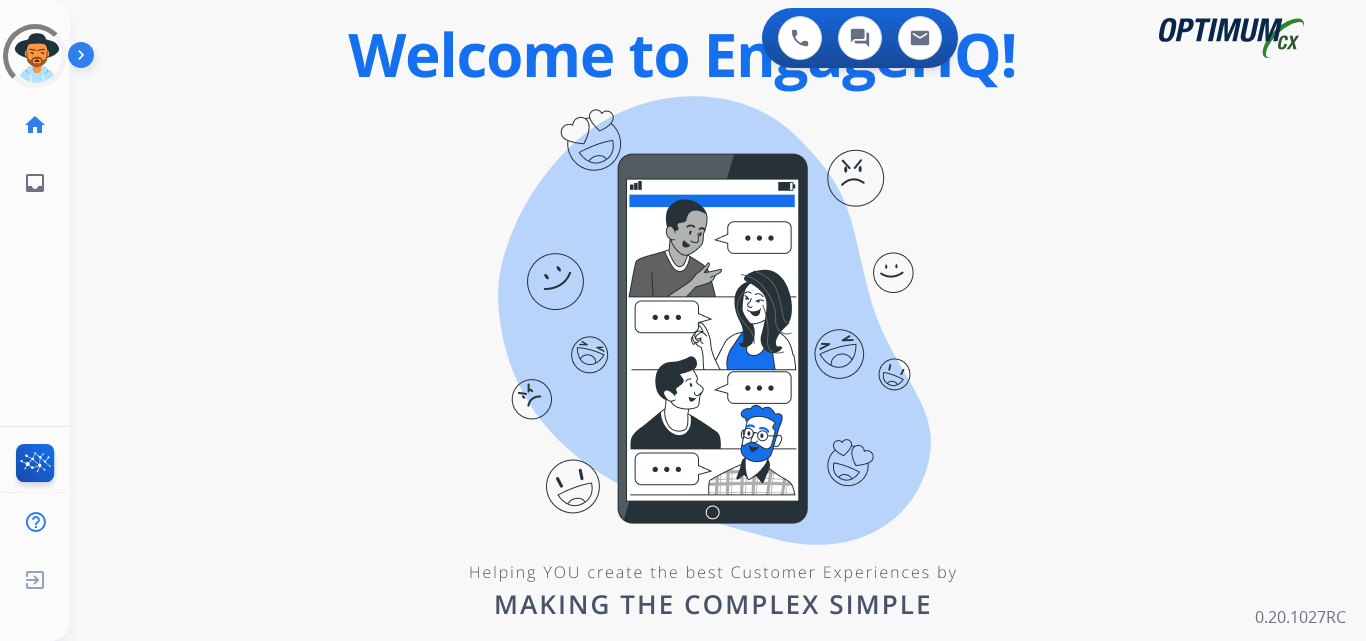 scroll, scrollTop: 0, scrollLeft: 0, axis: both 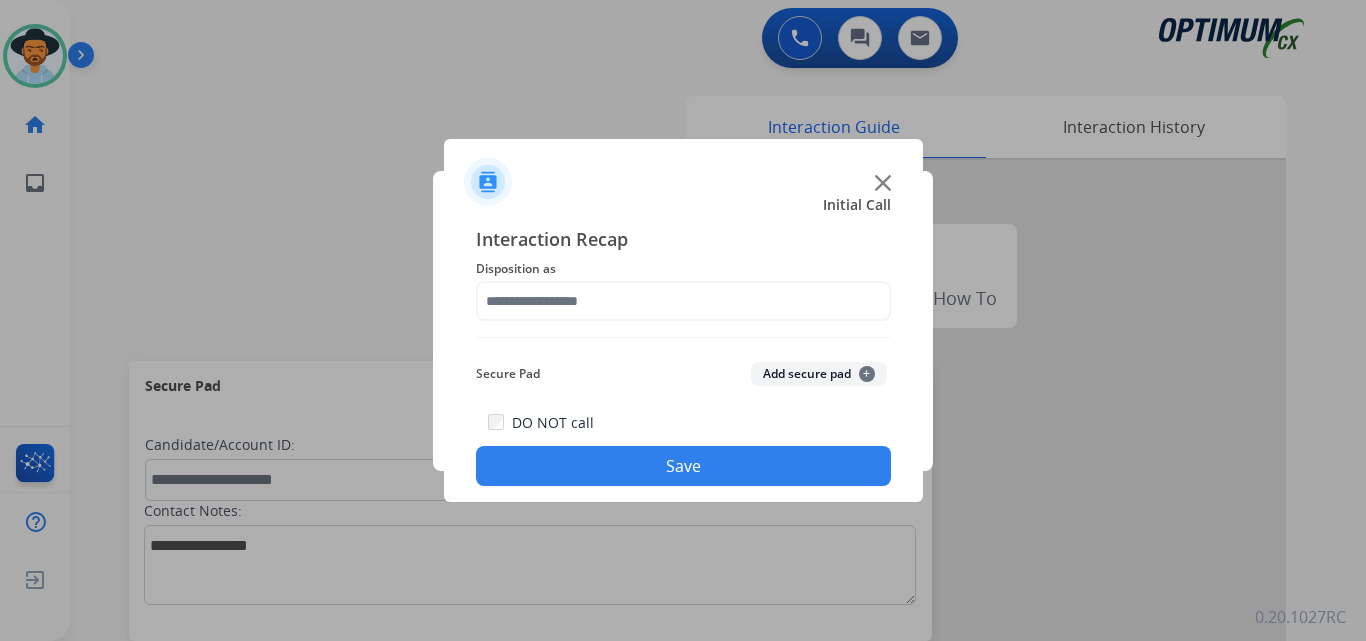 click 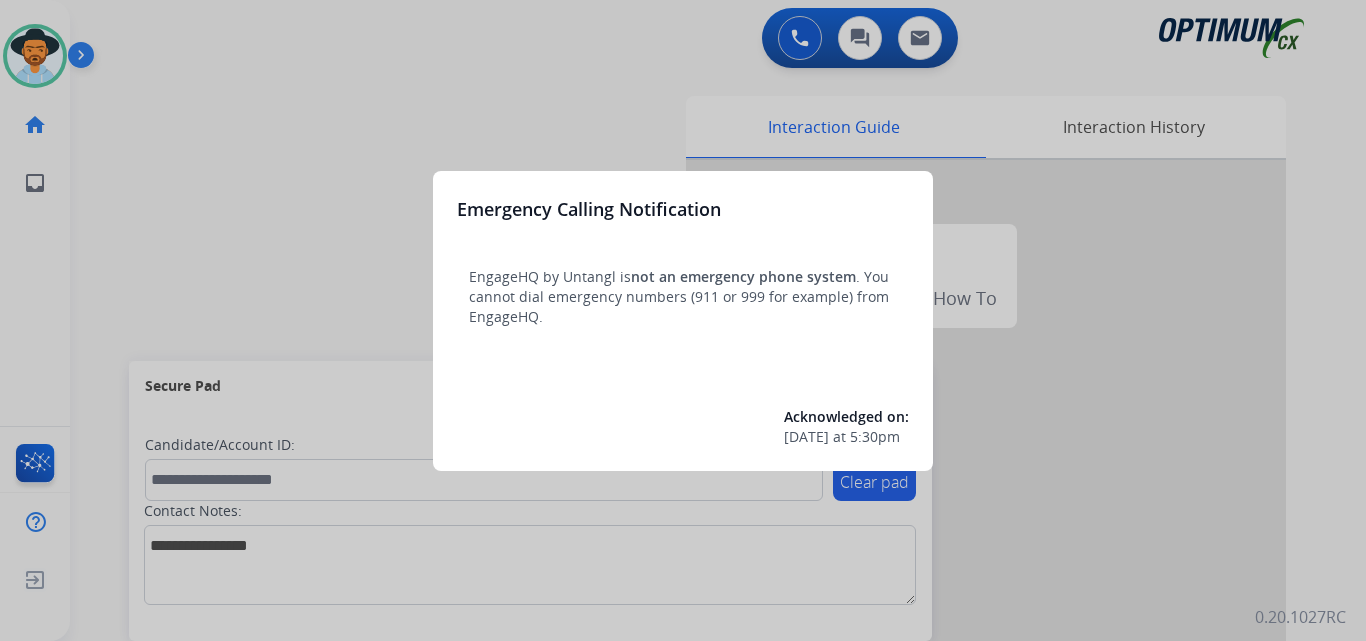 click at bounding box center [683, 320] 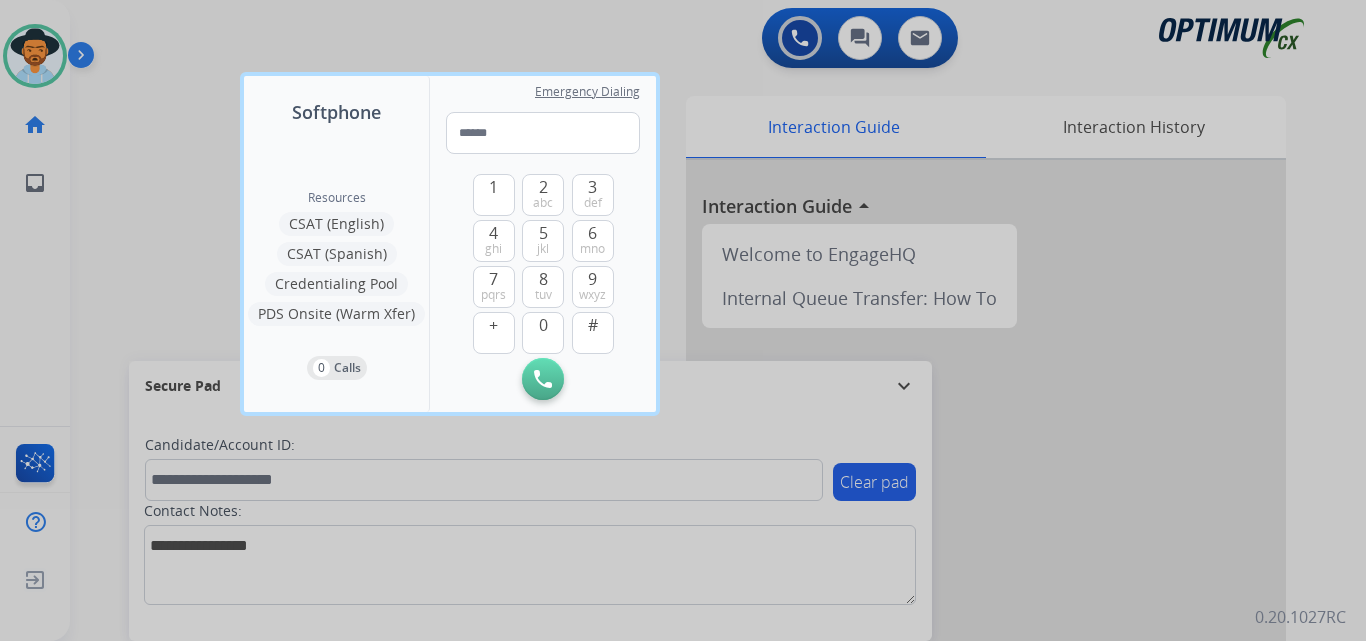 click at bounding box center [683, 320] 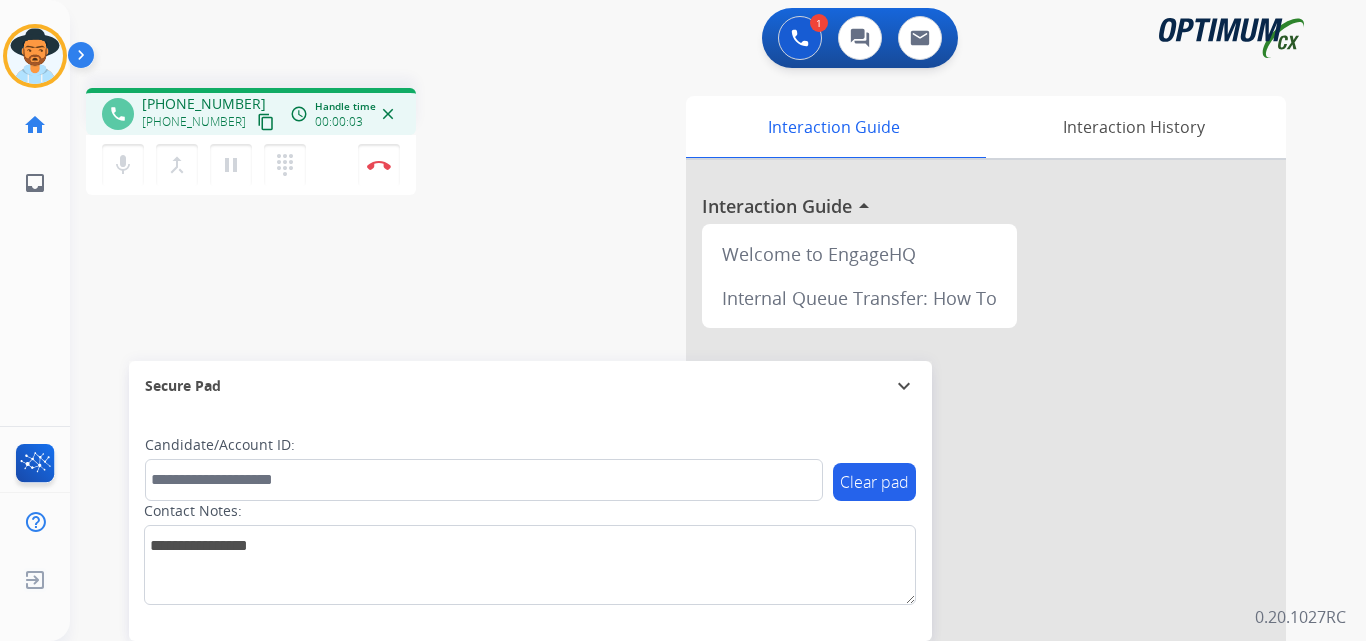 click on "+13157590169" at bounding box center (194, 122) 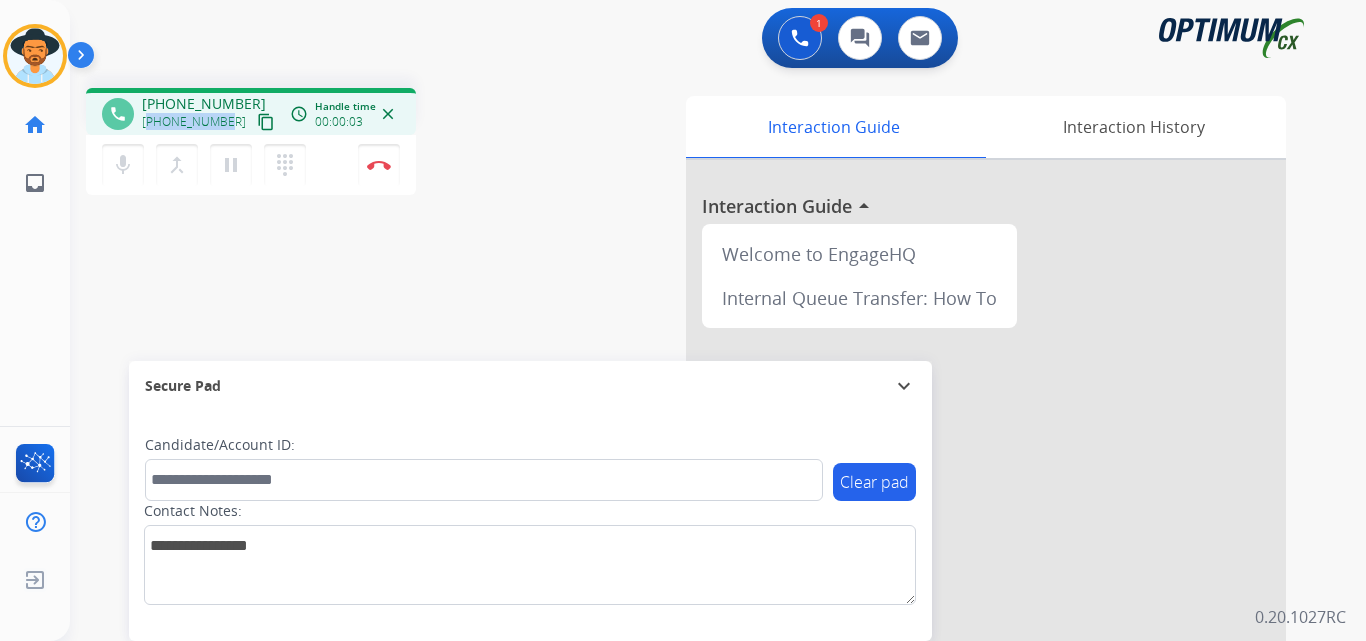click on "+13157590169" at bounding box center [194, 122] 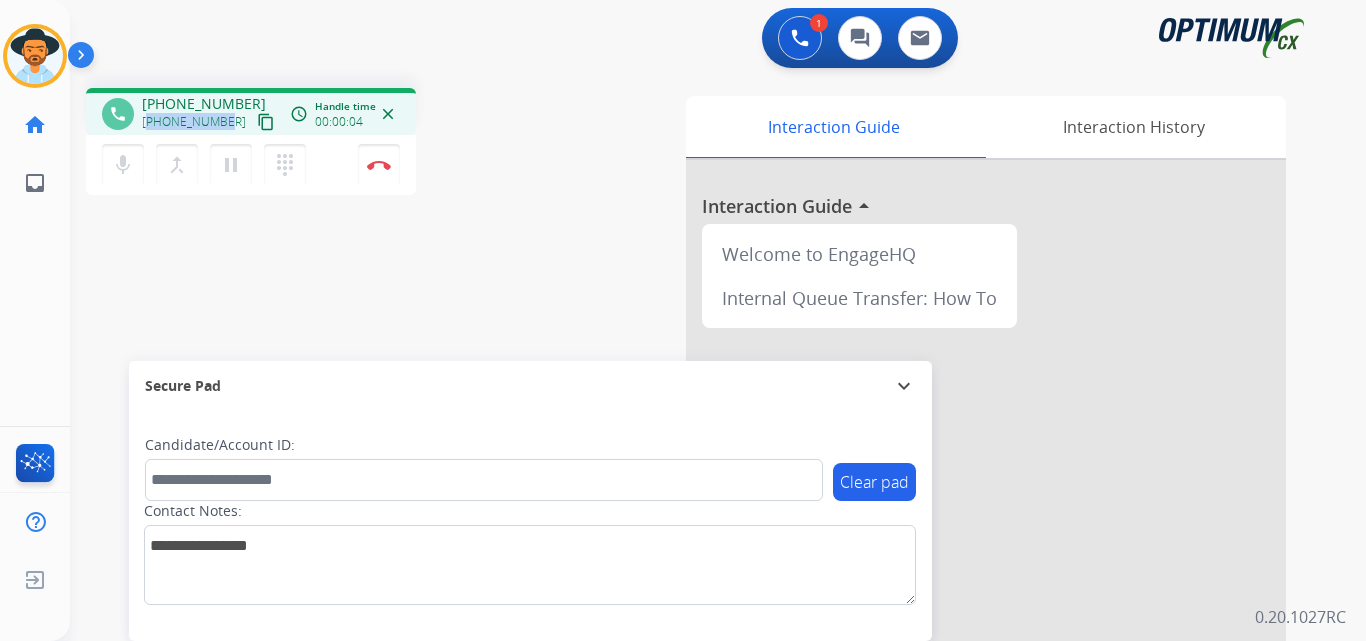 copy on "13157590169" 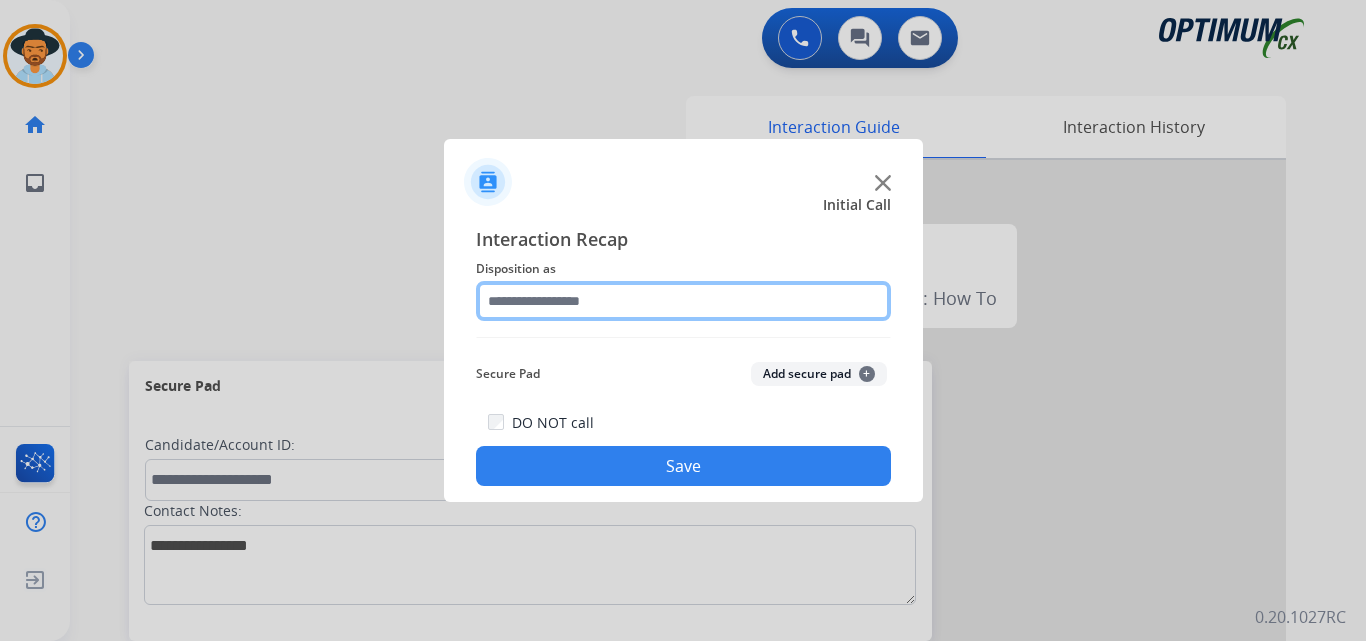 click 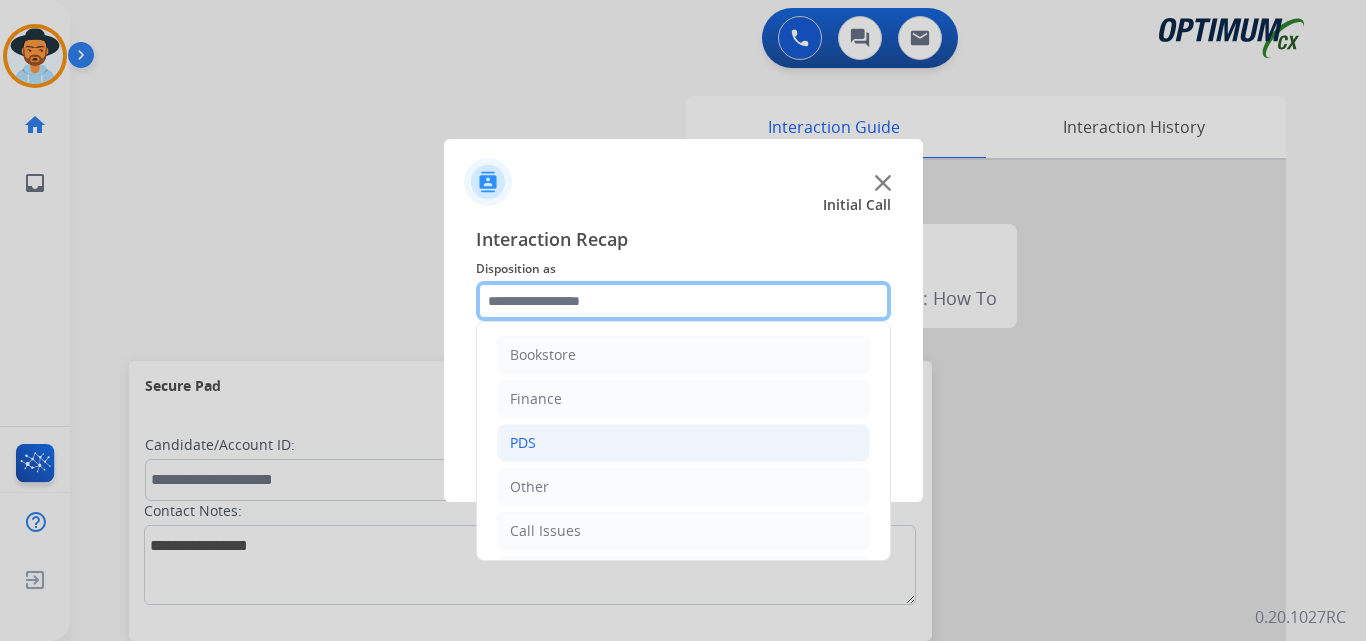 scroll, scrollTop: 136, scrollLeft: 0, axis: vertical 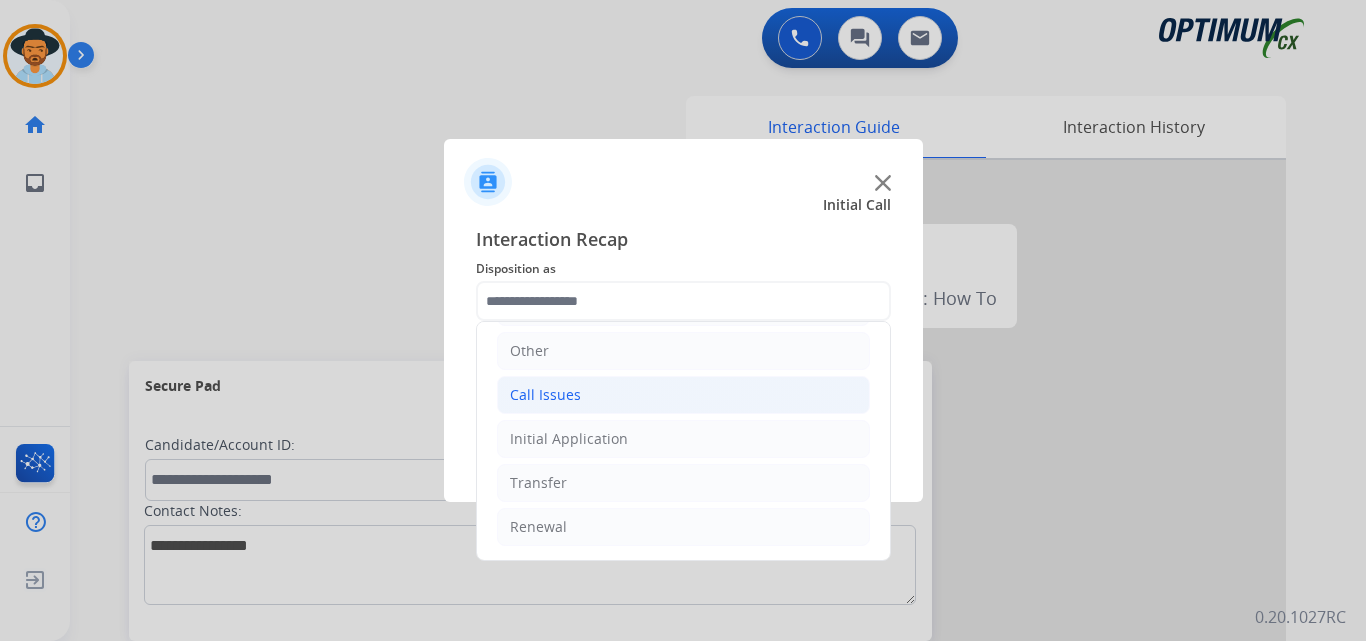click on "Call Issues" 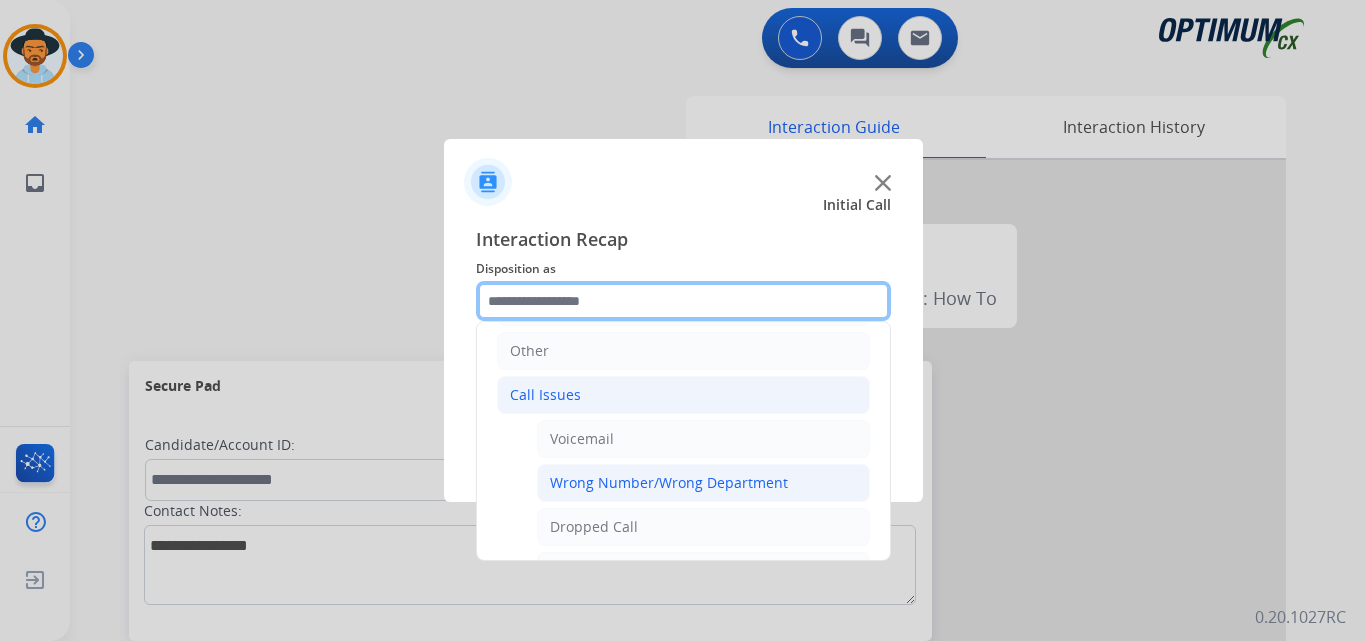 scroll, scrollTop: 356, scrollLeft: 0, axis: vertical 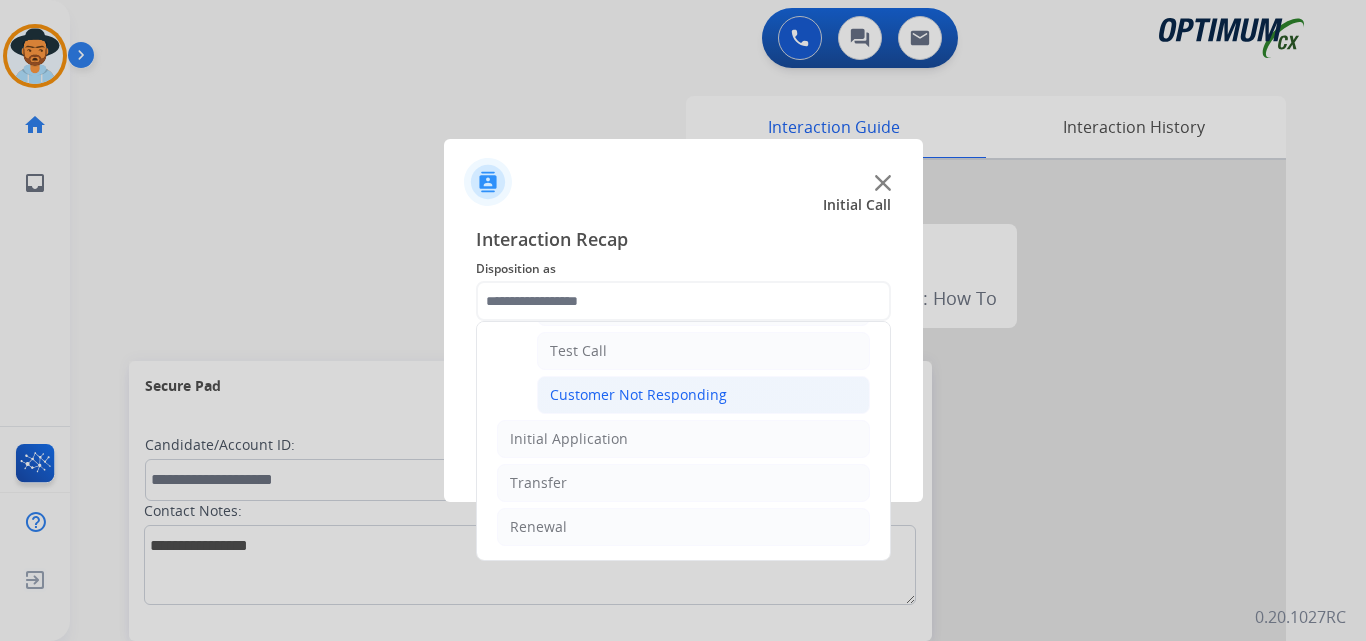 click on "Customer Not Responding" 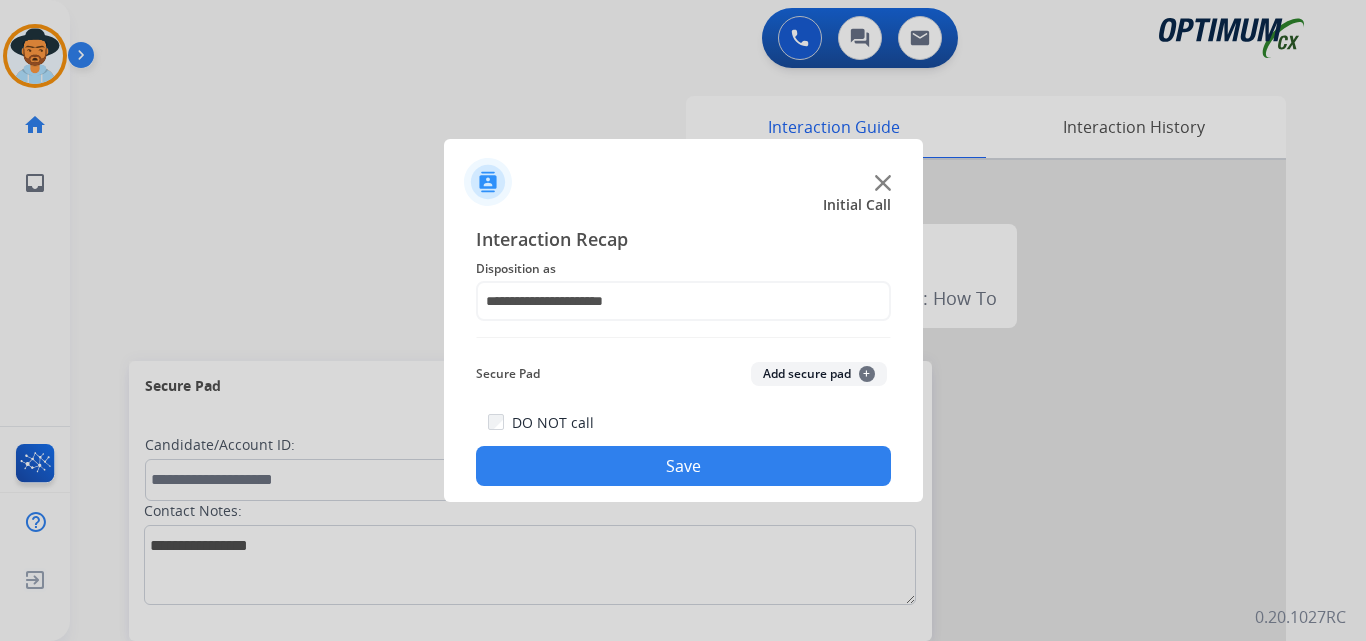 click on "Save" 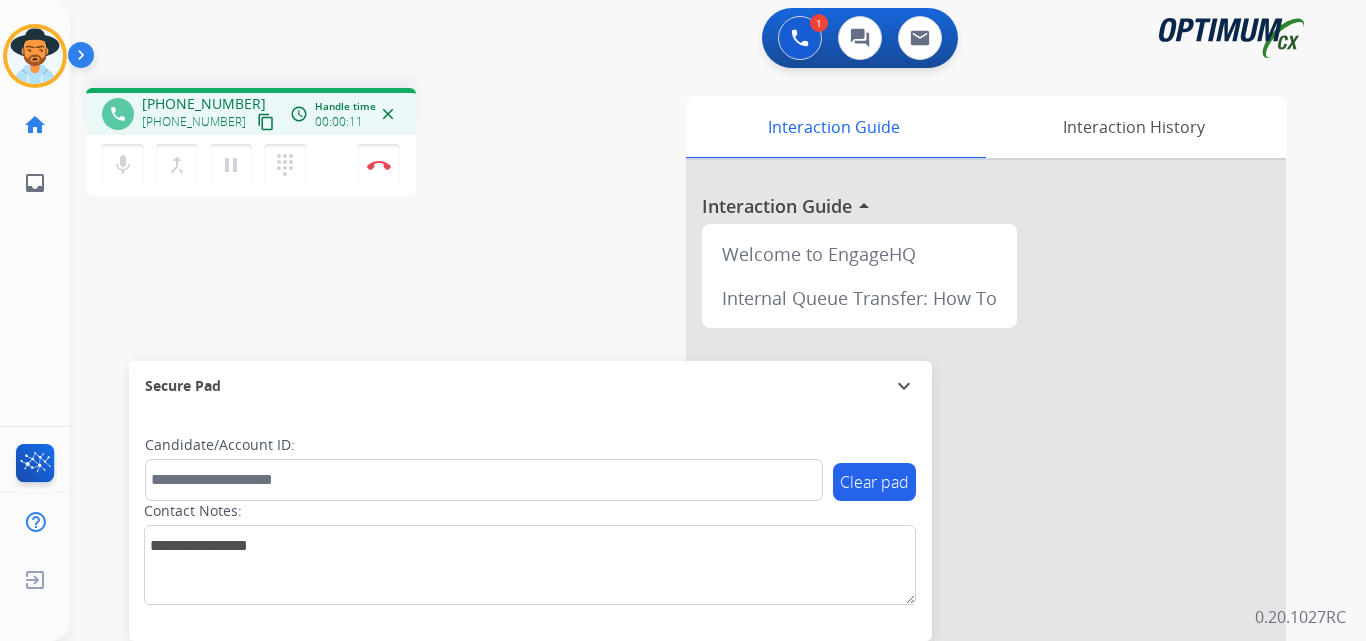 click on "+15025441368" at bounding box center (204, 104) 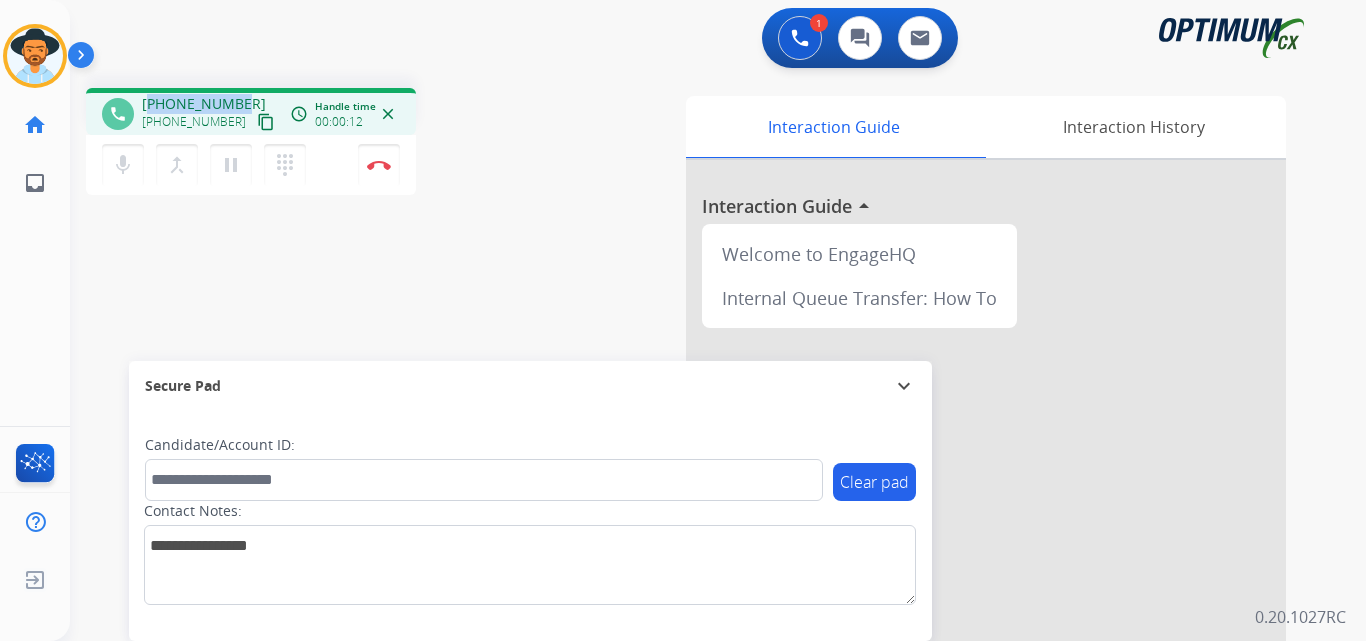 click on "+15025441368" at bounding box center [204, 104] 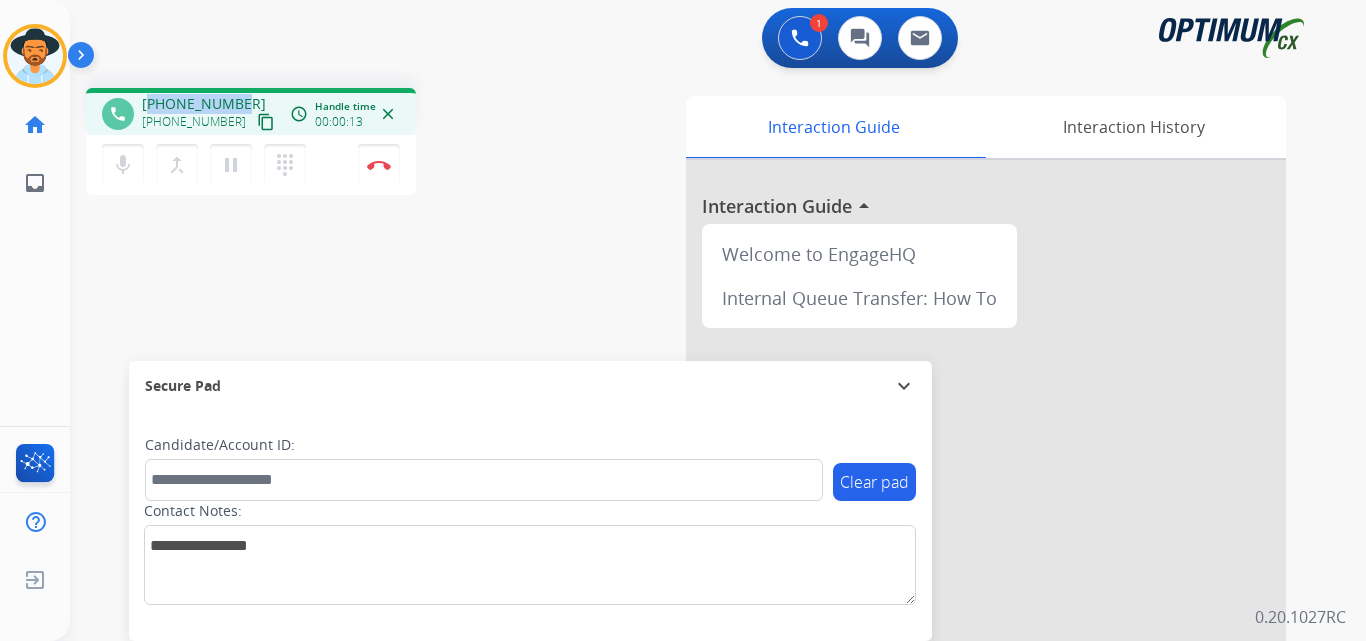 copy on "15025441368" 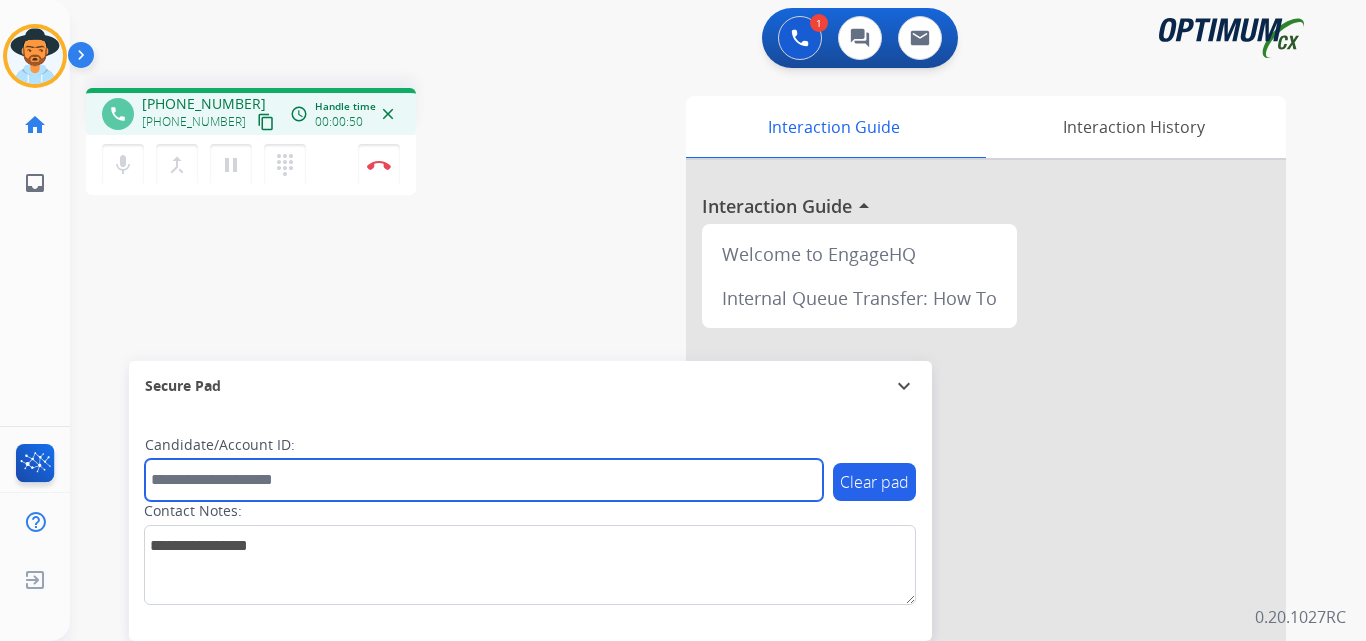 click at bounding box center (484, 480) 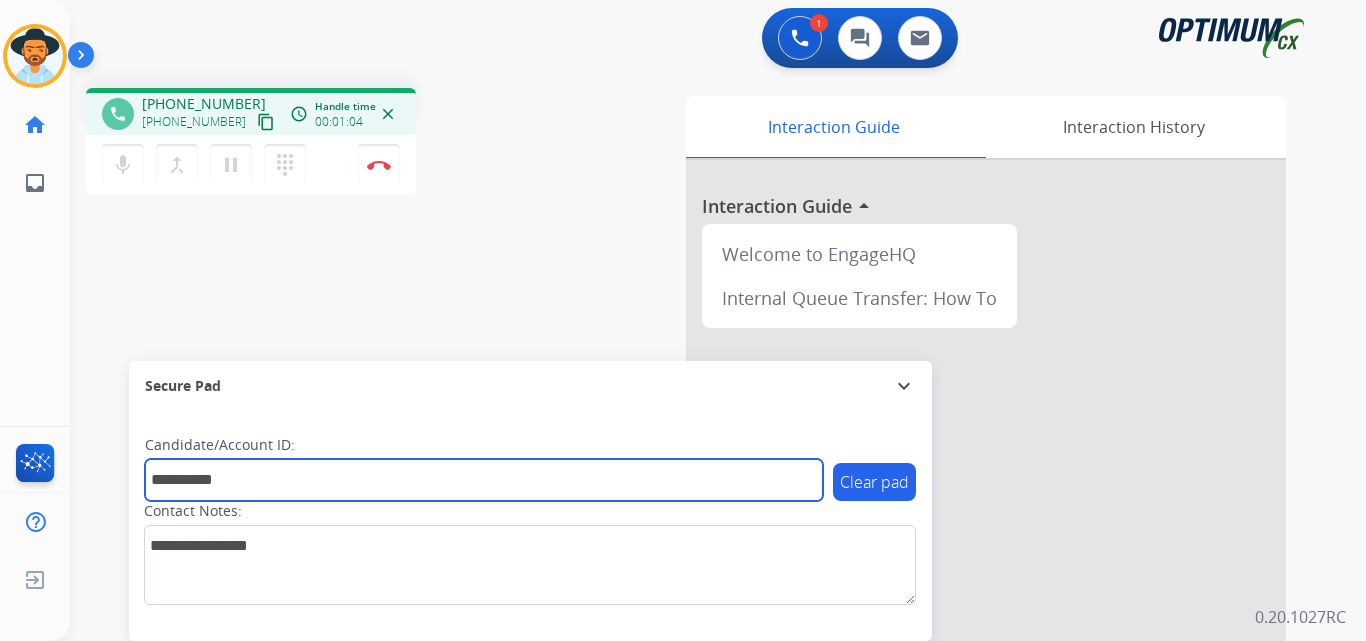 click on "**********" at bounding box center [484, 480] 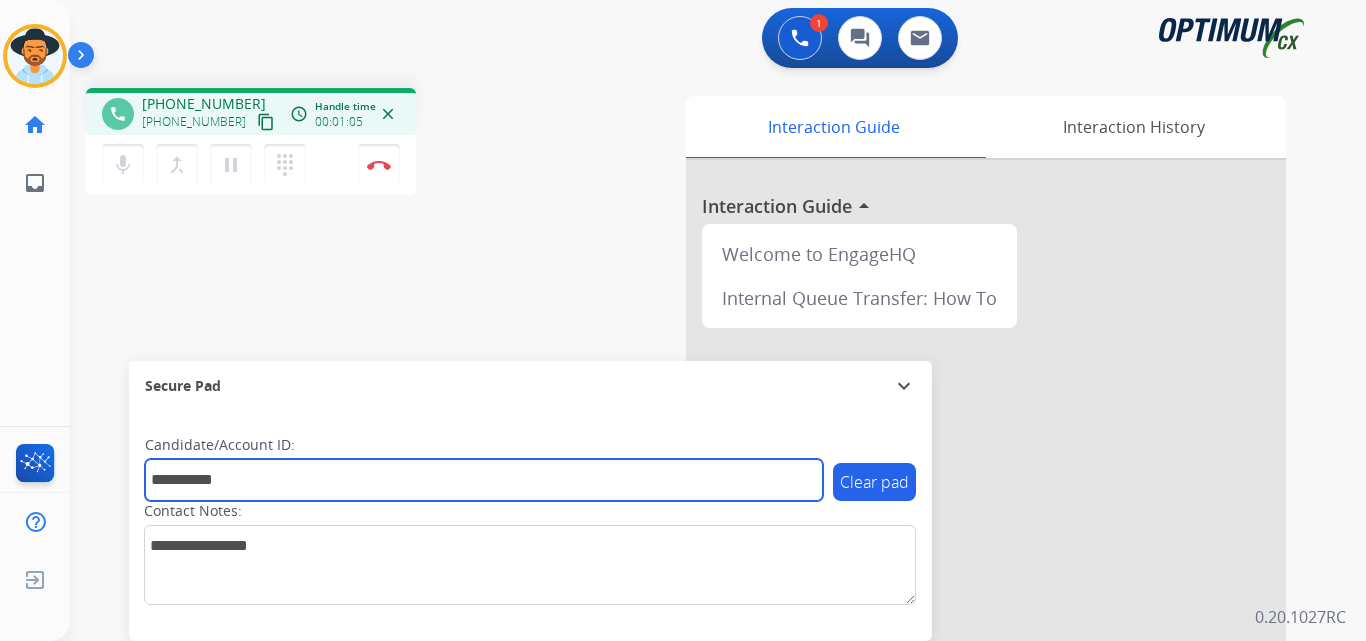 click on "**********" at bounding box center (484, 480) 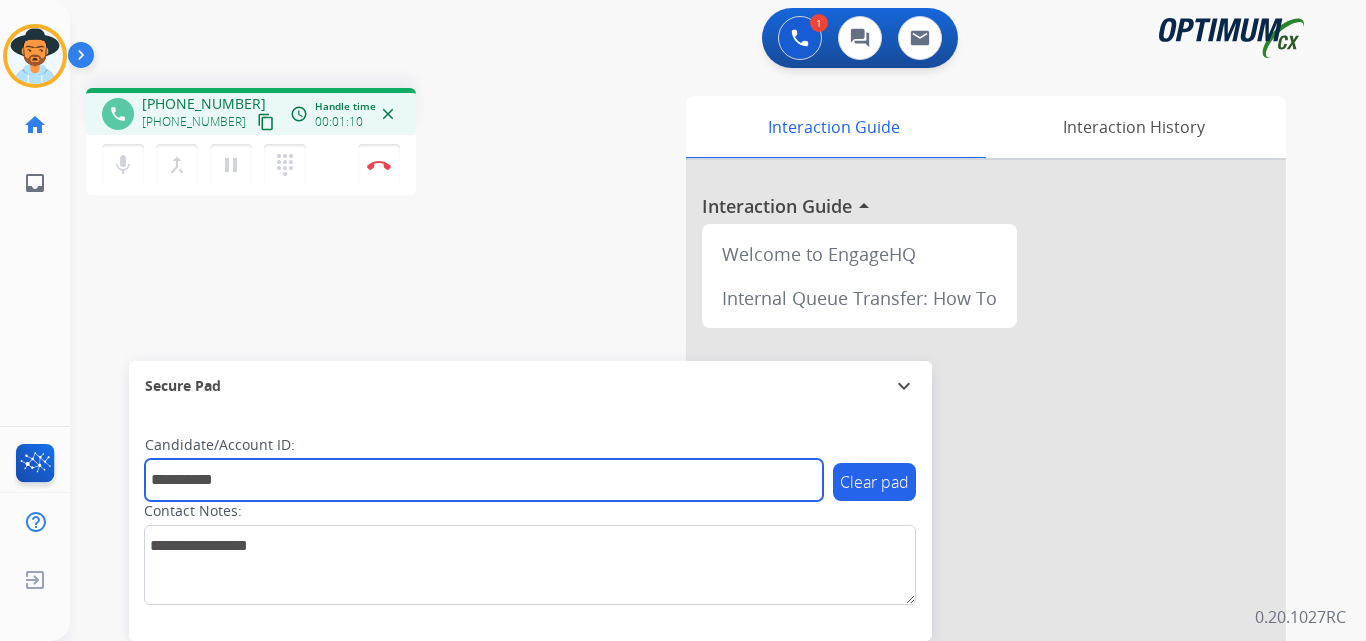 type on "**********" 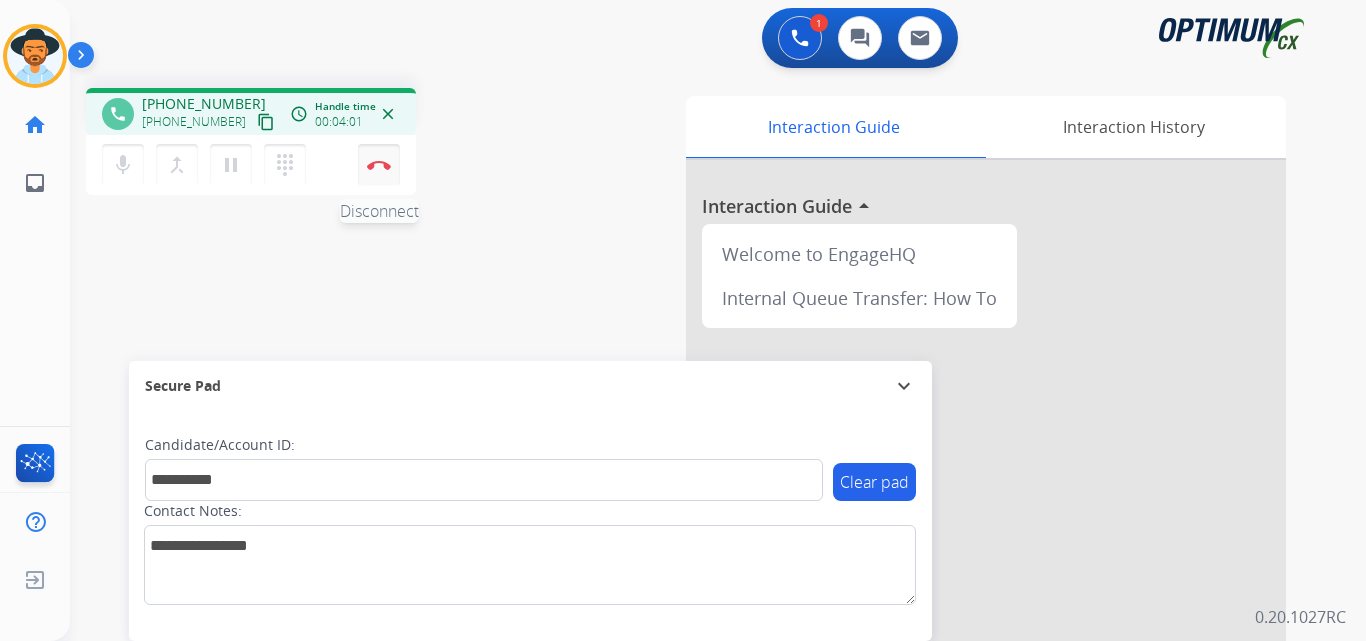 click at bounding box center (379, 165) 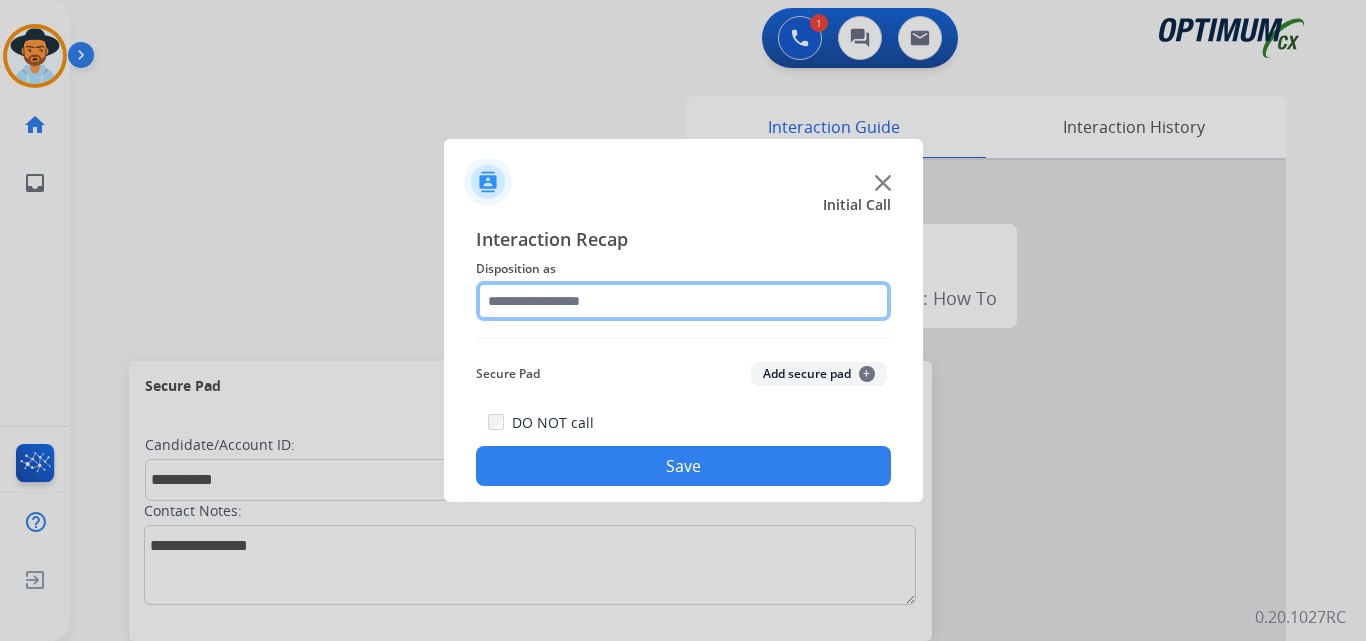 click 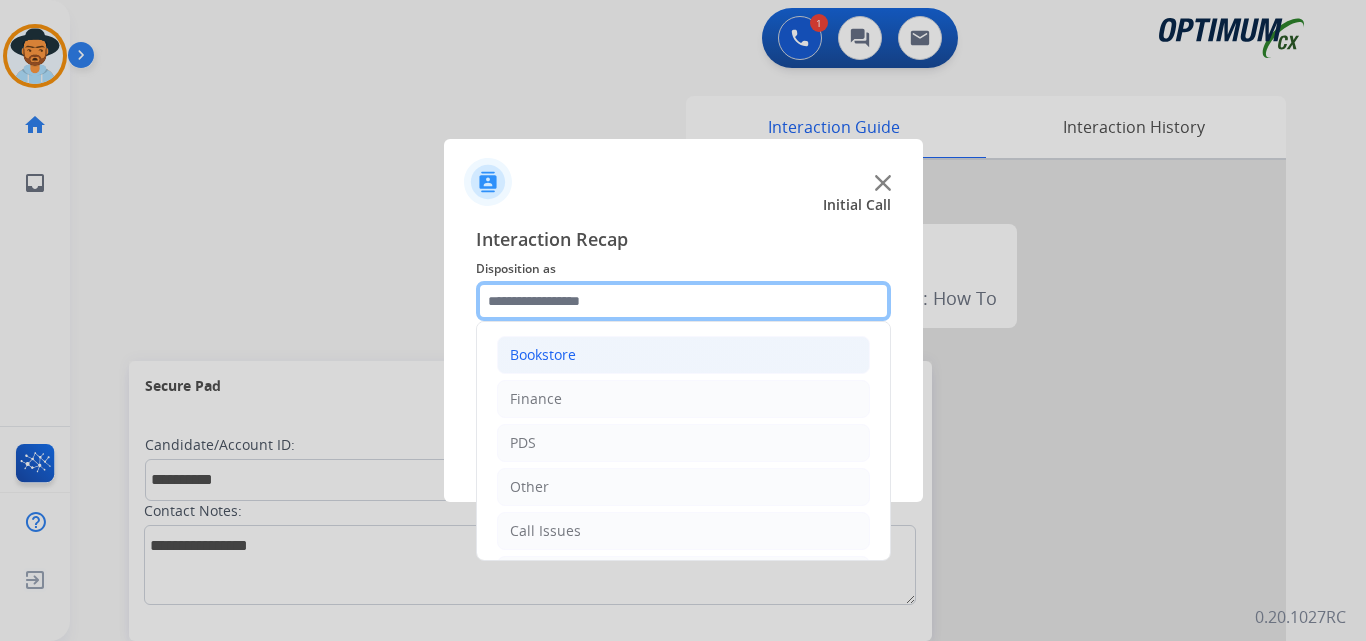 scroll, scrollTop: 136, scrollLeft: 0, axis: vertical 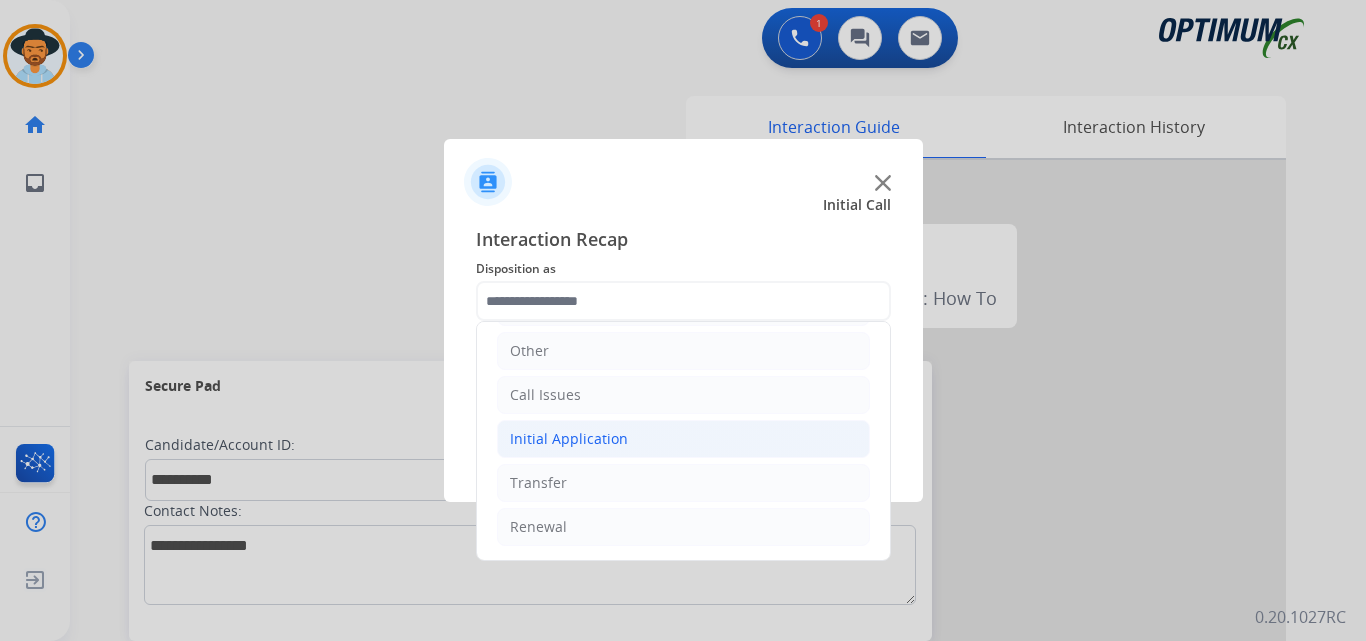click on "Initial Application" 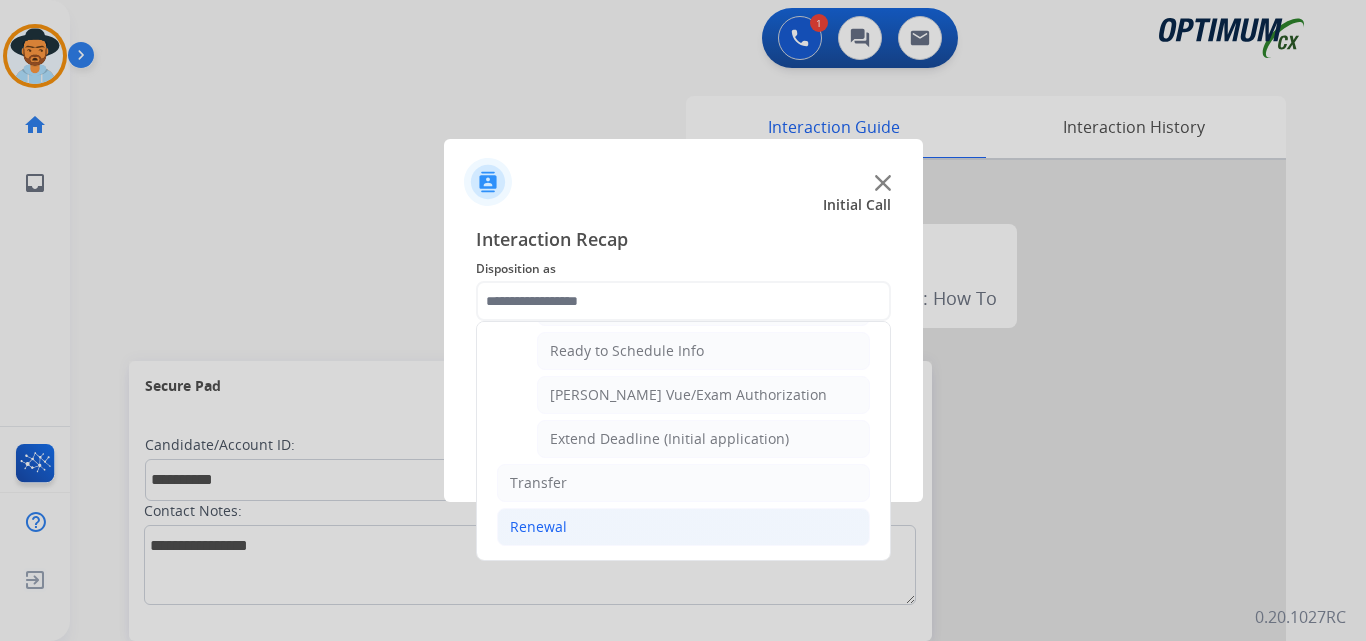 click on "Renewal" 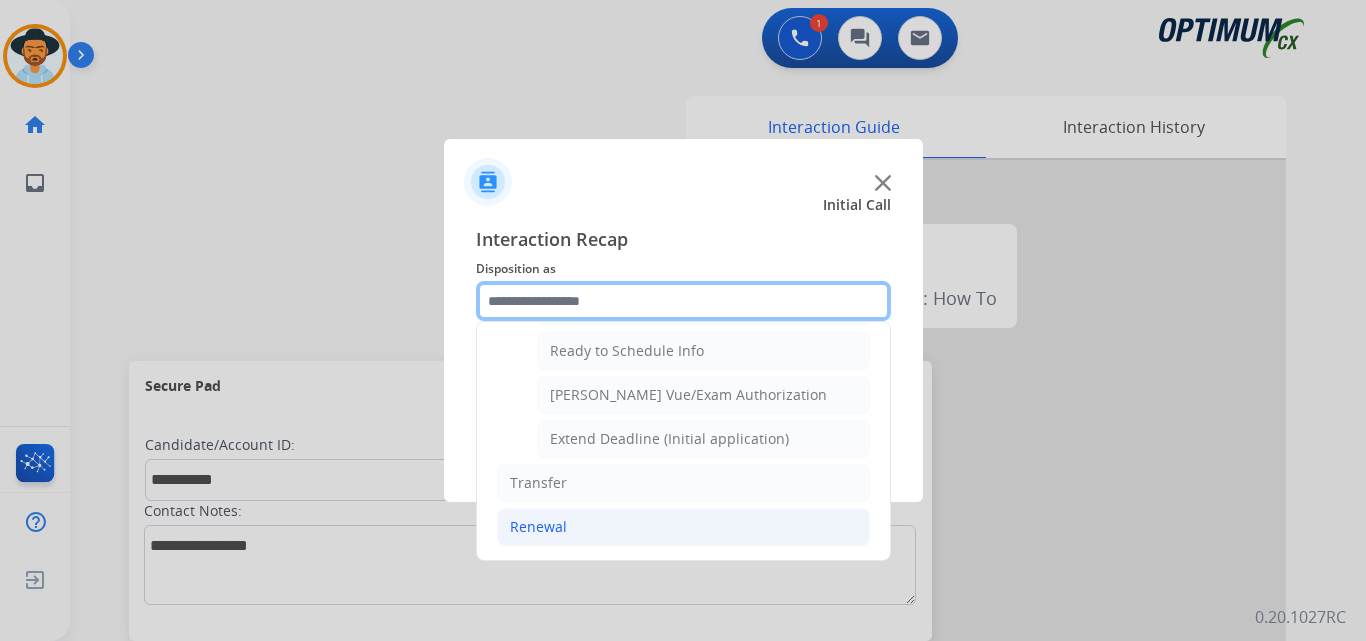 scroll, scrollTop: 772, scrollLeft: 0, axis: vertical 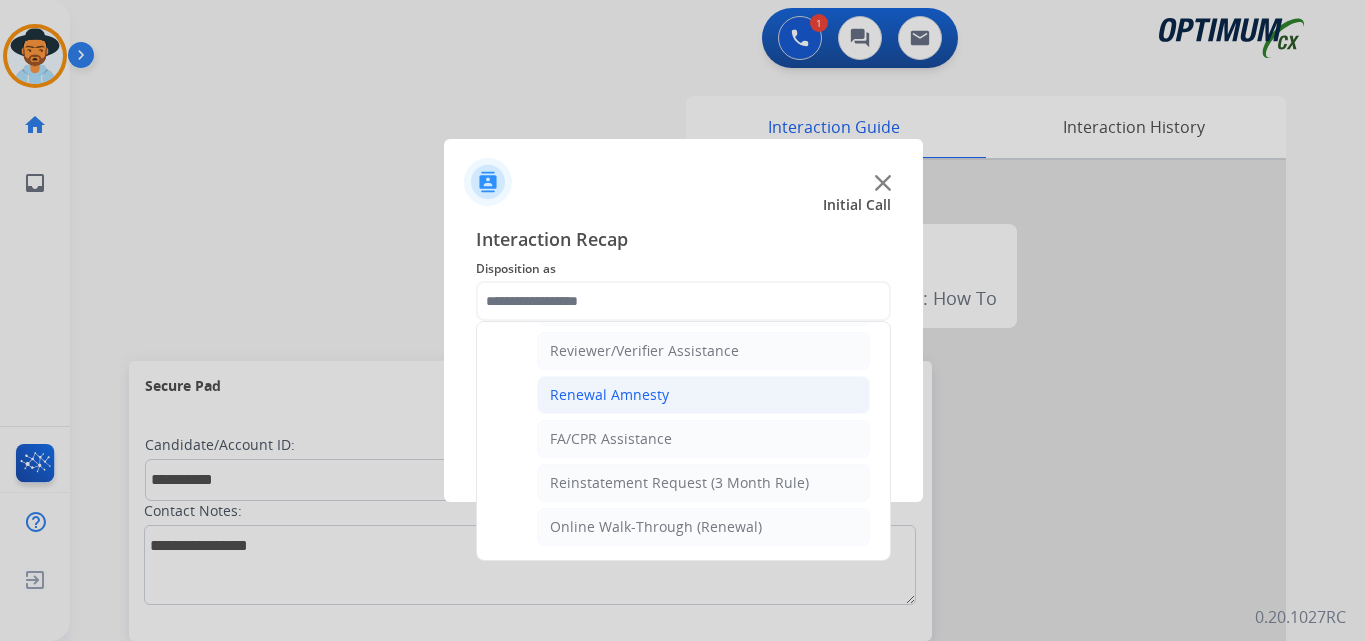 click on "Renewal Amnesty" 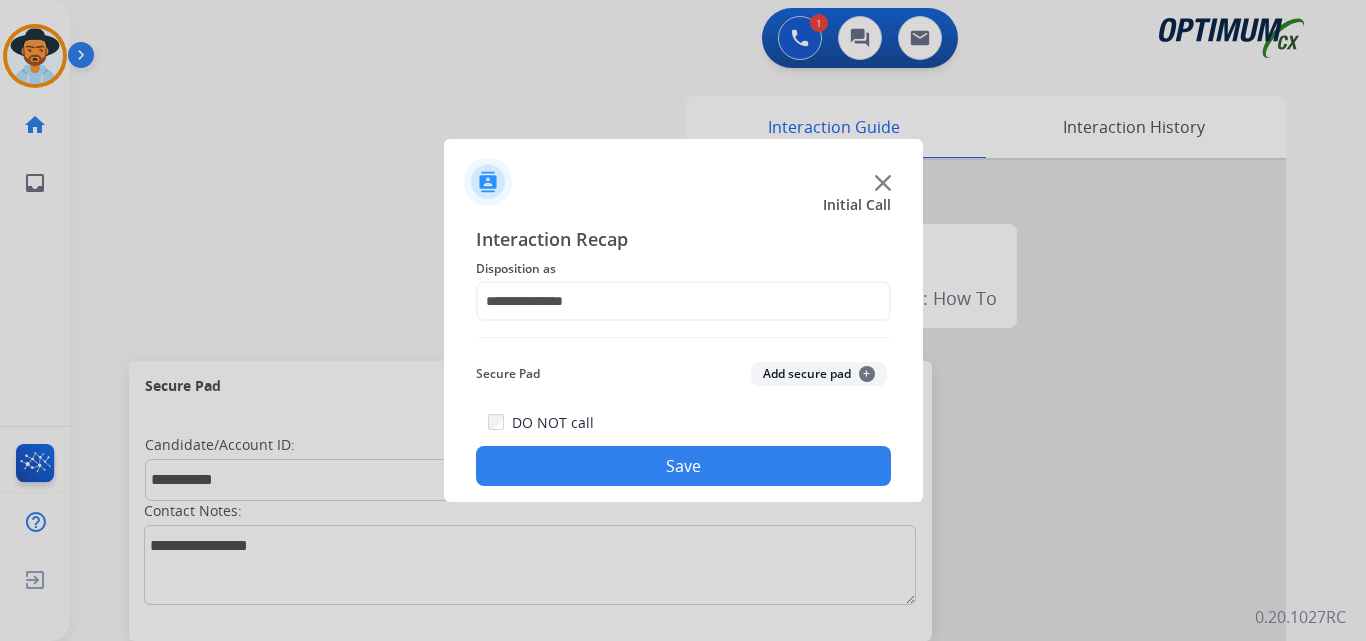 click on "Save" 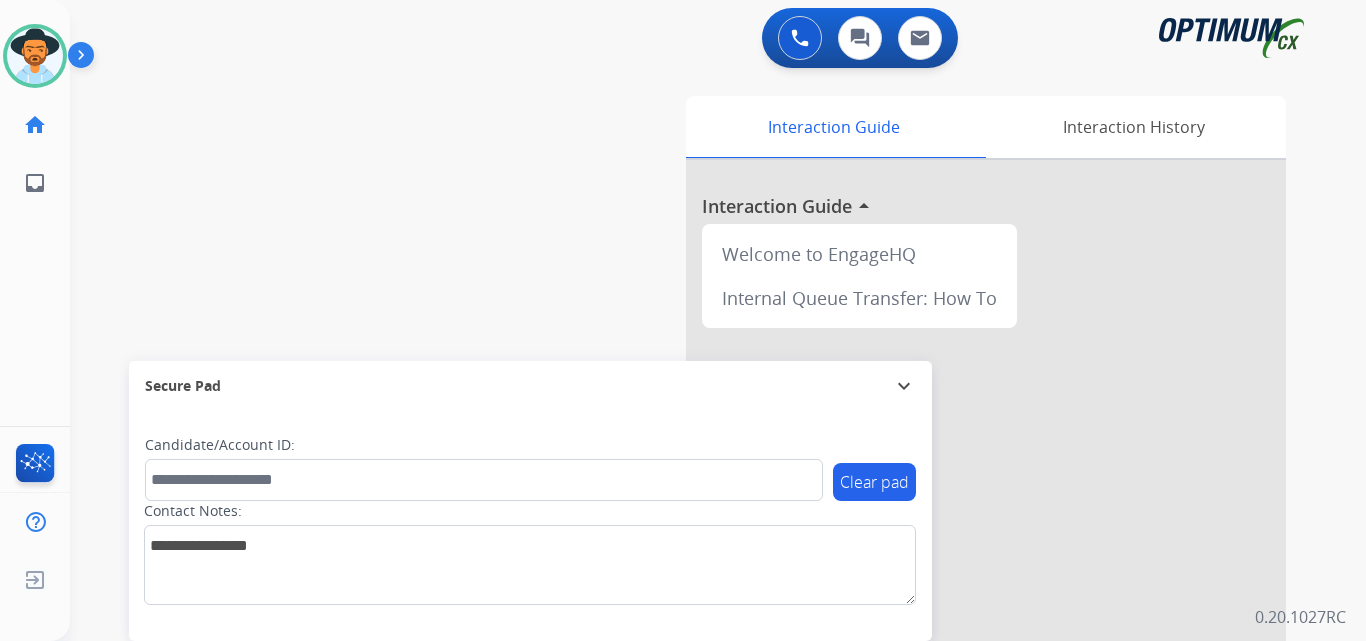 click on "swap_horiz Break voice bridge close_fullscreen Connect 3-Way Call merge_type Separate 3-Way Call  Interaction Guide   Interaction History  Interaction Guide arrow_drop_up  Welcome to EngageHQ   Internal Queue Transfer: How To  Secure Pad expand_more Clear pad Candidate/Account ID: Contact Notes:" at bounding box center (694, 489) 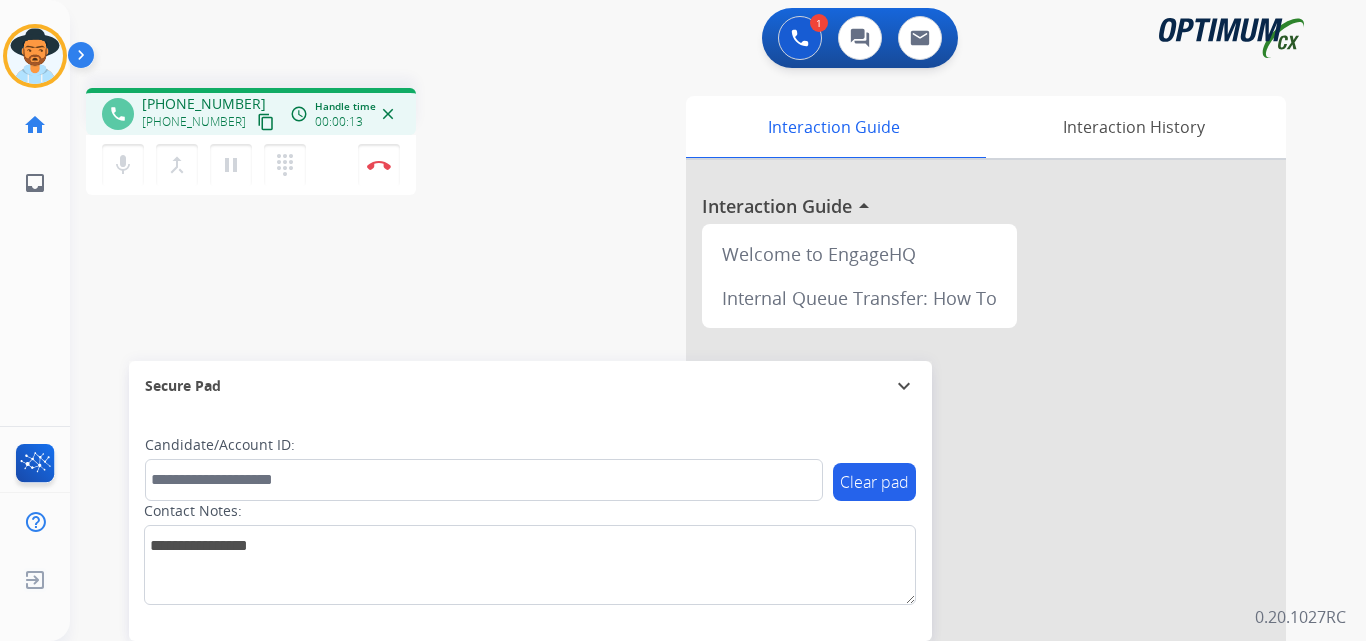 click on "+19295008639" at bounding box center (204, 104) 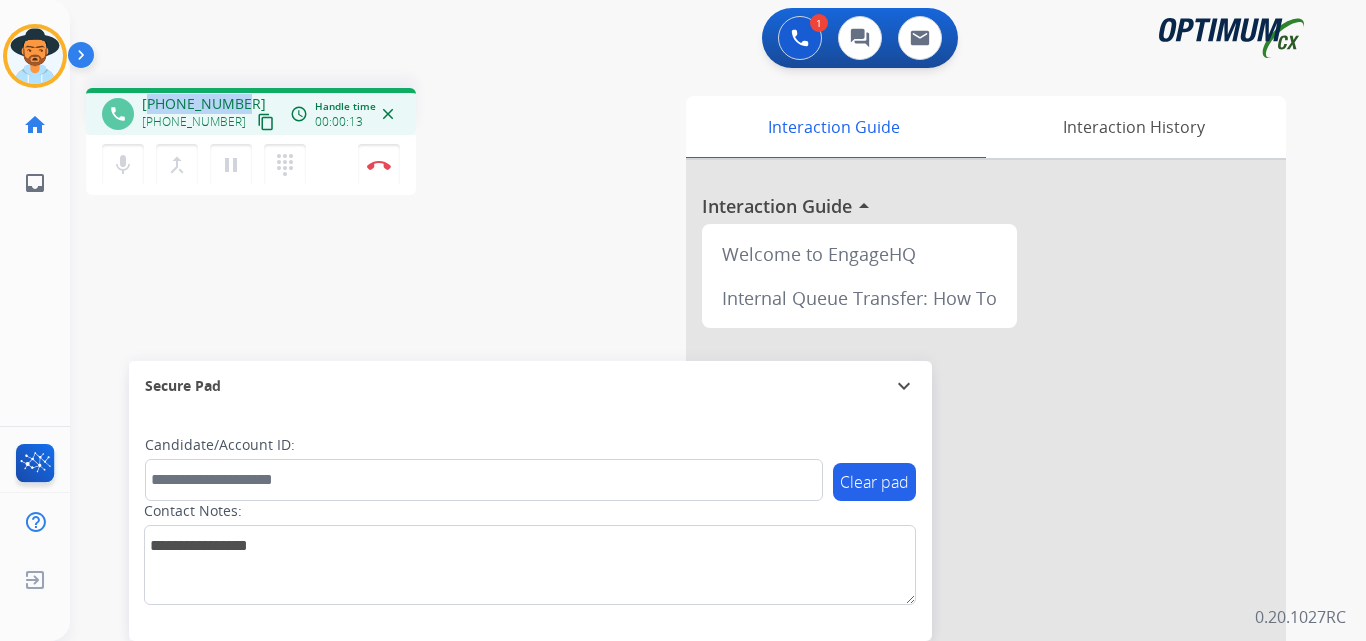 click on "+19295008639" at bounding box center (204, 104) 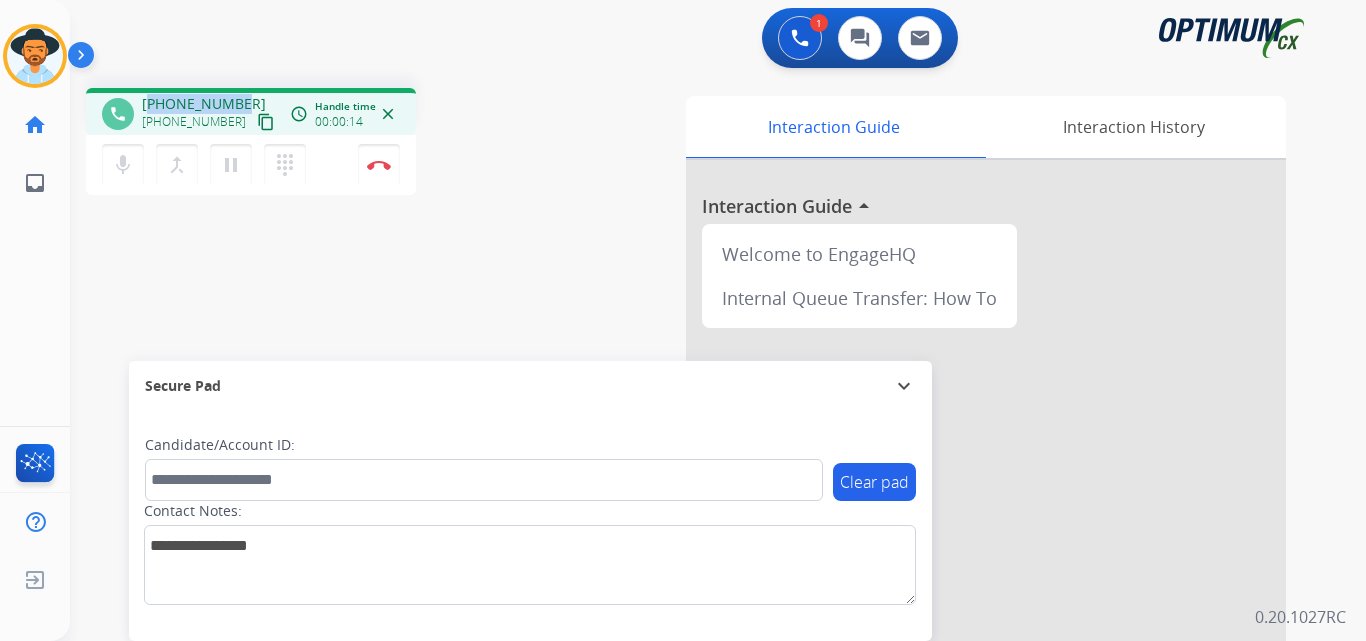 copy on "19295008639" 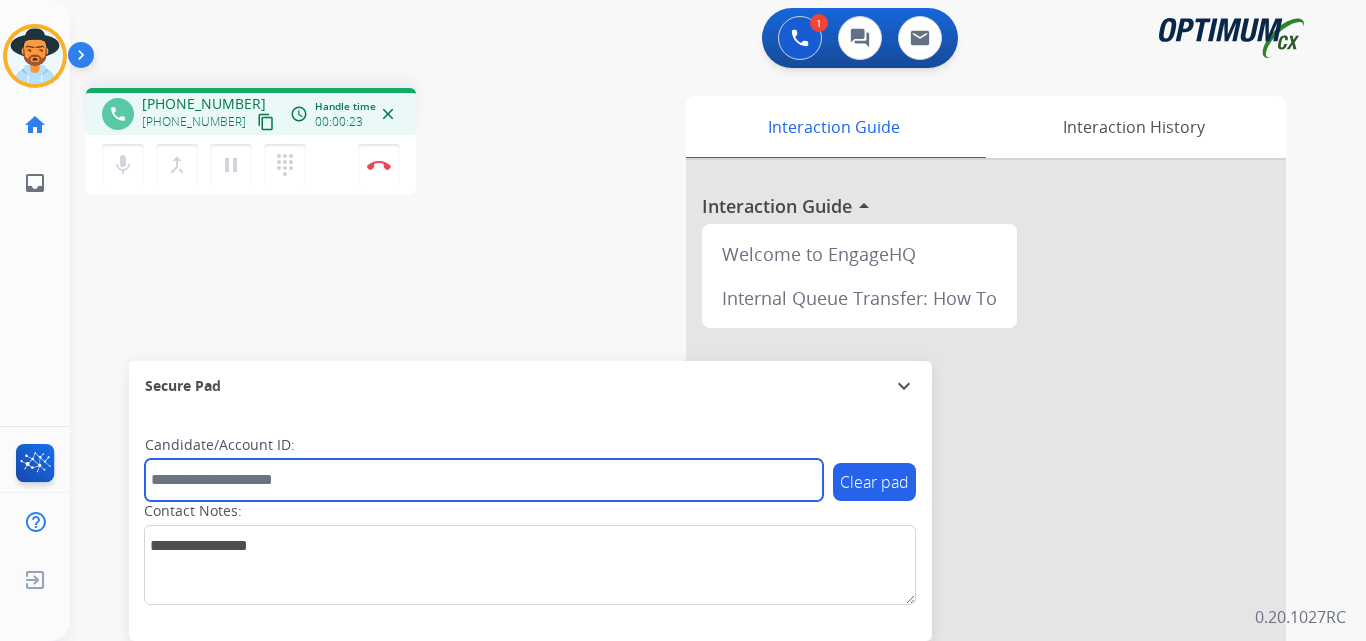 click at bounding box center (484, 480) 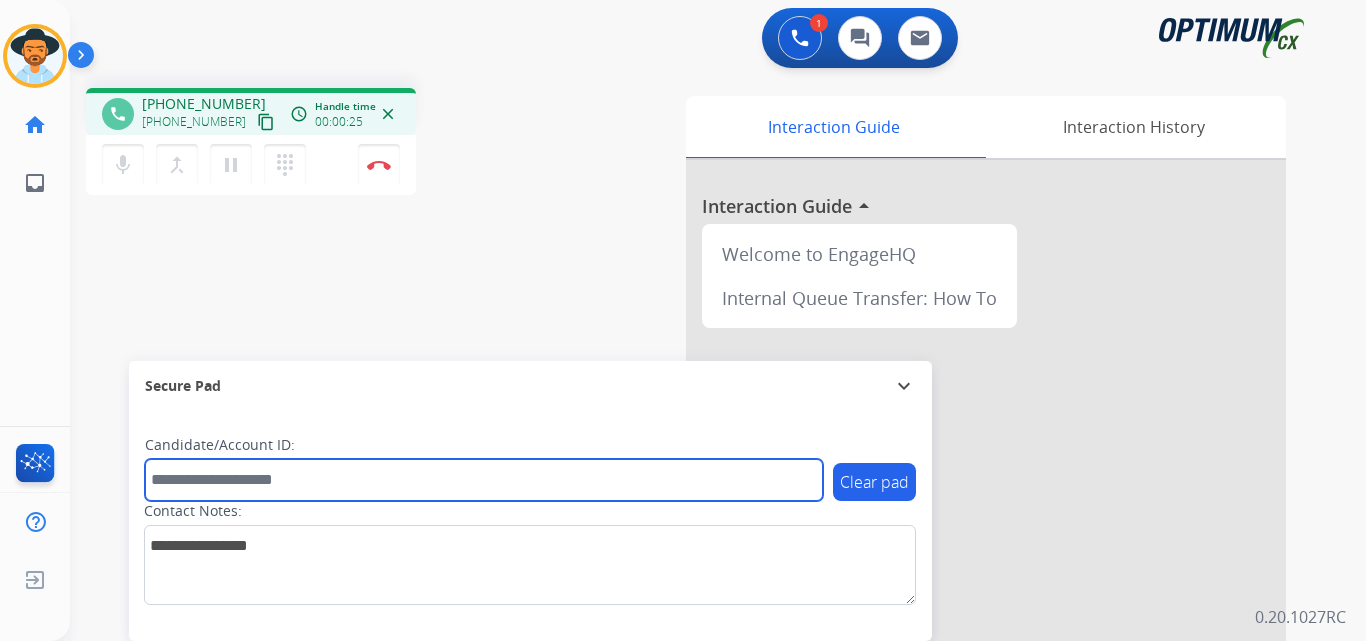 paste on "**********" 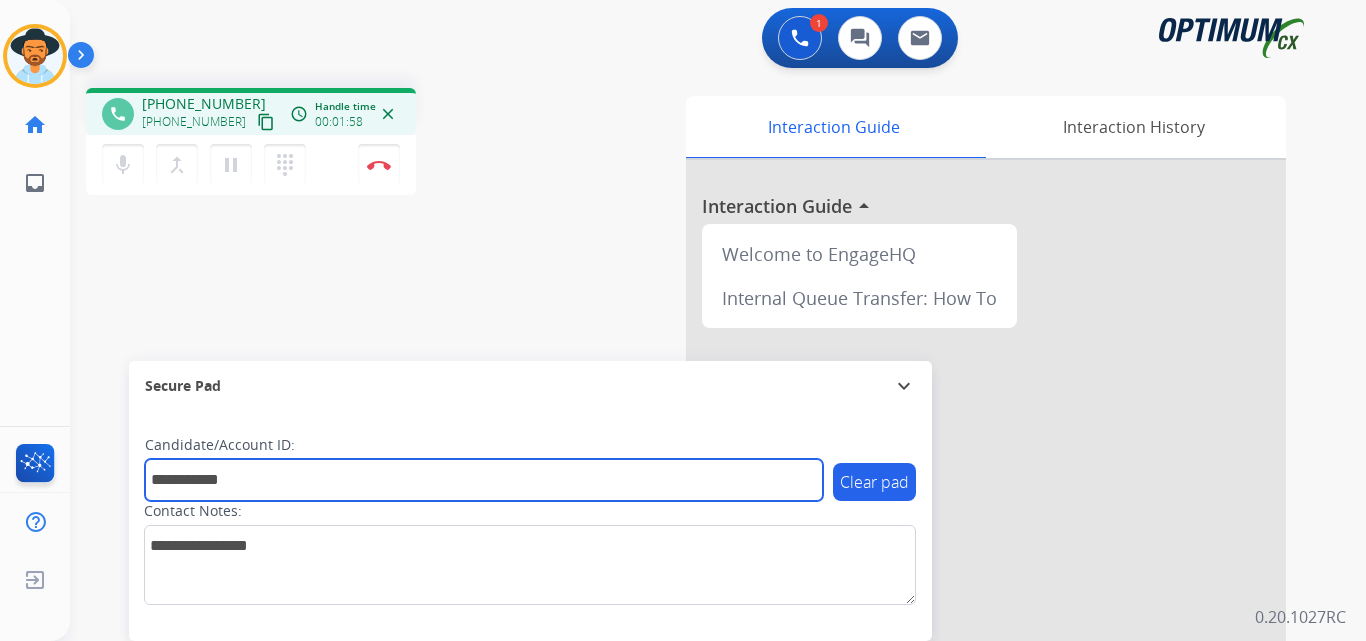 click on "**********" at bounding box center (484, 480) 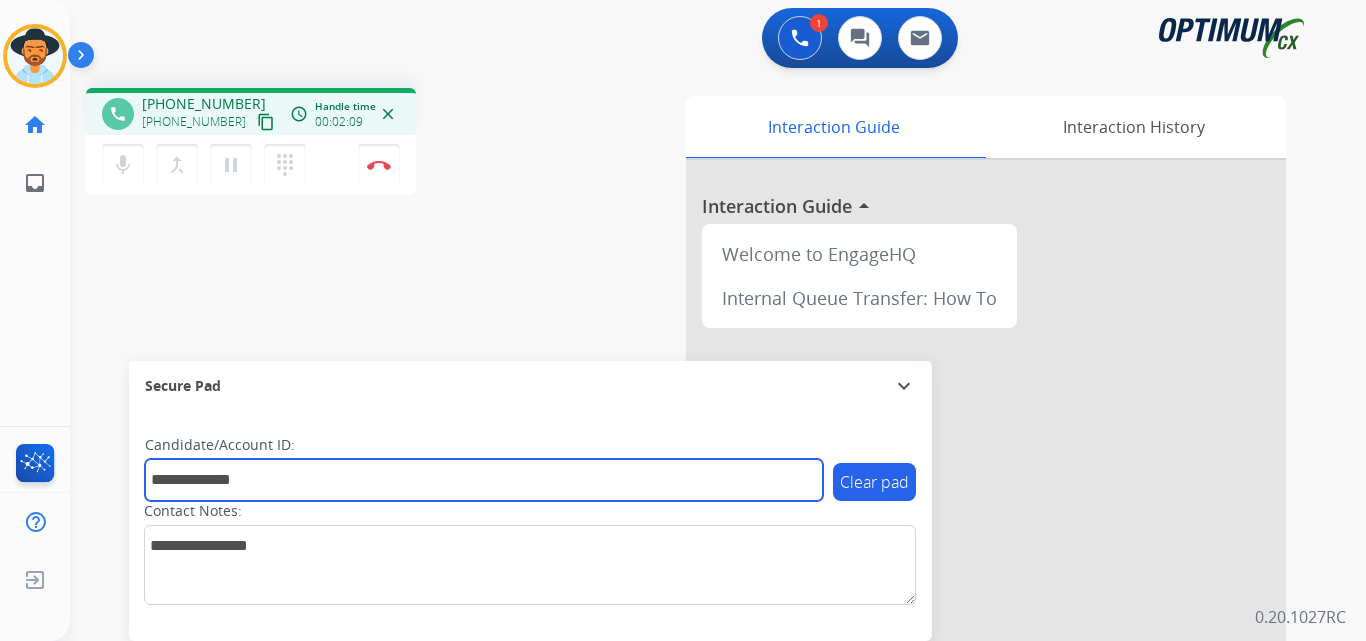 click on "**********" at bounding box center [484, 480] 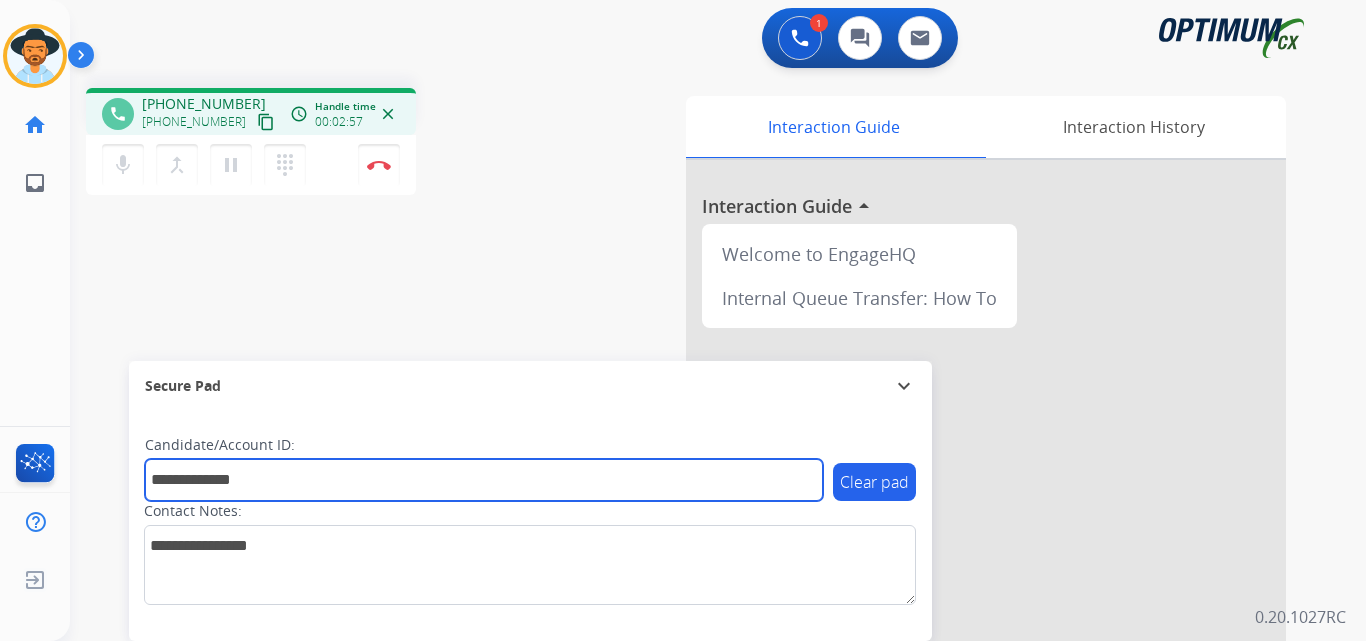 drag, startPoint x: 689, startPoint y: 483, endPoint x: 731, endPoint y: 483, distance: 42 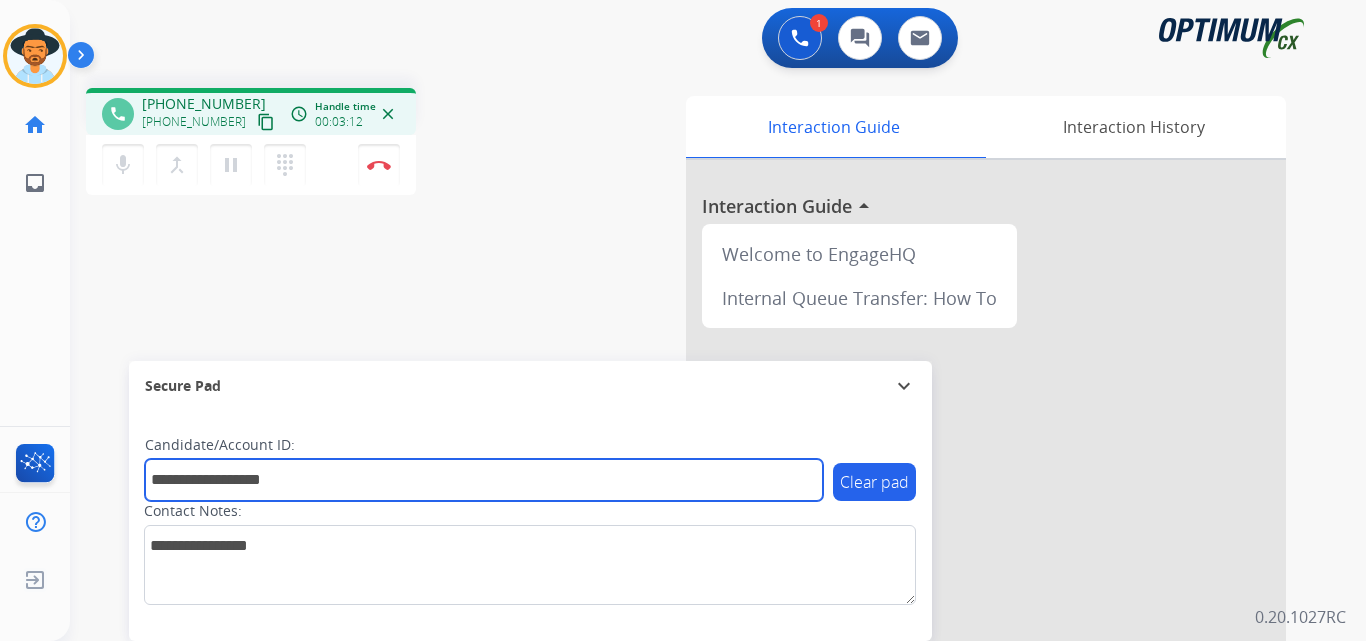 click on "**********" at bounding box center [484, 480] 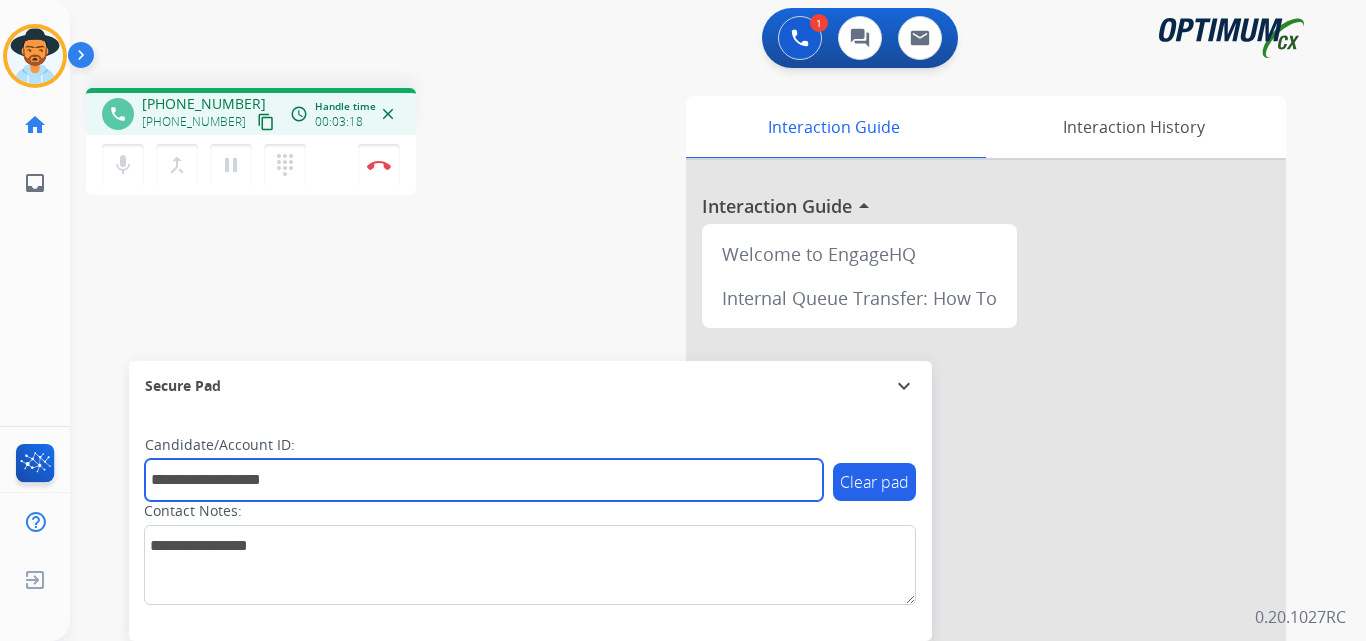 type on "**********" 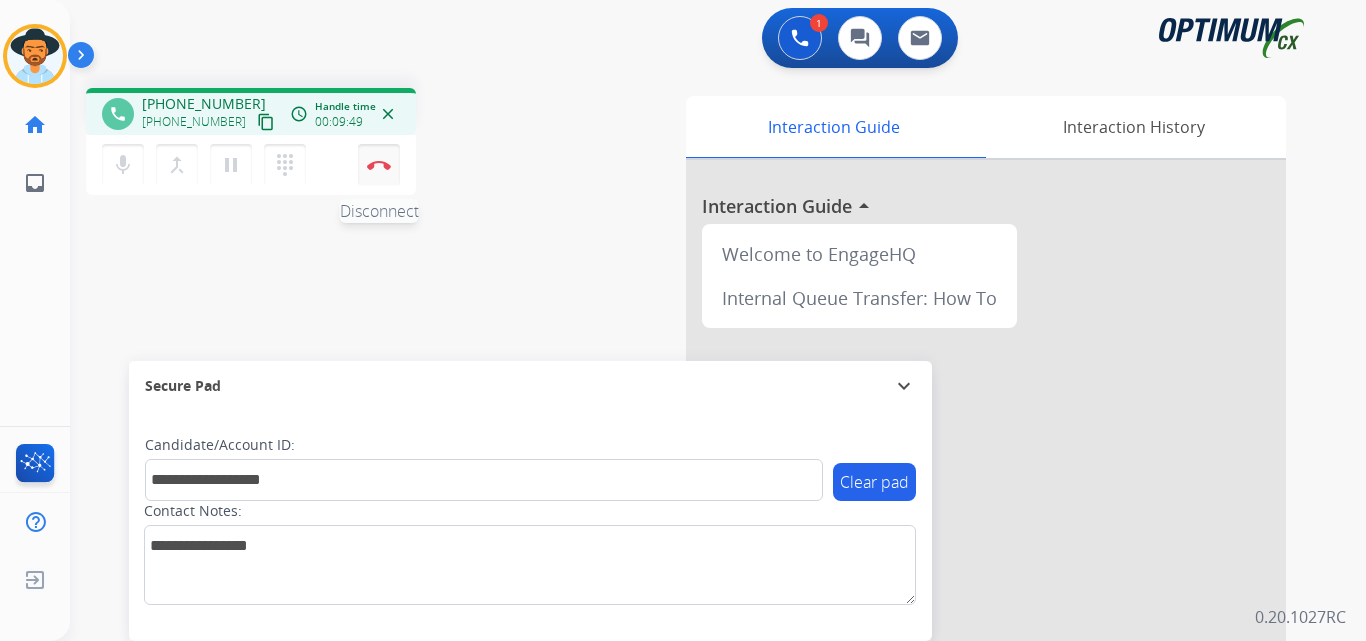 click on "Disconnect" at bounding box center [379, 165] 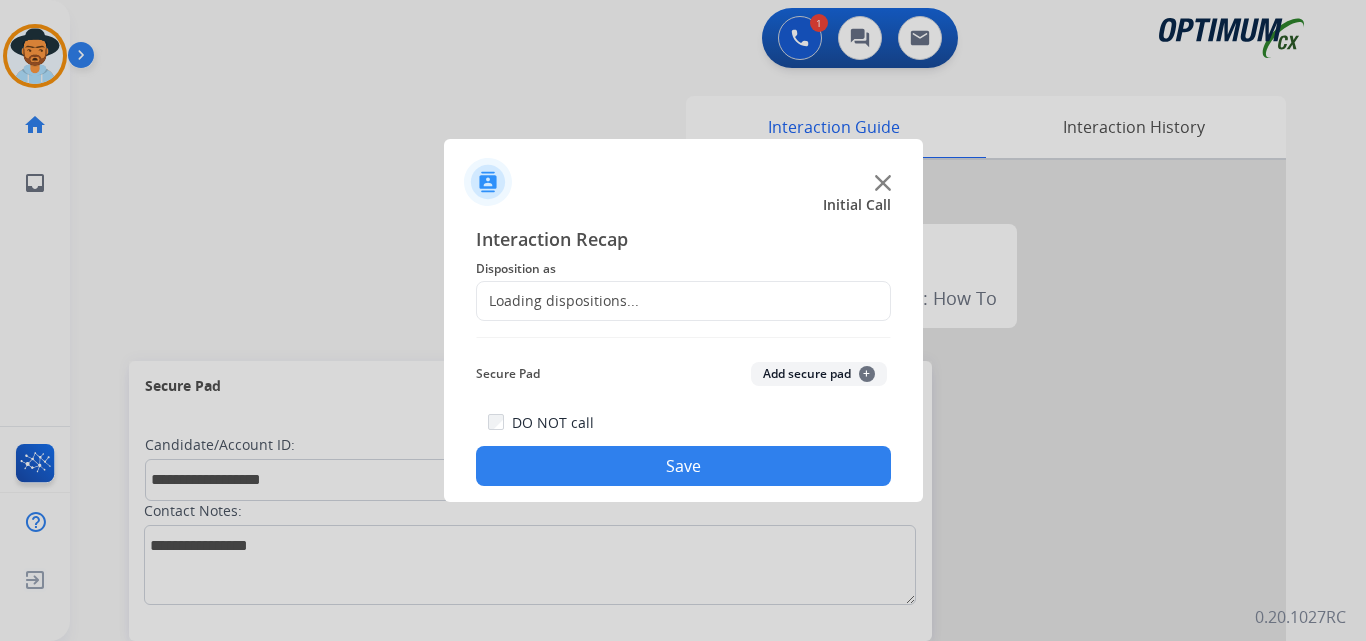 click on "Loading dispositions..." 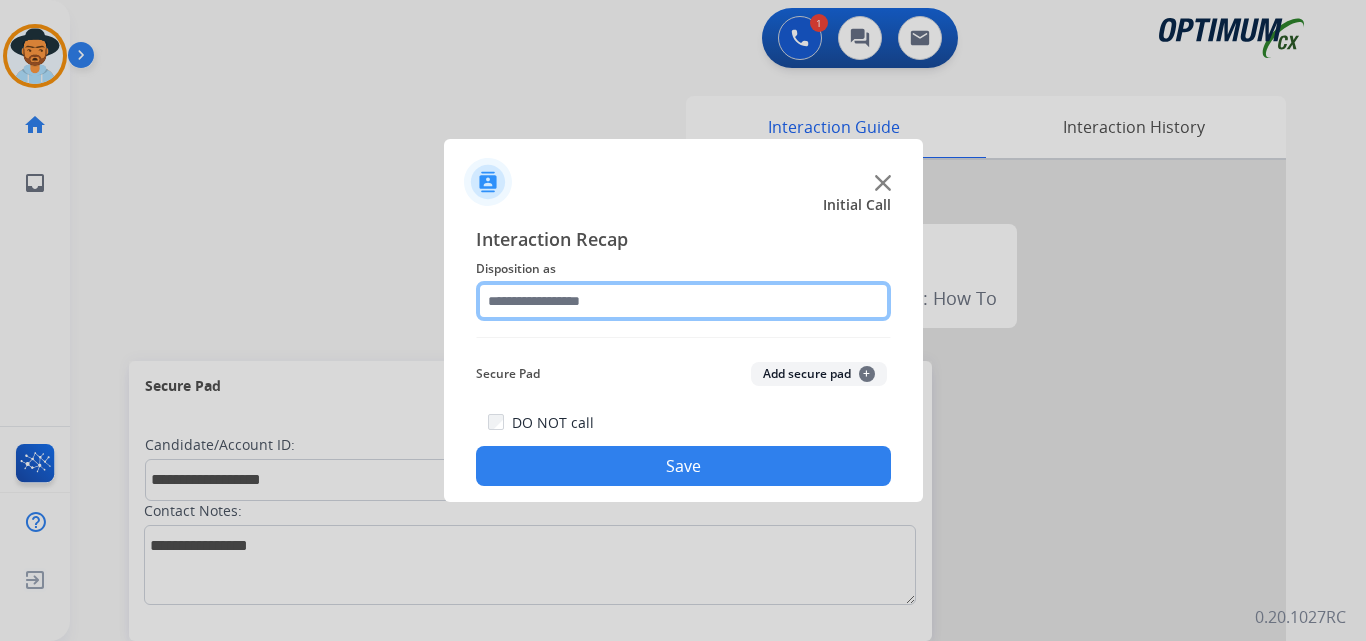 click 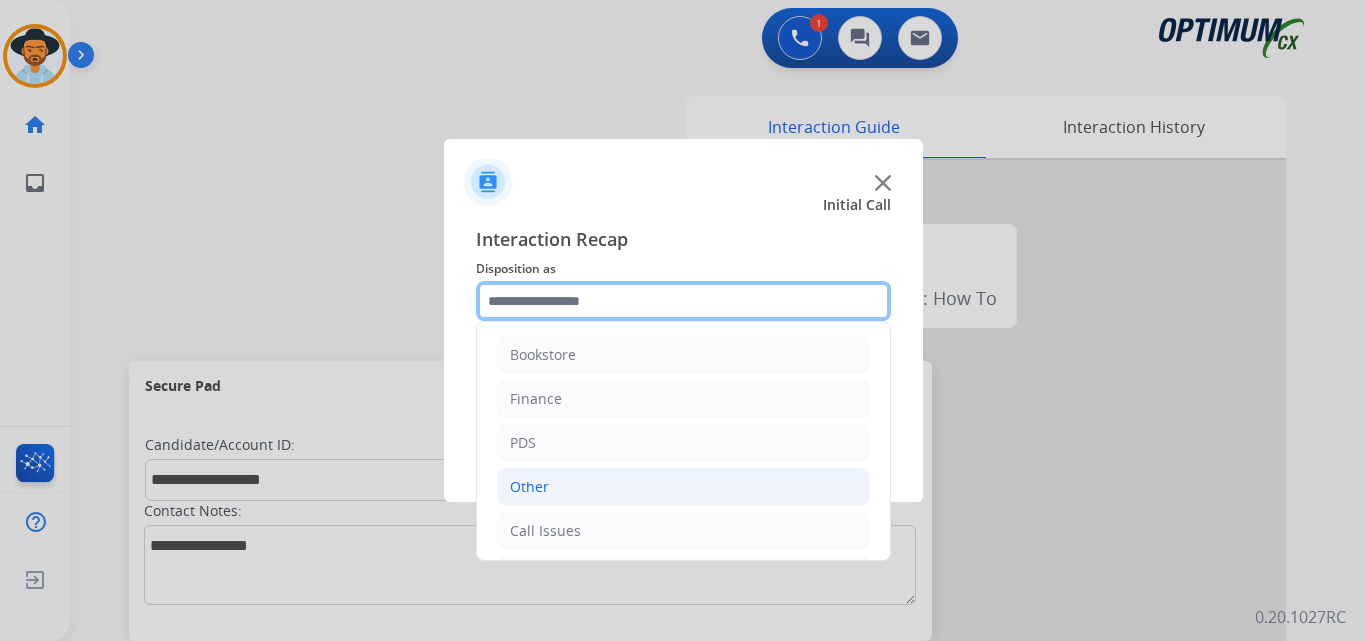 scroll, scrollTop: 136, scrollLeft: 0, axis: vertical 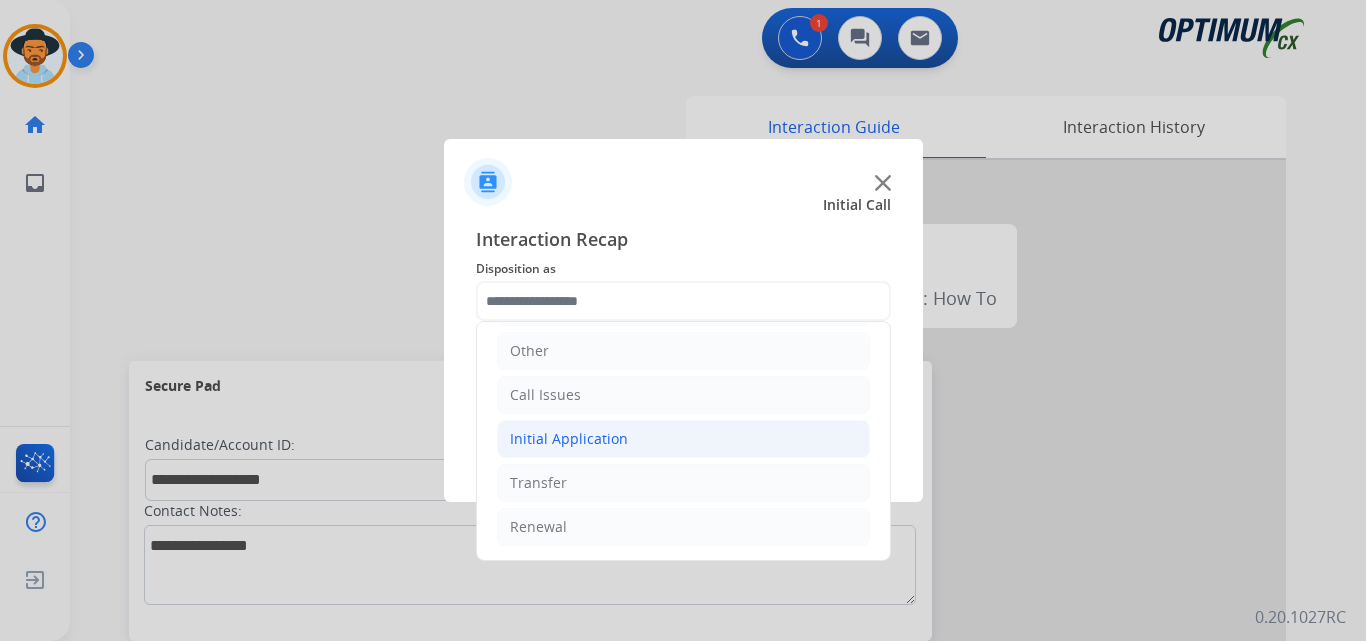 click on "Initial Application" 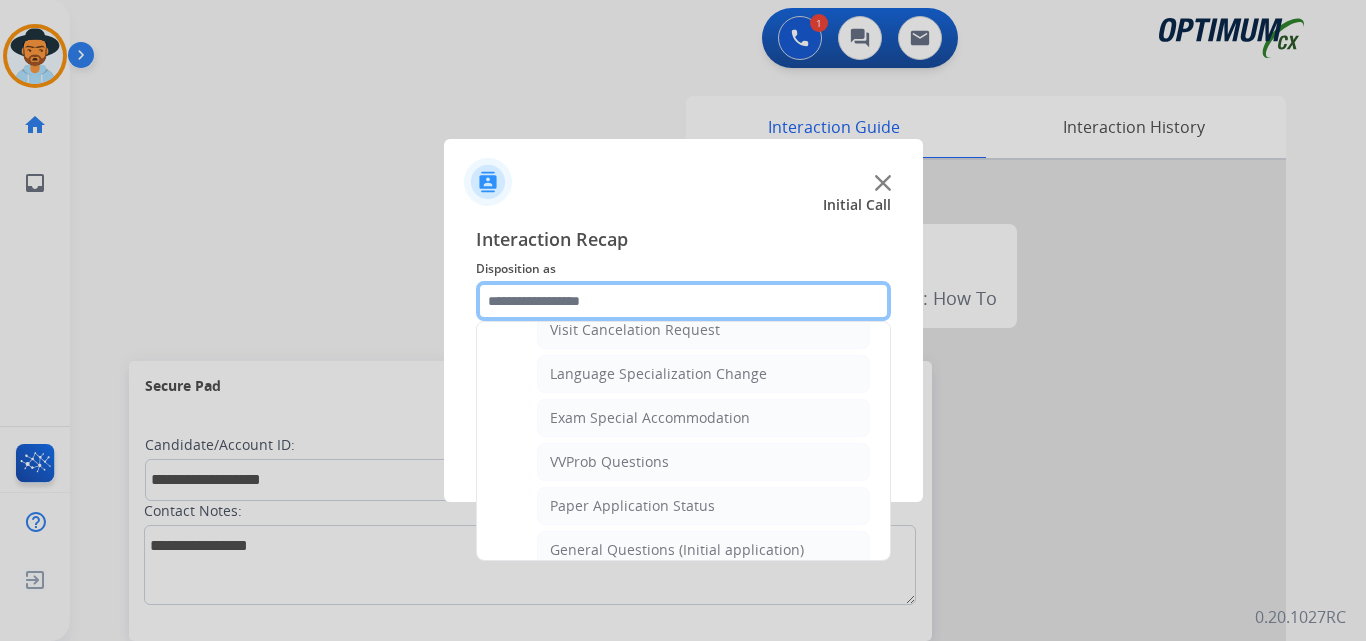 scroll, scrollTop: 1136, scrollLeft: 0, axis: vertical 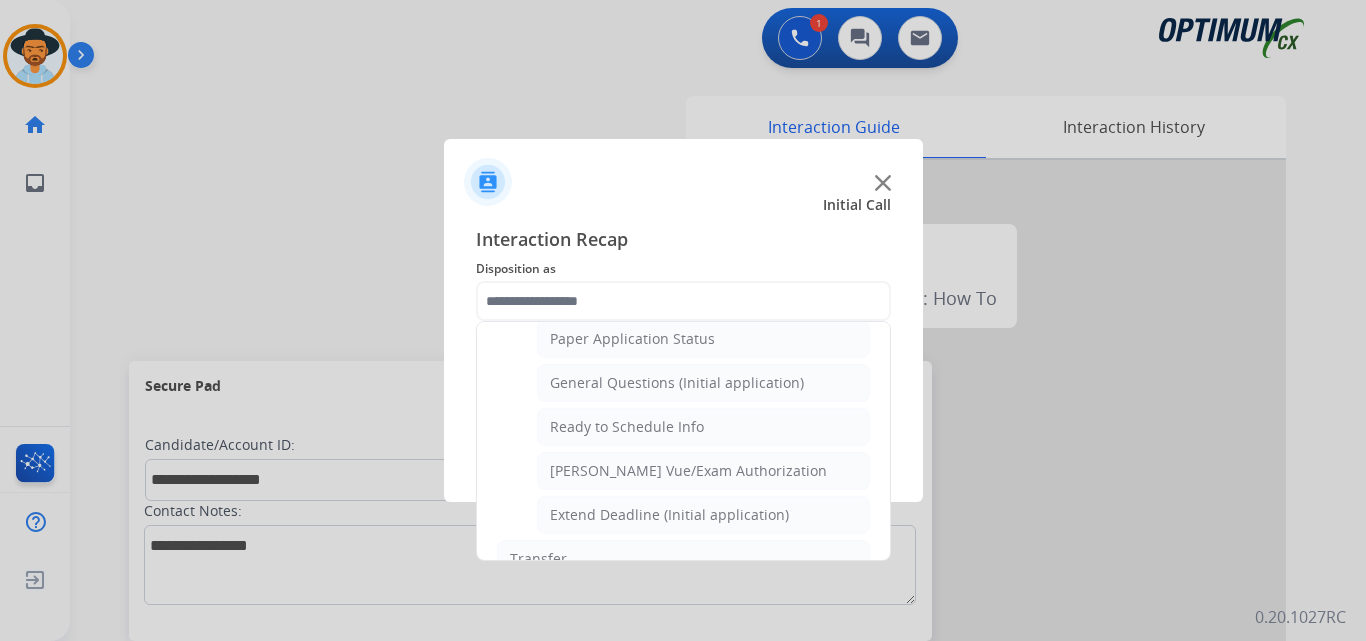 click on "General Questions (Initial application)" 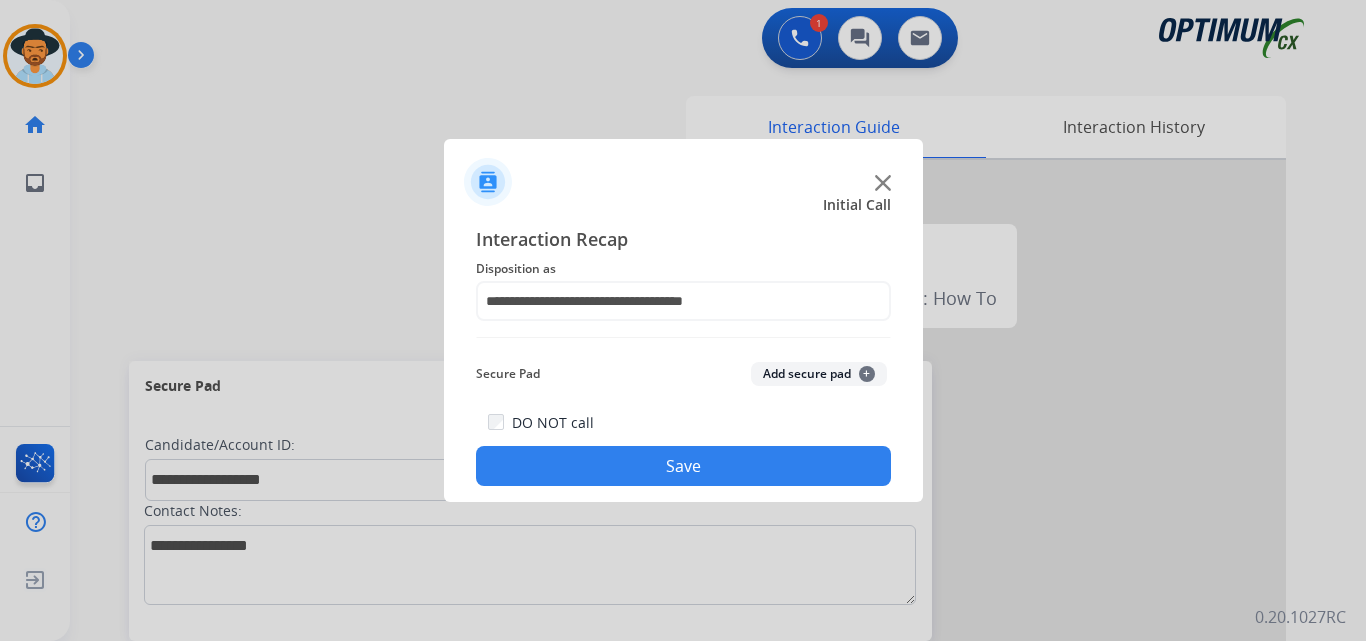 click on "DO NOT call  Save" 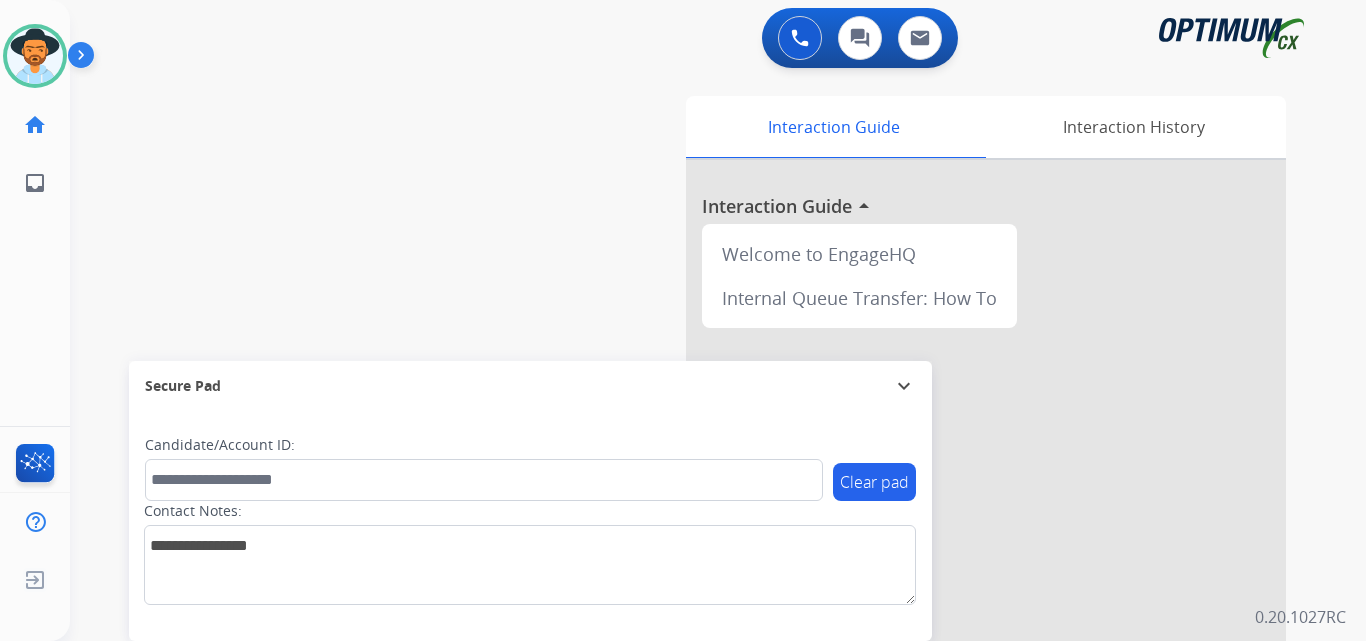 click on "0 Voice Interactions  0  Chat Interactions   0  Email Interactions" at bounding box center [706, 40] 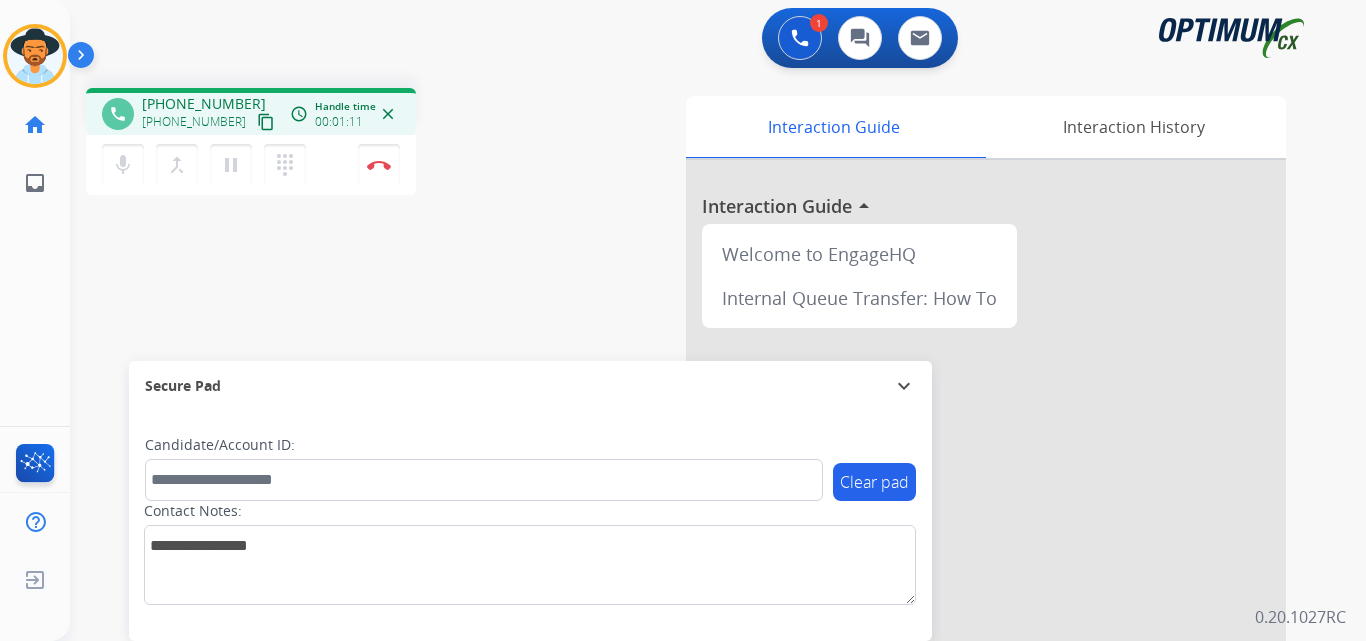 click on "+13018523649" at bounding box center (204, 104) 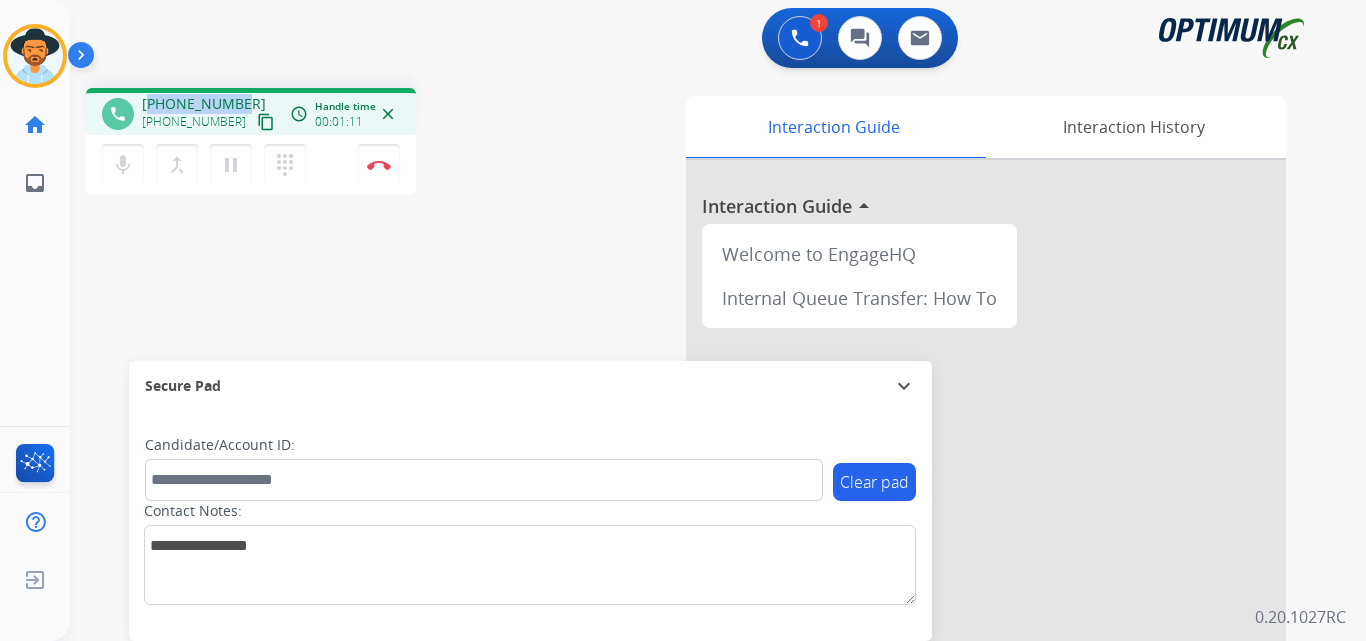 click on "+13018523649" at bounding box center [204, 104] 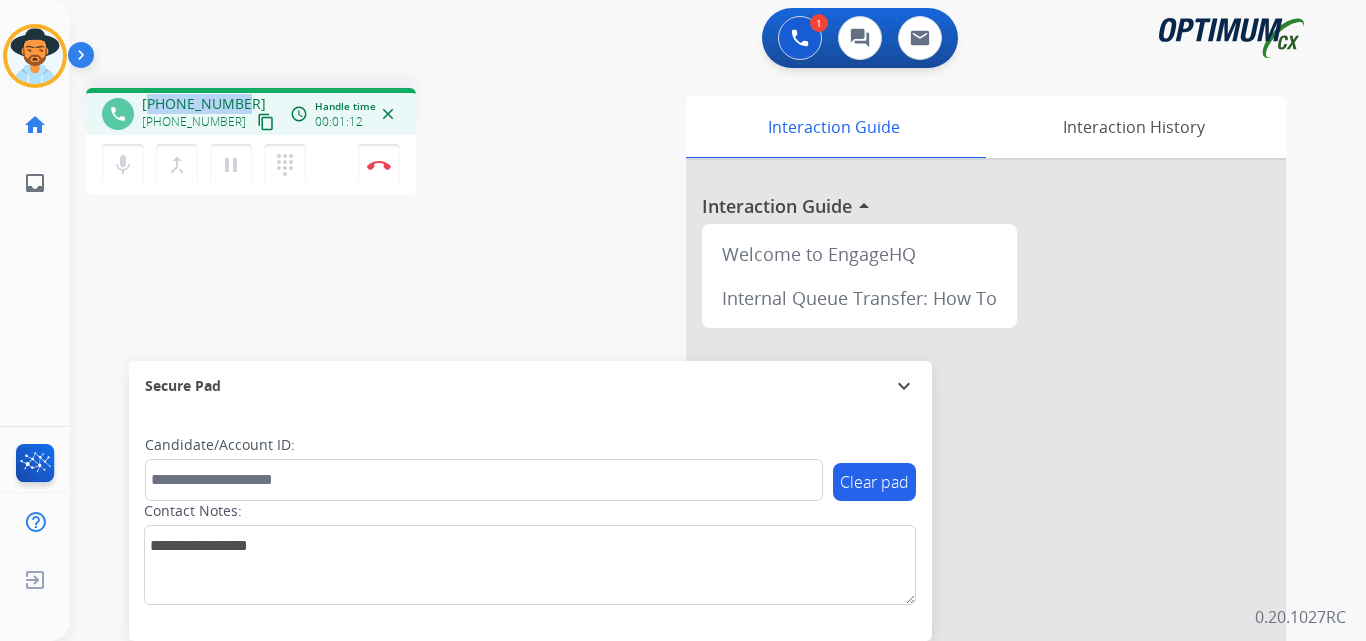 copy on "13018523649" 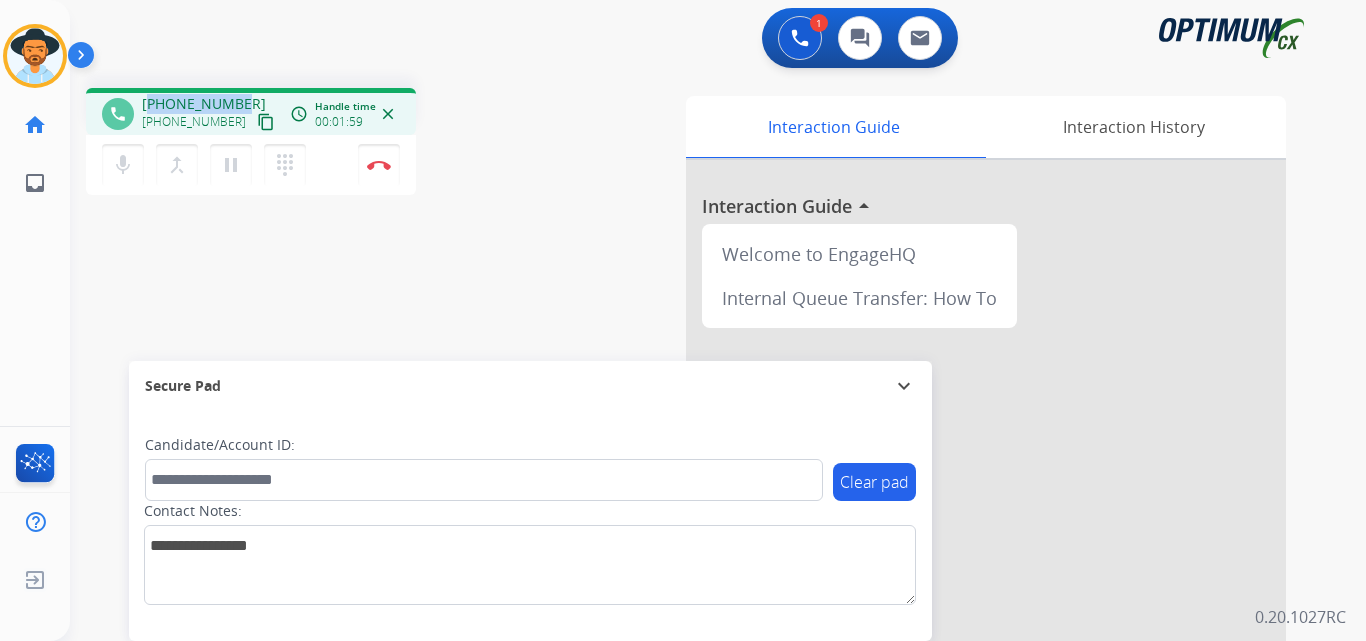 click on "+13018523649" at bounding box center (204, 104) 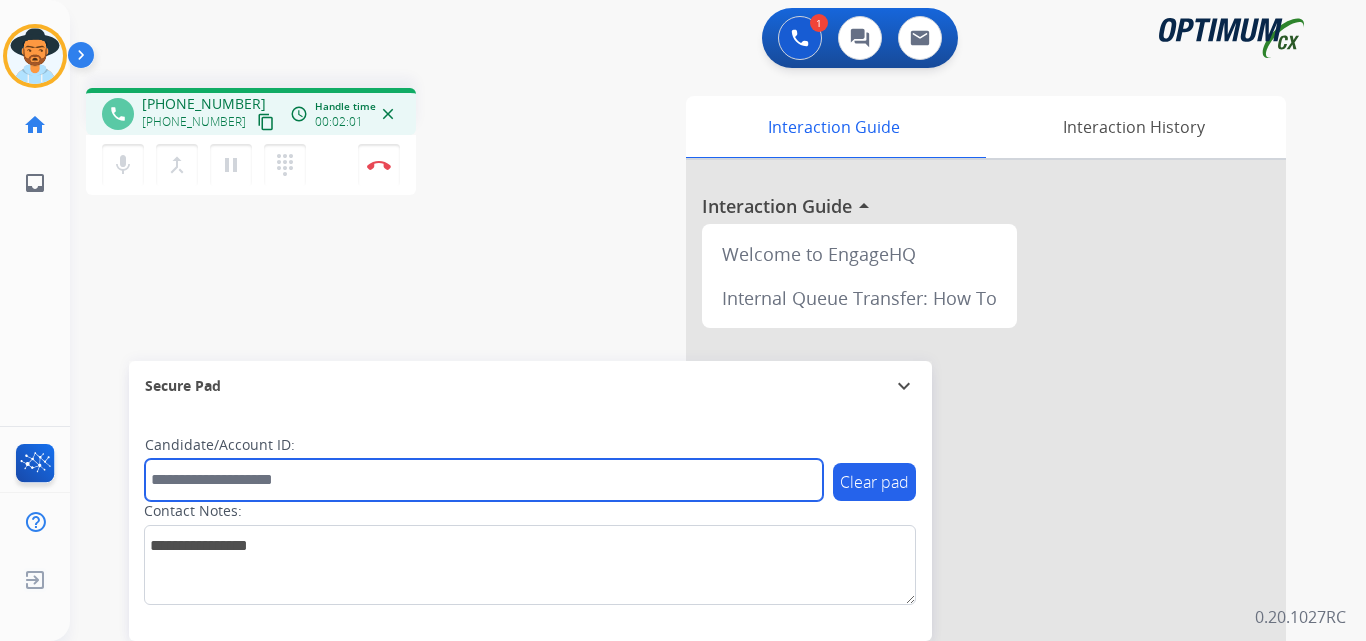 click at bounding box center (484, 480) 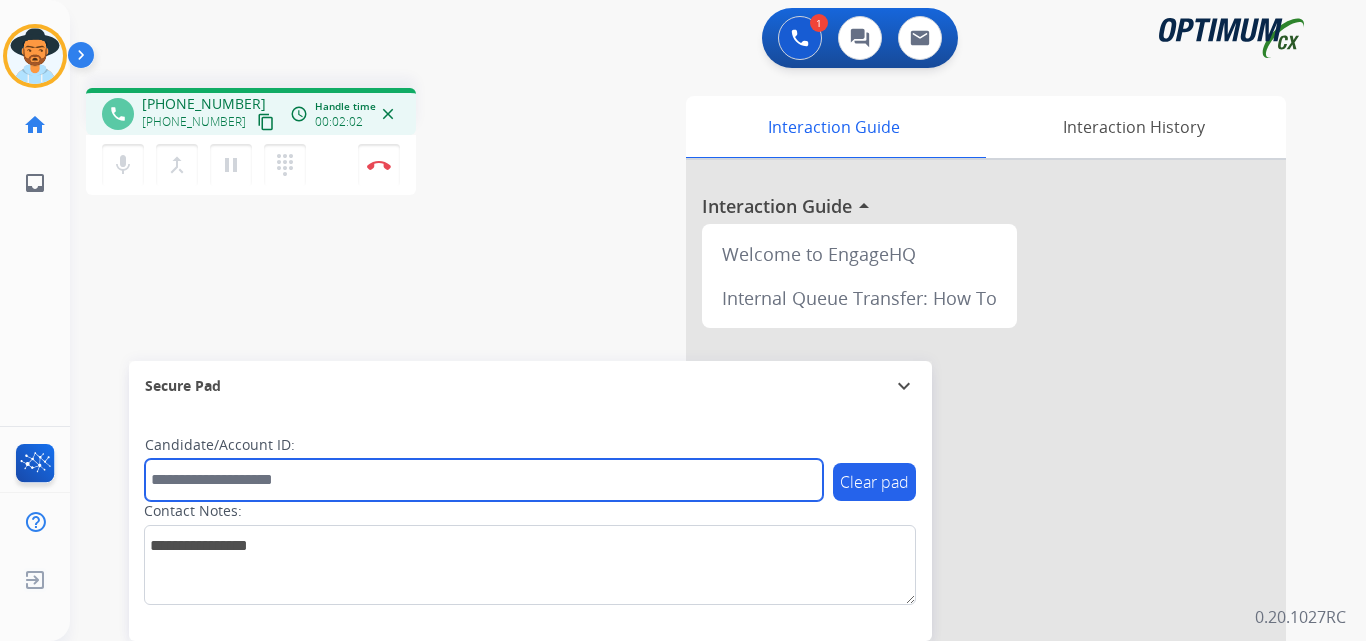 paste on "**********" 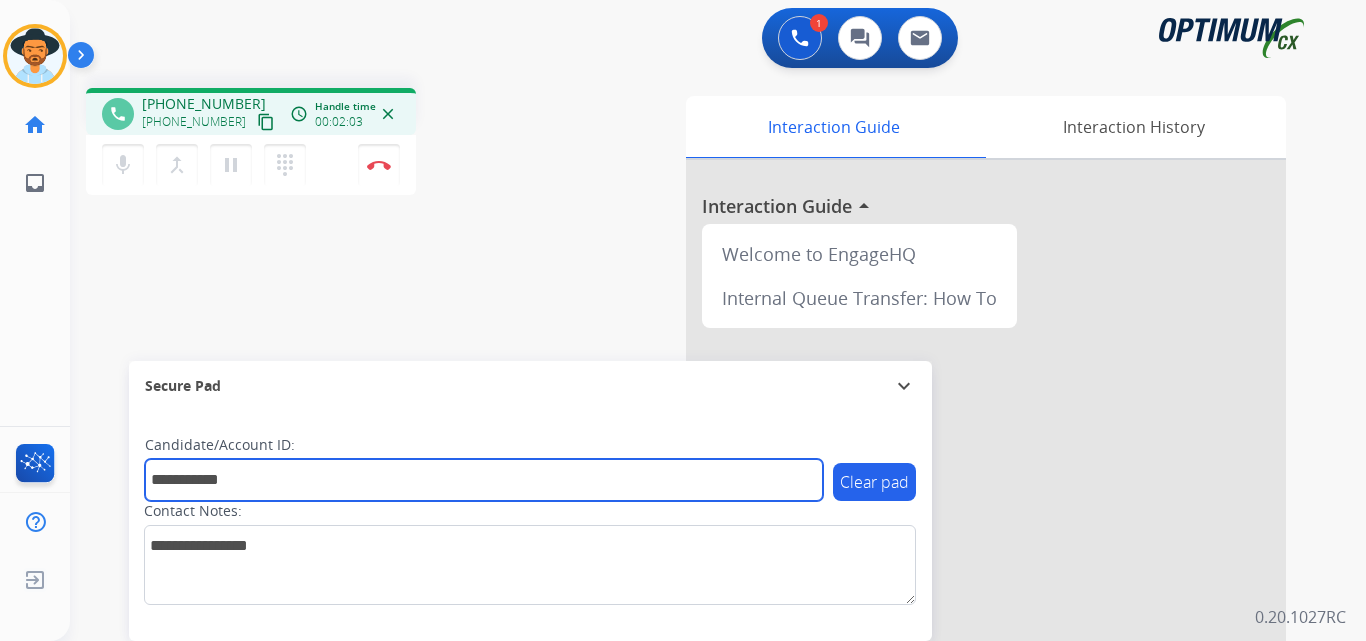 click on "**********" at bounding box center (484, 480) 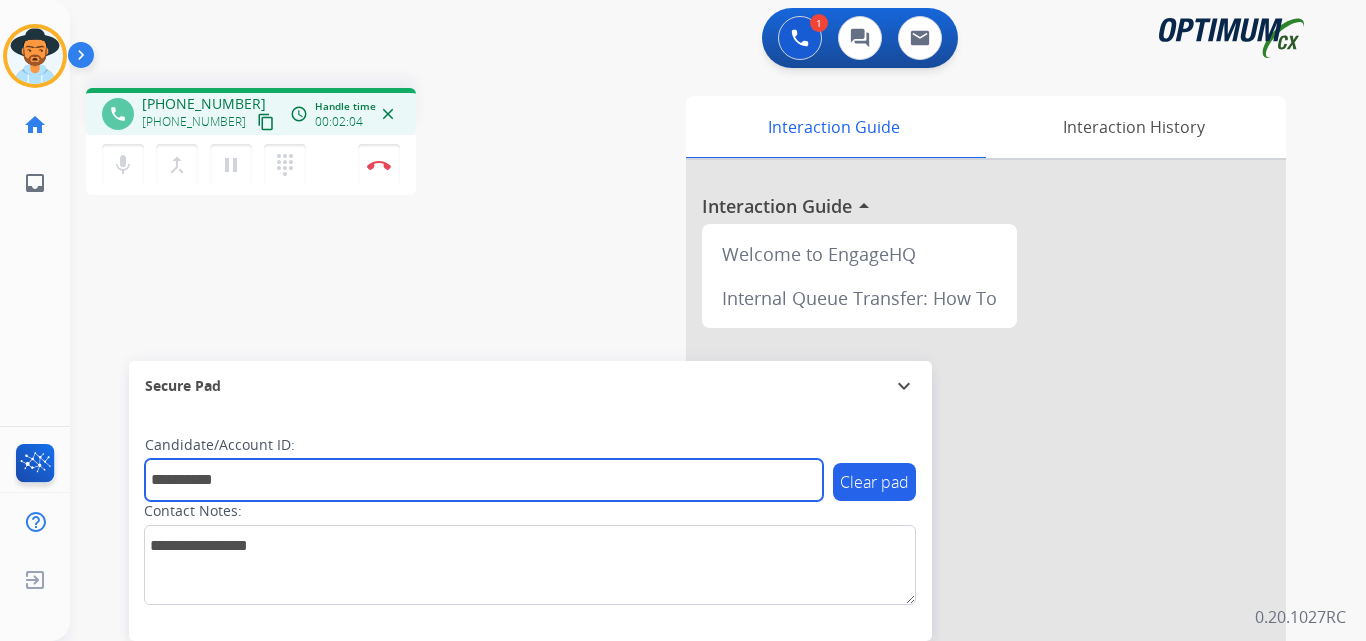 type on "**********" 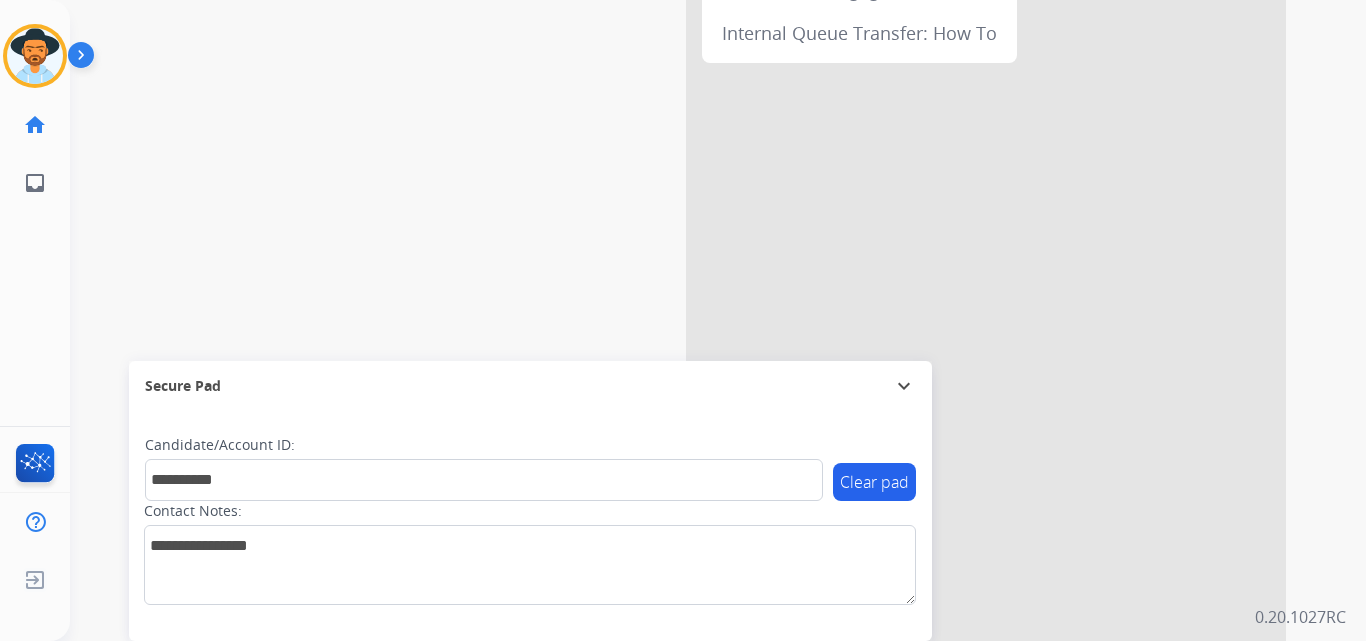 scroll, scrollTop: 0, scrollLeft: 0, axis: both 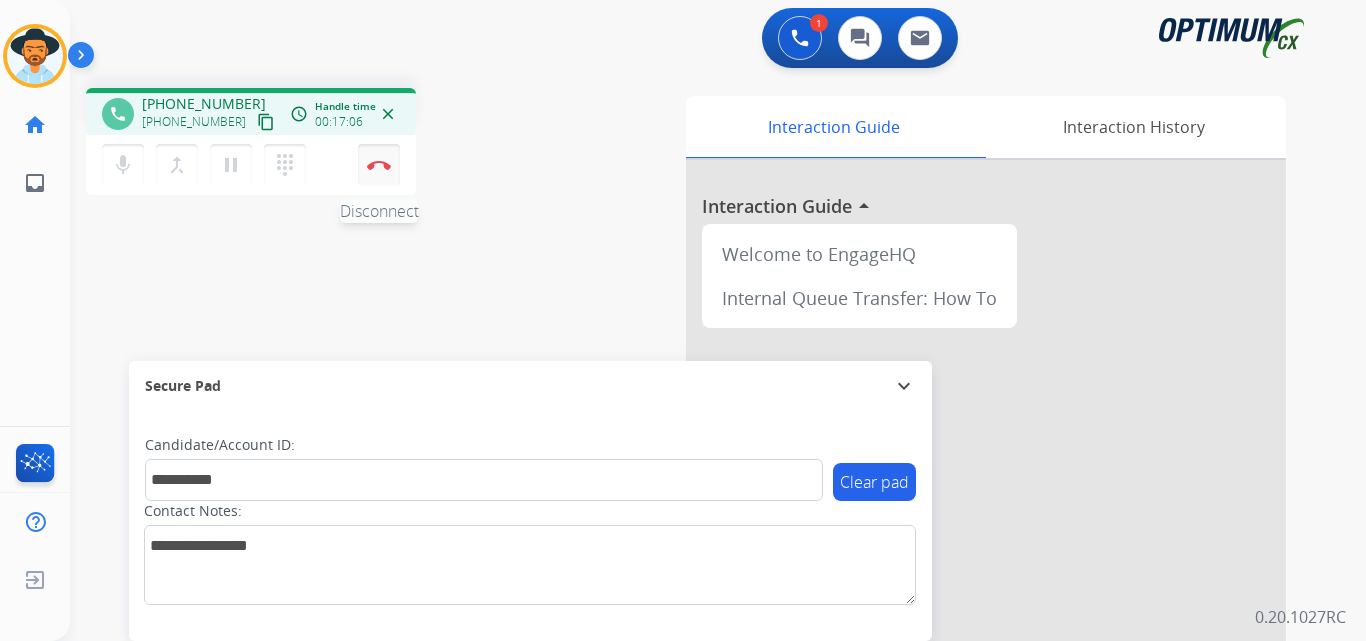 click at bounding box center [379, 165] 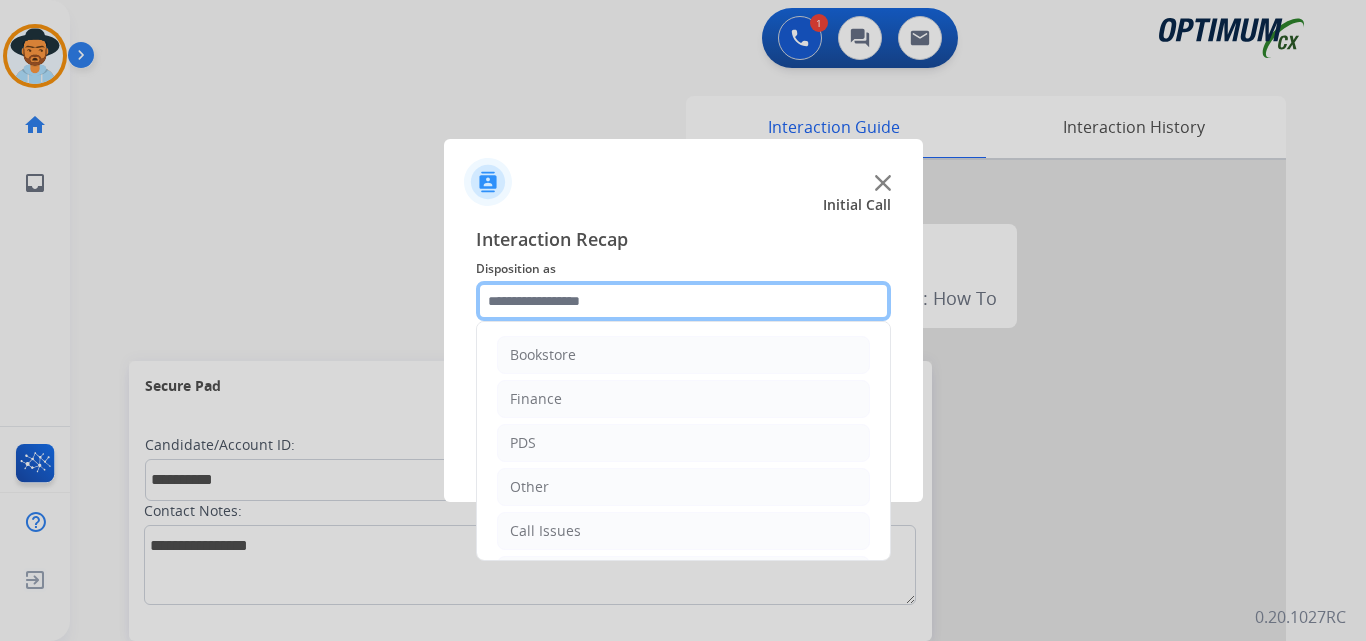 click 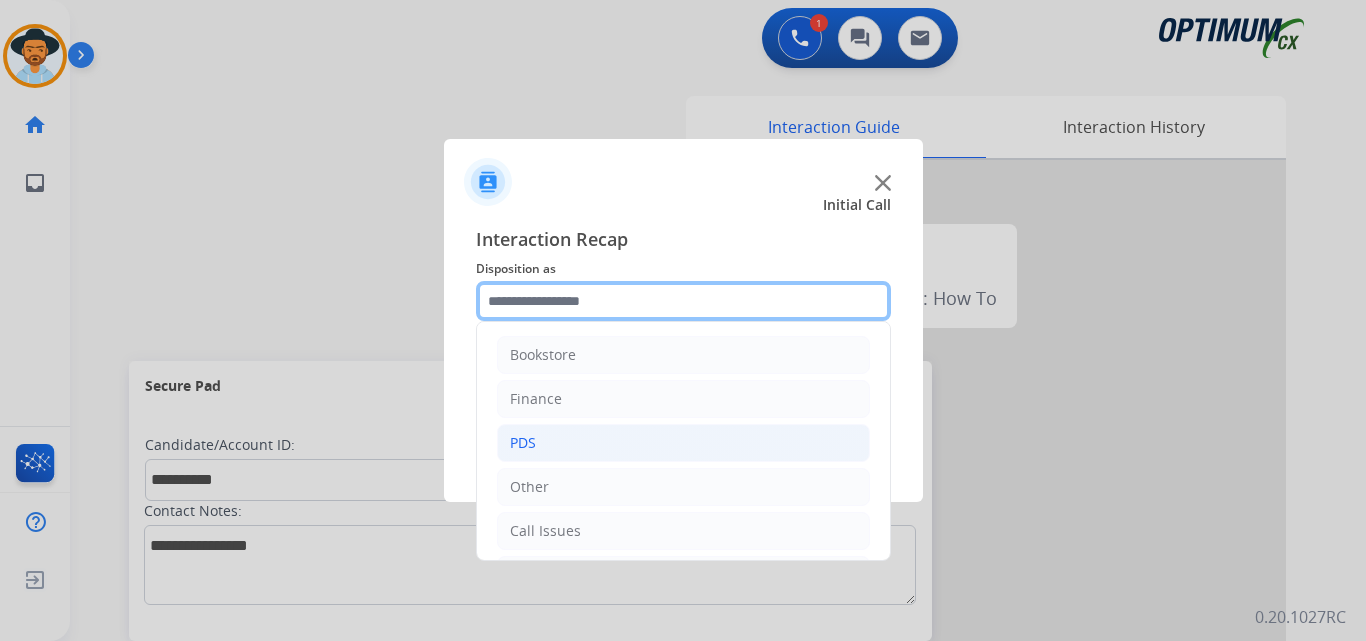 scroll, scrollTop: 136, scrollLeft: 0, axis: vertical 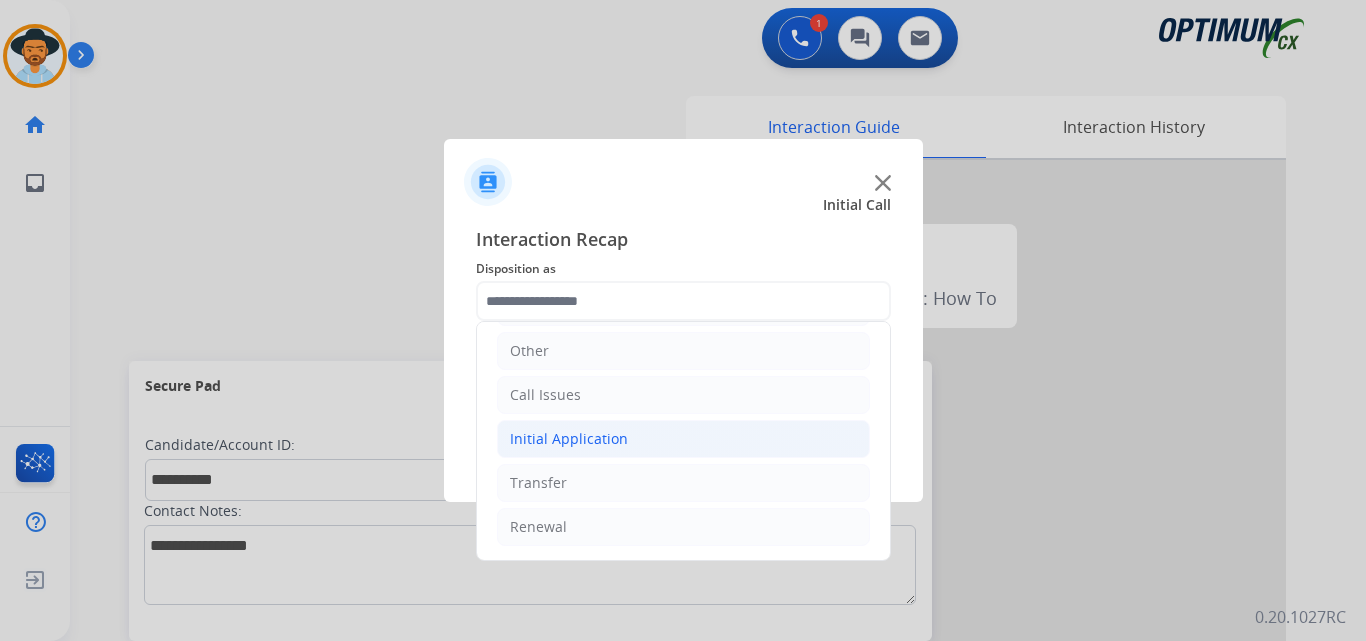 click on "Initial Application" 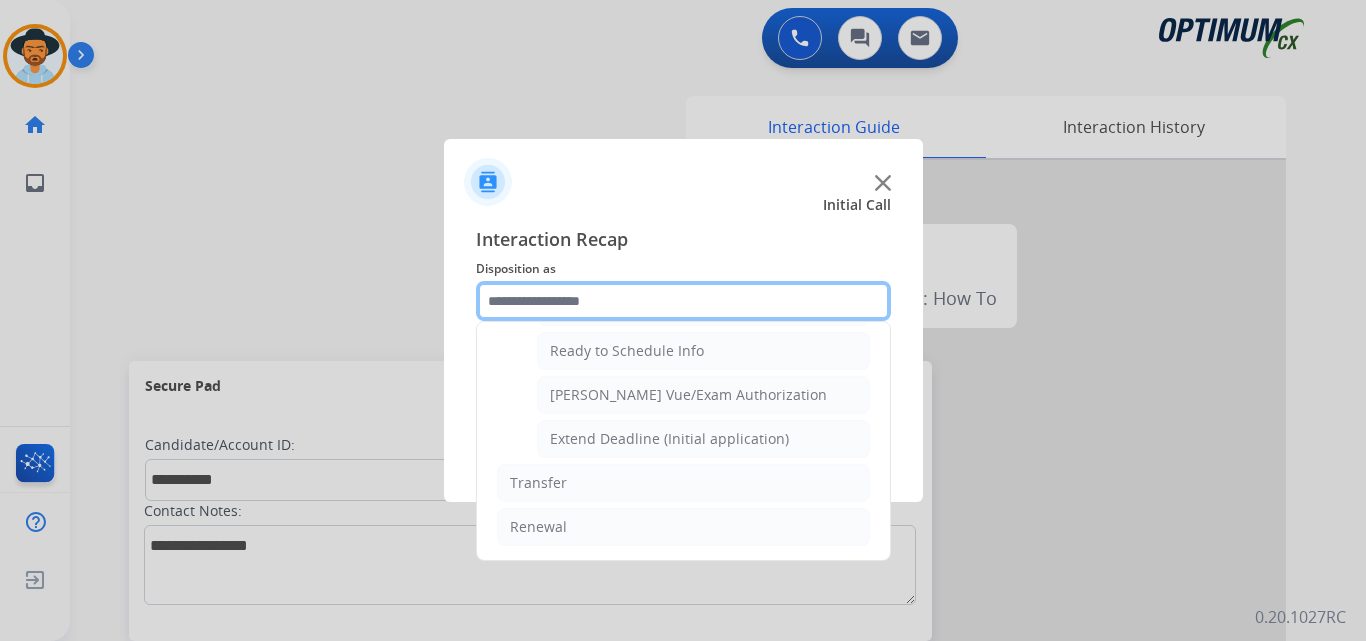 scroll, scrollTop: 1065, scrollLeft: 0, axis: vertical 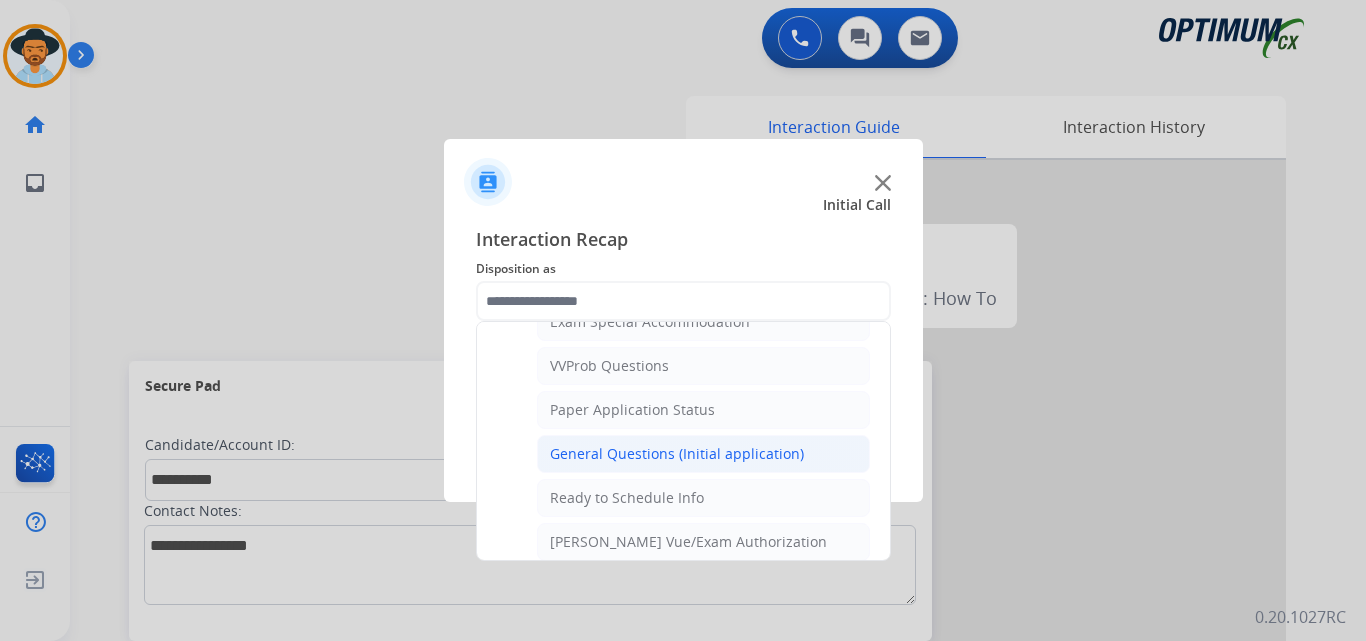 click on "General Questions (Initial application)" 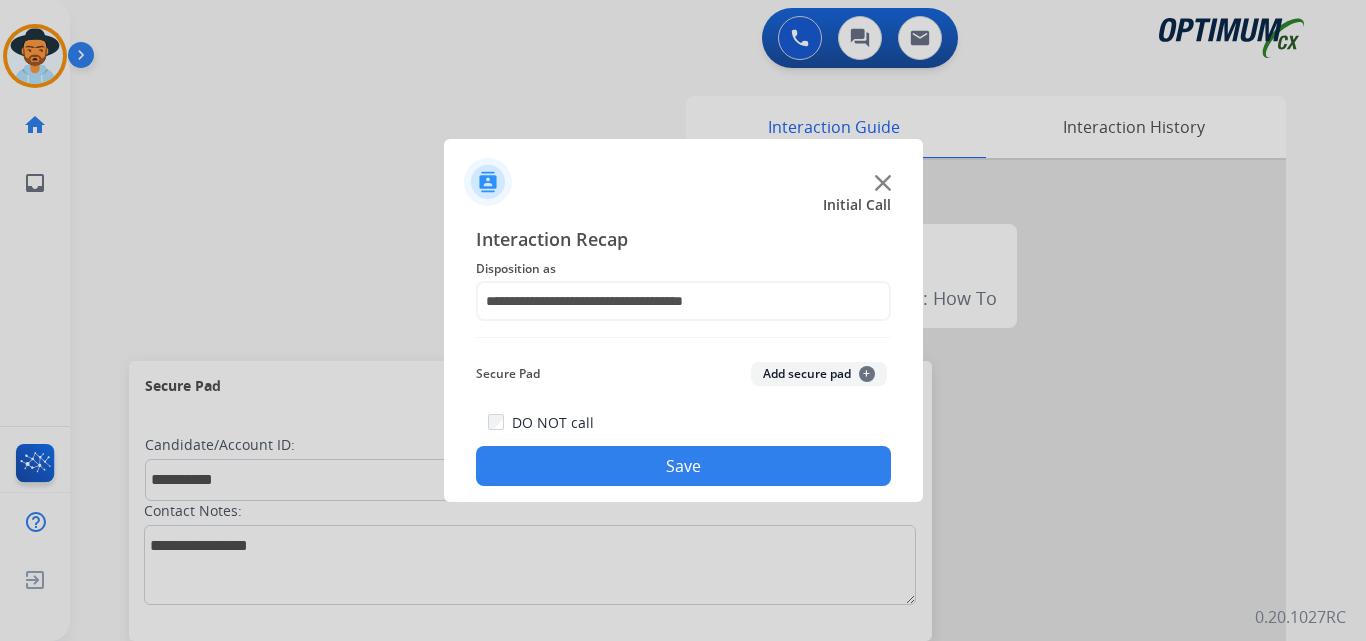 click on "Save" 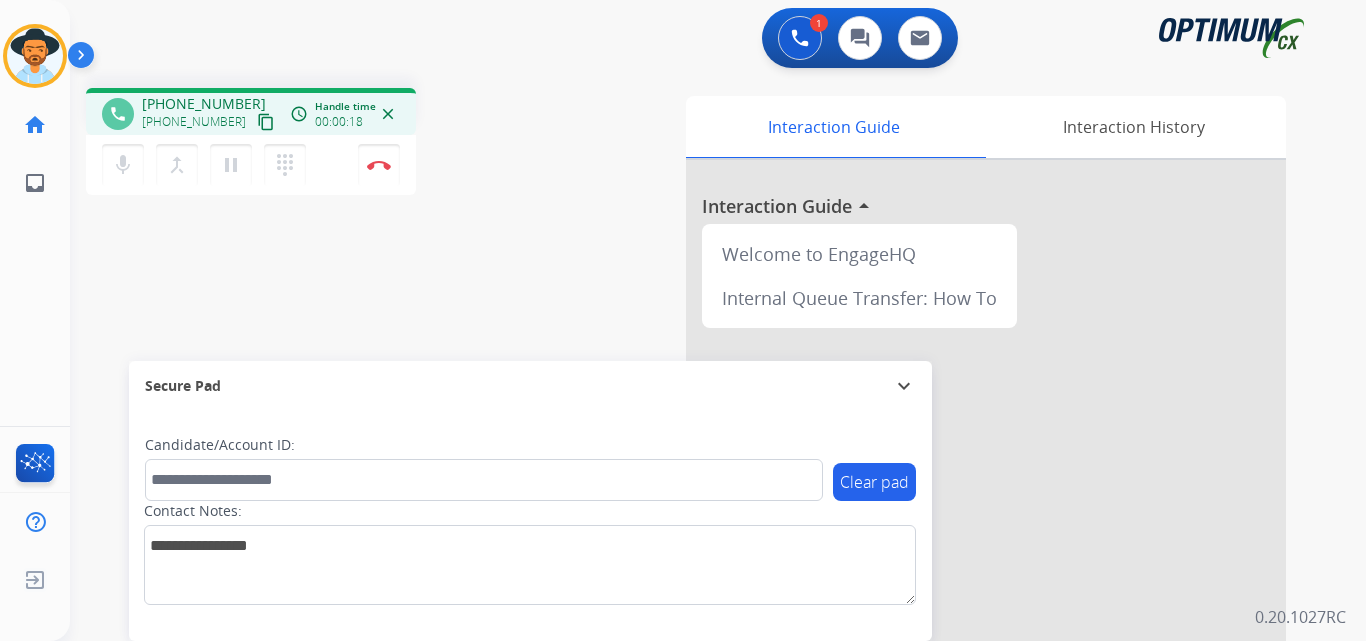 click on "+19394579865" at bounding box center (204, 104) 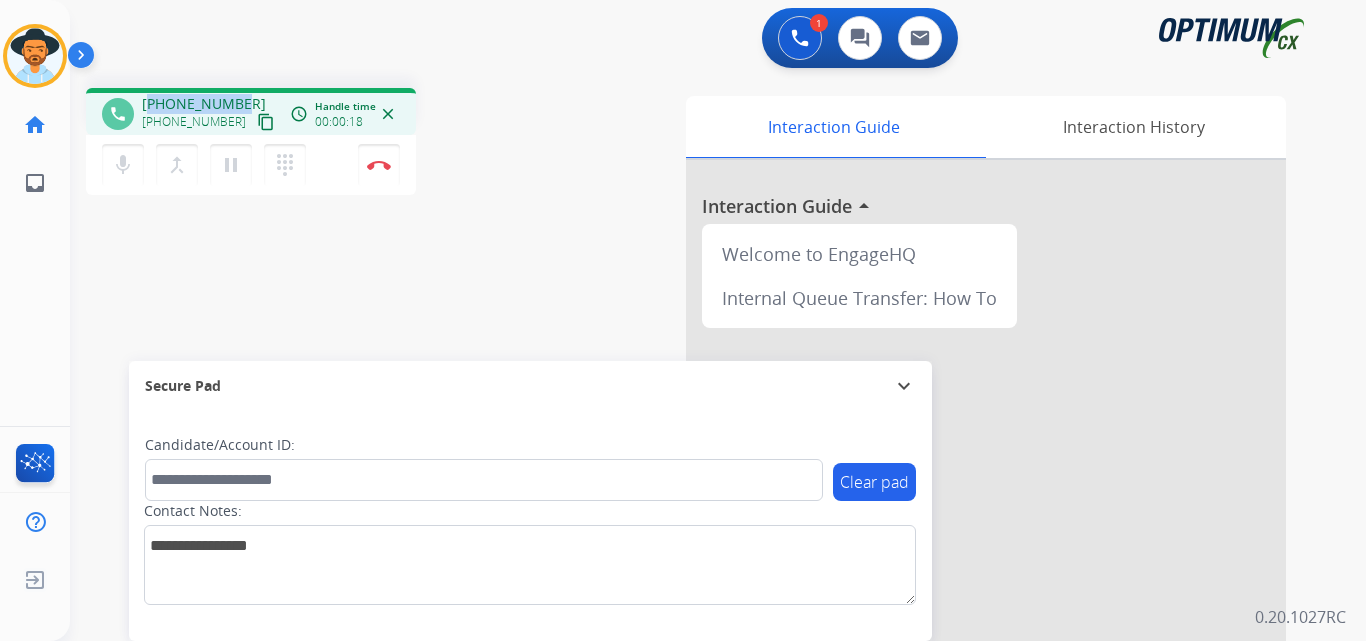 click on "+19394579865" at bounding box center [204, 104] 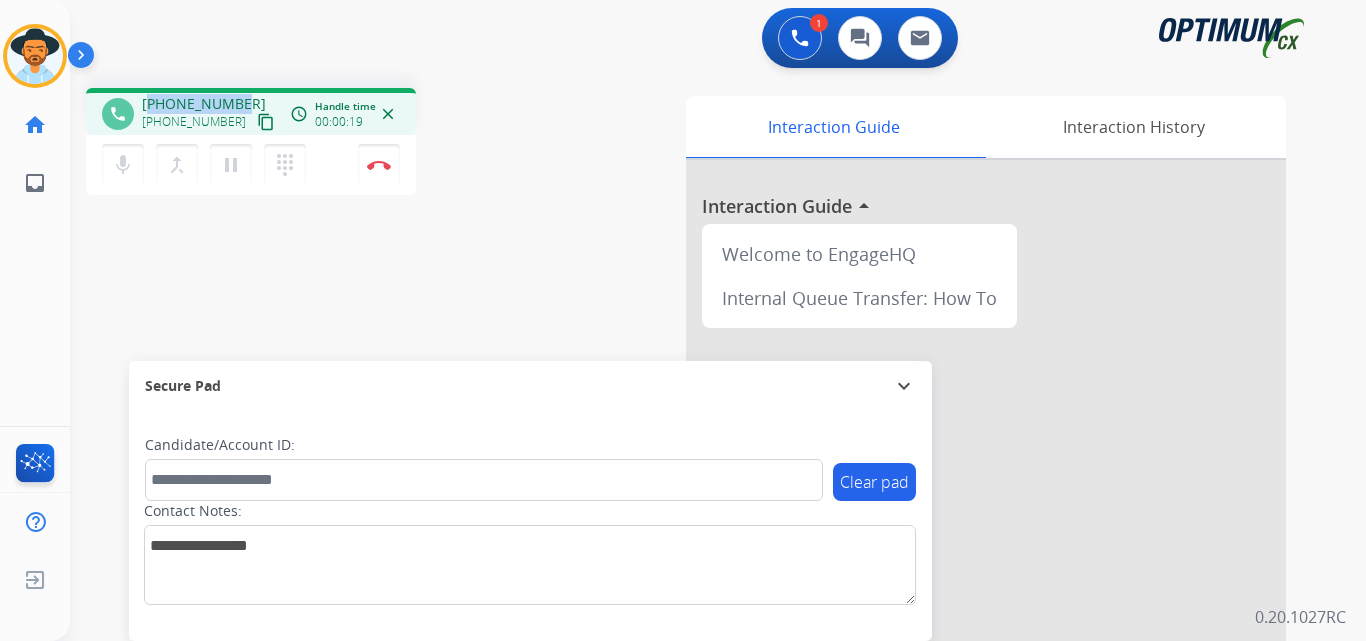 copy on "19394579865" 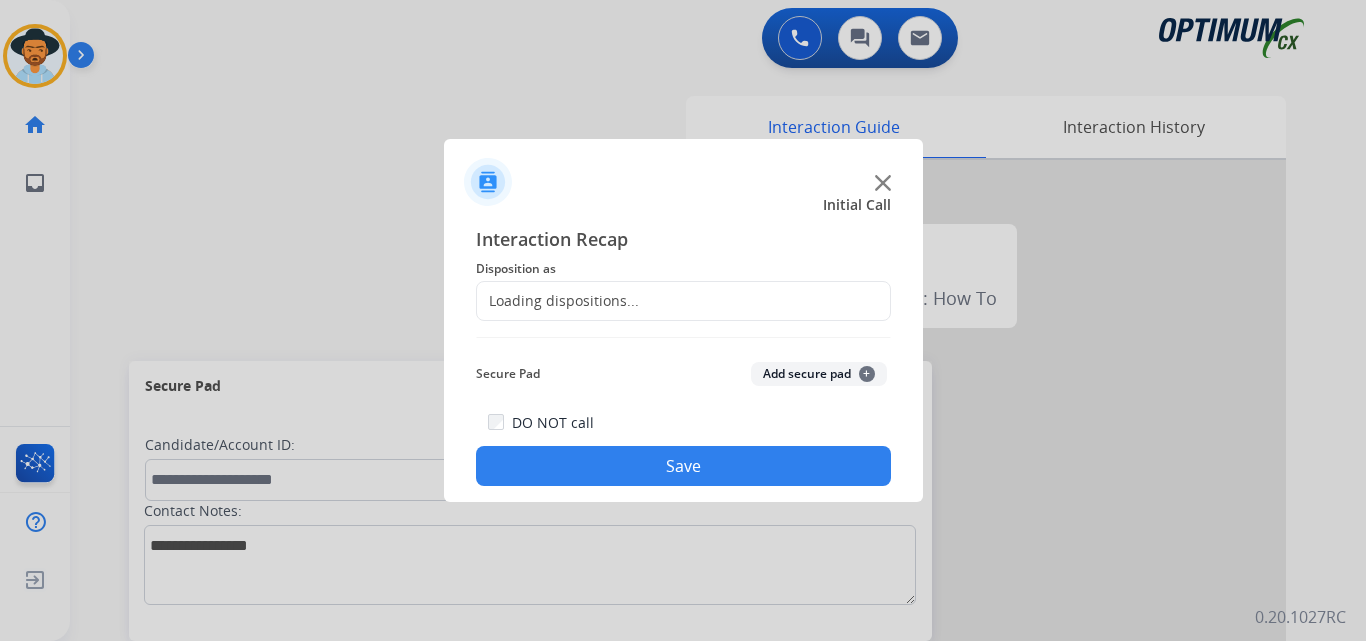 click at bounding box center [683, 320] 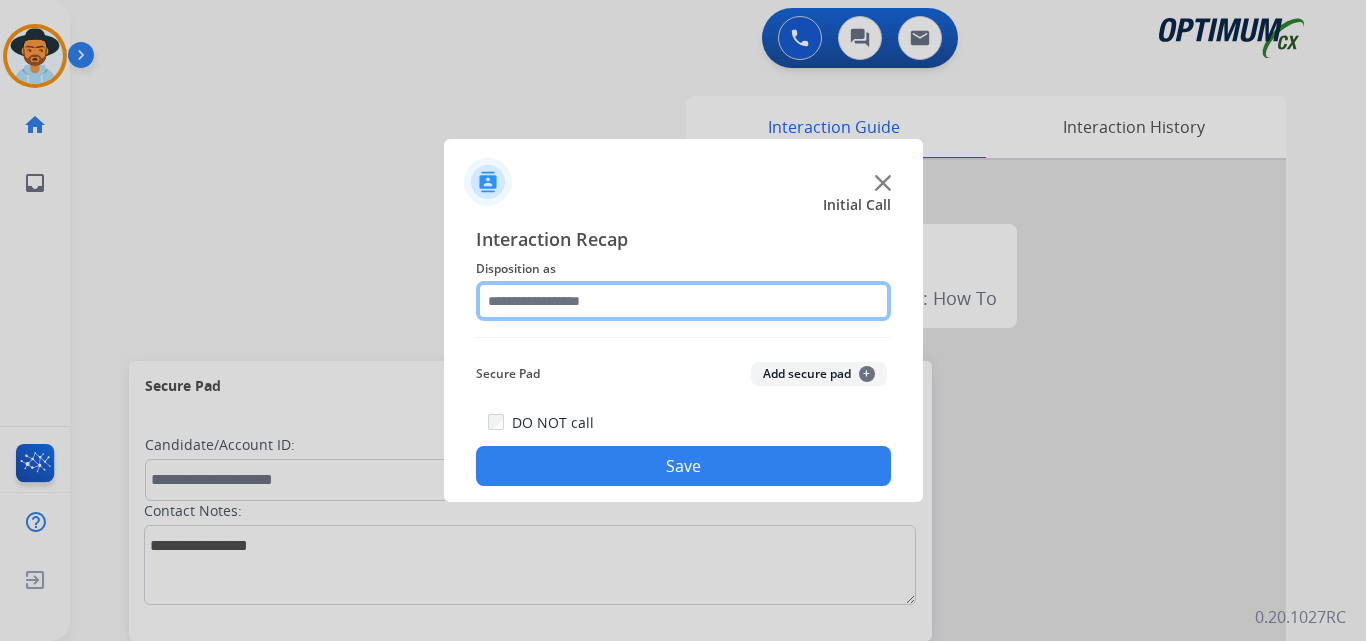 click 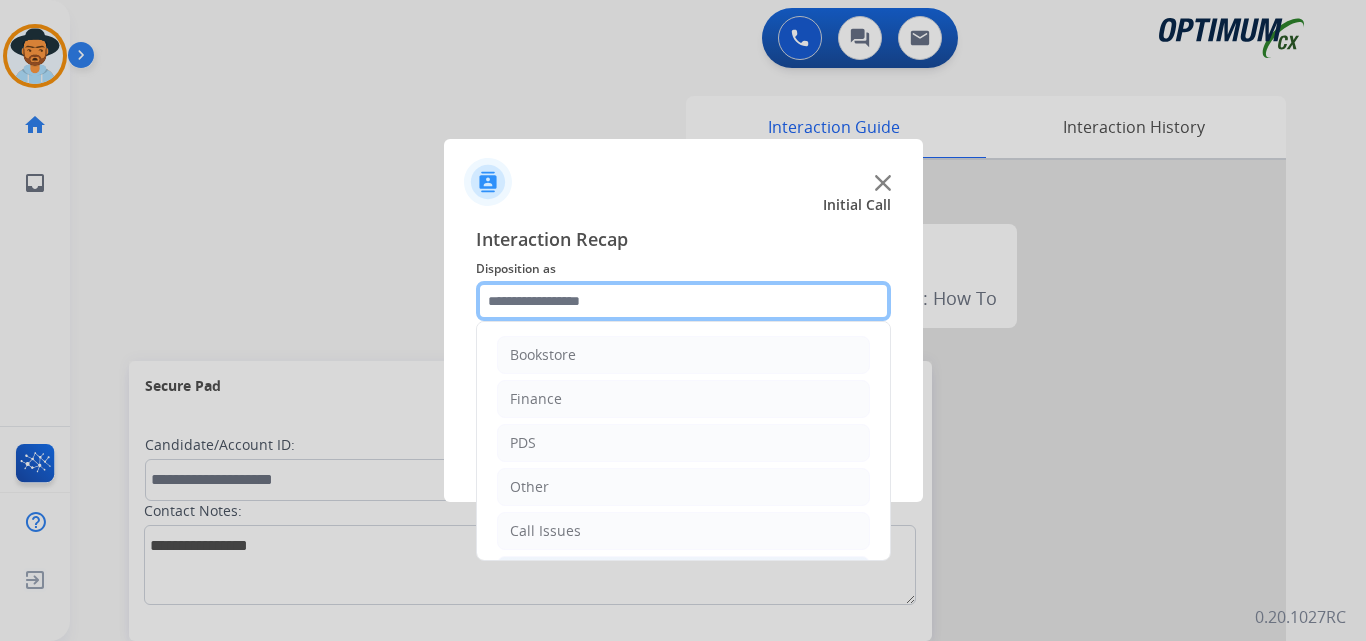 scroll, scrollTop: 136, scrollLeft: 0, axis: vertical 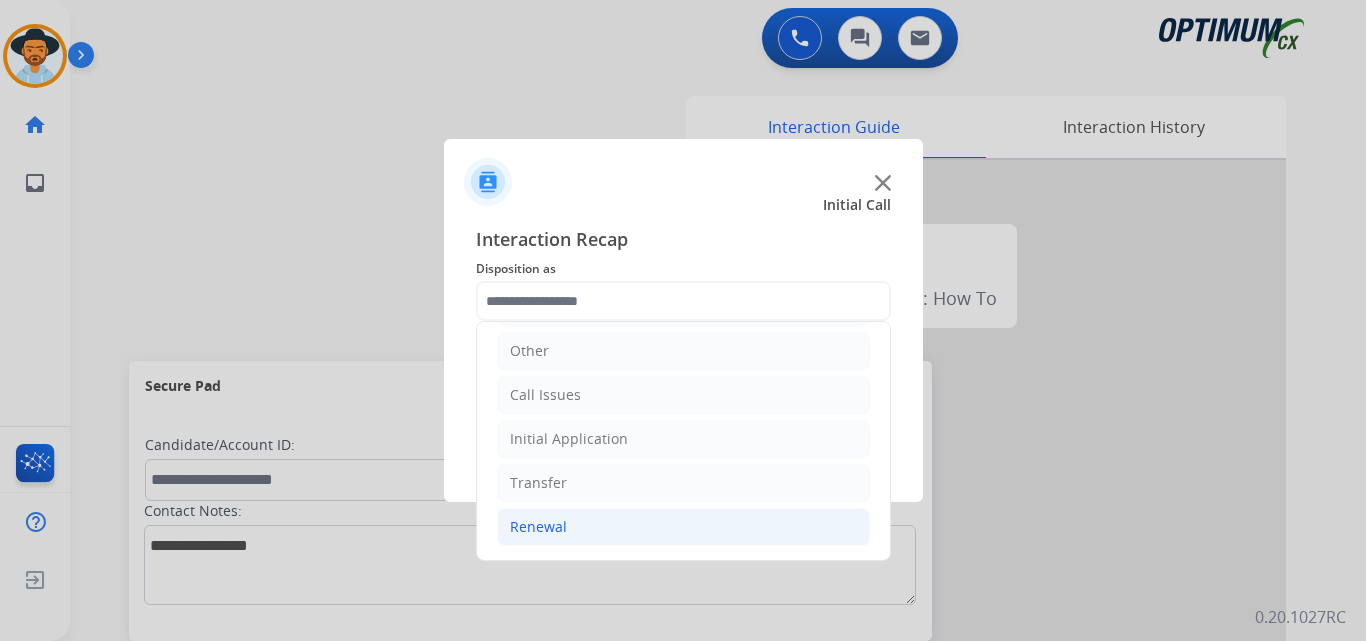 click on "Renewal" 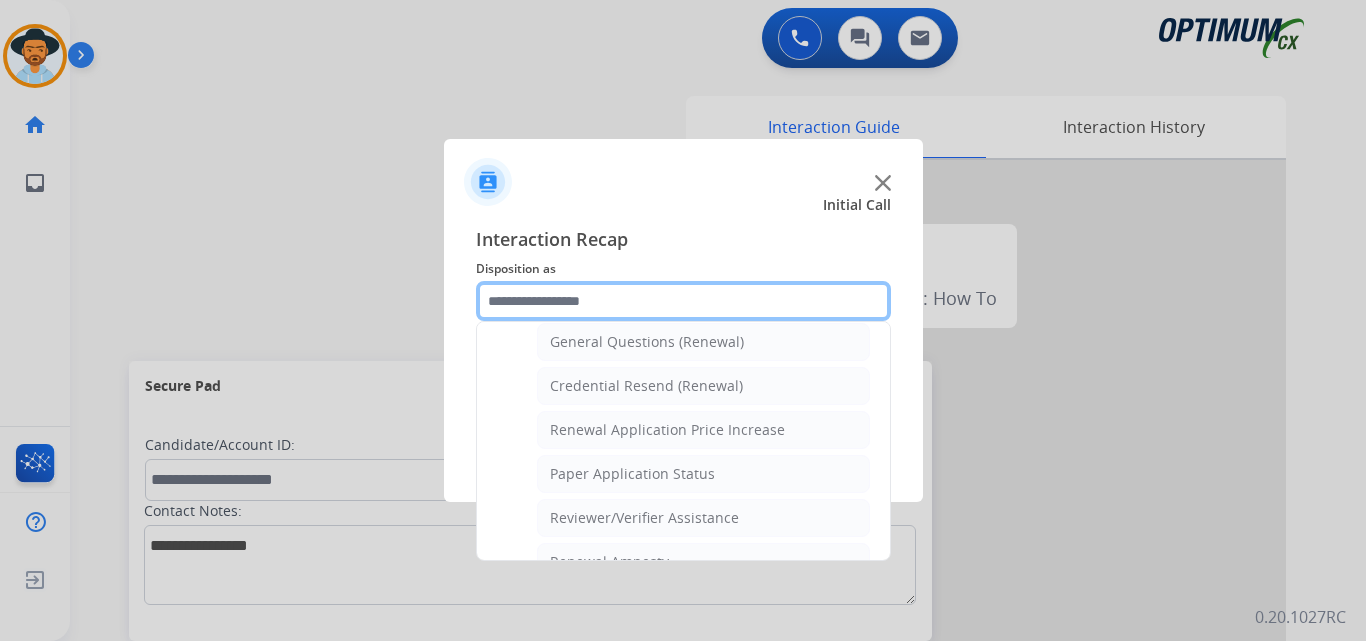 scroll, scrollTop: 439, scrollLeft: 0, axis: vertical 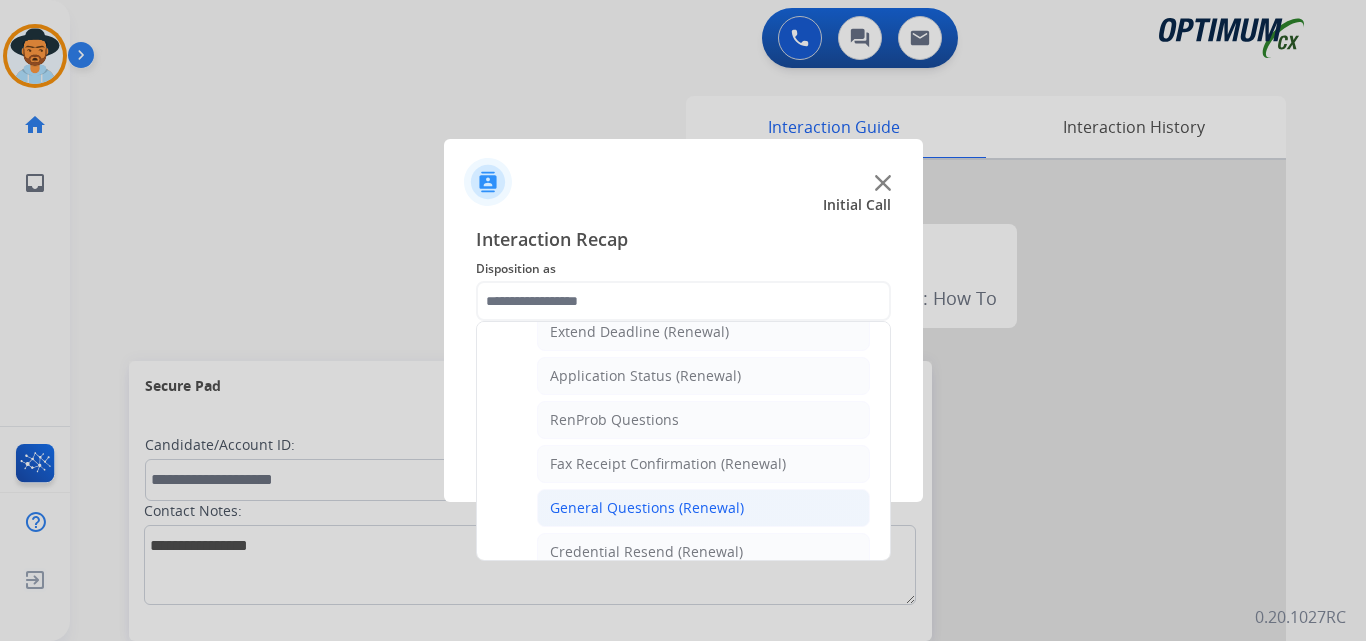 click on "General Questions (Renewal)" 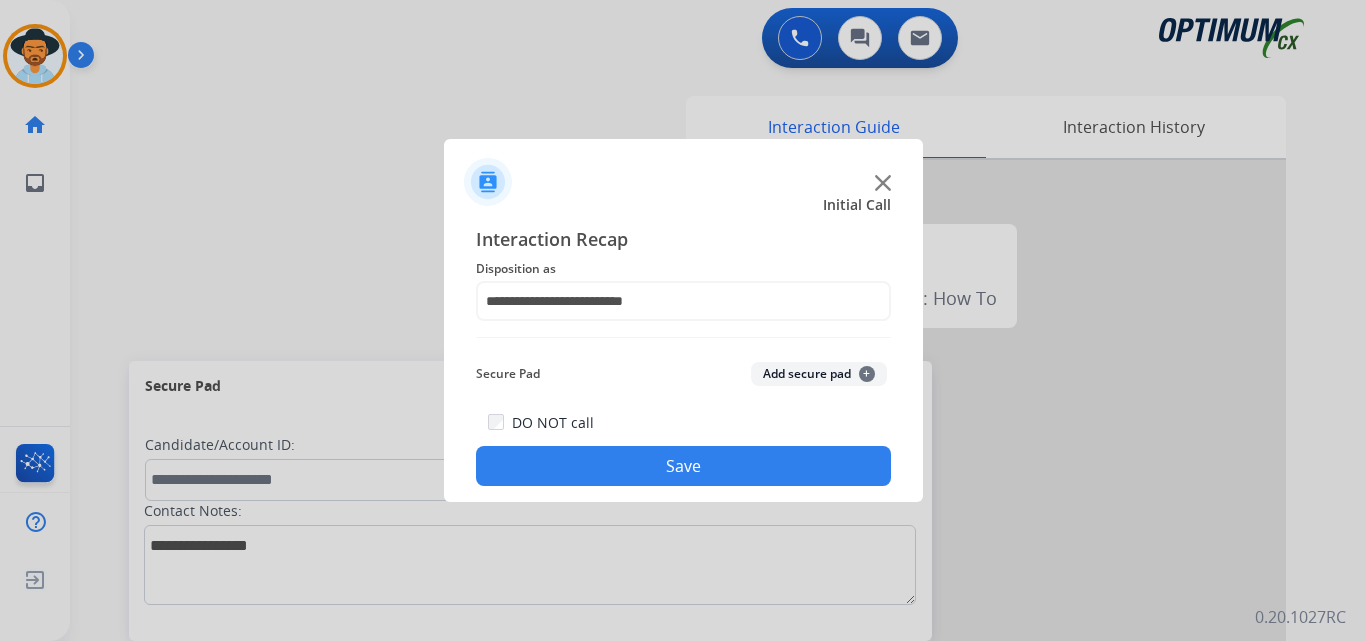 click on "Save" 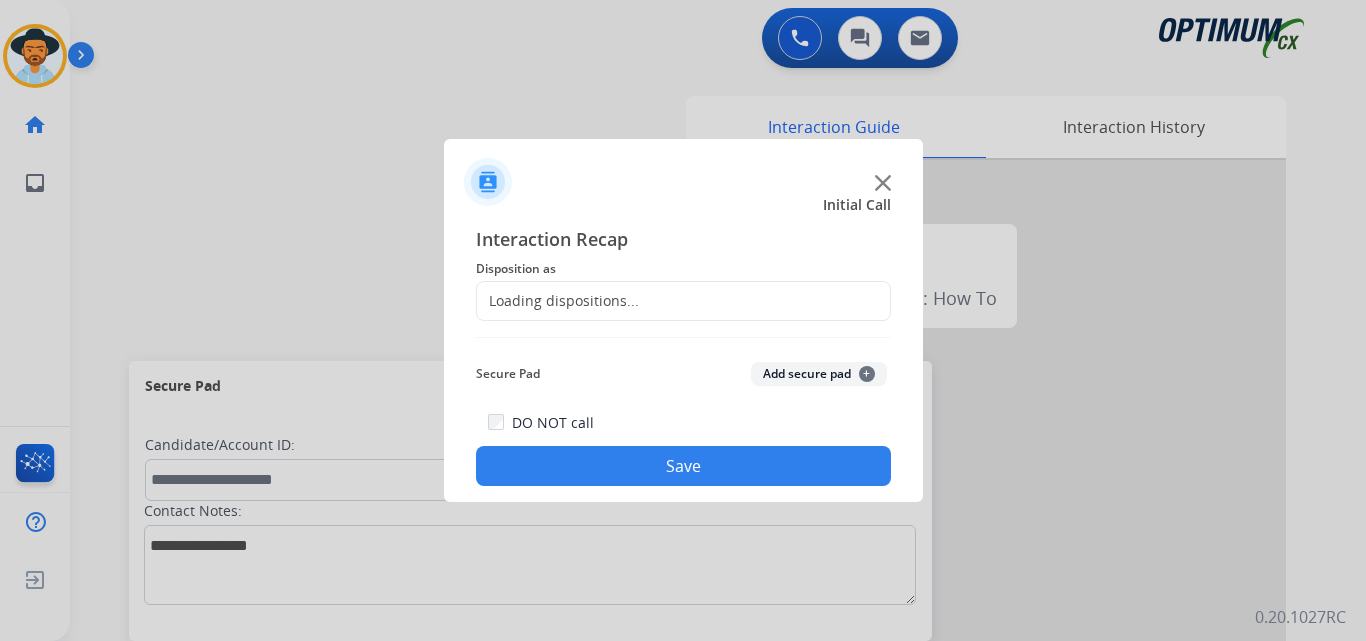 click at bounding box center [683, 320] 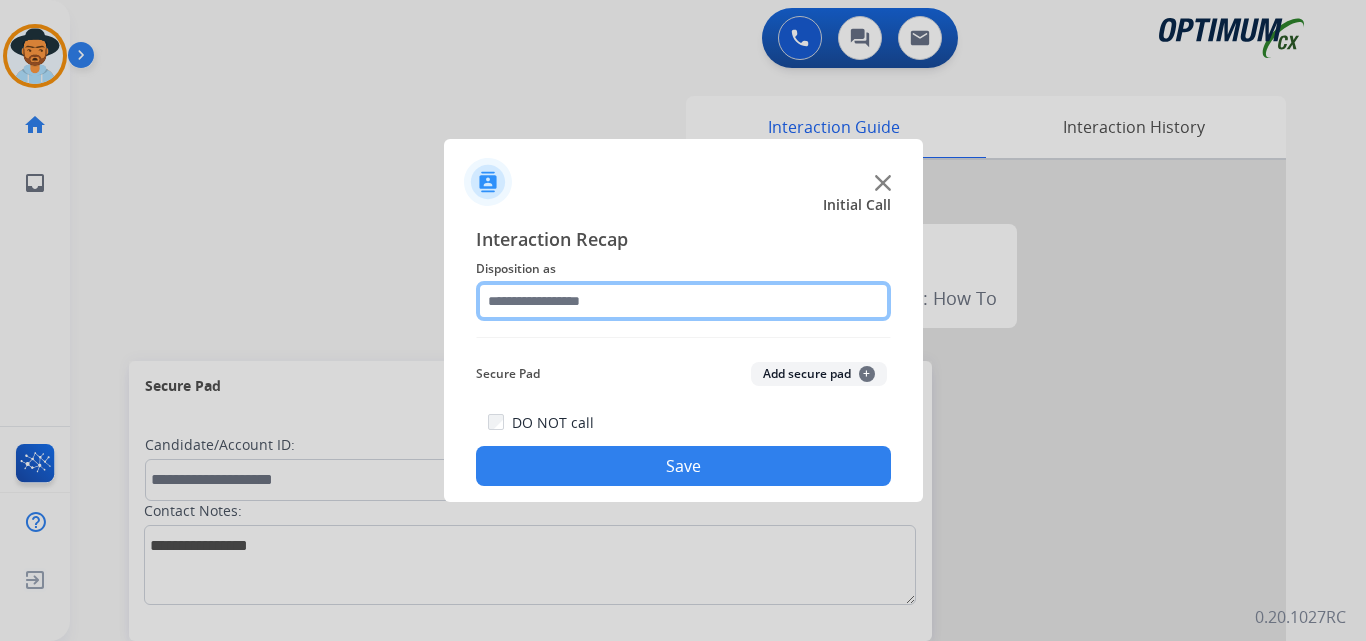 click 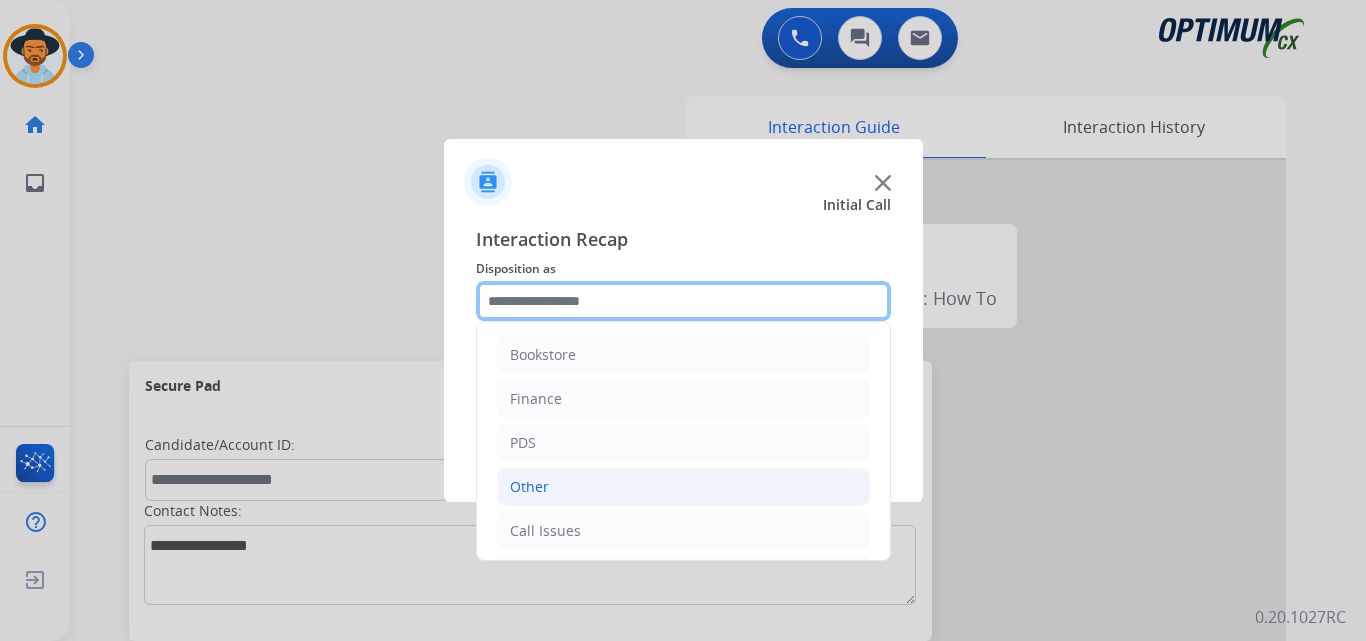 scroll, scrollTop: 136, scrollLeft: 0, axis: vertical 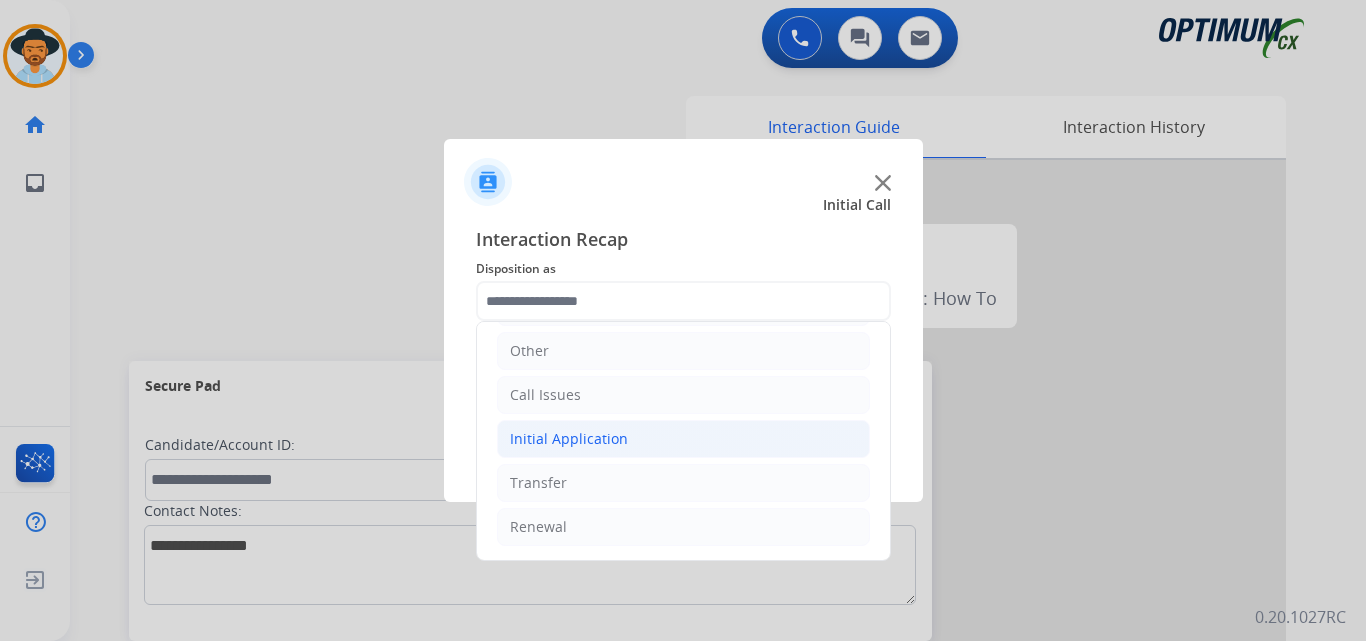 click on "Initial Application" 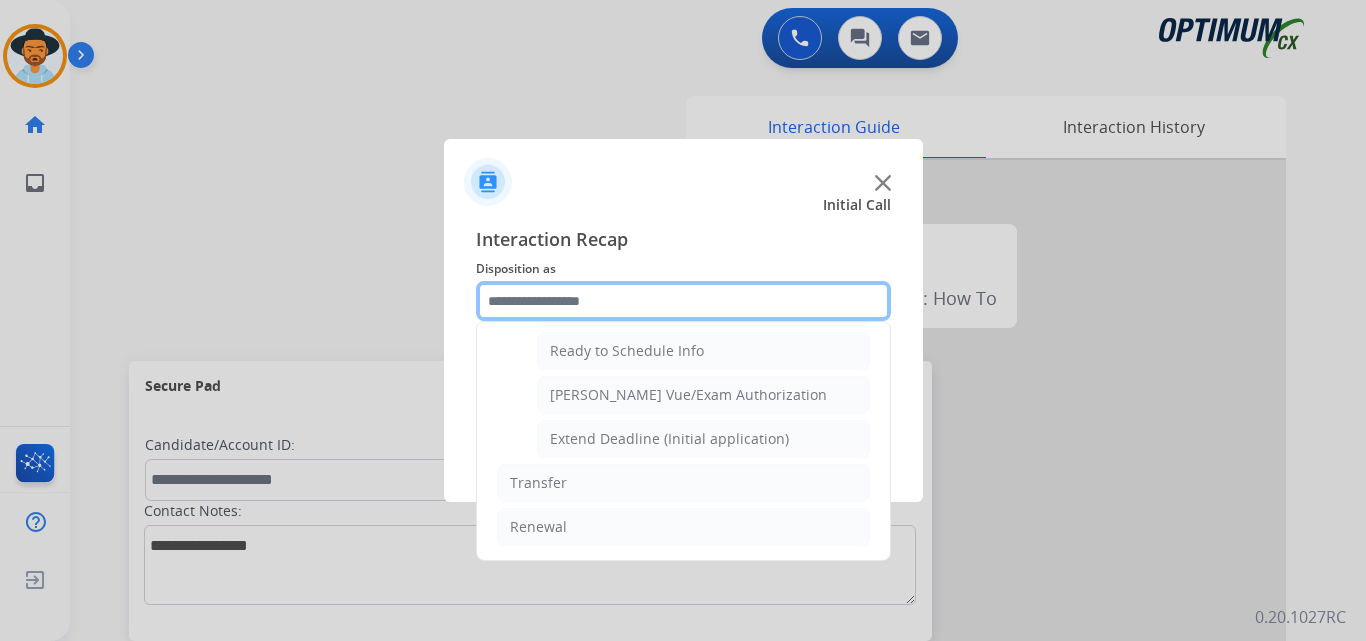 scroll, scrollTop: 1065, scrollLeft: 0, axis: vertical 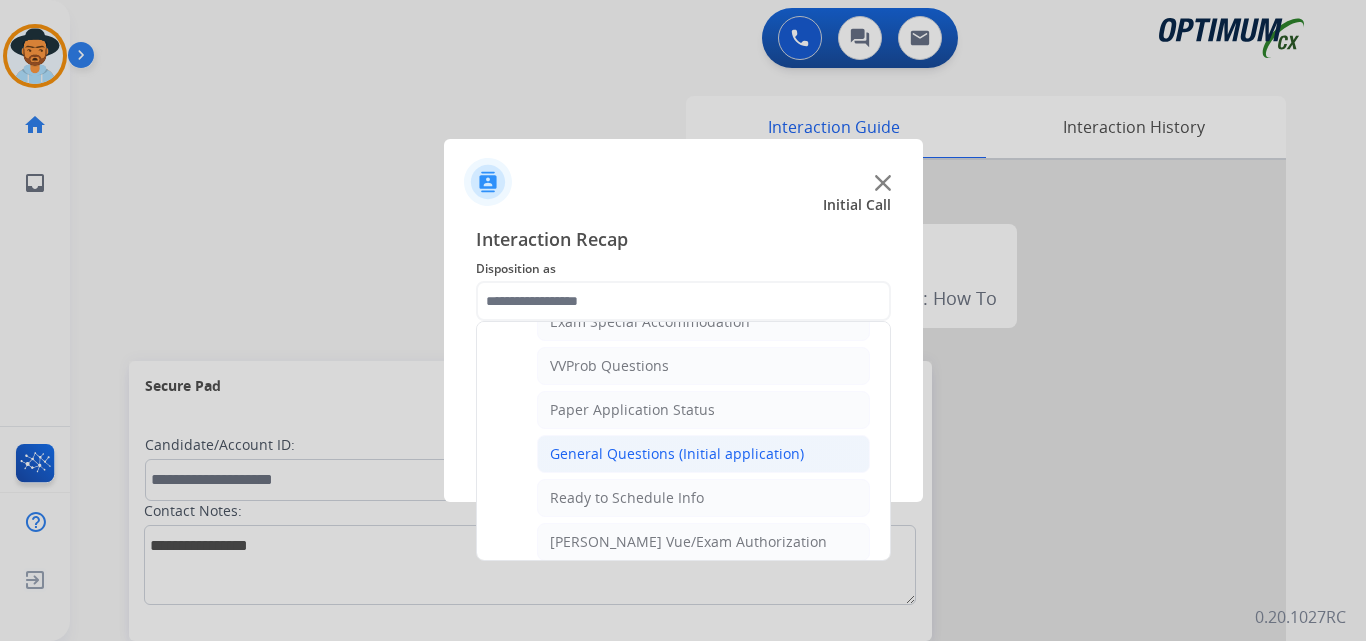 click on "General Questions (Initial application)" 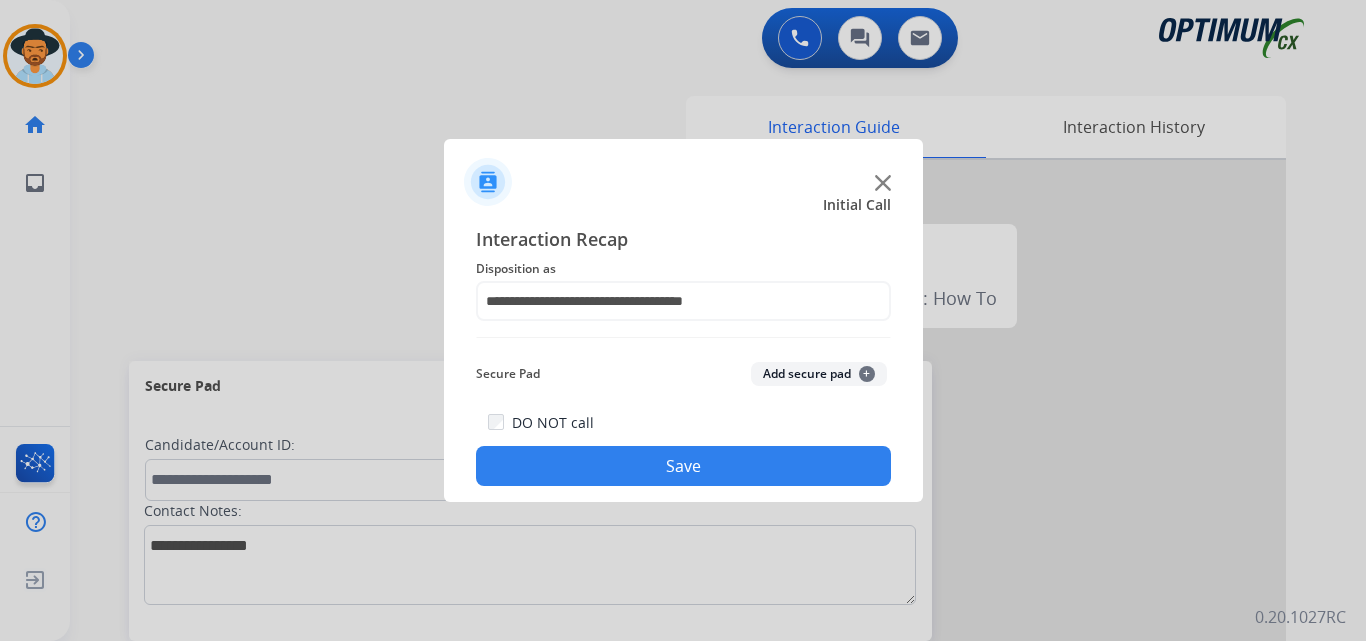 click on "Save" 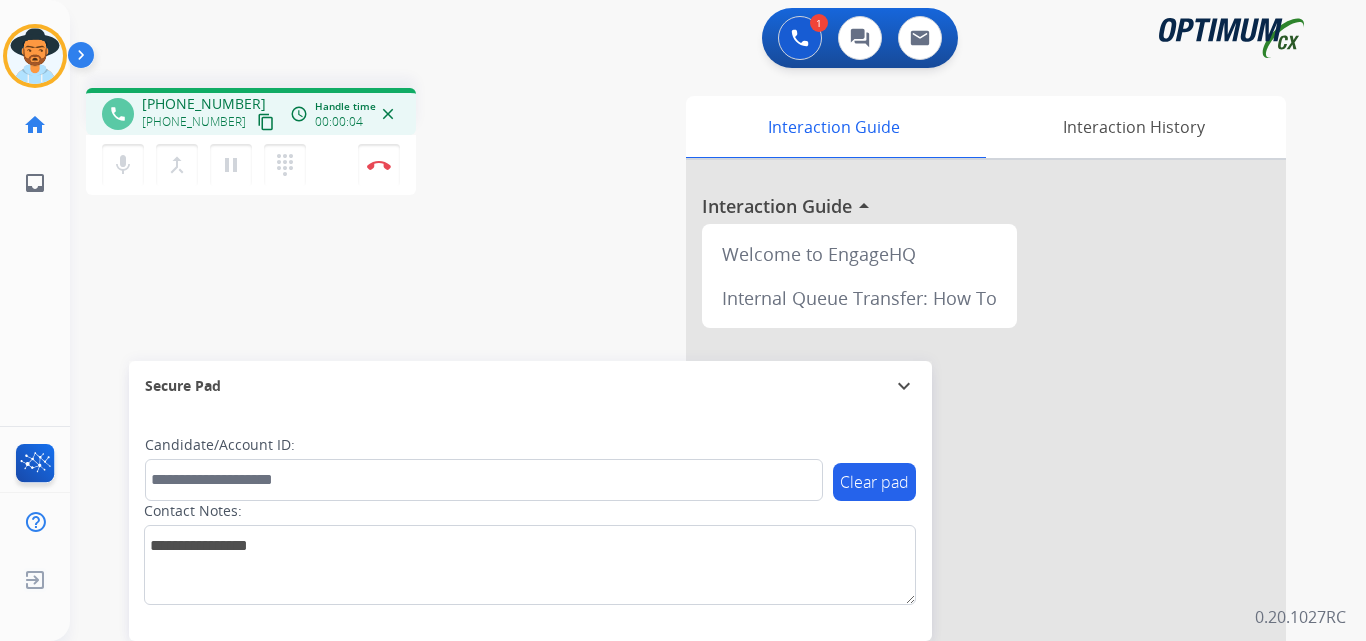 click on "+19084445128" at bounding box center (204, 104) 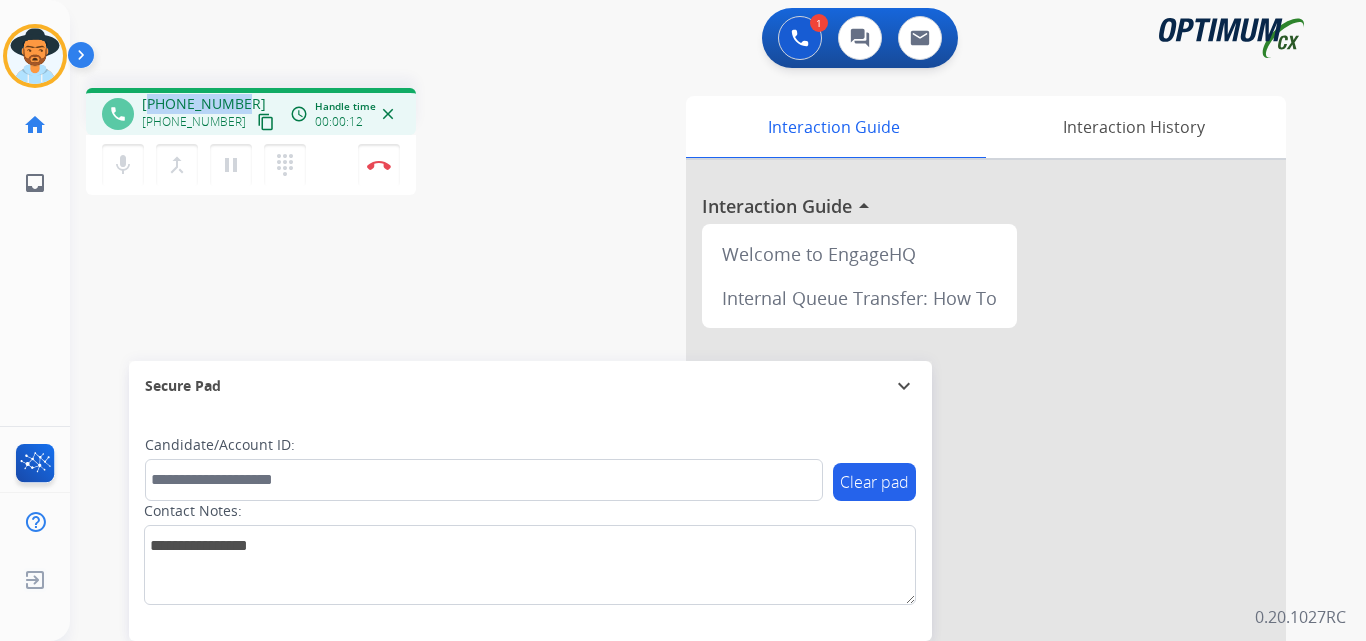 copy on "19084445128" 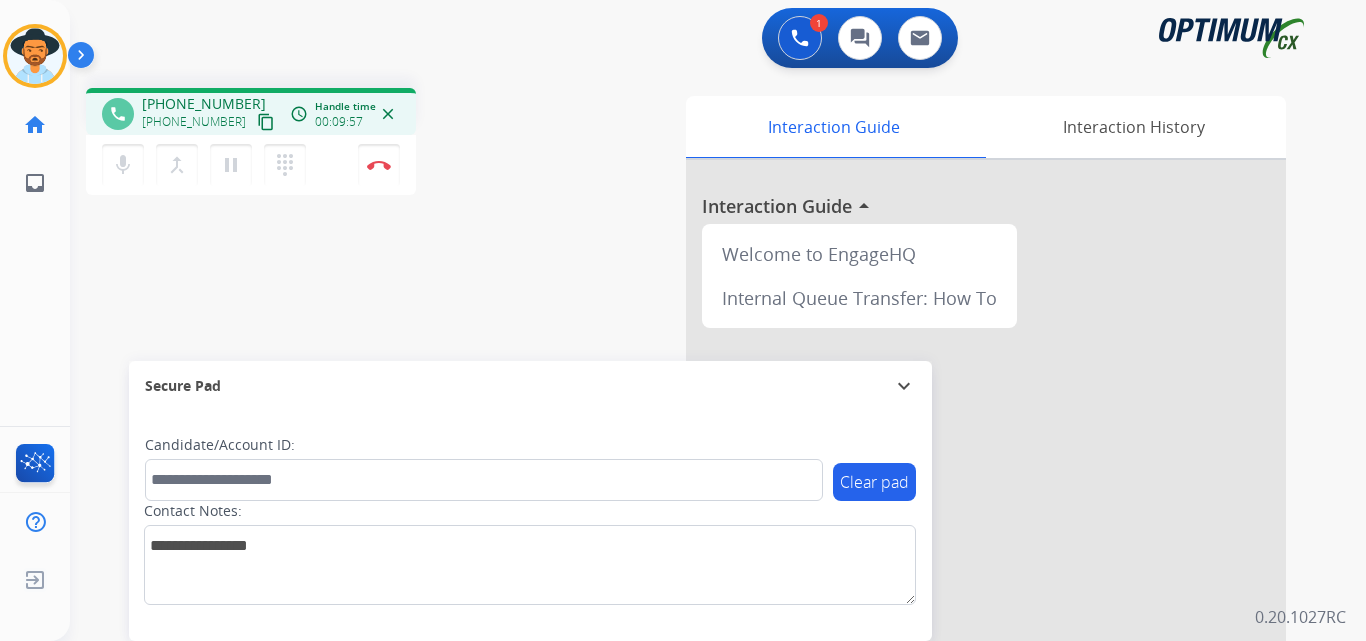 click on "phone +19084445128 +19084445128 content_copy access_time Call metrics Queue   00:11 Hold   00:00 Talk   09:58 Total   10:08 Handle time 00:09:57 close mic Mute merge_type Bridge pause Hold dialpad Dialpad Disconnect swap_horiz Break voice bridge close_fullscreen Connect 3-Way Call merge_type Separate 3-Way Call  Interaction Guide   Interaction History  Interaction Guide arrow_drop_up  Welcome to EngageHQ   Internal Queue Transfer: How To  Secure Pad expand_more Clear pad Candidate/Account ID: Contact Notes:" at bounding box center (694, 489) 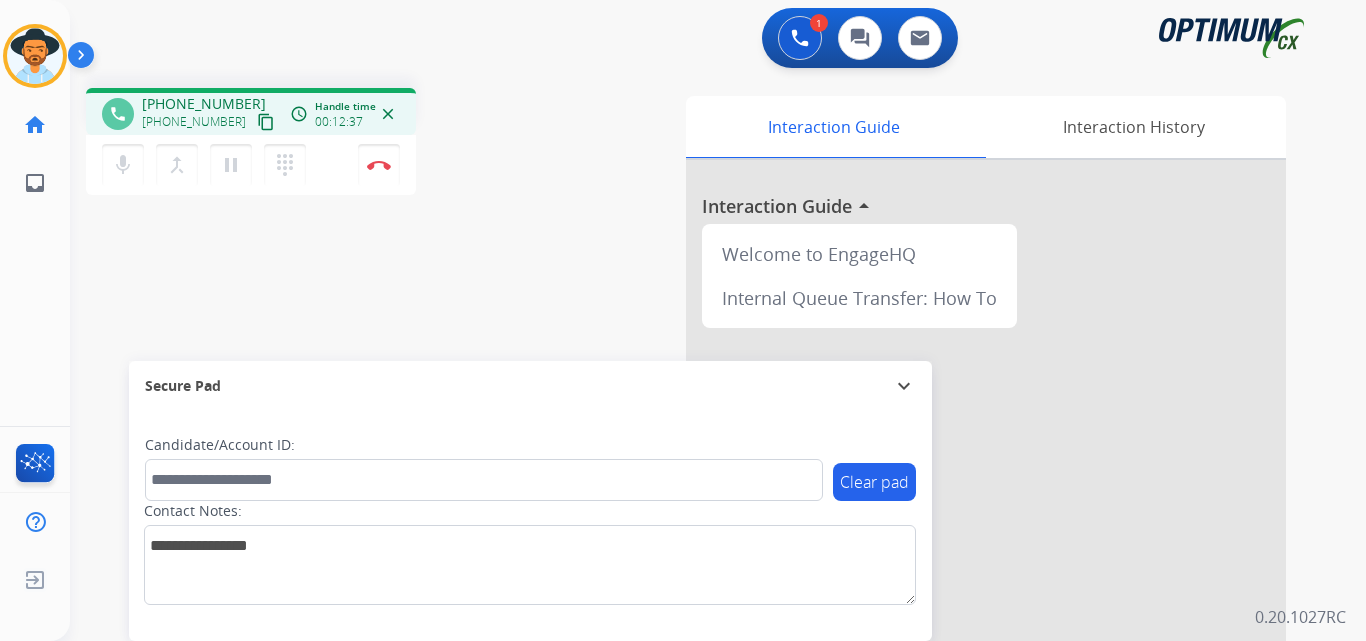 click on "phone +19084445128 +19084445128 content_copy access_time Call metrics Queue   00:11 Hold   00:00 Talk   12:38 Total   12:48 Handle time 00:12:37 close" at bounding box center [251, 111] 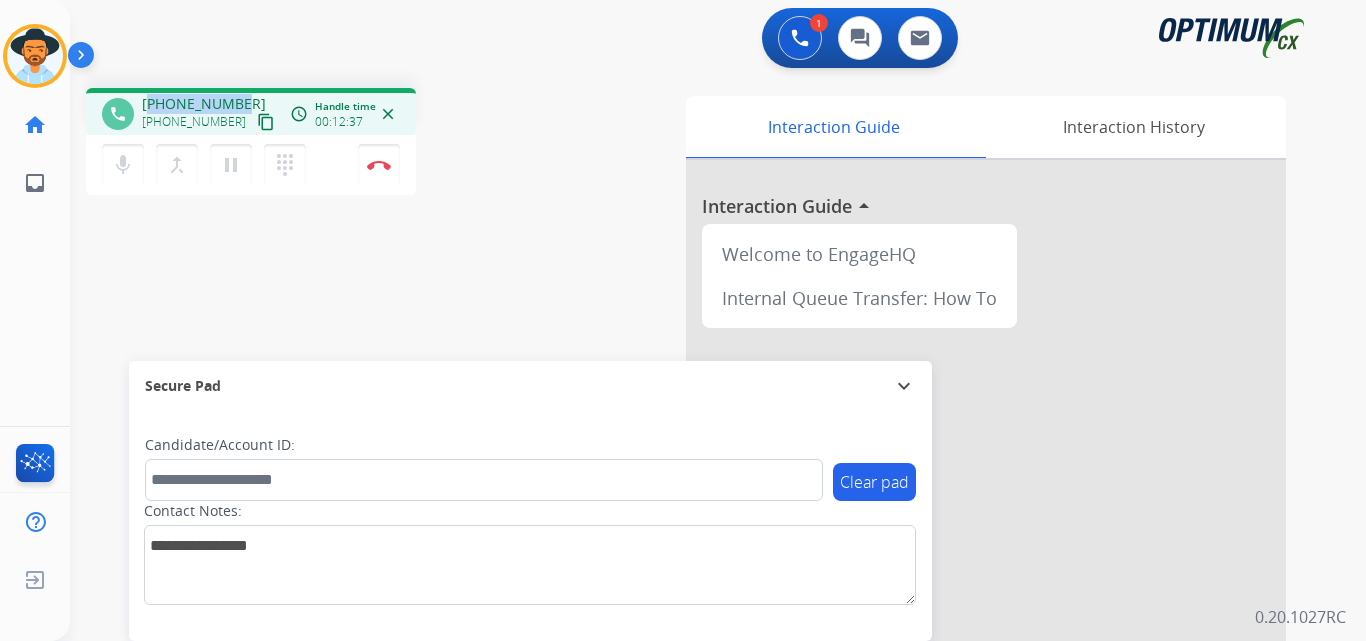 click on "phone +19084445128 +19084445128 content_copy access_time Call metrics Queue   00:11 Hold   00:00 Talk   12:38 Total   12:48 Handle time 00:12:37 close" at bounding box center [251, 111] 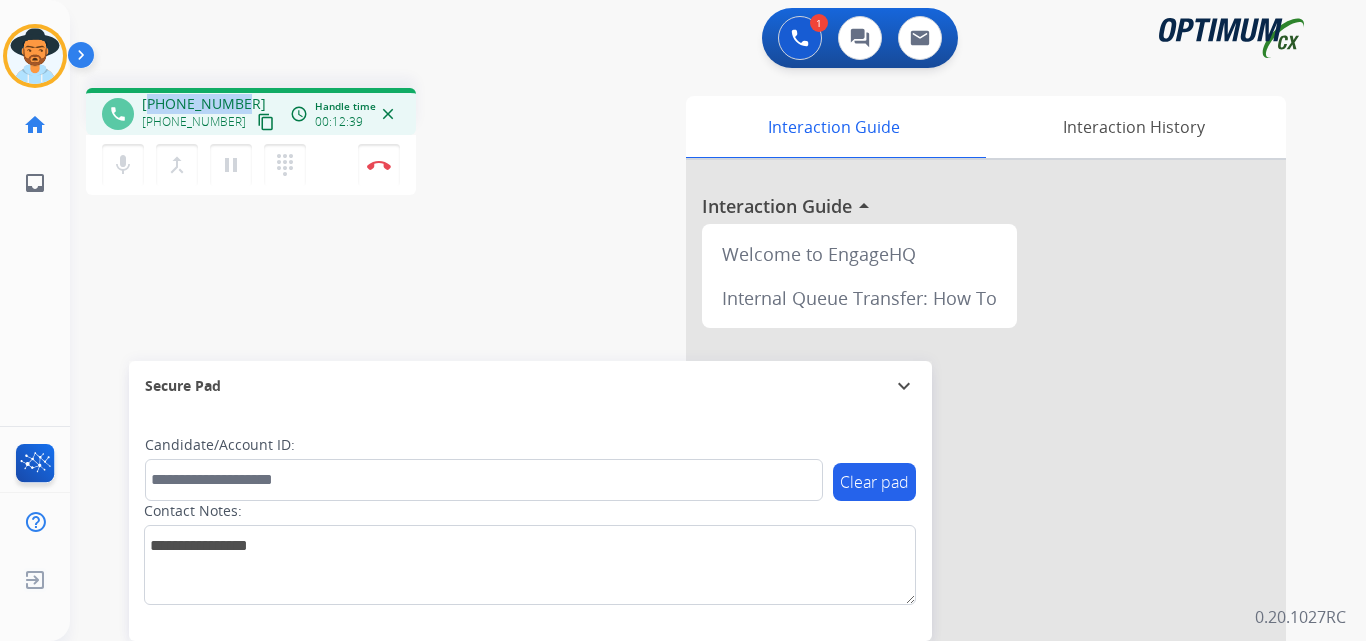 copy on "19084445128" 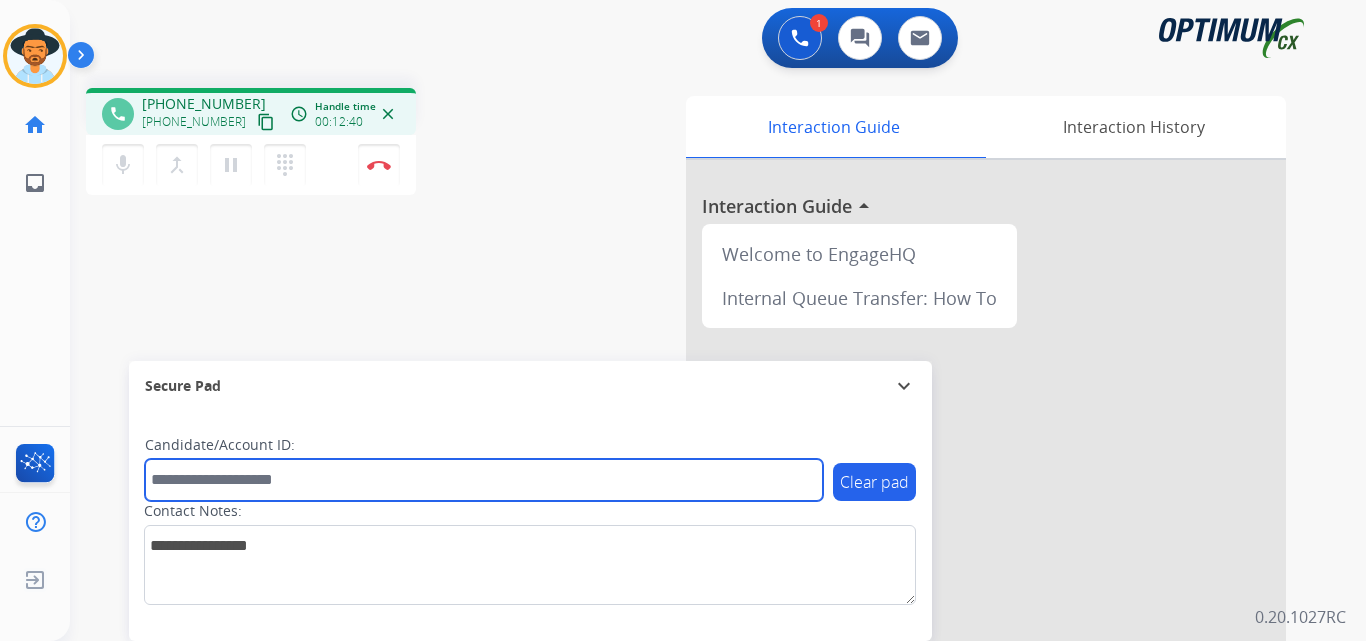 click at bounding box center (484, 480) 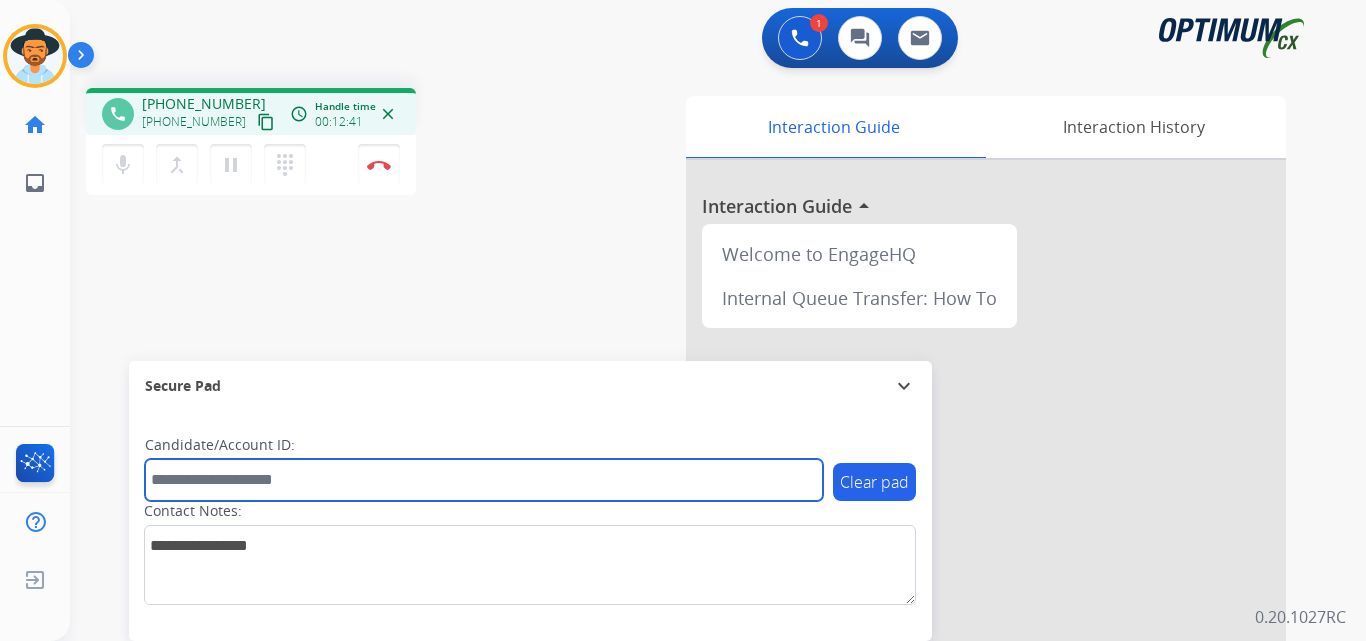 paste on "**********" 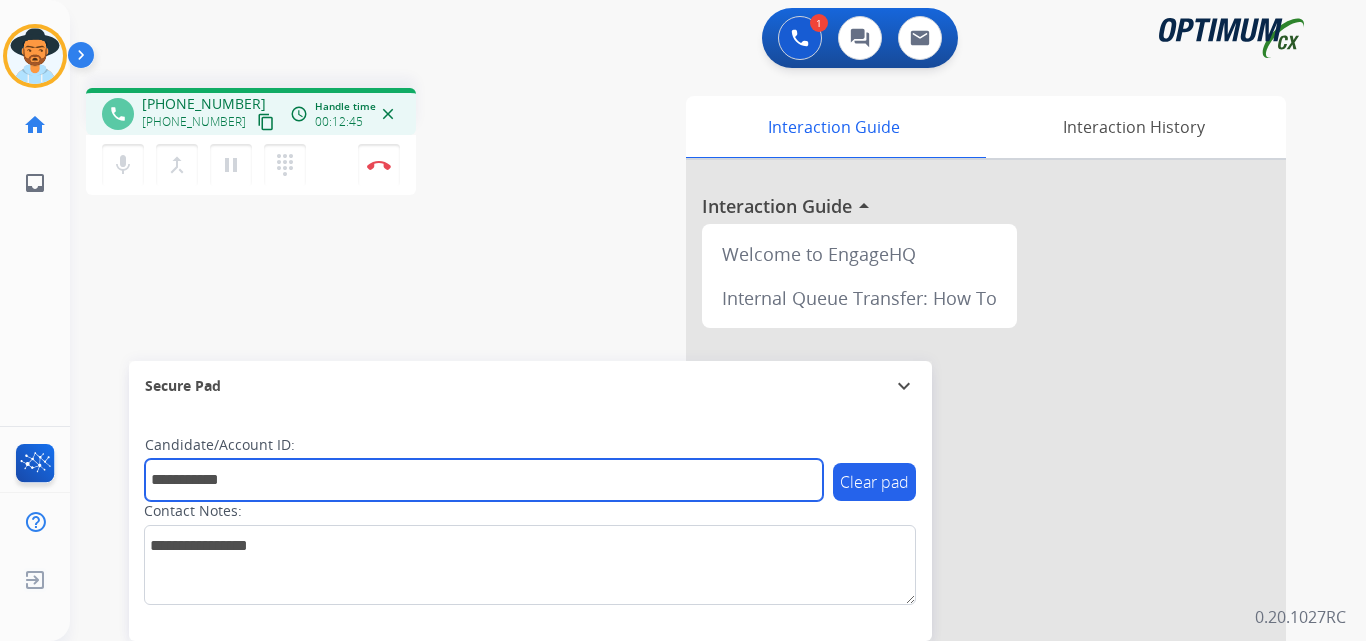 click on "**********" at bounding box center [484, 480] 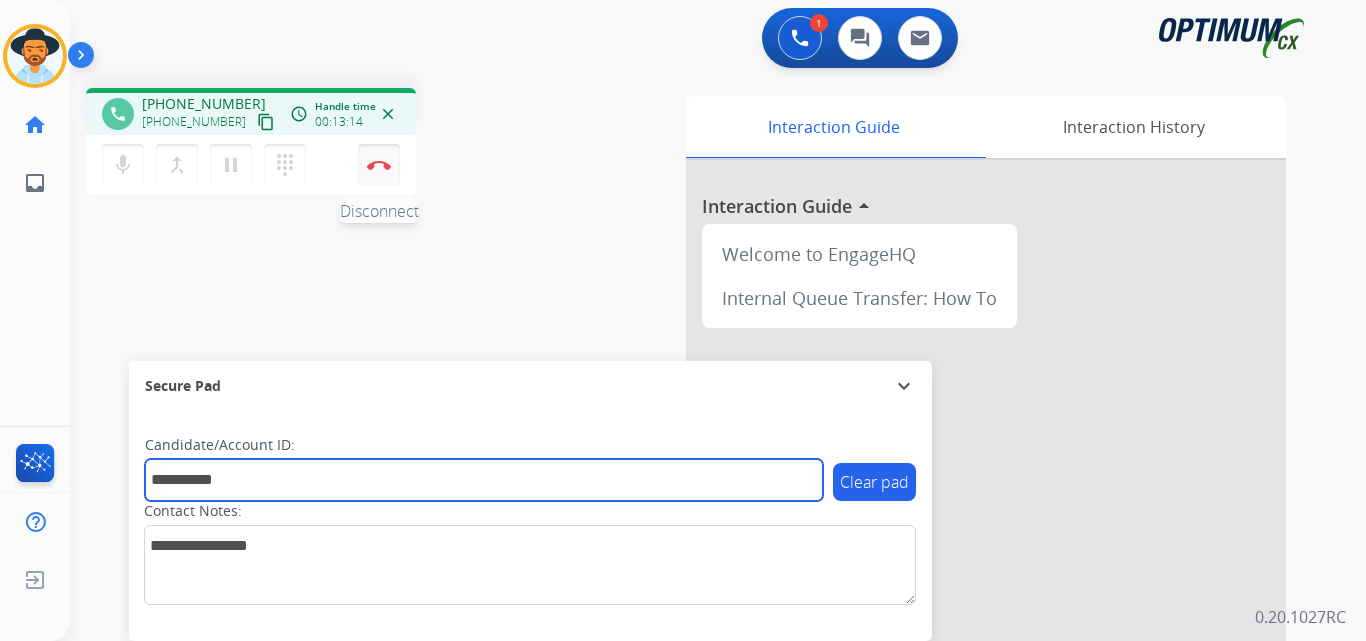 type on "**********" 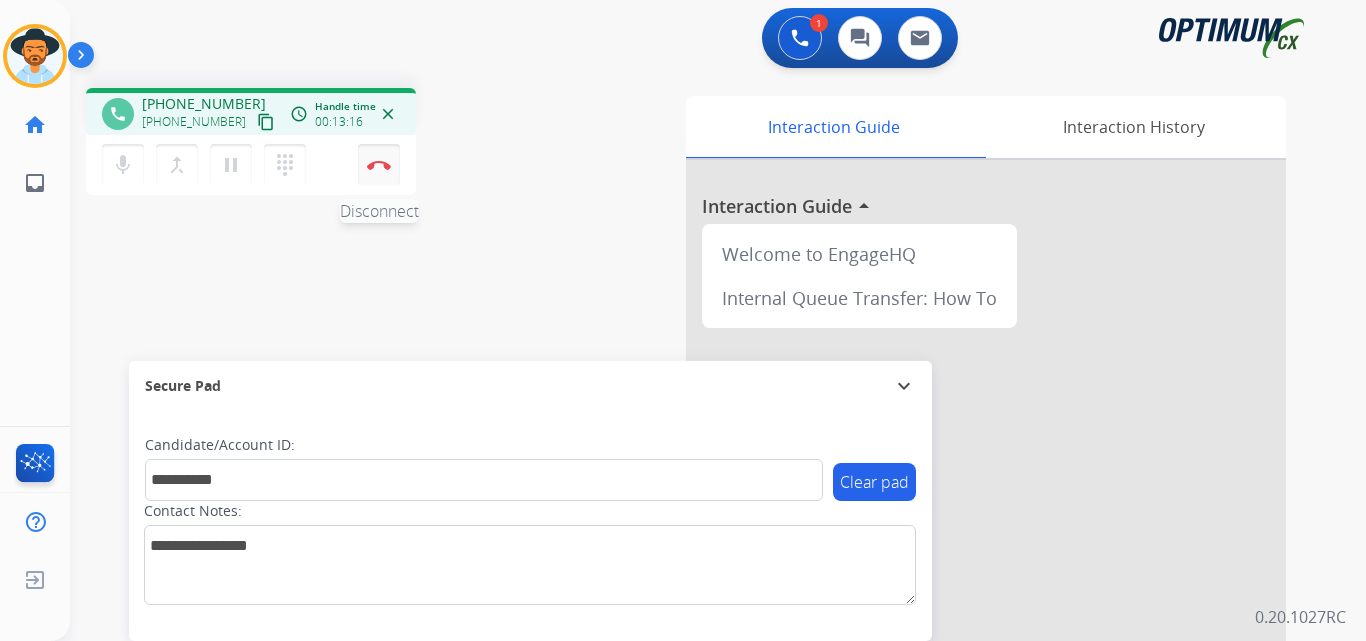 click on "Disconnect" at bounding box center [379, 165] 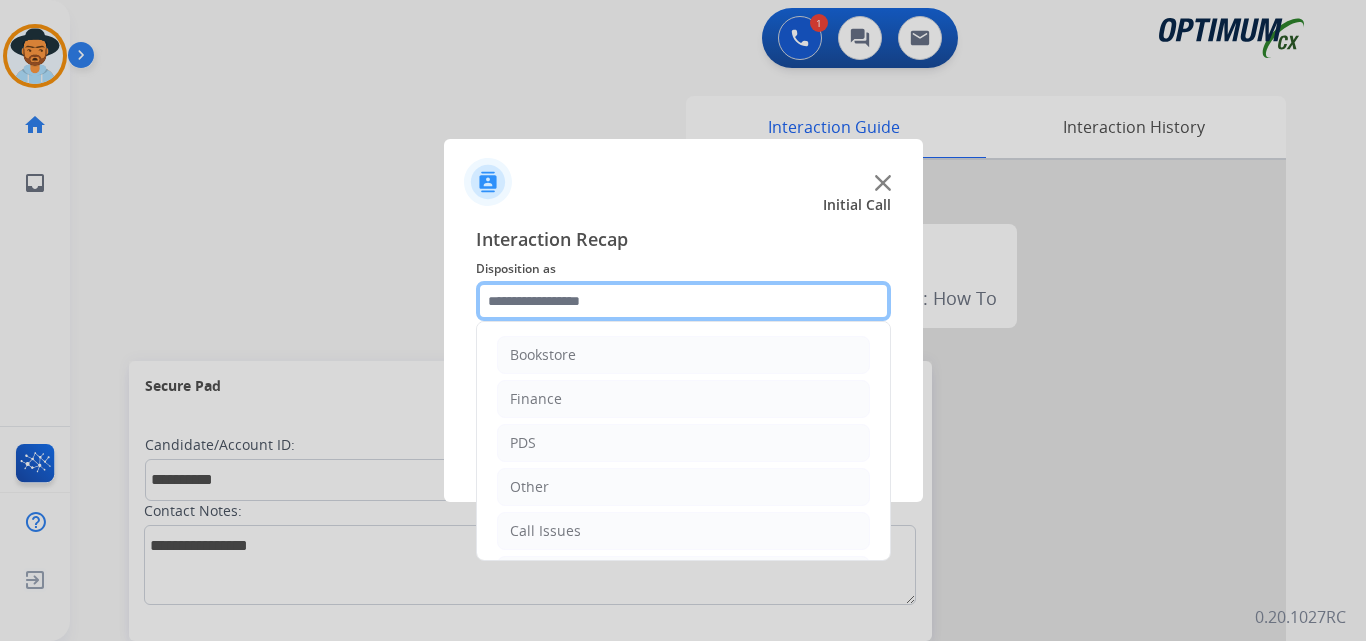 click 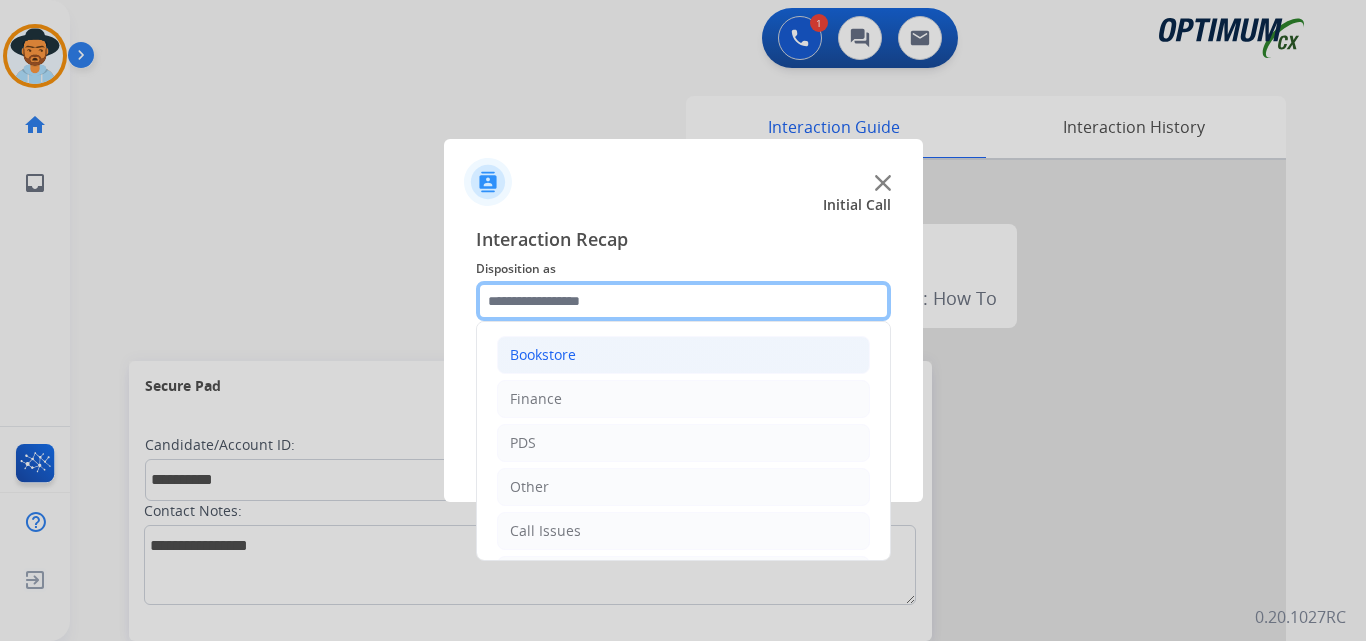 scroll, scrollTop: 136, scrollLeft: 0, axis: vertical 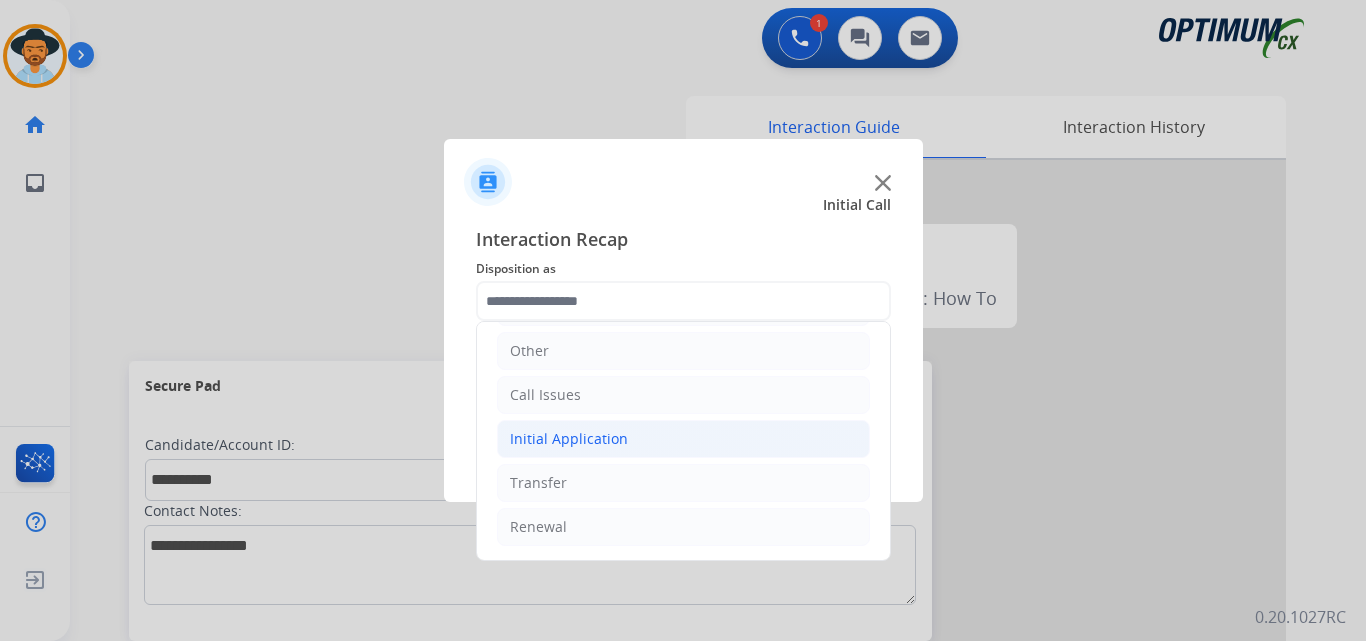 click on "Initial Application" 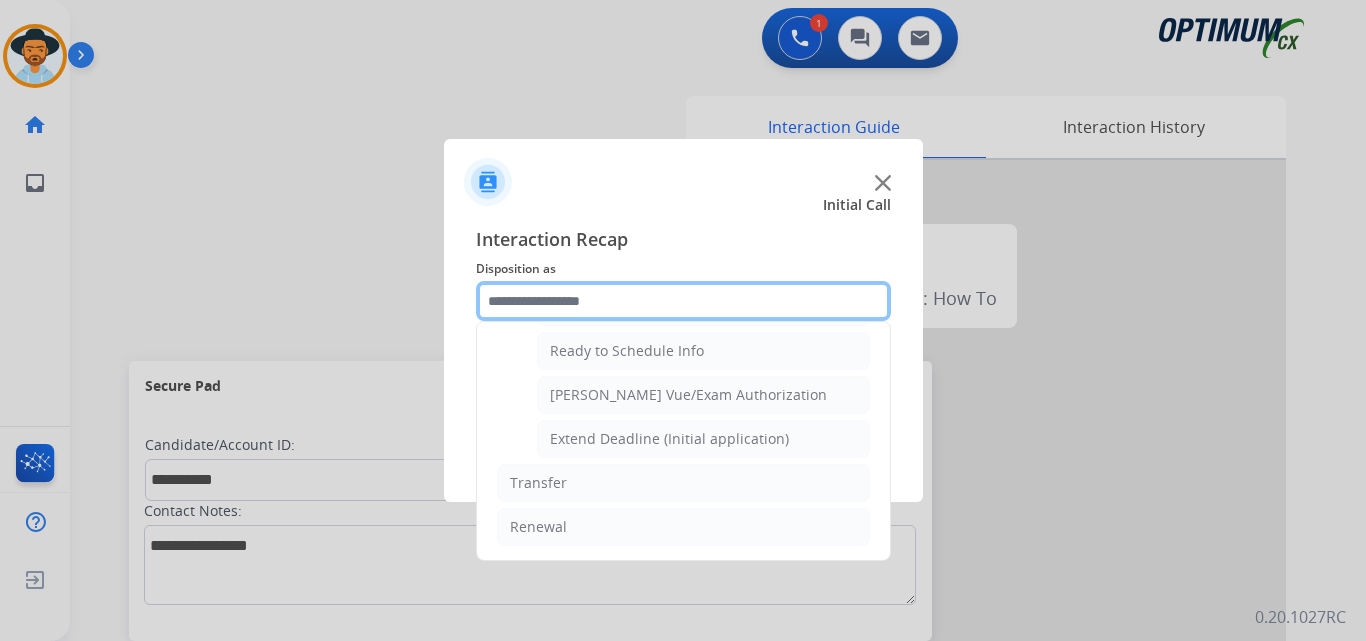 scroll, scrollTop: 1065, scrollLeft: 0, axis: vertical 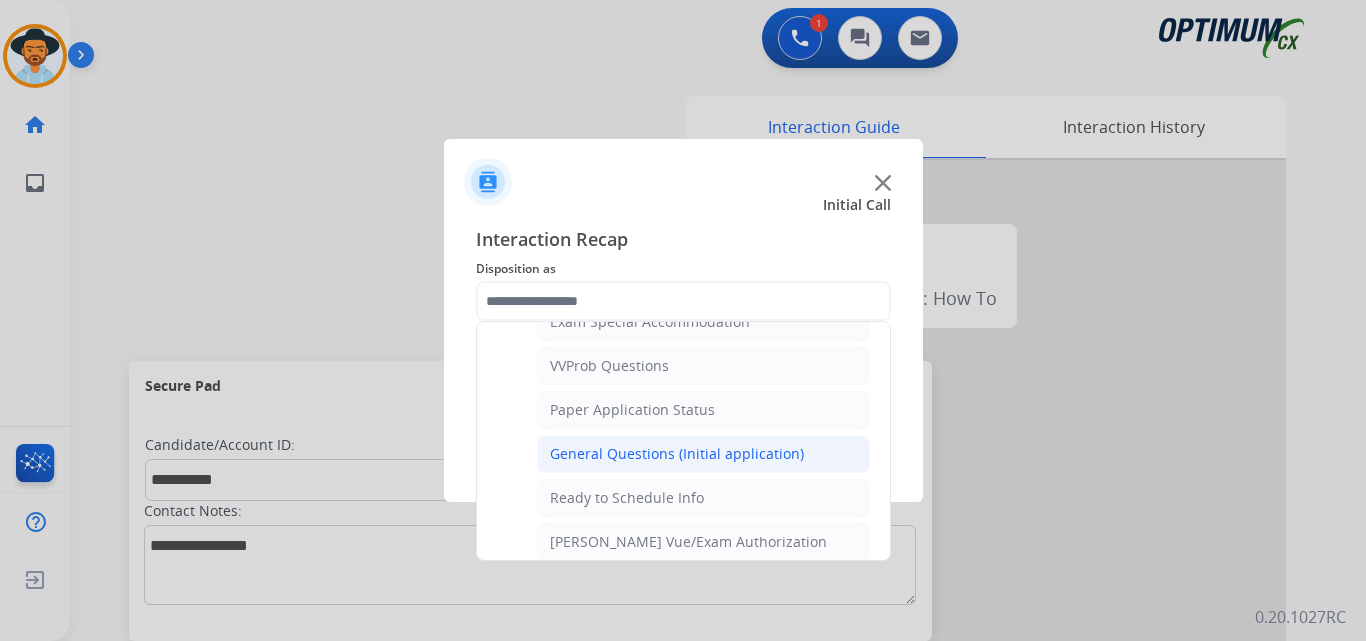 click on "General Questions (Initial application)" 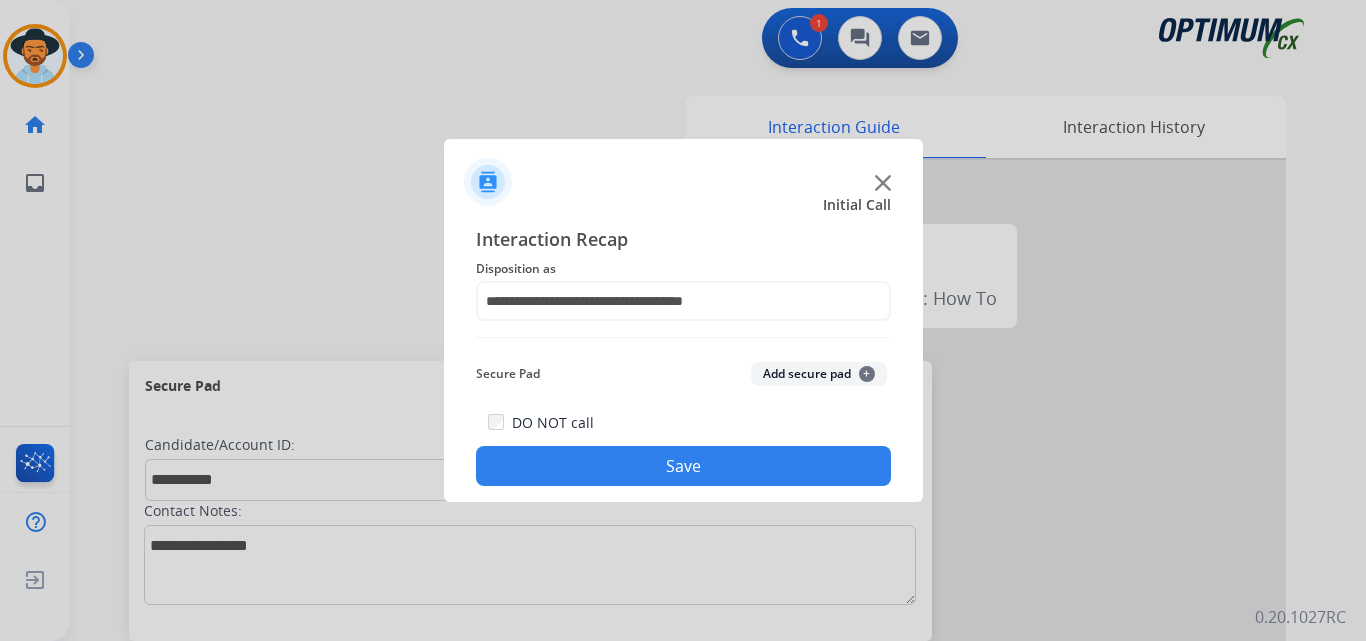 click on "Save" 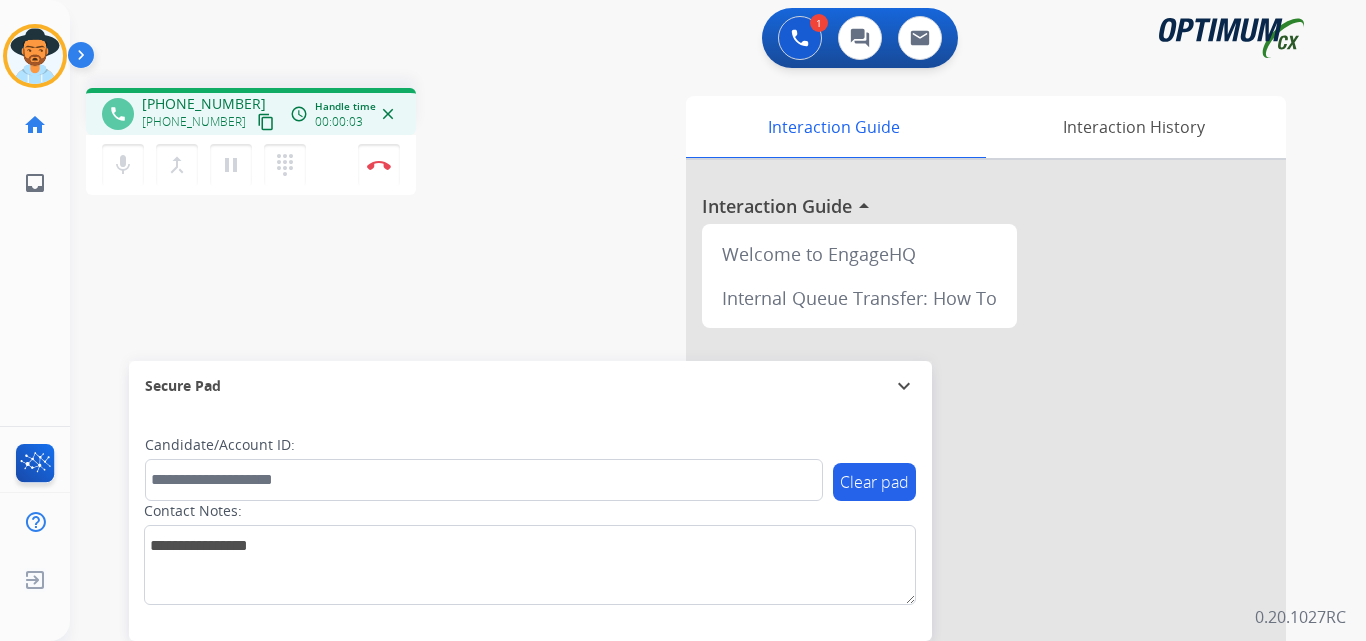 click on "+13128133599" at bounding box center (204, 104) 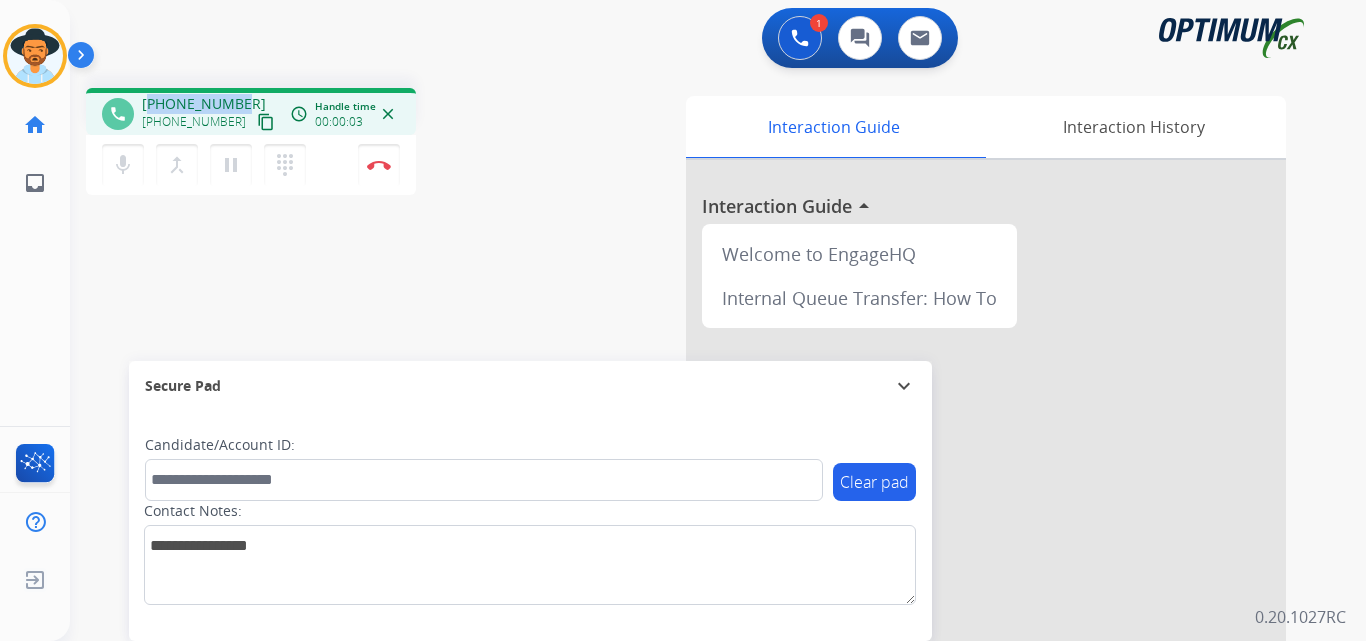 click on "+13128133599" at bounding box center (204, 104) 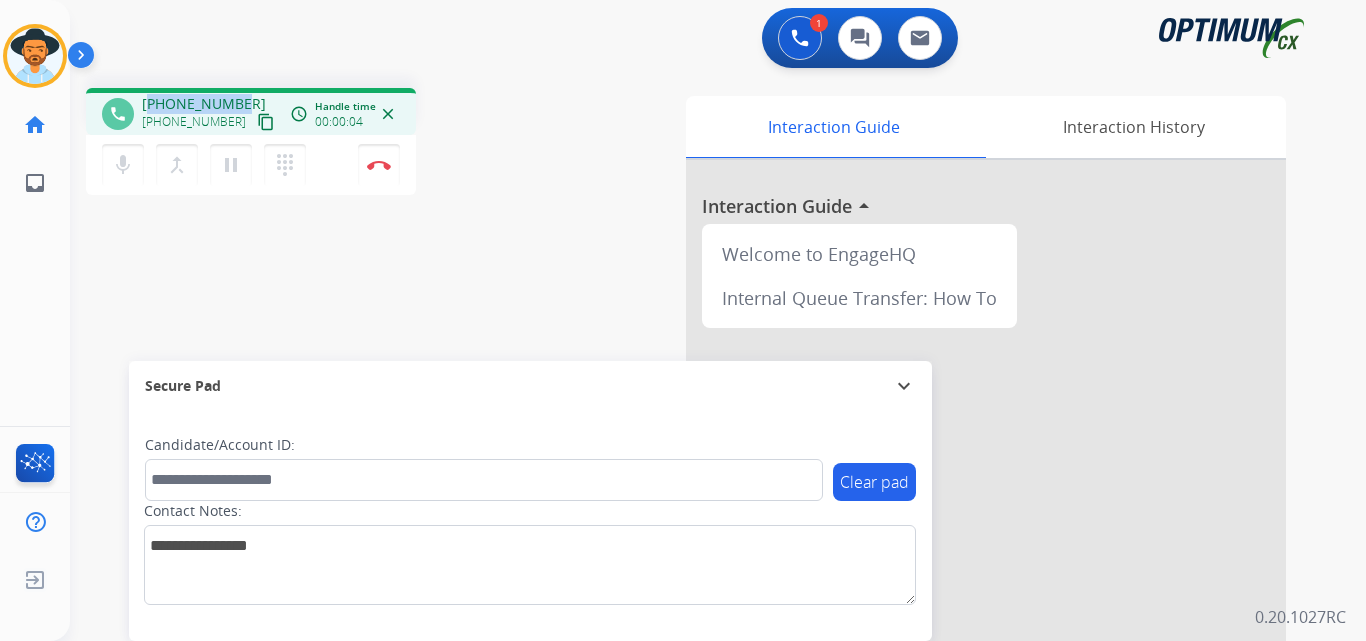 copy on "13128133599" 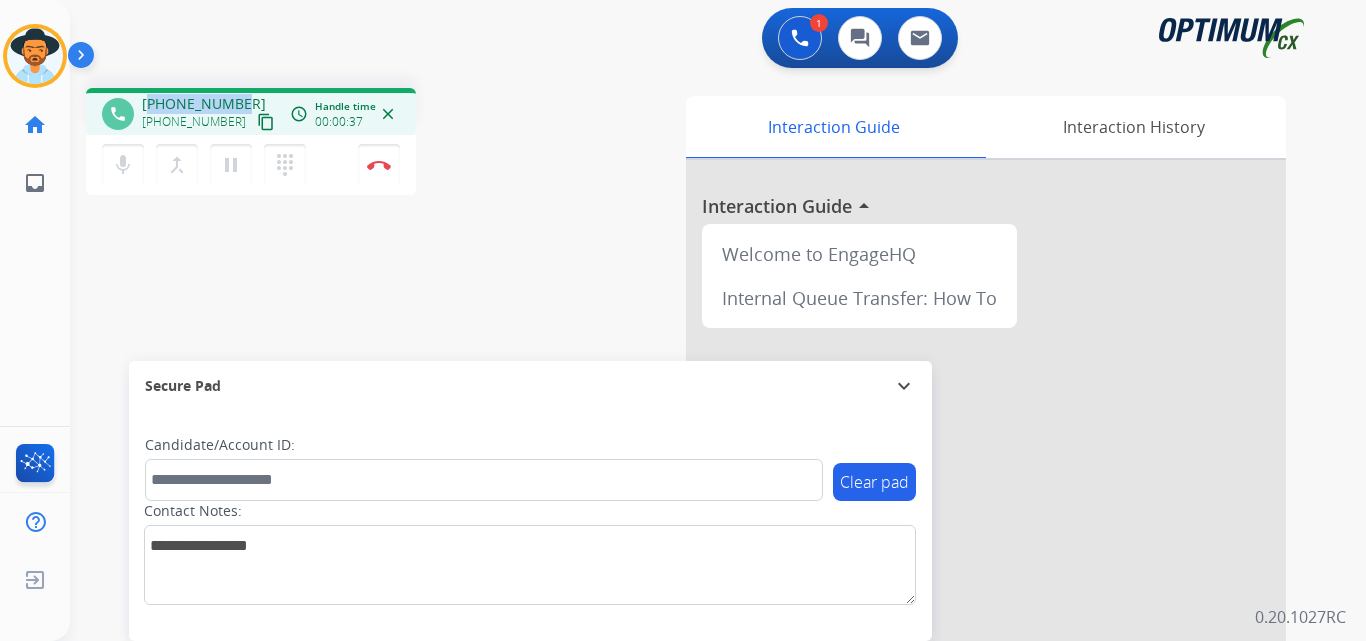 click on "+13128133599" at bounding box center [204, 104] 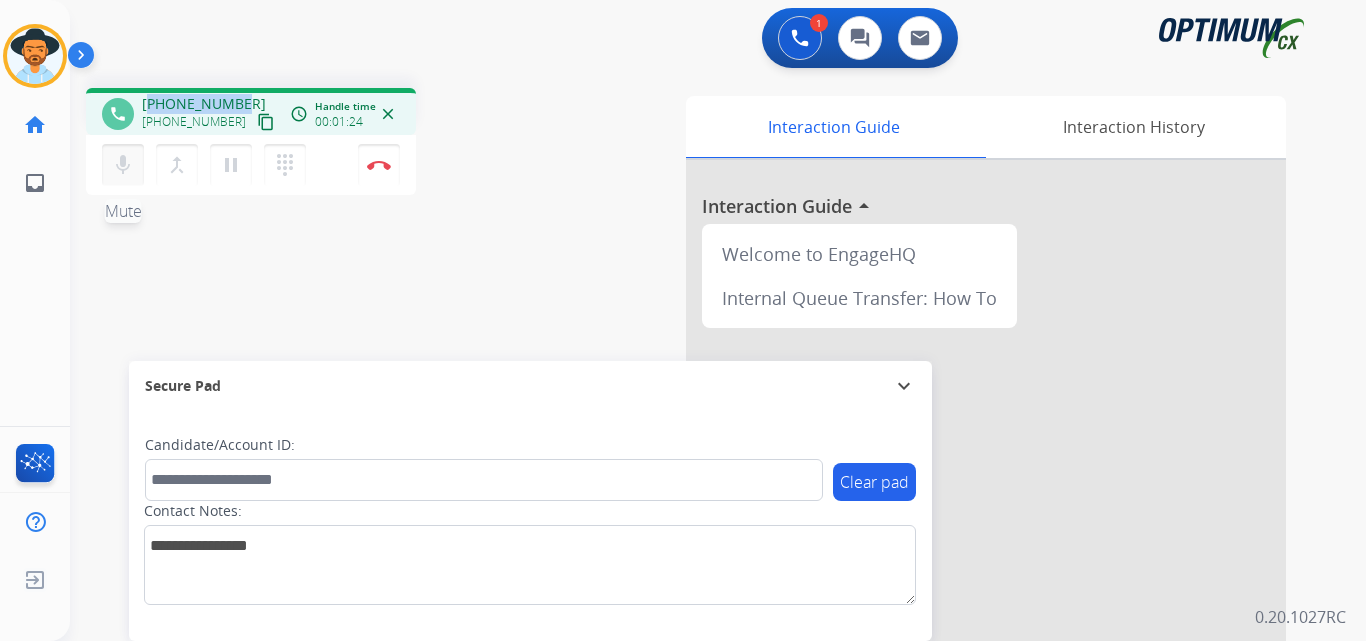 click on "mic" at bounding box center [123, 165] 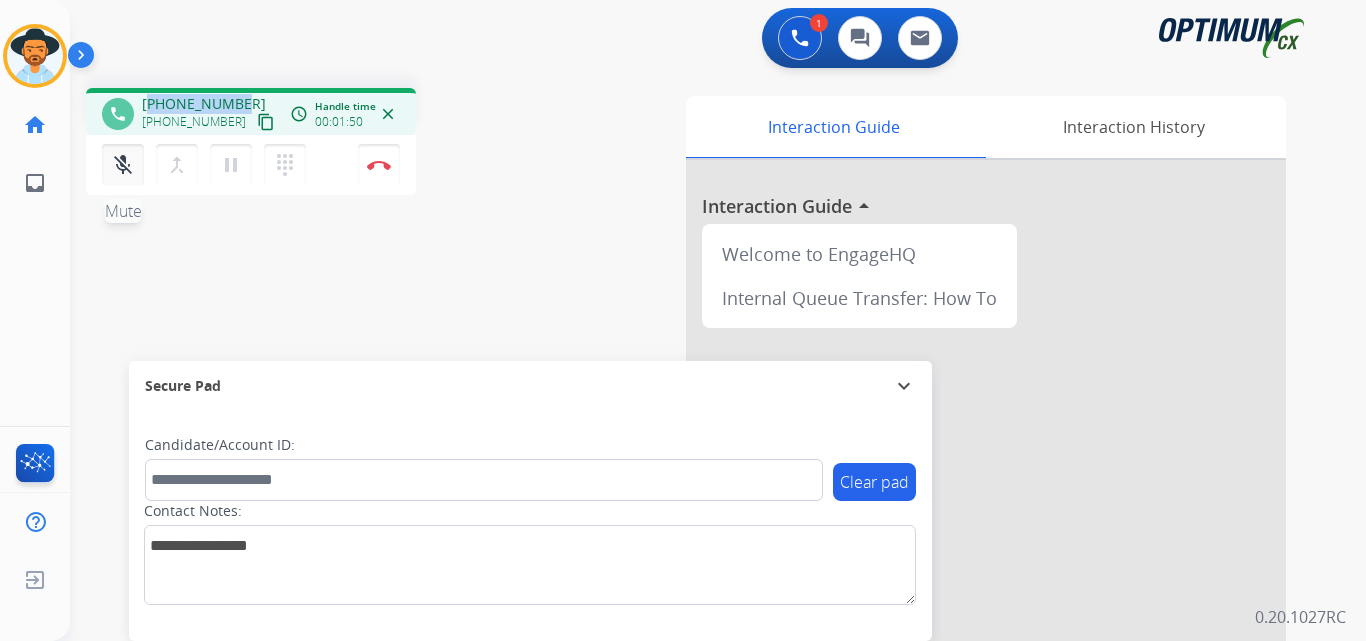 click on "mic_off" at bounding box center (123, 165) 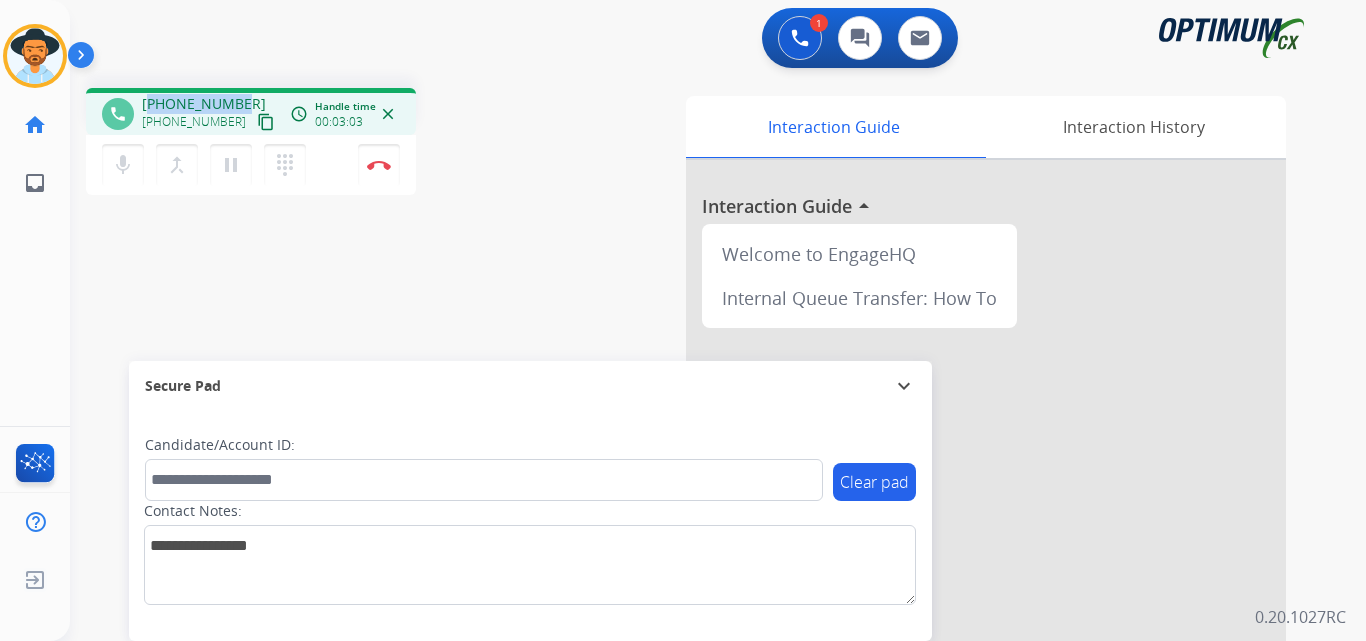 click on "phone +13128133599 +13128133599 content_copy access_time Call metrics Queue   00:09 Hold   00:00 Talk   03:04 Total   03:12 Handle time 00:03:03 close" at bounding box center (251, 111) 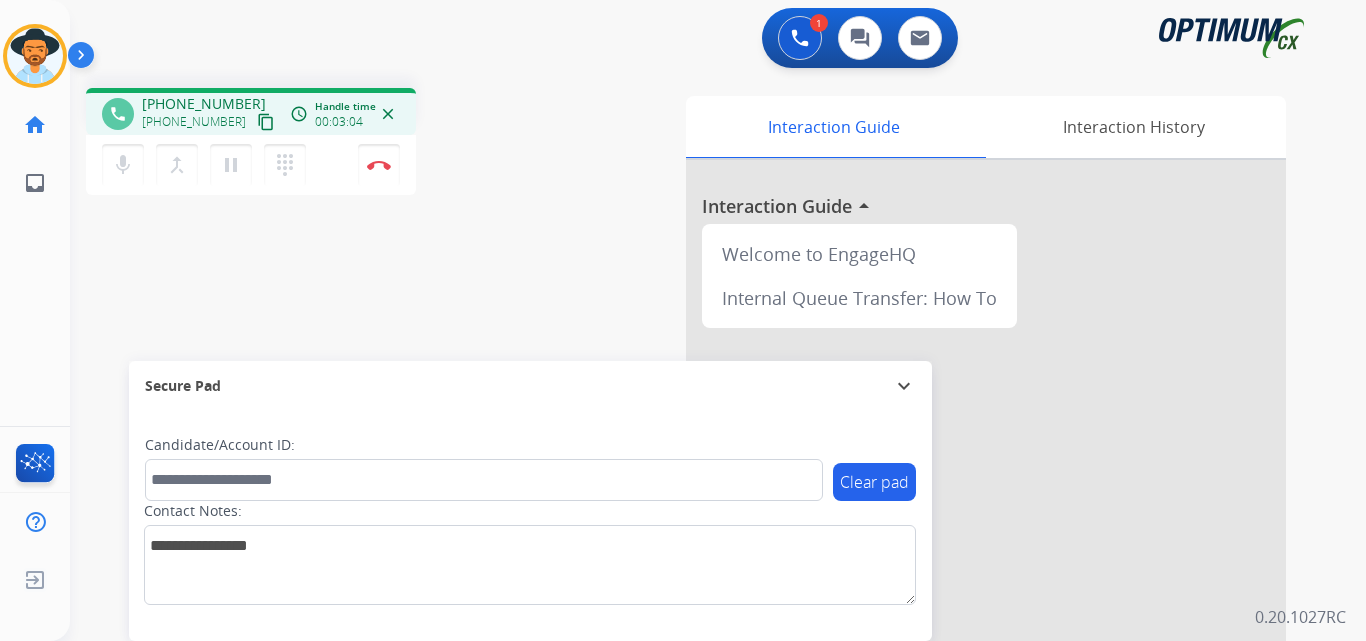 click on "+13128133599" at bounding box center (204, 104) 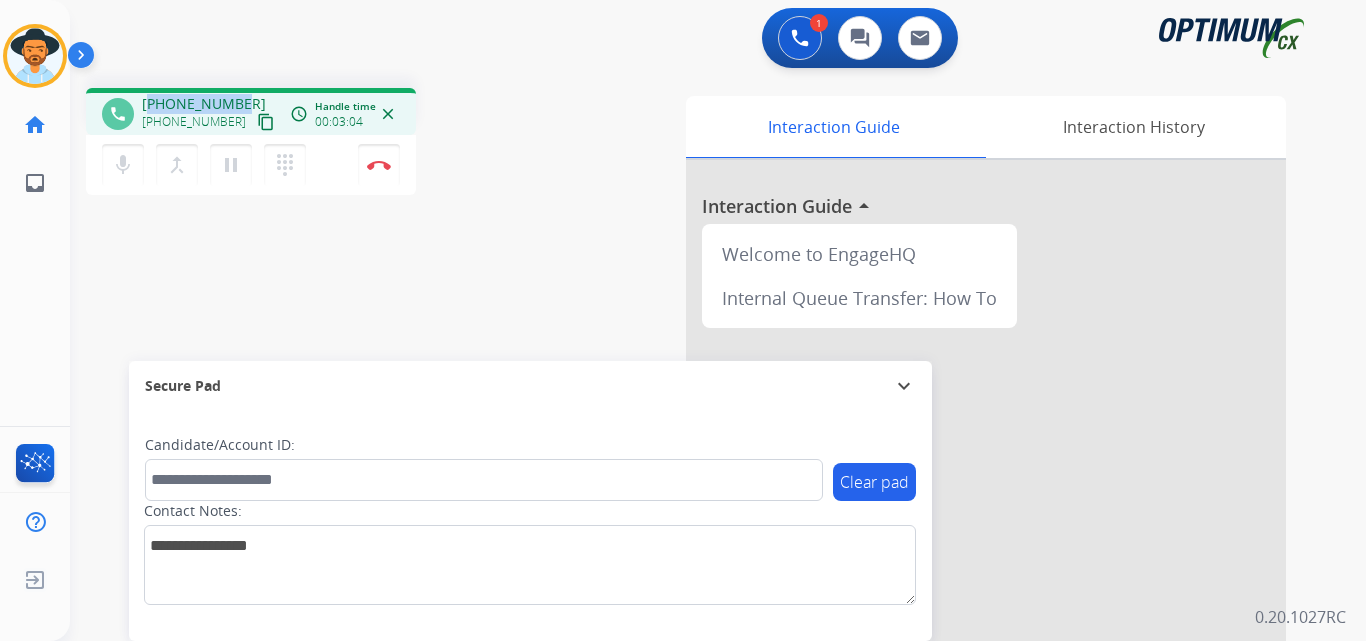 click on "+13128133599" at bounding box center (204, 104) 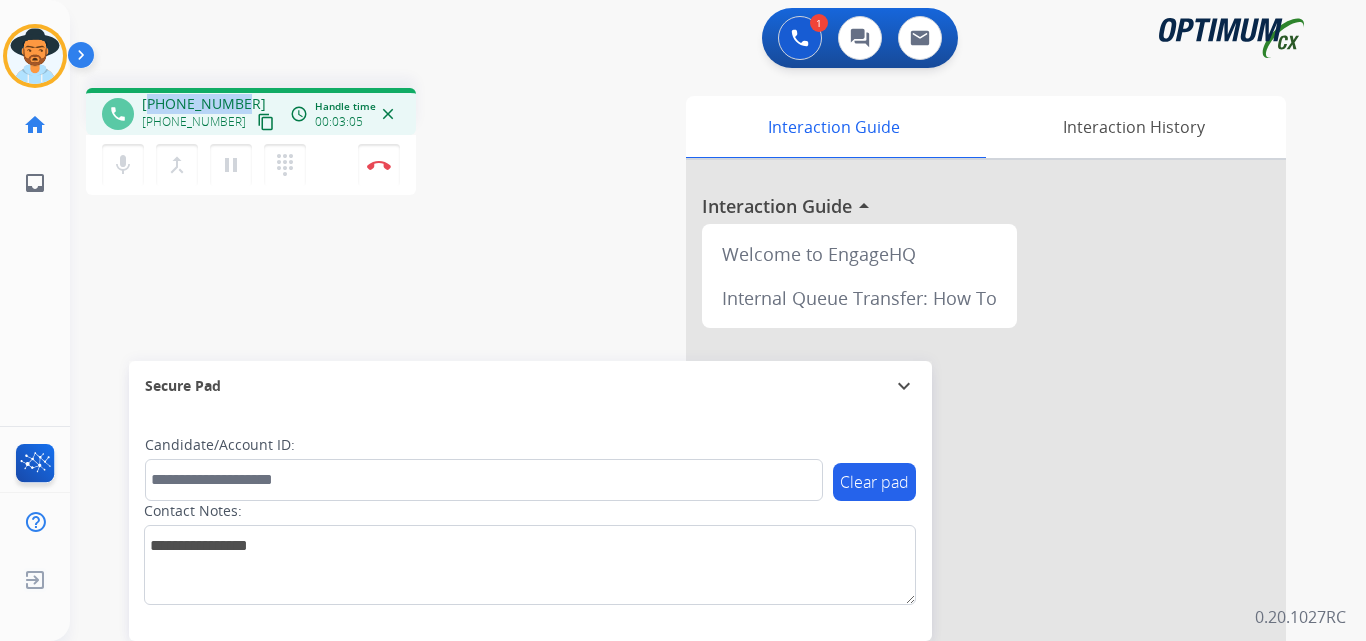 copy on "13128133599" 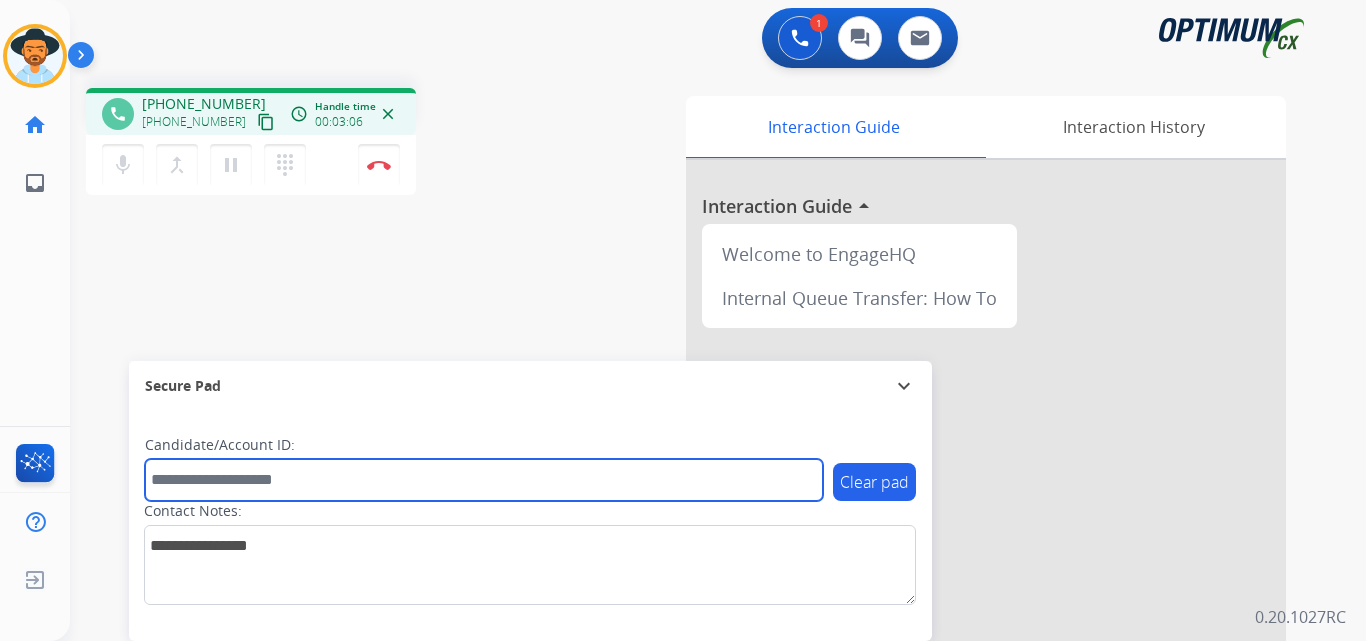 click at bounding box center (484, 480) 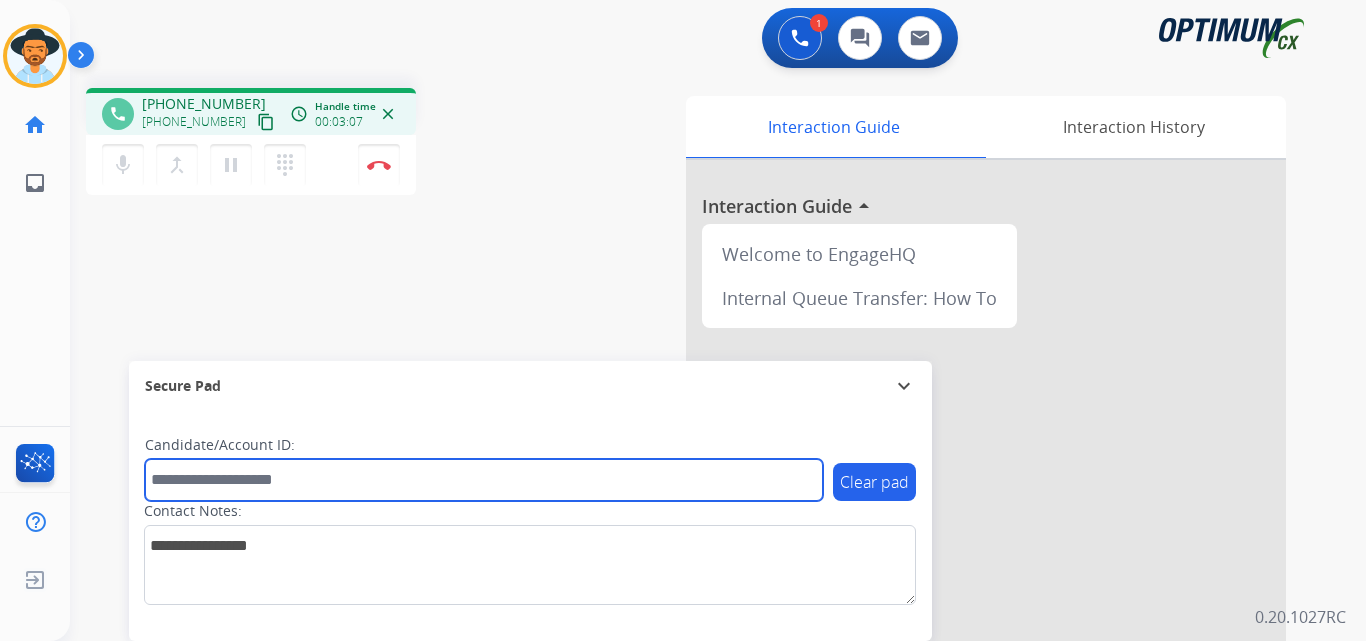 paste on "**********" 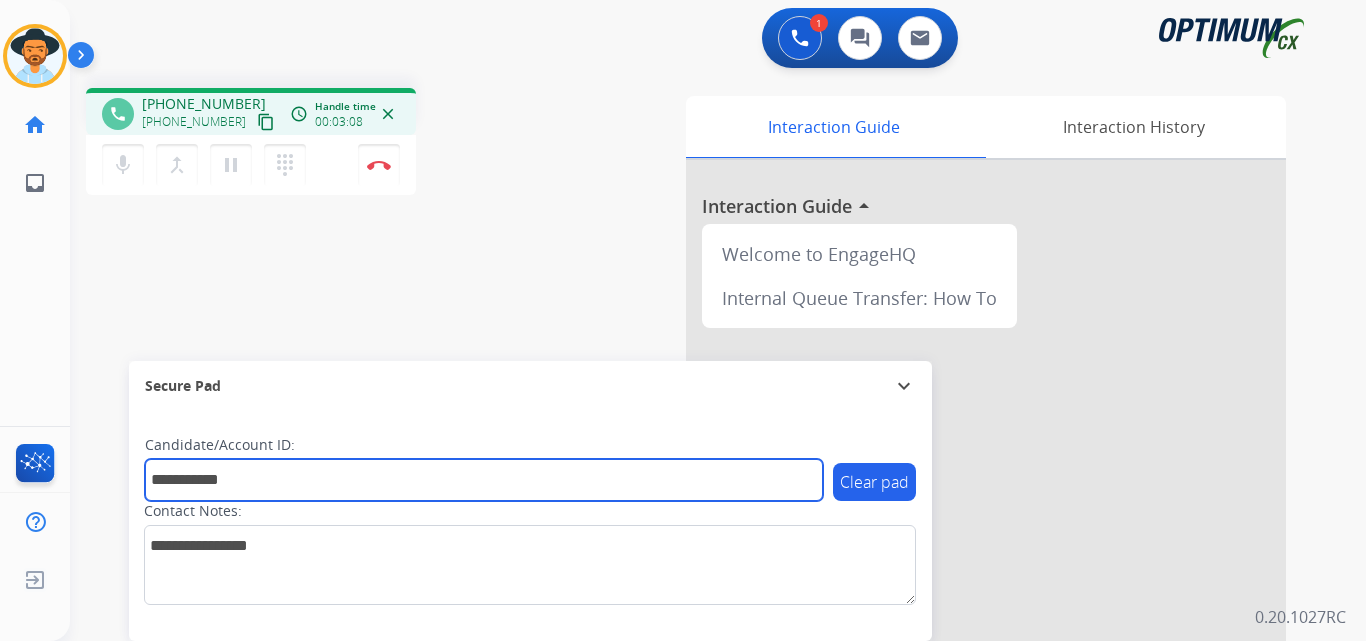 click on "**********" at bounding box center (484, 480) 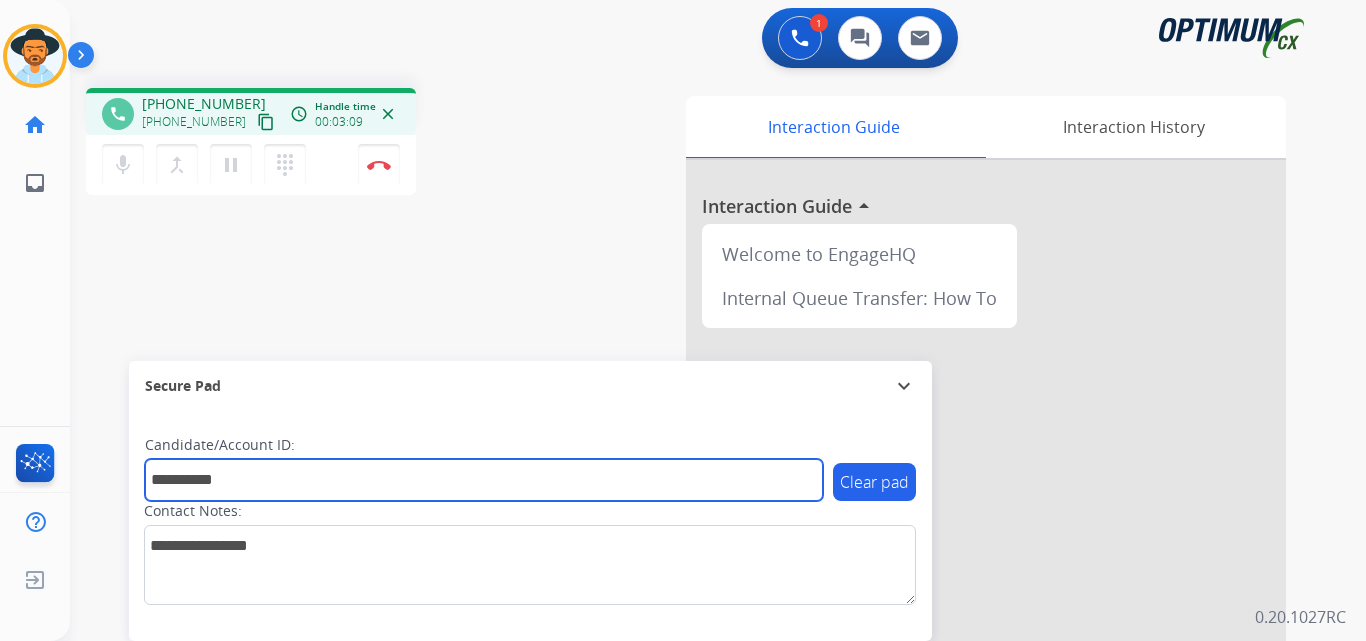 type on "**********" 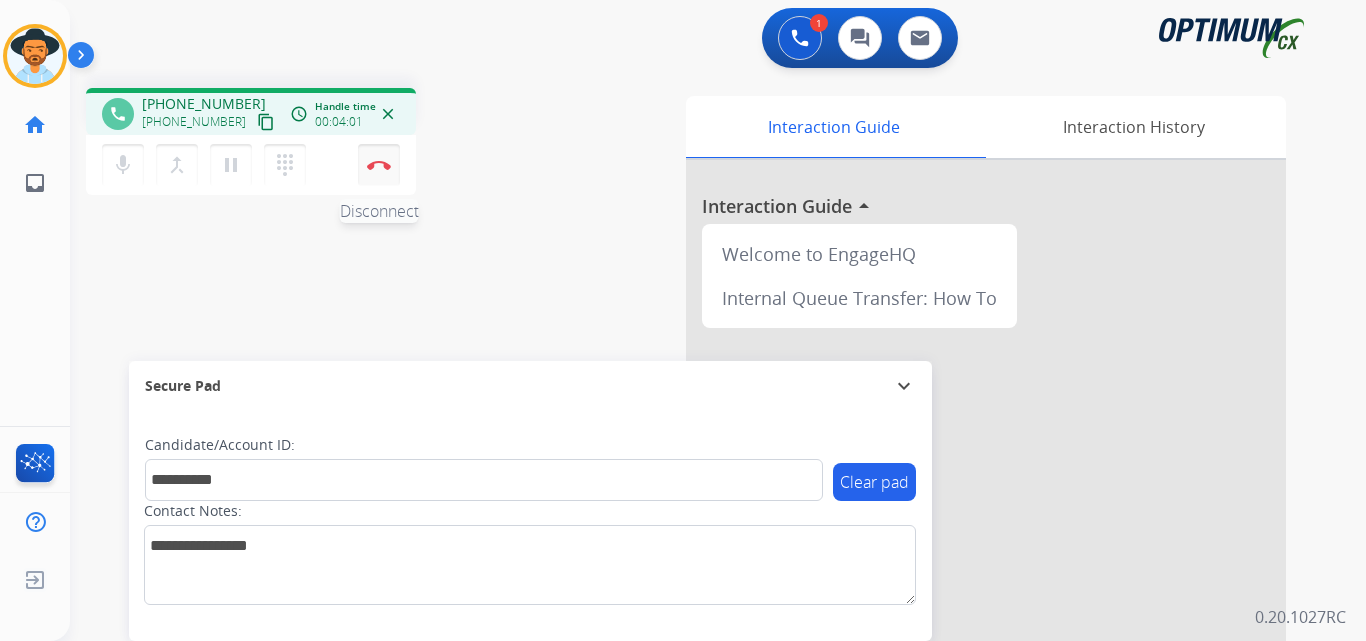 click at bounding box center [379, 165] 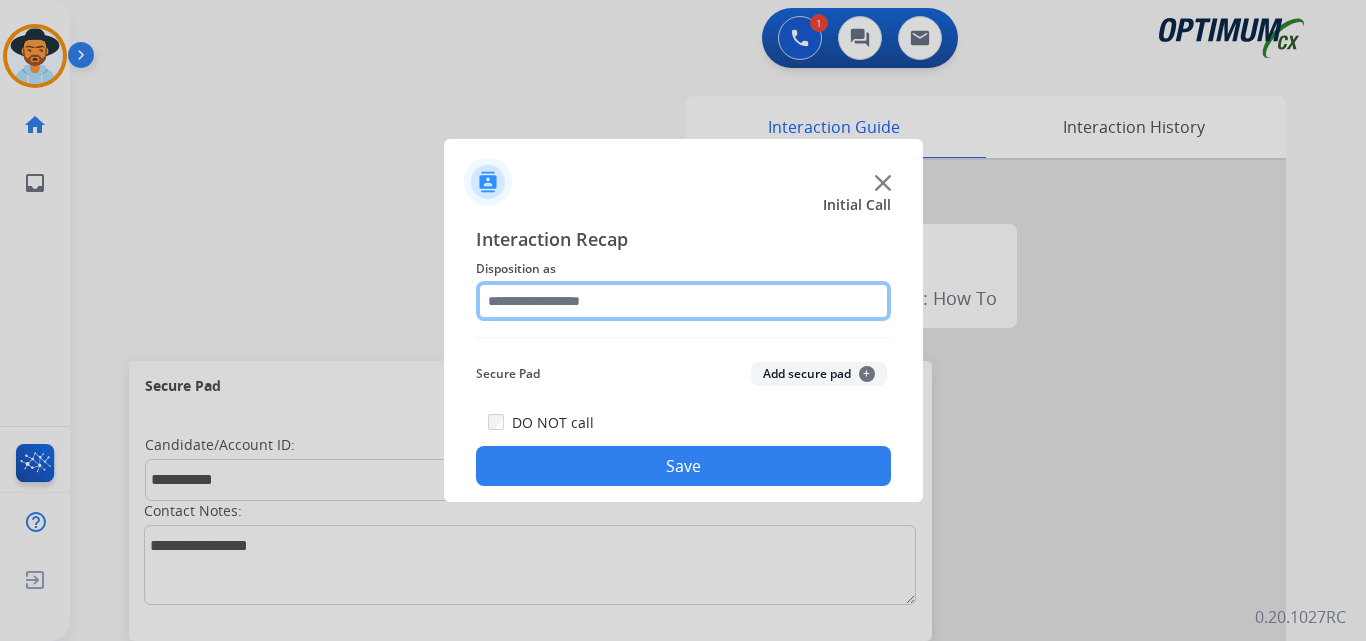 click 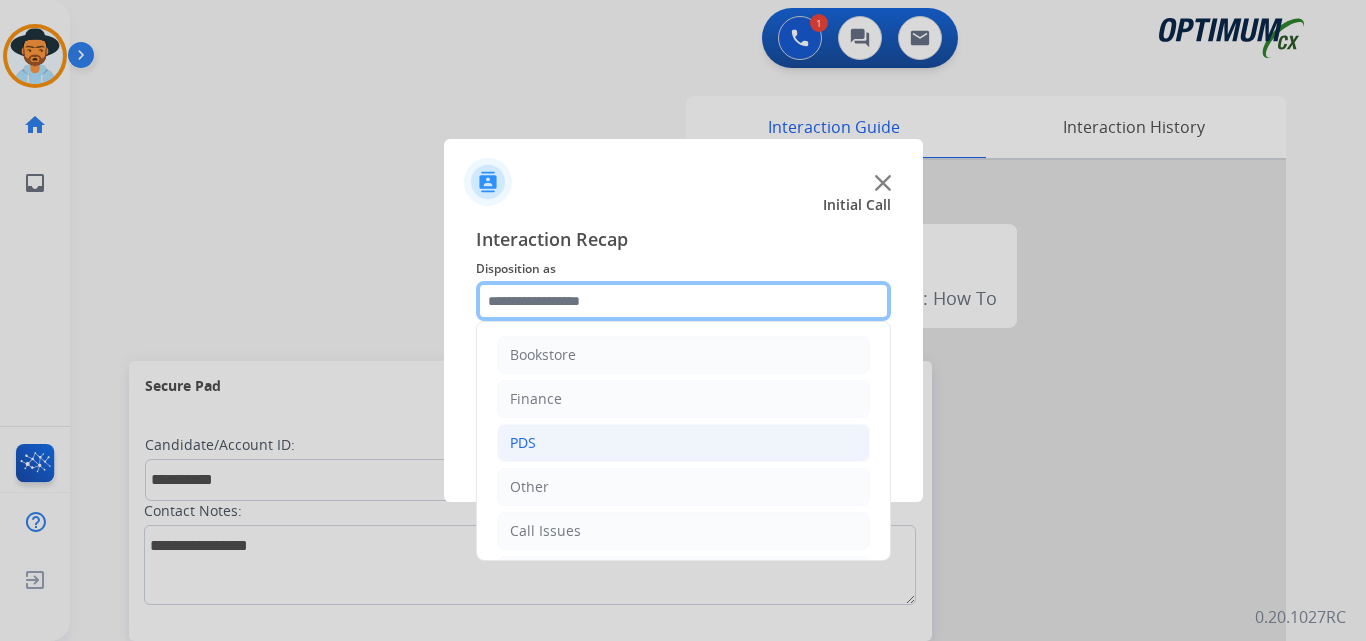 scroll, scrollTop: 136, scrollLeft: 0, axis: vertical 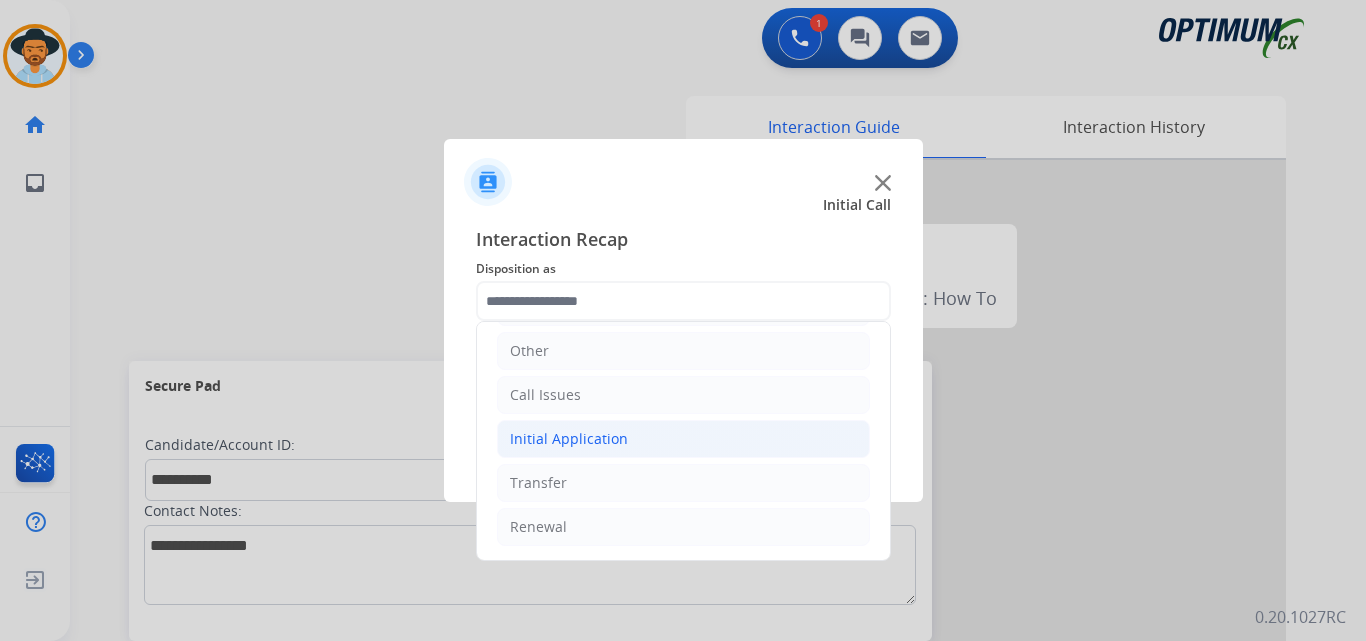 click on "Initial Application" 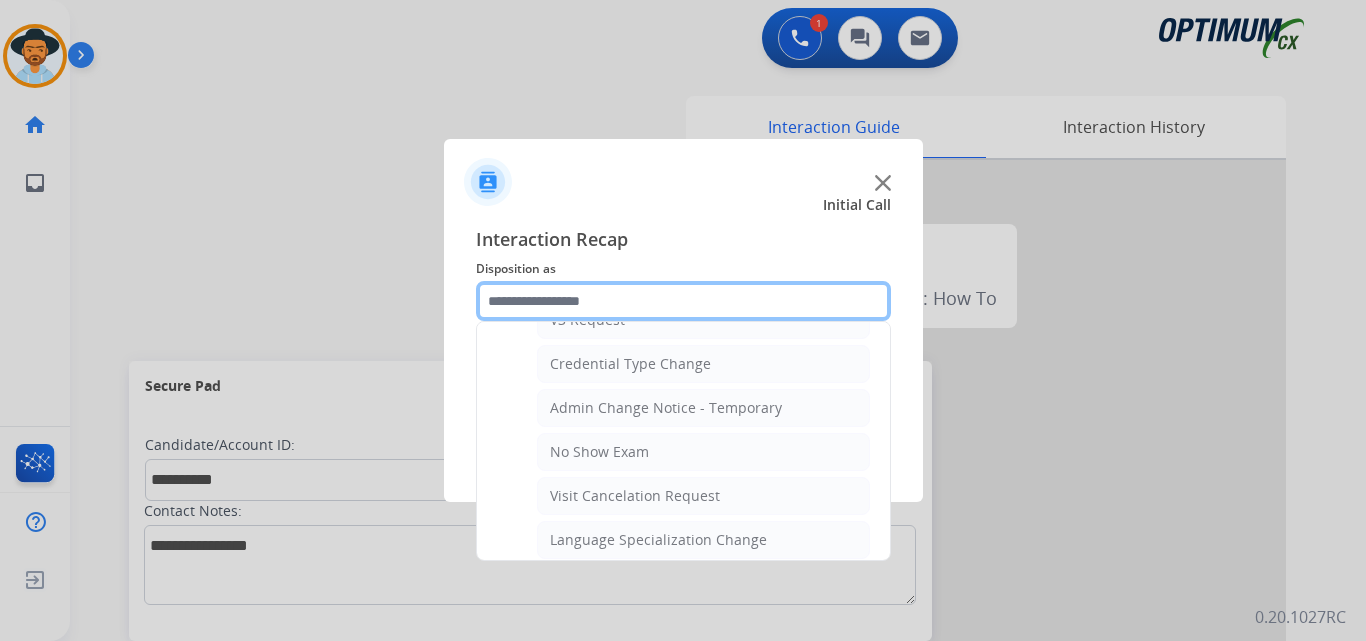 scroll, scrollTop: 1136, scrollLeft: 0, axis: vertical 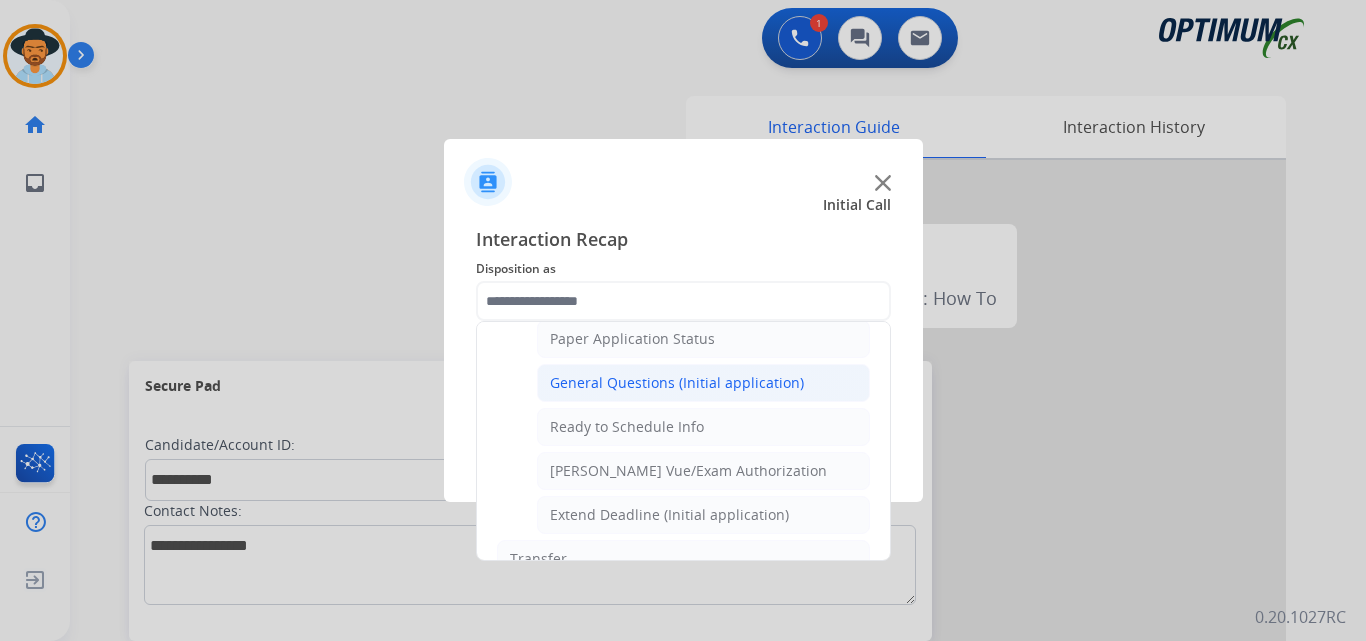 click on "General Questions (Initial application)" 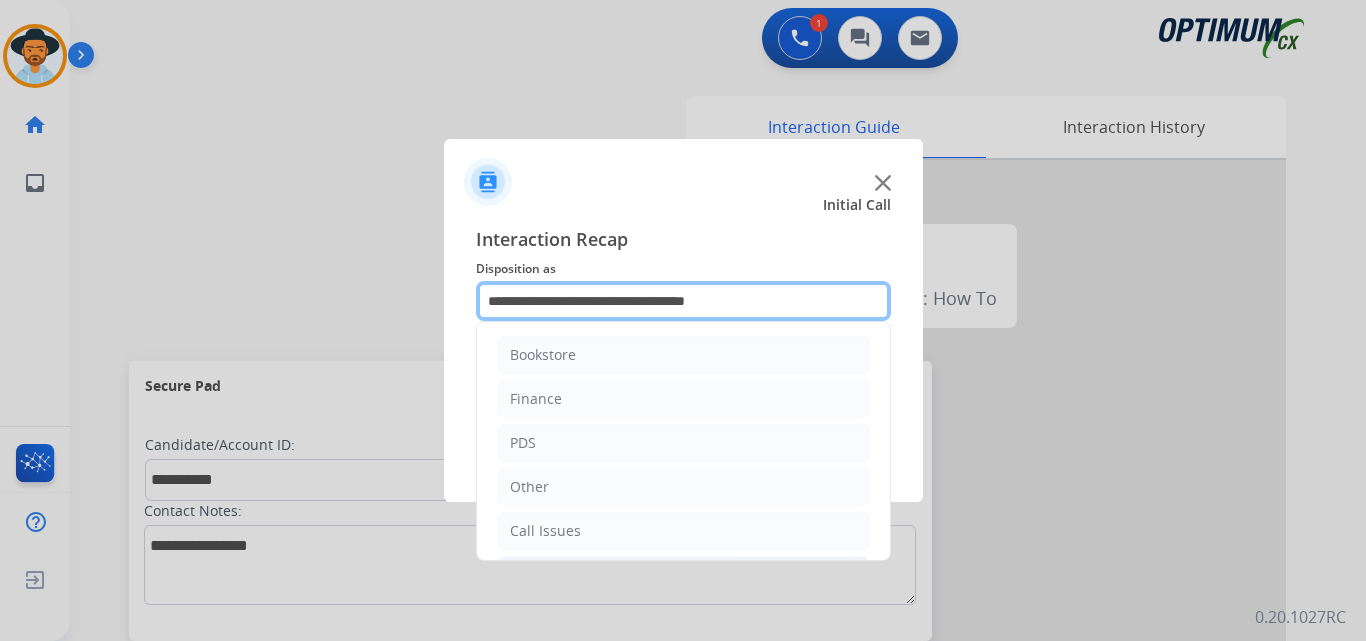 click on "**********" 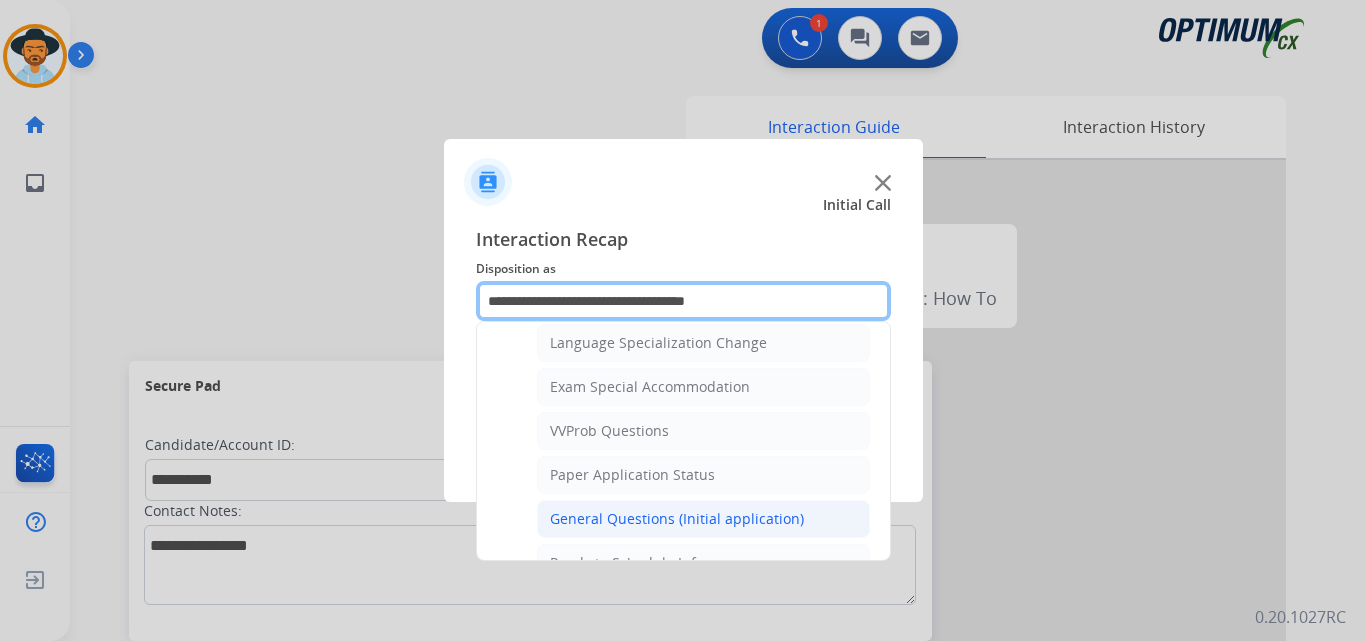 scroll, scrollTop: 1167, scrollLeft: 0, axis: vertical 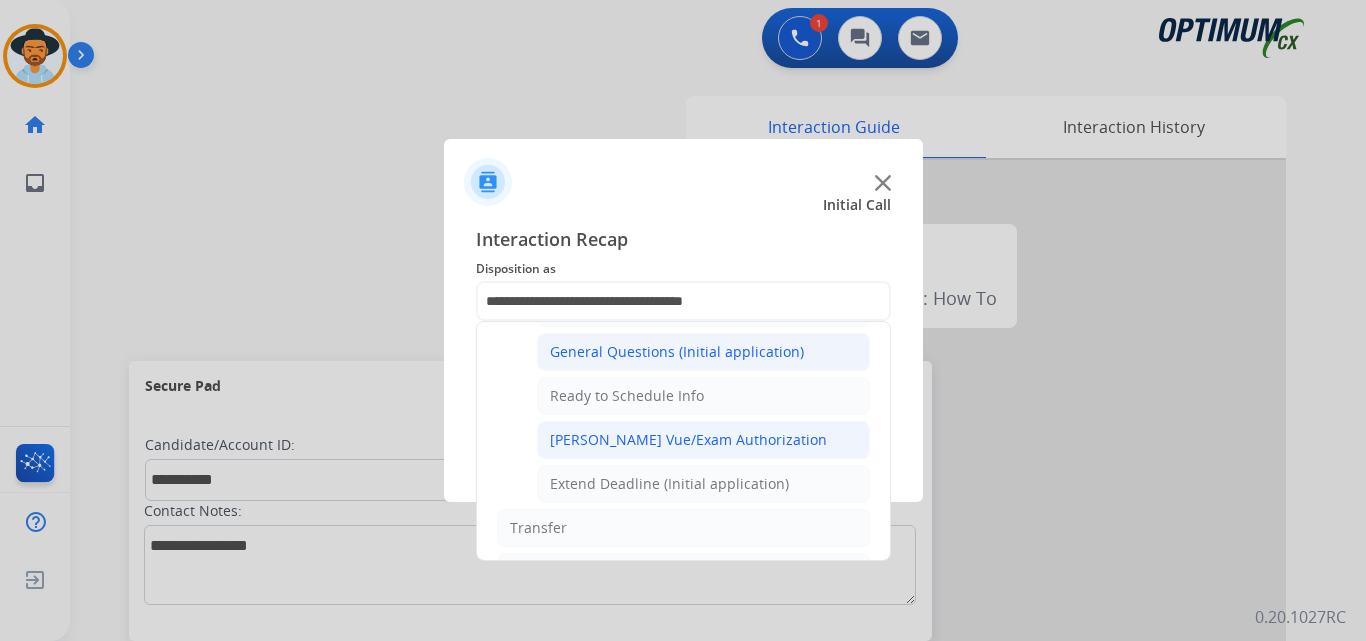 click on "Pearson Vue/Exam Authorization" 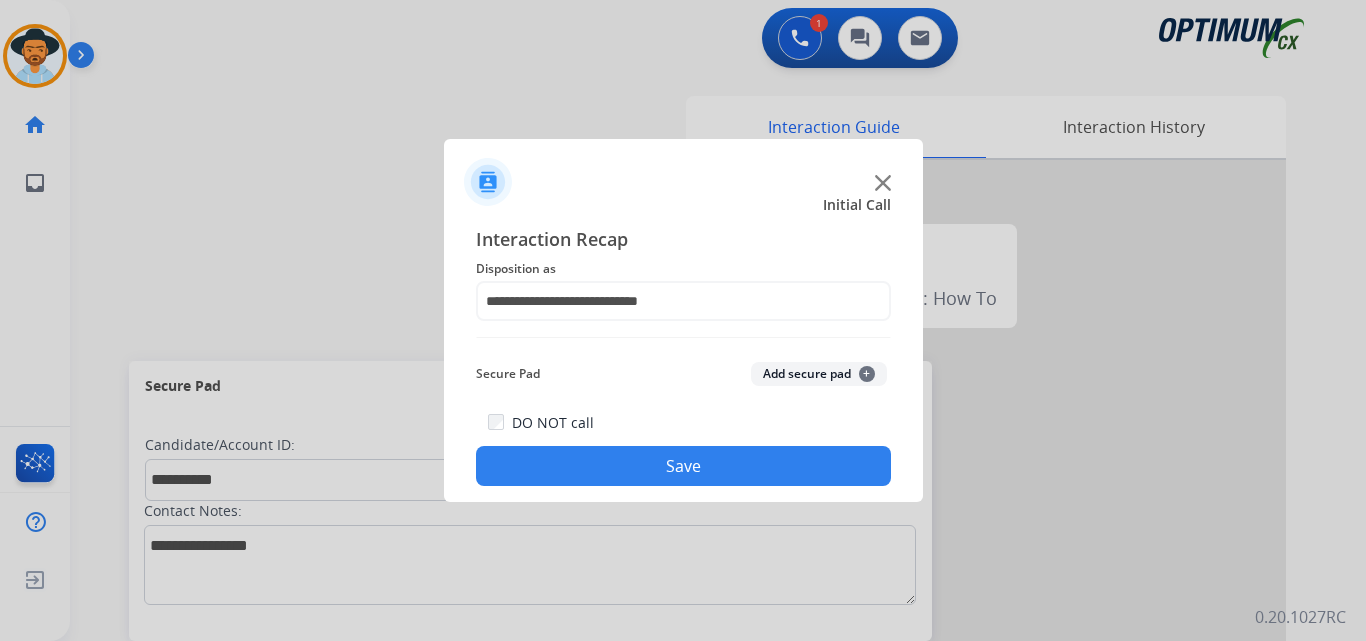 click on "Save" 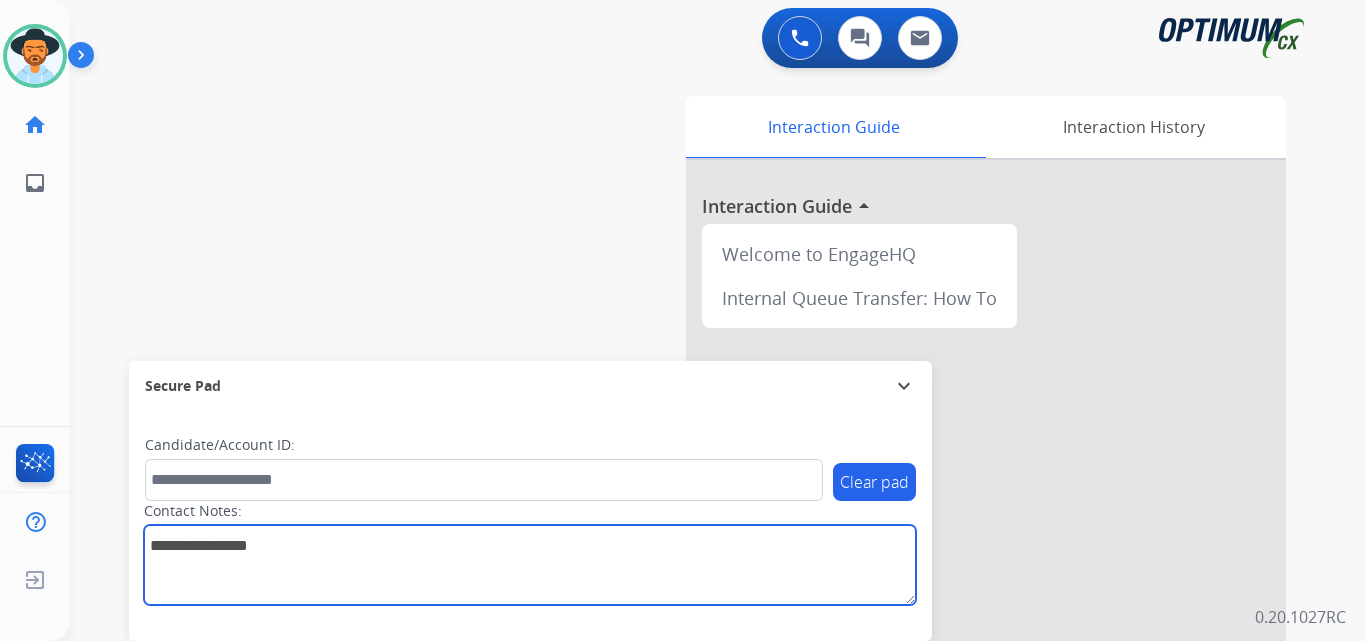click at bounding box center (530, 565) 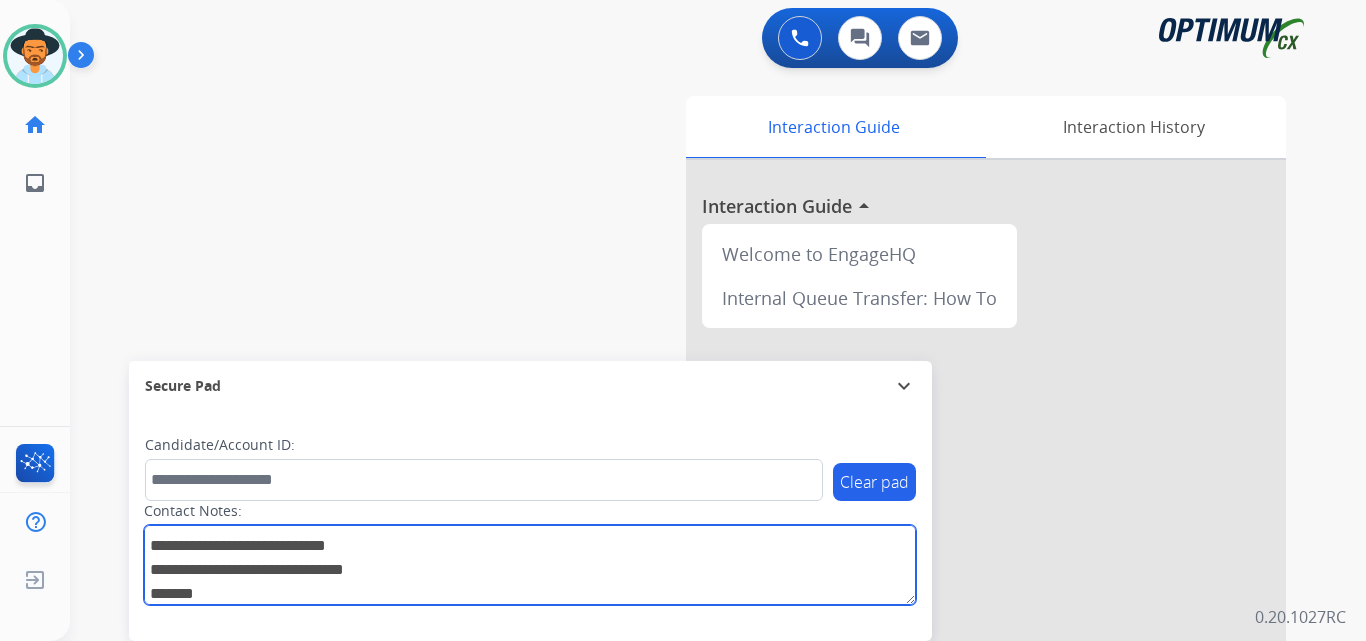 scroll, scrollTop: 1, scrollLeft: 0, axis: vertical 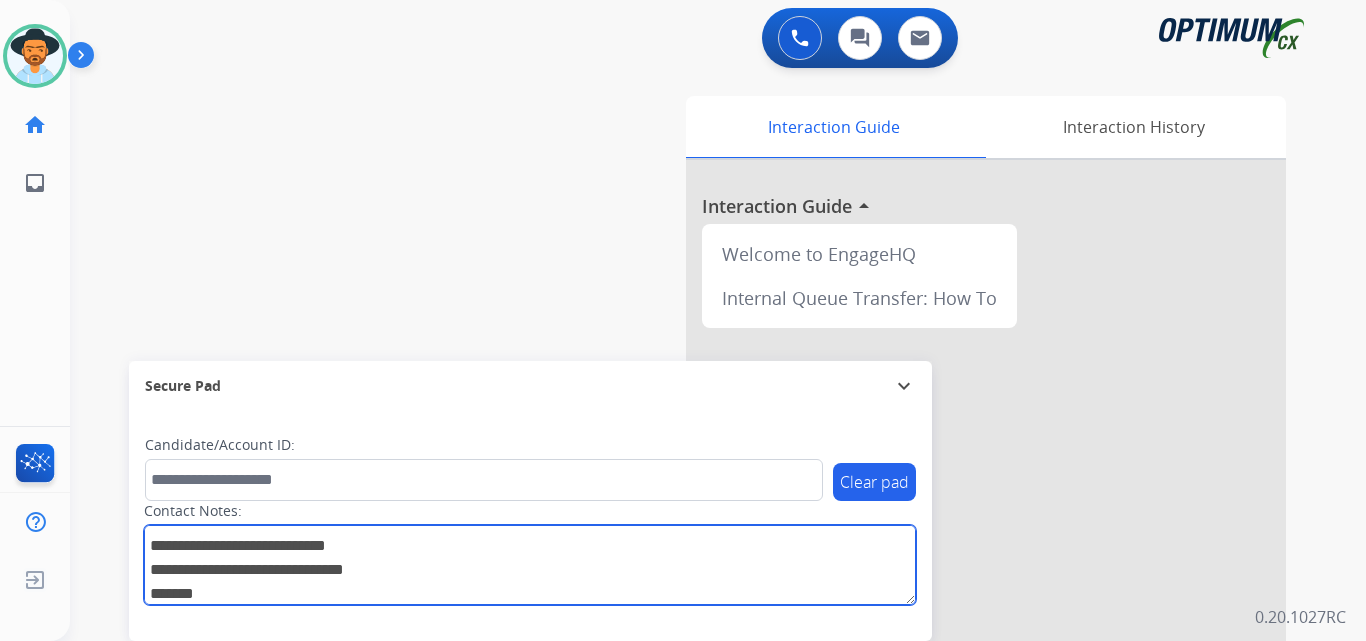 drag, startPoint x: 255, startPoint y: 588, endPoint x: 112, endPoint y: 524, distance: 156.66844 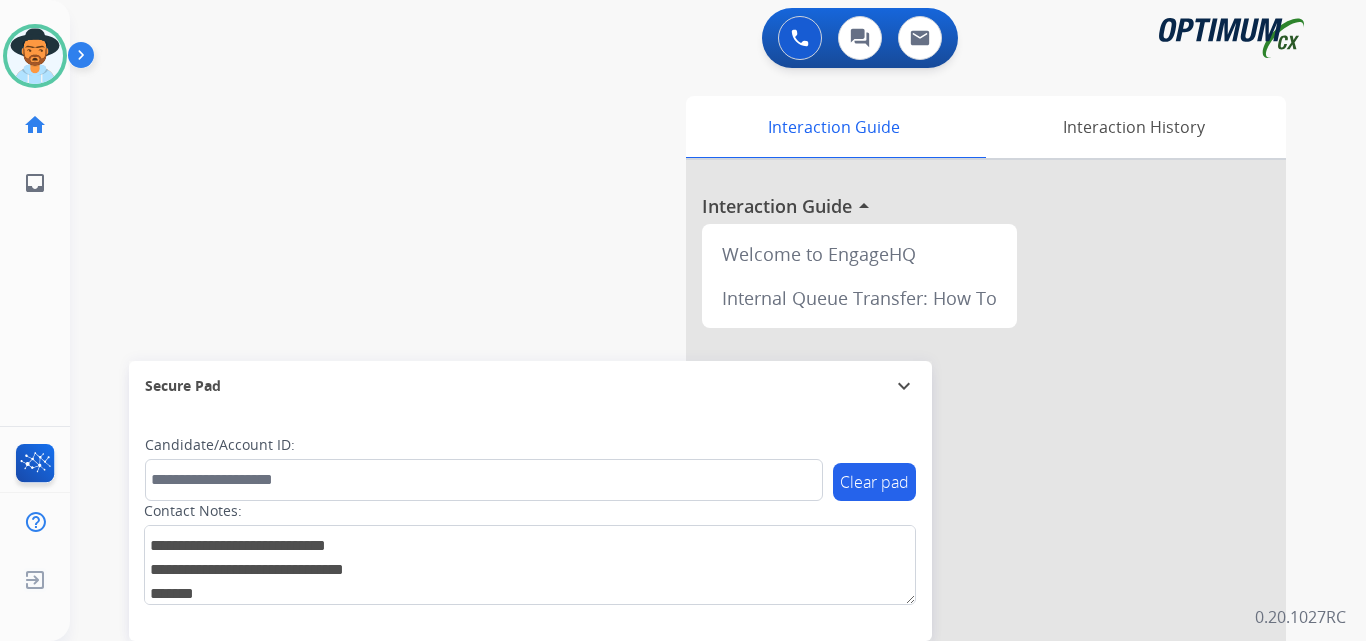 click on "Clear pad" at bounding box center [874, 482] 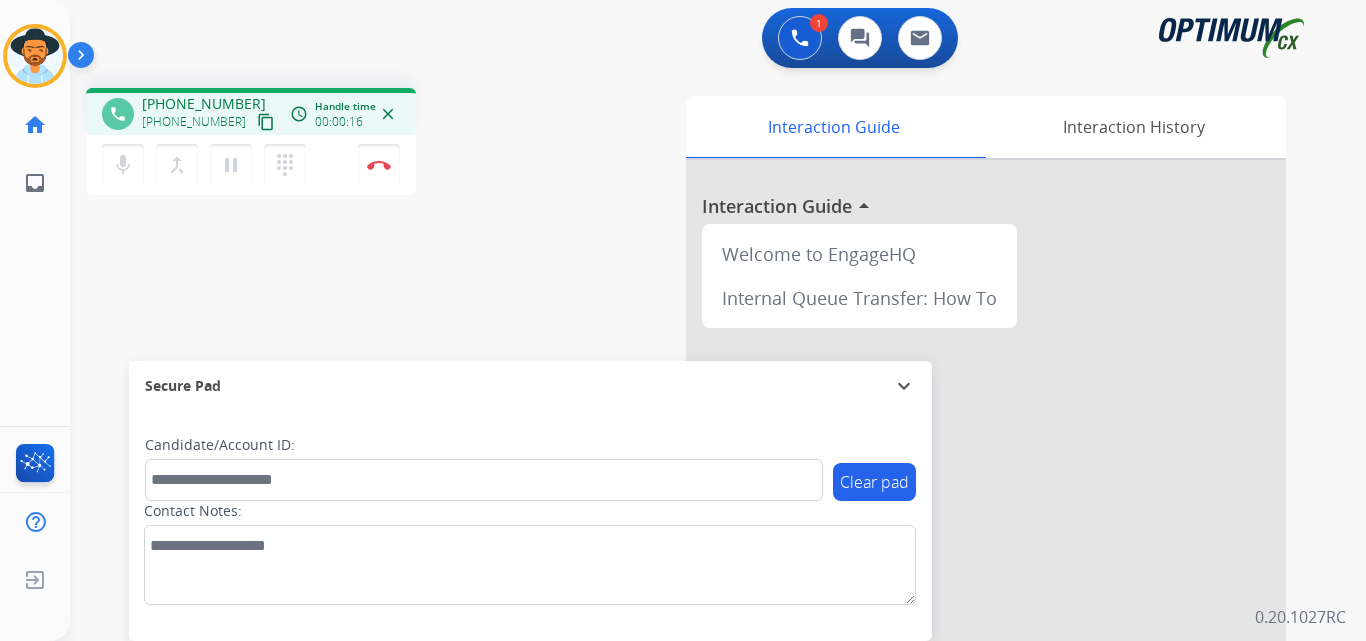 click on "+18039420569" at bounding box center [204, 104] 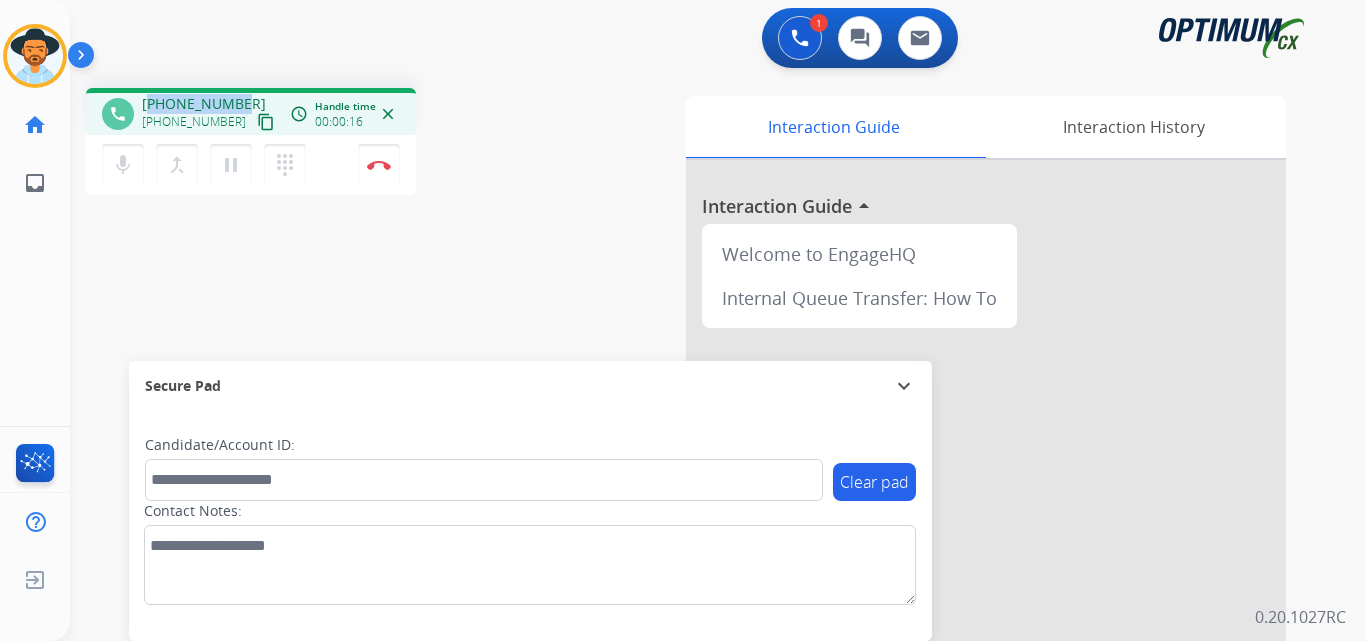 click on "+18039420569" at bounding box center (204, 104) 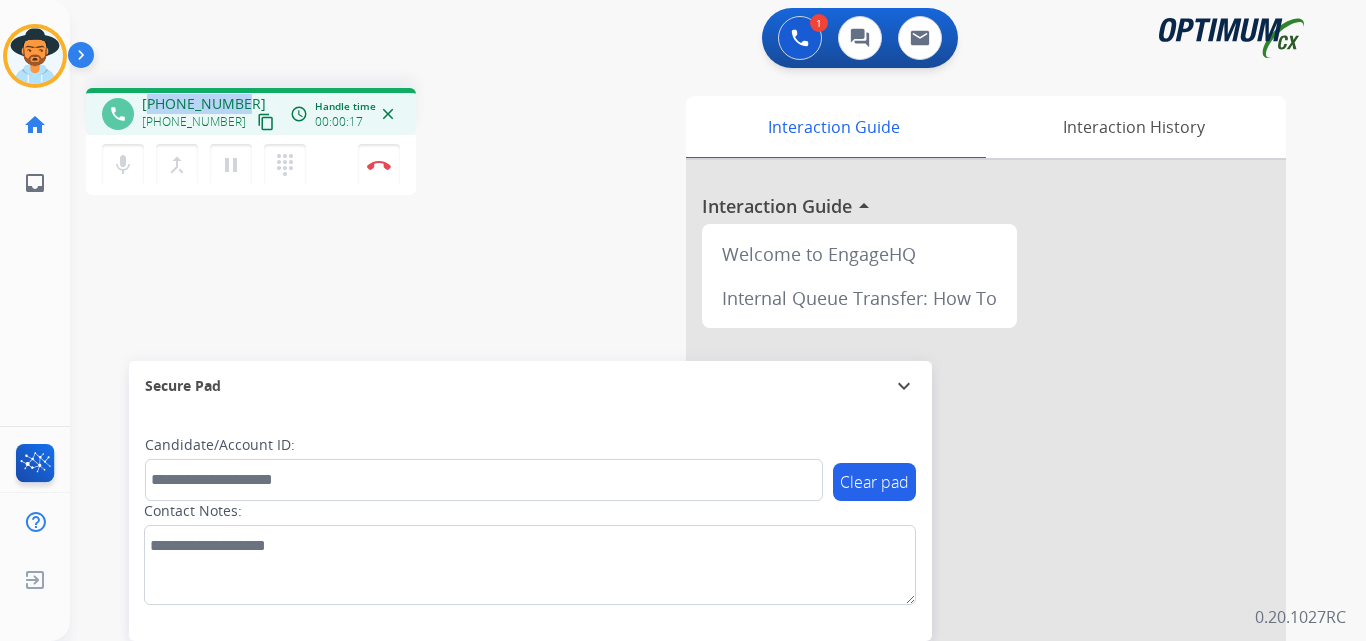 copy on "18039420569" 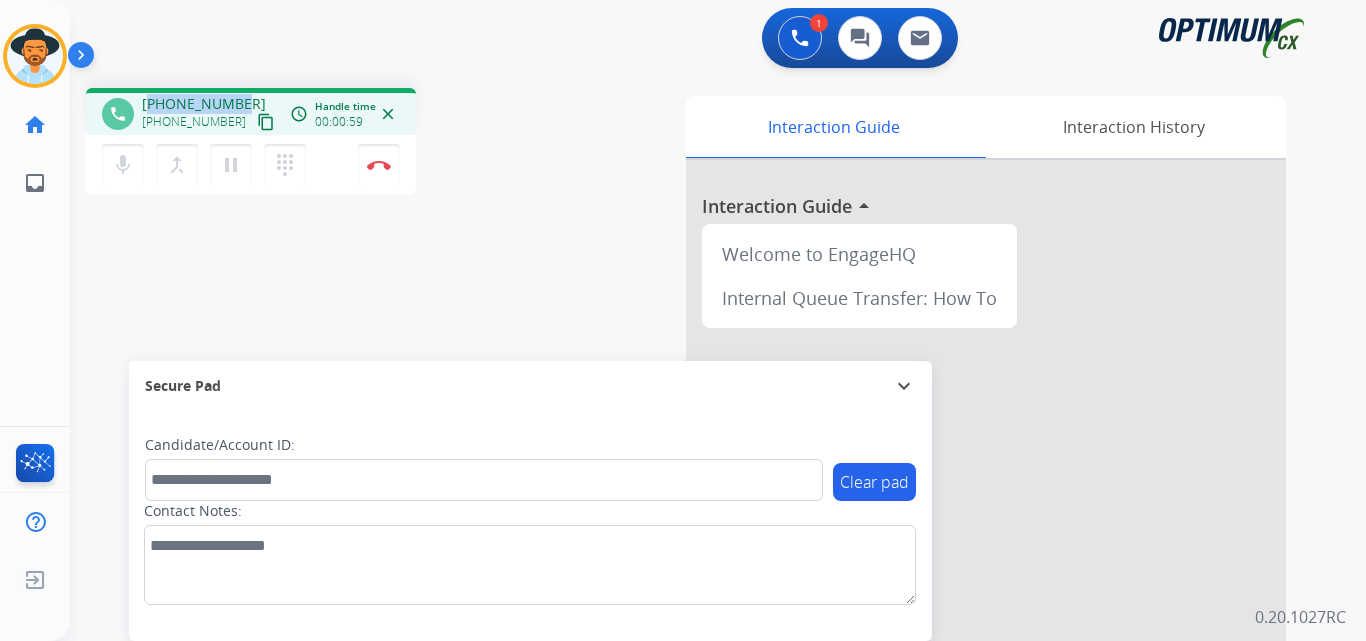 click on "+18039420569" at bounding box center (204, 104) 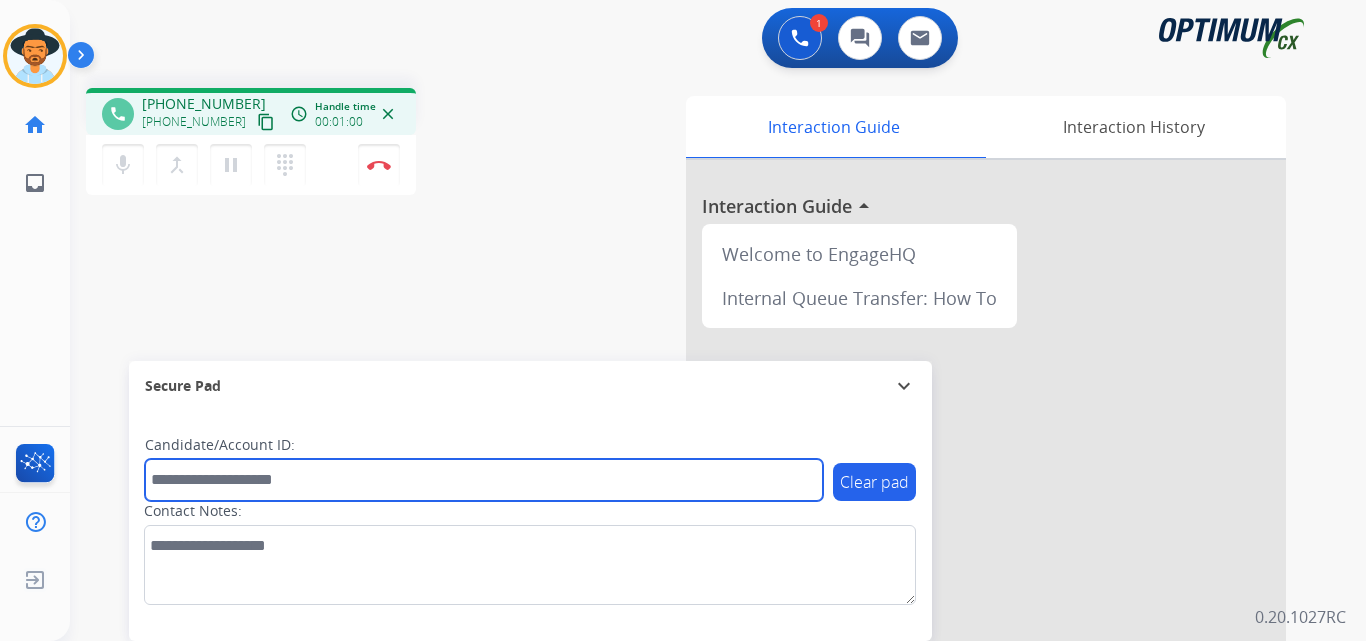 drag, startPoint x: 286, startPoint y: 477, endPoint x: 326, endPoint y: 477, distance: 40 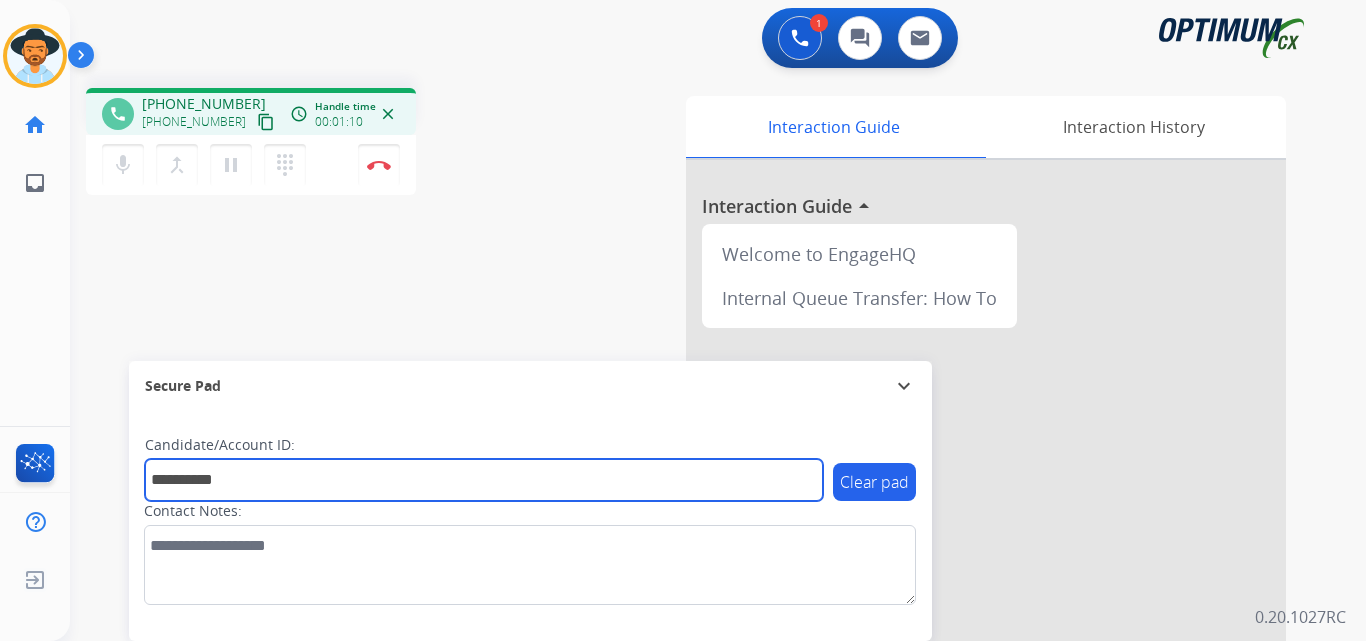 click on "**********" at bounding box center (484, 480) 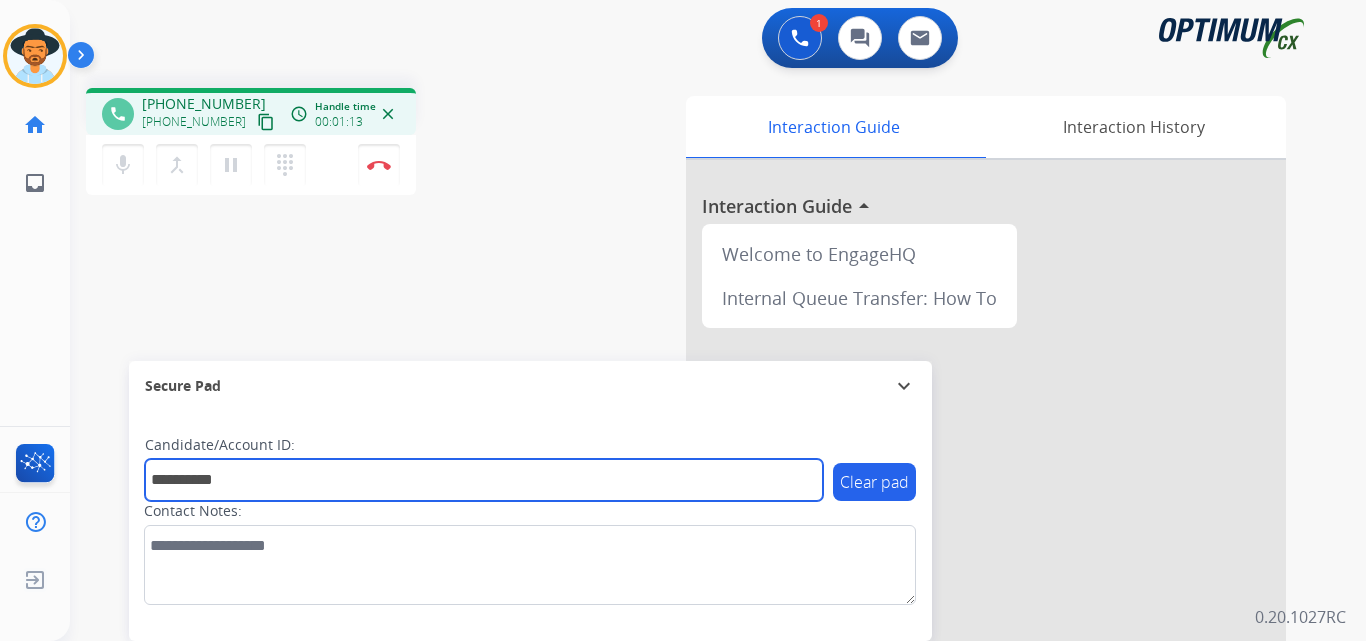 type on "**********" 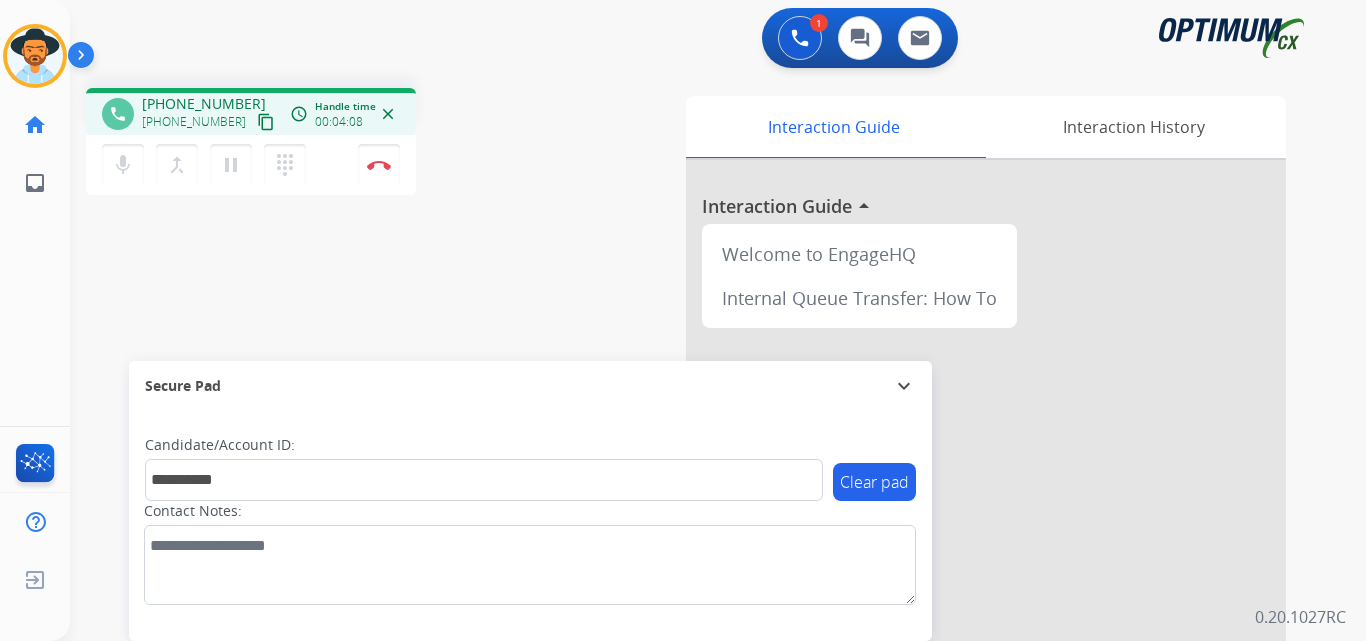click on "**********" at bounding box center (694, 489) 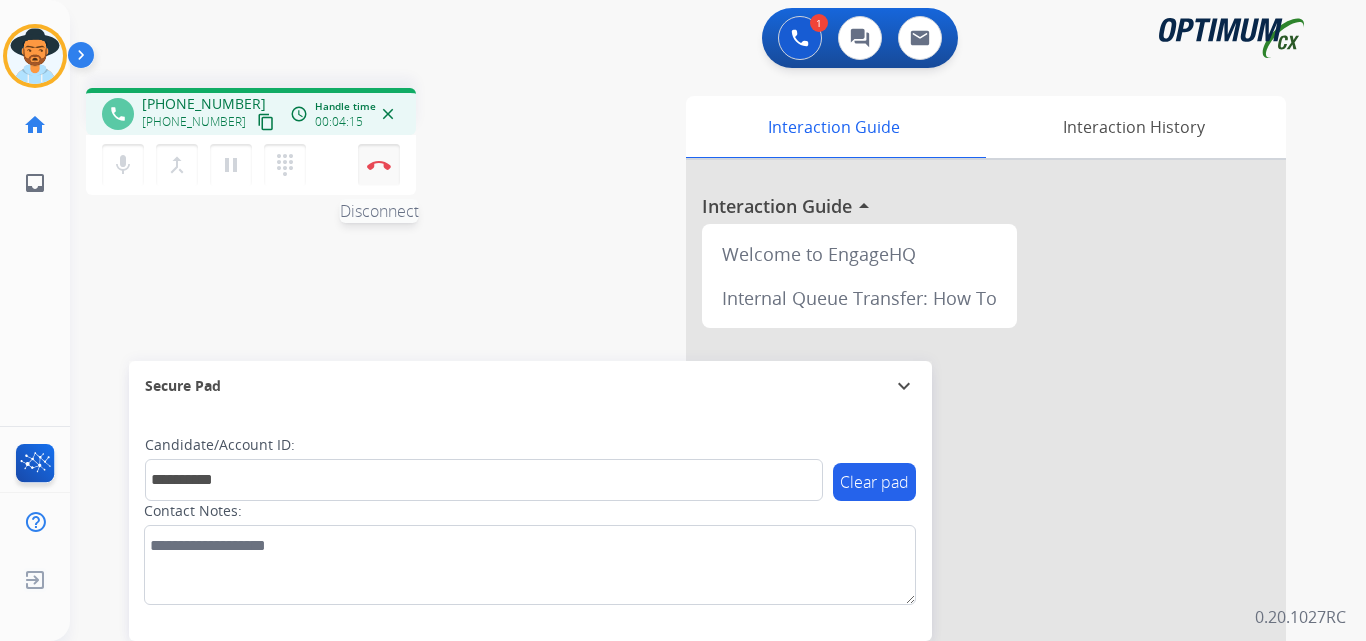 click at bounding box center [379, 165] 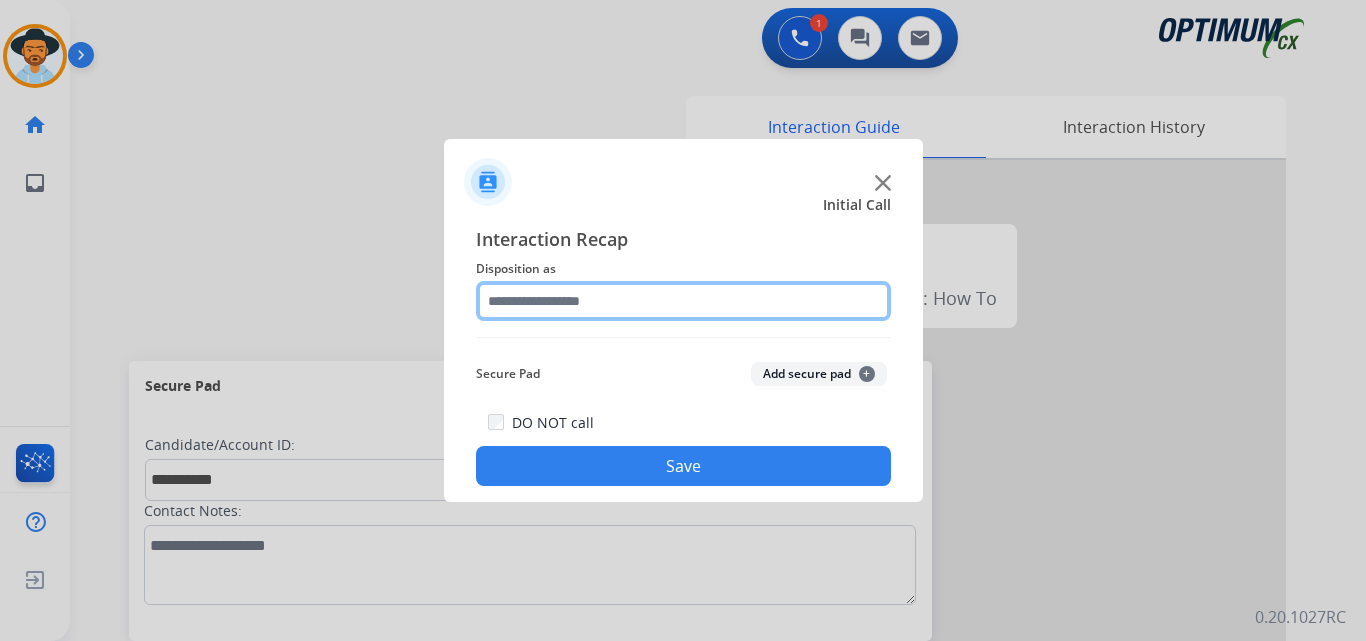 click 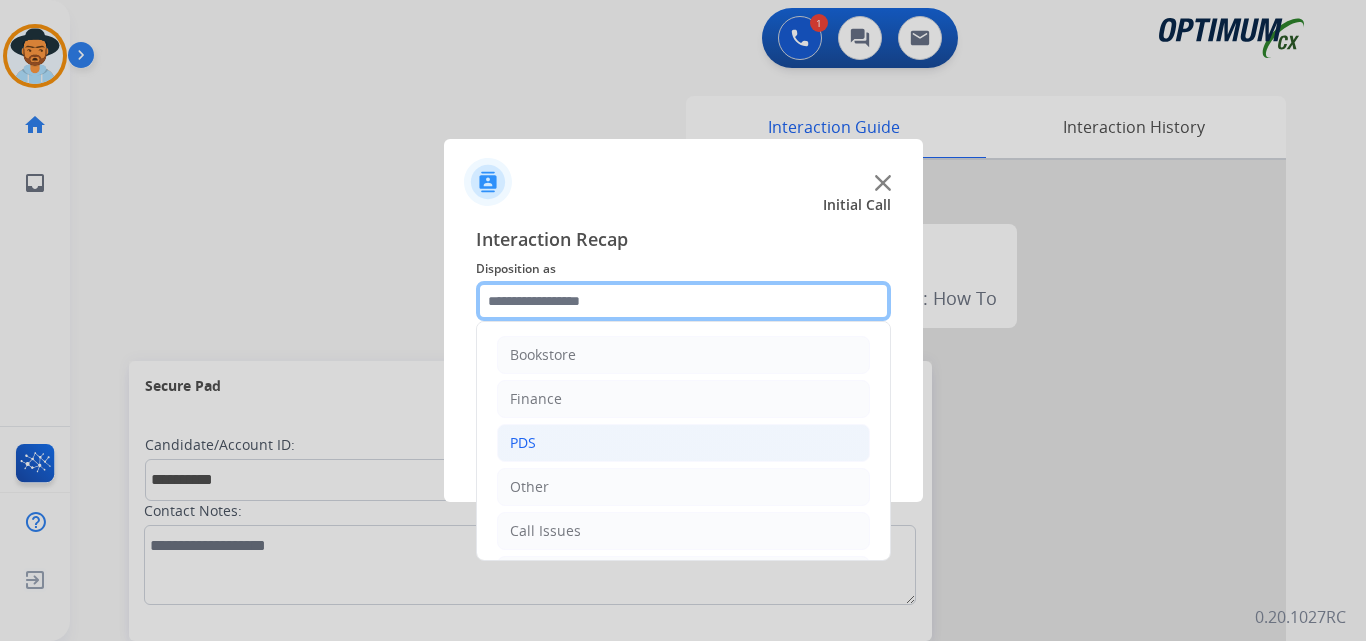 scroll, scrollTop: 136, scrollLeft: 0, axis: vertical 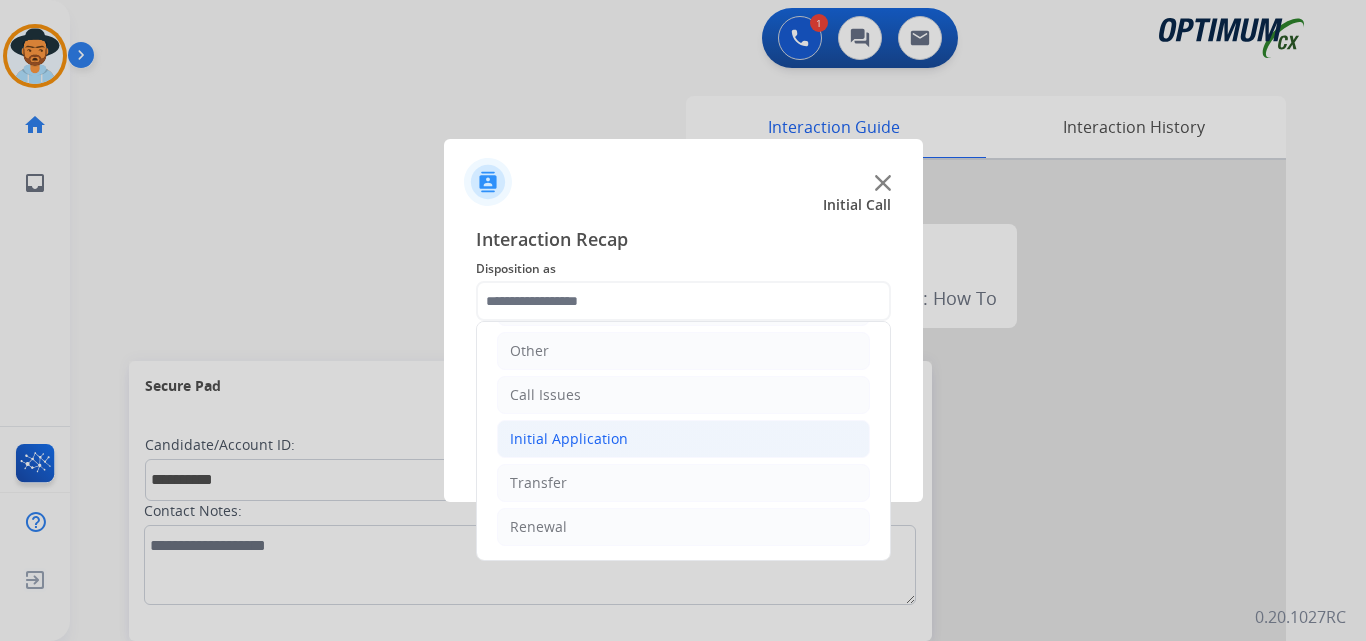 click on "Initial Application" 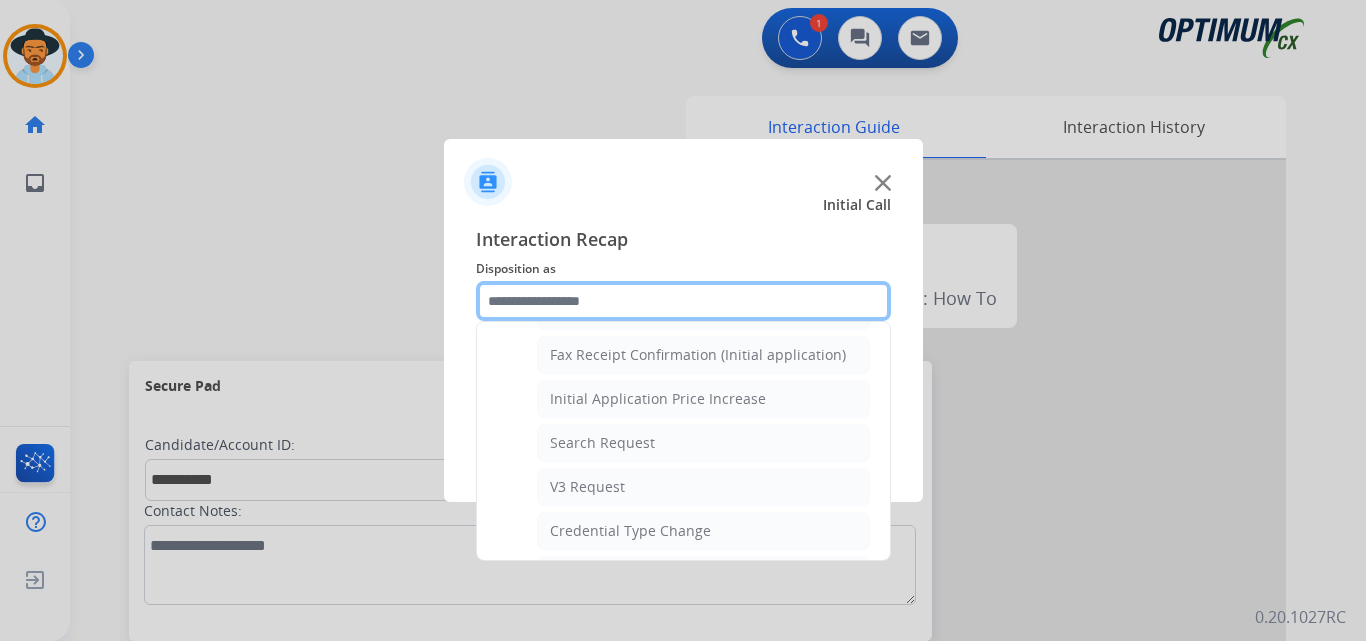 scroll, scrollTop: 1136, scrollLeft: 0, axis: vertical 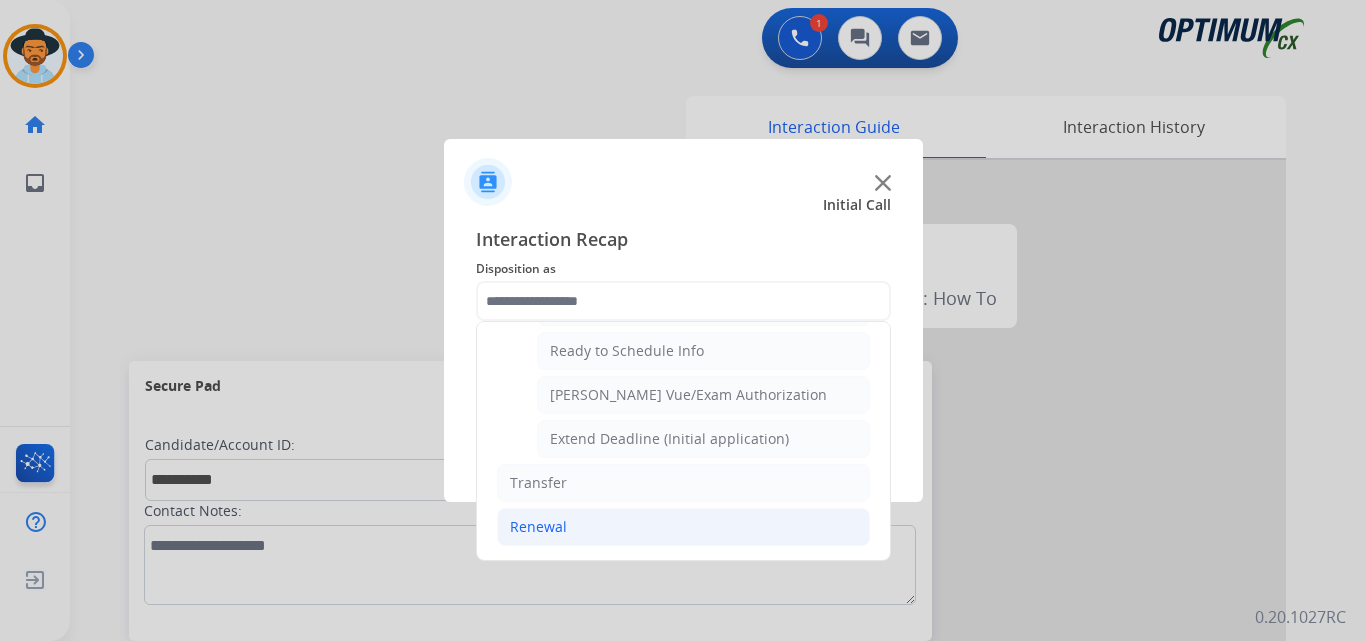 click on "Renewal" 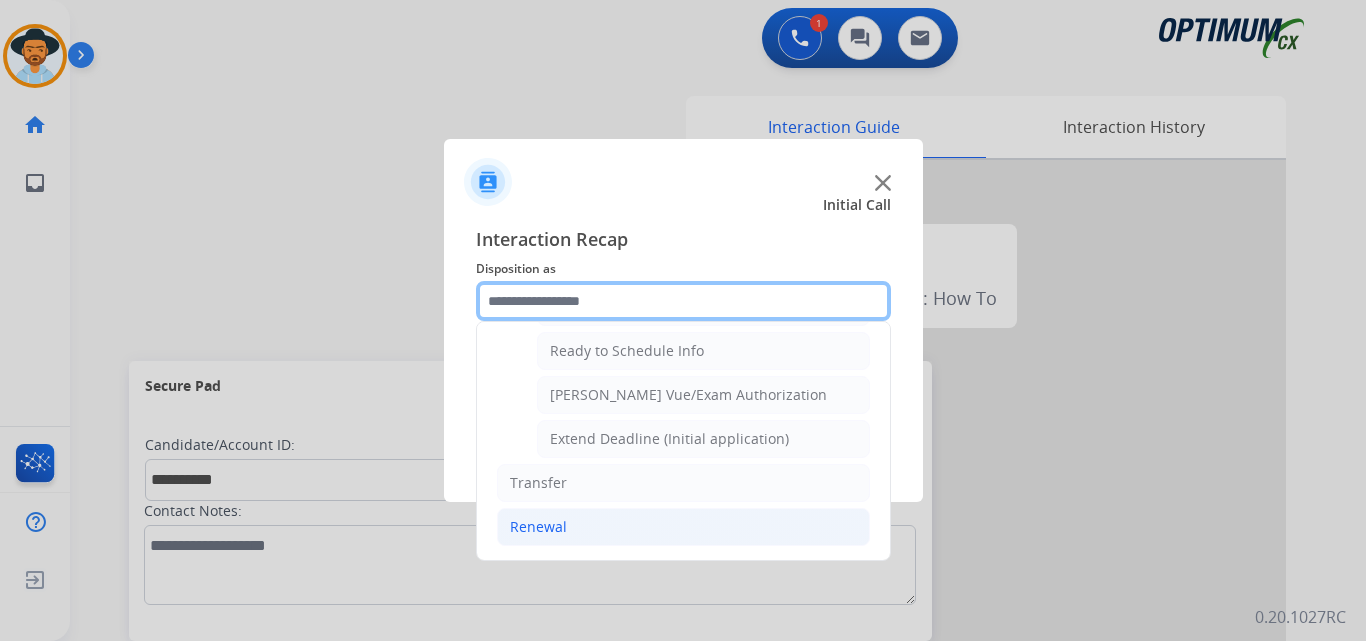 scroll, scrollTop: 772, scrollLeft: 0, axis: vertical 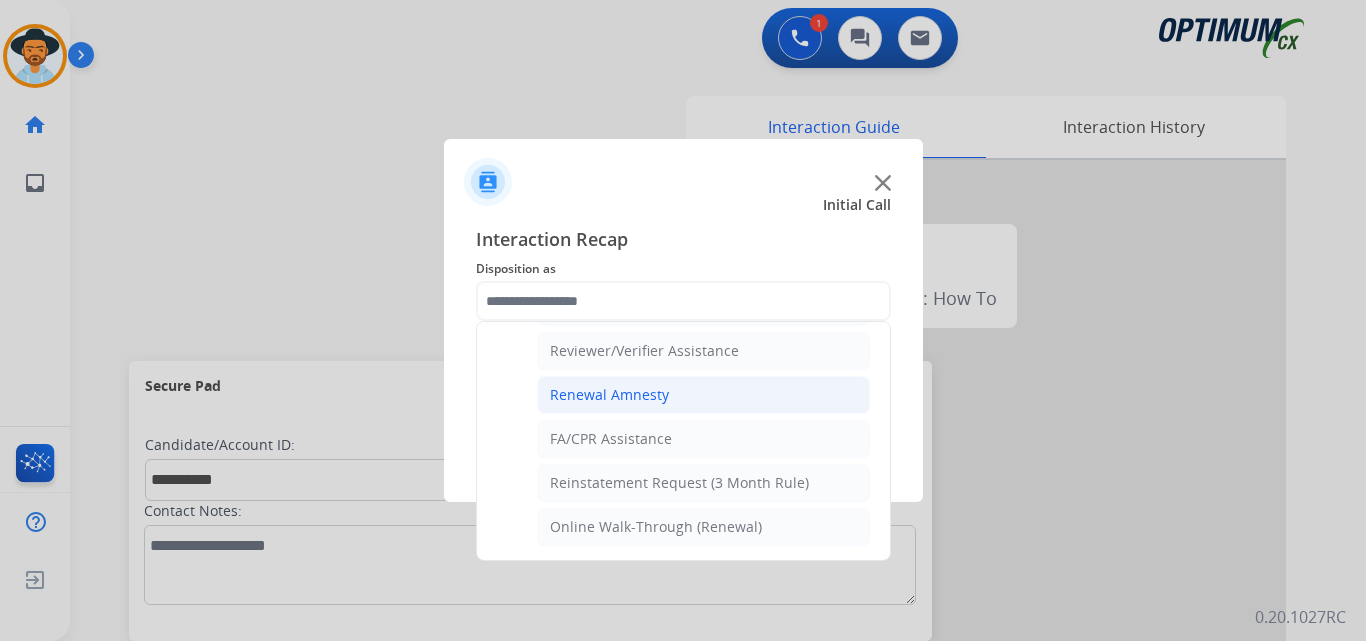 click on "Renewal Amnesty" 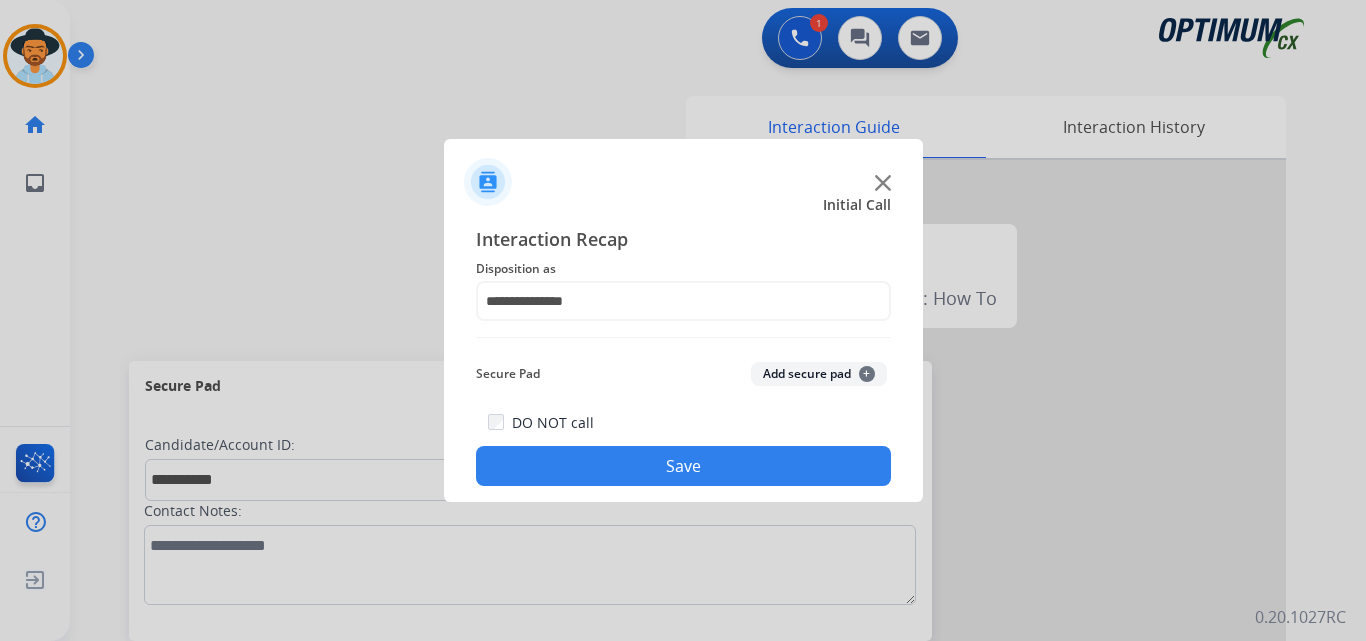 click on "Save" 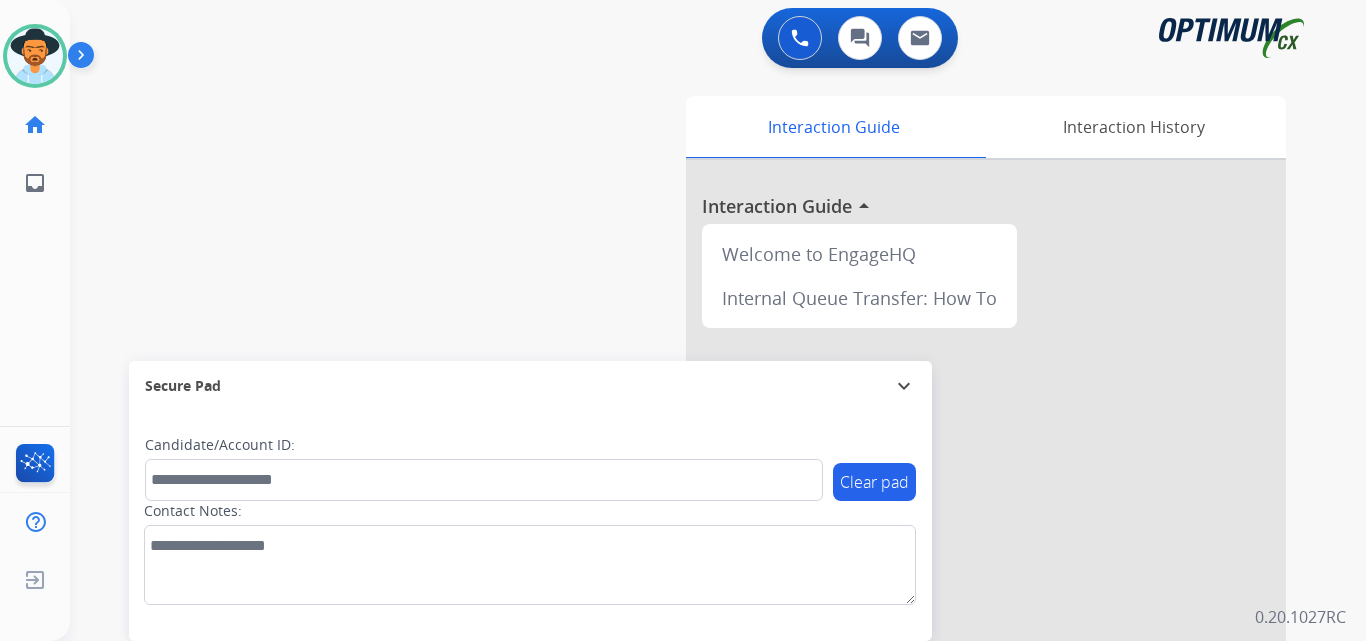 click on "swap_horiz Break voice bridge close_fullscreen Connect 3-Way Call merge_type Separate 3-Way Call  Interaction Guide   Interaction History  Interaction Guide arrow_drop_up  Welcome to EngageHQ   Internal Queue Transfer: How To  Secure Pad expand_more Clear pad Candidate/Account ID: Contact Notes:" at bounding box center [694, 489] 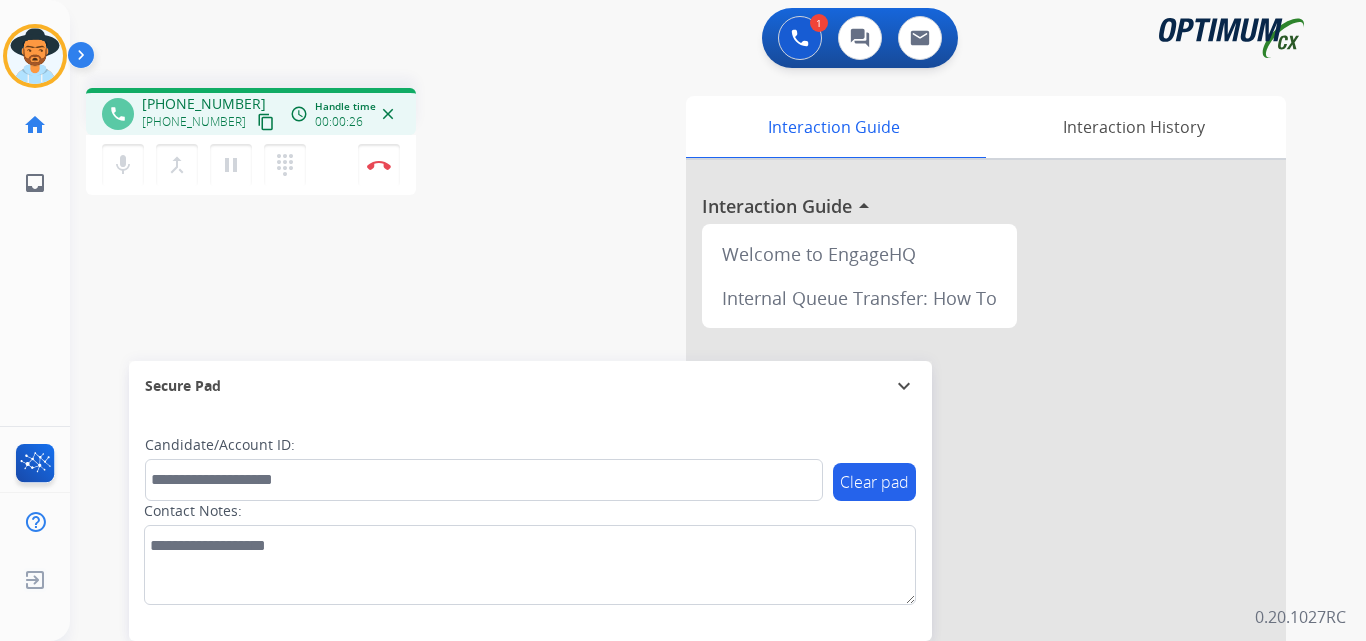 click on "+19045549620" at bounding box center (204, 104) 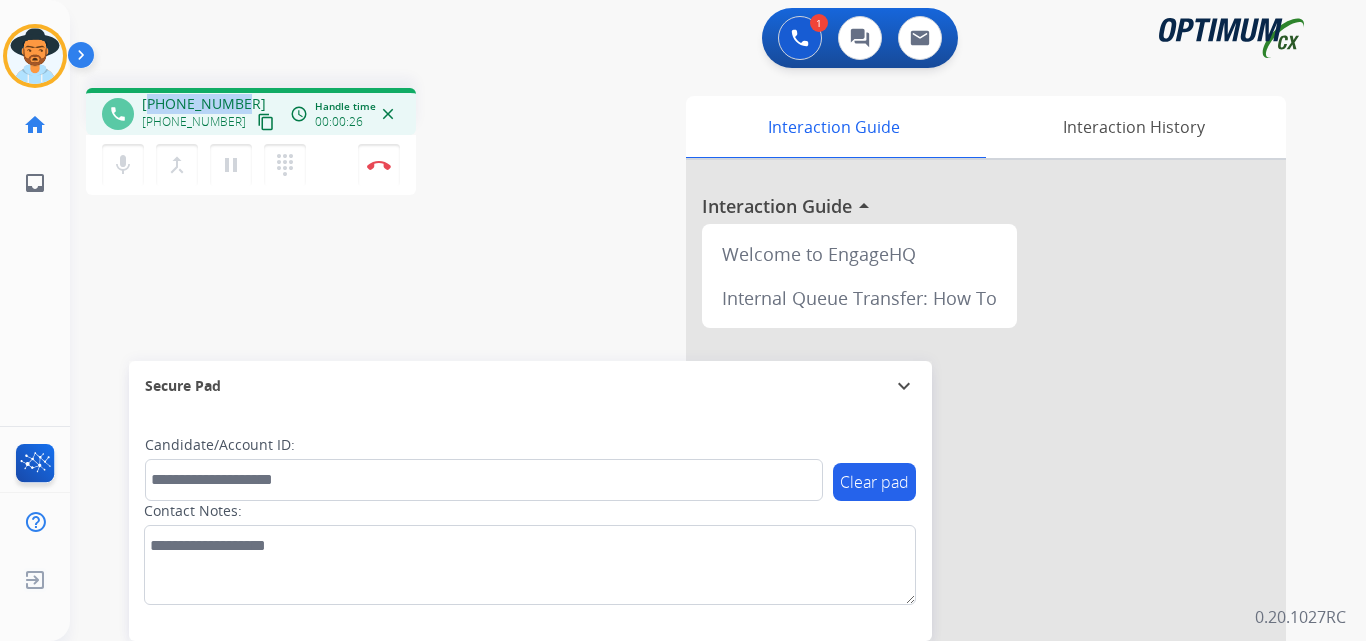 click on "+19045549620" at bounding box center (204, 104) 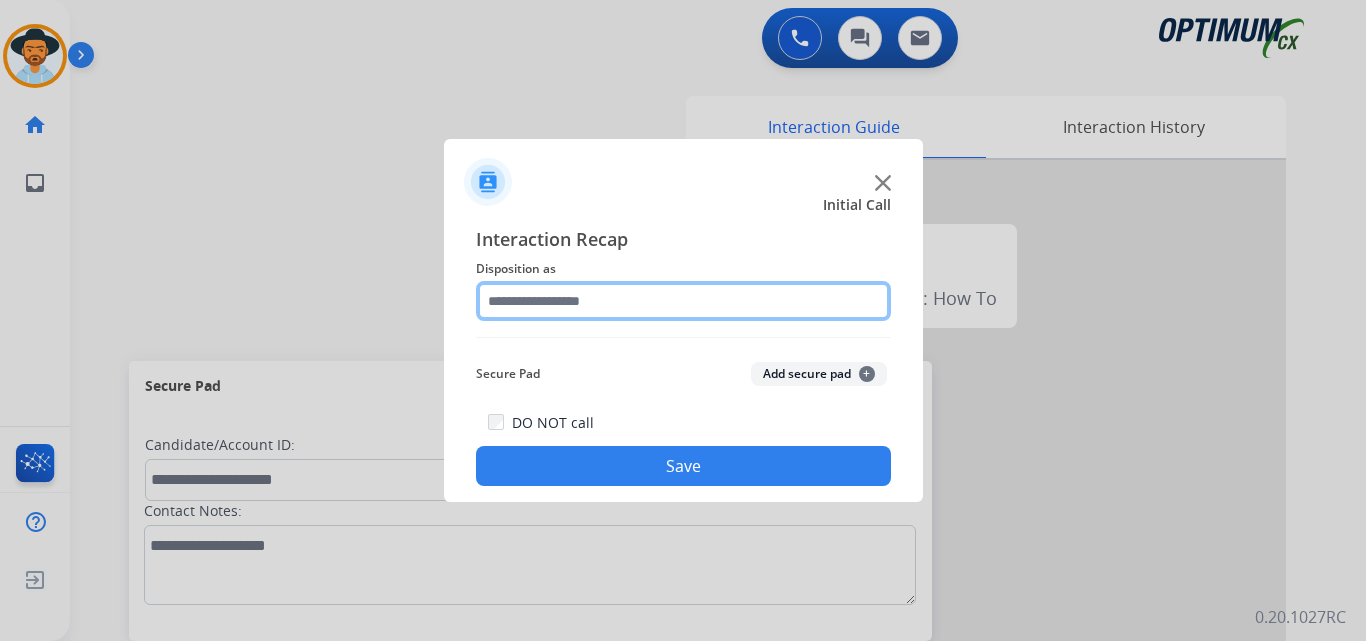 click 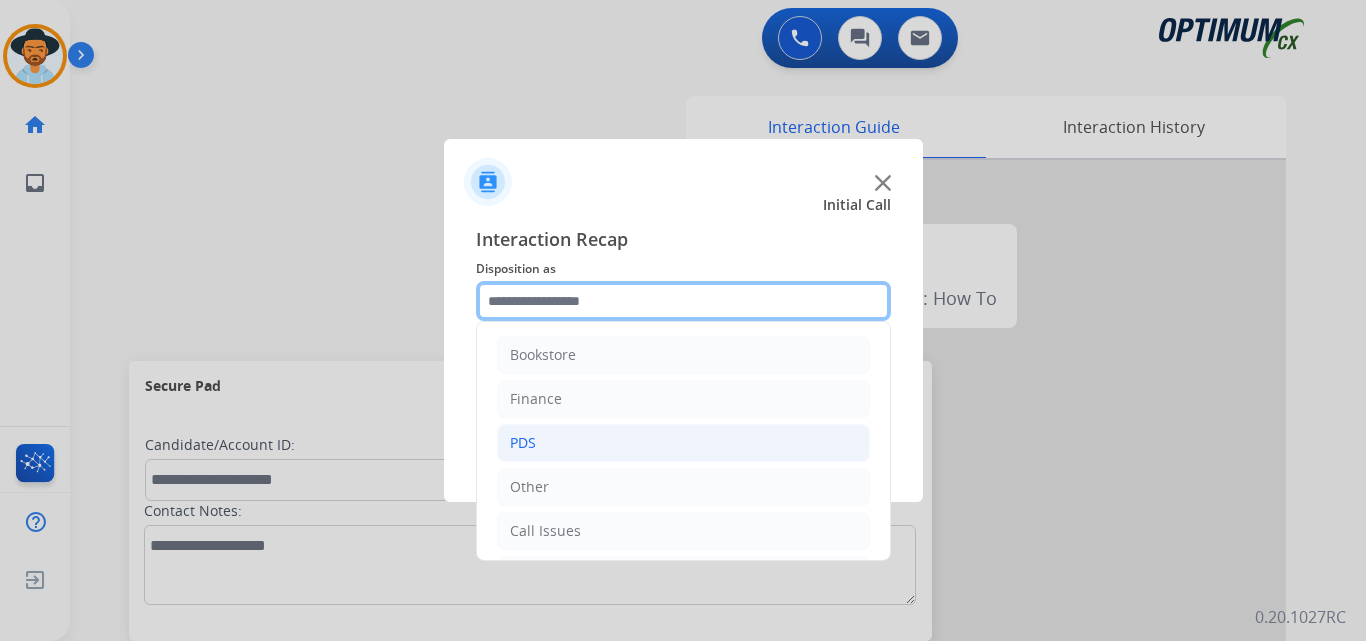 scroll, scrollTop: 136, scrollLeft: 0, axis: vertical 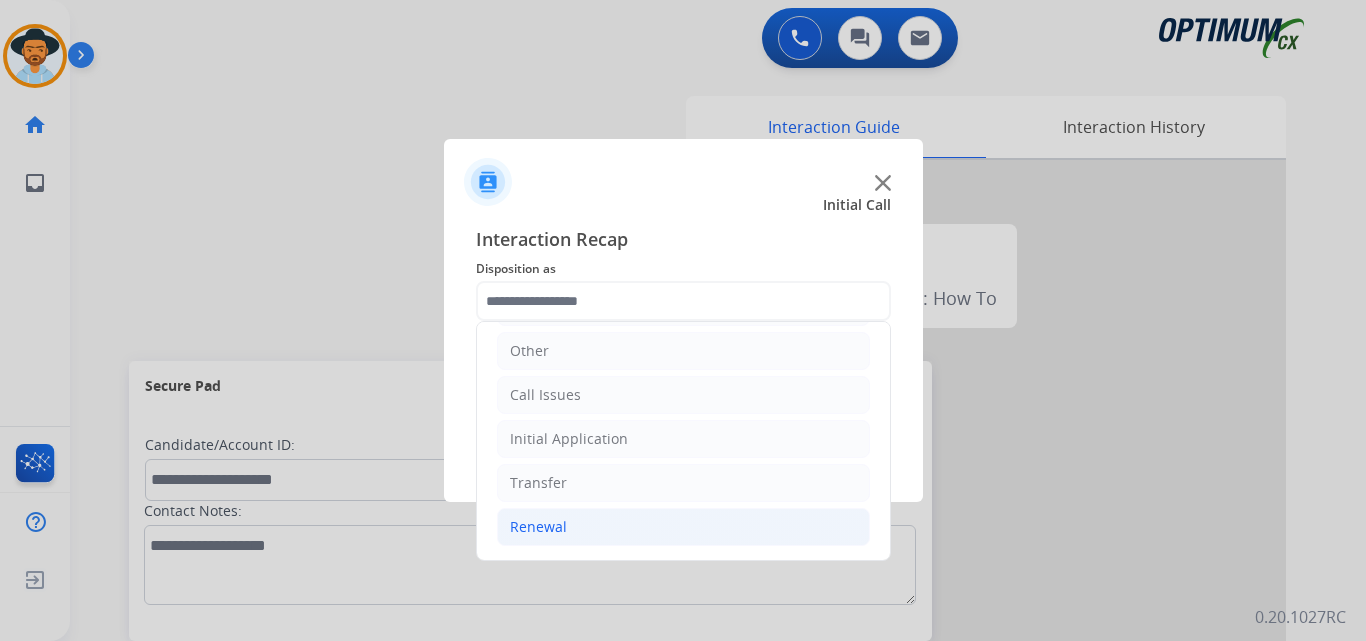click on "Renewal" 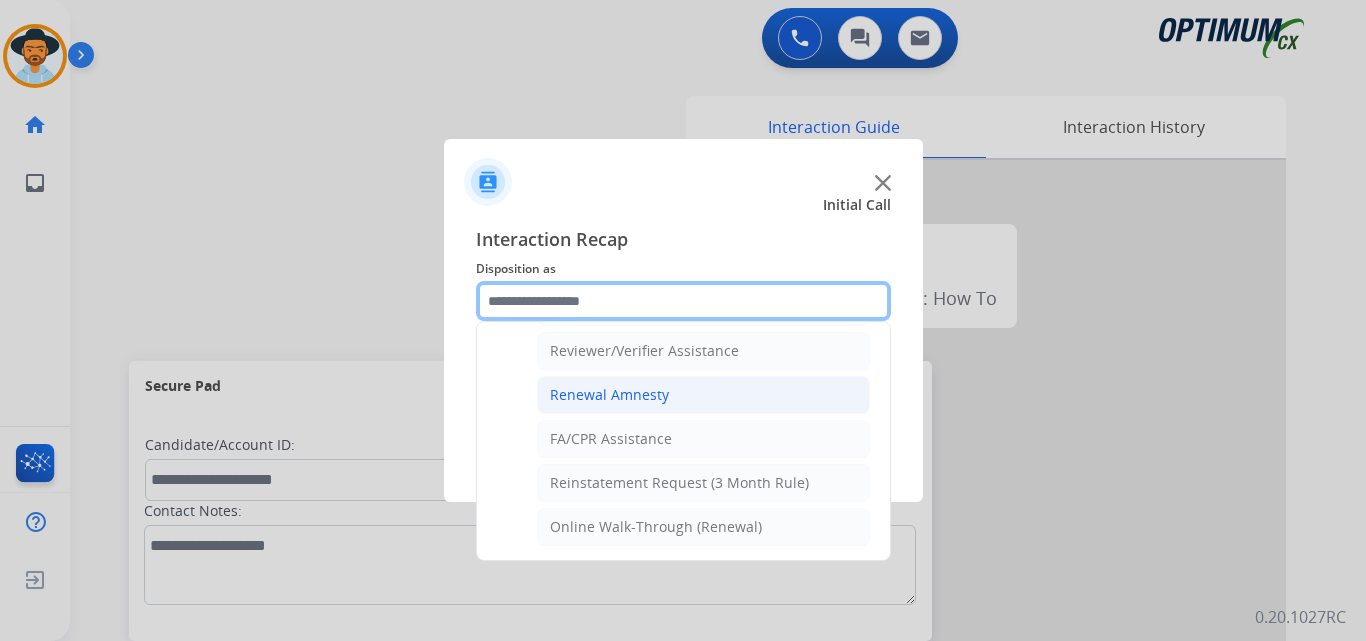scroll, scrollTop: 605, scrollLeft: 0, axis: vertical 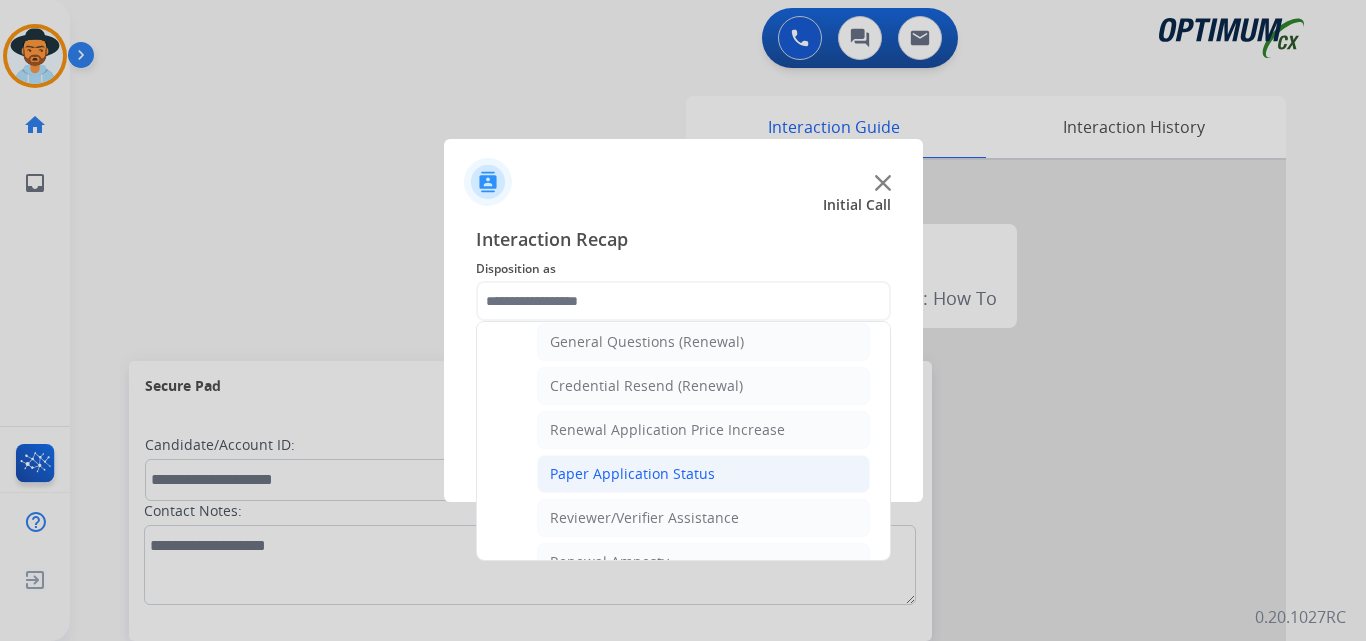 click on "Paper Application Status" 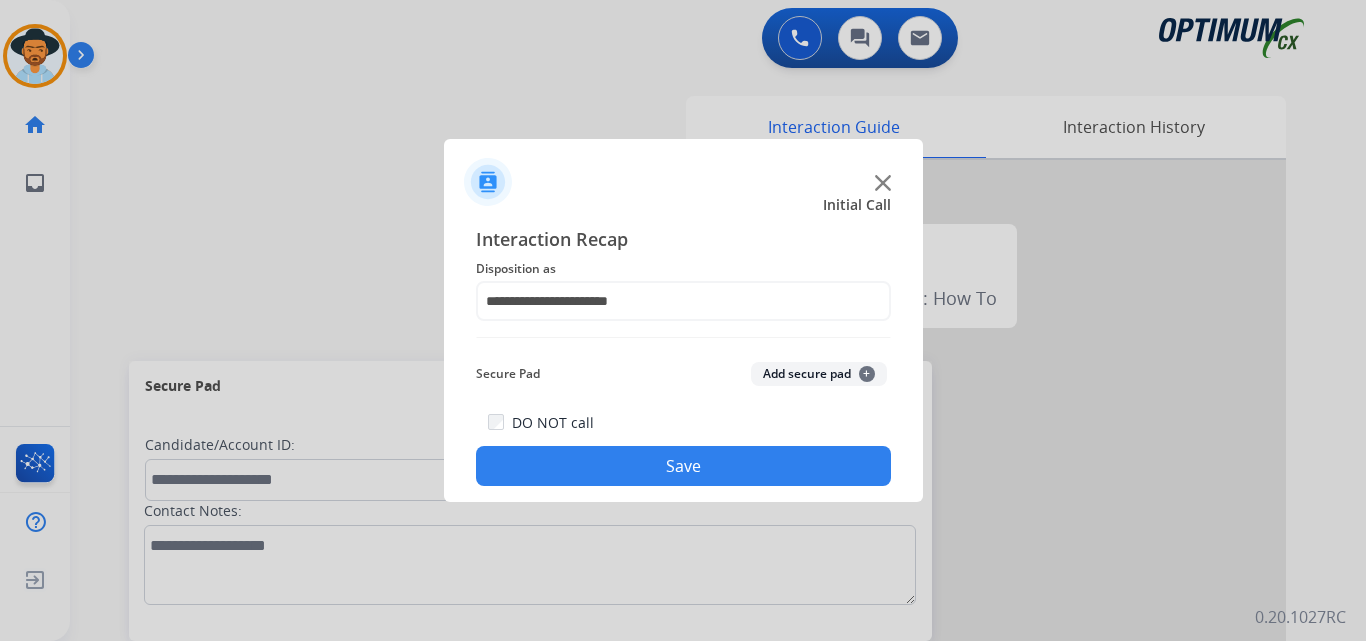 click on "Save" 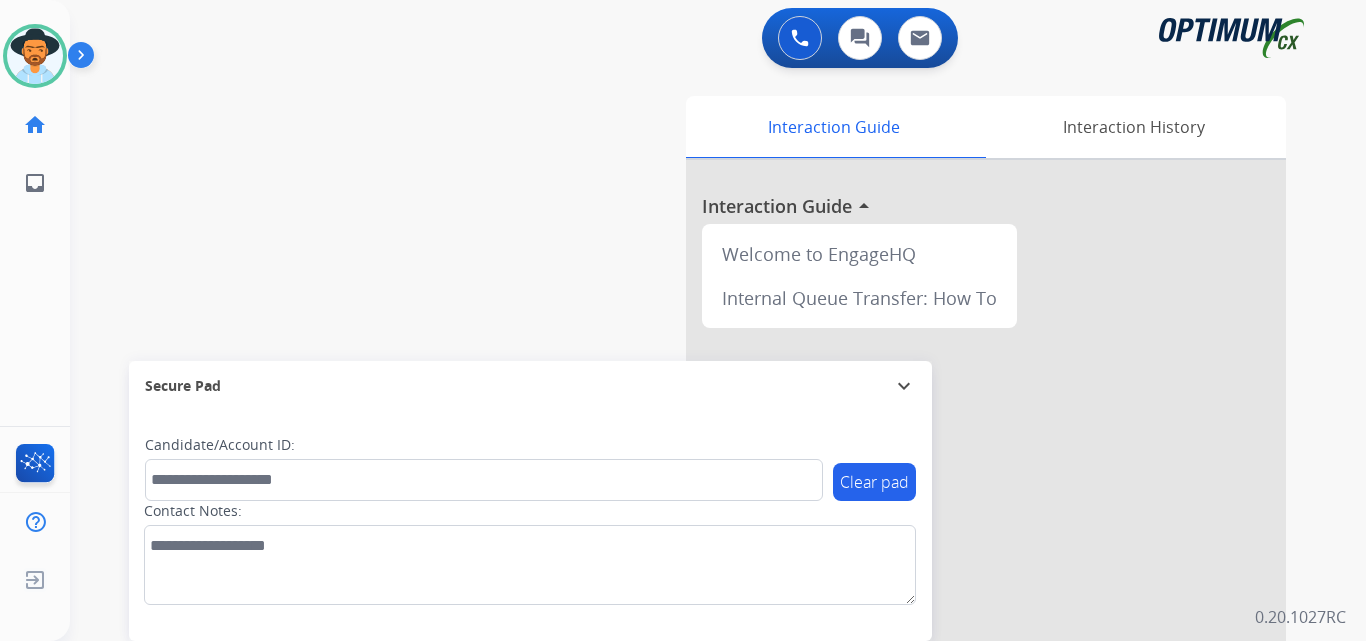 click on "swap_horiz Break voice bridge close_fullscreen Connect 3-Way Call merge_type Separate 3-Way Call  Interaction Guide   Interaction History  Interaction Guide arrow_drop_up  Welcome to EngageHQ   Internal Queue Transfer: How To  Secure Pad expand_more Clear pad Candidate/Account ID: Contact Notes:" at bounding box center [694, 489] 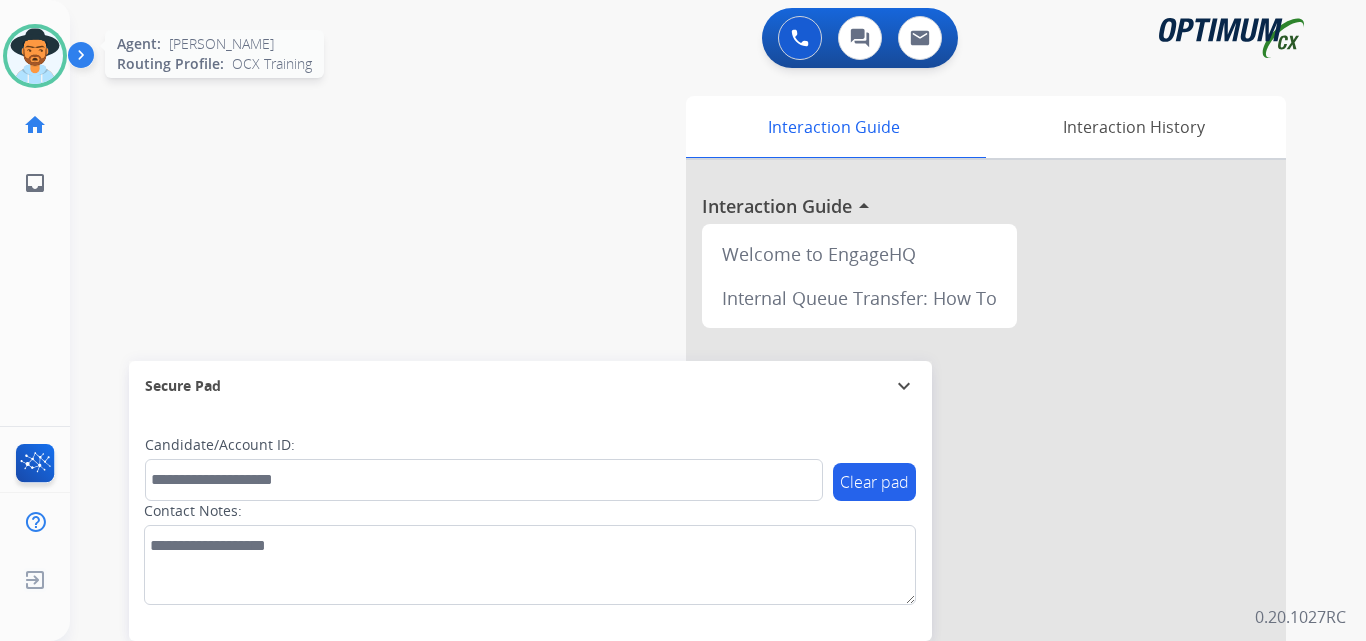 click at bounding box center (35, 56) 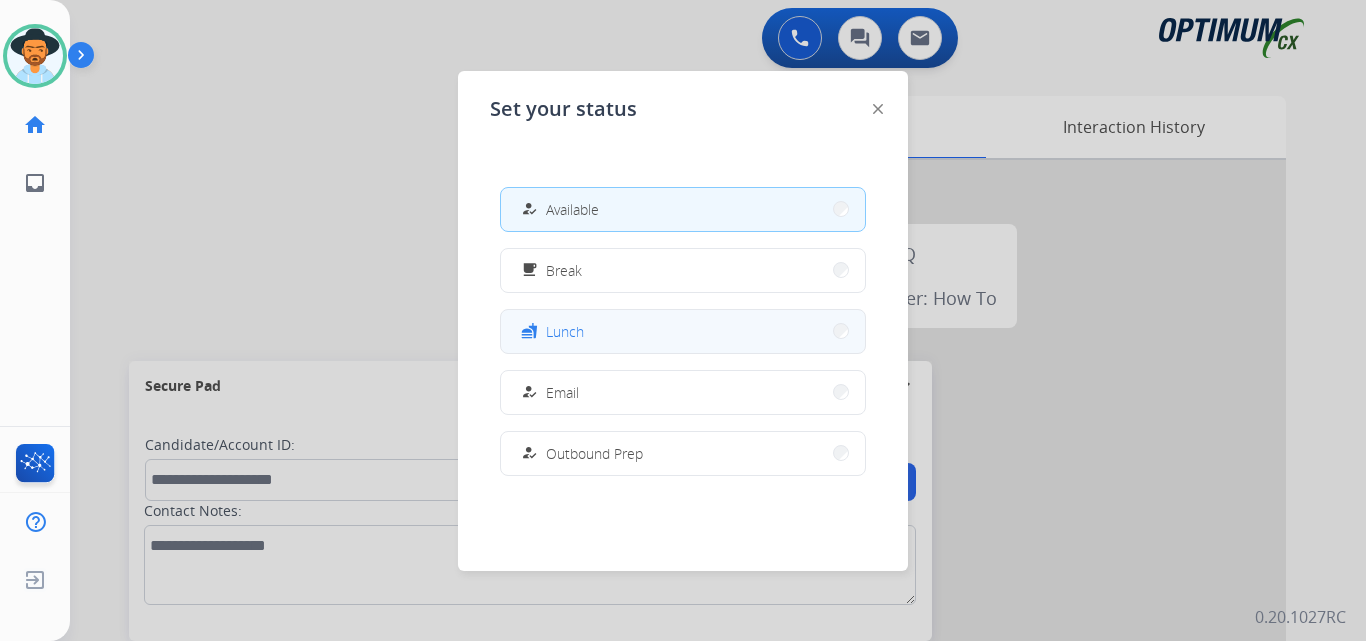 click on "fastfood Lunch" at bounding box center (683, 331) 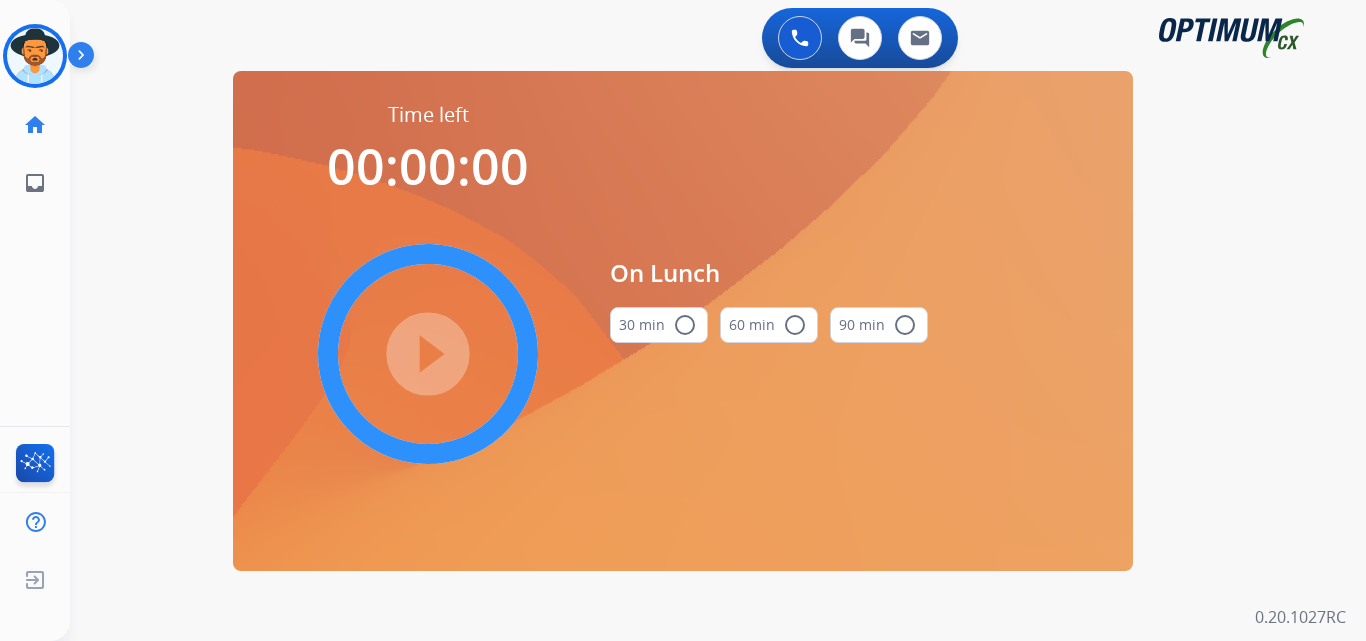 click on "radio_button_unchecked" at bounding box center (685, 325) 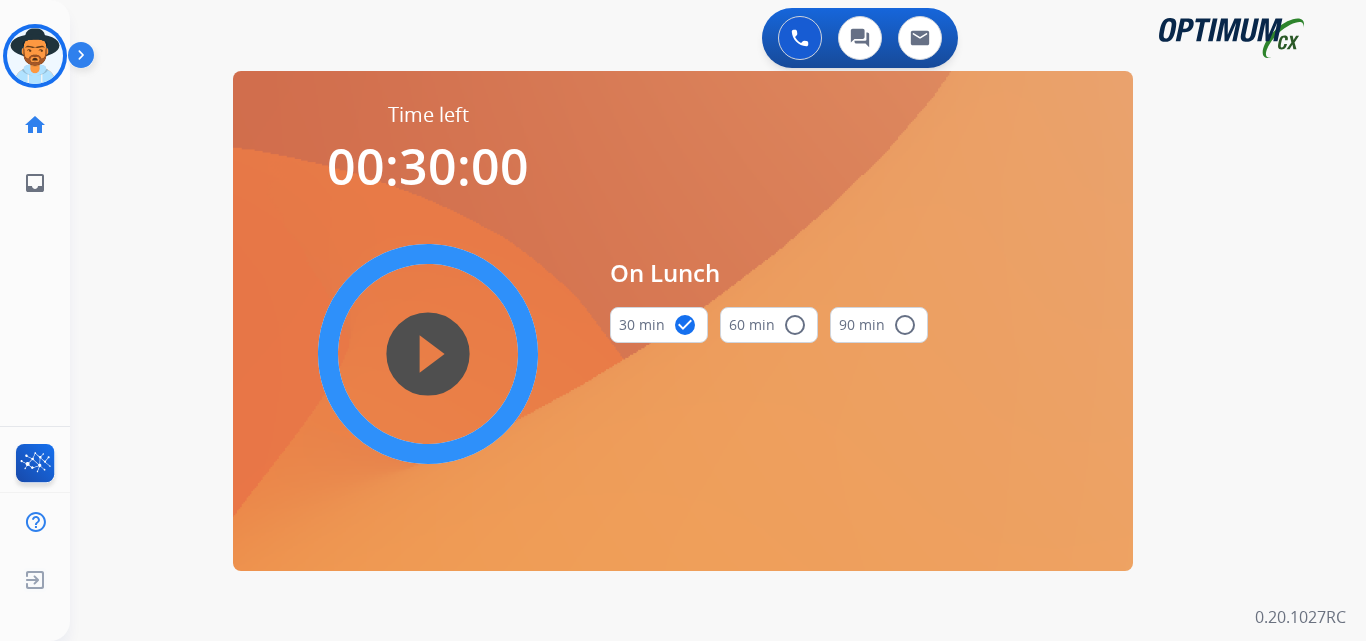 click on "play_circle_filled" at bounding box center (428, 354) 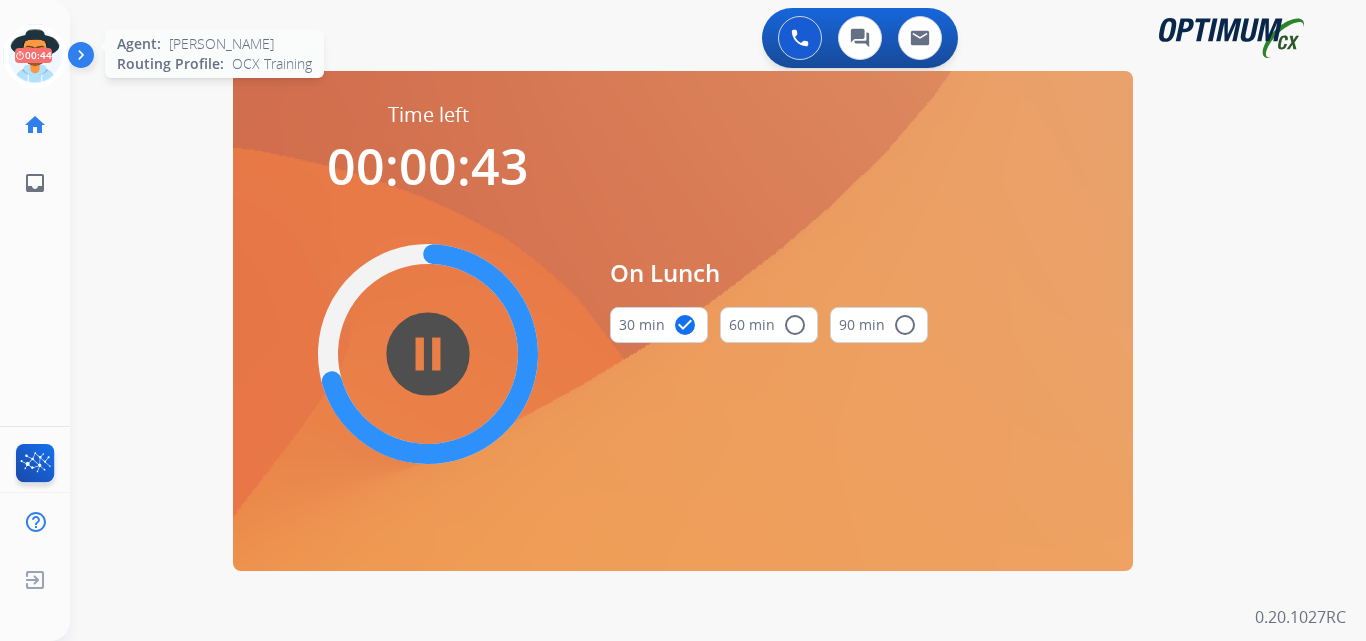 click 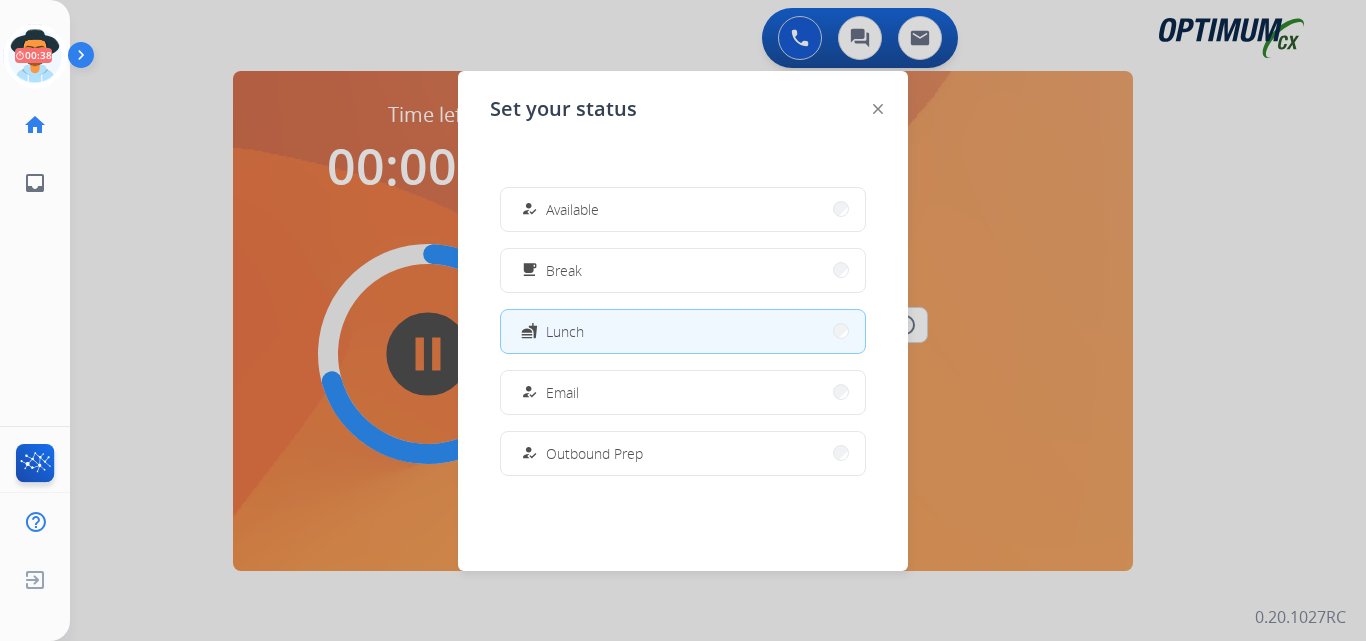click at bounding box center [683, 320] 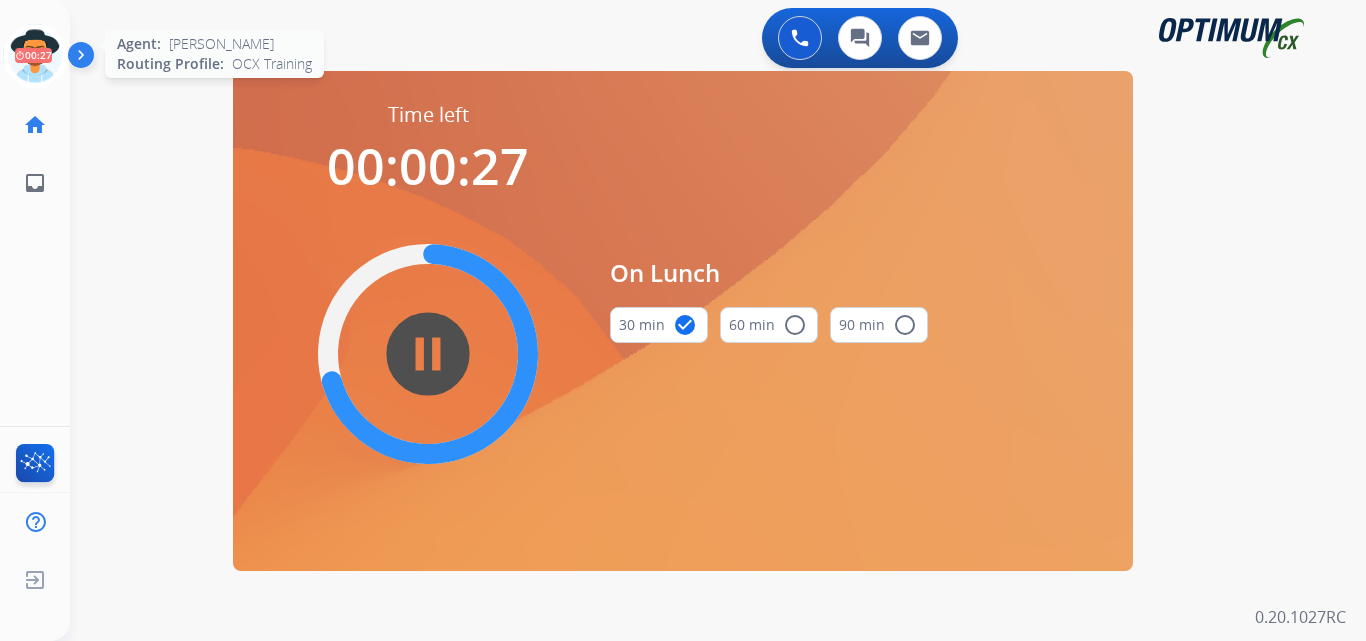 click 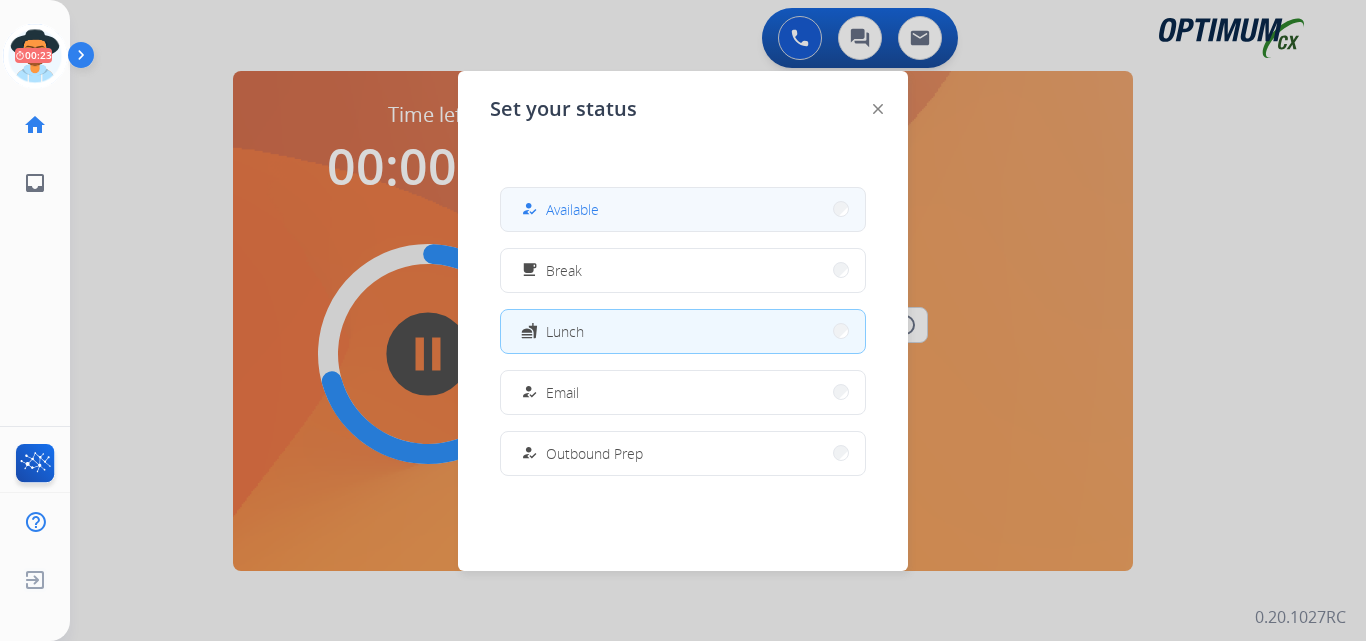 click on "how_to_reg Available" at bounding box center [683, 209] 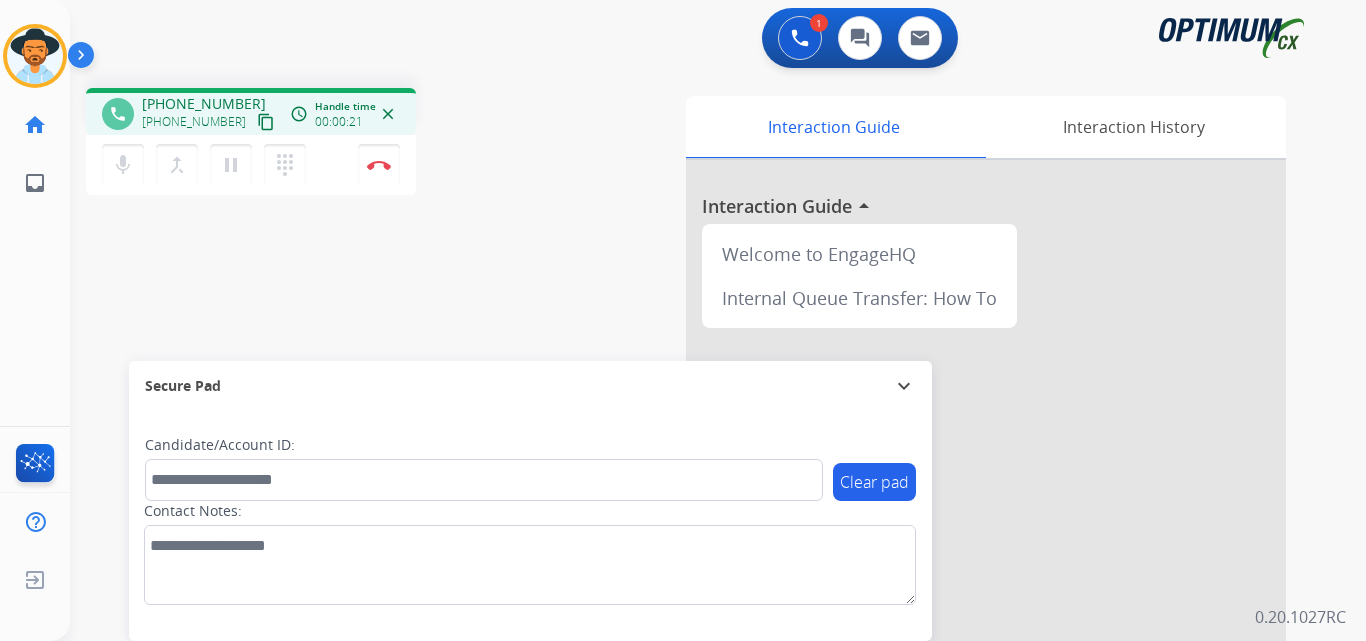 click on "+13136335291" at bounding box center [204, 104] 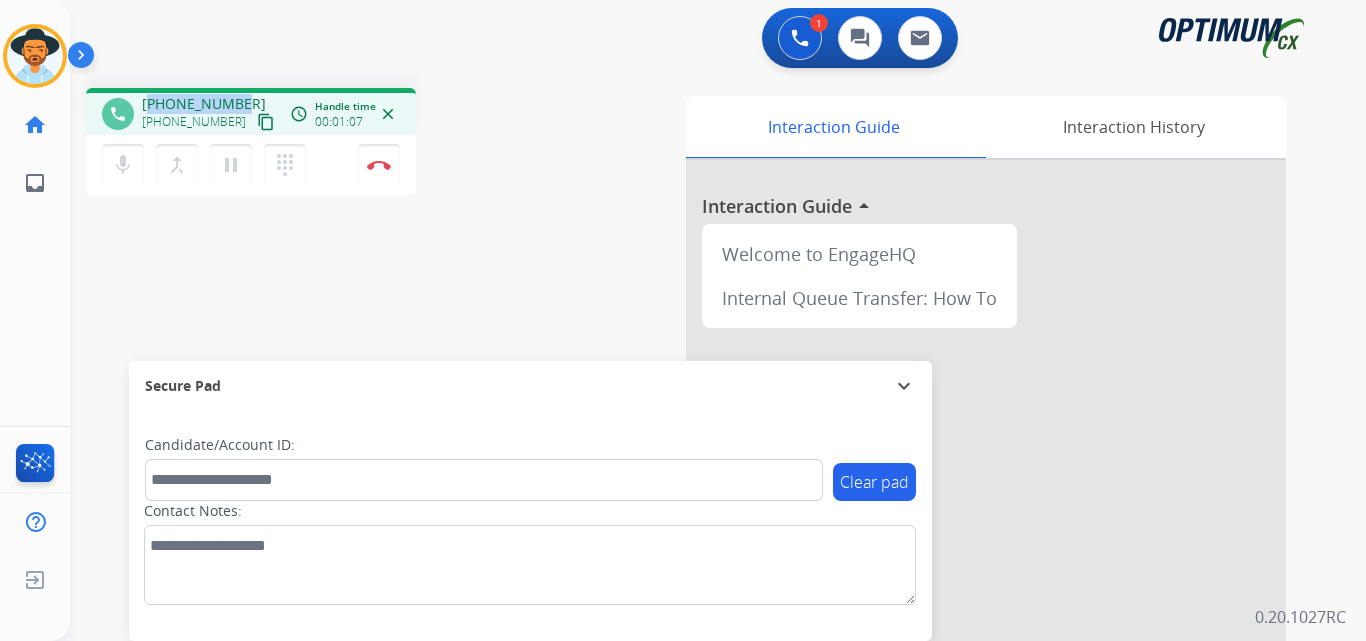 click on "+13136335291" at bounding box center (204, 104) 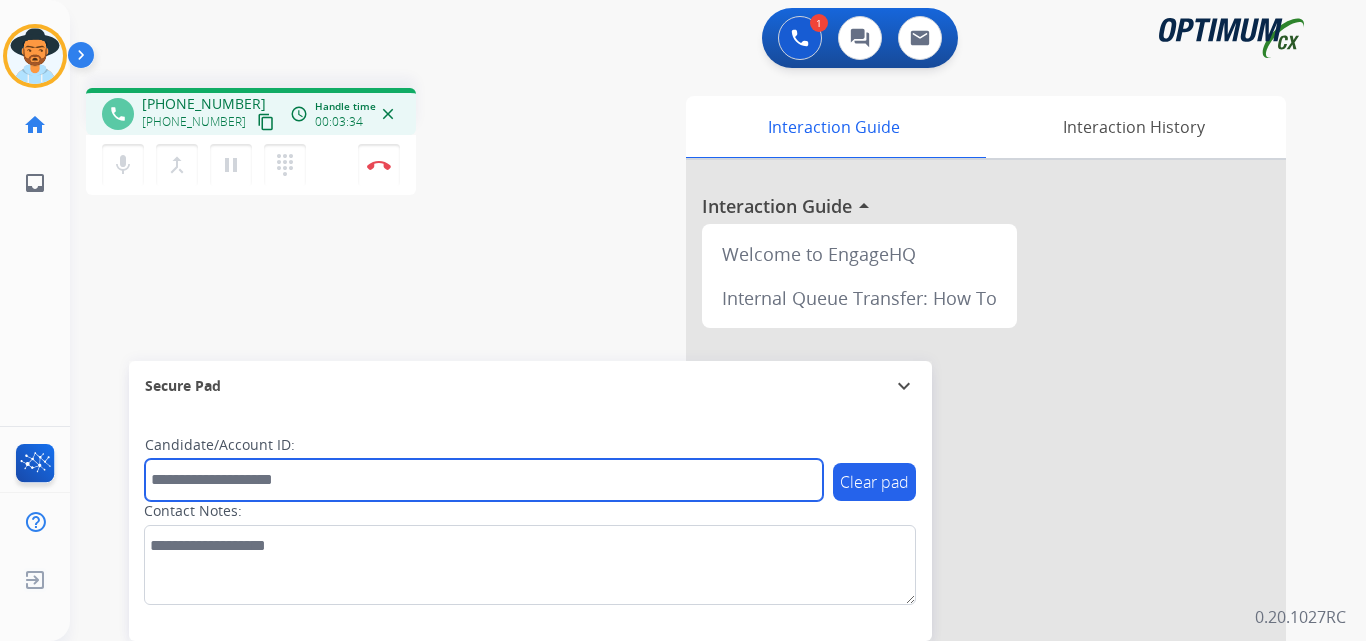 click at bounding box center (484, 480) 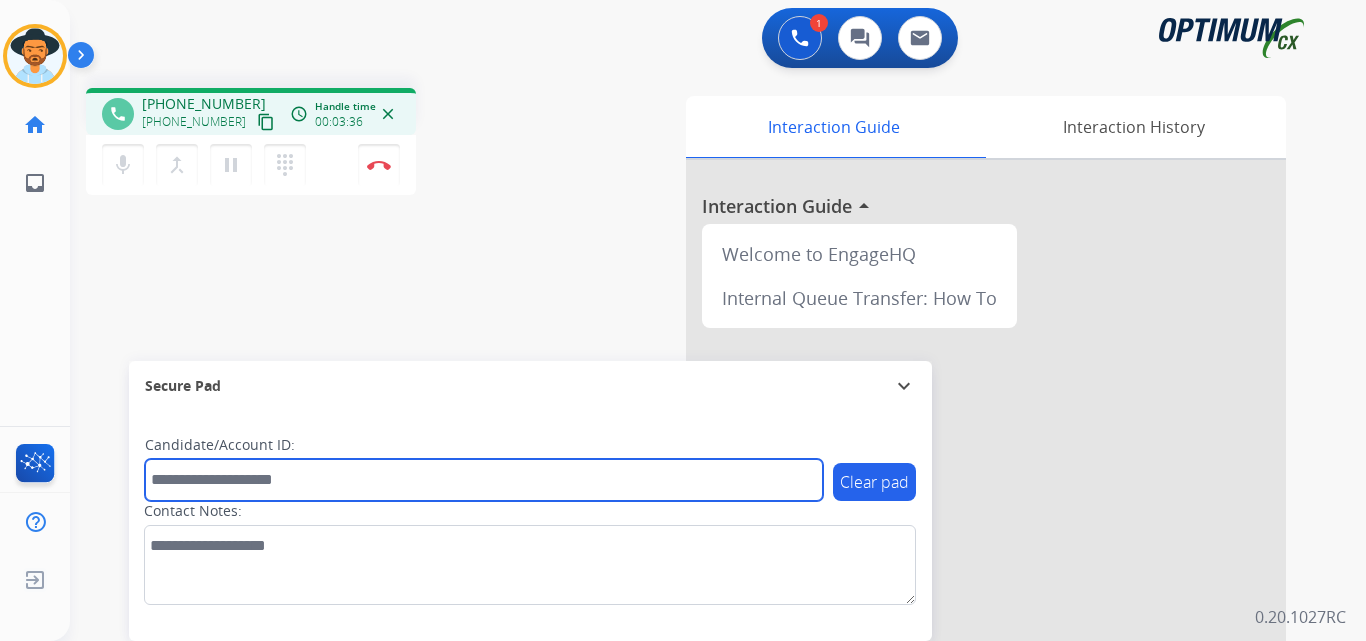 paste on "**********" 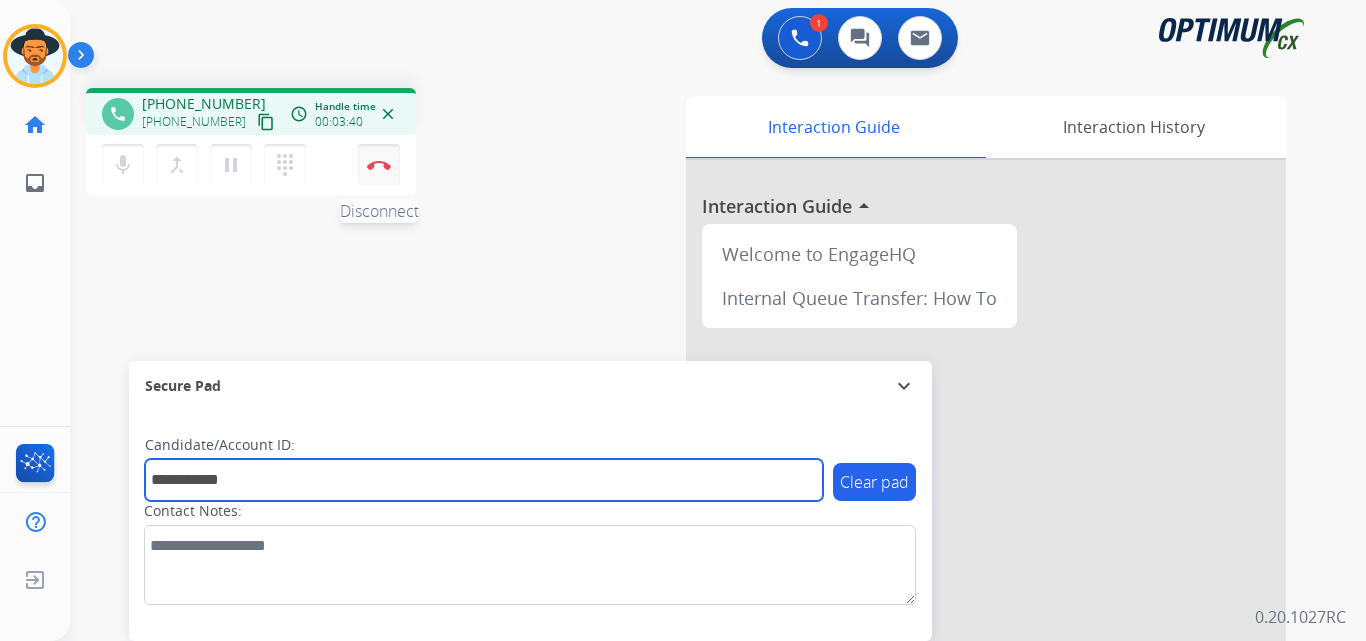 type on "**********" 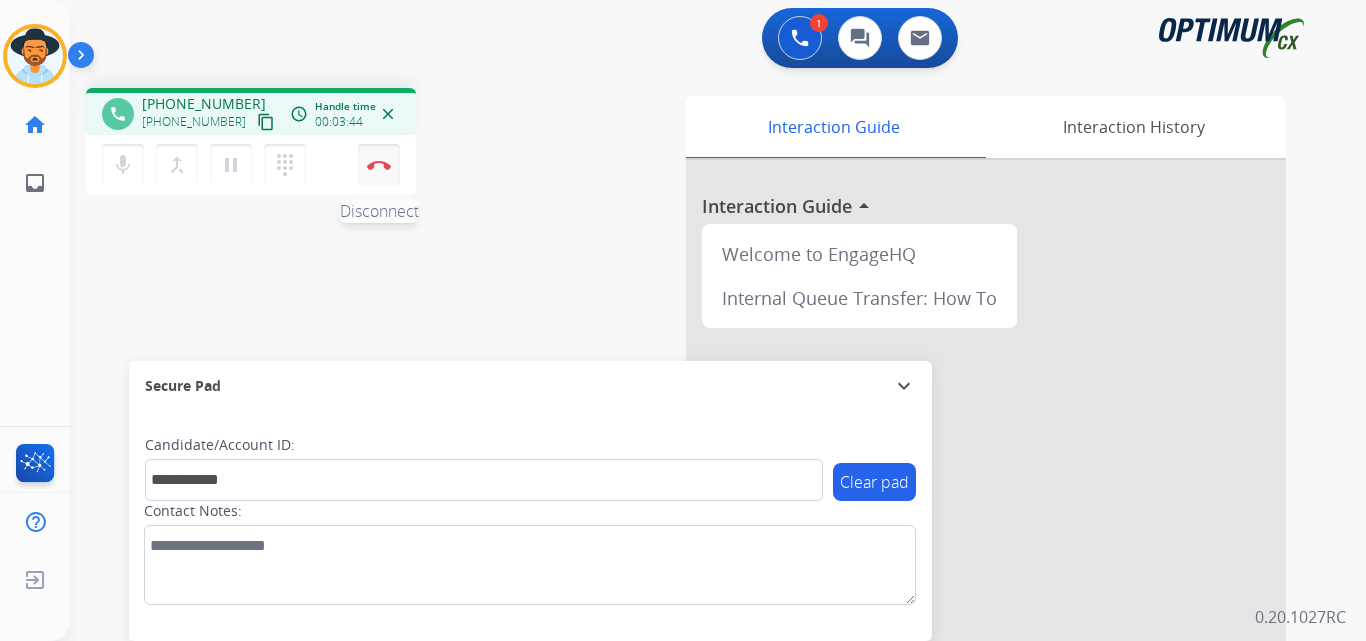 click at bounding box center (379, 165) 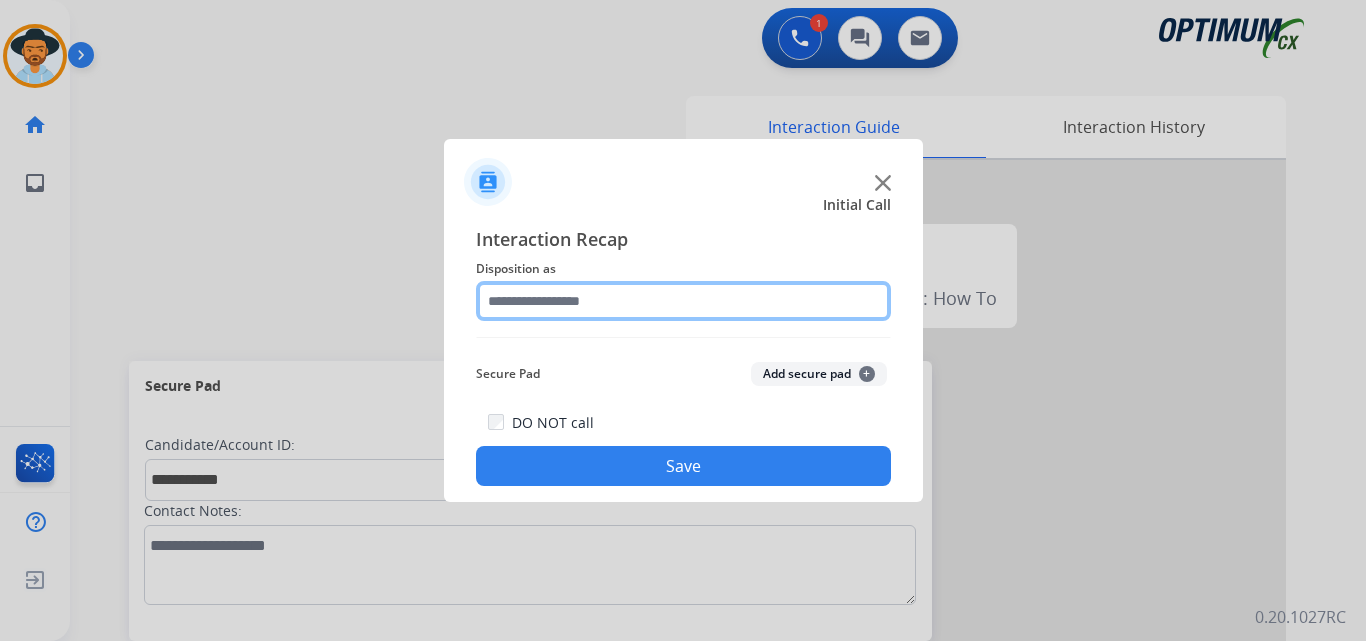 click 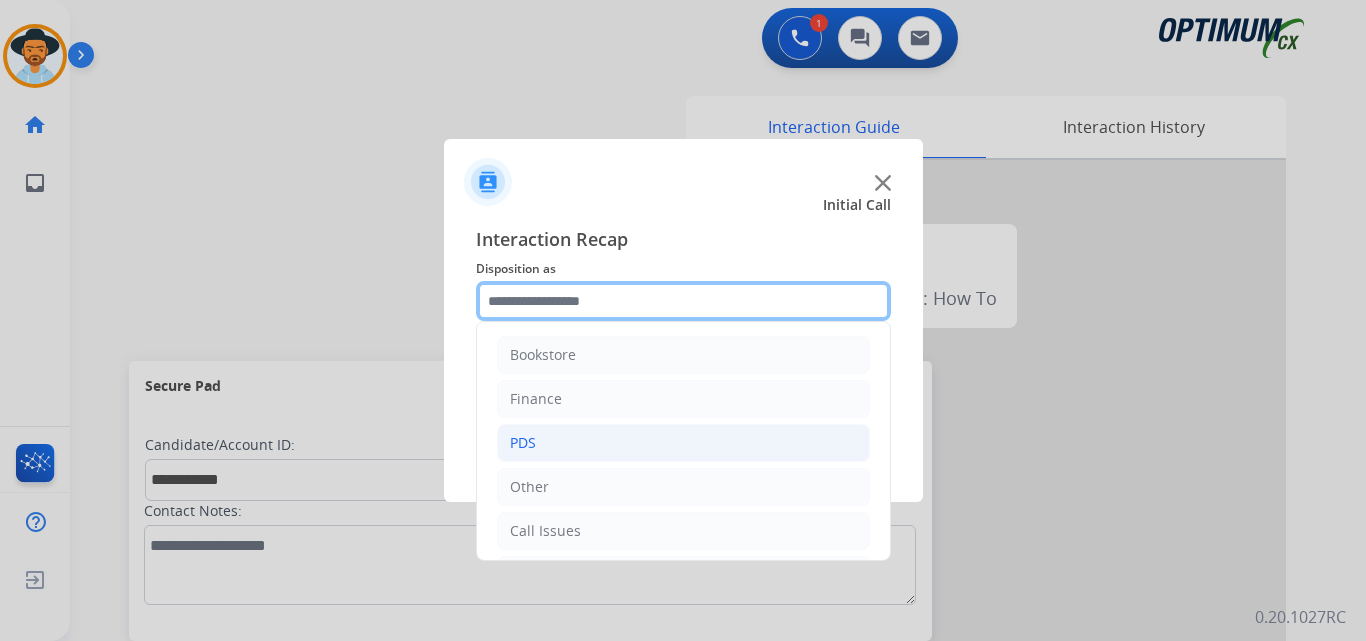 scroll, scrollTop: 136, scrollLeft: 0, axis: vertical 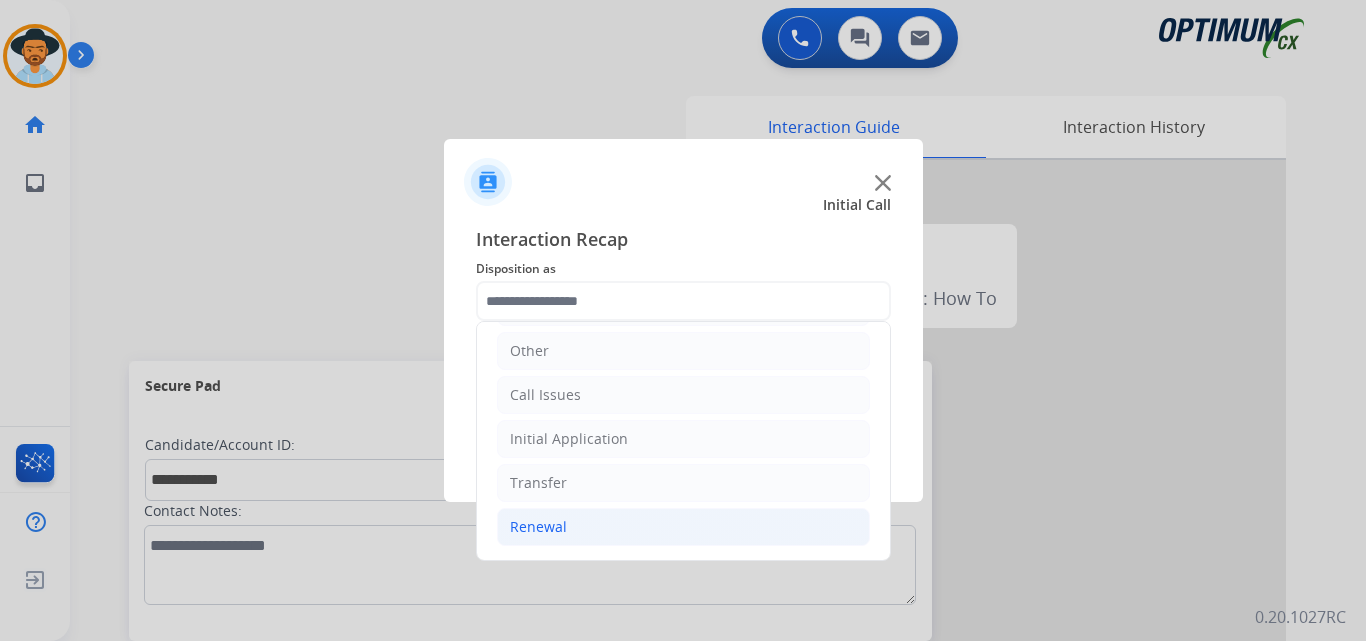 click on "Renewal" 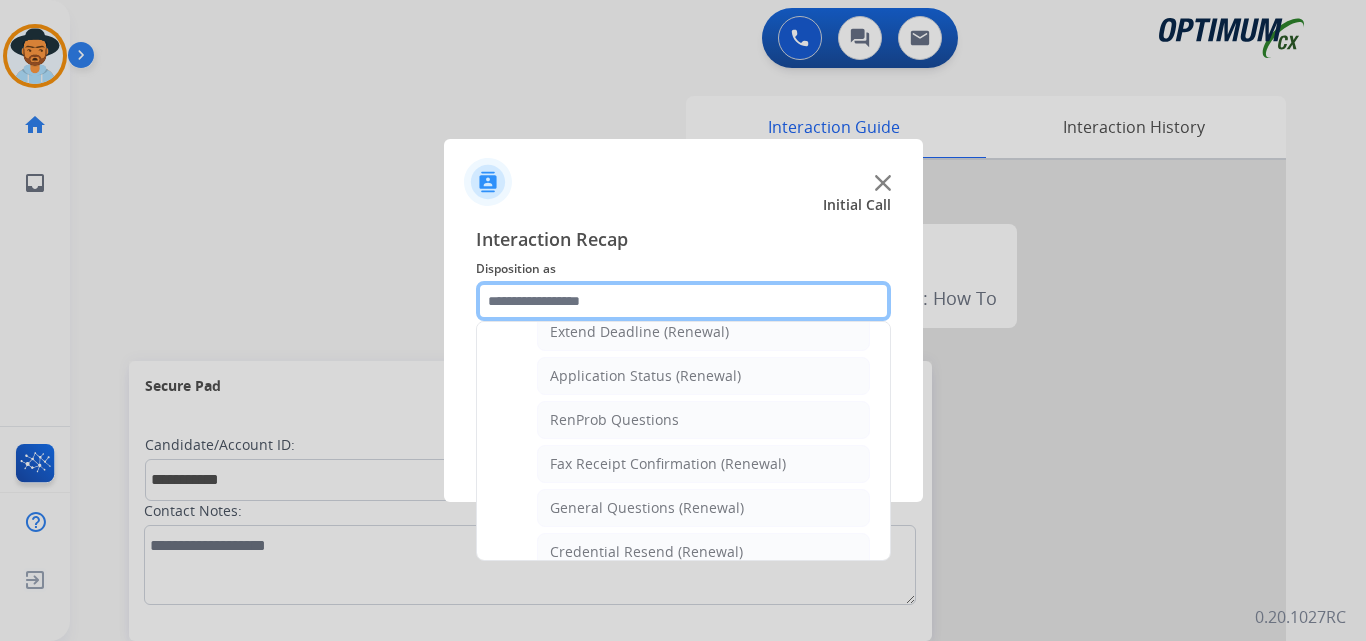 scroll, scrollTop: 605, scrollLeft: 0, axis: vertical 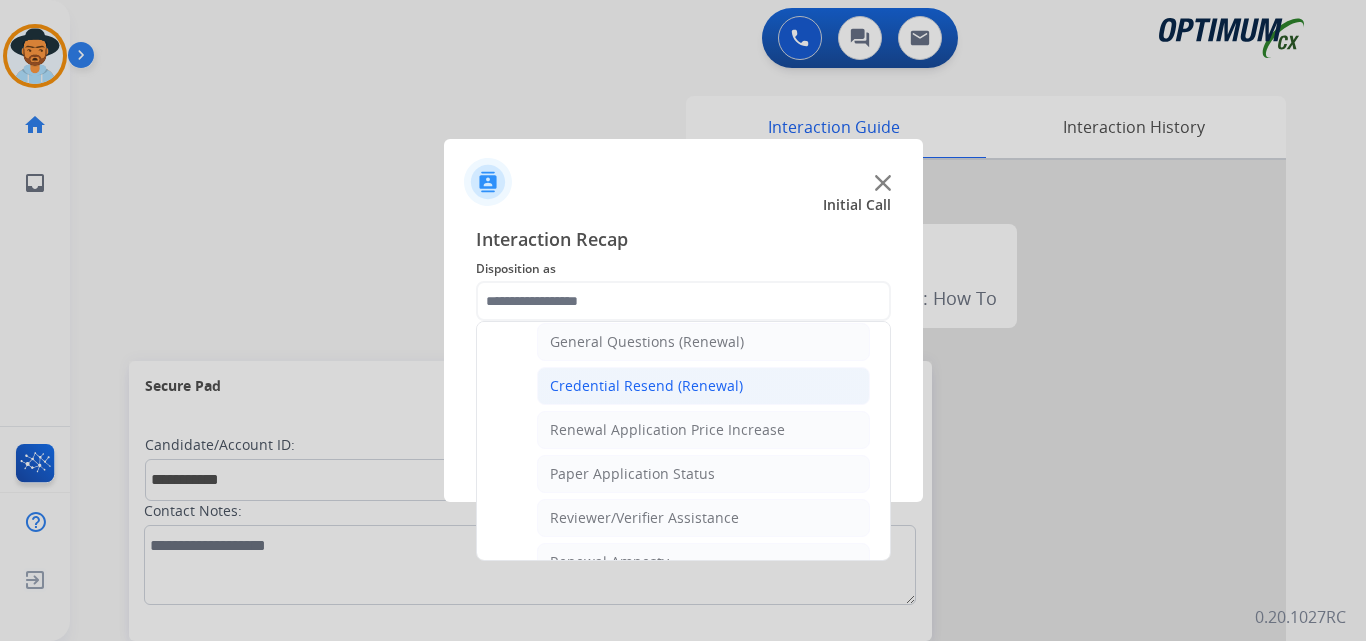 click on "Credential Resend (Renewal)" 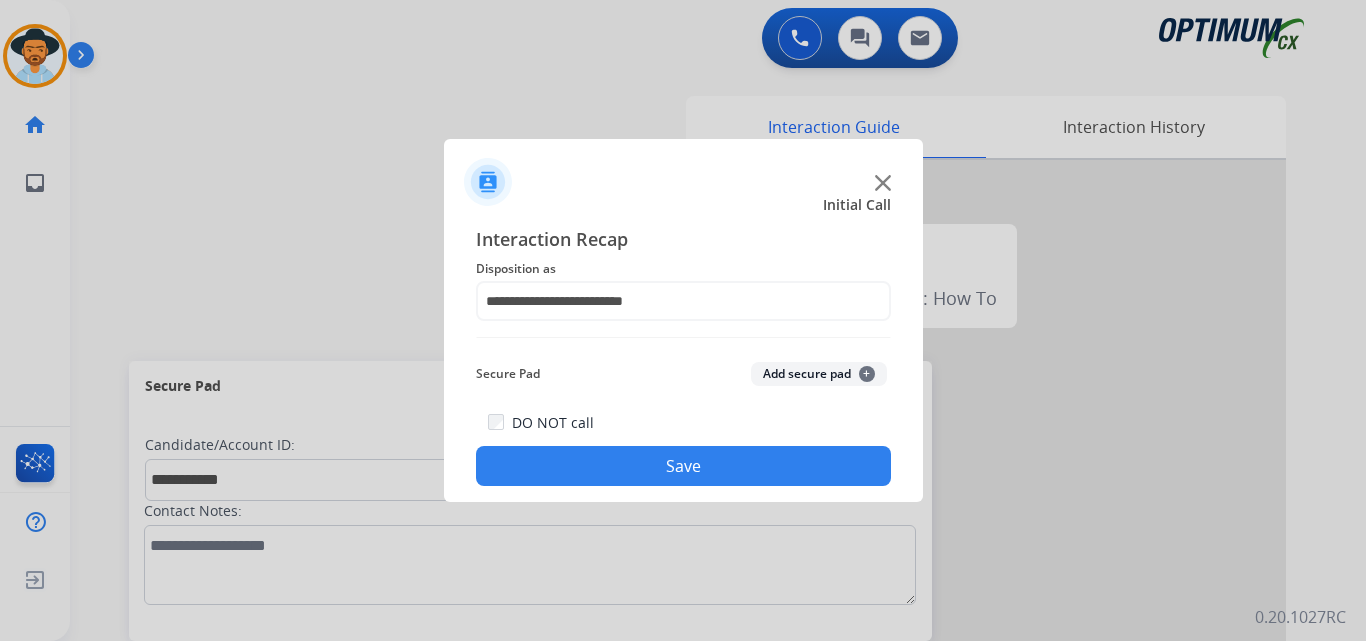 click on "Save" 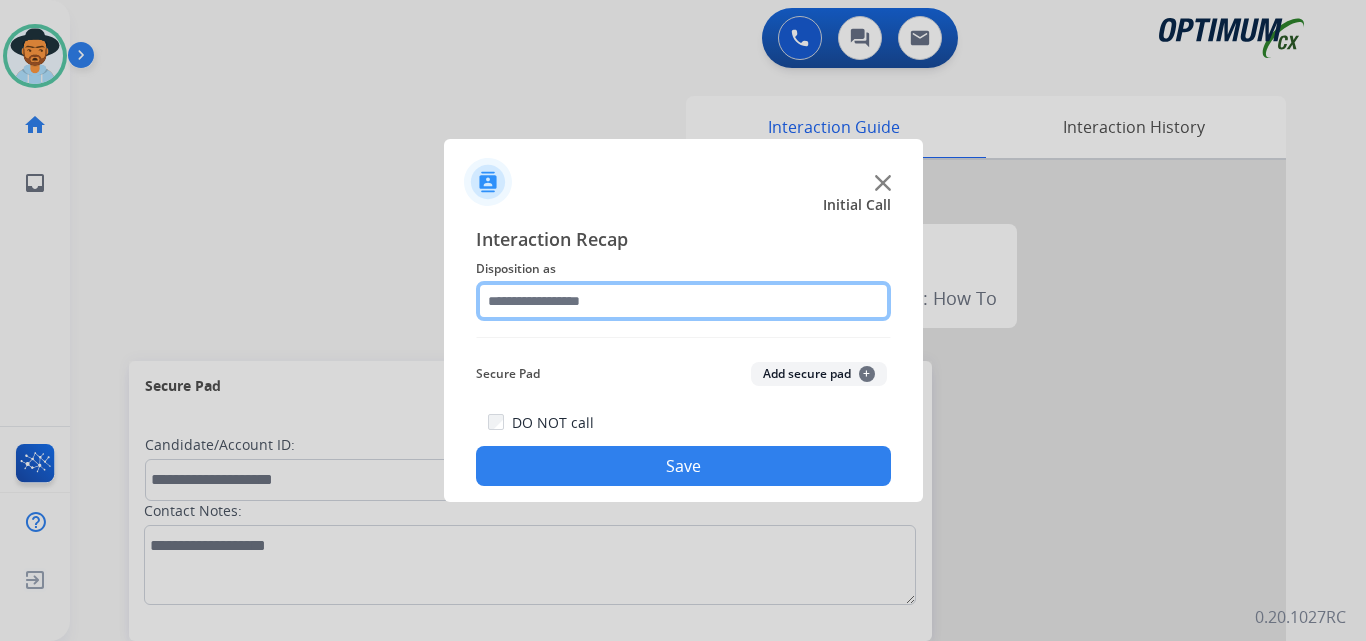 click 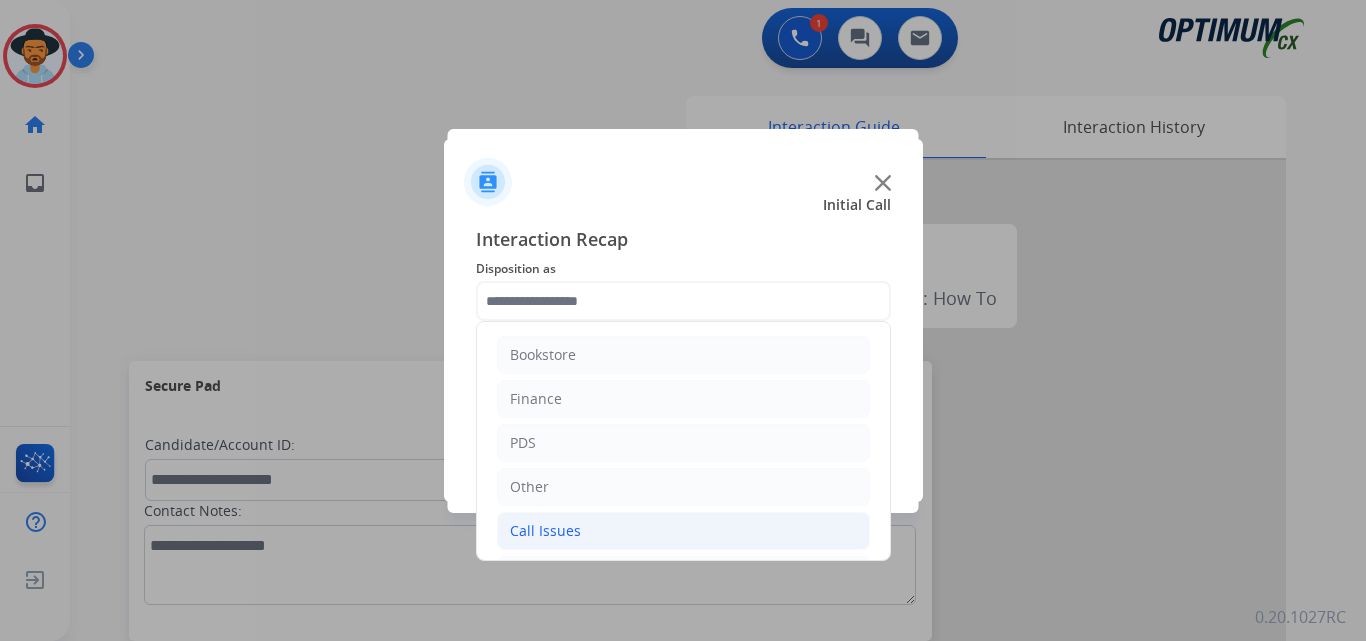 click on "Call Issues" 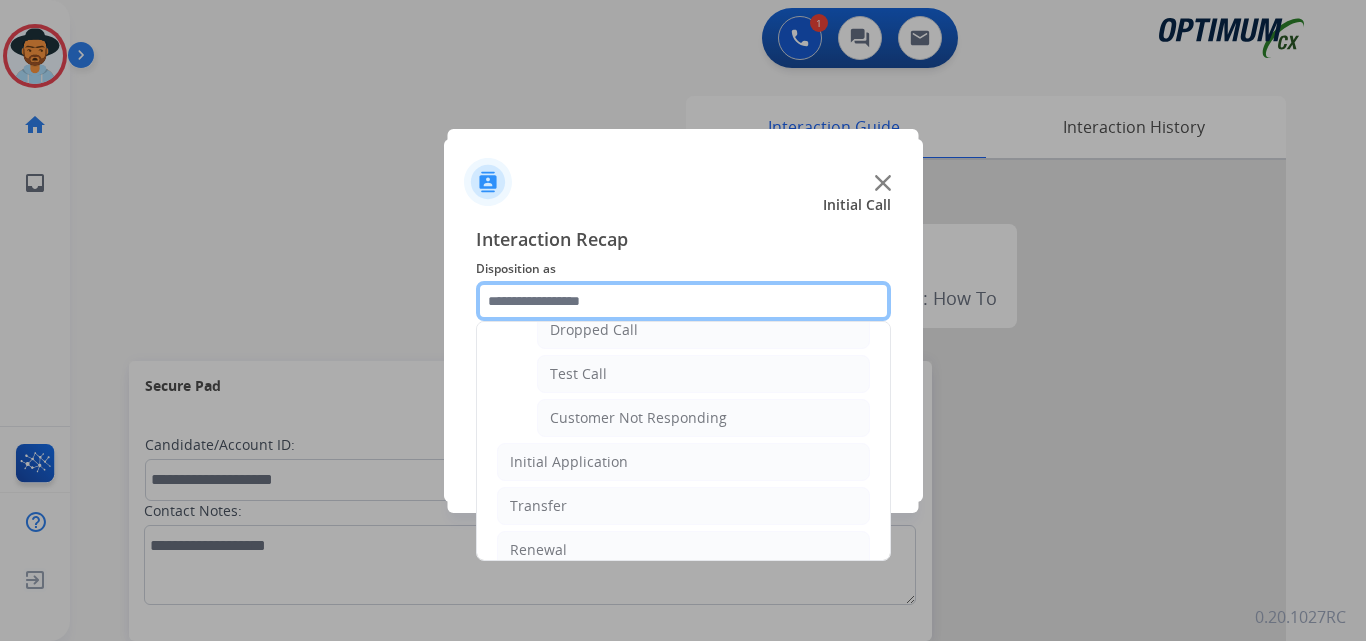 scroll, scrollTop: 356, scrollLeft: 0, axis: vertical 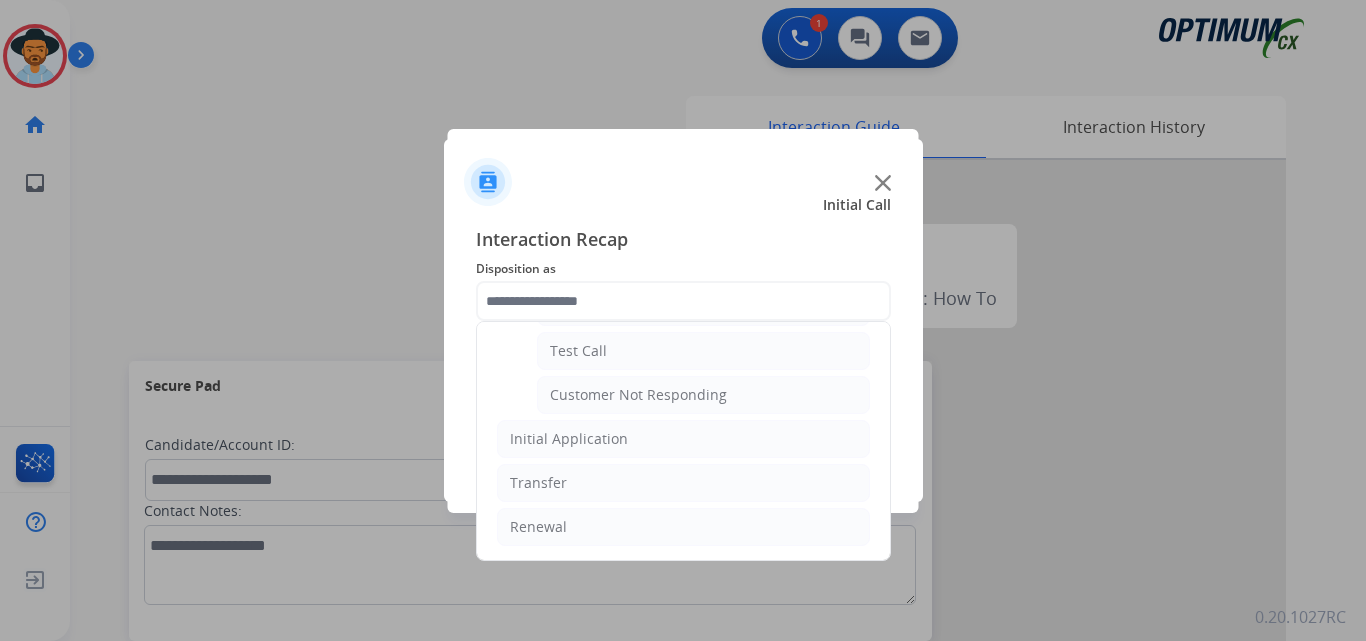 click on "Customer Not Responding" 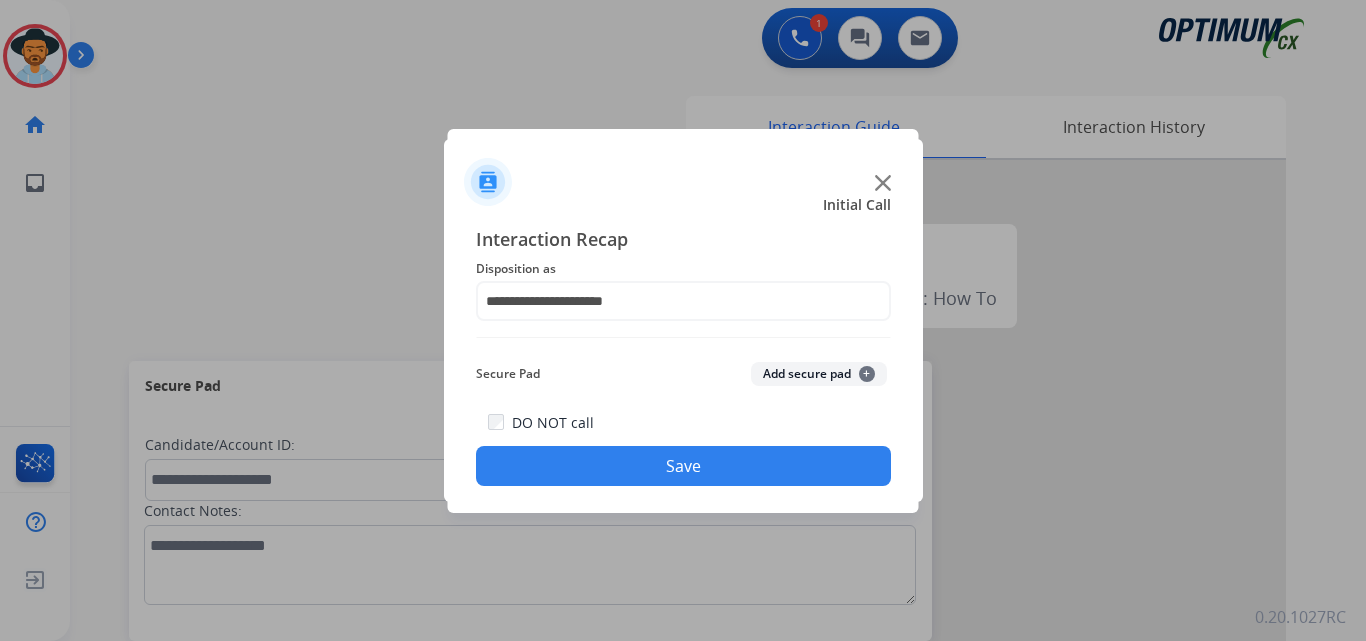 click on "Save" 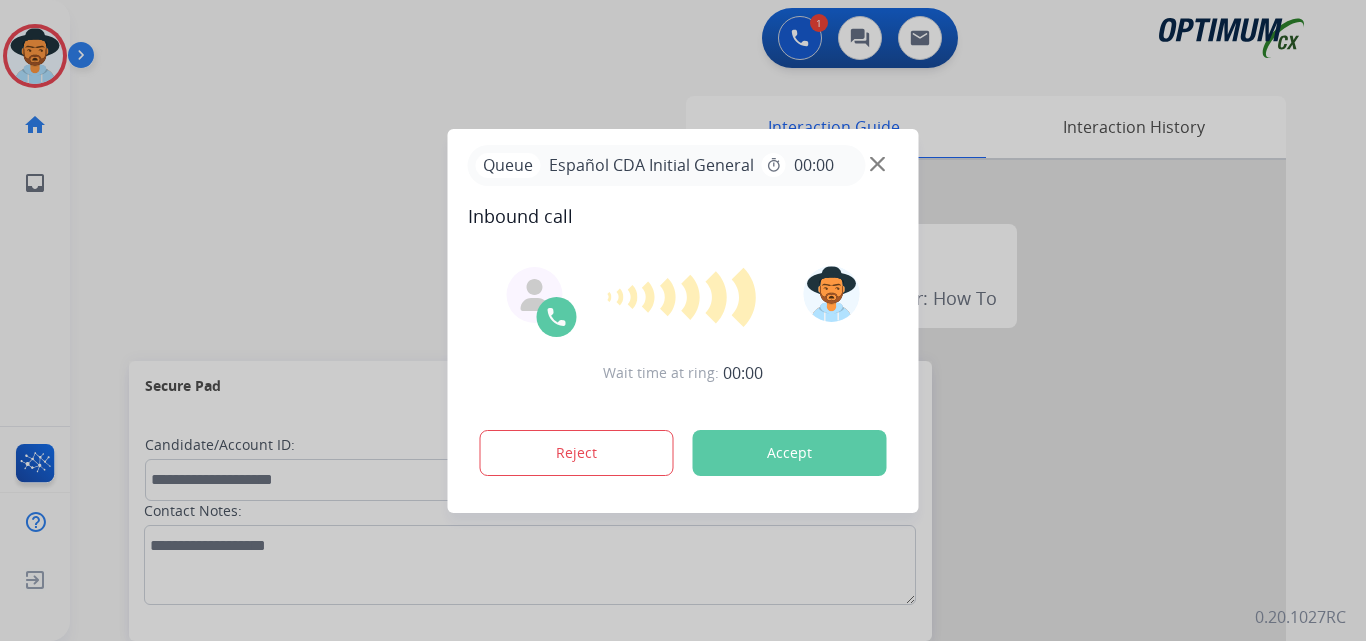 click on "Accept" at bounding box center (790, 453) 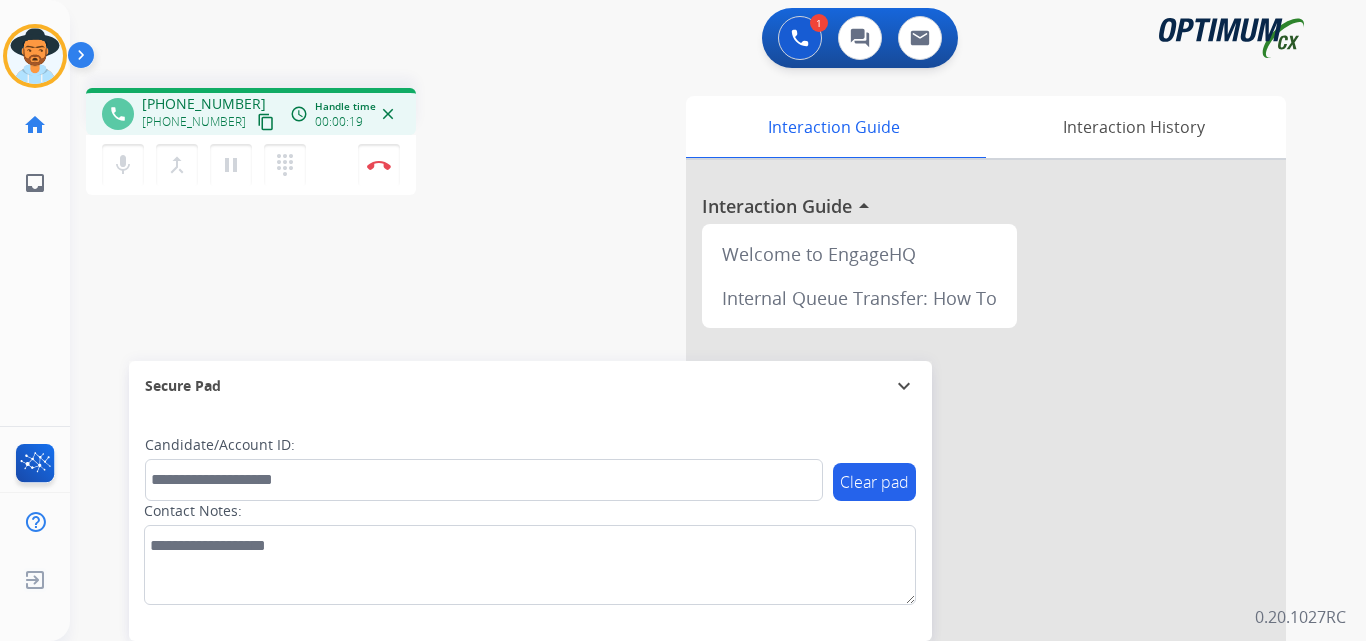 click on "+17863974912" at bounding box center (204, 104) 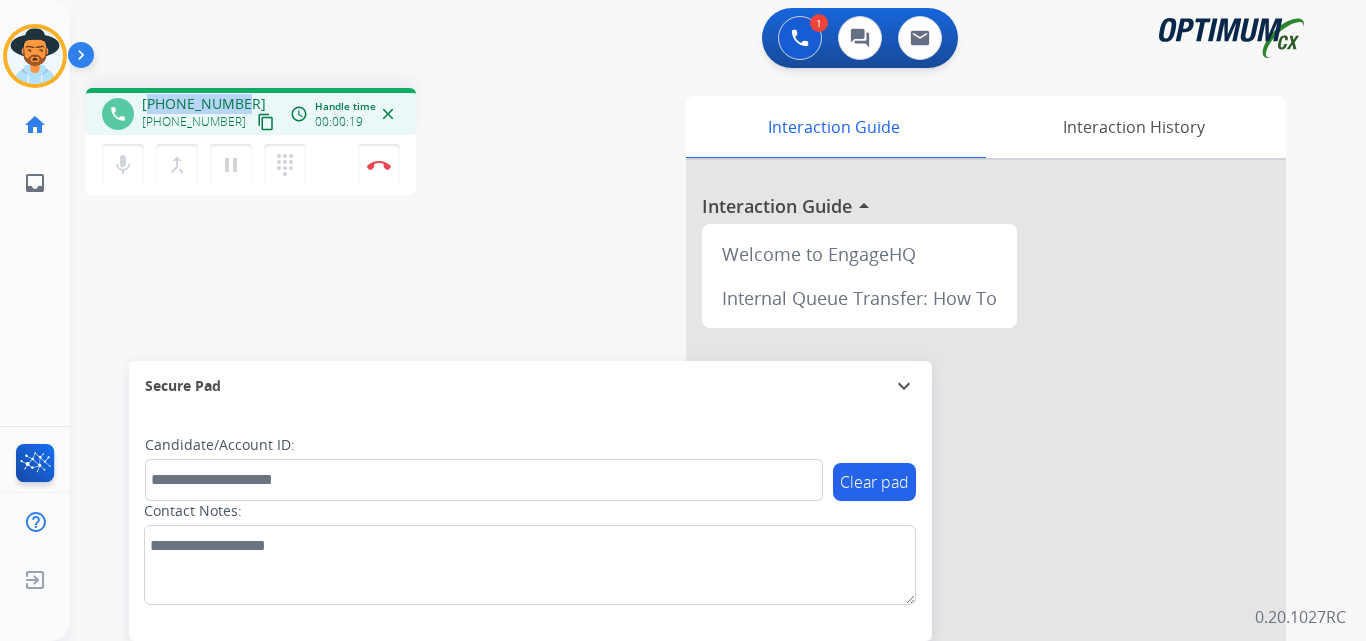 click on "+17863974912" at bounding box center (204, 104) 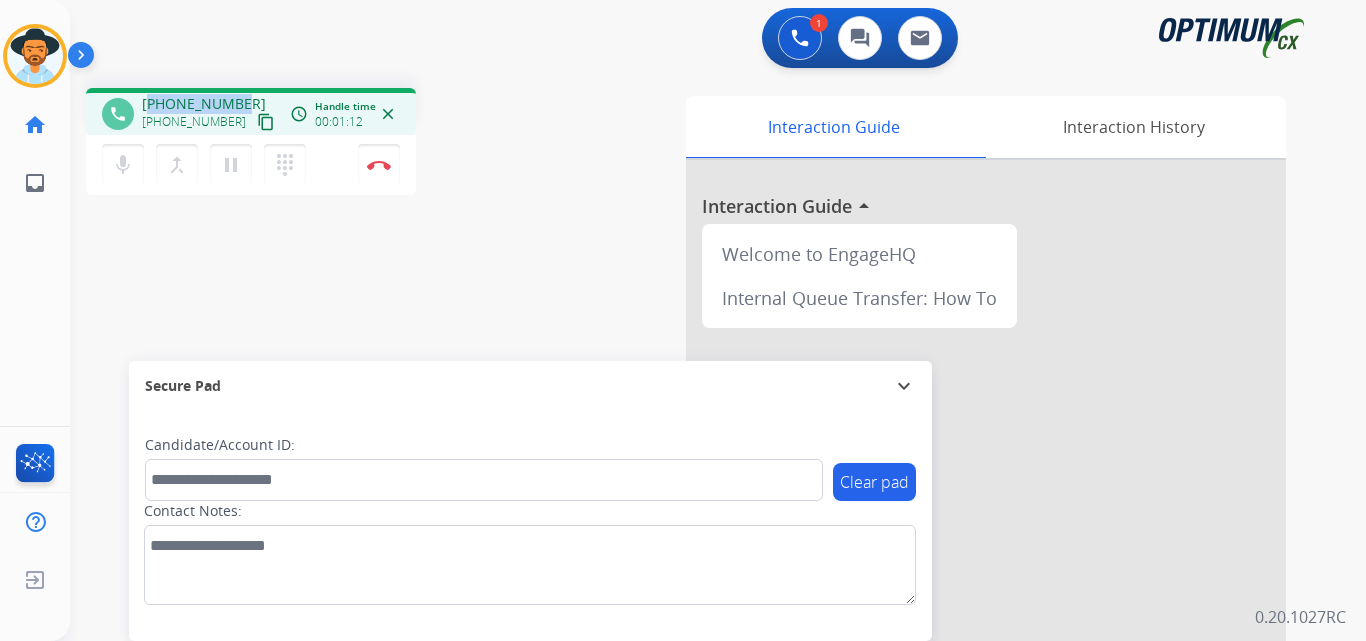 click on "+17863974912" at bounding box center [204, 104] 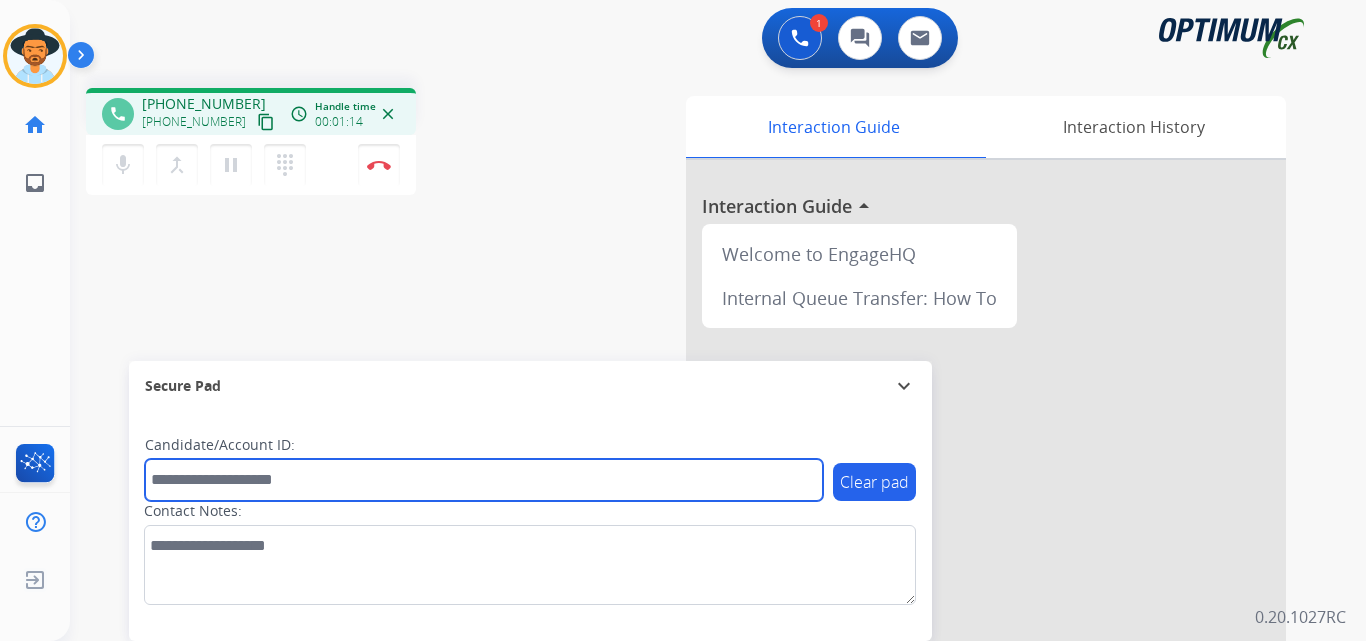click at bounding box center (484, 480) 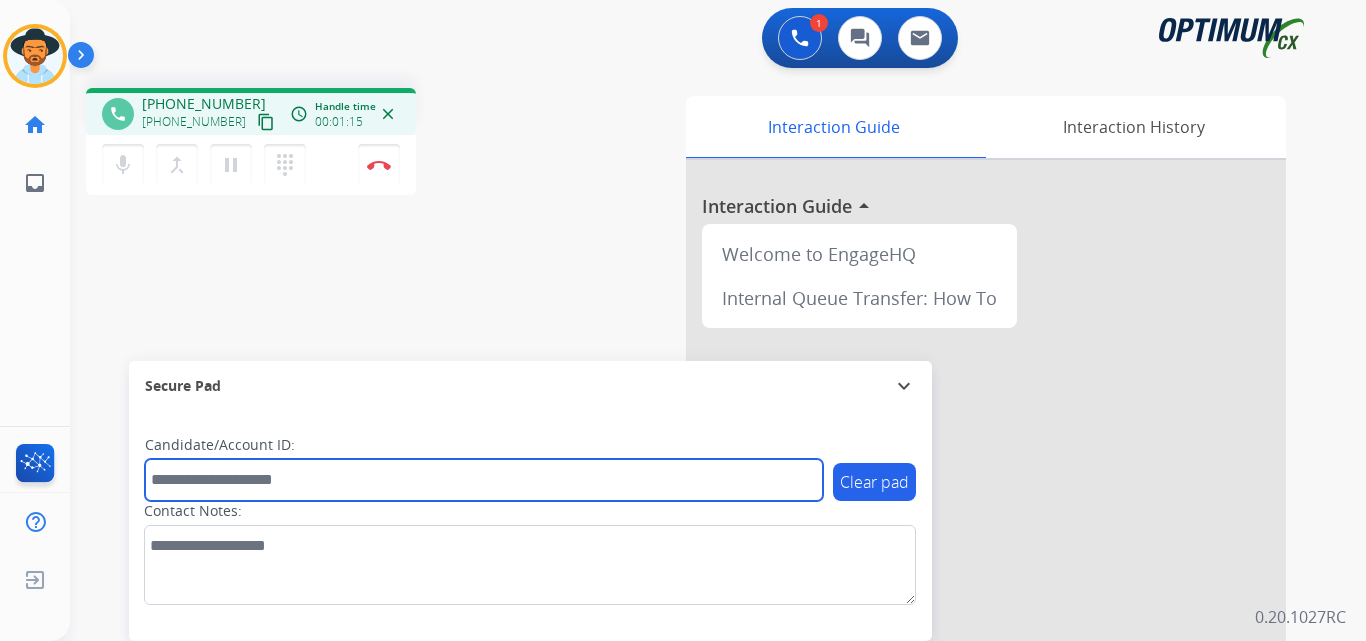 paste on "**********" 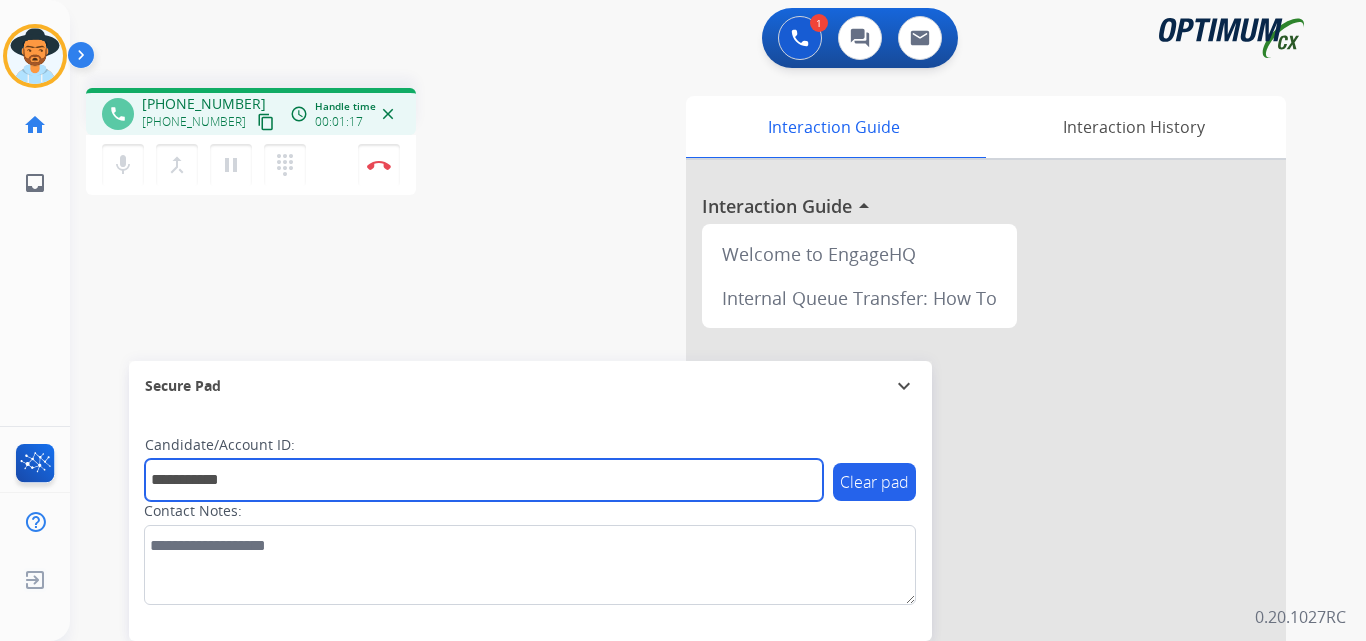 click on "**********" at bounding box center [484, 480] 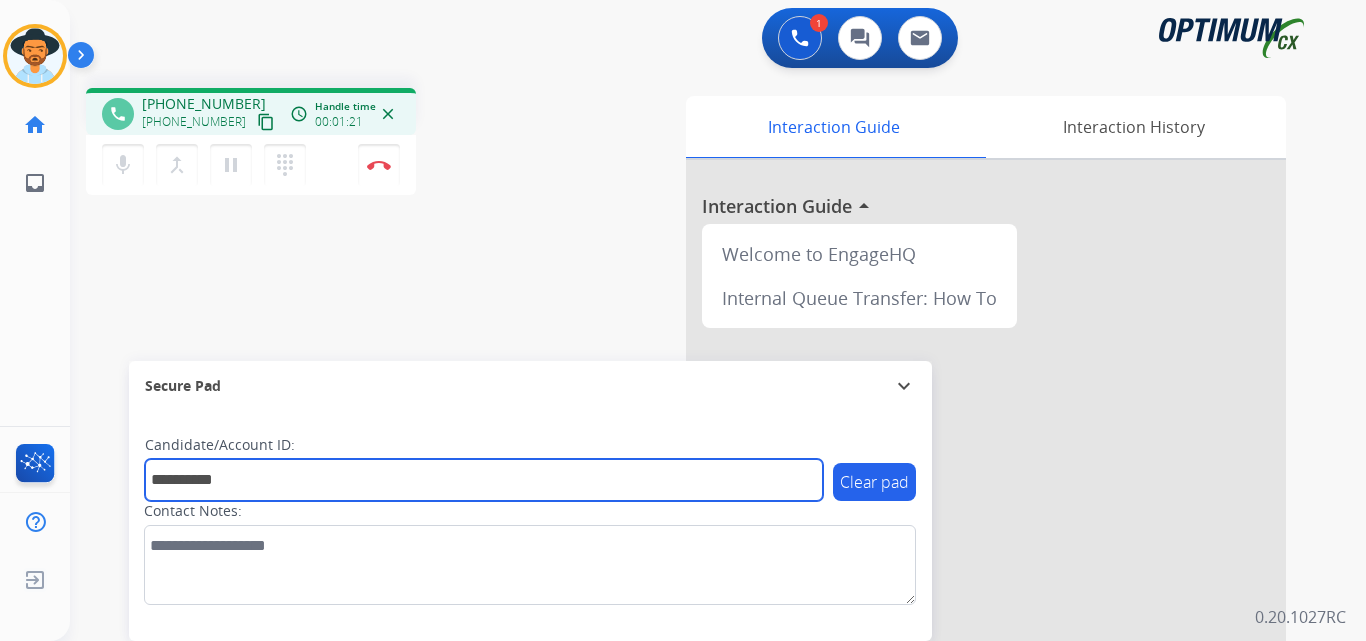 type on "**********" 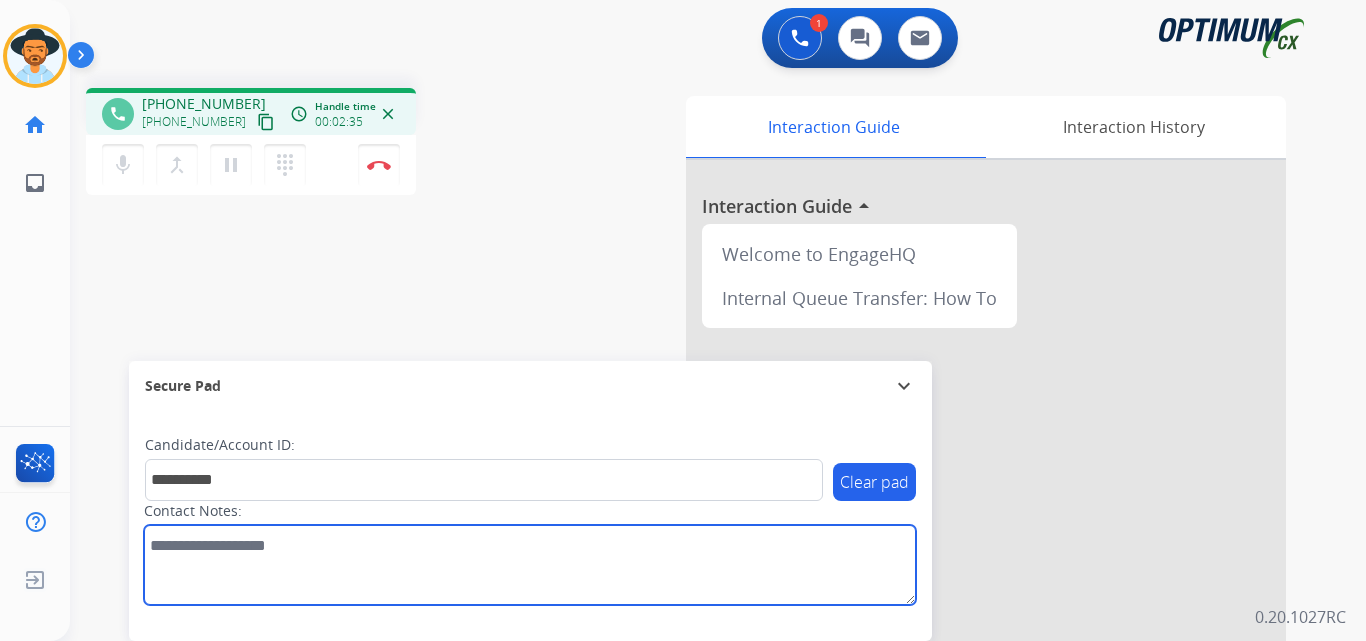 click at bounding box center [530, 565] 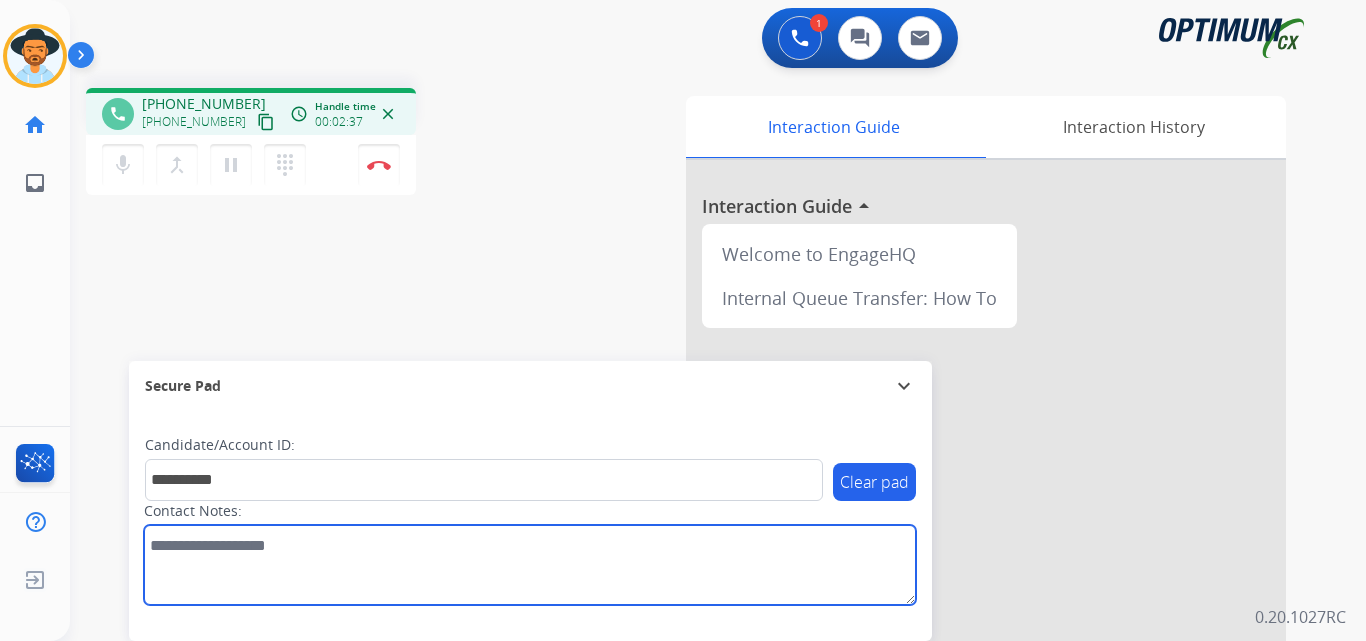 paste on "**********" 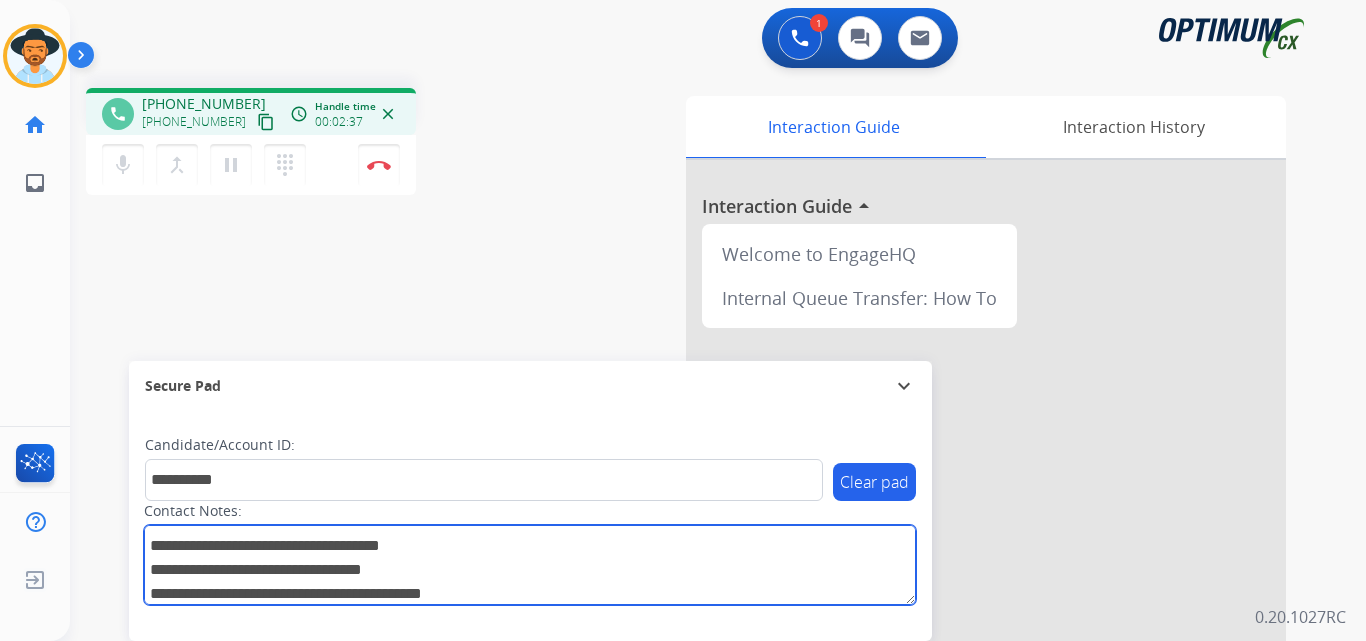 scroll, scrollTop: 49, scrollLeft: 0, axis: vertical 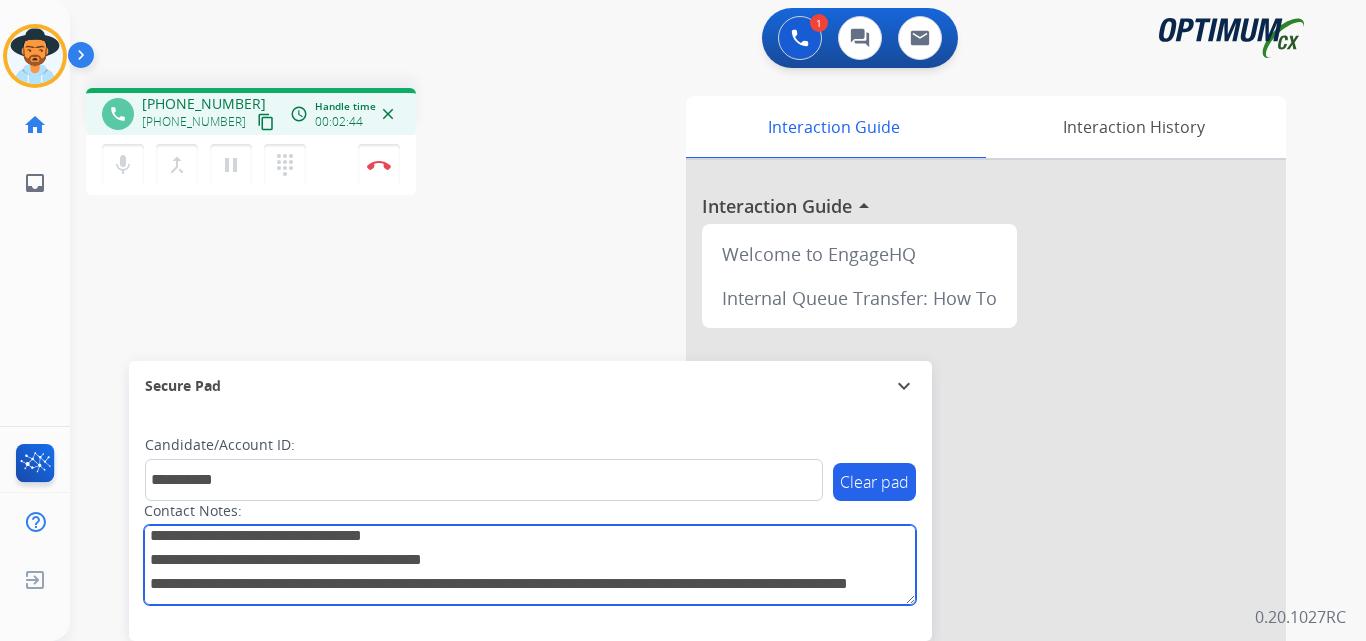 click at bounding box center (530, 565) 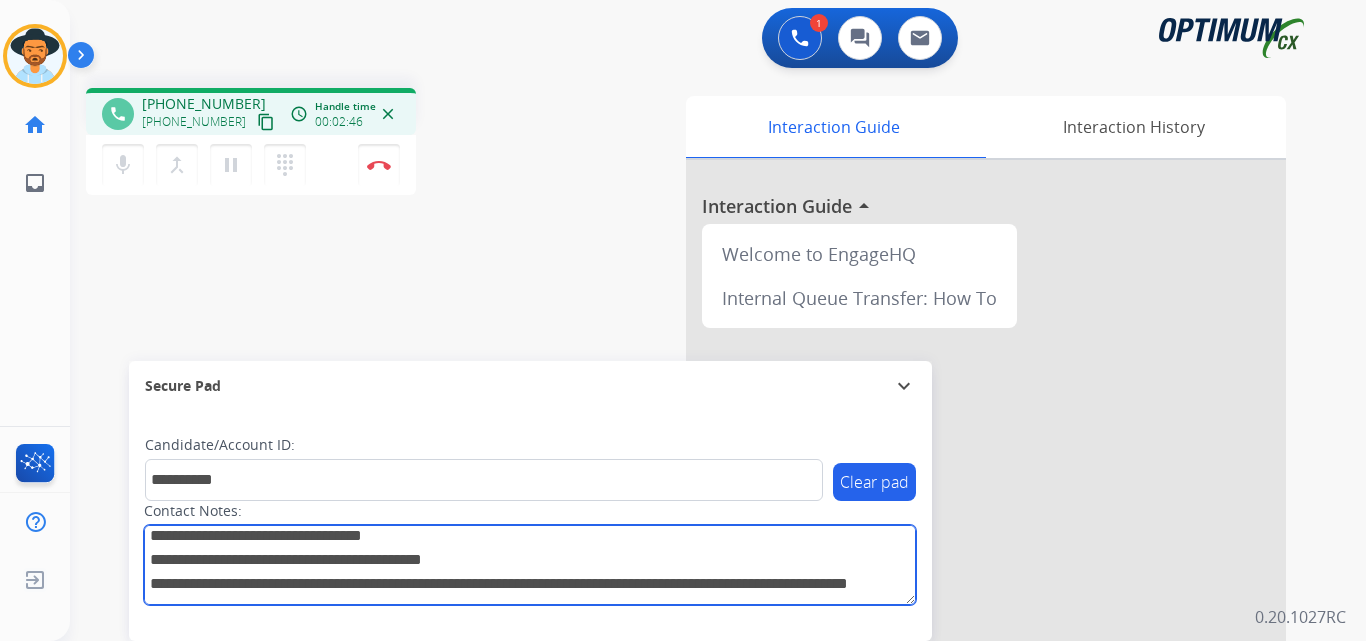 click on "**** *" 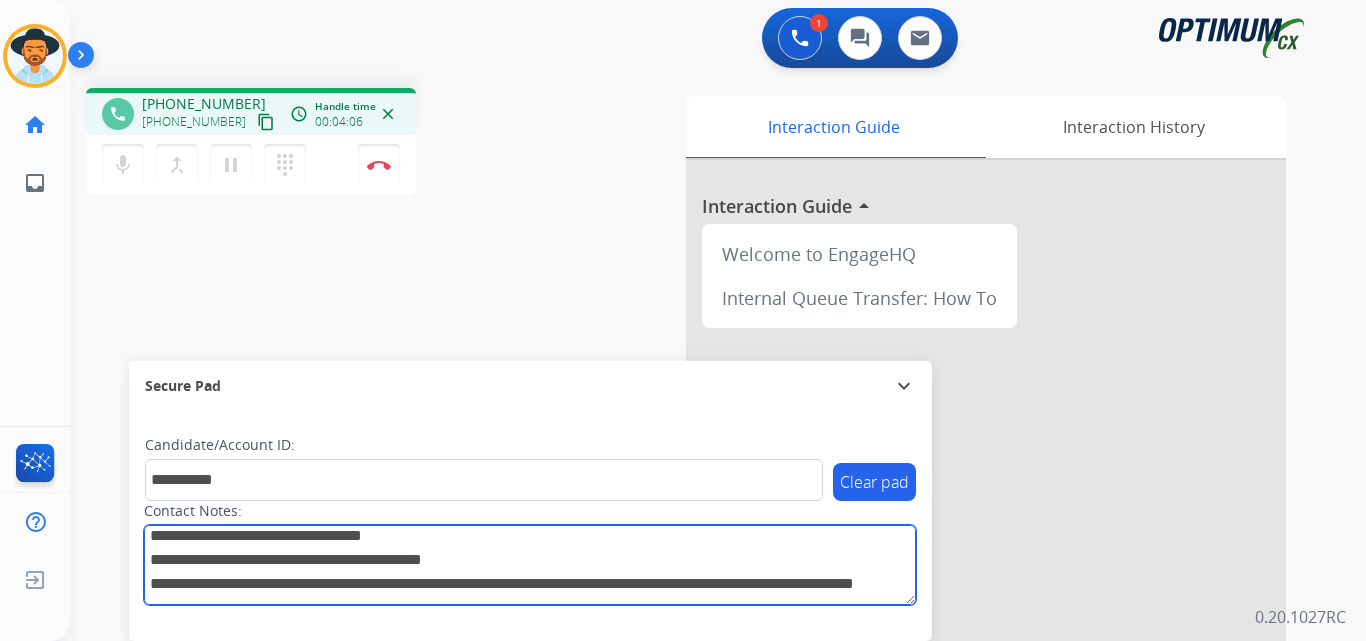 click at bounding box center (530, 565) 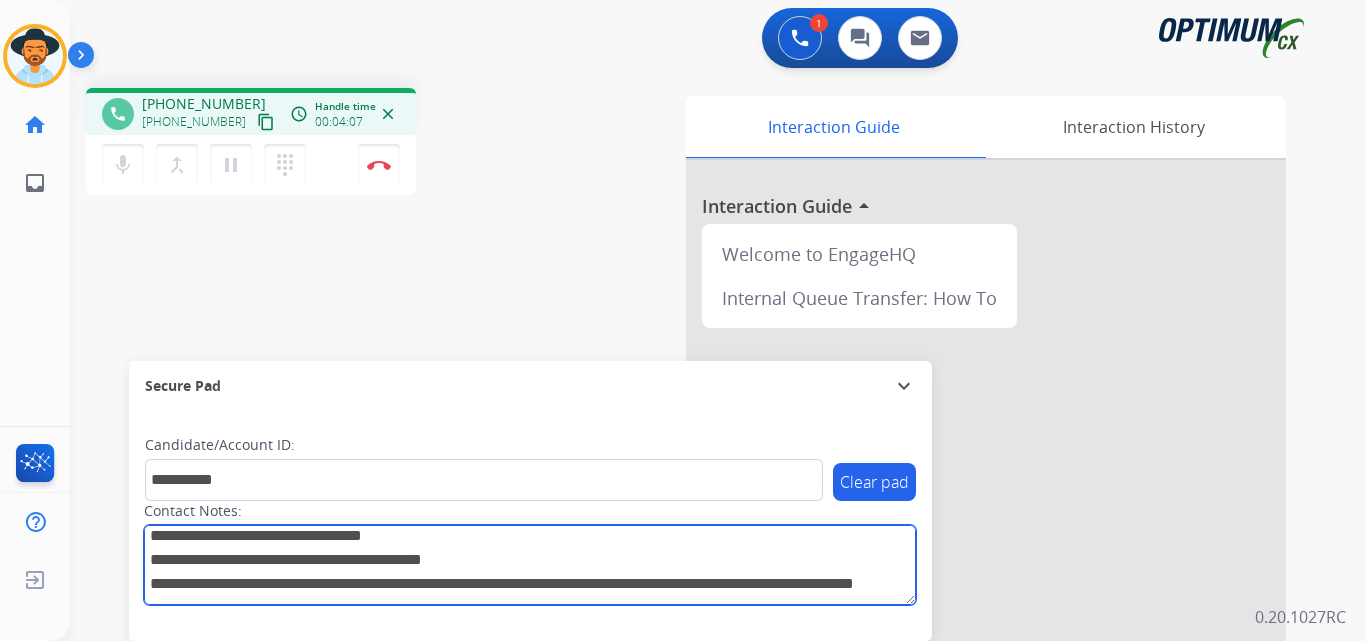 click on "** * *****" 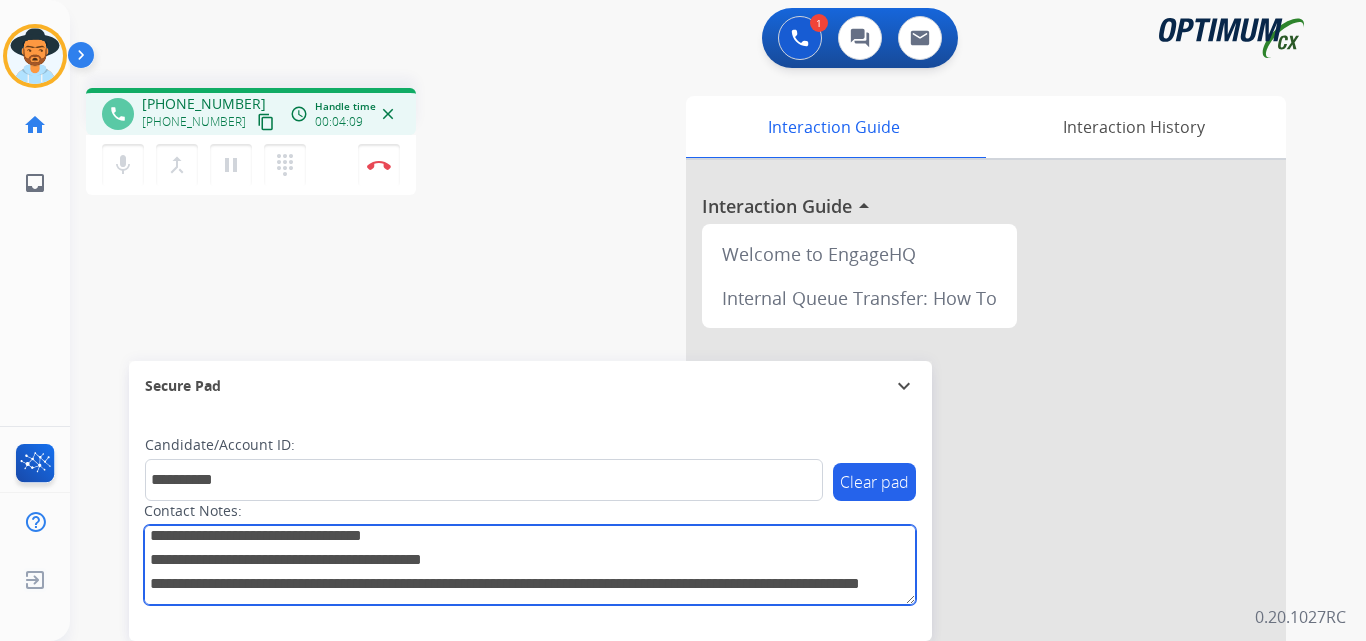 scroll, scrollTop: 0, scrollLeft: 0, axis: both 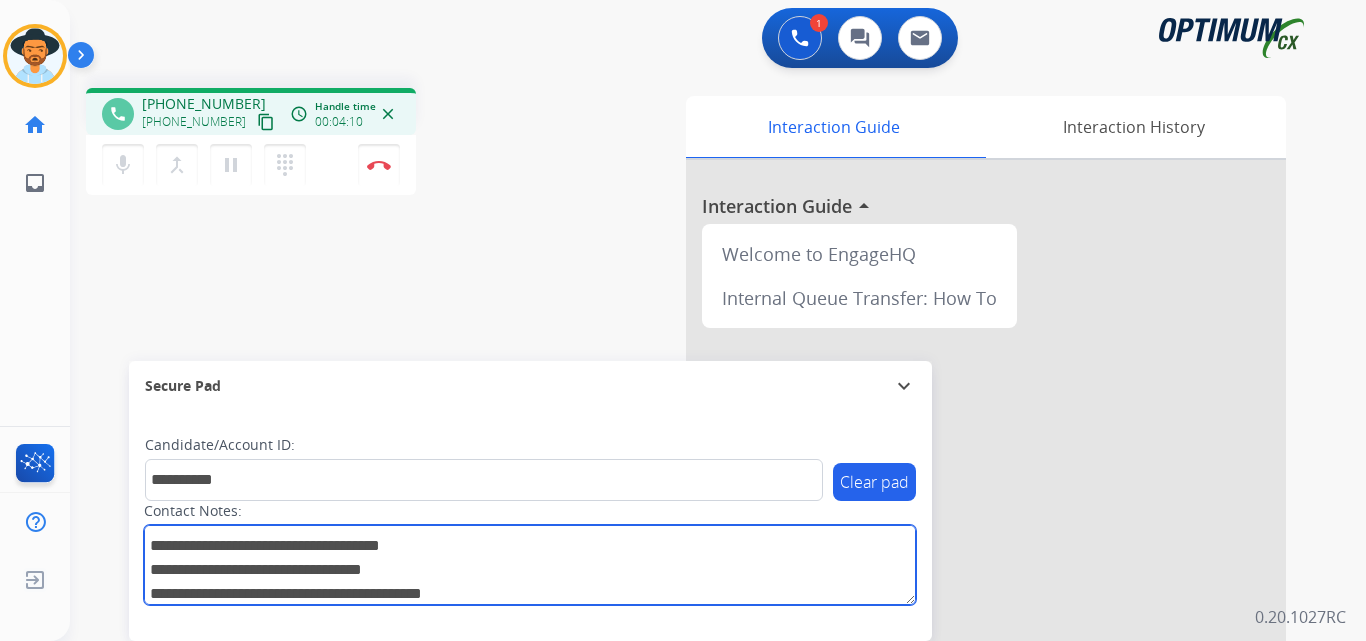 drag, startPoint x: 340, startPoint y: 595, endPoint x: 32, endPoint y: 413, distance: 357.75412 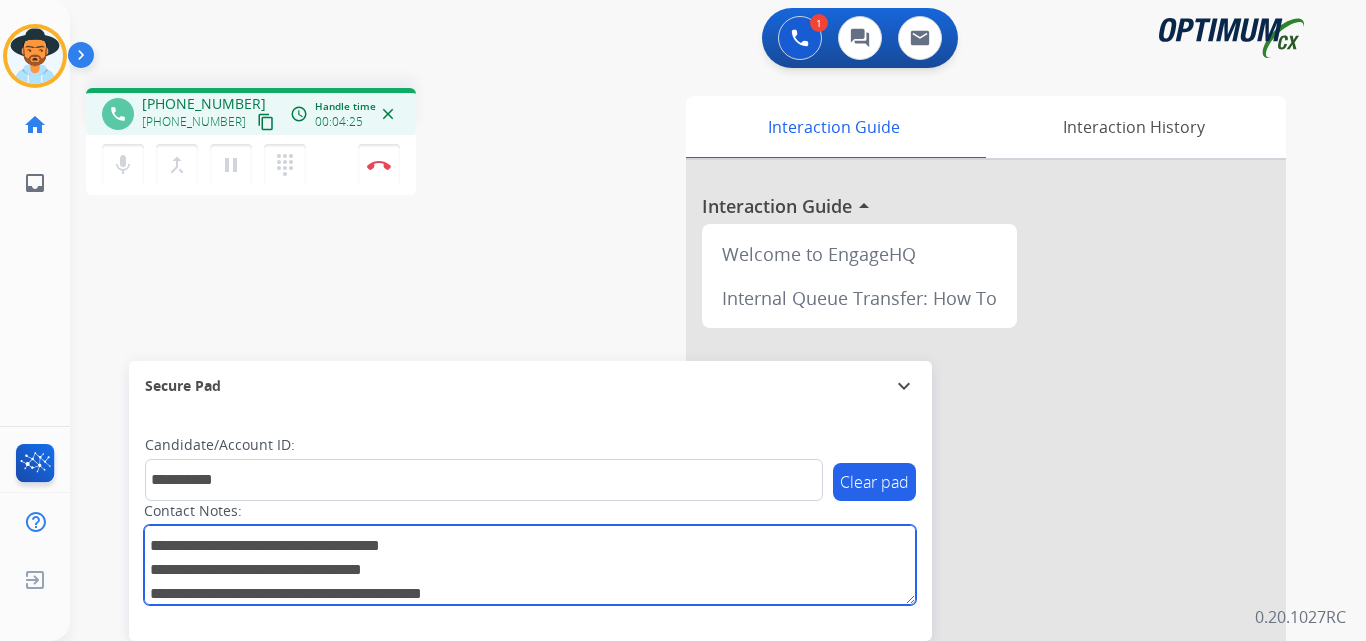 drag, startPoint x: 491, startPoint y: 540, endPoint x: 478, endPoint y: 535, distance: 13.928389 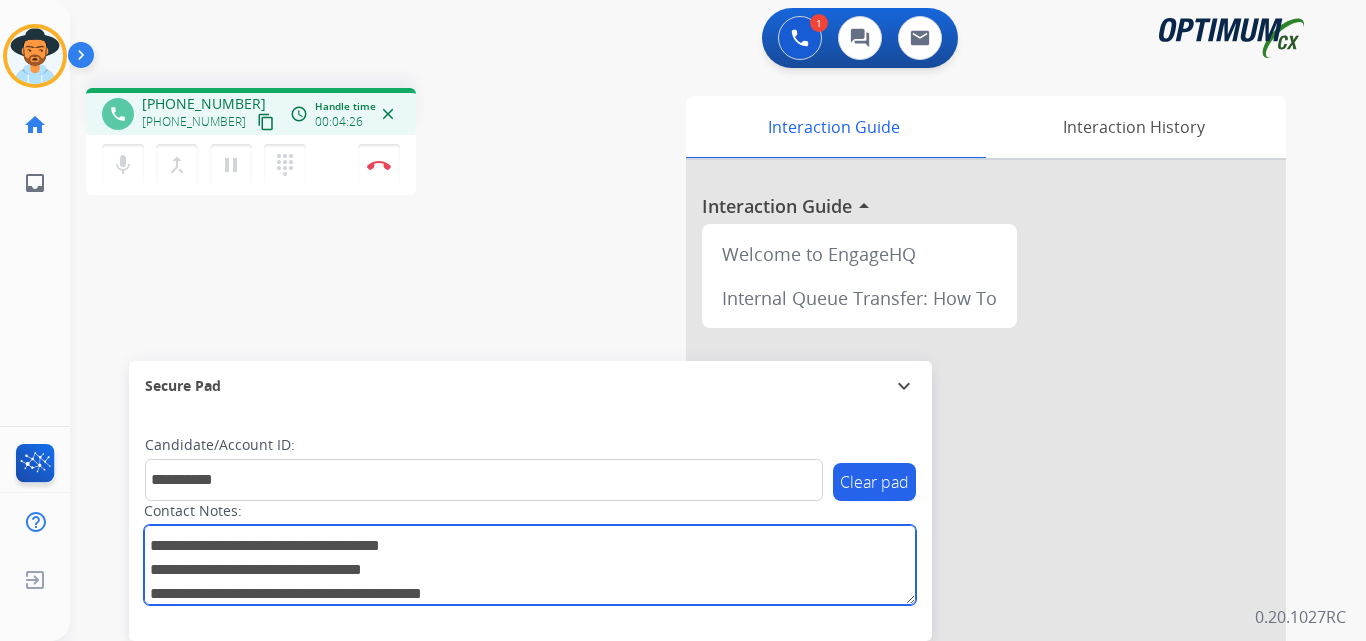click at bounding box center (530, 565) 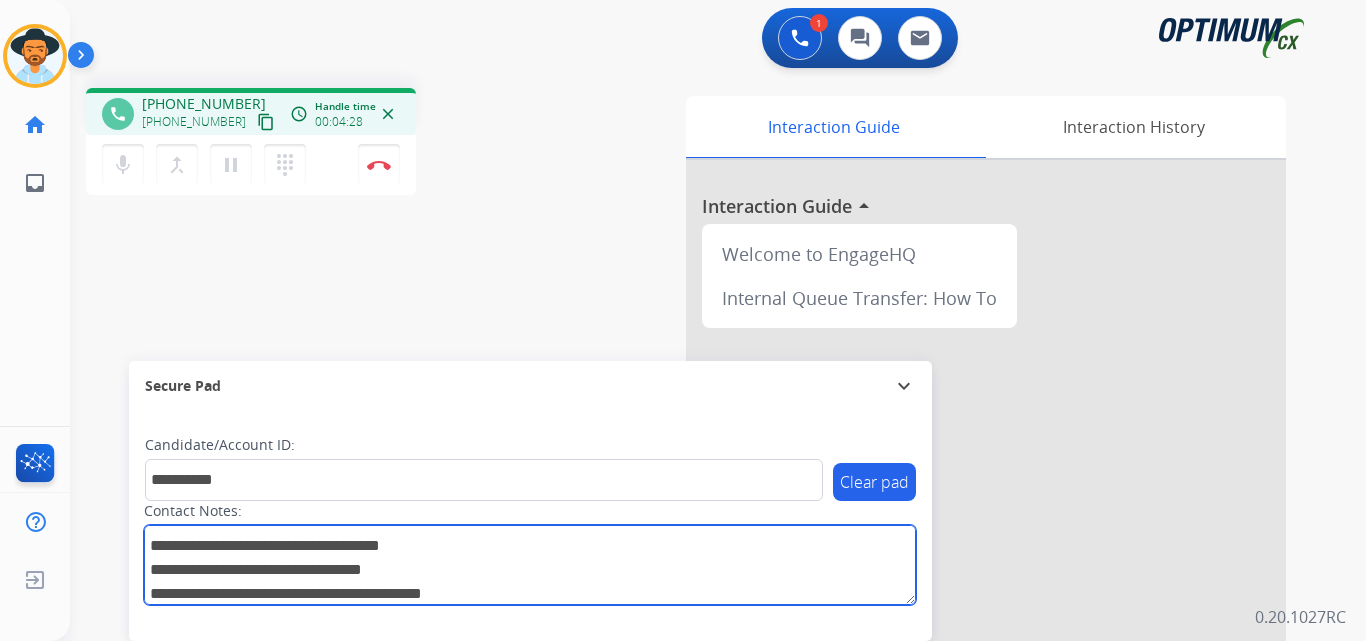 drag, startPoint x: 456, startPoint y: 550, endPoint x: 200, endPoint y: 556, distance: 256.0703 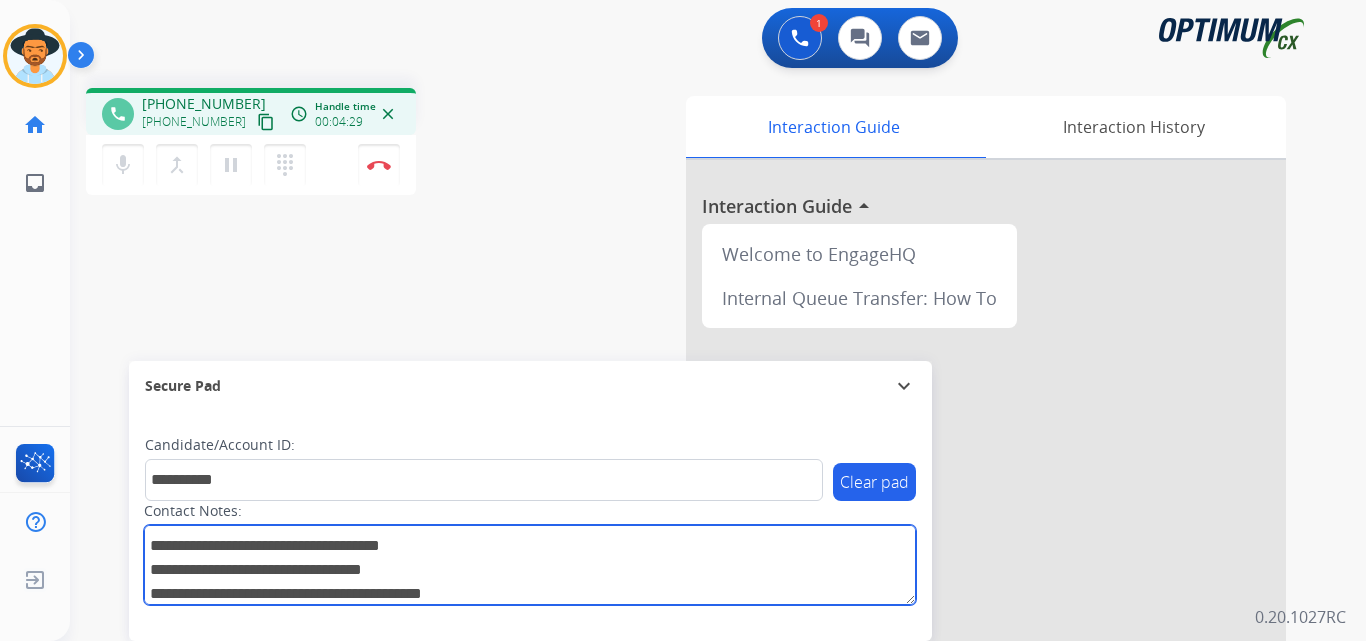 paste 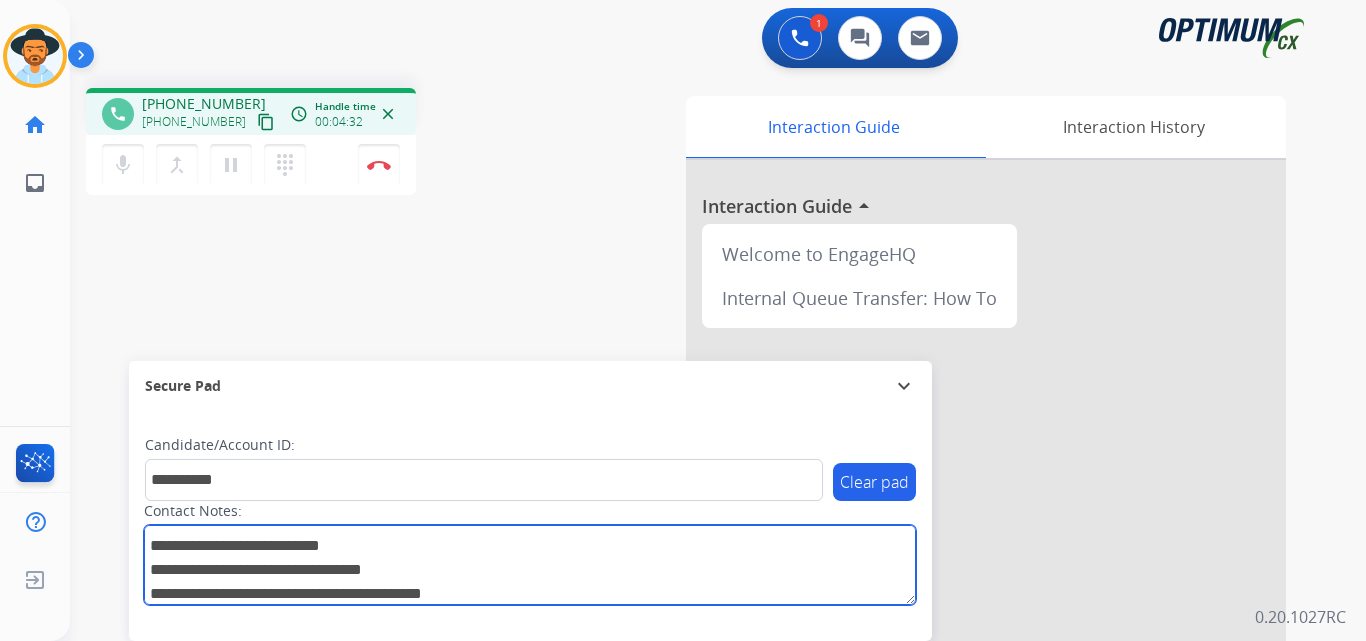 type on "**********" 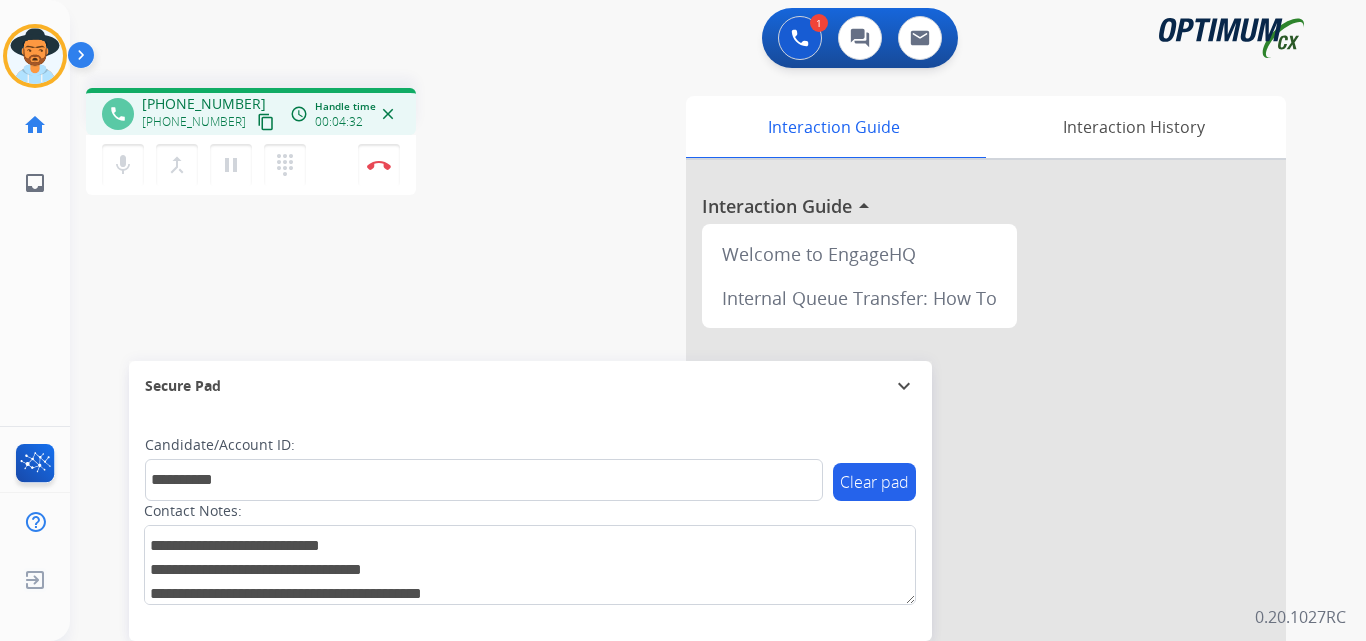 click on "**********" at bounding box center [694, 489] 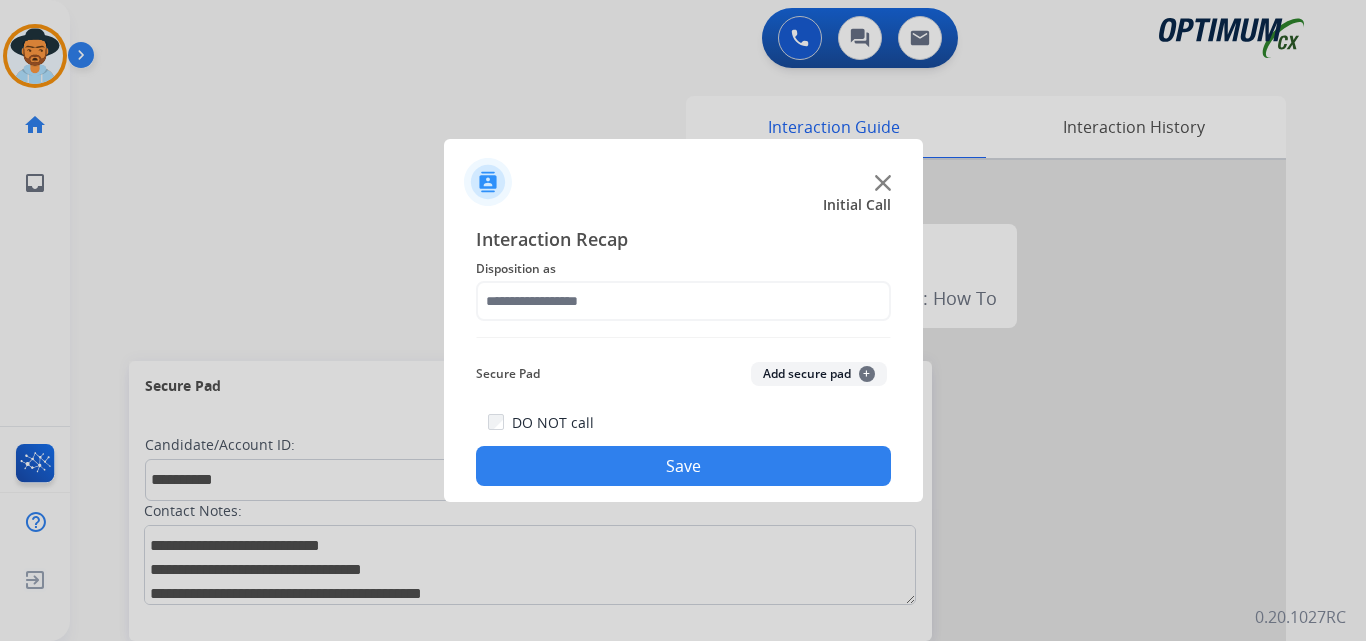 click at bounding box center (683, 320) 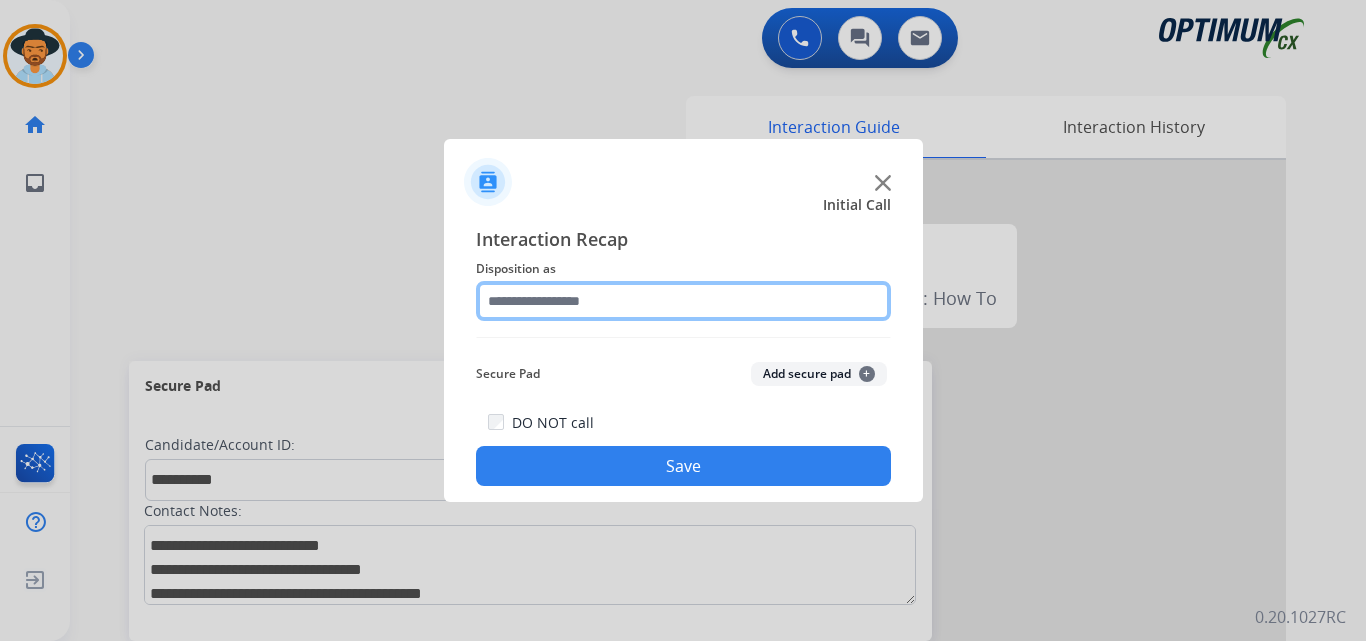 click 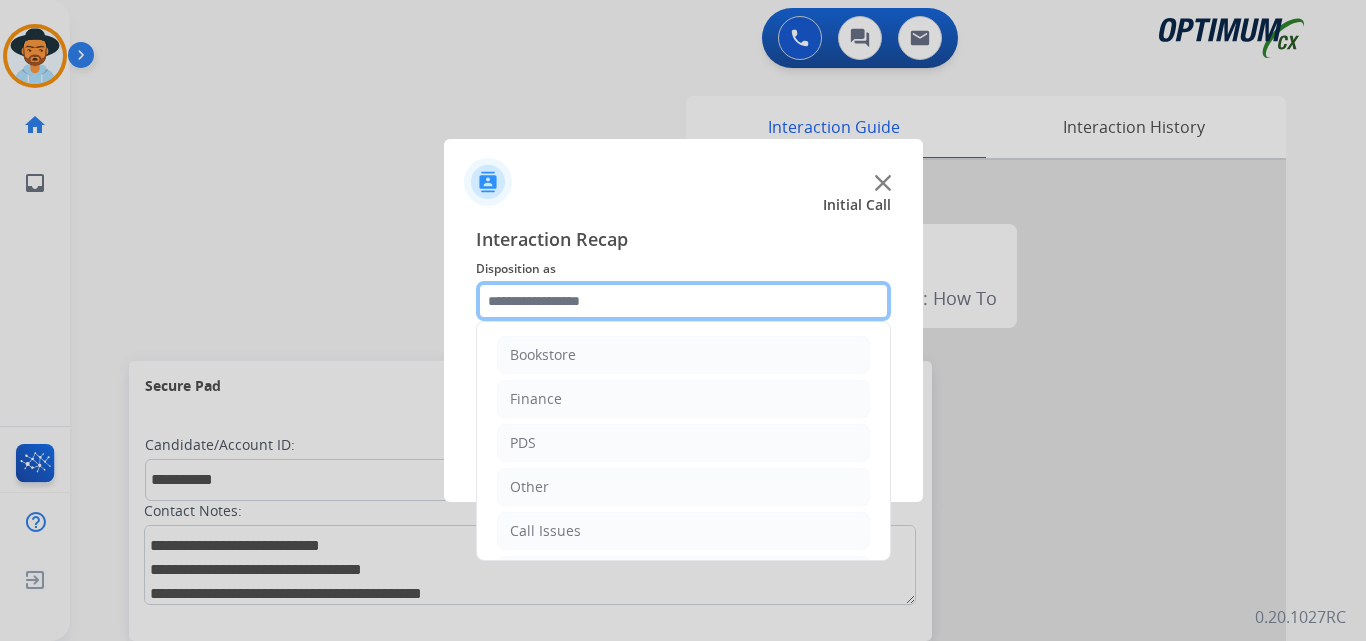 scroll, scrollTop: 136, scrollLeft: 0, axis: vertical 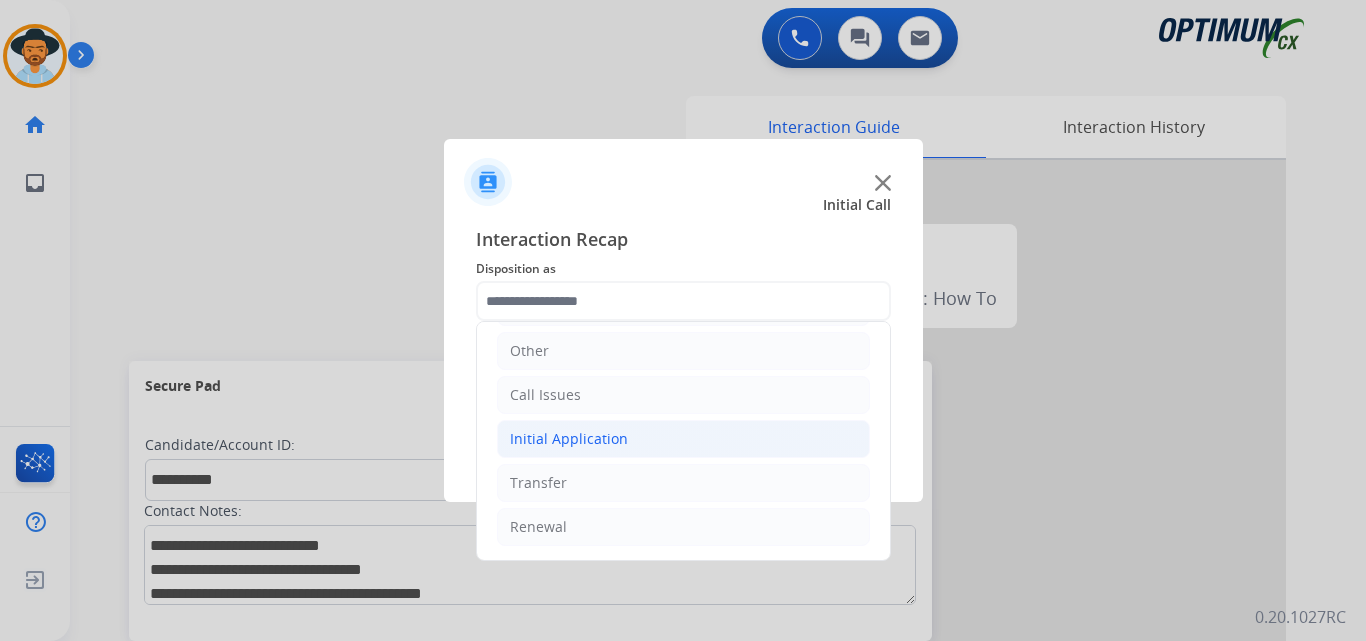 click on "Initial Application" 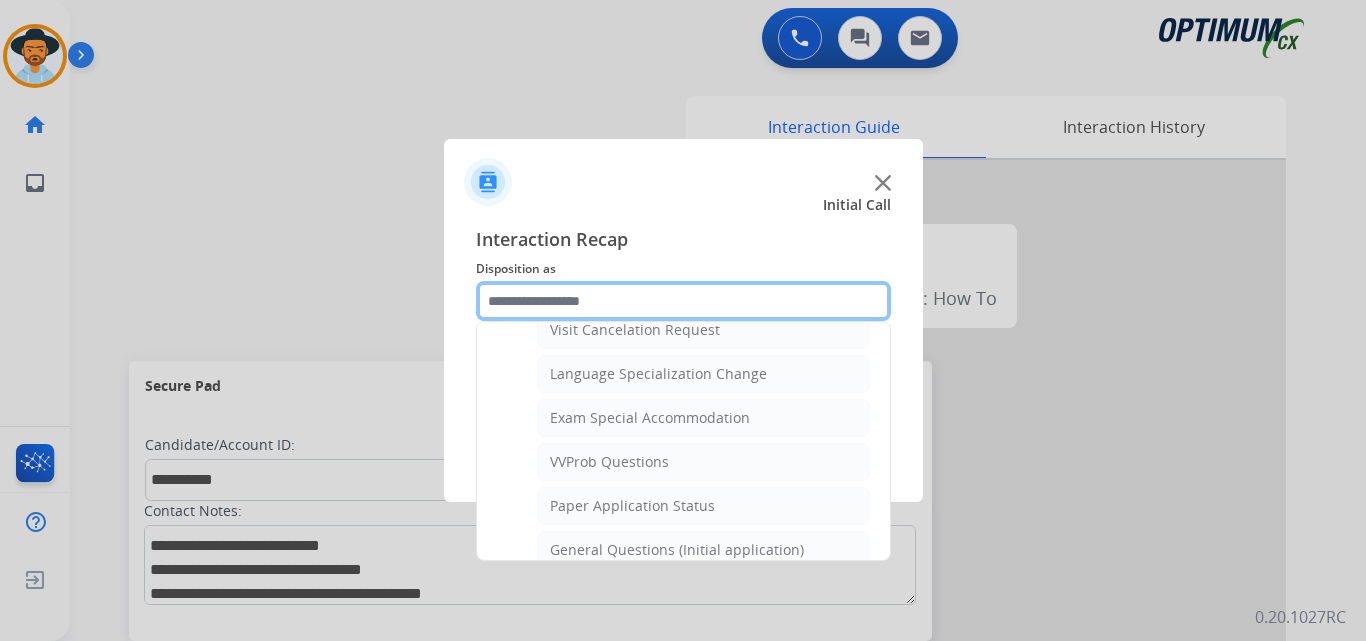 scroll, scrollTop: 1136, scrollLeft: 0, axis: vertical 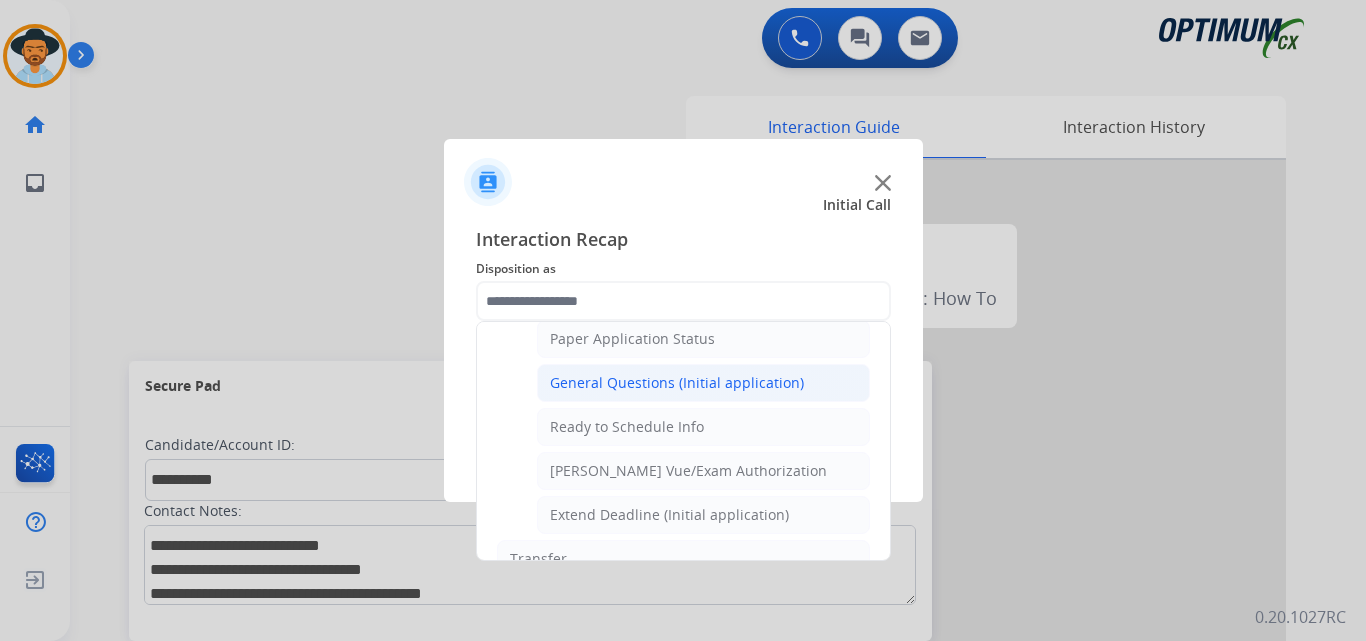 click on "General Questions (Initial application)" 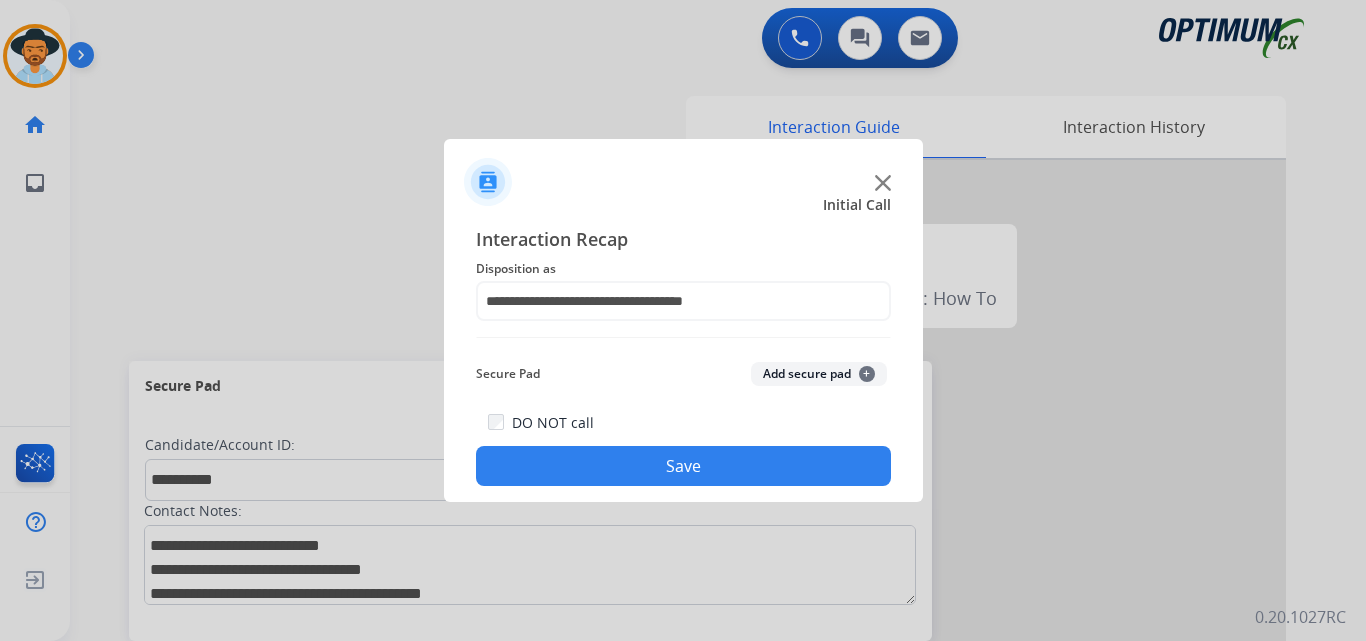 click on "Save" 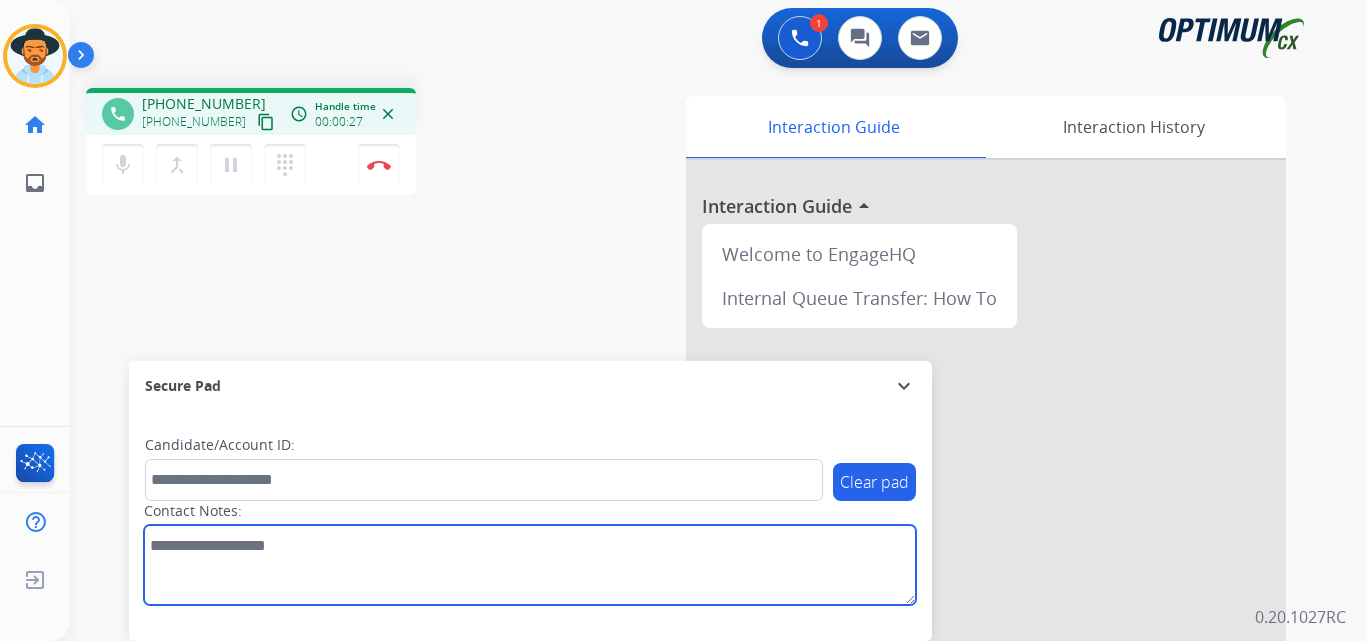 click at bounding box center (530, 565) 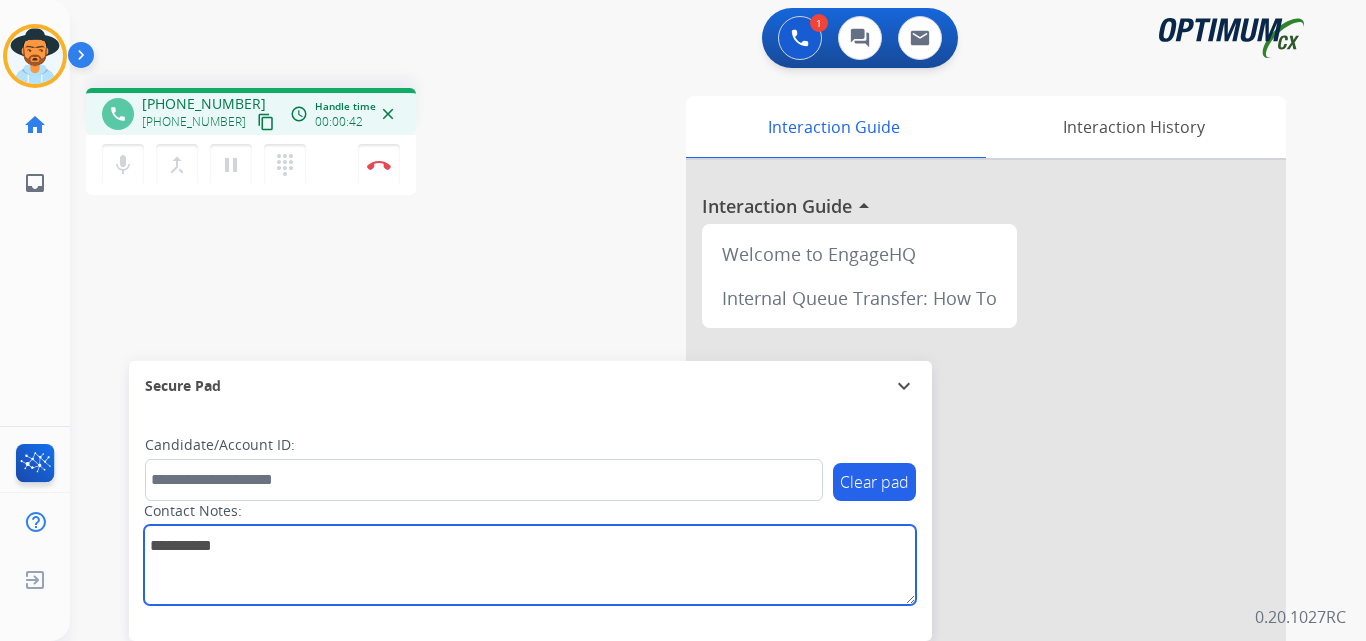 click at bounding box center [530, 565] 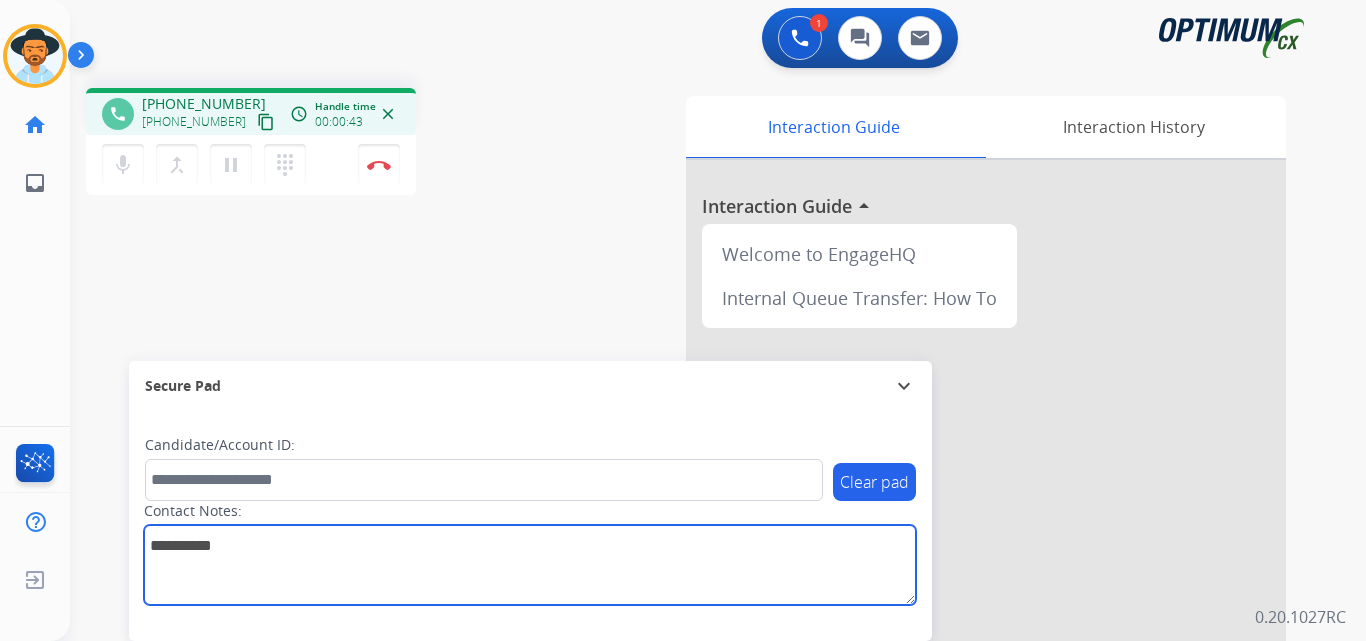click at bounding box center [530, 565] 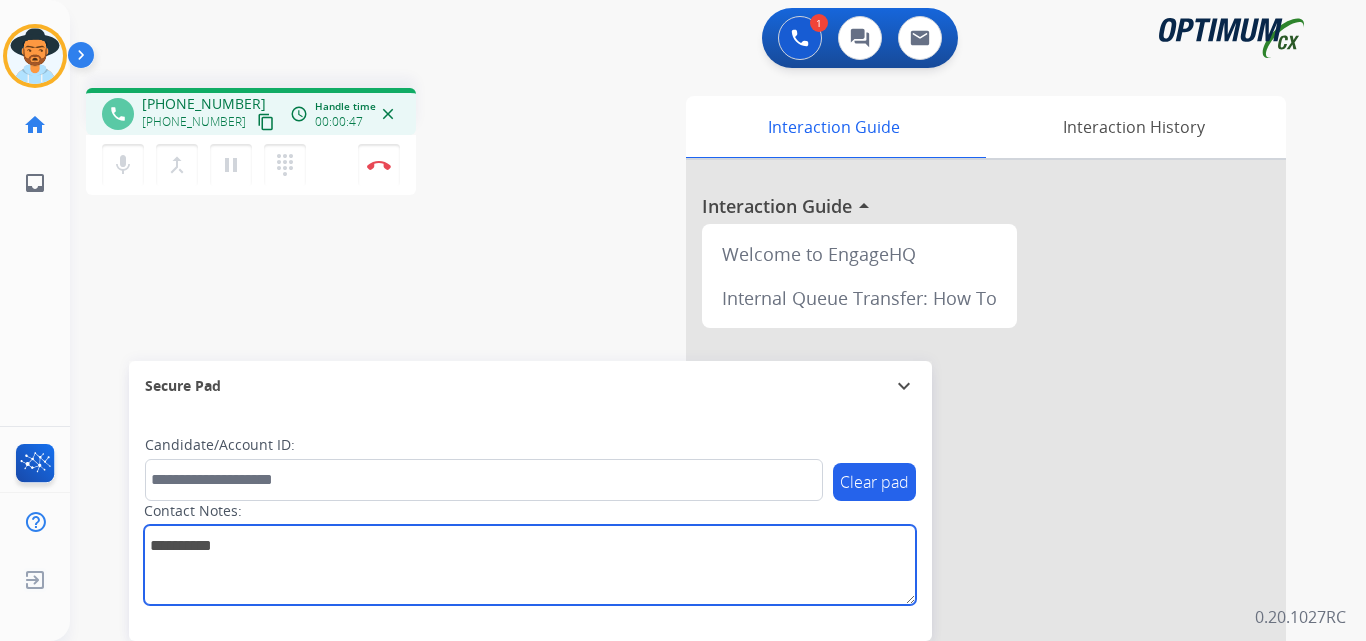 type on "**********" 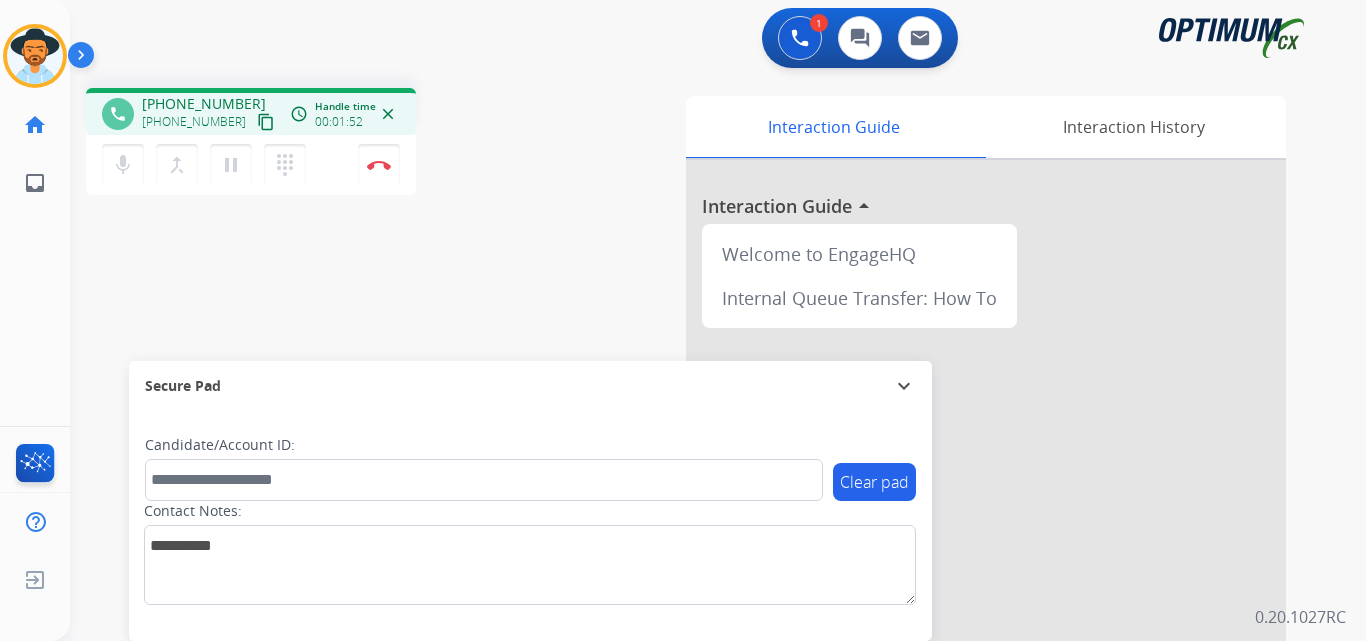 click on "+14122184733" at bounding box center (204, 104) 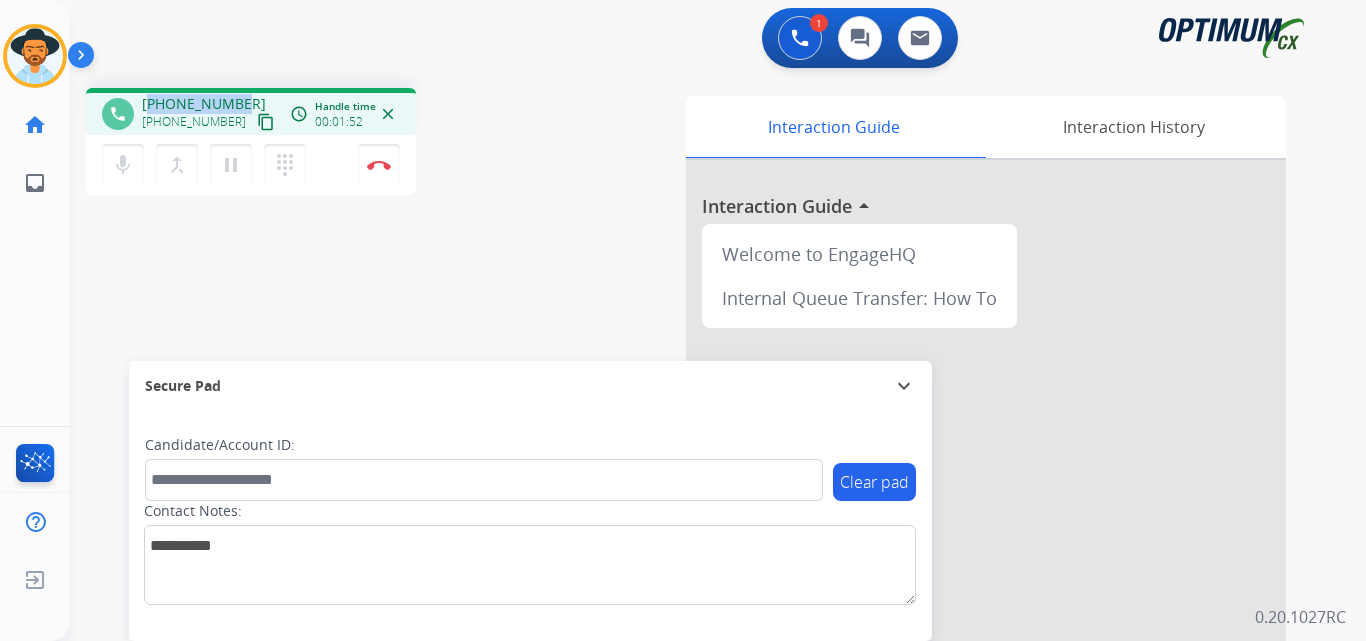 click on "+14122184733" at bounding box center (204, 104) 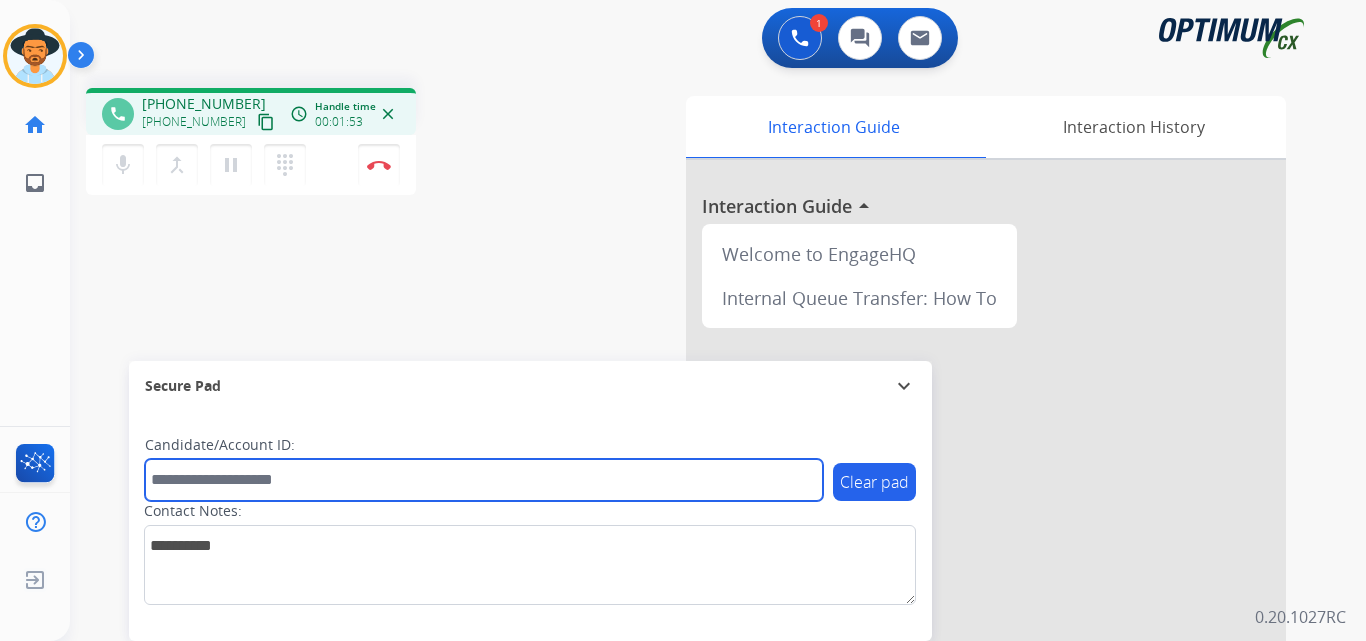 click at bounding box center [484, 480] 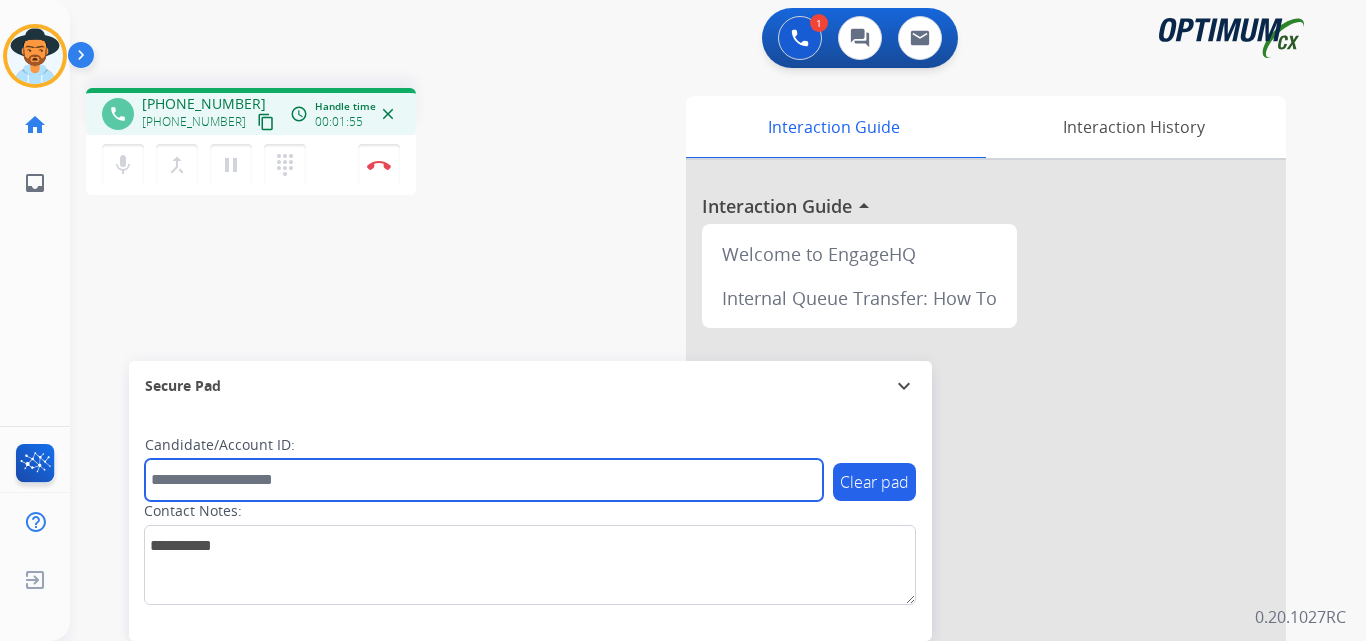 paste on "**********" 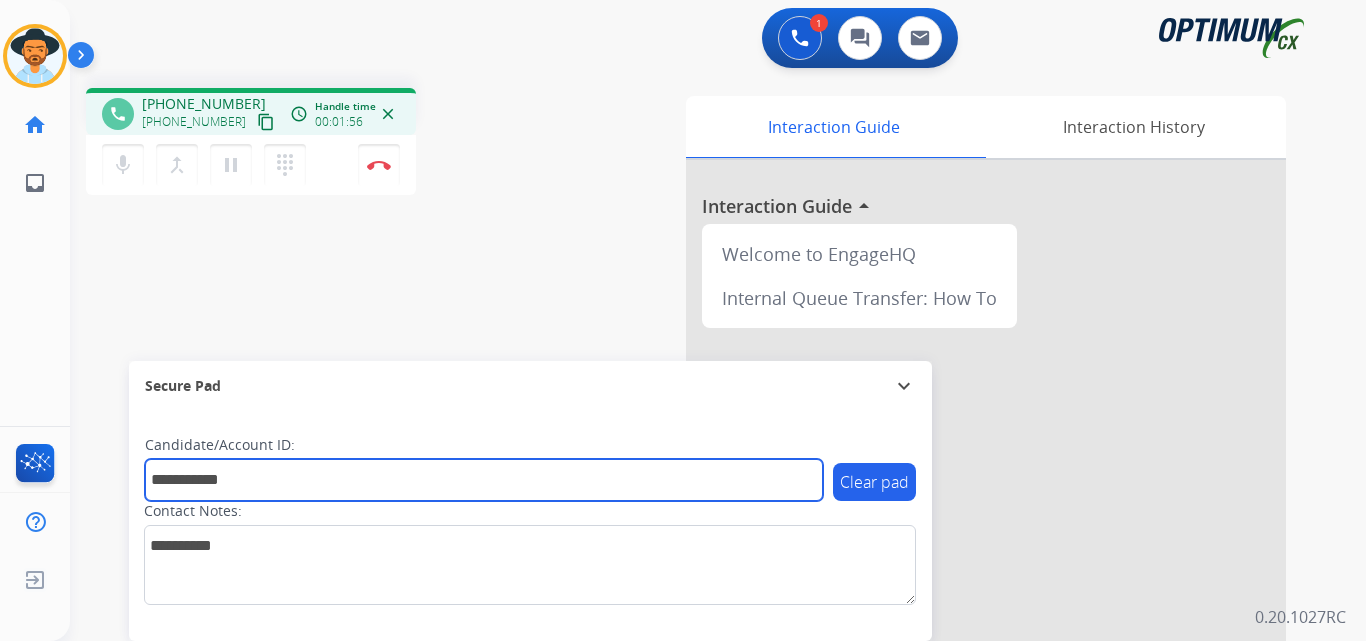 click on "**********" at bounding box center [484, 480] 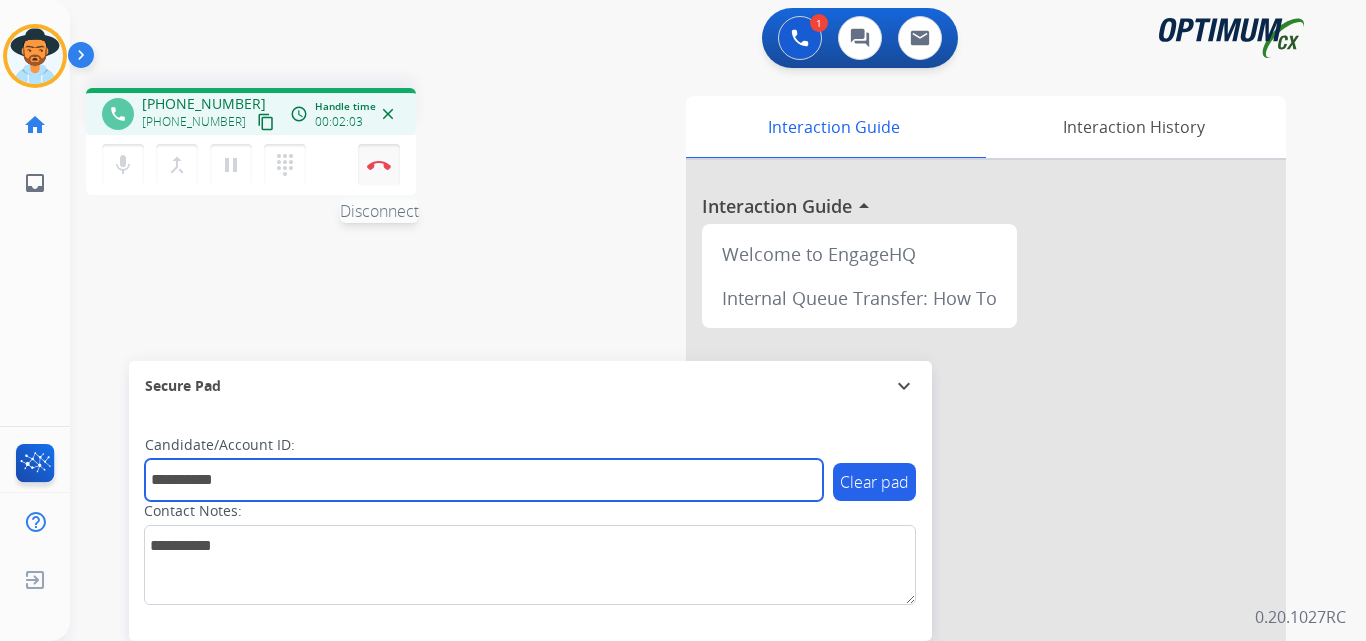type on "**********" 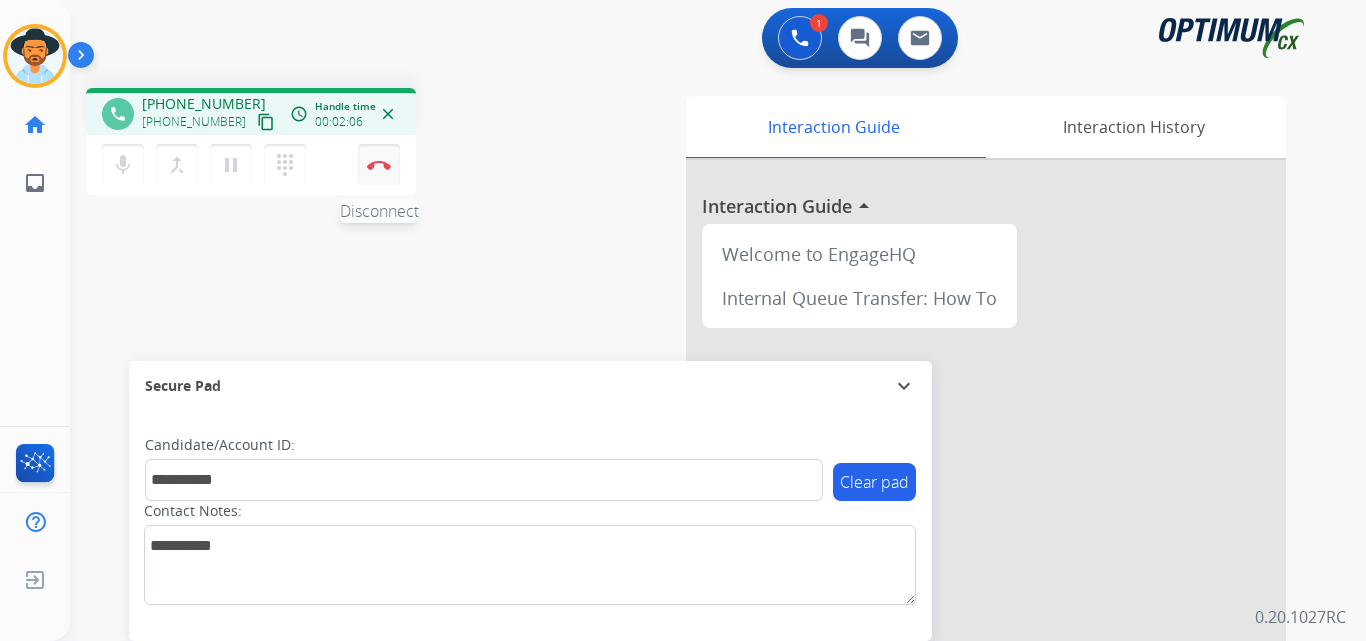 click at bounding box center [379, 165] 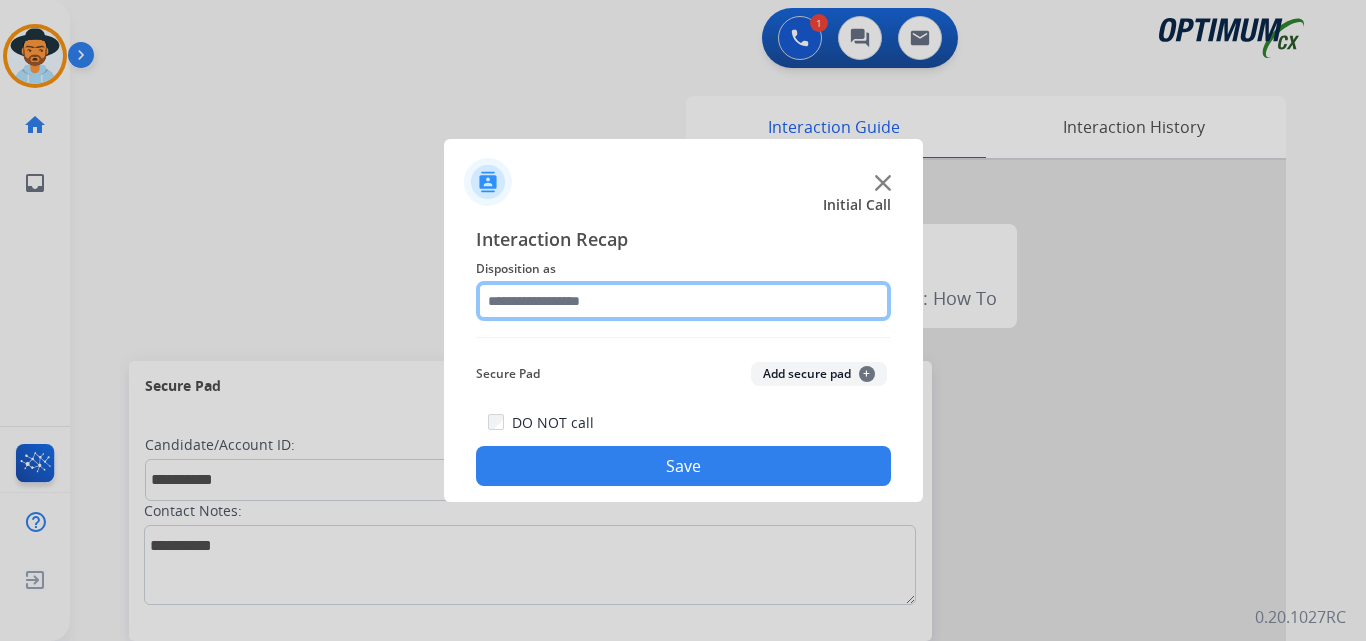click 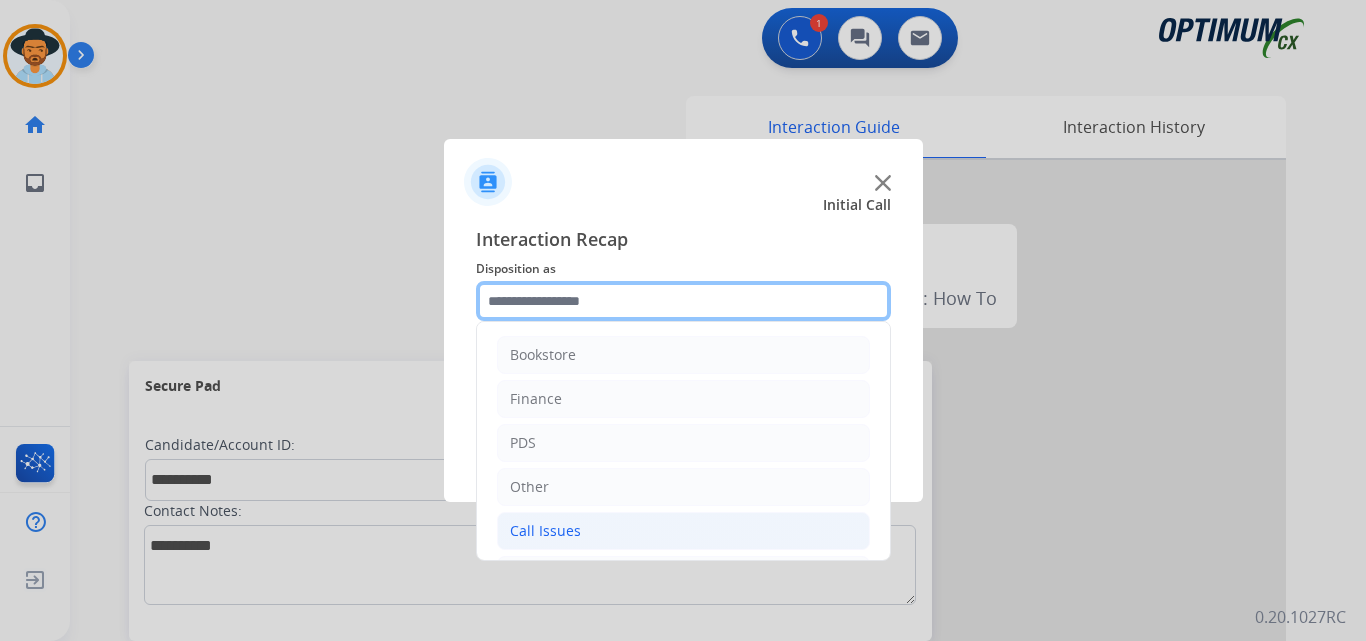 scroll, scrollTop: 136, scrollLeft: 0, axis: vertical 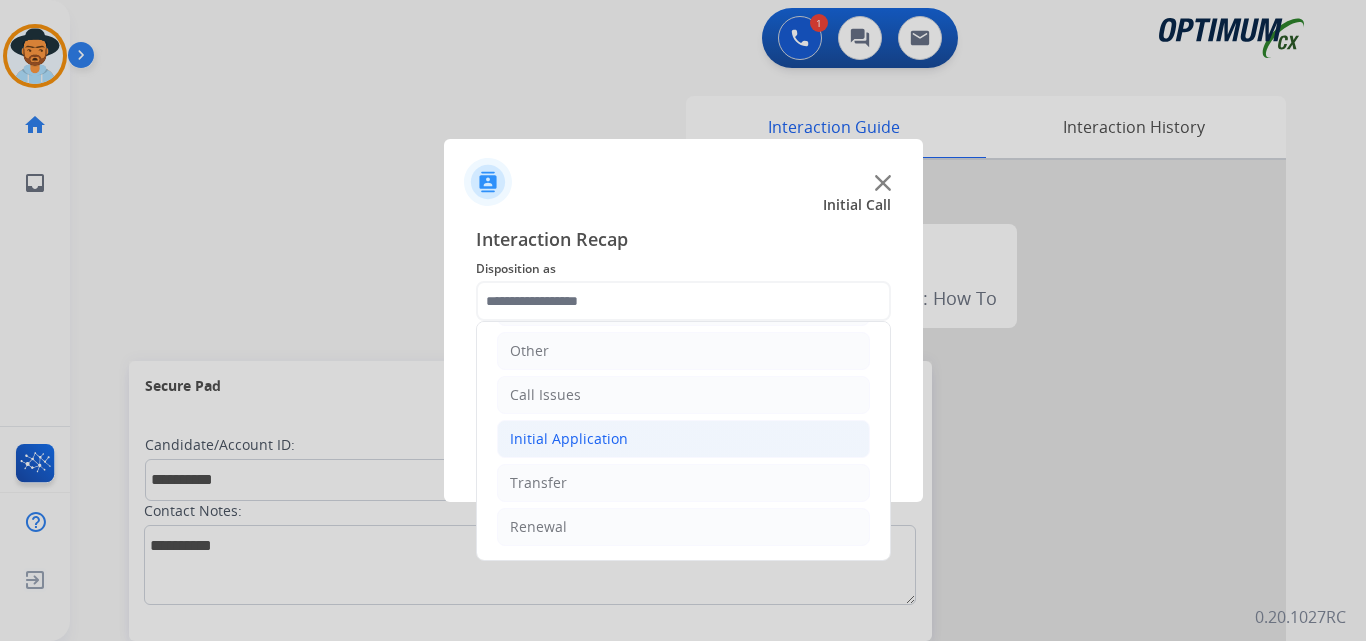 click on "Initial Application" 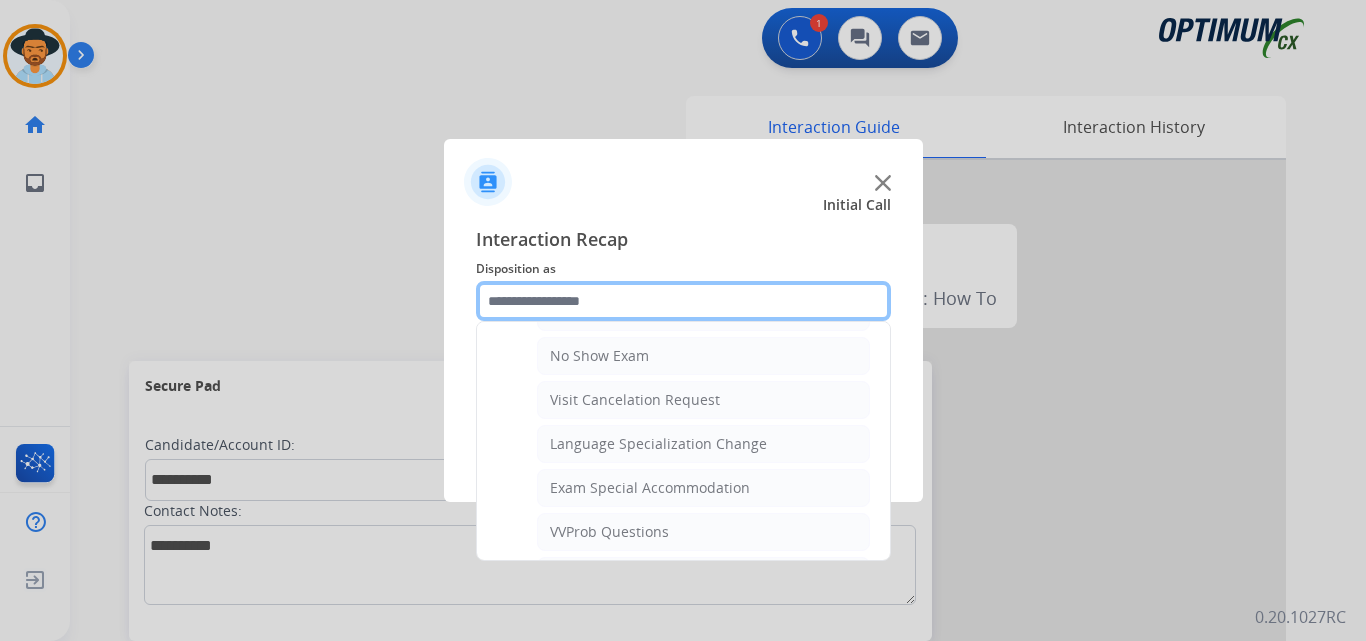 scroll, scrollTop: 1065, scrollLeft: 0, axis: vertical 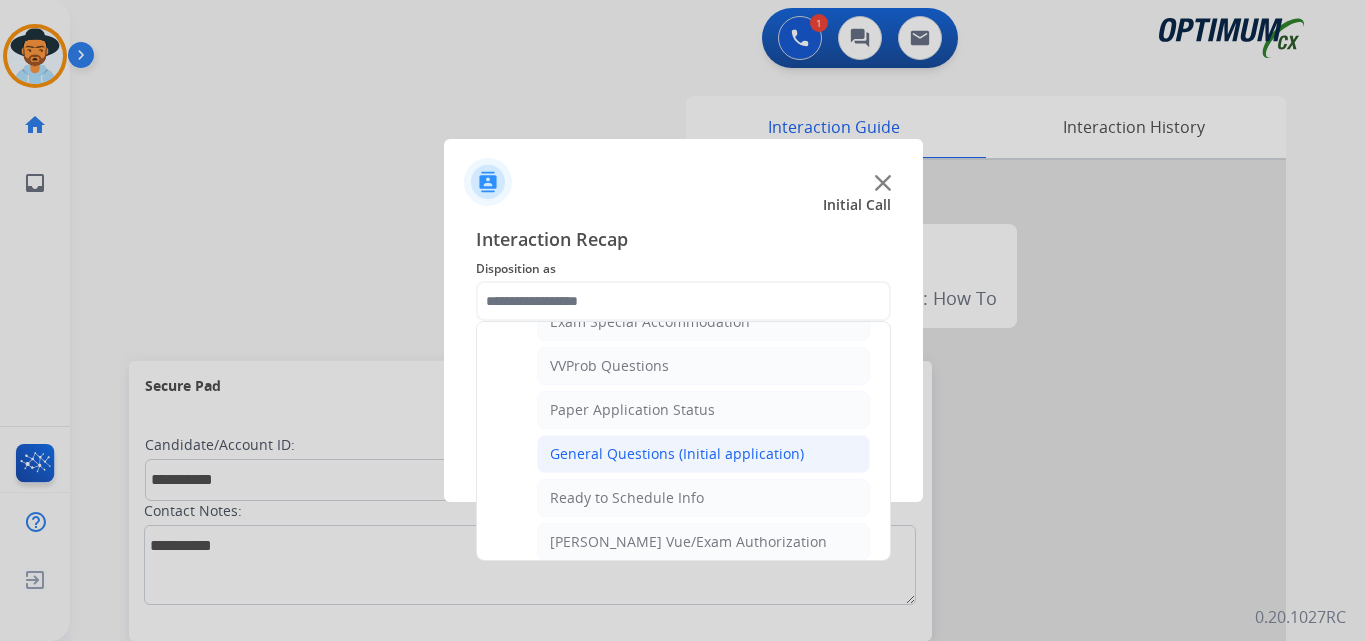 click on "General Questions (Initial application)" 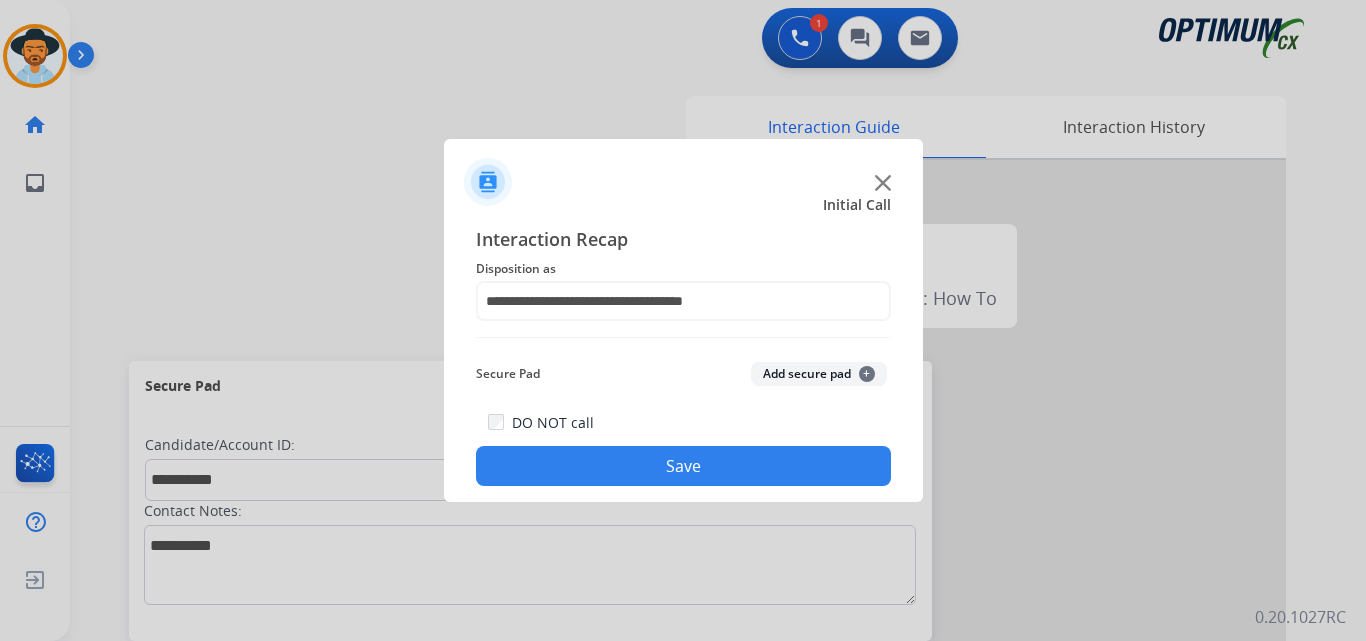 click on "Save" 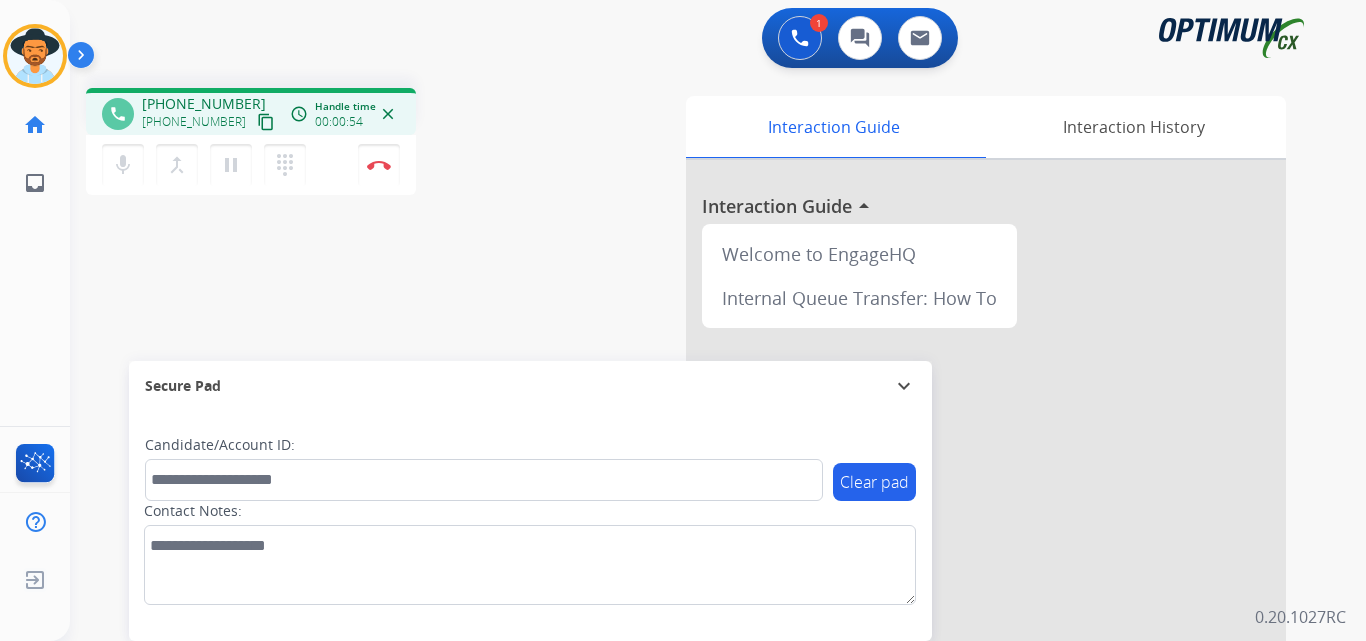 click on "+17164403281" at bounding box center (204, 104) 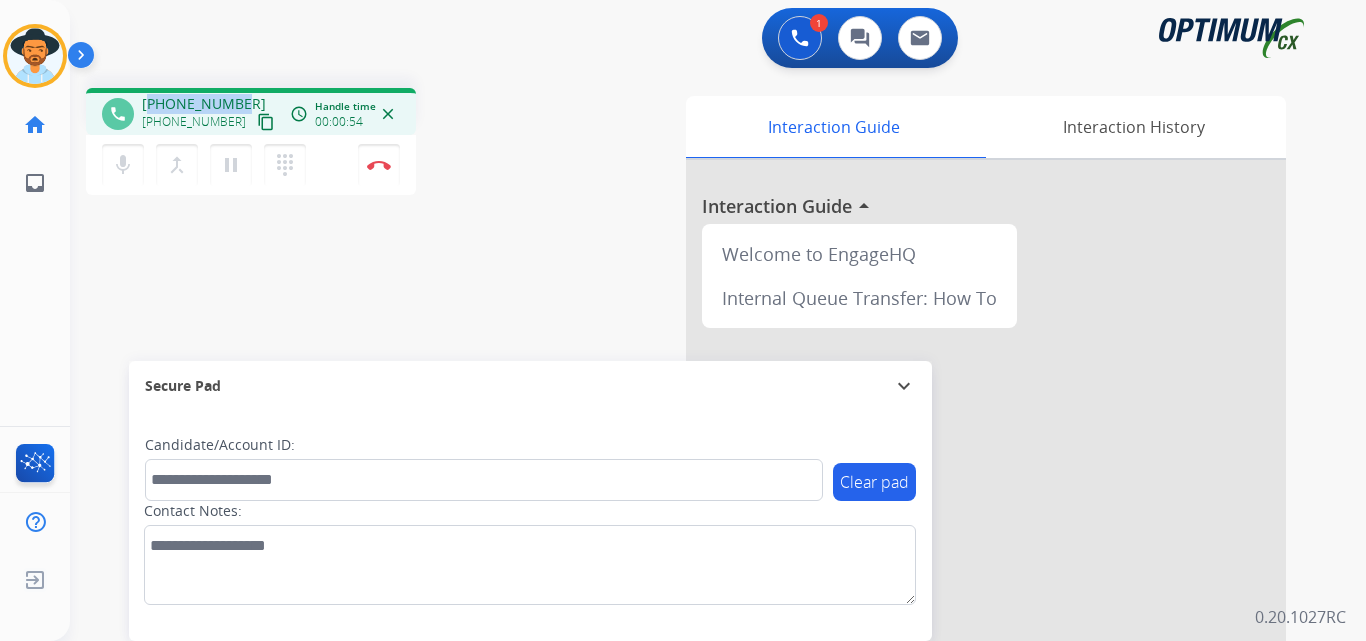 click on "+17164403281" at bounding box center (204, 104) 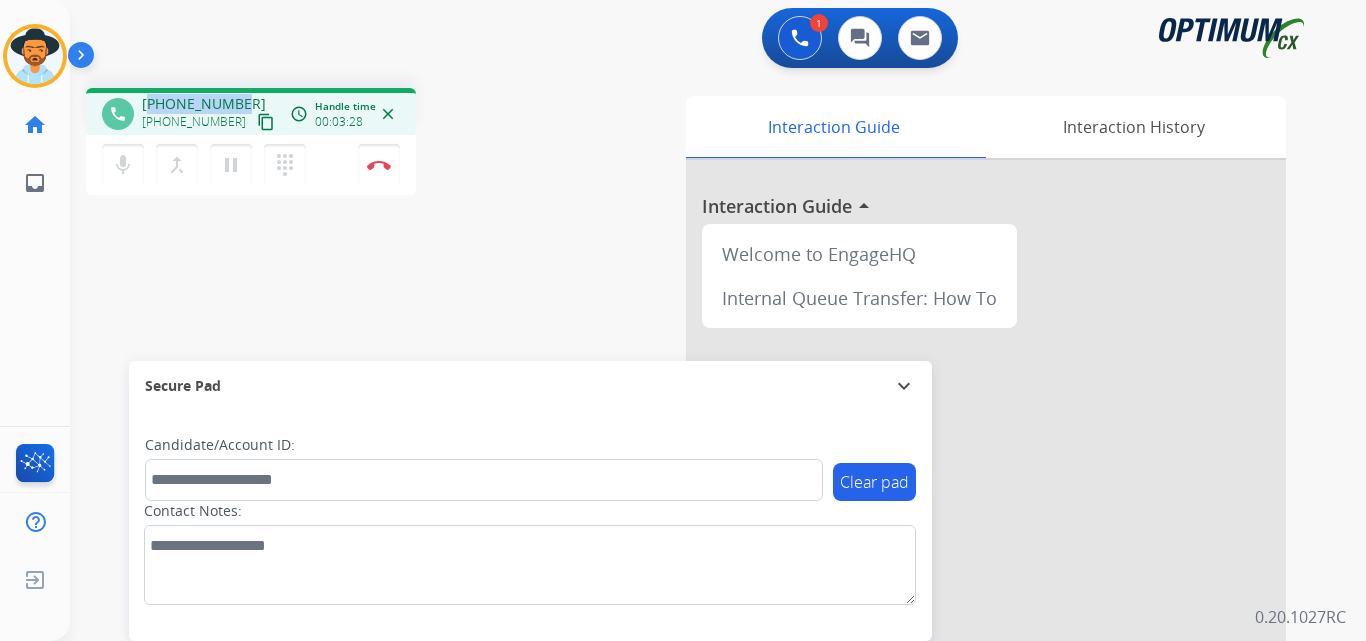 click on "+17164403281" at bounding box center [204, 104] 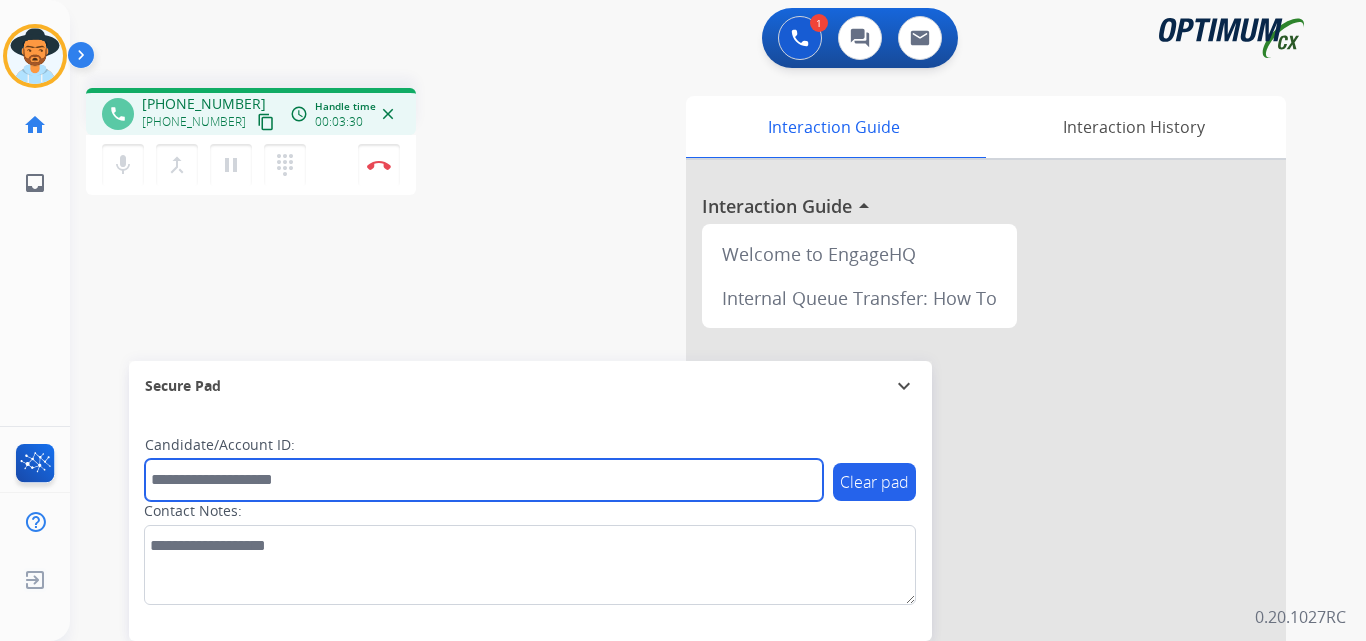 click at bounding box center (484, 480) 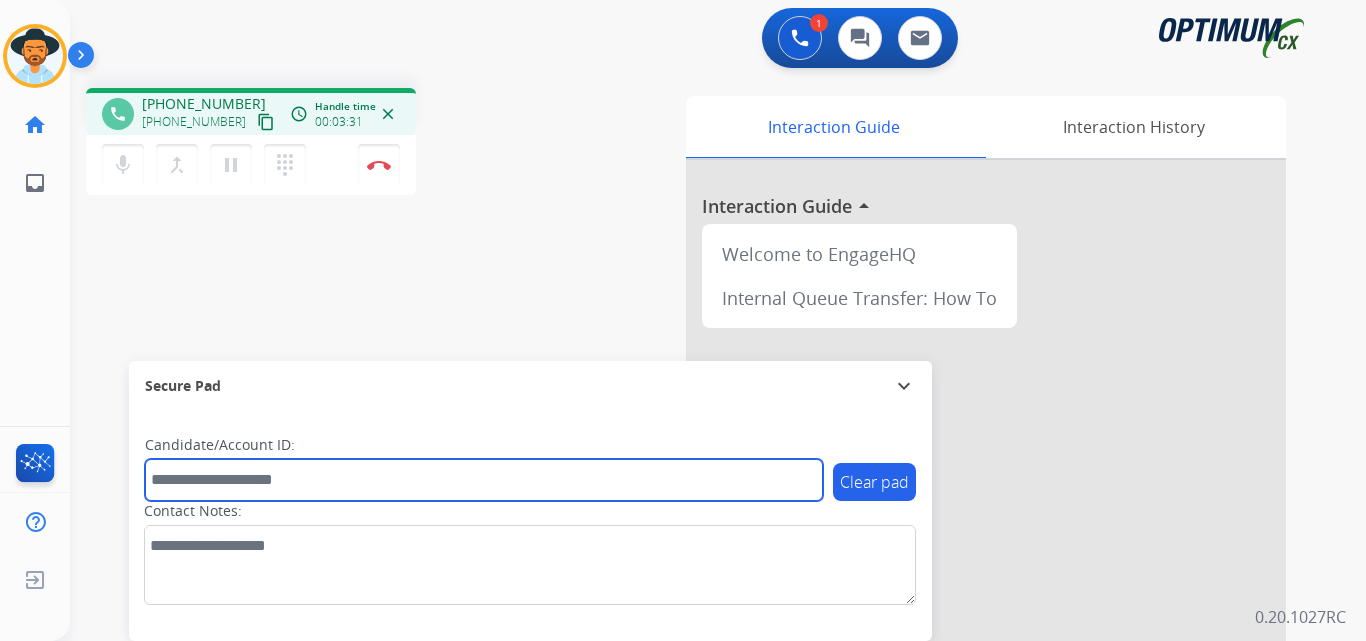 paste on "**********" 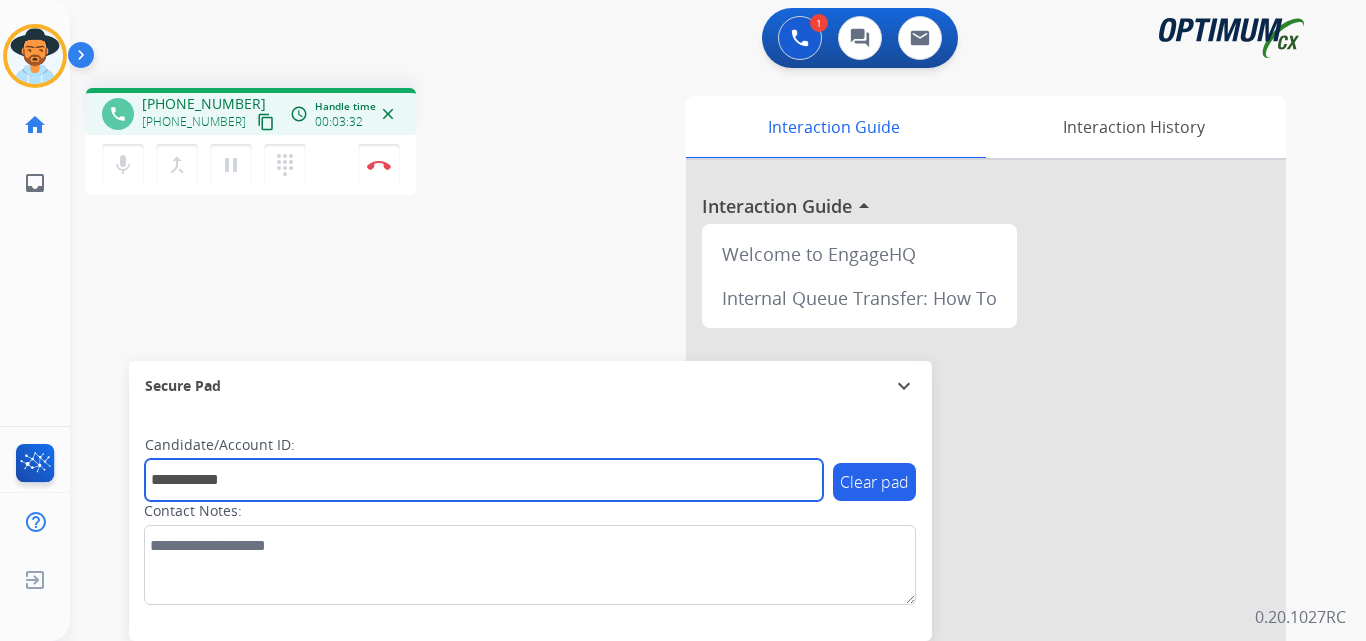click on "**********" at bounding box center [484, 480] 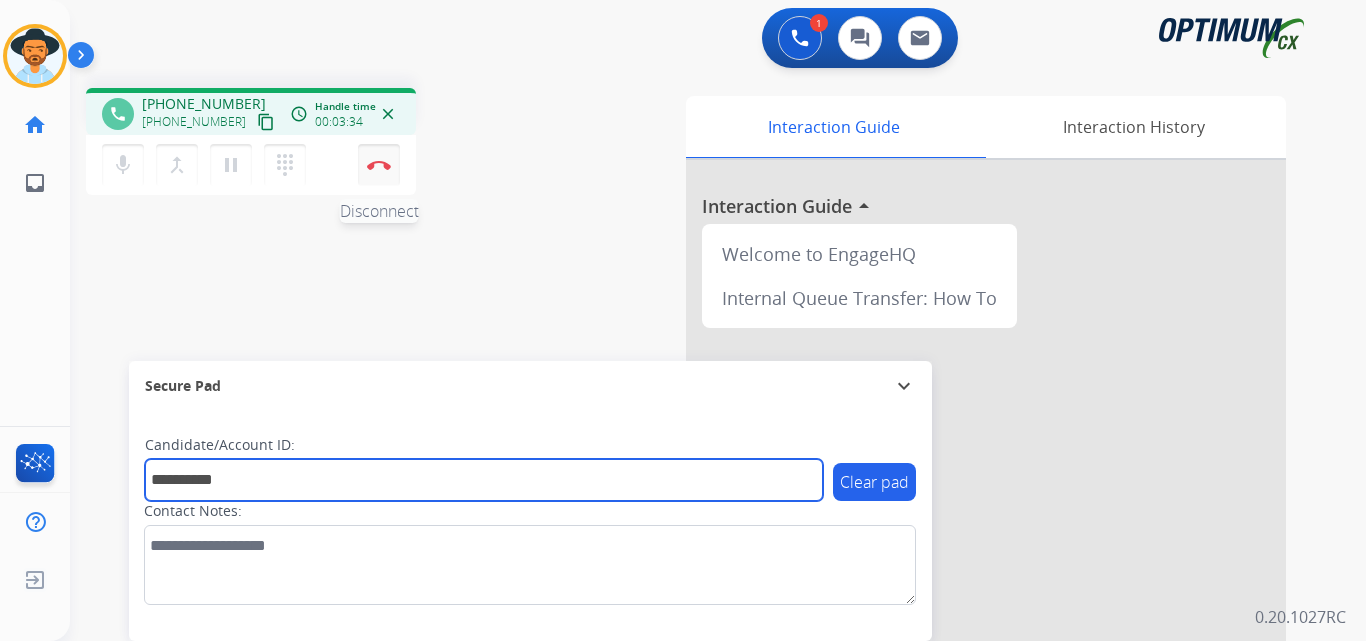 type on "**********" 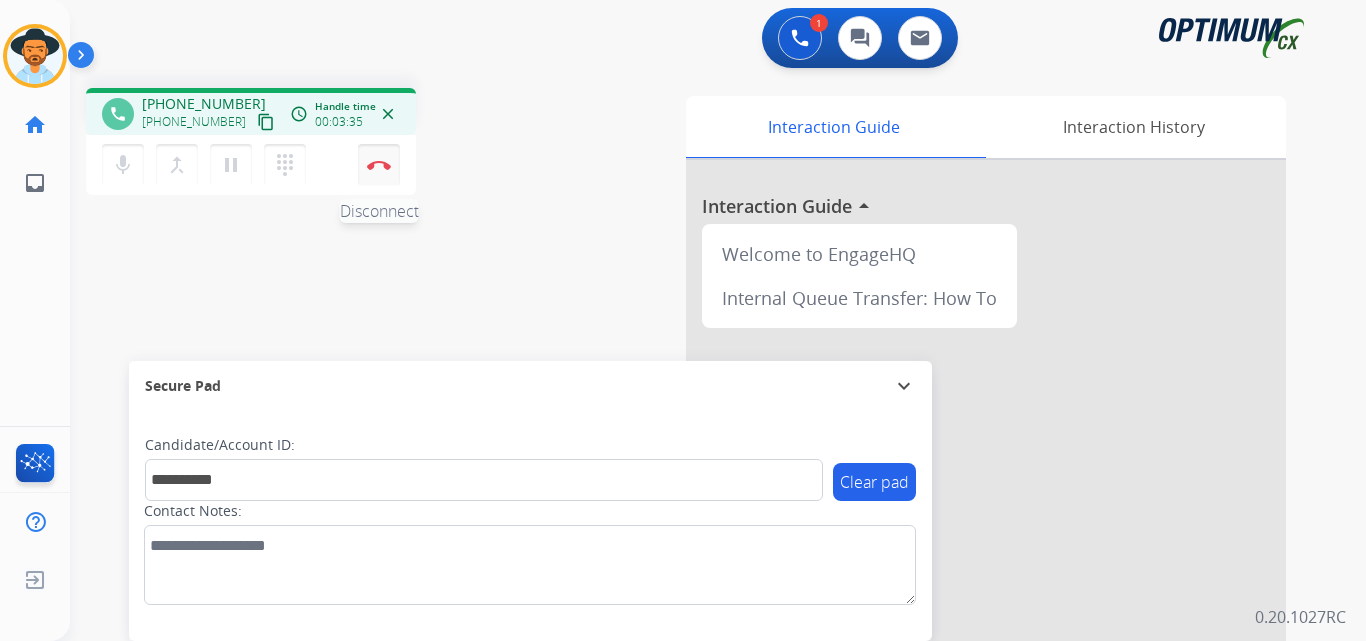 click on "Disconnect" at bounding box center (379, 165) 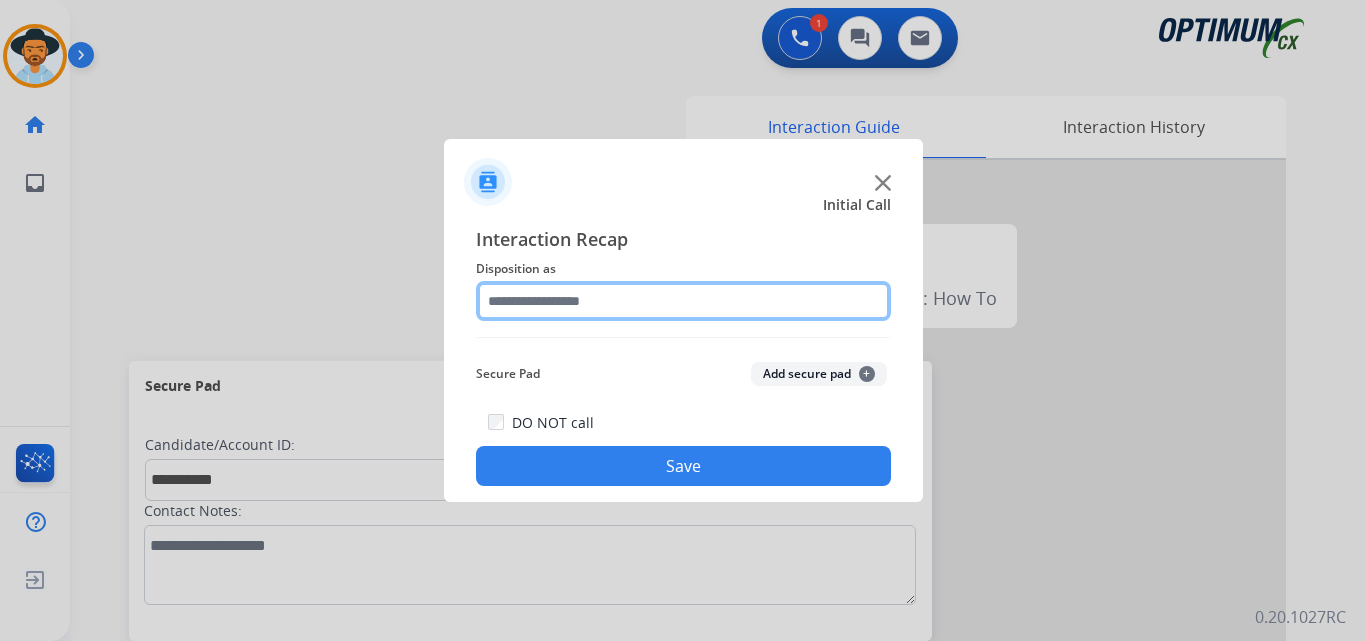 click 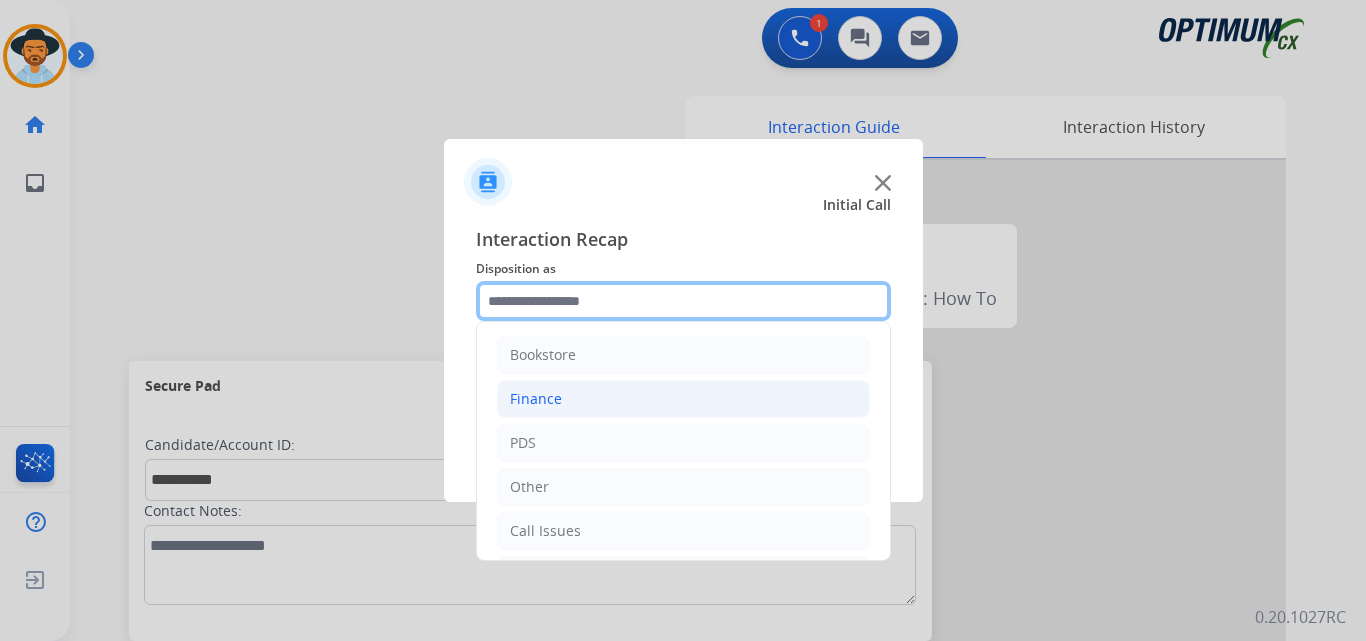 scroll, scrollTop: 136, scrollLeft: 0, axis: vertical 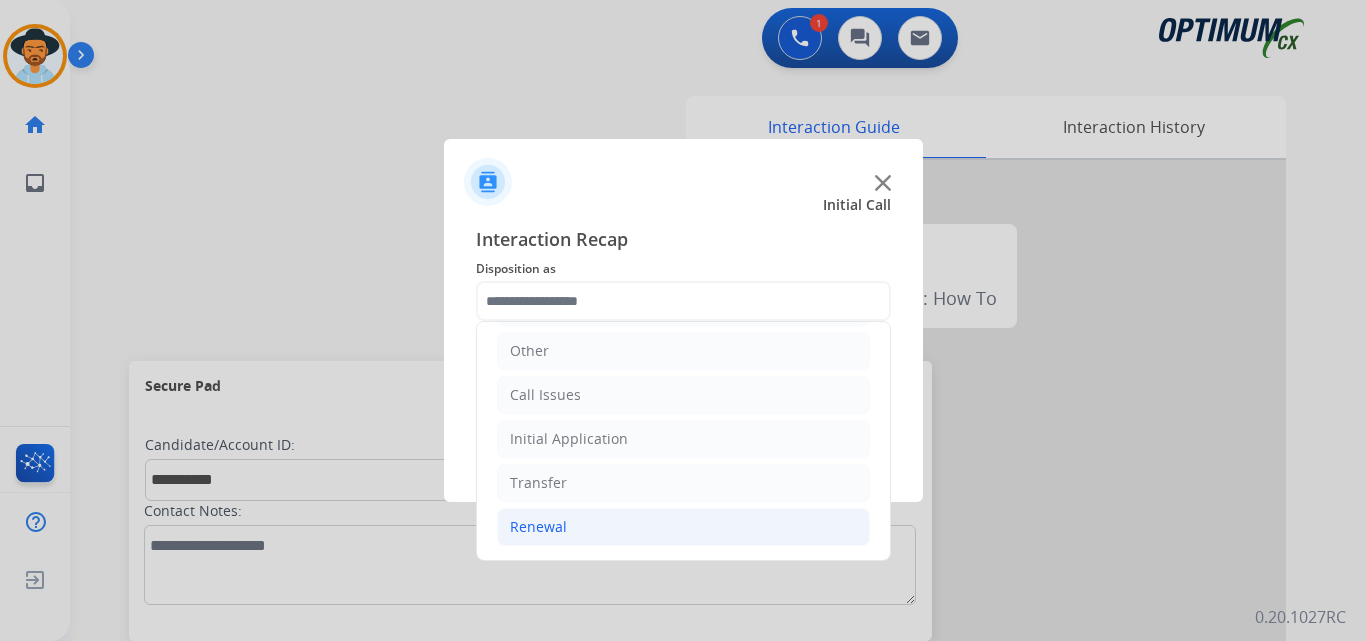 click on "Renewal" 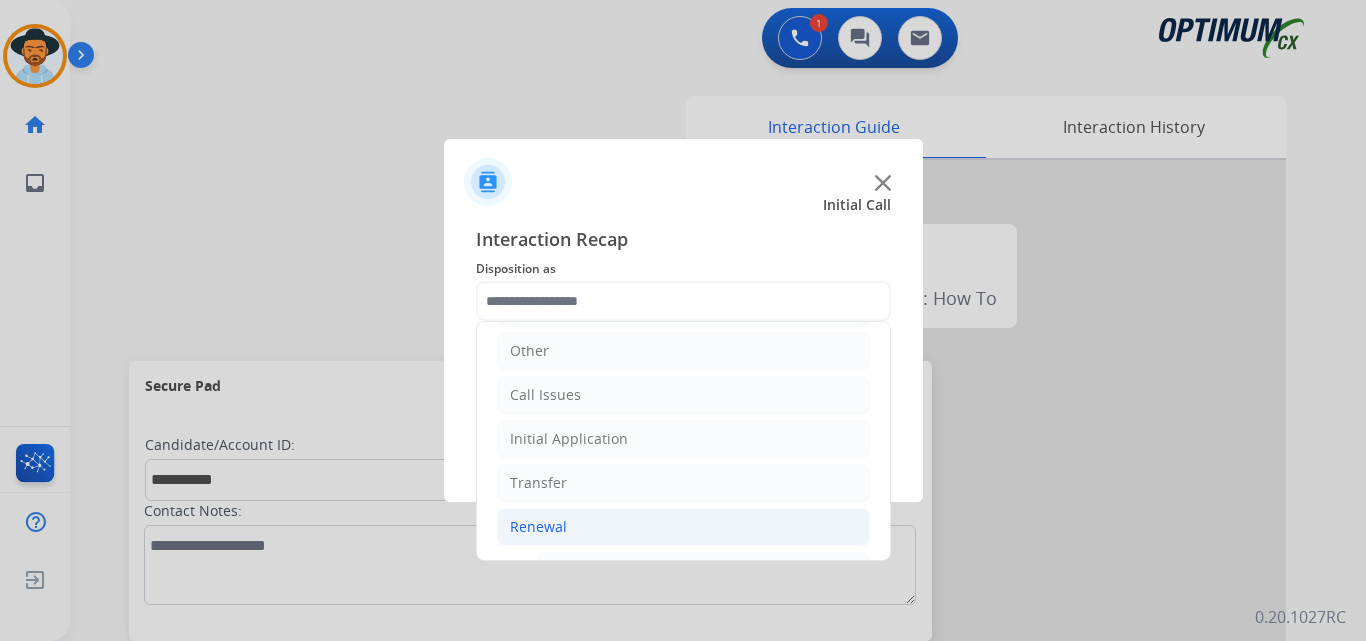 click on "Renewal" 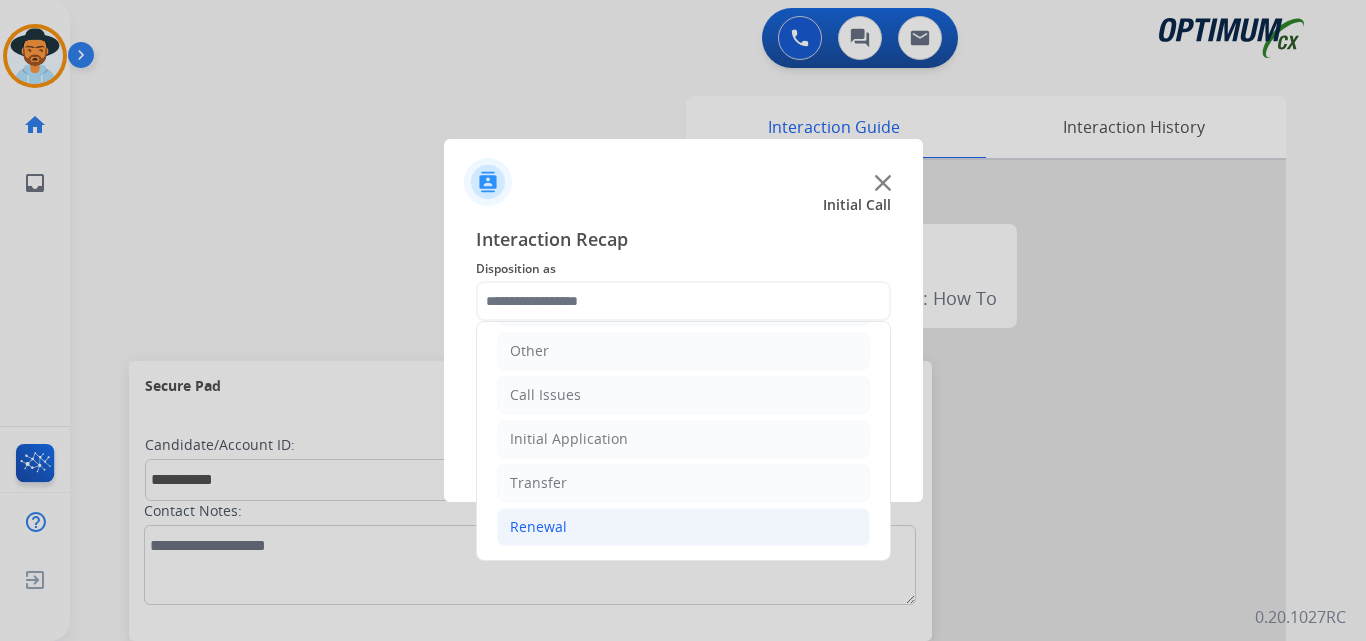 click on "Renewal" 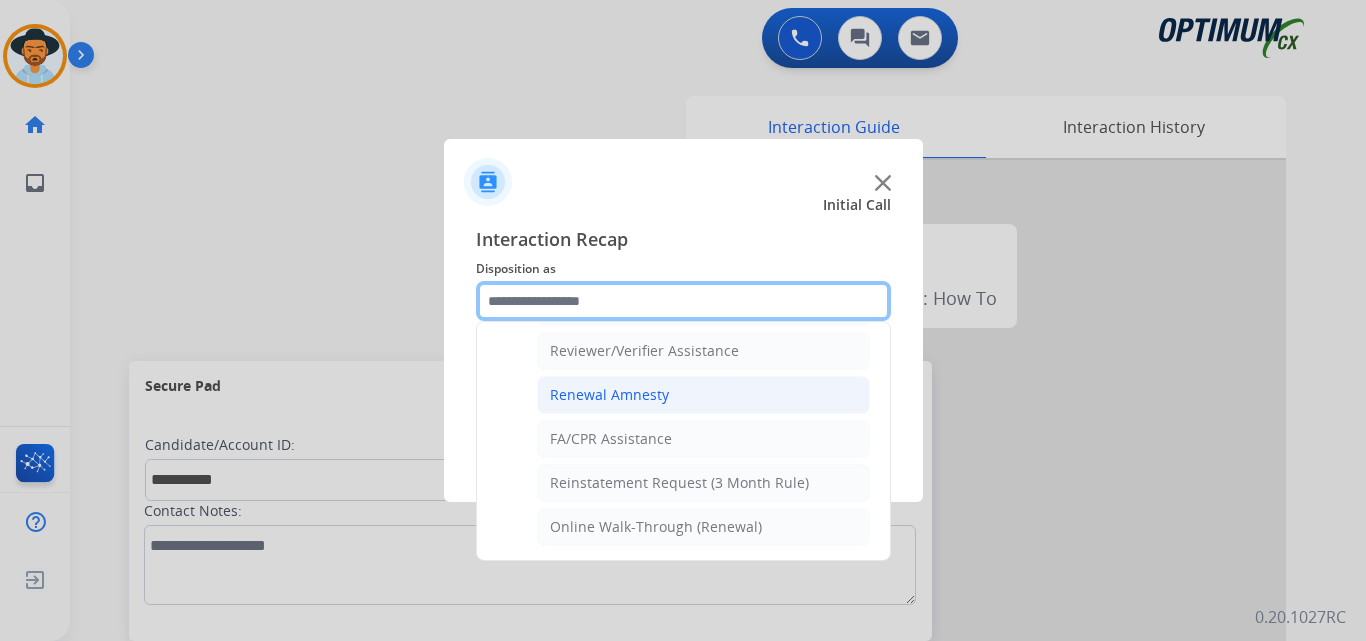 scroll, scrollTop: 605, scrollLeft: 0, axis: vertical 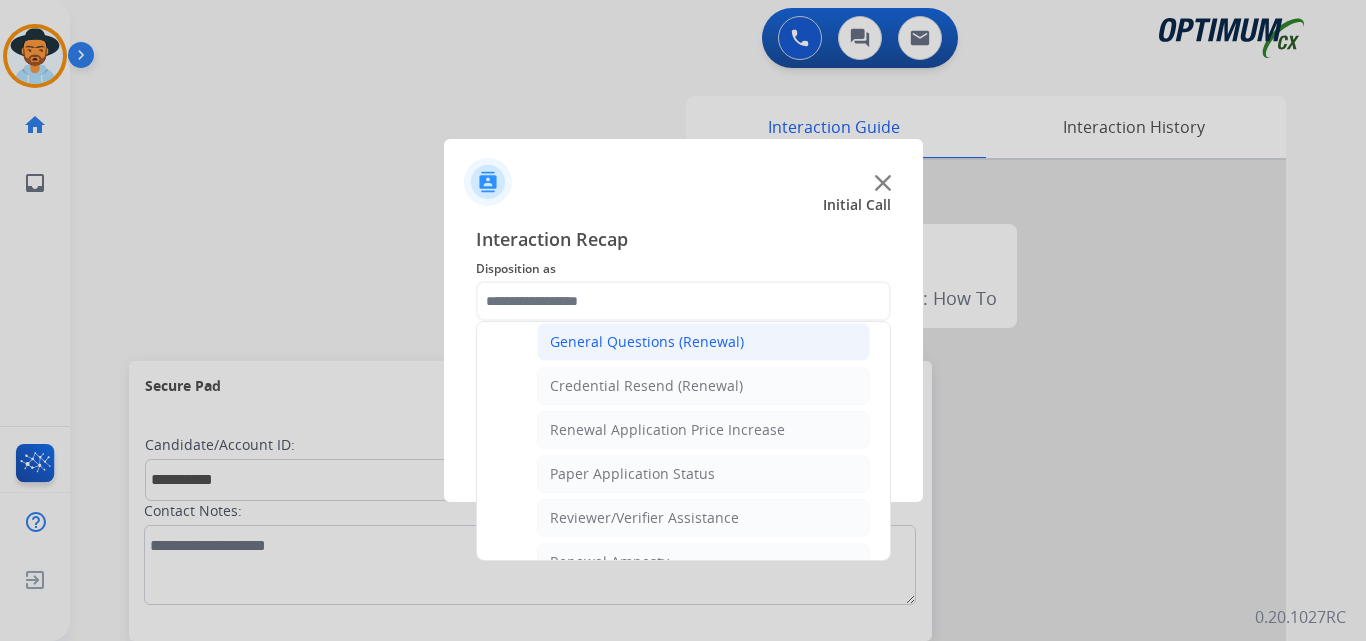 click on "General Questions (Renewal)" 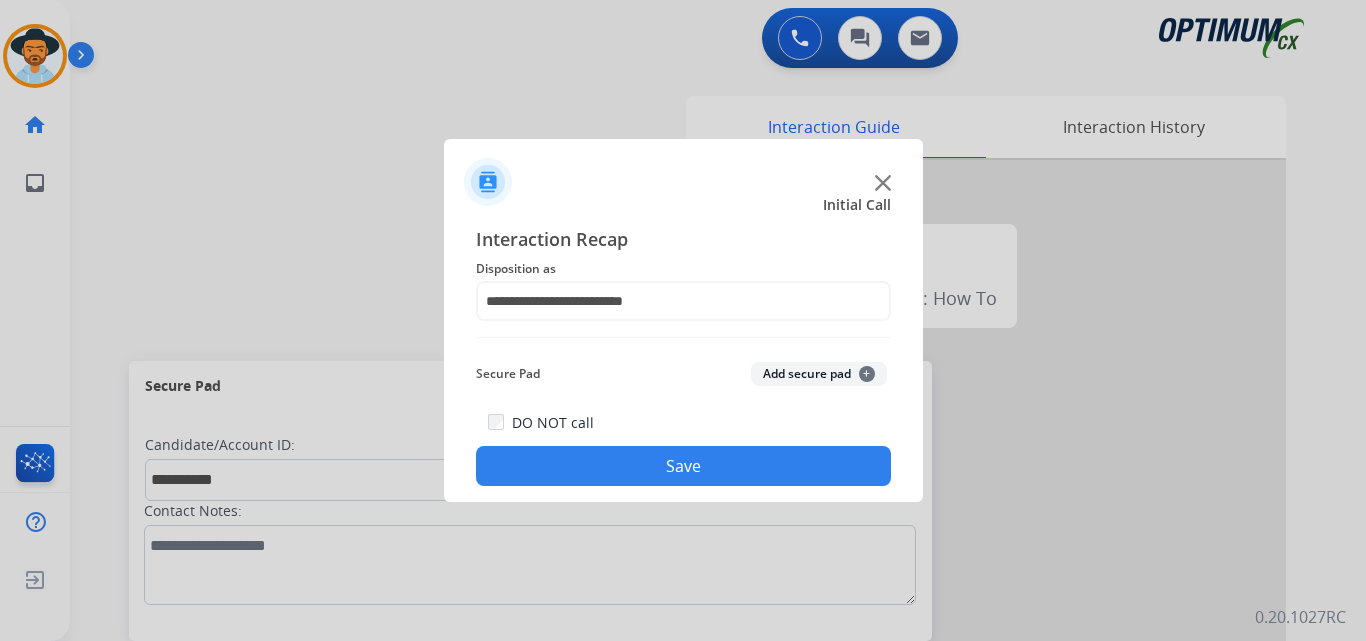 click on "Save" 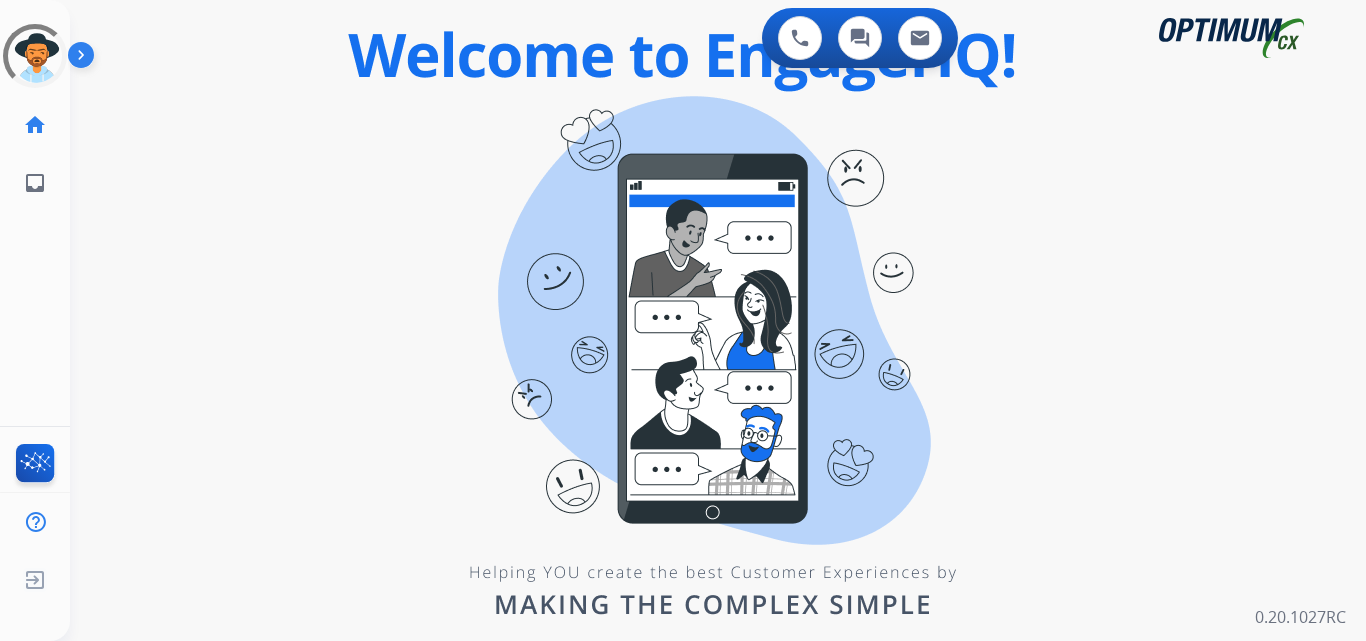 scroll, scrollTop: 0, scrollLeft: 0, axis: both 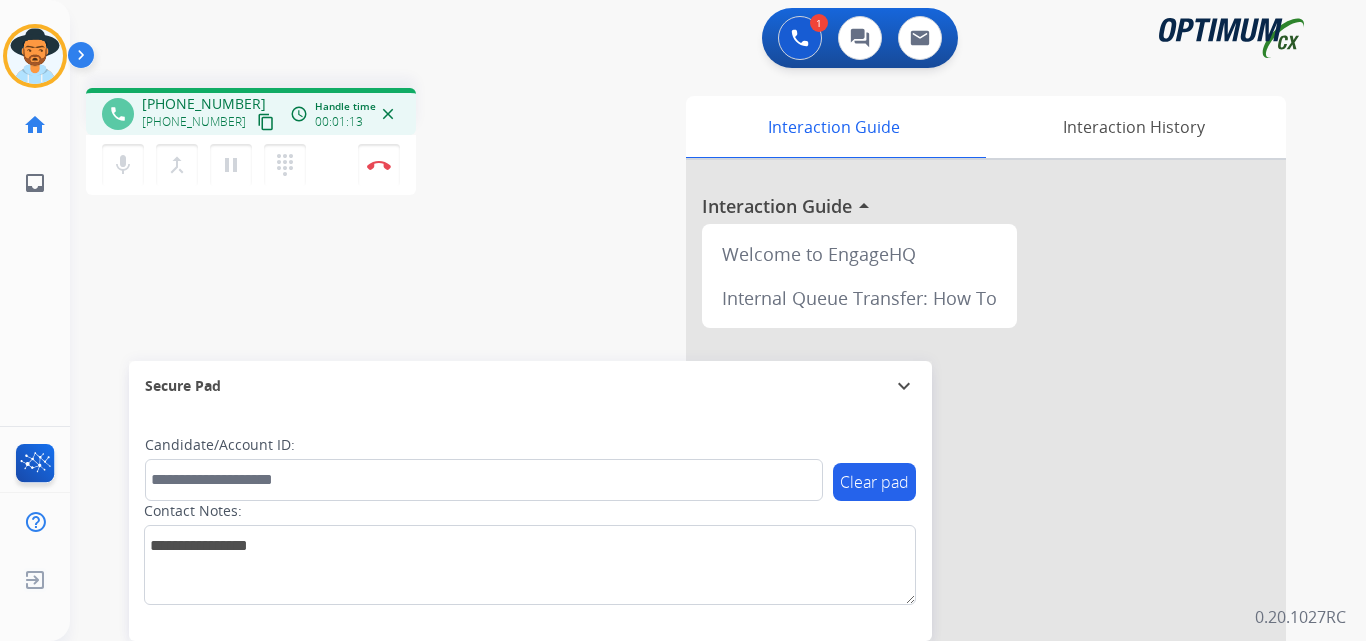 click on "+12085595978" at bounding box center [204, 104] 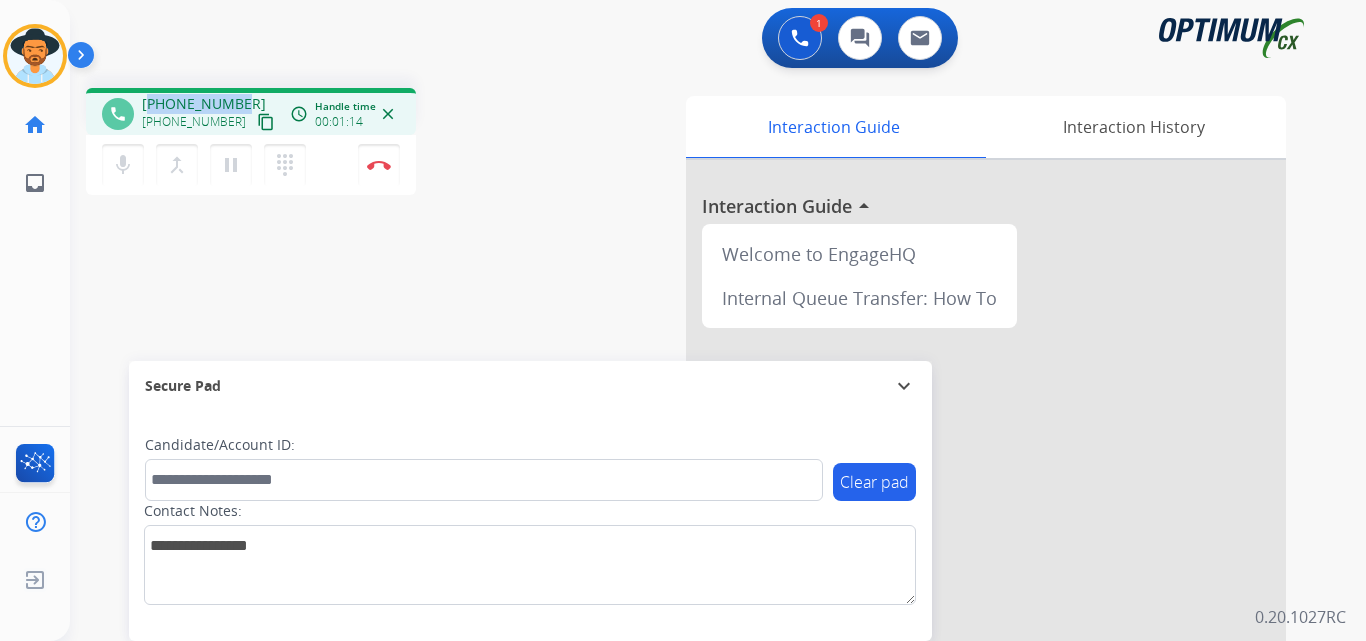 click on "+12085595978" at bounding box center [204, 104] 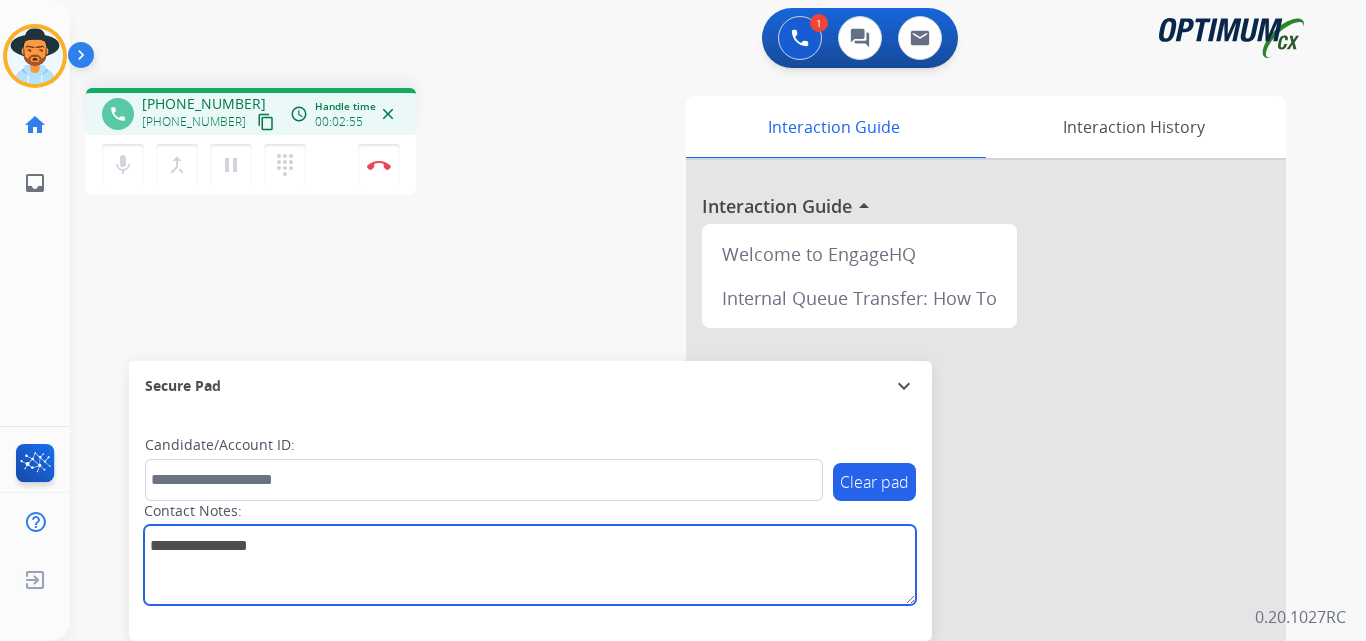 click at bounding box center [530, 565] 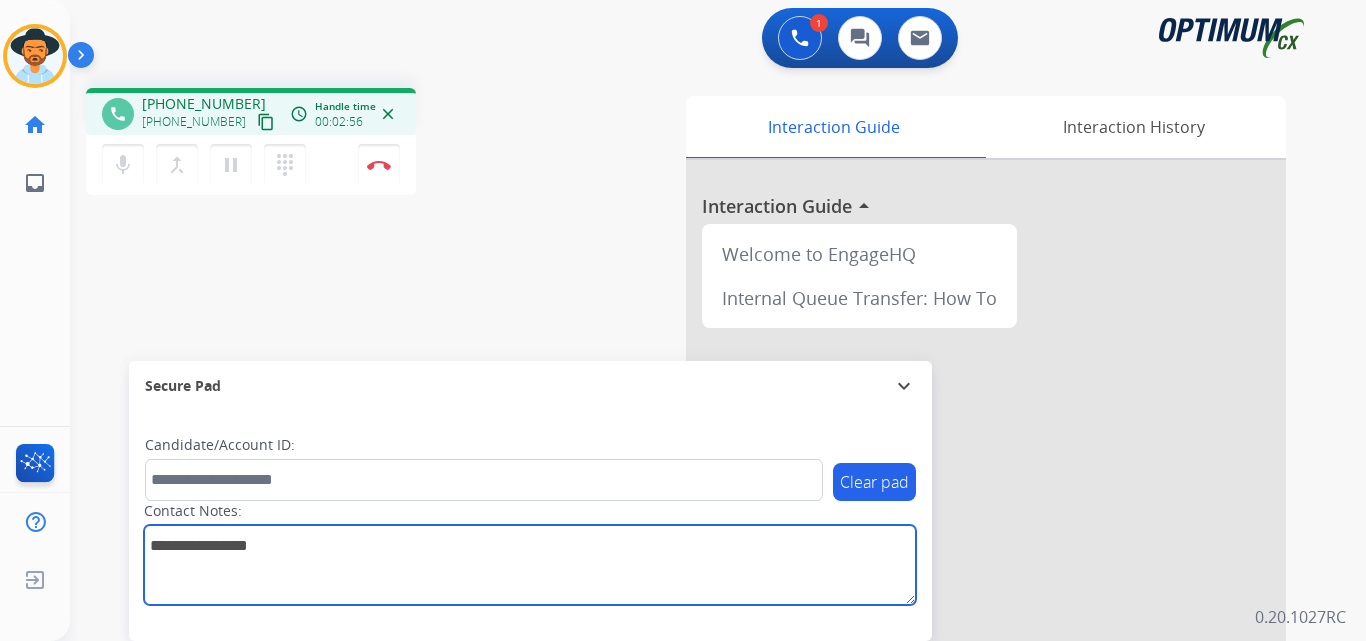 paste on "**********" 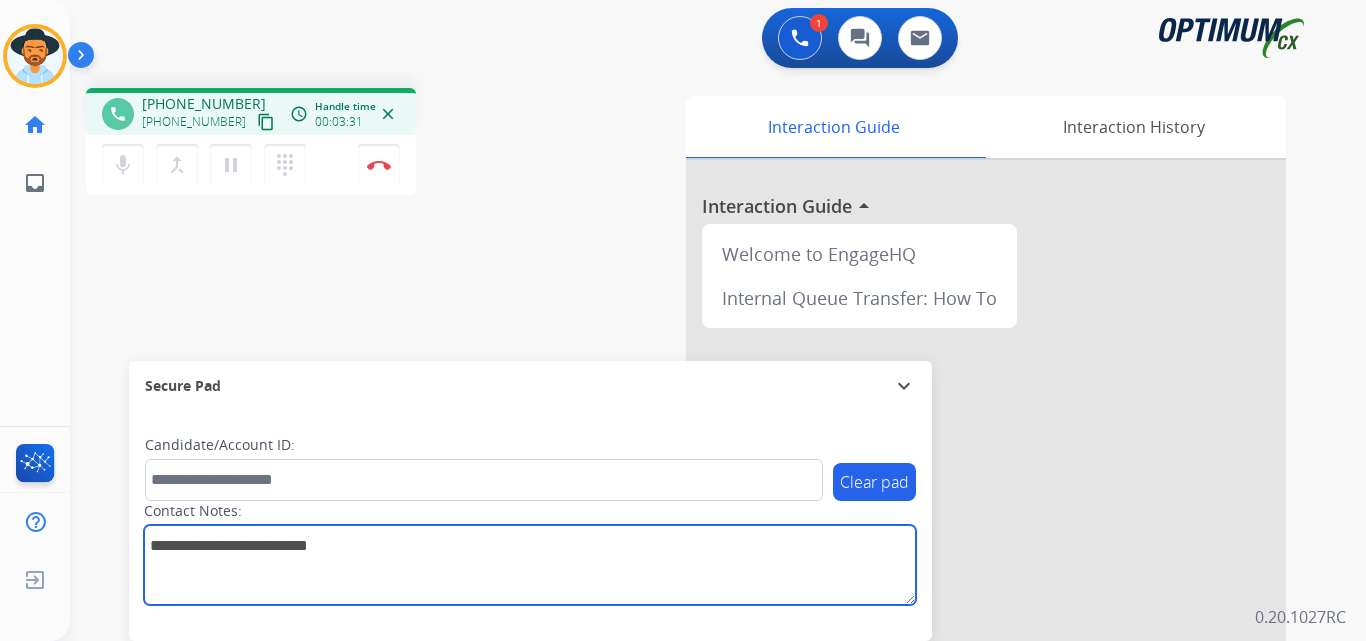 type on "**********" 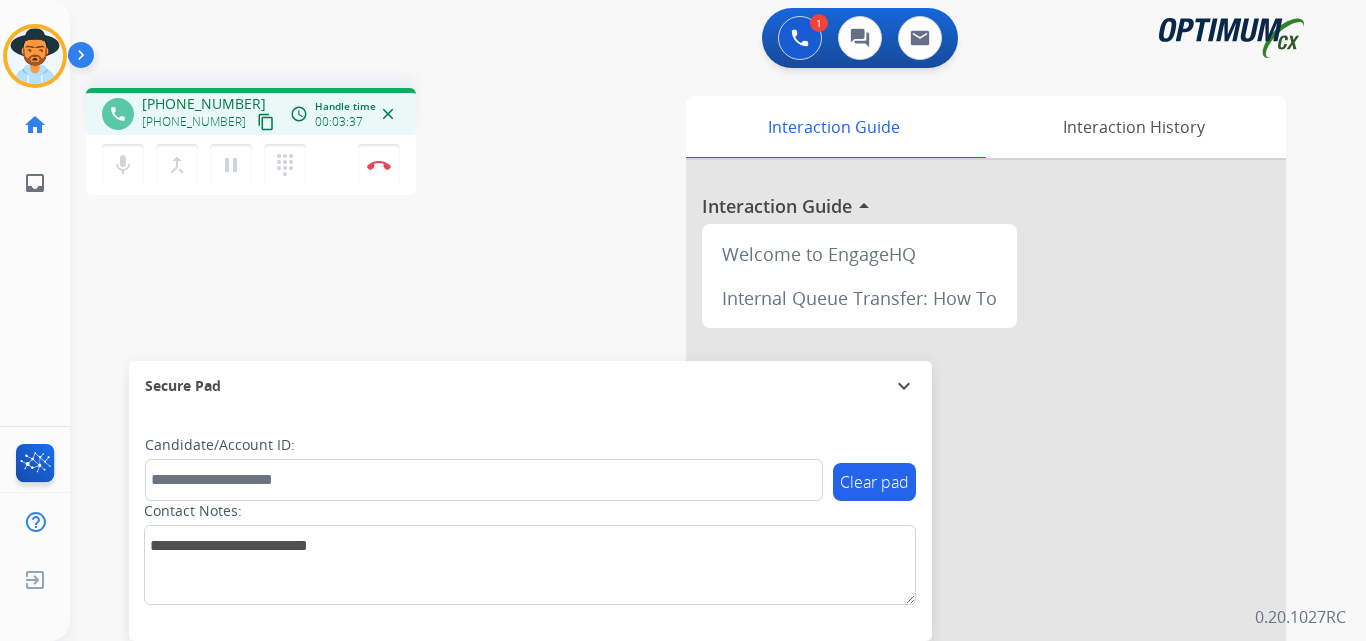 click on "+12085595978" at bounding box center (204, 104) 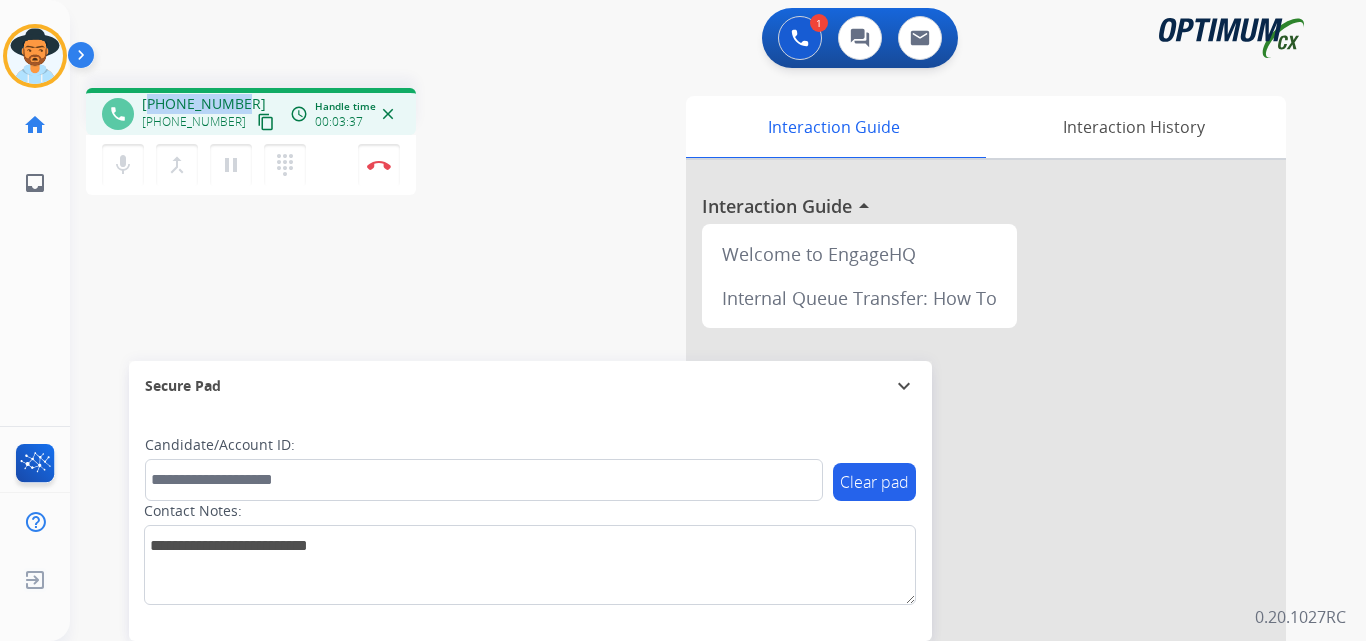 click on "+12085595978" at bounding box center (204, 104) 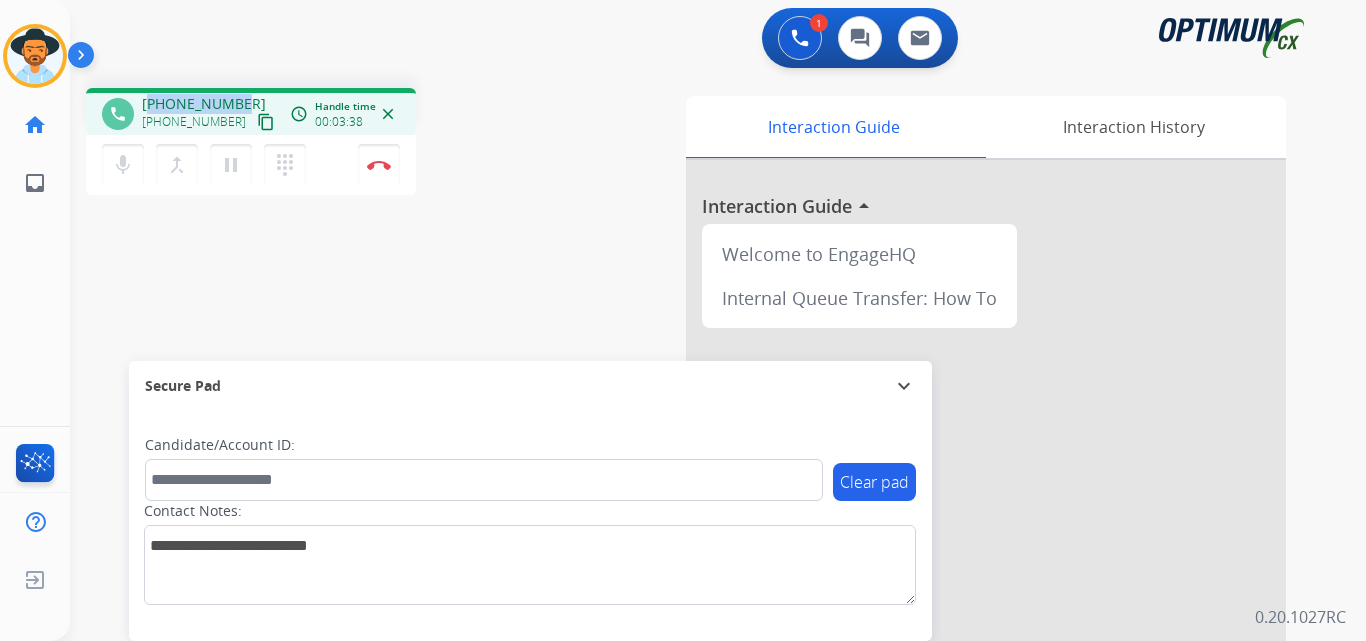 copy on "12085595978" 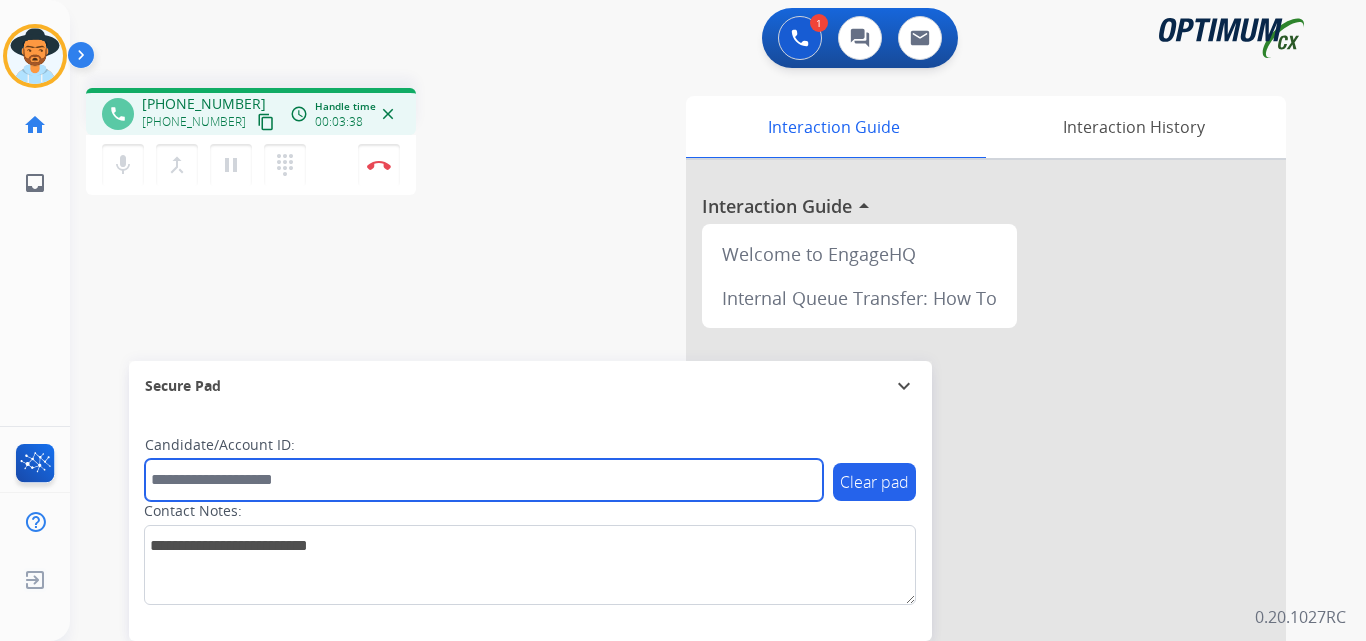 click at bounding box center [484, 480] 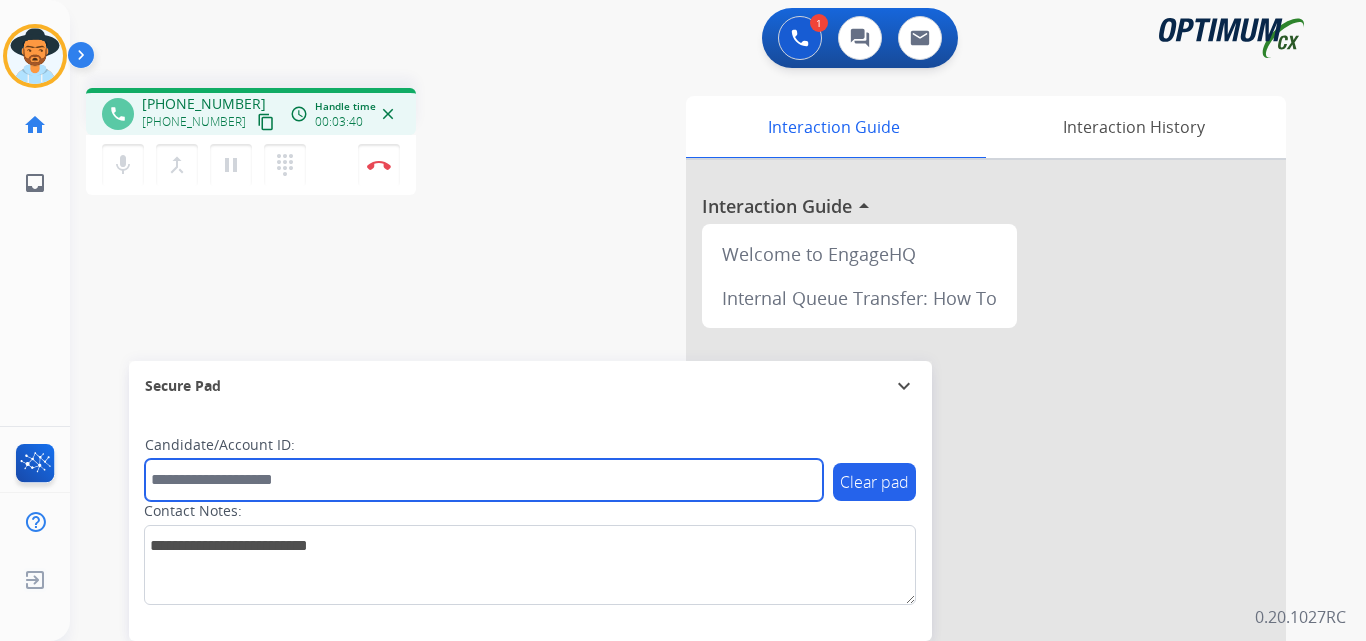 paste on "**********" 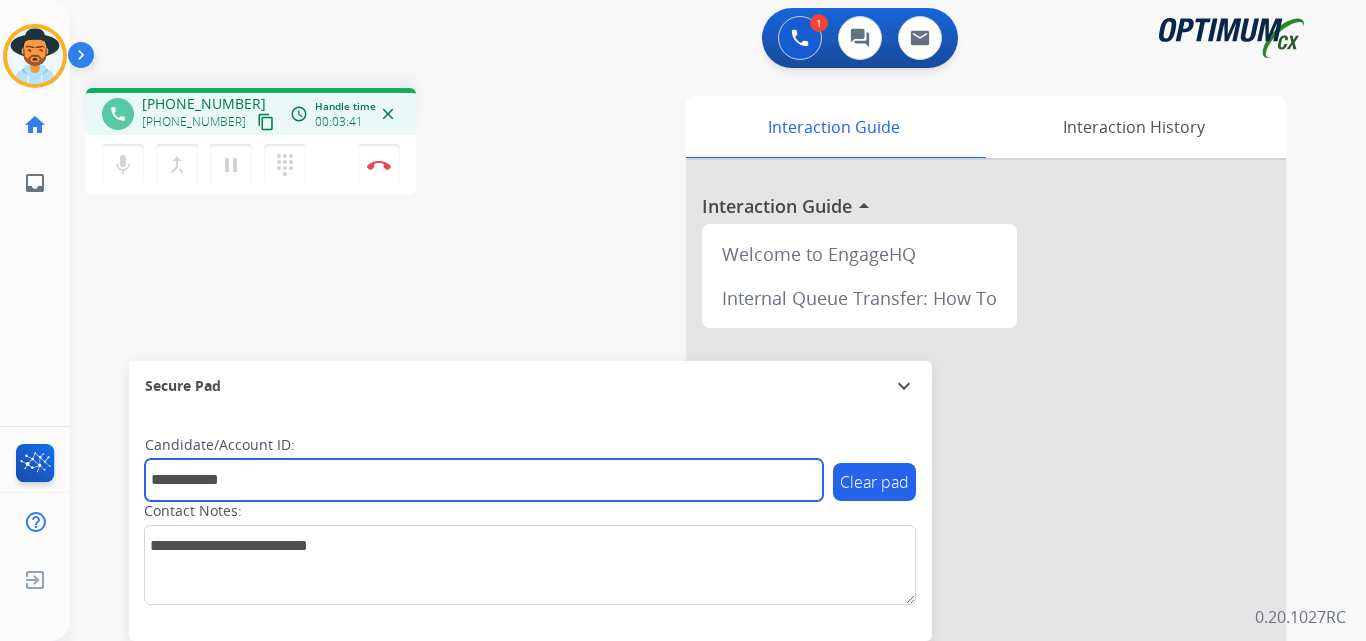 type on "**********" 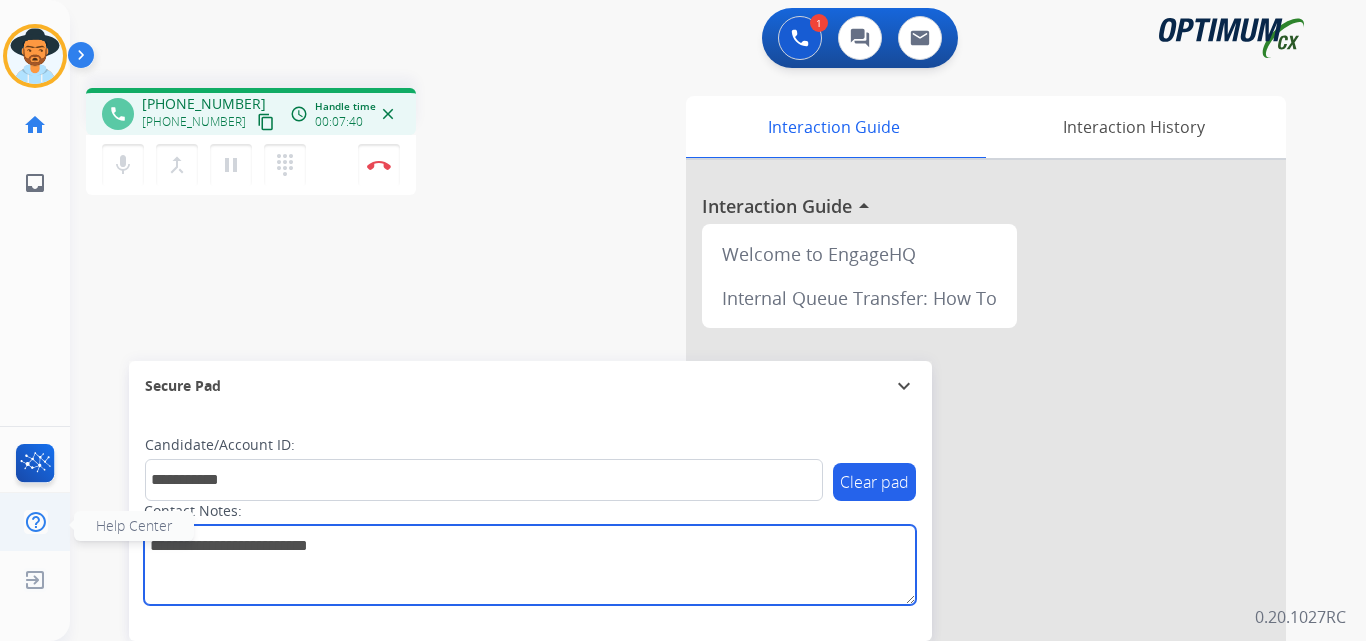 drag, startPoint x: 413, startPoint y: 543, endPoint x: 58, endPoint y: 527, distance: 355.36038 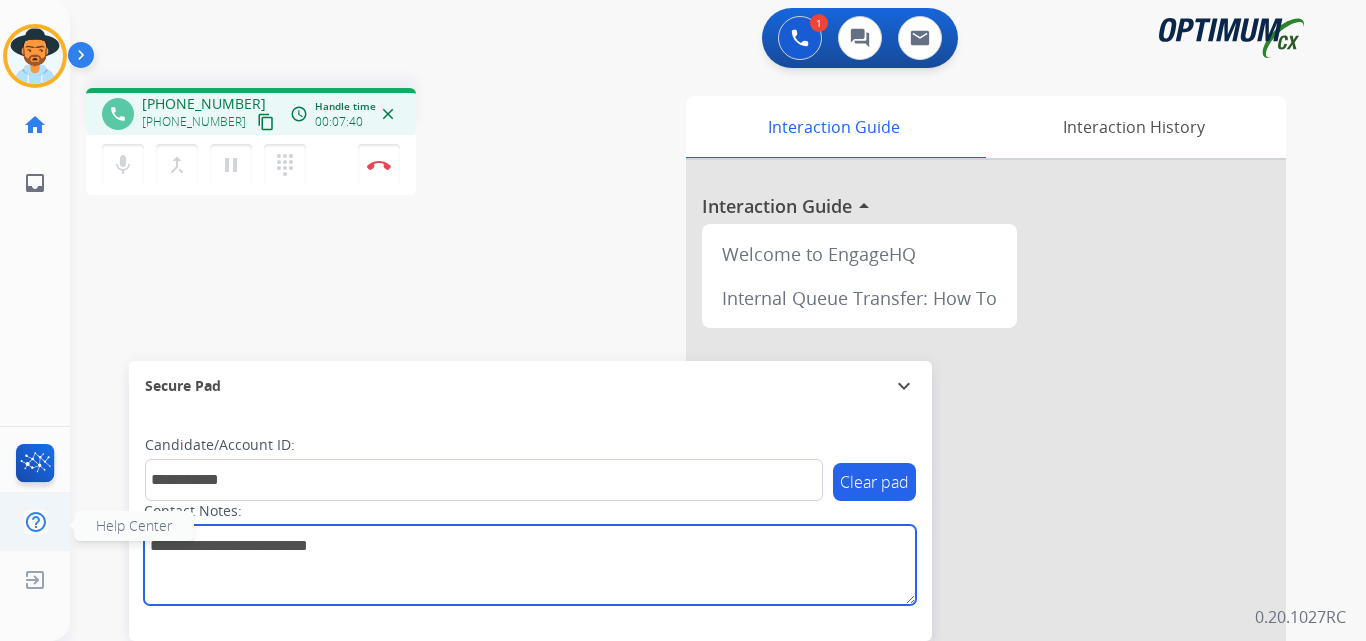 click on "**********" at bounding box center (683, 320) 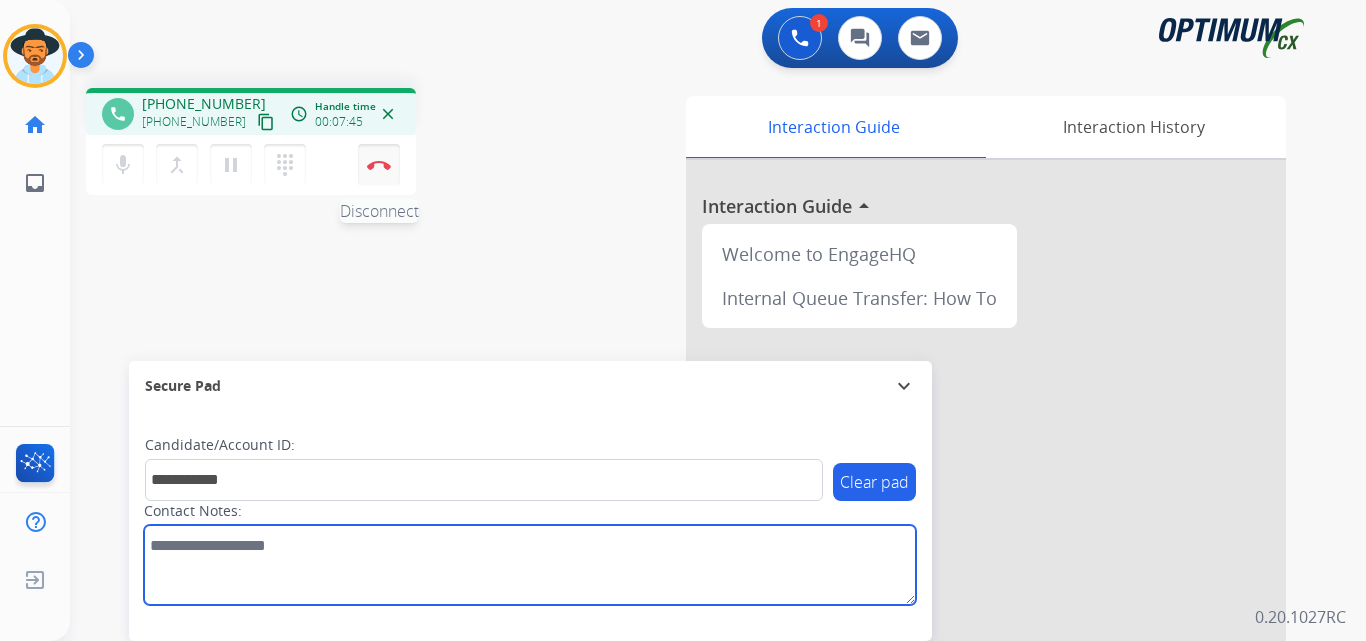type 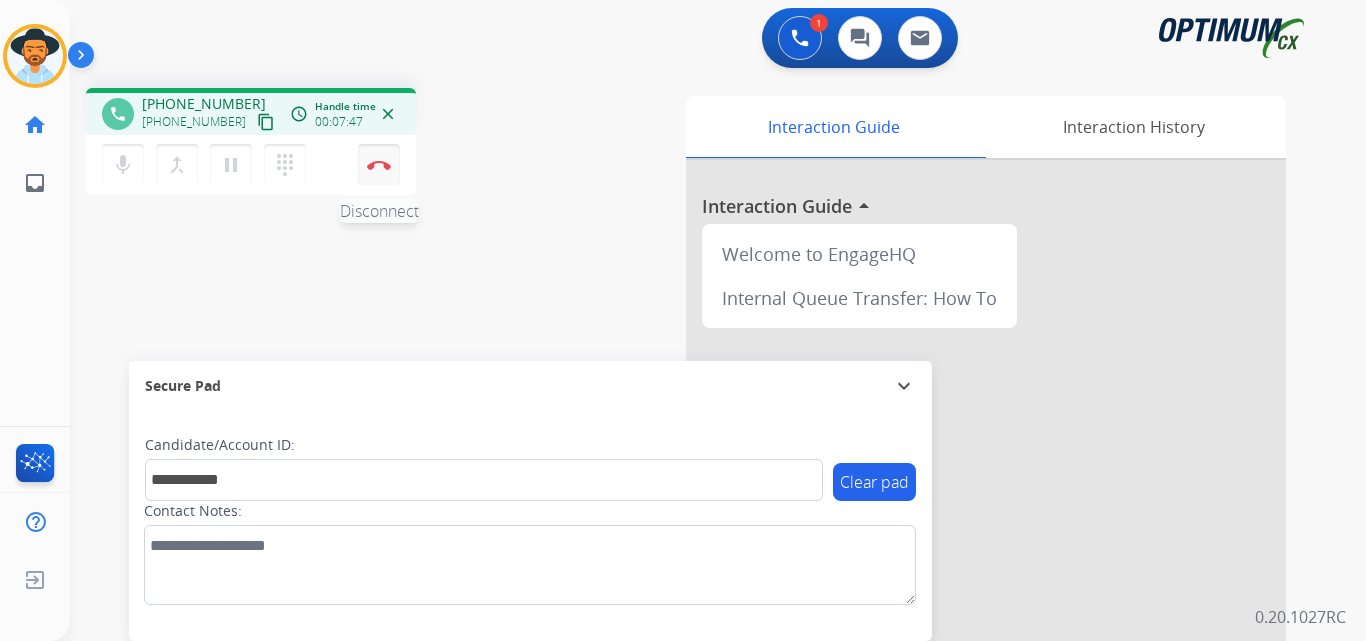 click at bounding box center [379, 165] 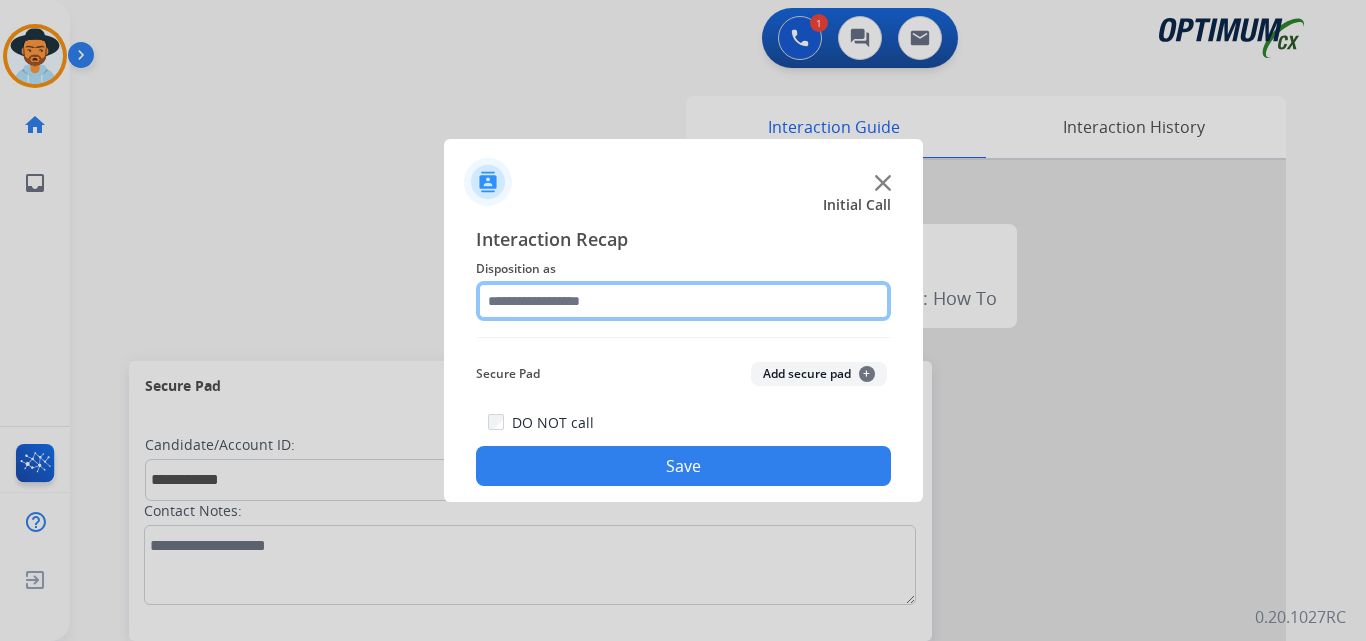 click 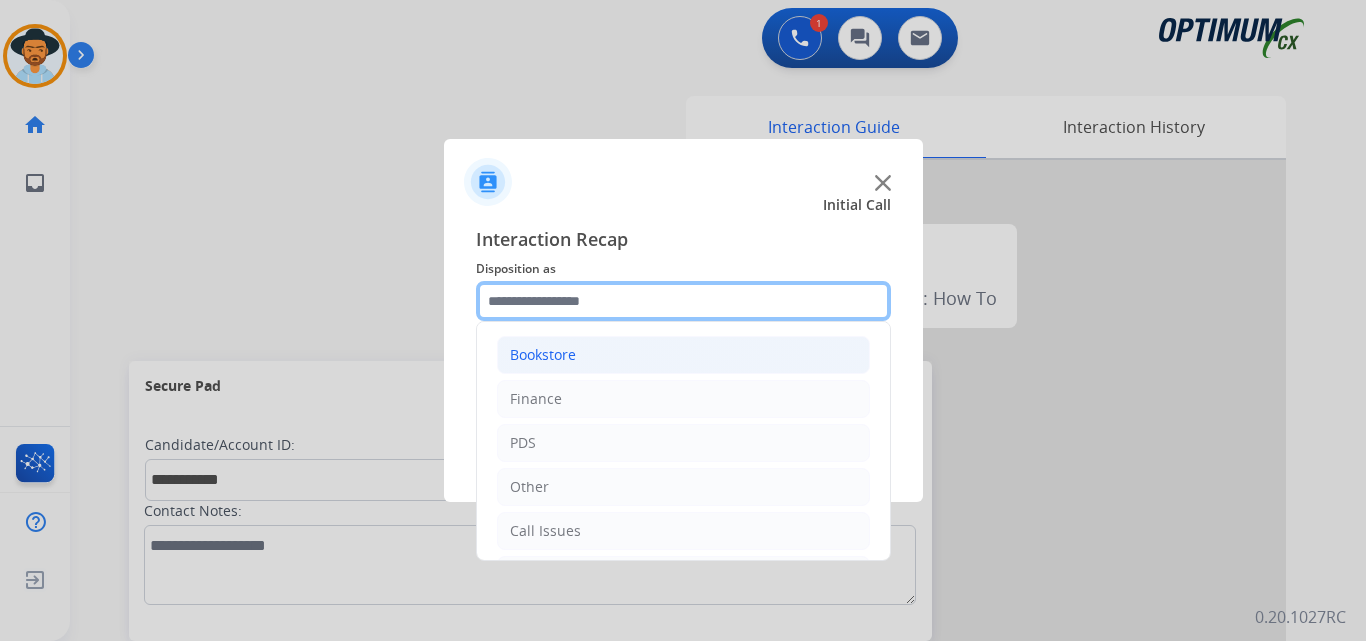 scroll, scrollTop: 136, scrollLeft: 0, axis: vertical 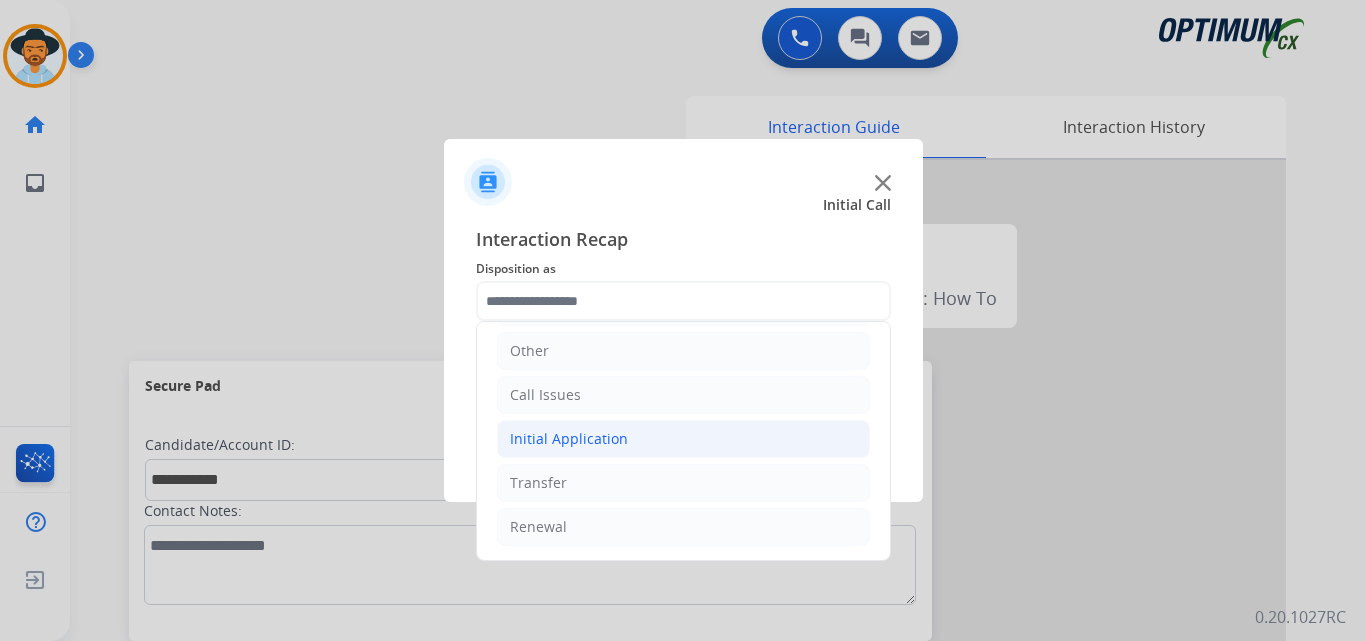 click on "Initial Application" 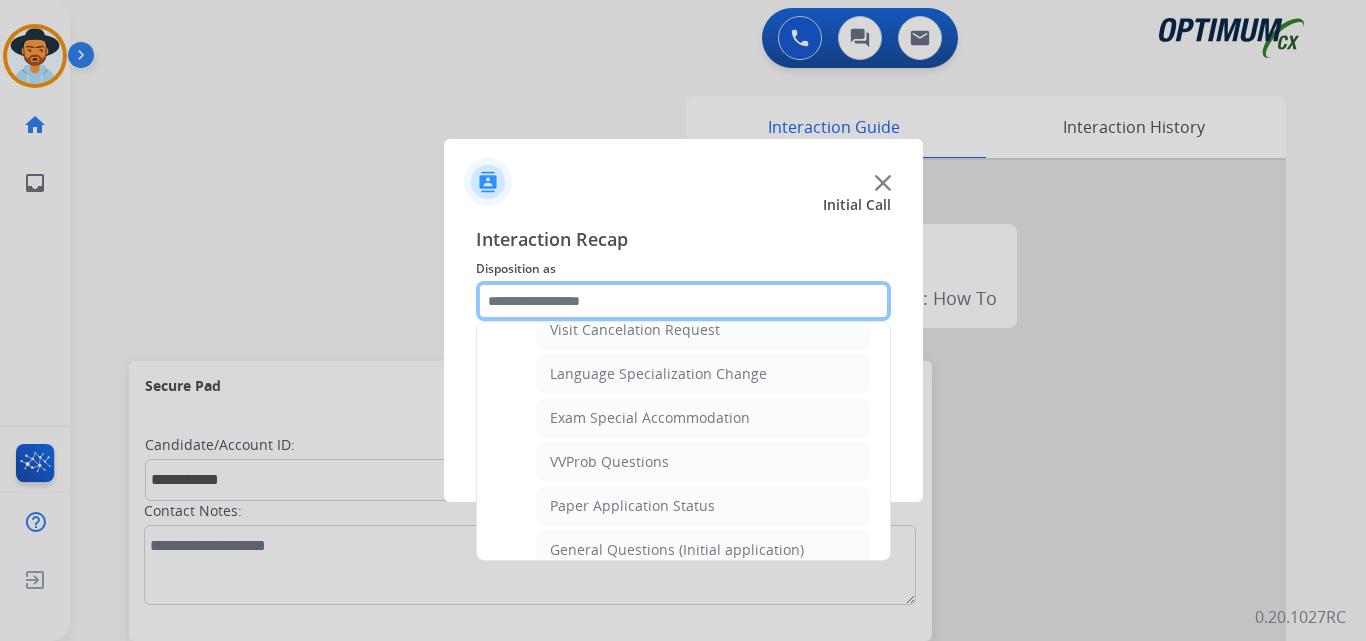 scroll, scrollTop: 1136, scrollLeft: 0, axis: vertical 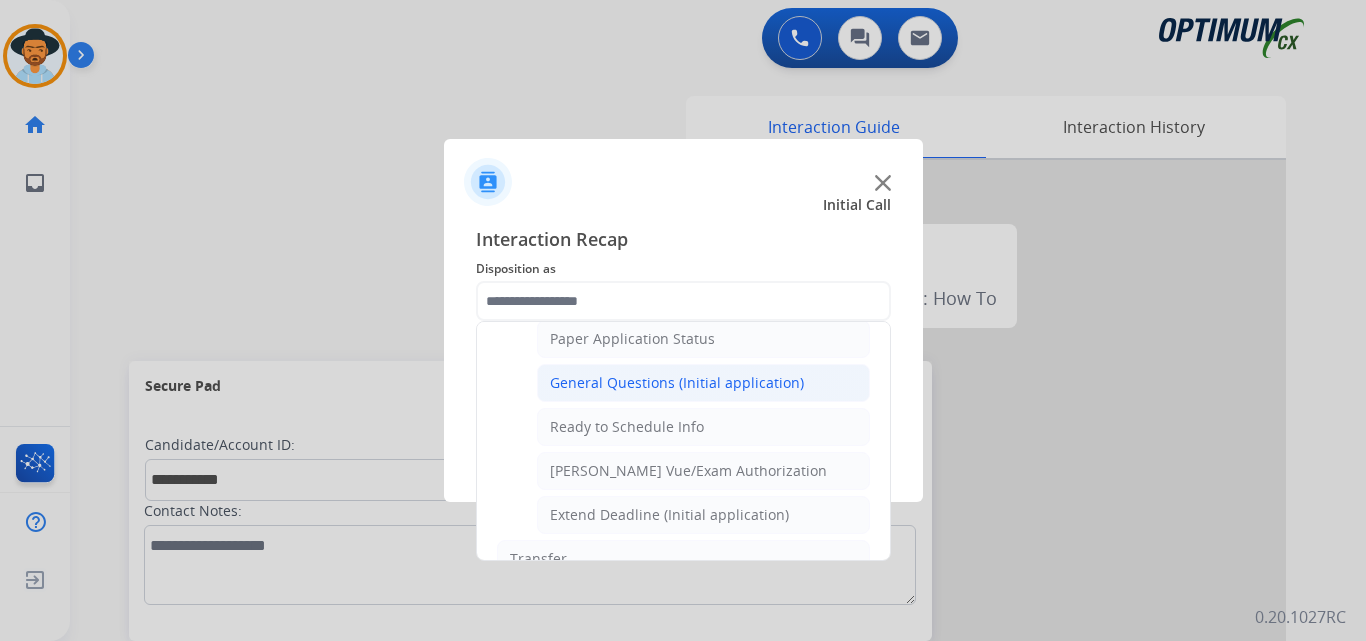 click on "General Questions (Initial application)" 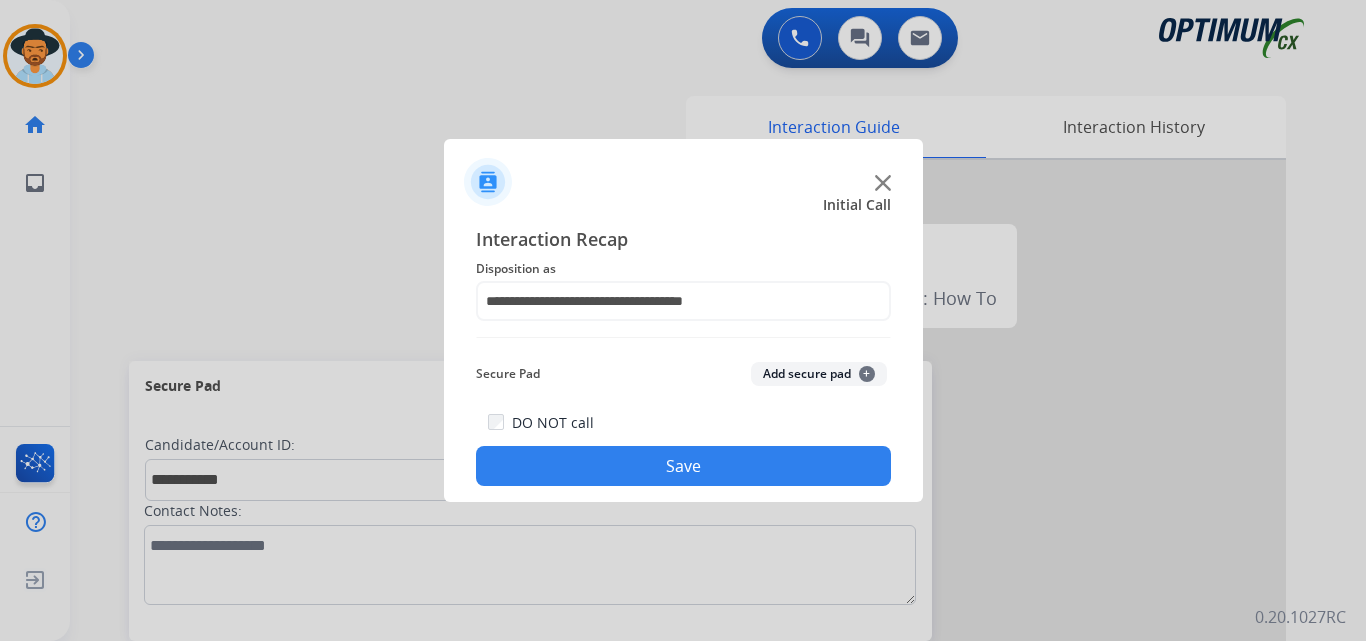 click on "DO NOT call  Save" 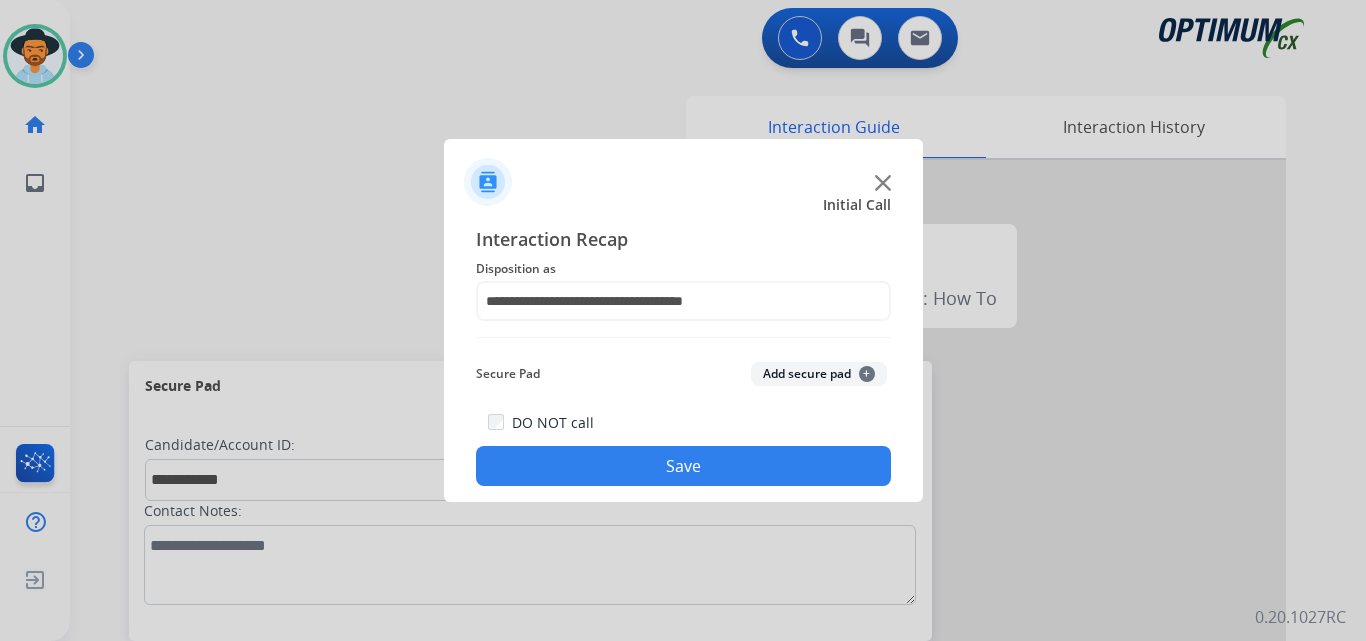 click on "Save" 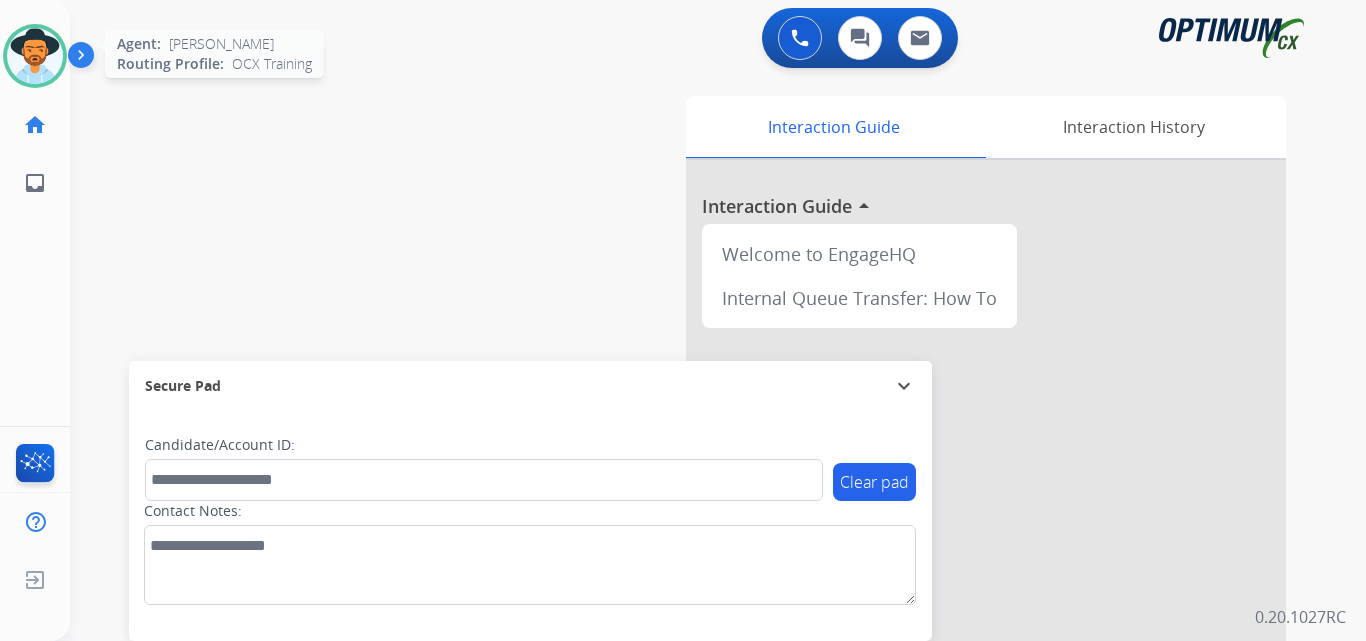 drag, startPoint x: 25, startPoint y: 51, endPoint x: 48, endPoint y: 52, distance: 23.021729 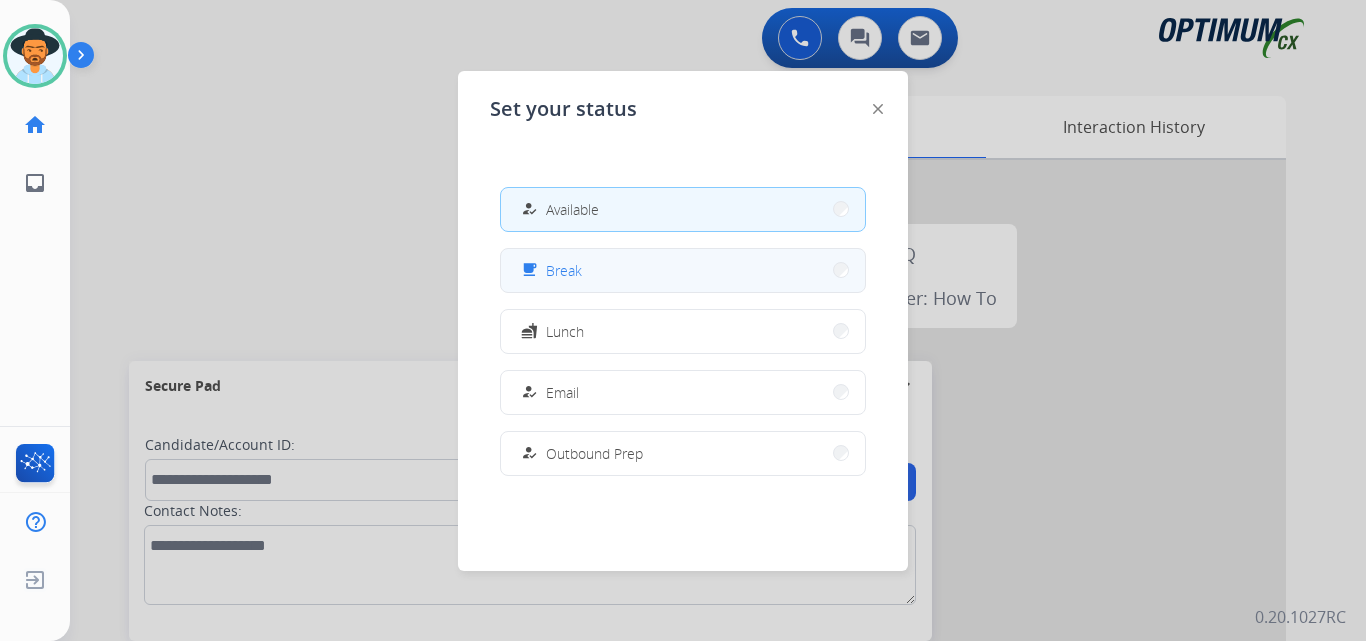 click on "free_breakfast Break" at bounding box center [683, 270] 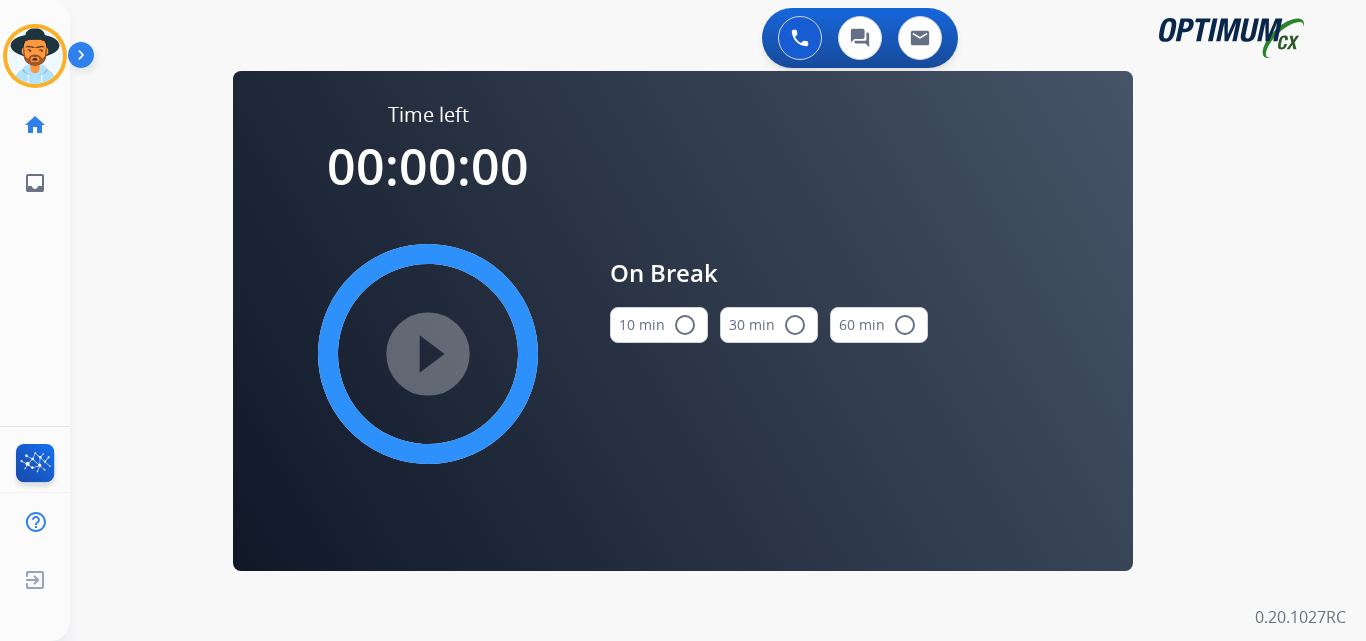 click on "10 min  radio_button_unchecked" at bounding box center (659, 325) 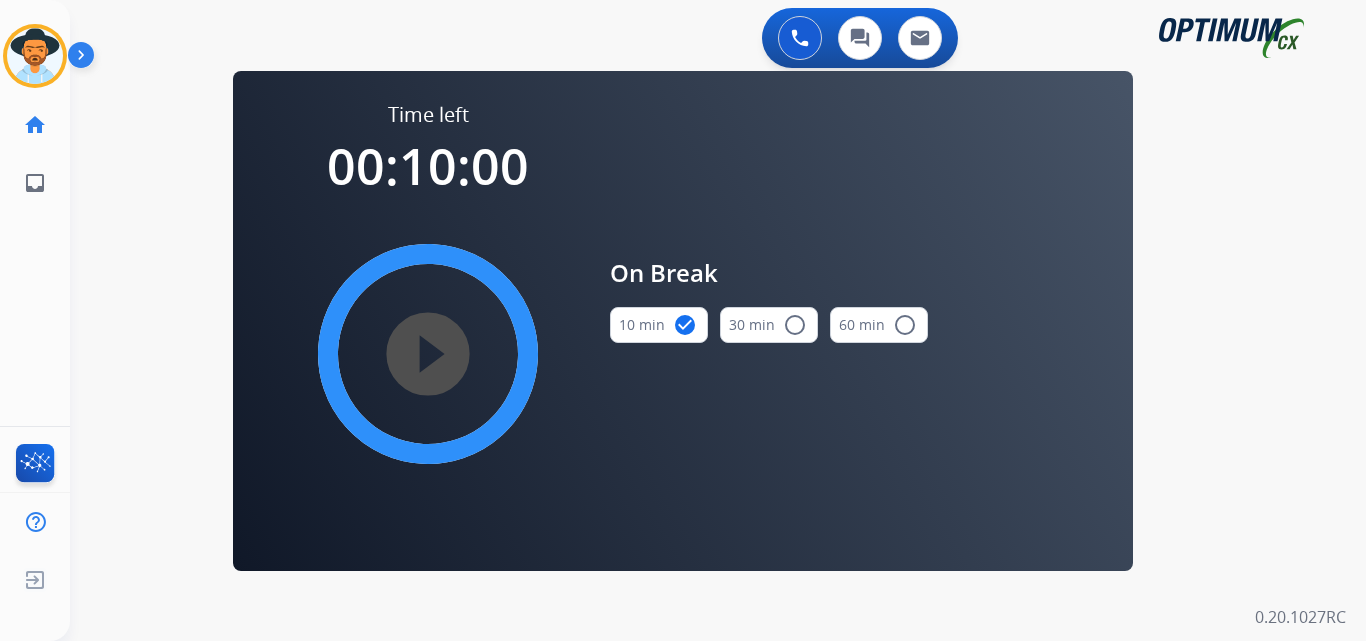 click on "play_circle_filled" at bounding box center [428, 354] 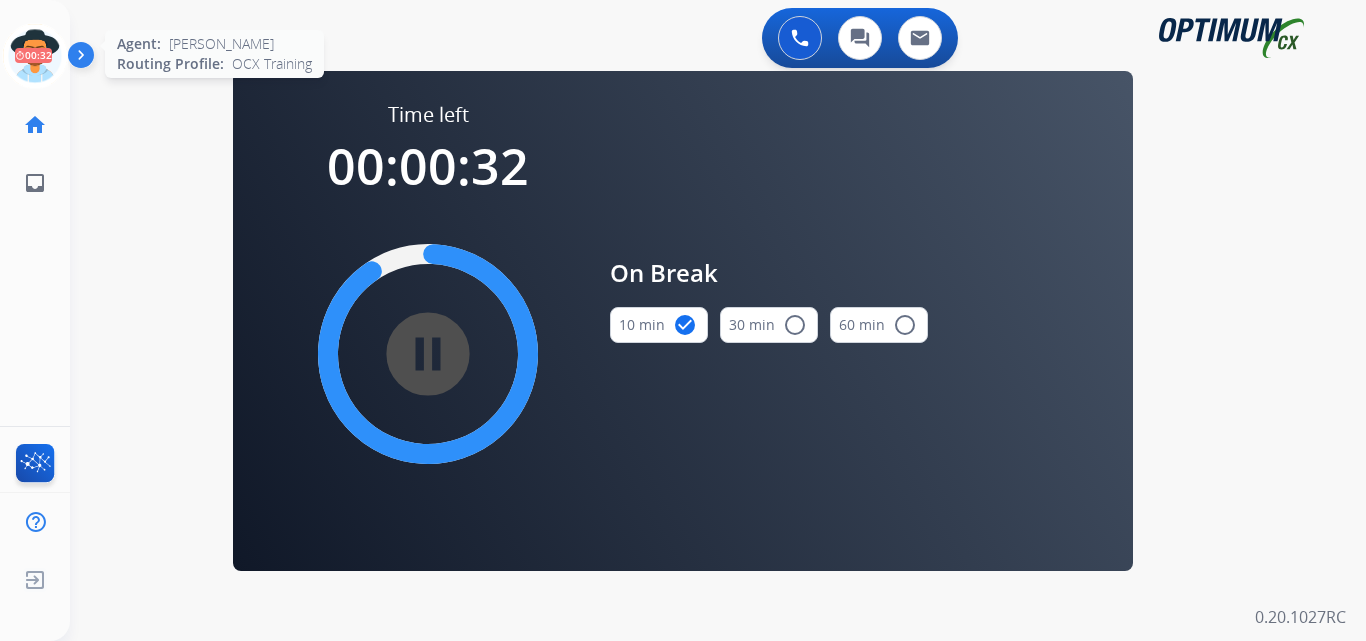click 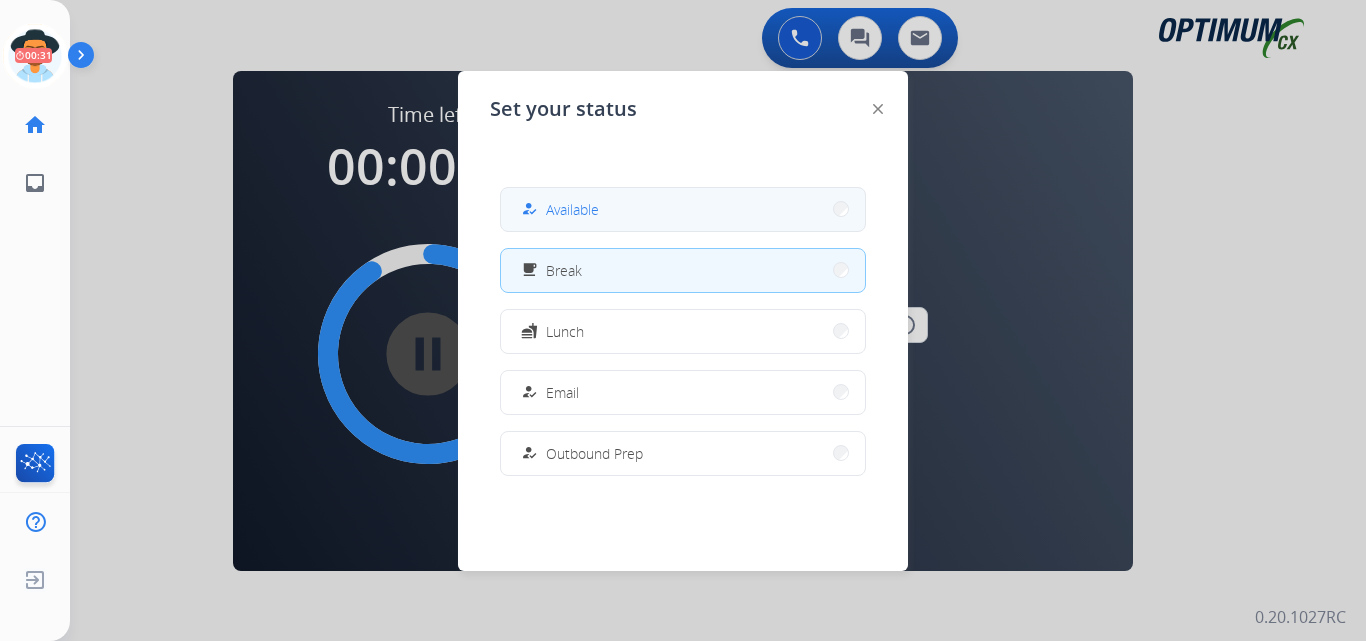 click on "Available" at bounding box center [572, 209] 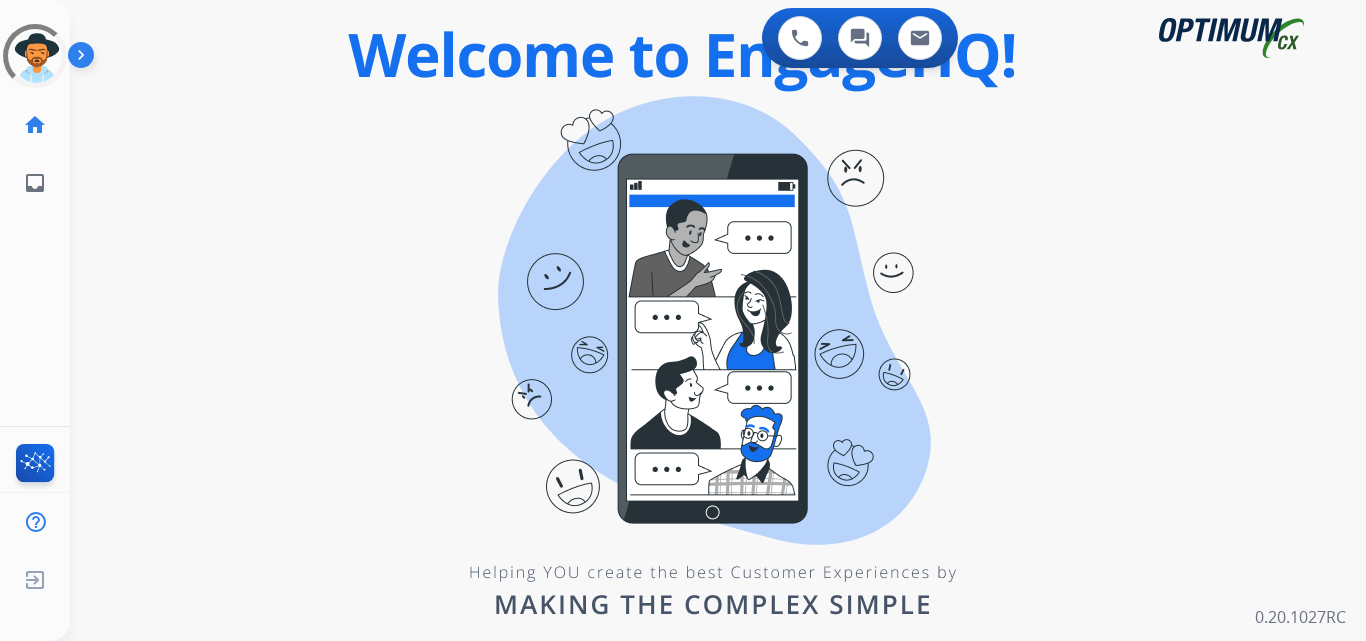 scroll, scrollTop: 0, scrollLeft: 0, axis: both 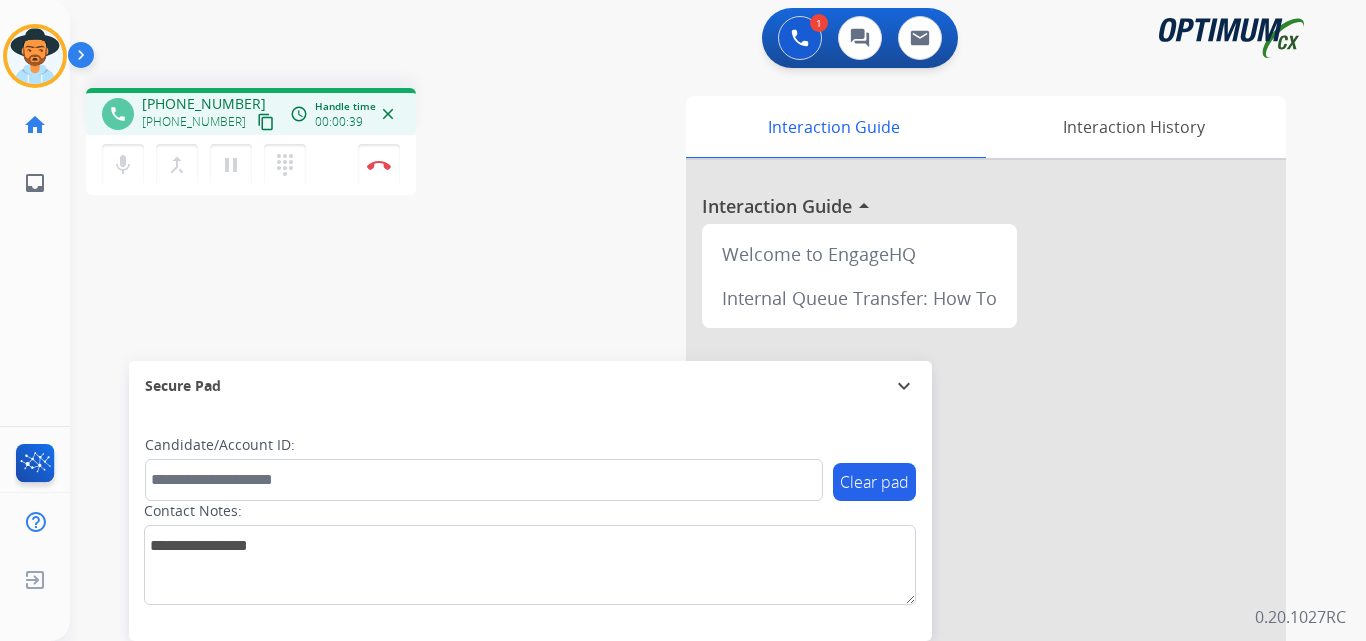 click on "[PHONE_NUMBER]" at bounding box center (204, 104) 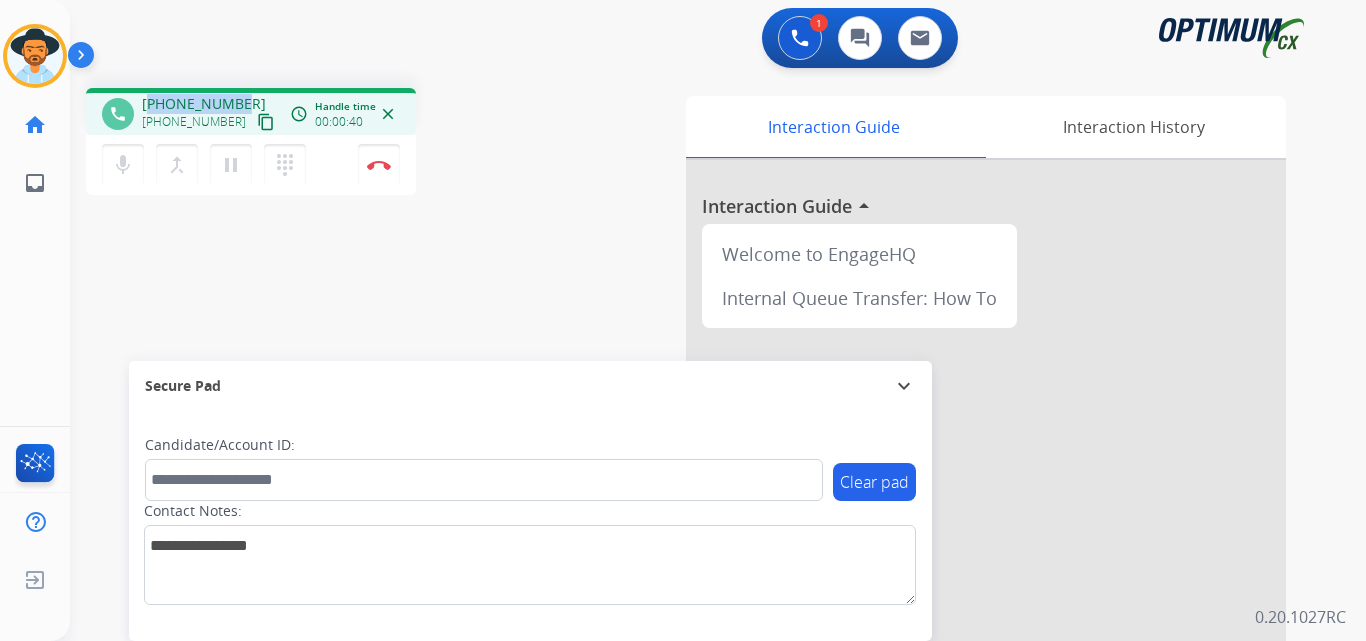 click on "[PHONE_NUMBER]" at bounding box center (204, 104) 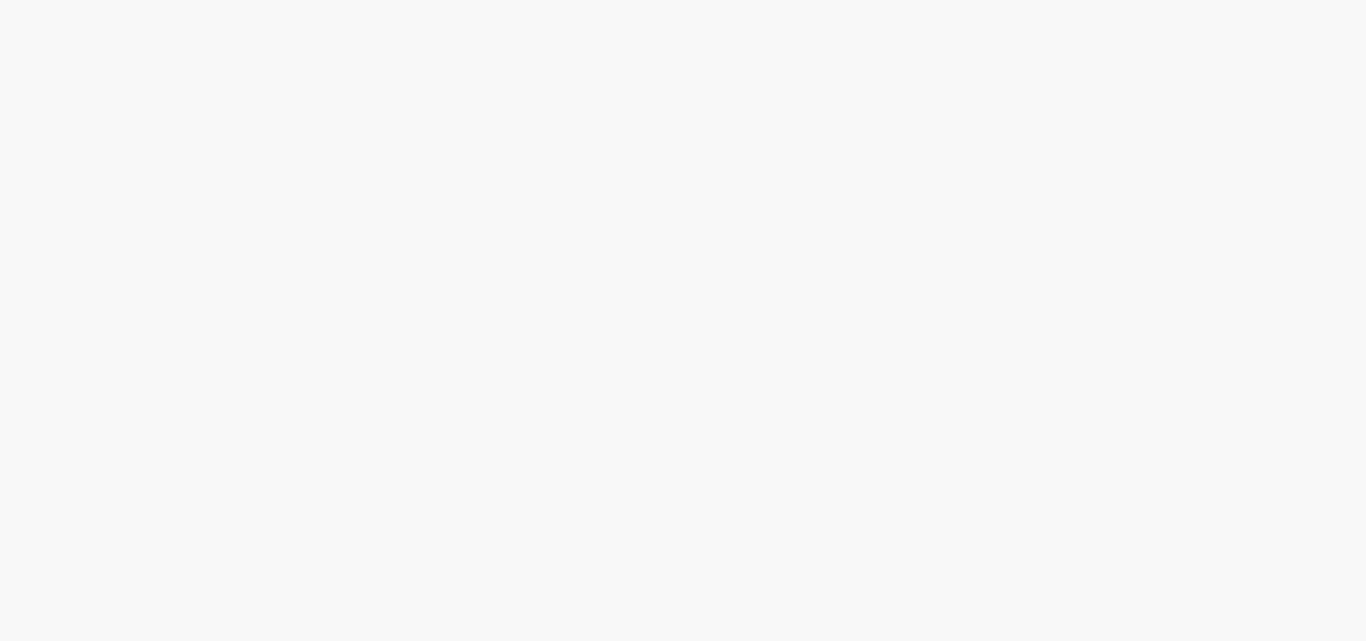 scroll, scrollTop: 0, scrollLeft: 0, axis: both 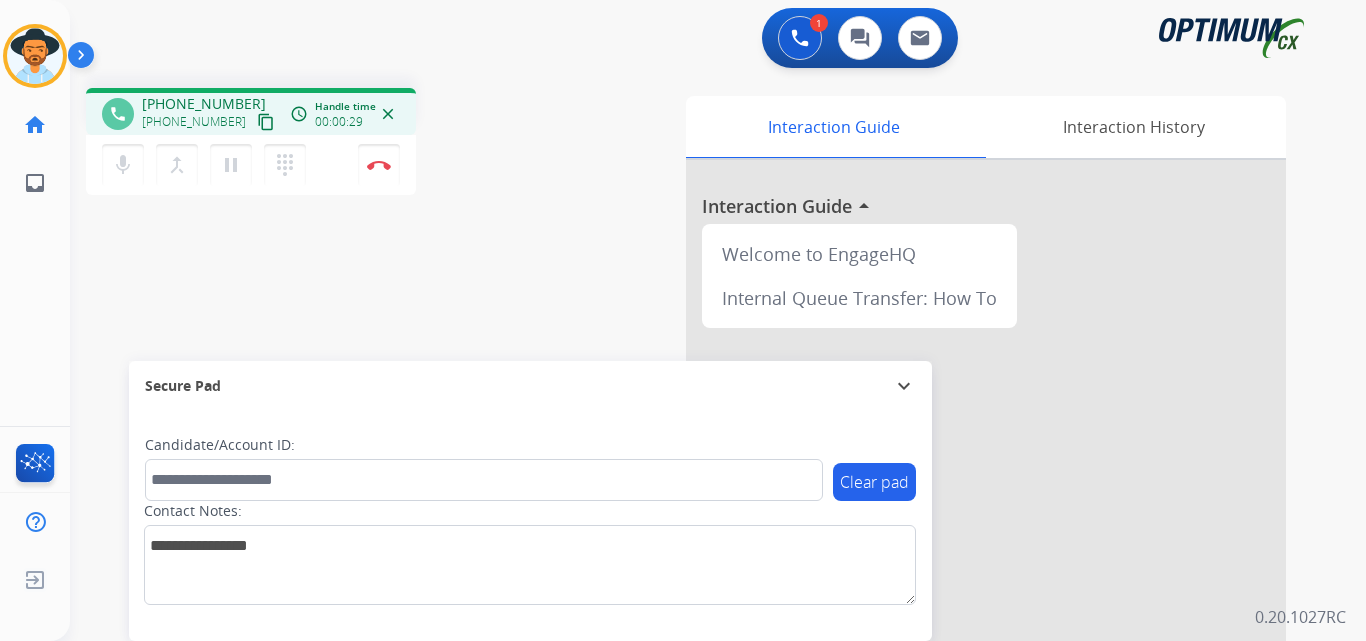 click on "[PHONE_NUMBER]" at bounding box center (204, 104) 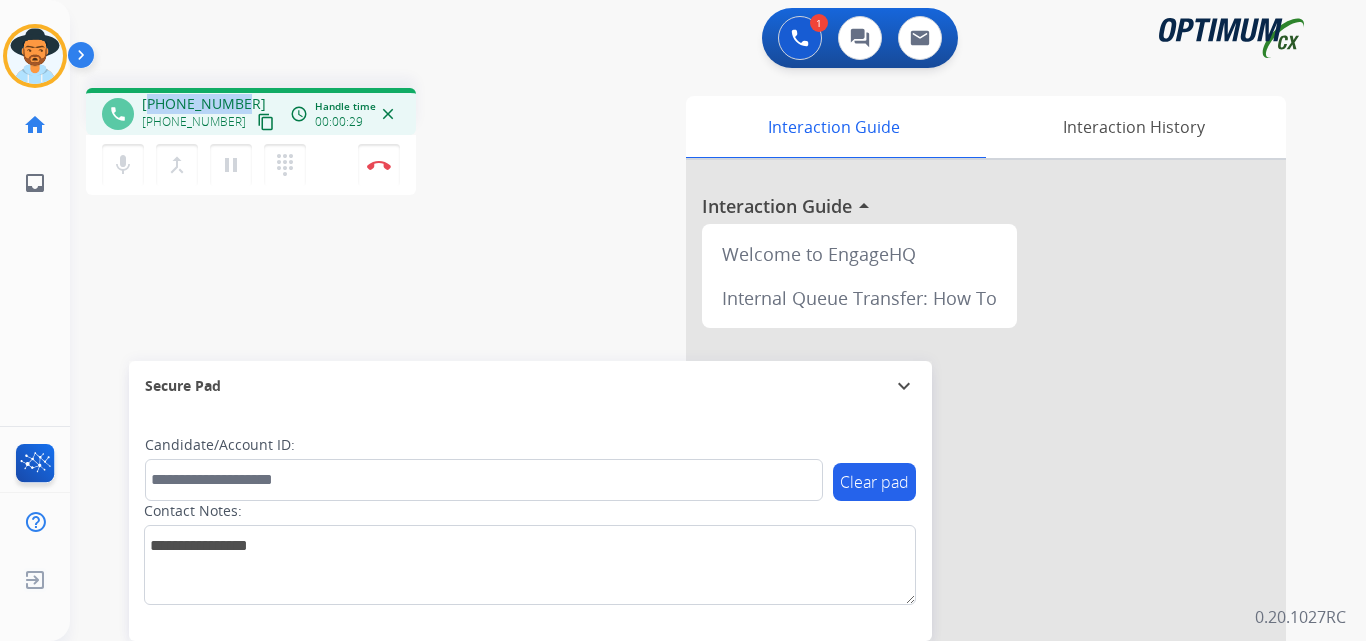 click on "[PHONE_NUMBER]" at bounding box center (204, 104) 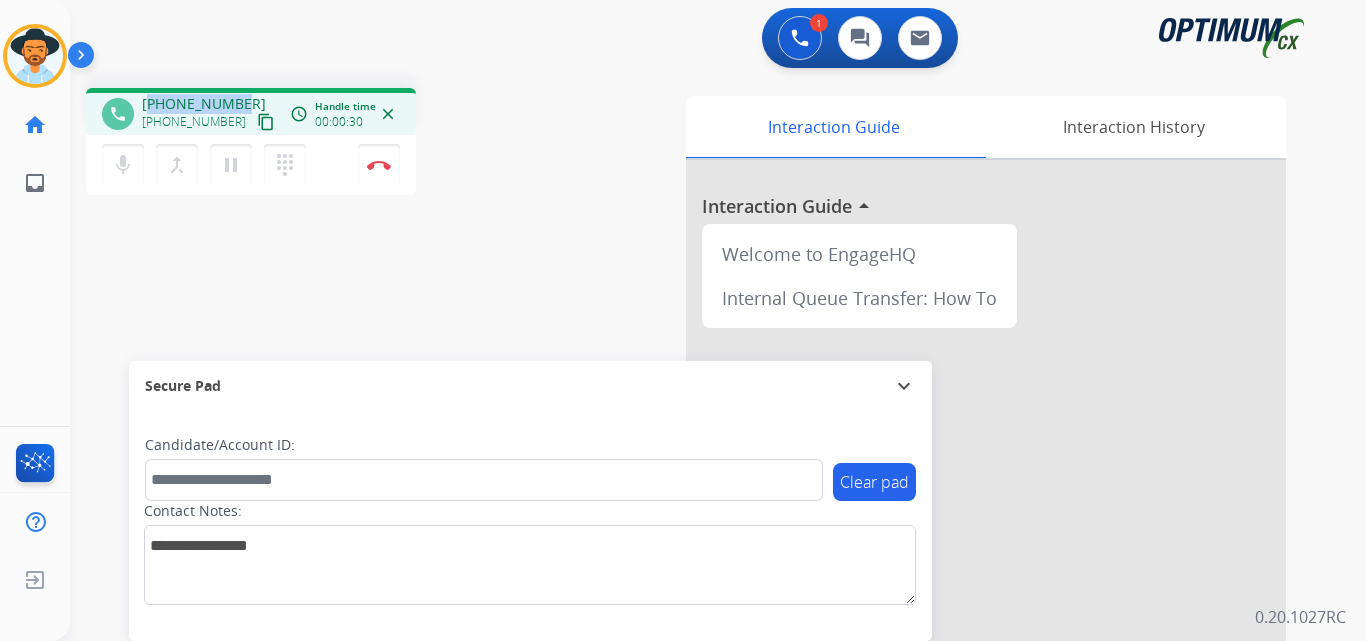 copy on "15407555728" 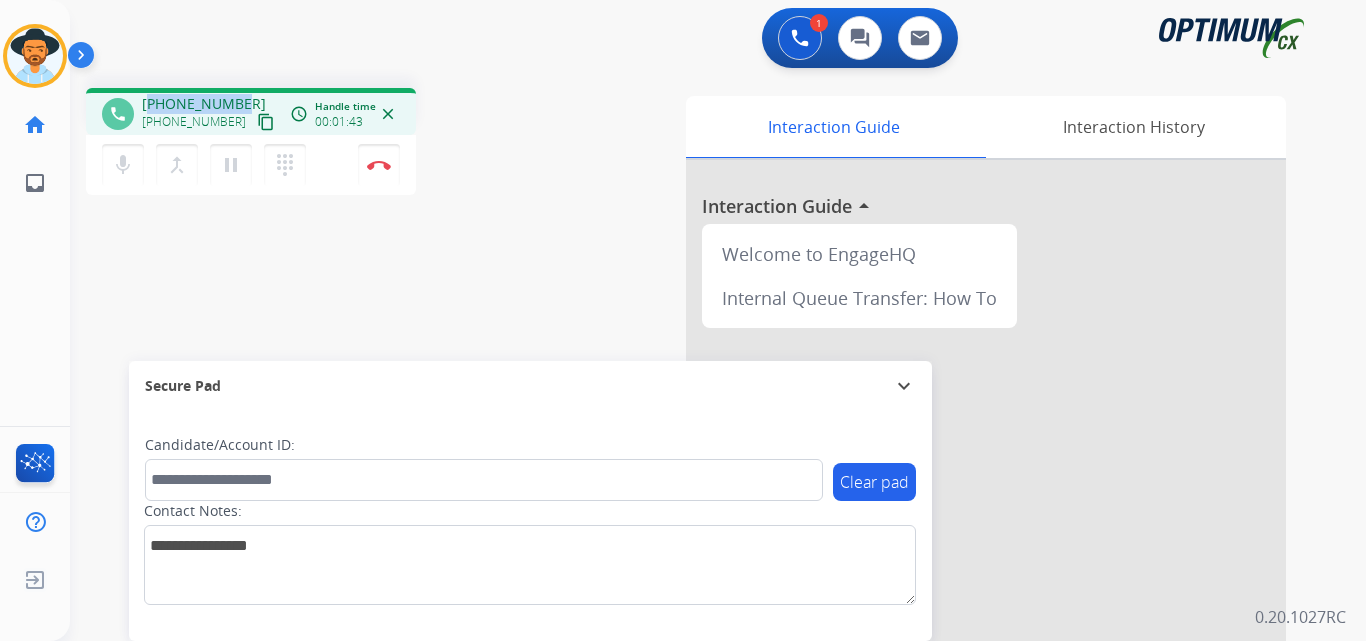 click on "[PHONE_NUMBER]" at bounding box center (204, 104) 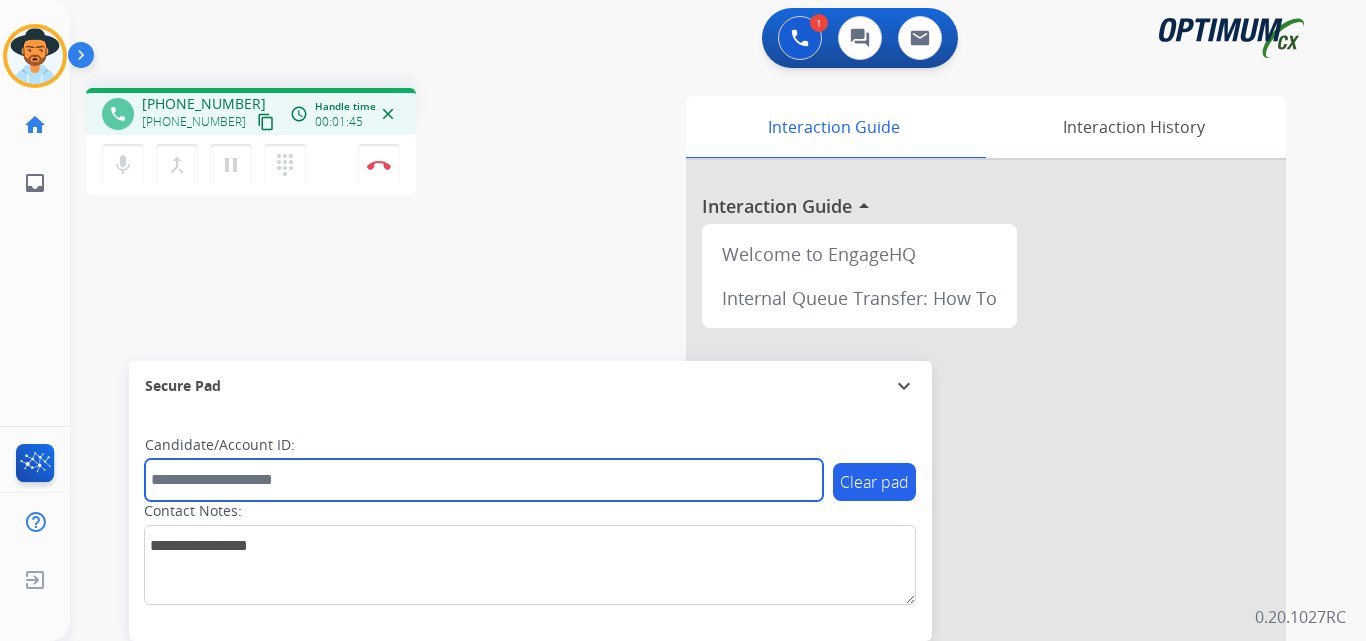 click at bounding box center [484, 480] 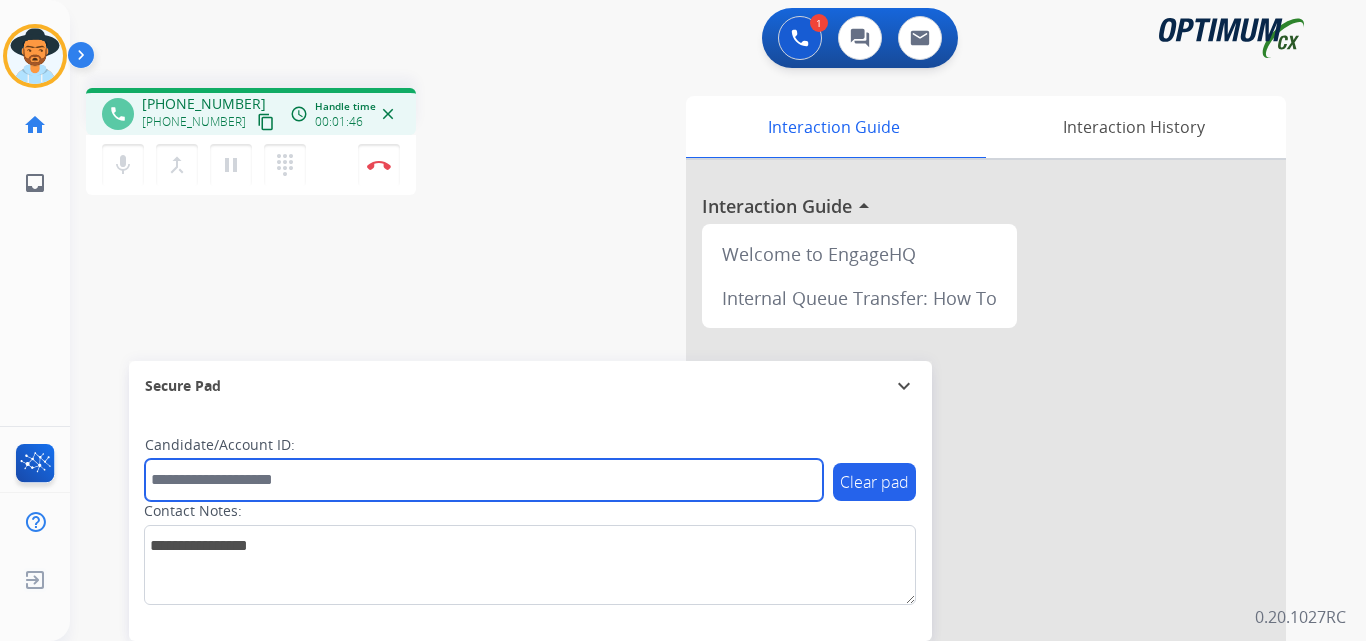 paste on "**********" 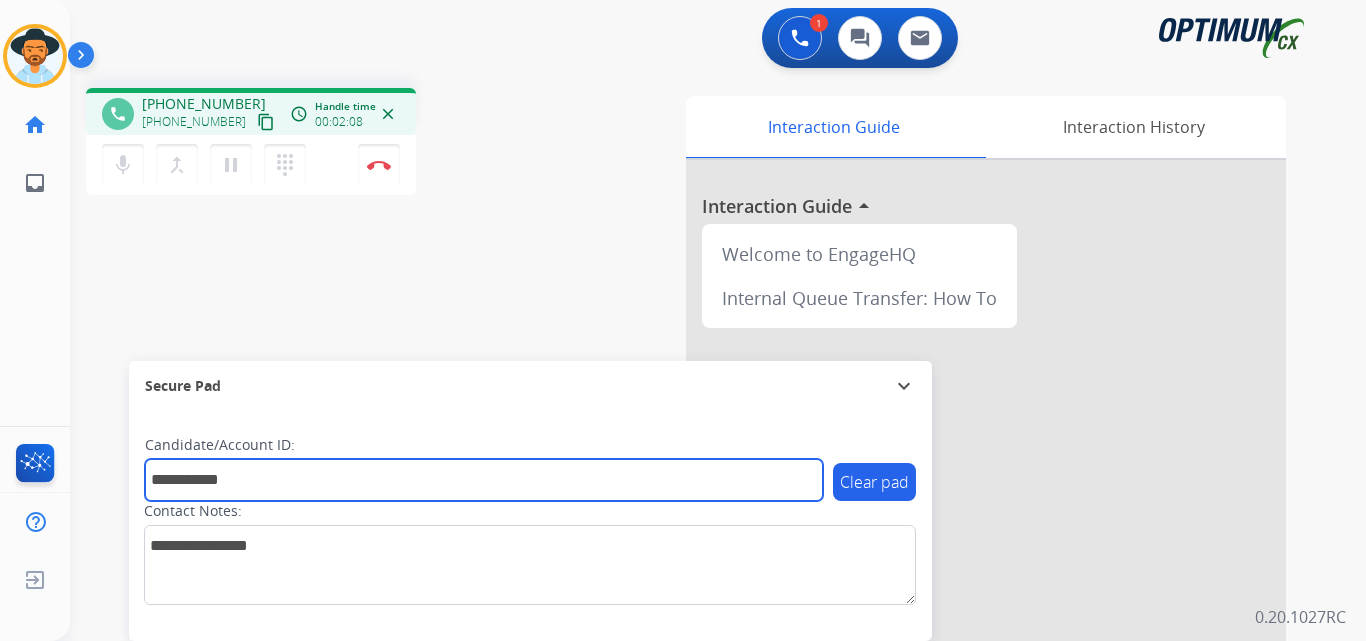 click on "**********" at bounding box center (484, 480) 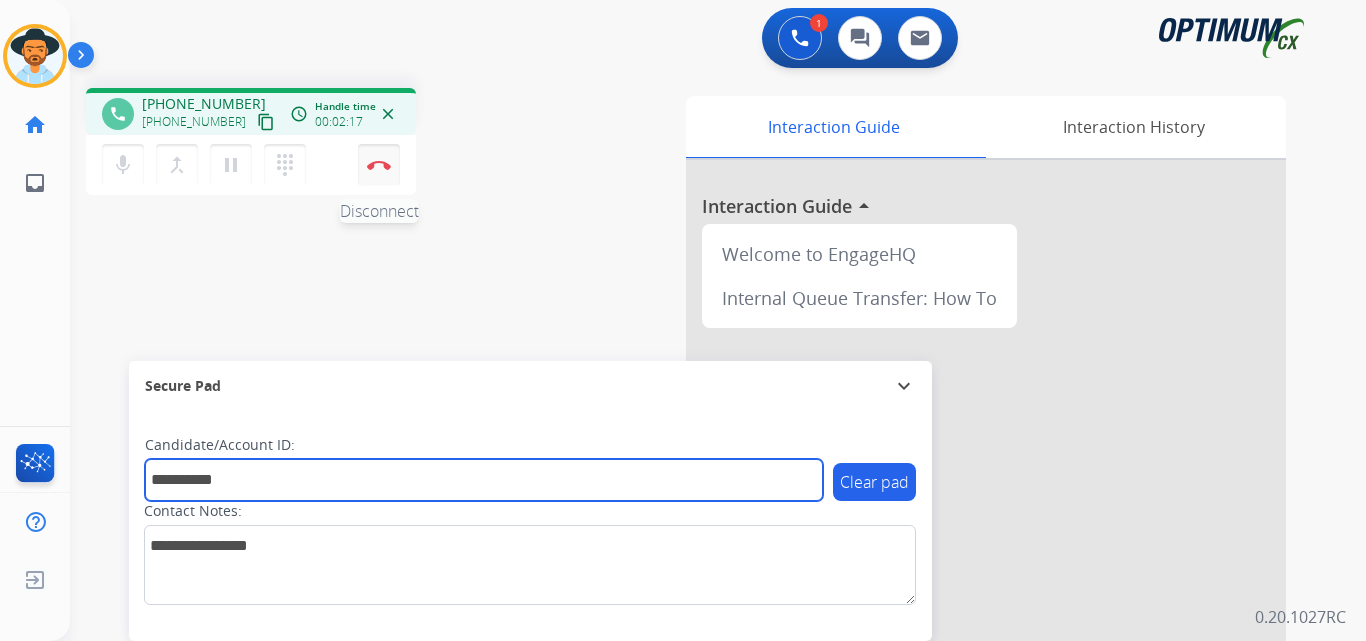 type on "**********" 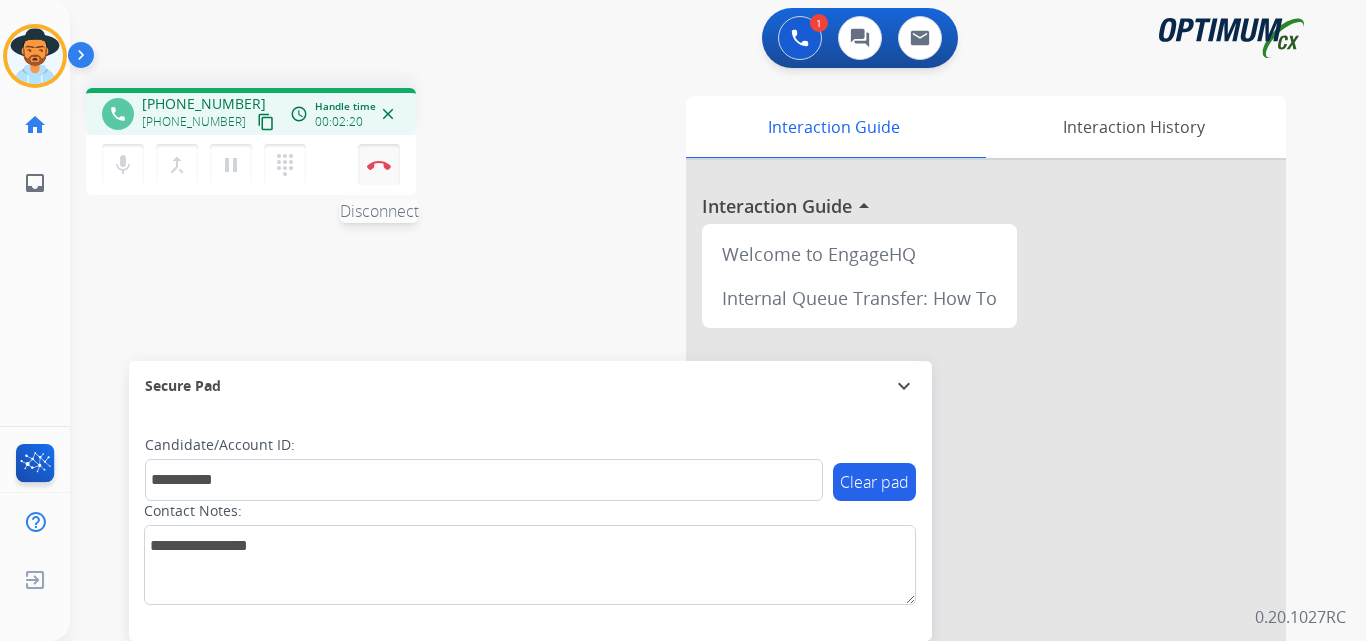 click at bounding box center [379, 165] 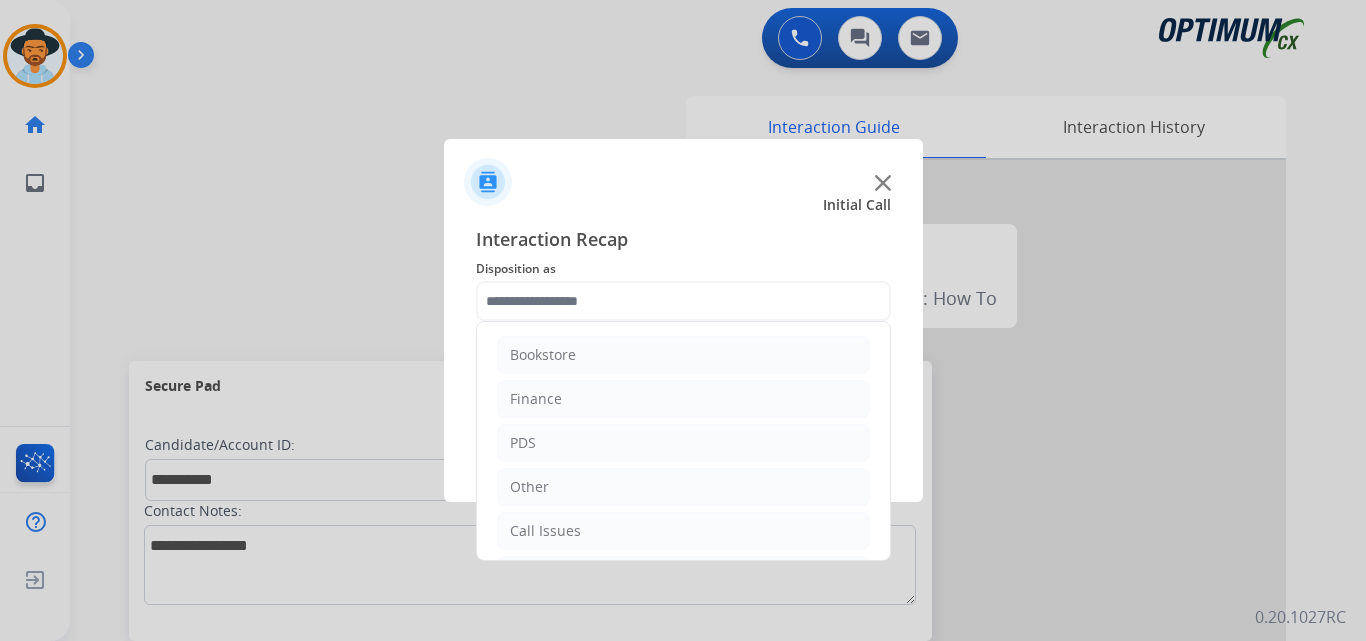 click 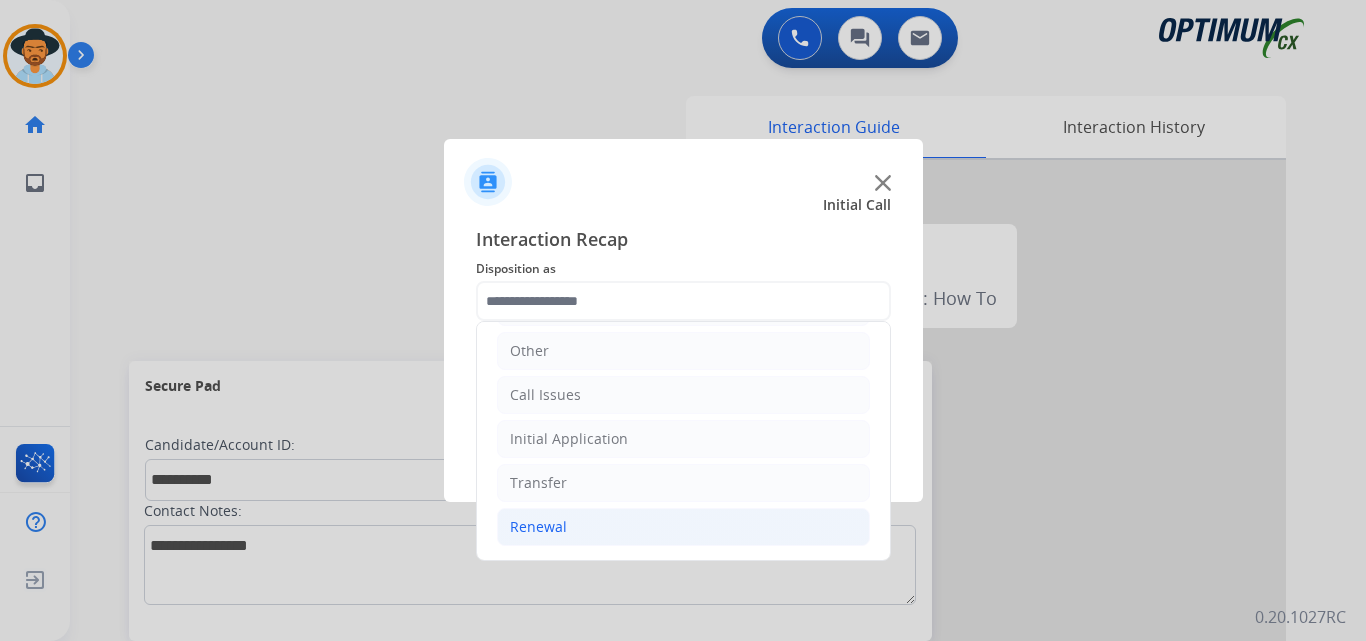 click on "Renewal" 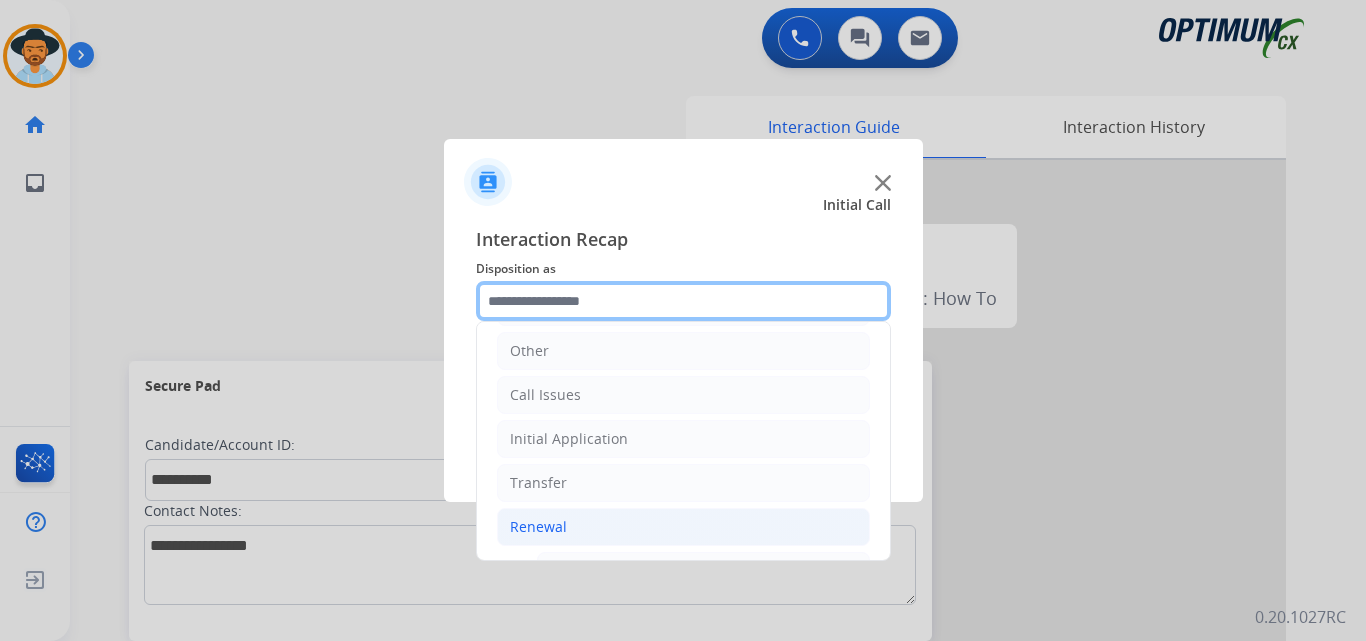 scroll, scrollTop: 469, scrollLeft: 0, axis: vertical 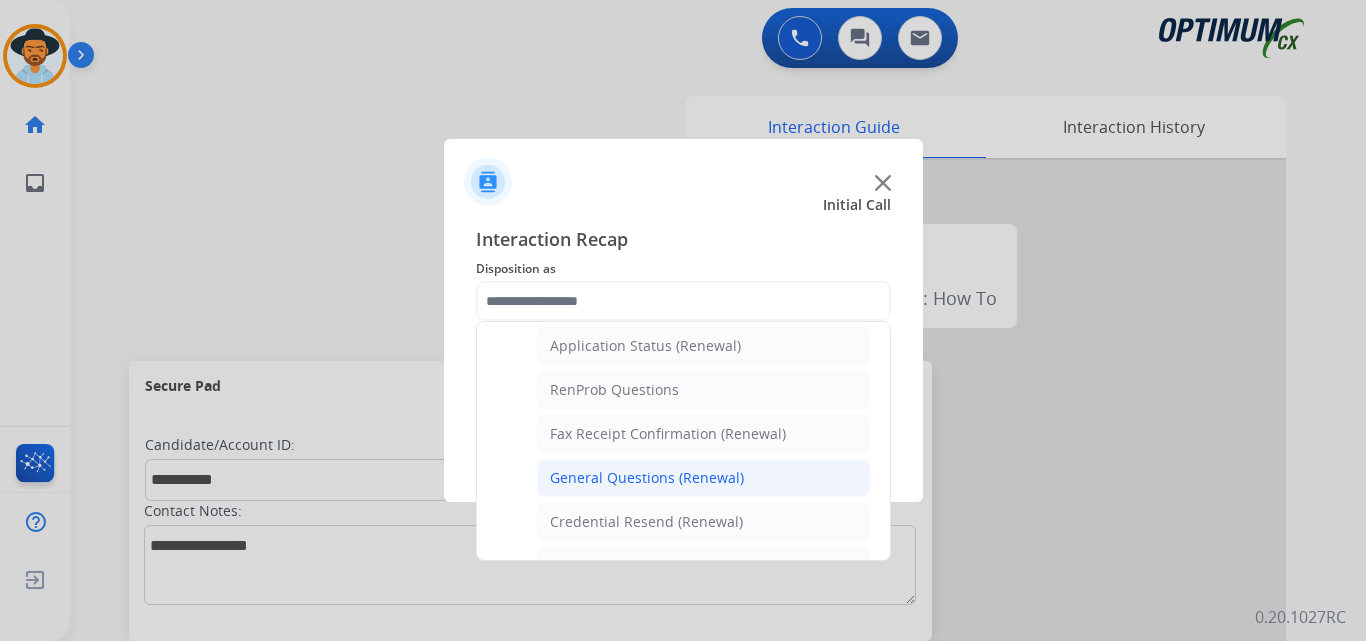click on "General Questions (Renewal)" 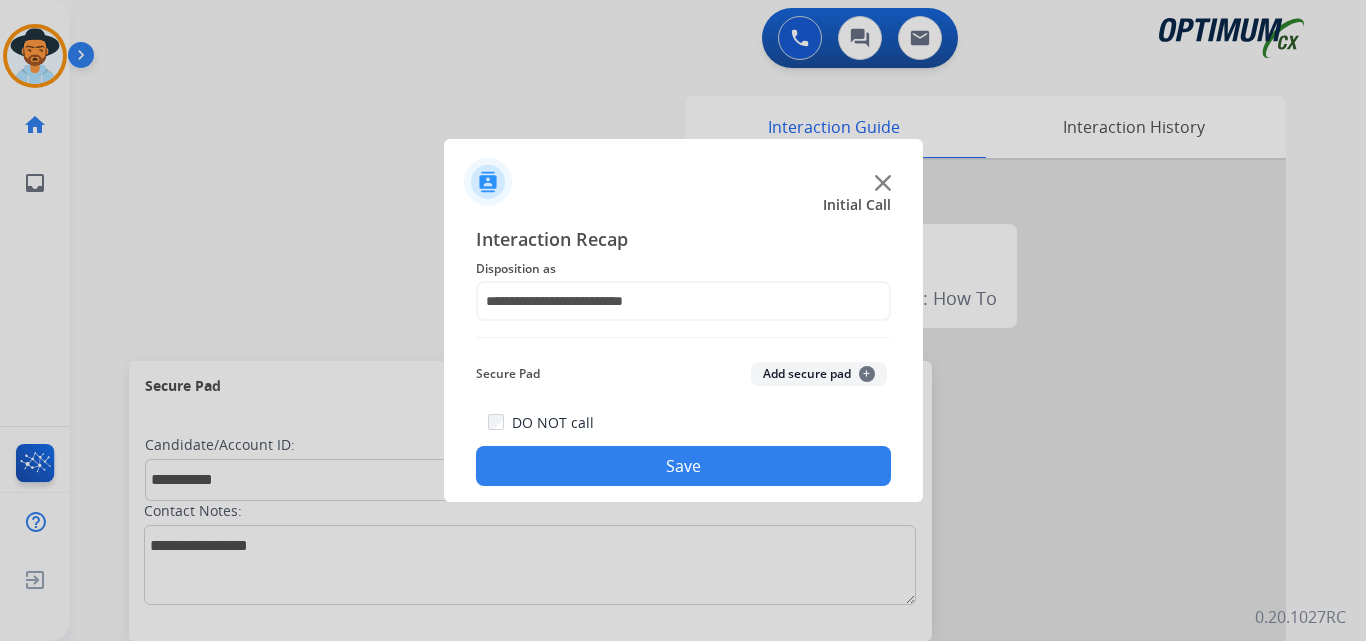 click on "Save" 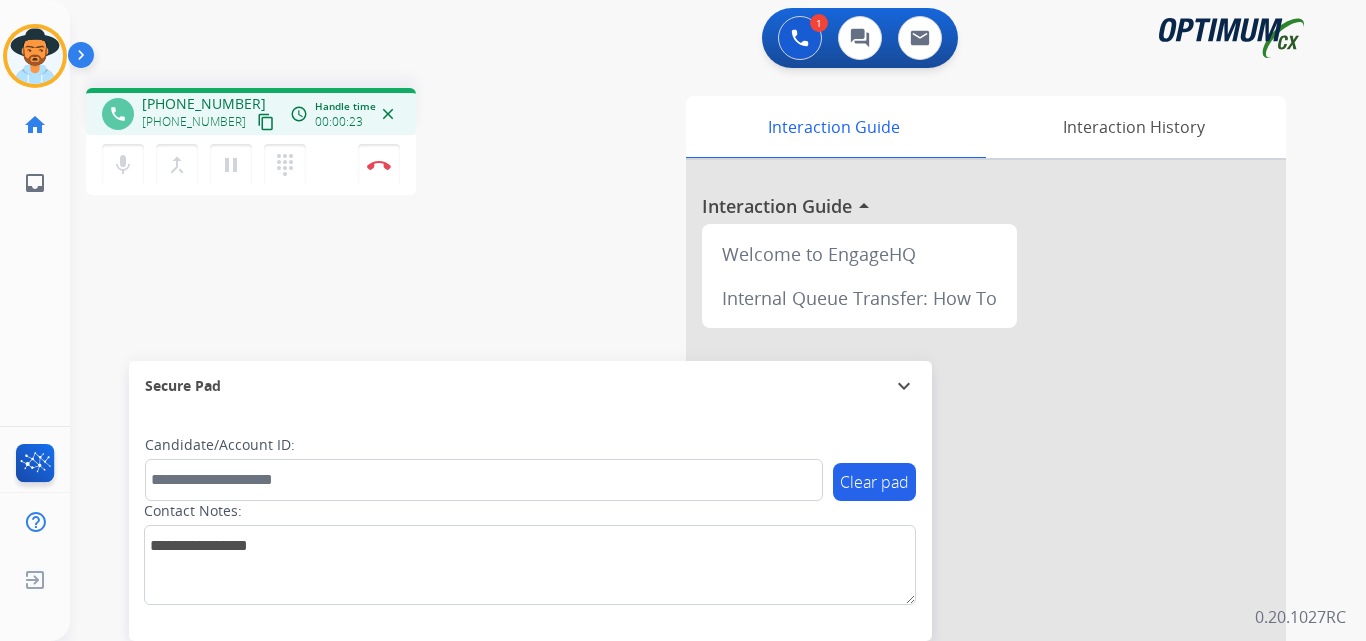 click on "[PHONE_NUMBER]" at bounding box center [204, 104] 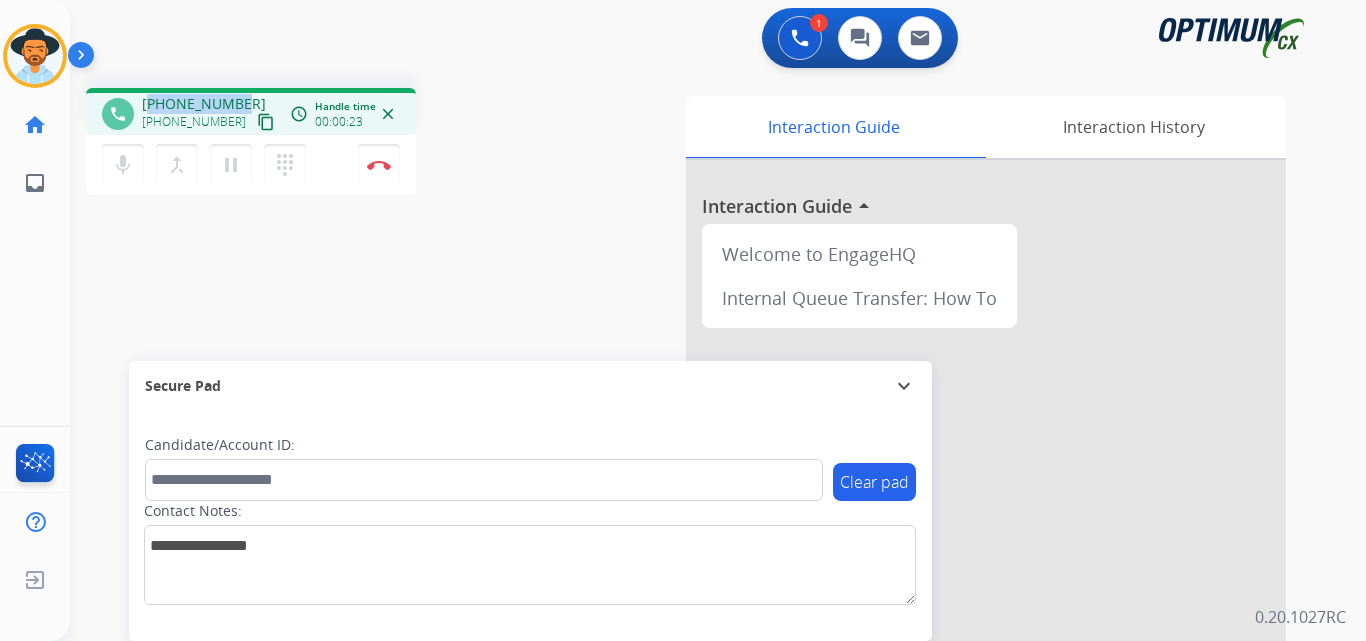 click on "[PHONE_NUMBER]" at bounding box center (204, 104) 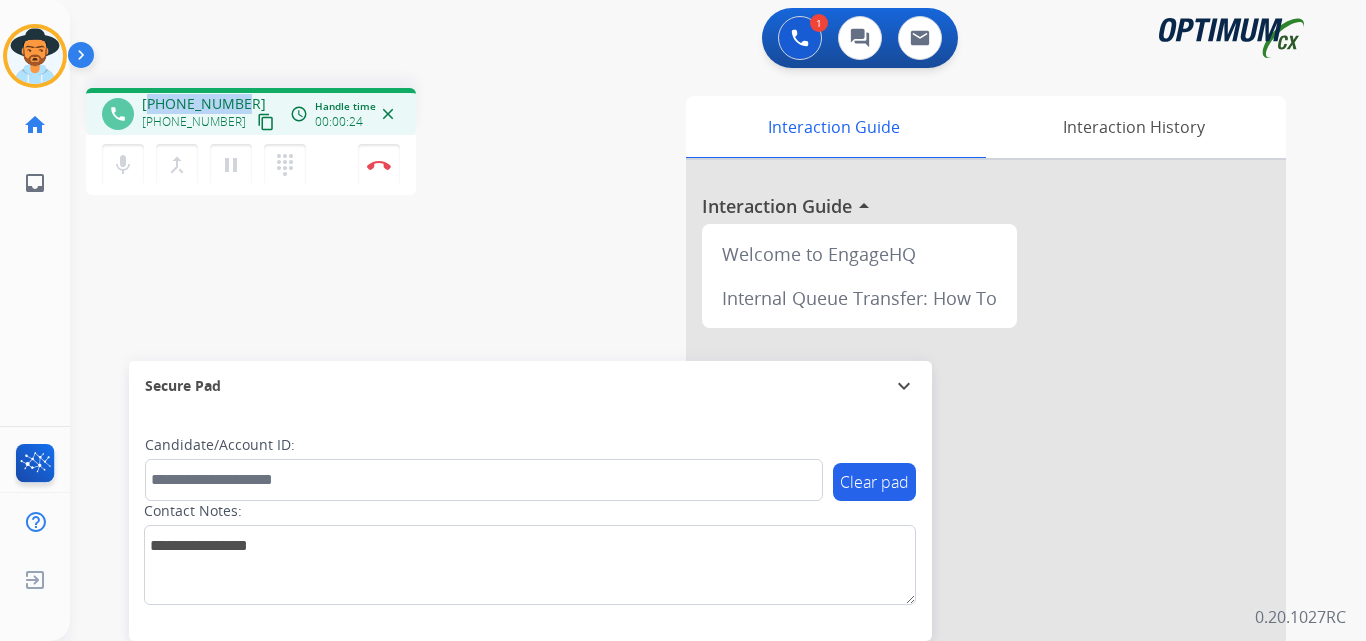 copy on "14798582653" 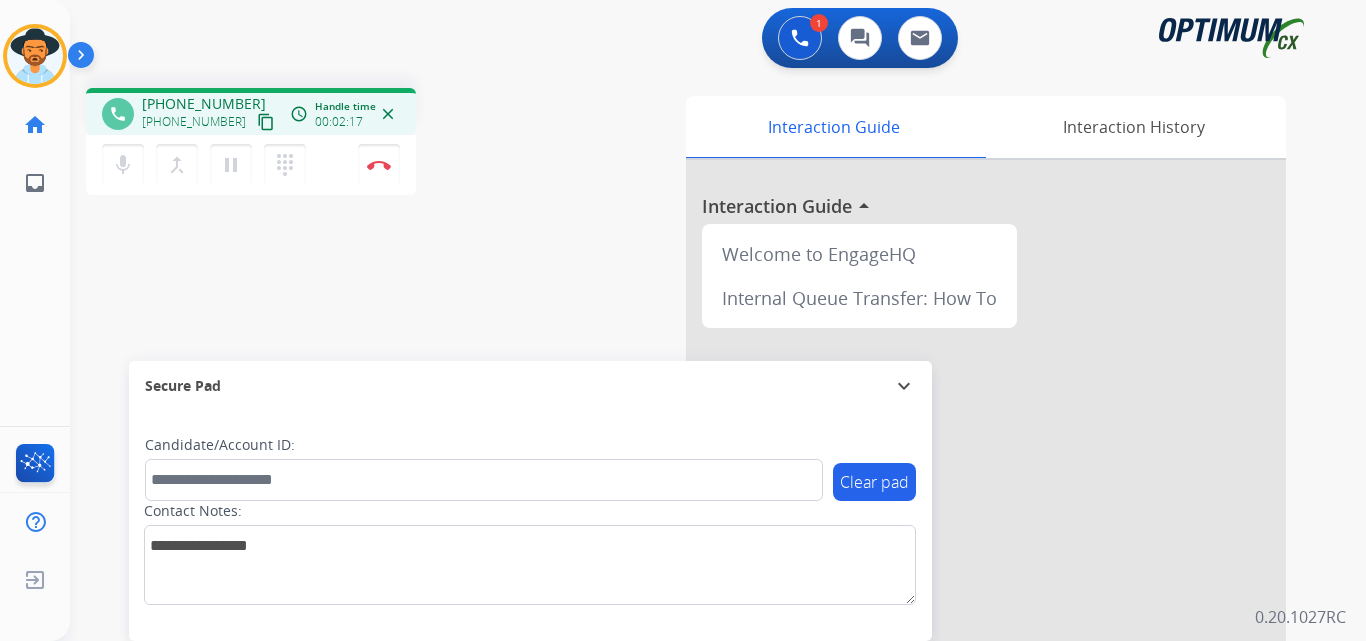 click on "phone [PHONE_NUMBER] [PHONE_NUMBER] content_copy access_time Call metrics Queue   00:07 Hold   00:00 Talk   02:12 Total   02:18 Handle time 00:02:17 close mic Mute merge_type Bridge pause Hold dialpad Dialpad Disconnect swap_horiz Break voice bridge close_fullscreen Connect 3-Way Call merge_type Separate 3-Way Call  Interaction Guide   Interaction History  Interaction Guide arrow_drop_up  Welcome to EngageHQ   Internal Queue Transfer: How To  Secure Pad expand_more Clear pad Candidate/Account ID: Contact Notes:" at bounding box center (694, 489) 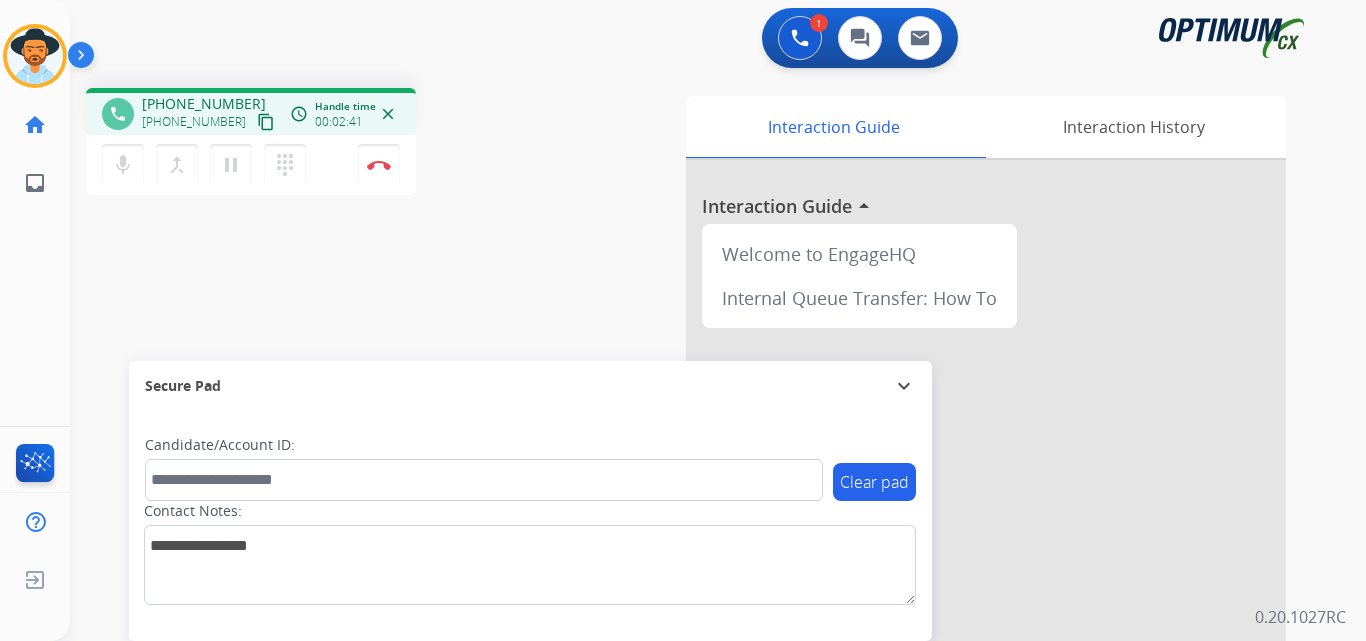 click on "phone [PHONE_NUMBER] [PHONE_NUMBER] content_copy access_time Call metrics Queue   00:07 Hold   00:00 Talk   02:36 Total   02:42 Handle time 00:02:41 close" at bounding box center [251, 111] 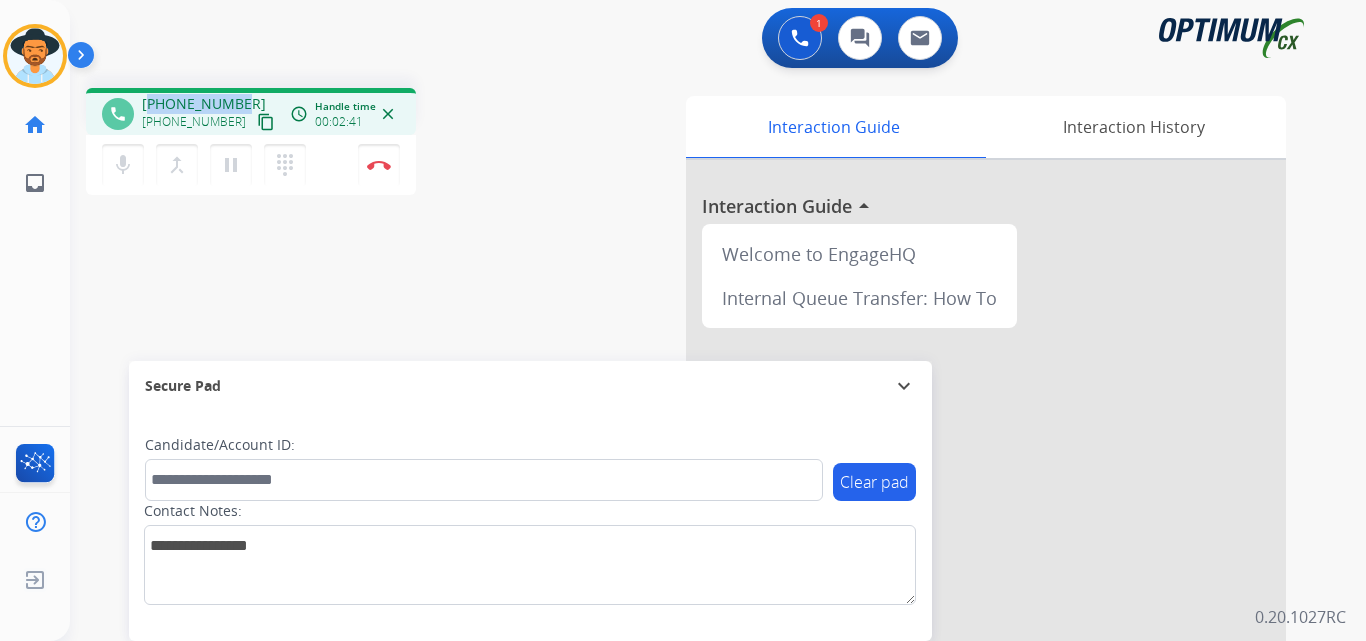 click on "phone [PHONE_NUMBER] [PHONE_NUMBER] content_copy access_time Call metrics Queue   00:07 Hold   00:00 Talk   02:36 Total   02:42 Handle time 00:02:41 close" at bounding box center [251, 111] 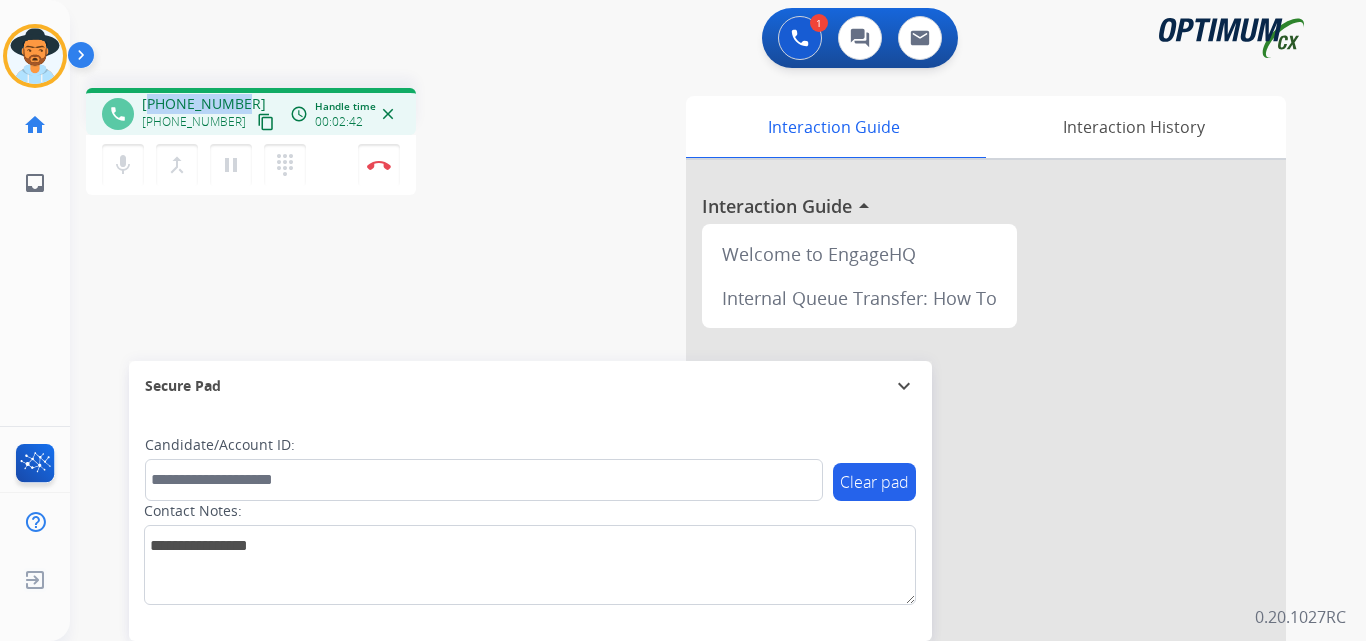 copy on "14798582653" 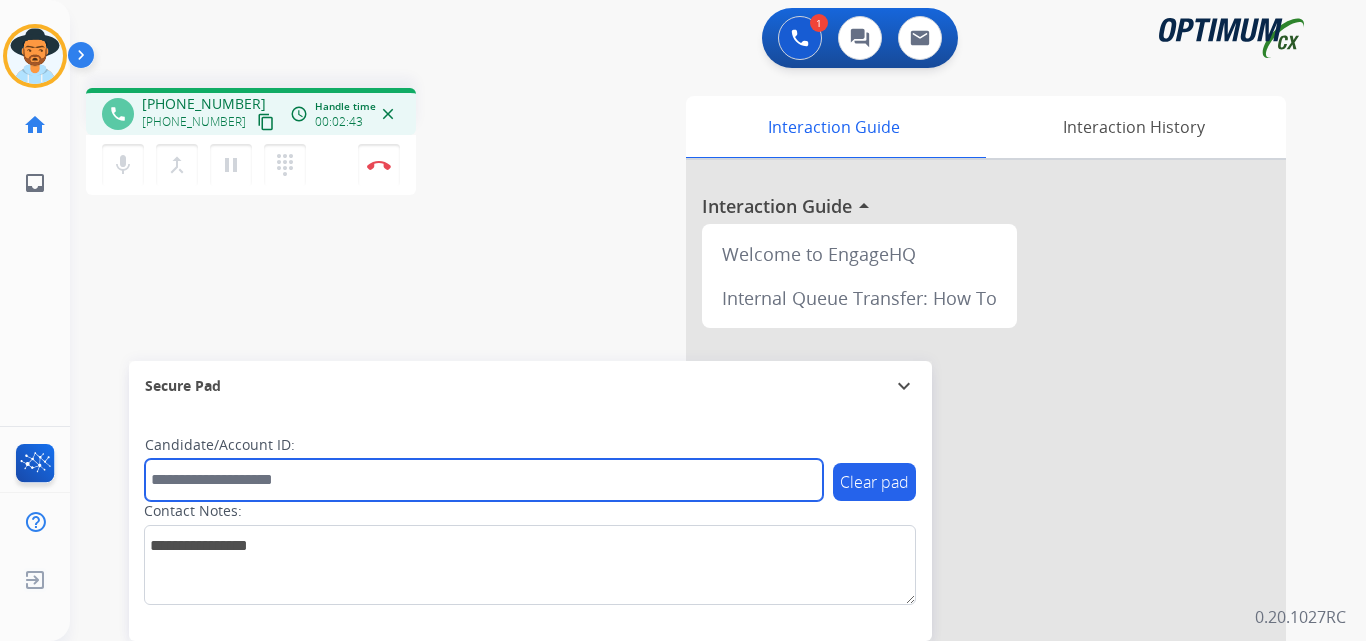 click at bounding box center (484, 480) 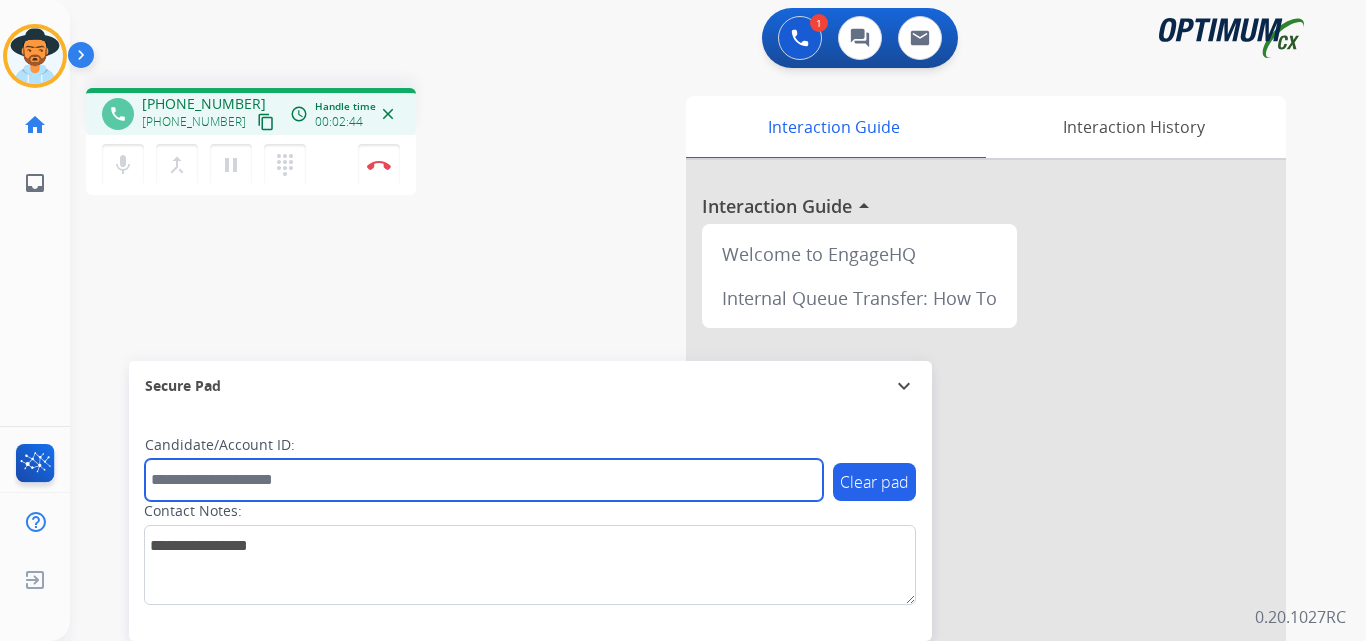 paste on "**********" 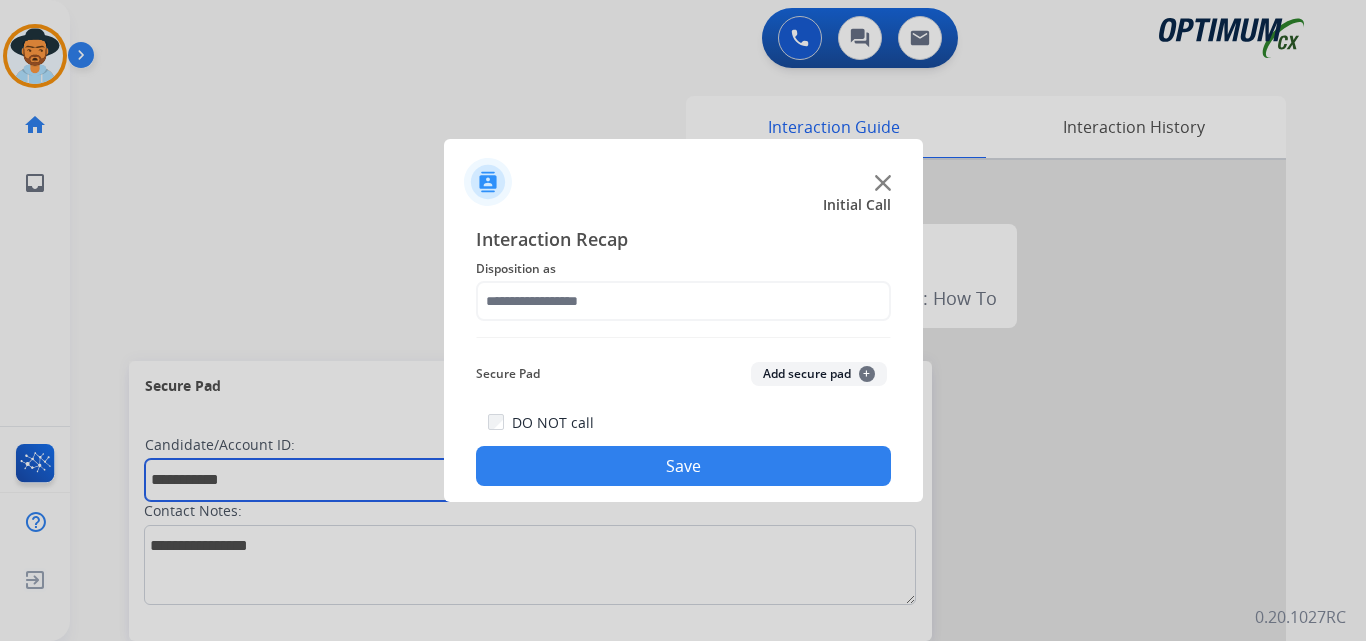 type on "**********" 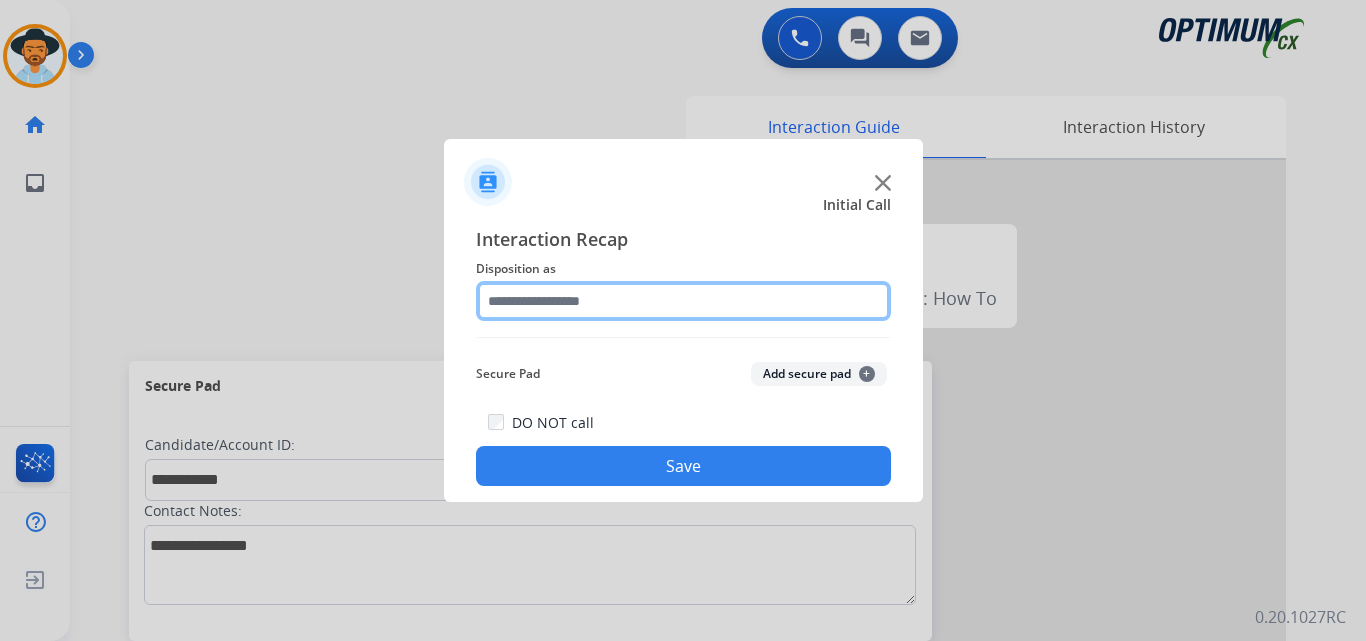click 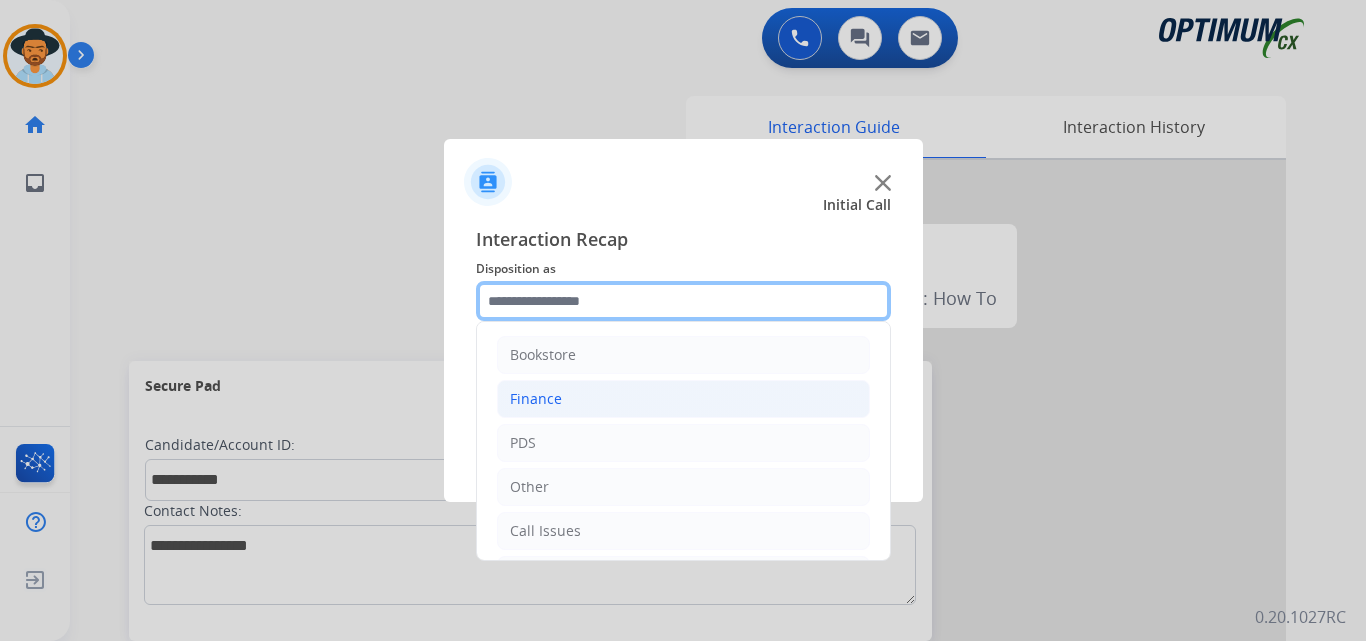 scroll, scrollTop: 136, scrollLeft: 0, axis: vertical 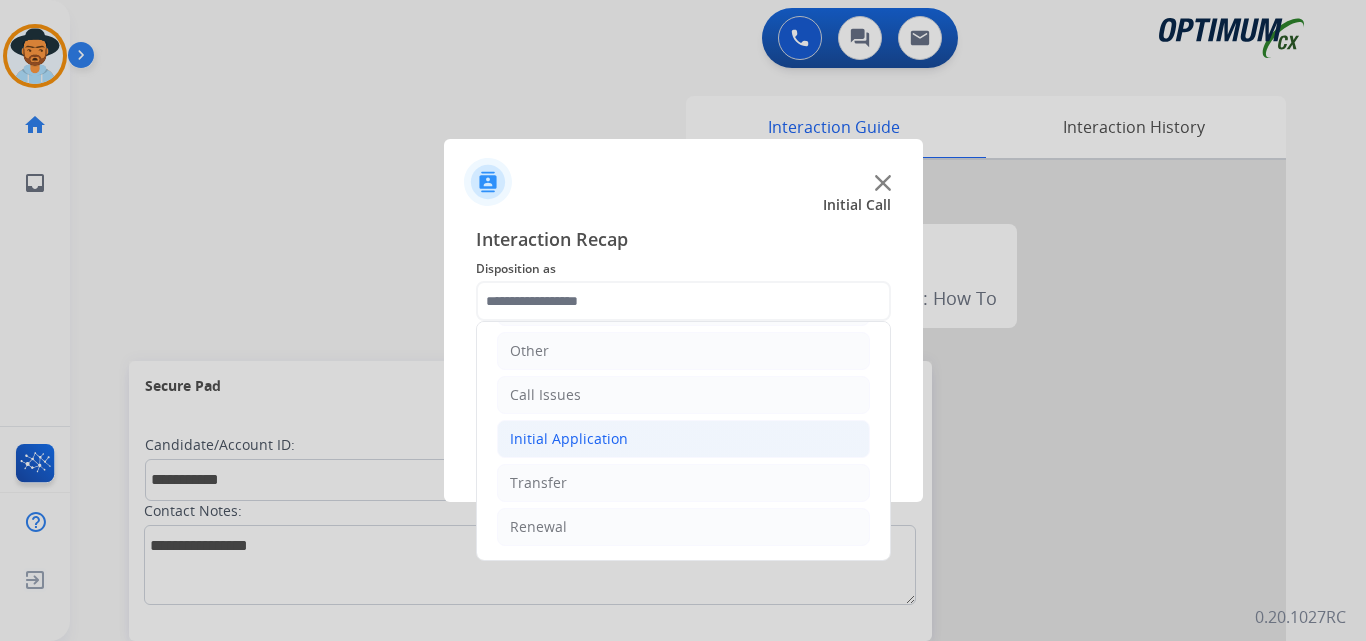 click on "Initial Application" 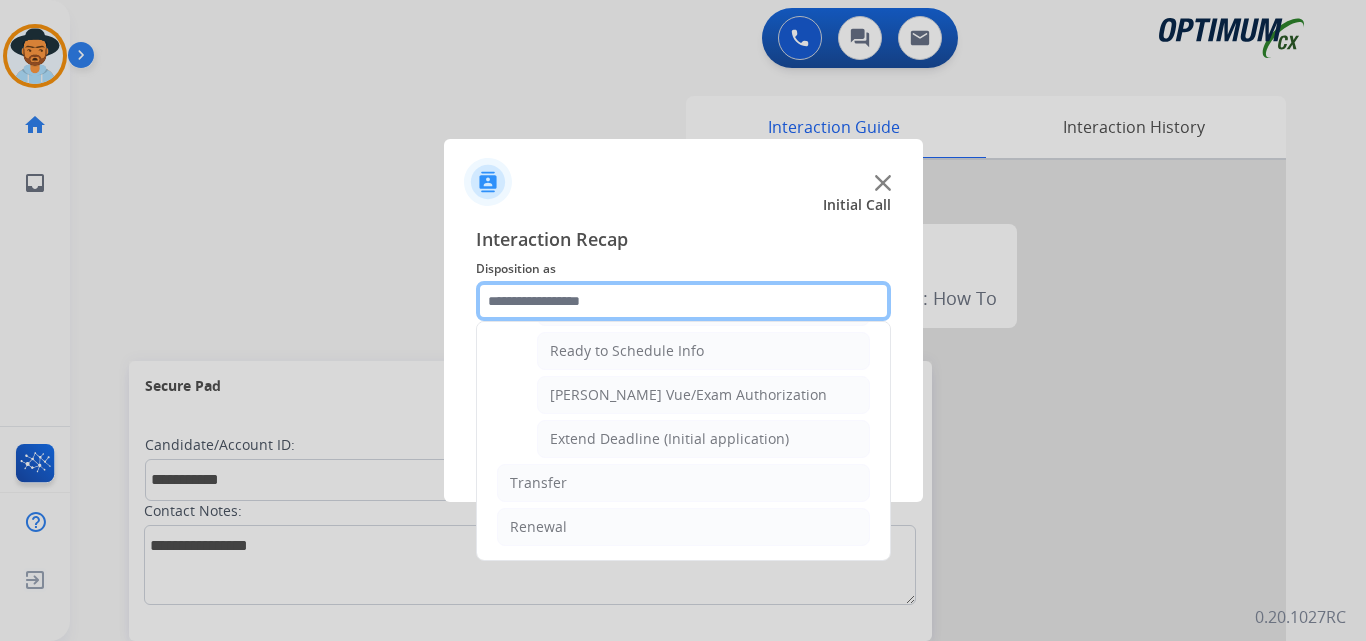scroll, scrollTop: 1065, scrollLeft: 0, axis: vertical 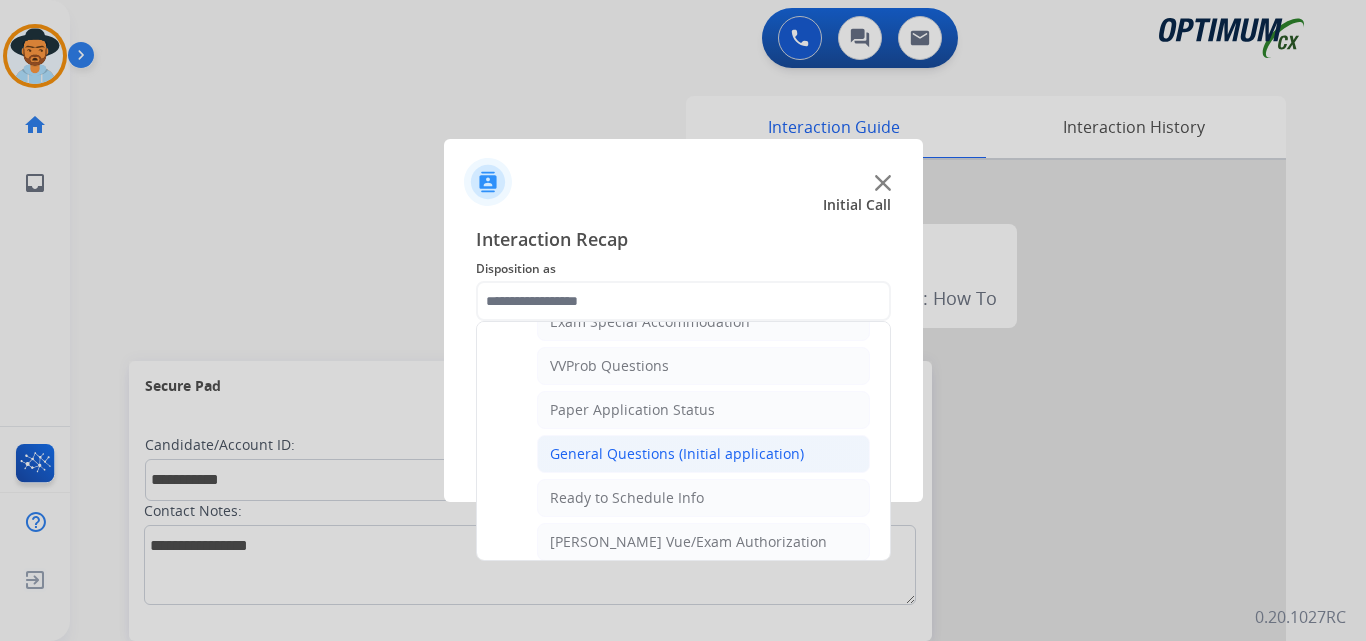 click on "General Questions (Initial application)" 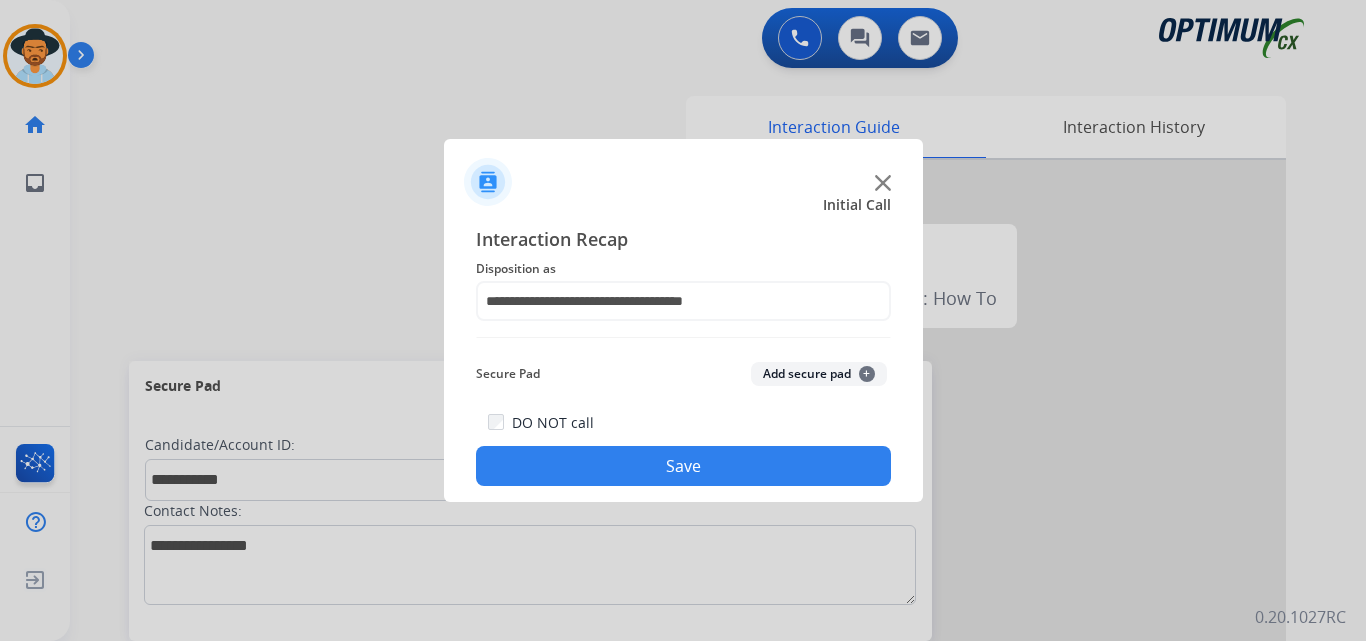 click on "Save" 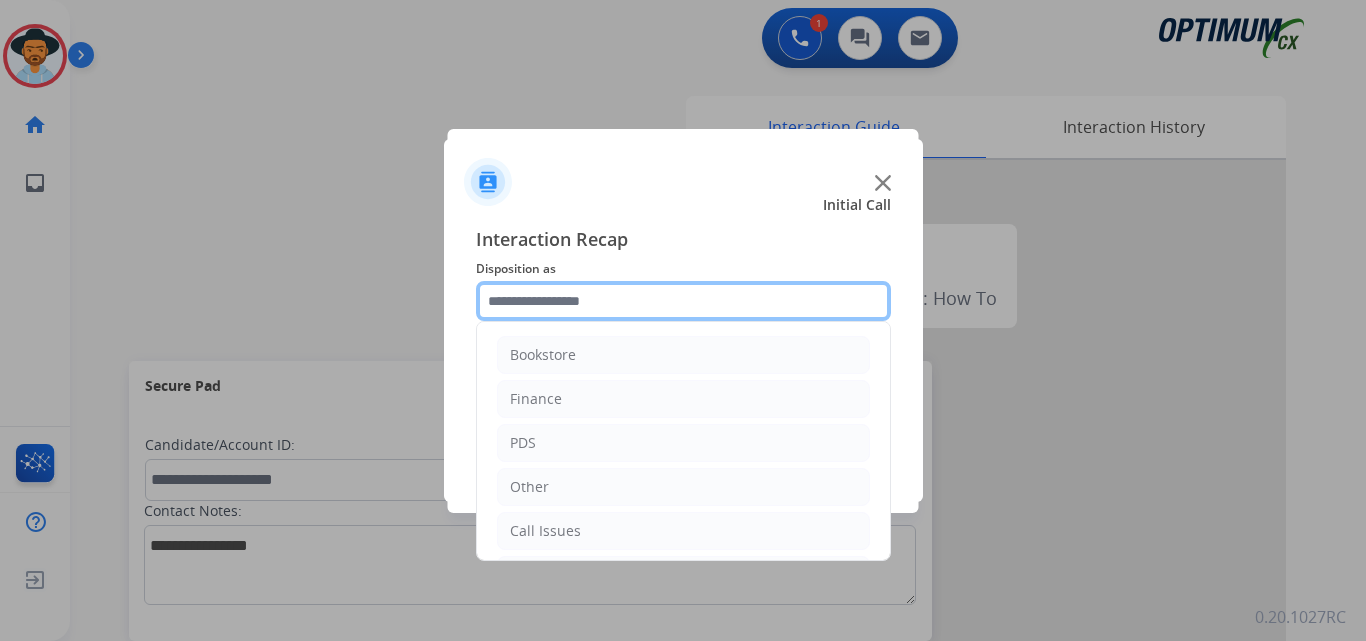 click 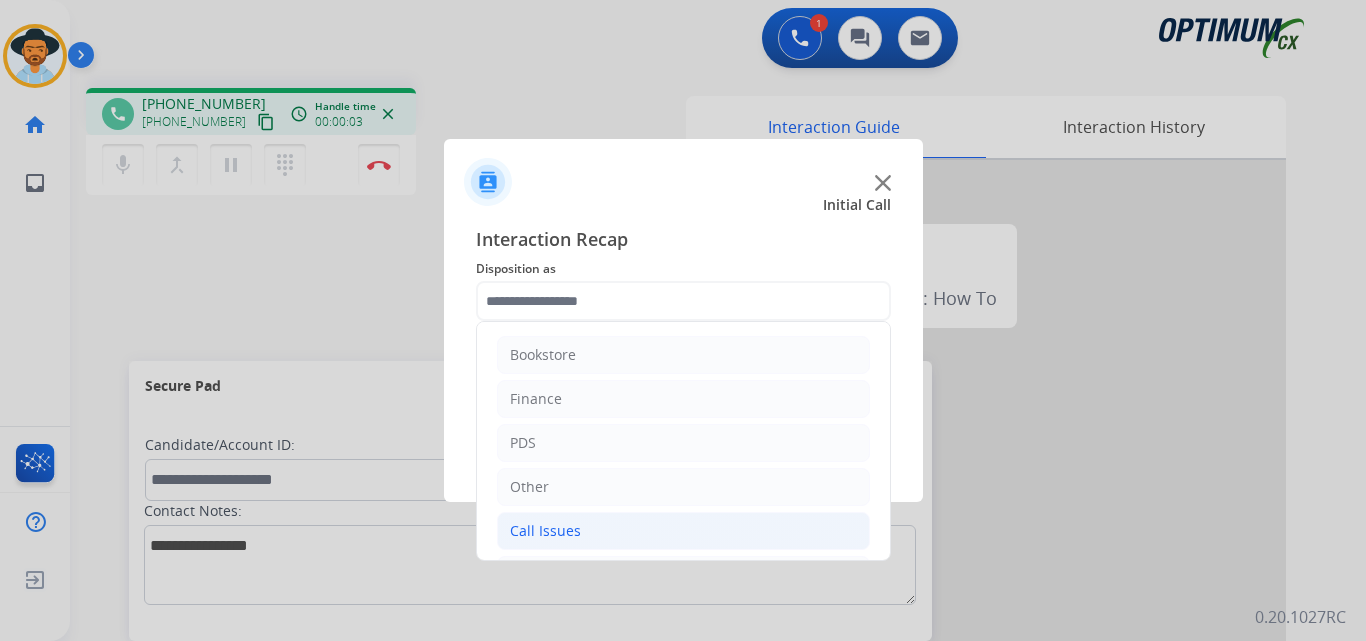 click on "Call Issues" 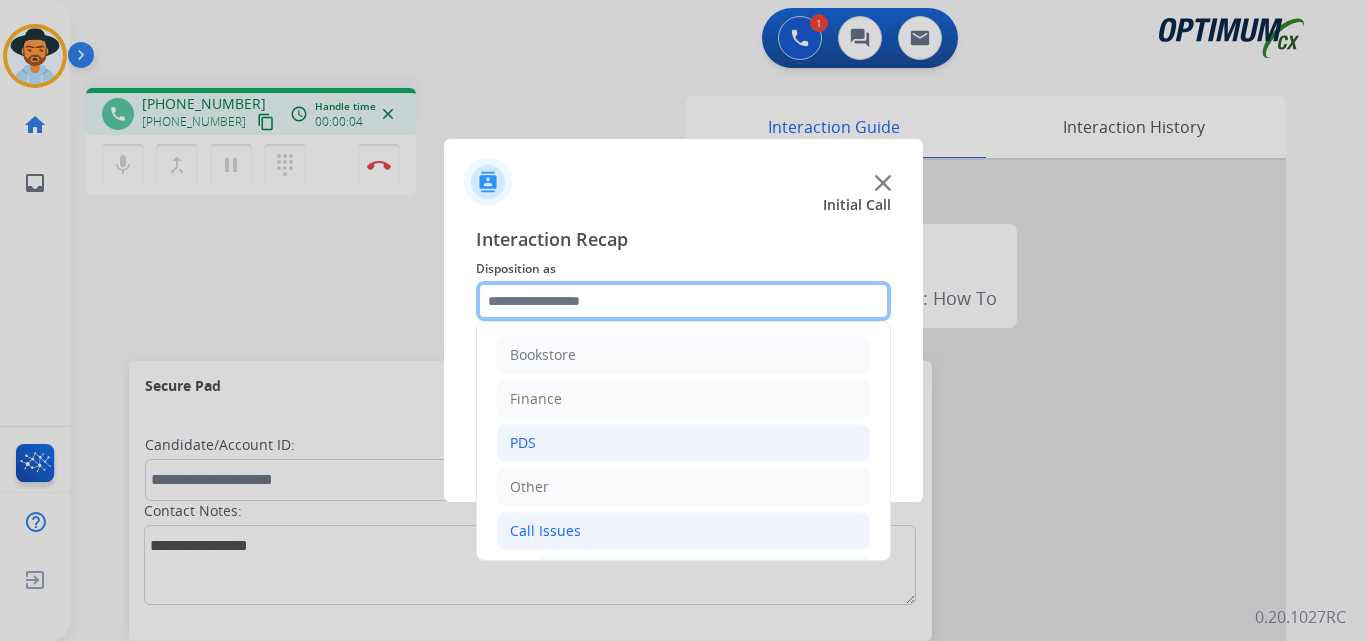 scroll, scrollTop: 333, scrollLeft: 0, axis: vertical 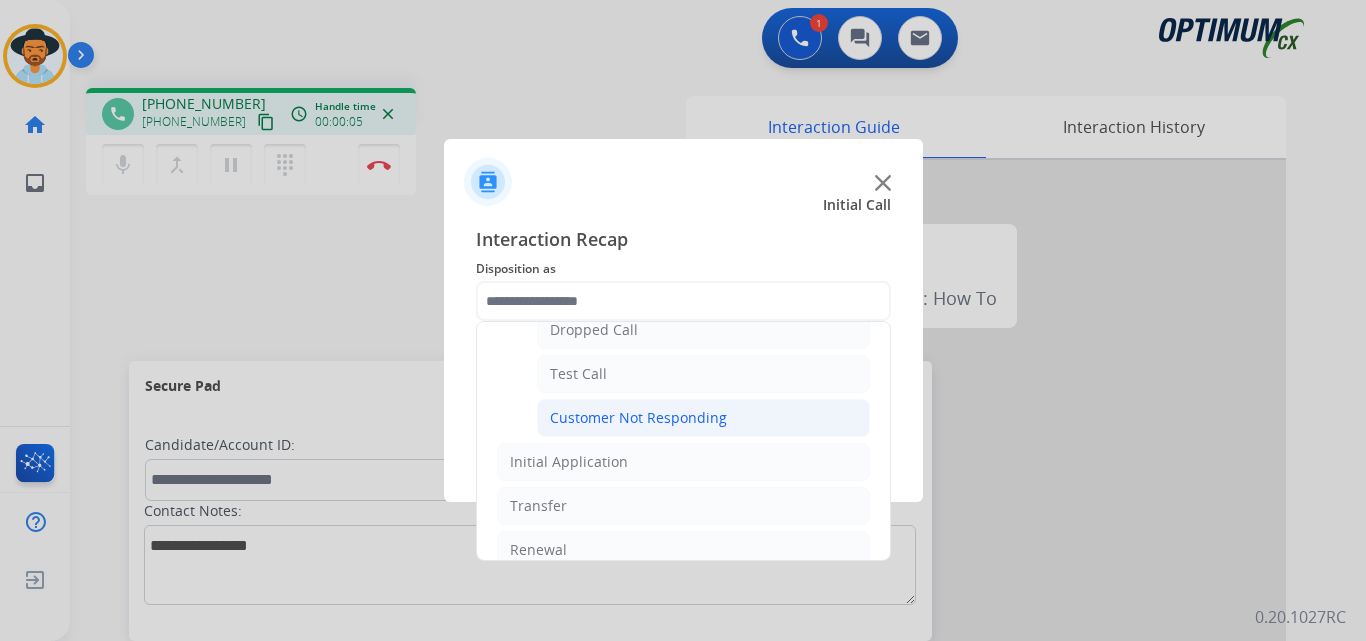 click on "Customer Not Responding" 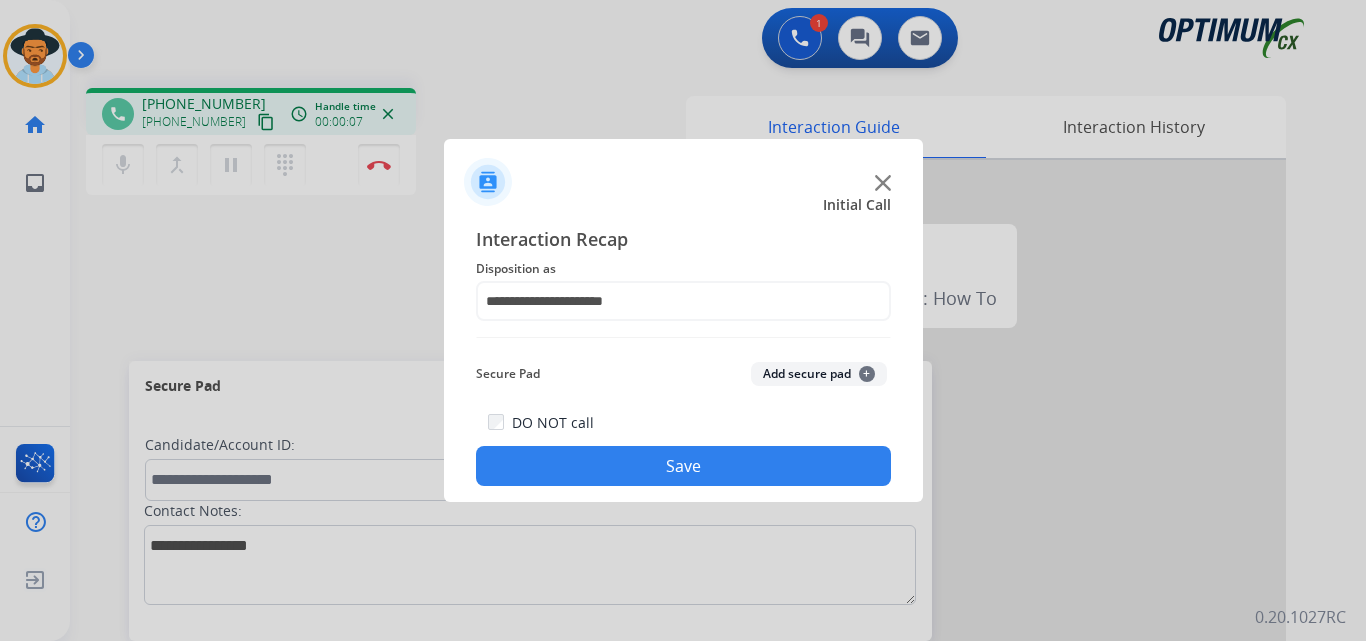 click on "Save" 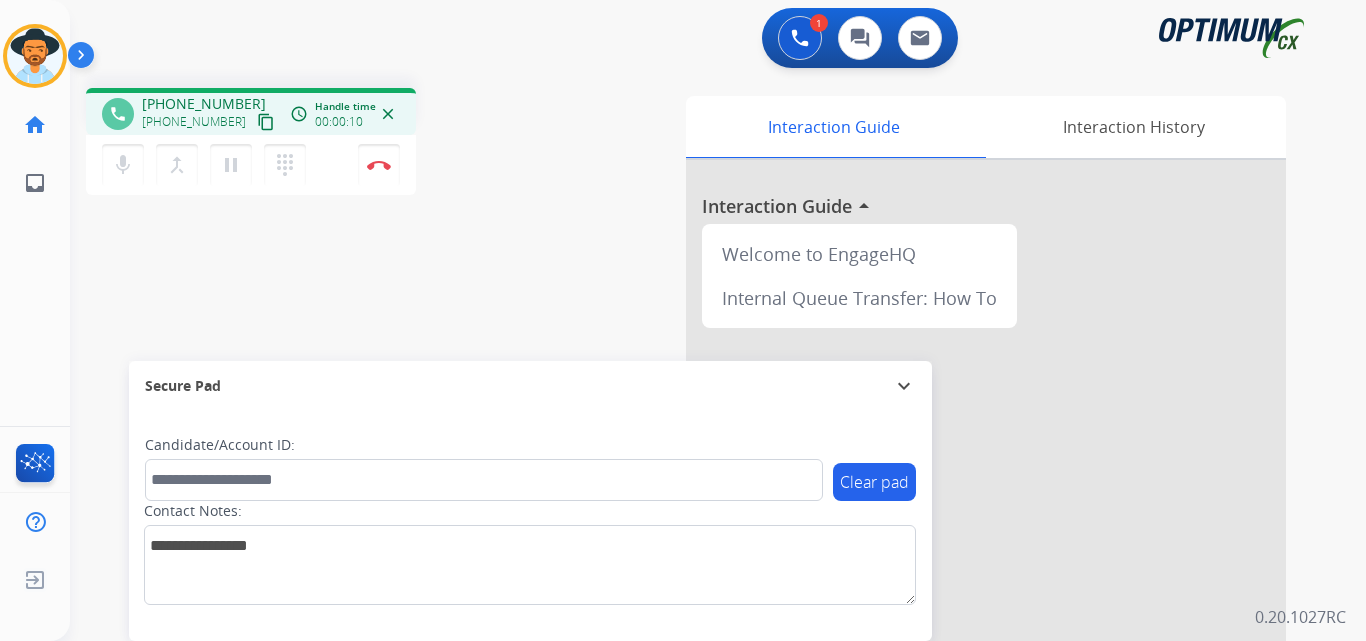 click on "phone [PHONE_NUMBER] [PHONE_NUMBER] content_copy access_time Call metrics Queue   00:07 Hold   00:00 Talk   00:11 Total   00:17 Handle time 00:00:10 close" at bounding box center (251, 111) 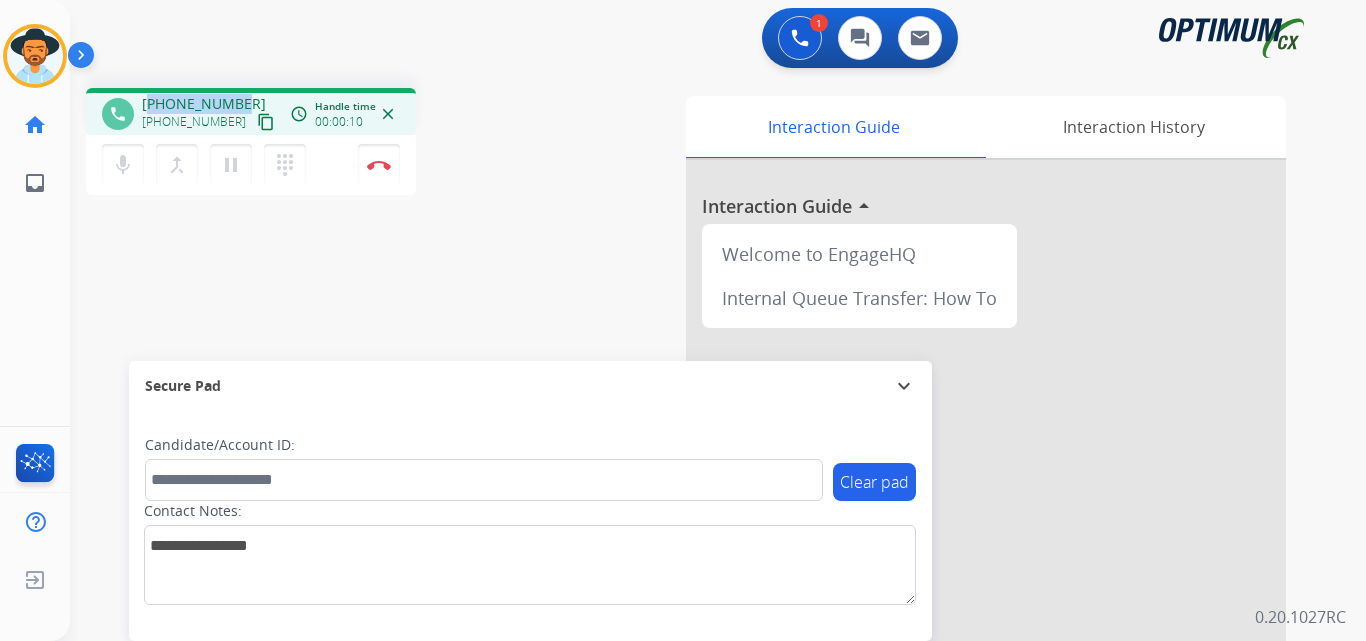 click on "phone [PHONE_NUMBER] [PHONE_NUMBER] content_copy access_time Call metrics Queue   00:07 Hold   00:00 Talk   00:11 Total   00:17 Handle time 00:00:10 close" at bounding box center [251, 111] 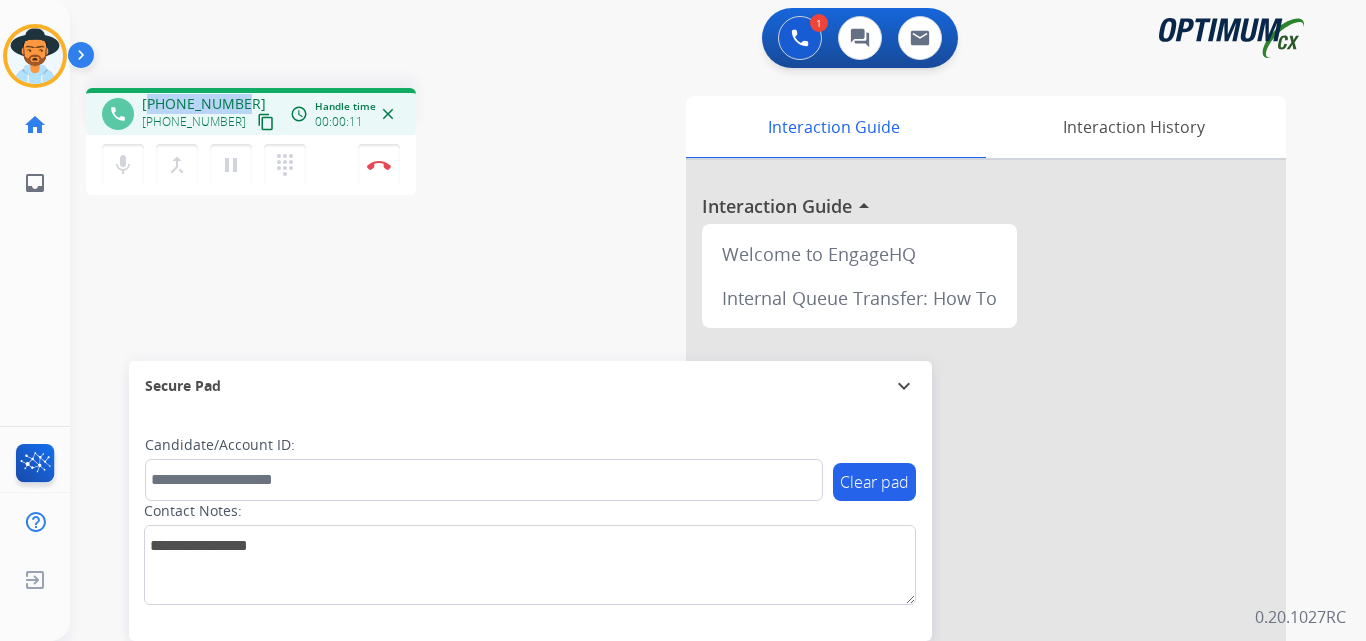 copy on "12819029112" 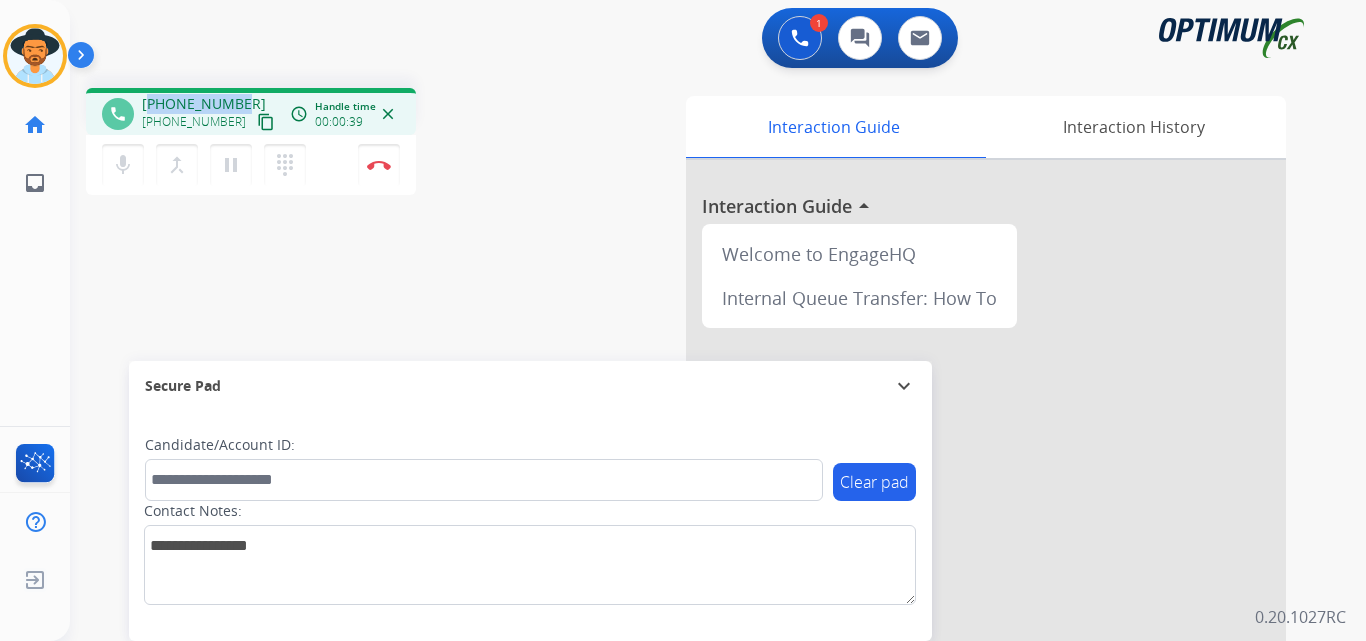 click on "[PHONE_NUMBER]" at bounding box center [204, 104] 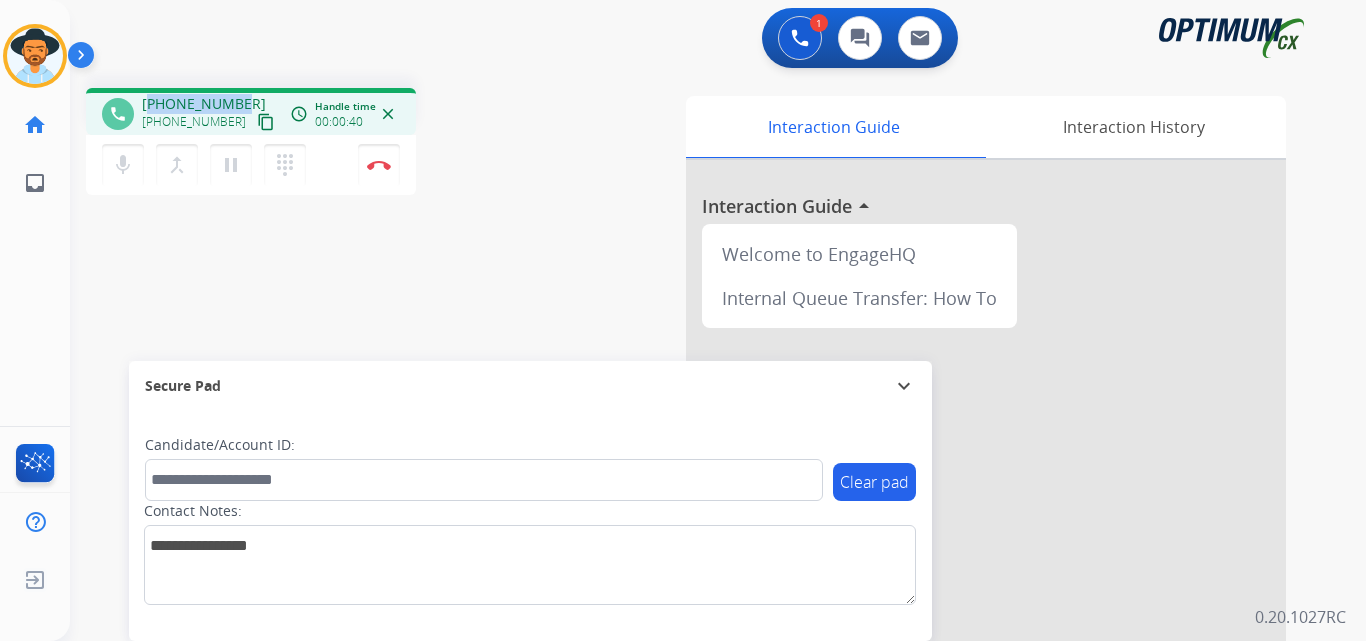 click on "[PHONE_NUMBER]" at bounding box center [204, 104] 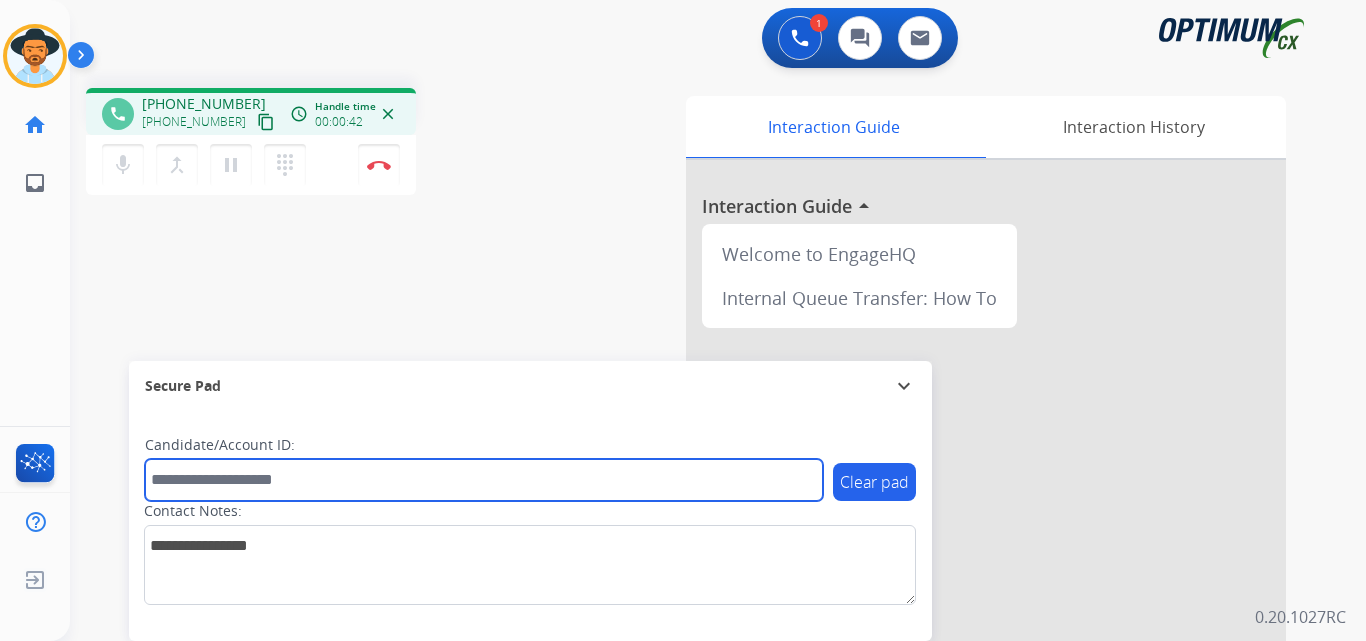 click at bounding box center (484, 480) 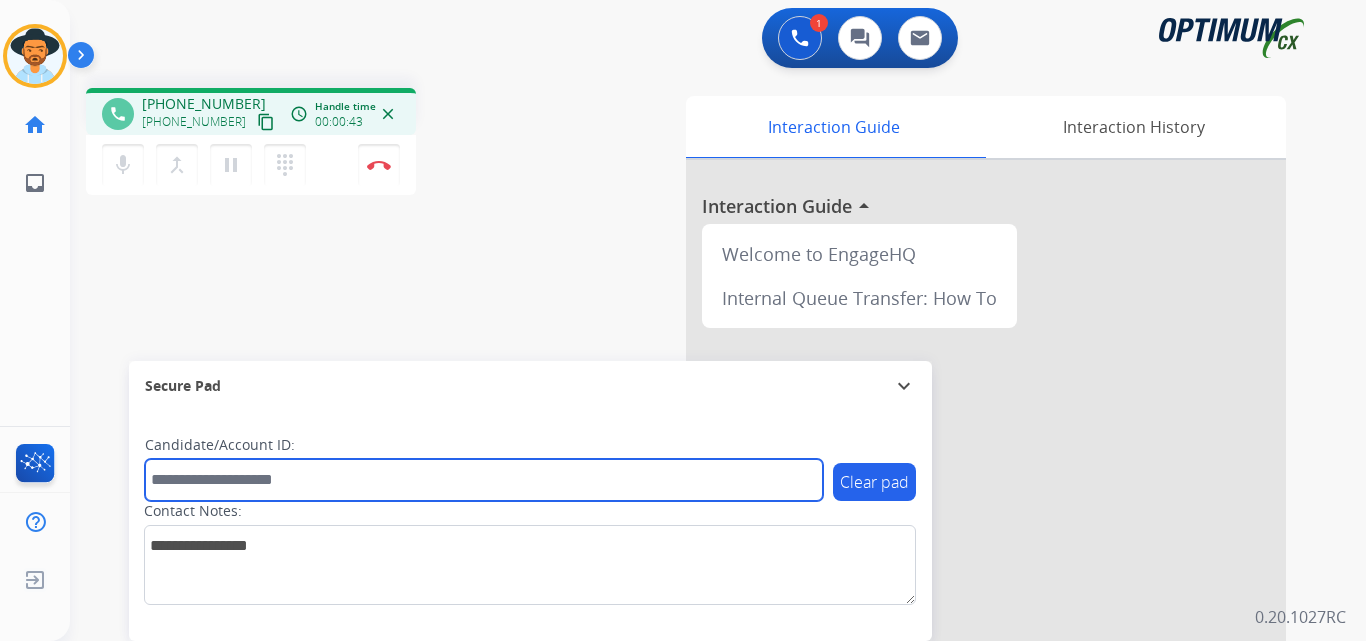 paste on "**********" 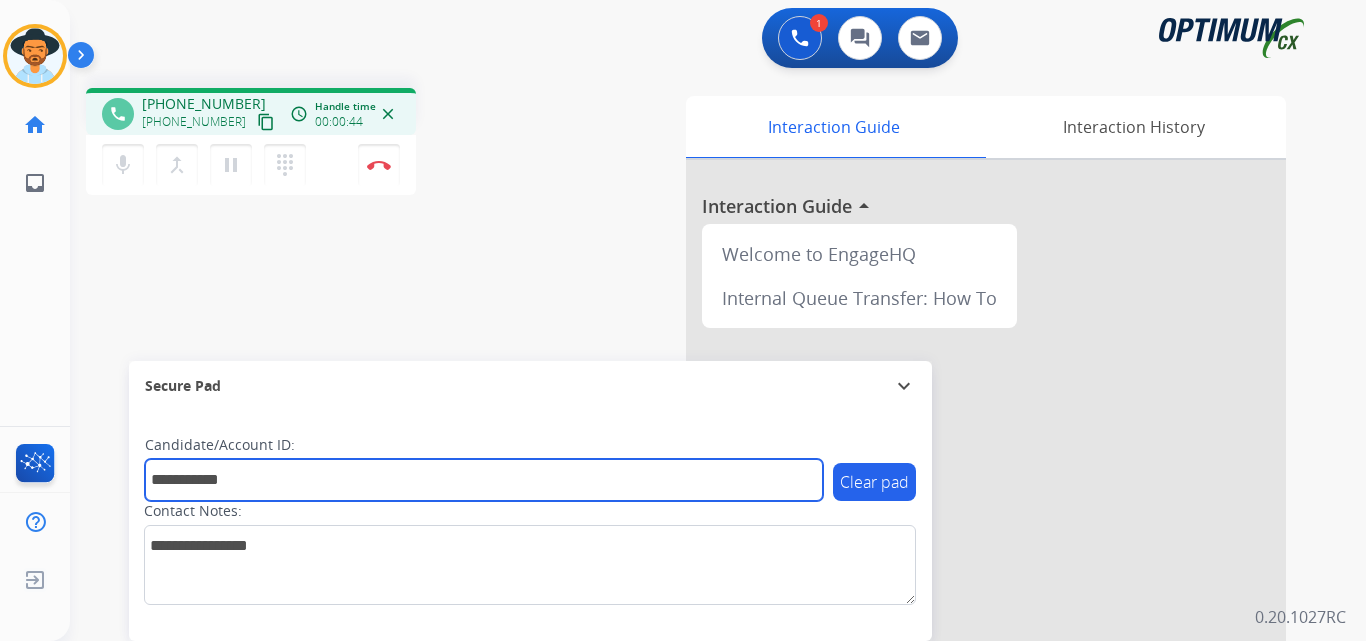 click on "**********" at bounding box center [484, 480] 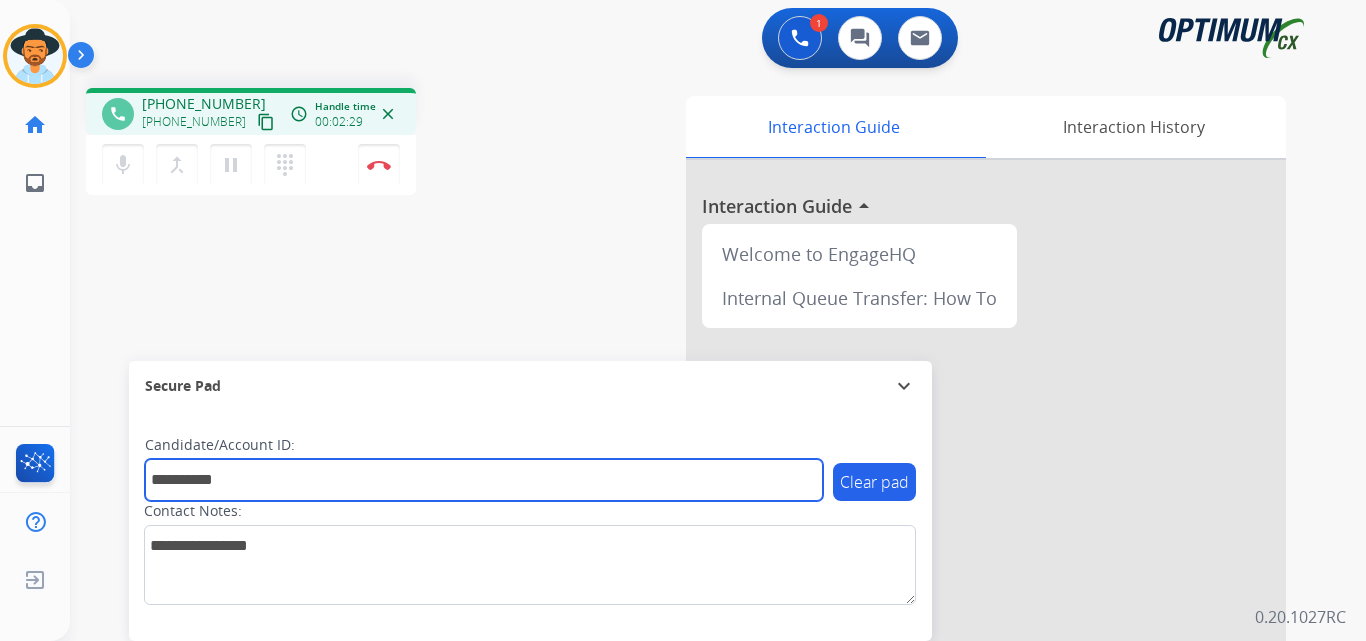 type on "**********" 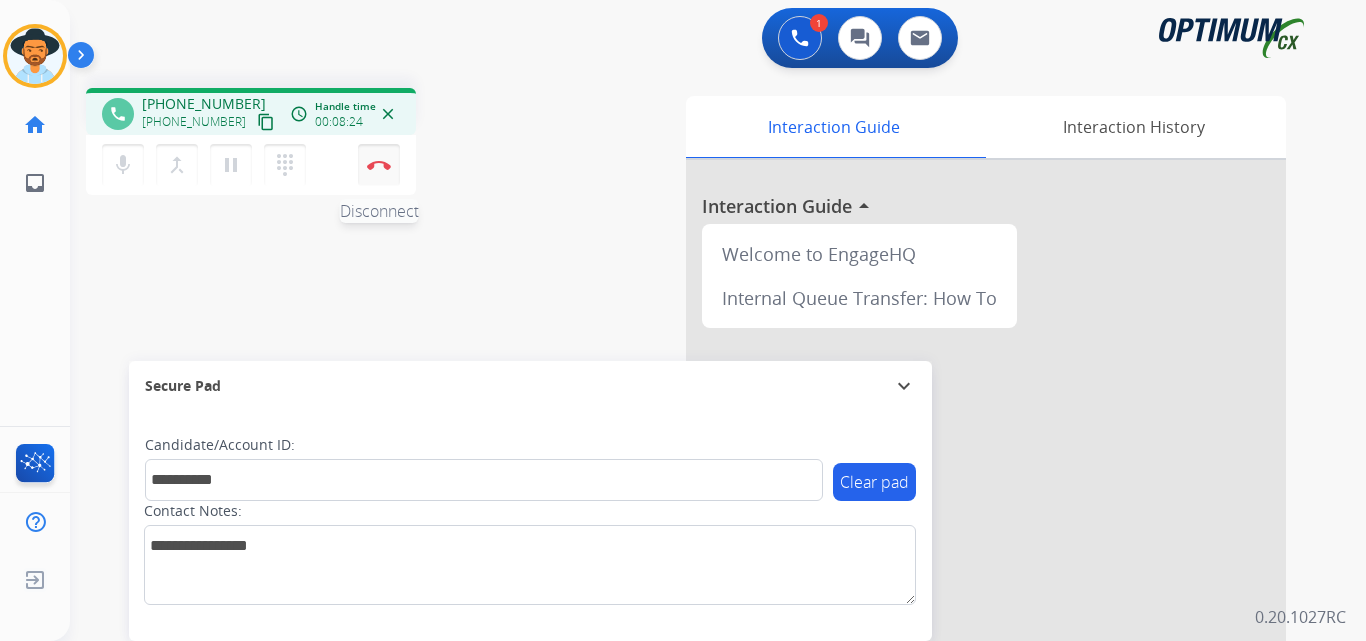 click on "Disconnect" at bounding box center (379, 165) 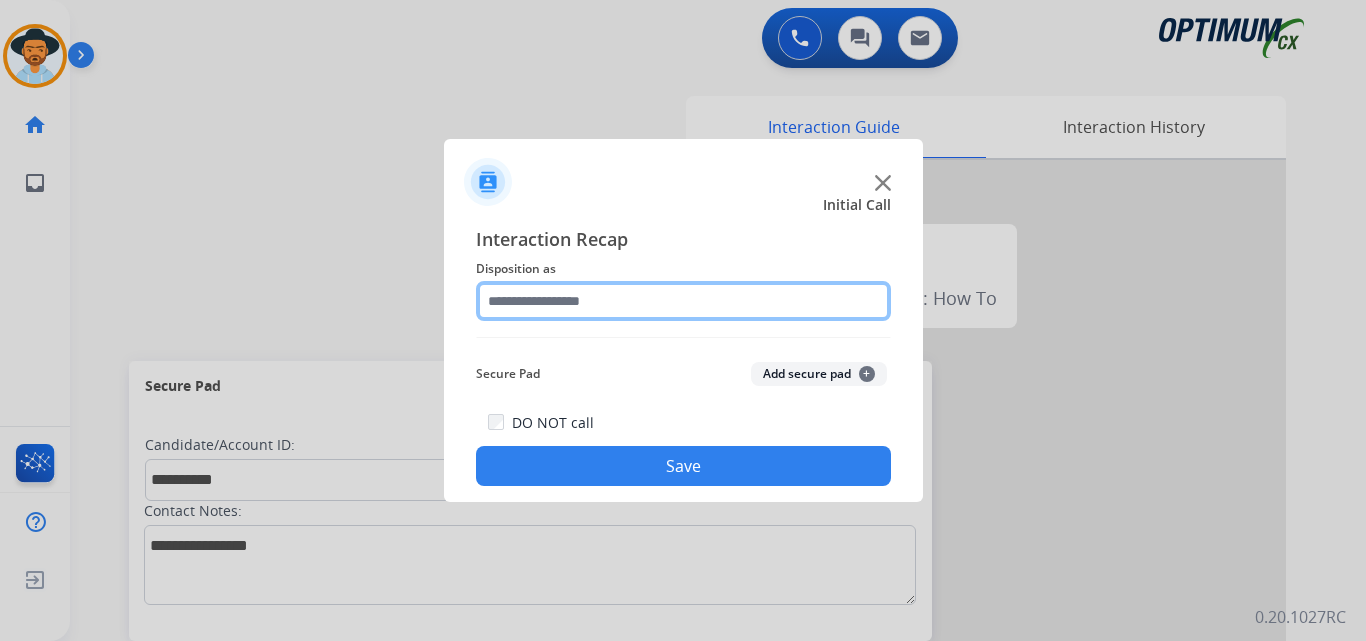 click 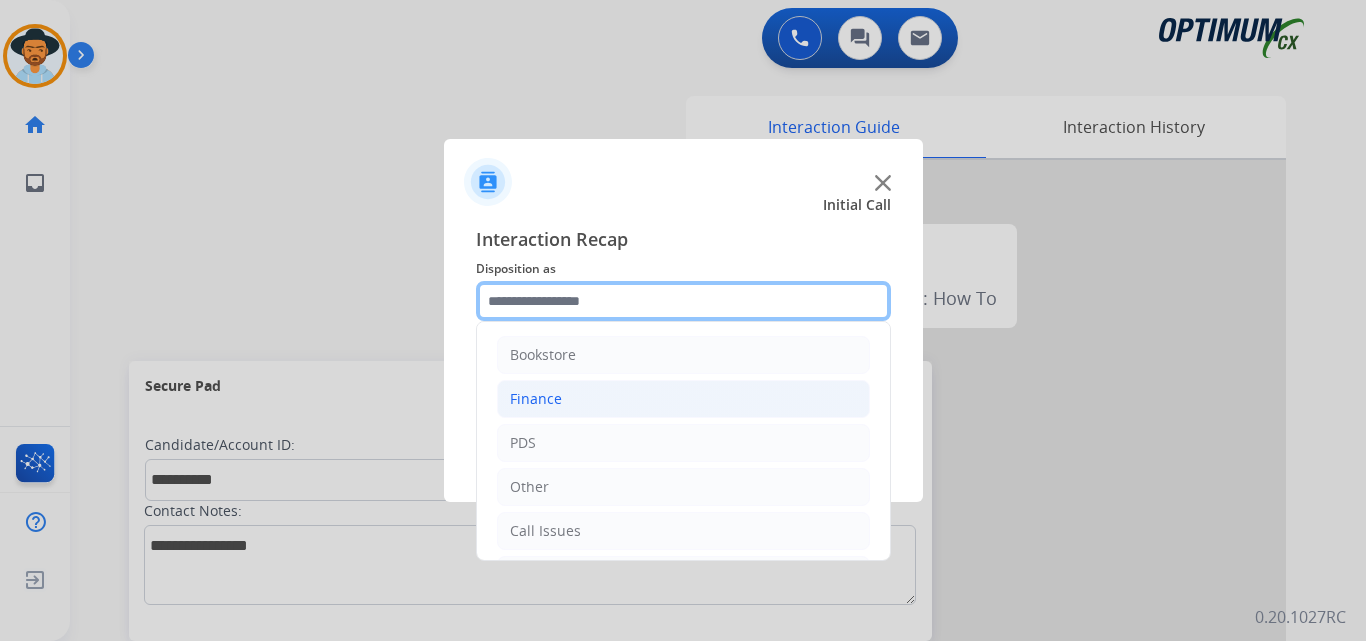 scroll, scrollTop: 136, scrollLeft: 0, axis: vertical 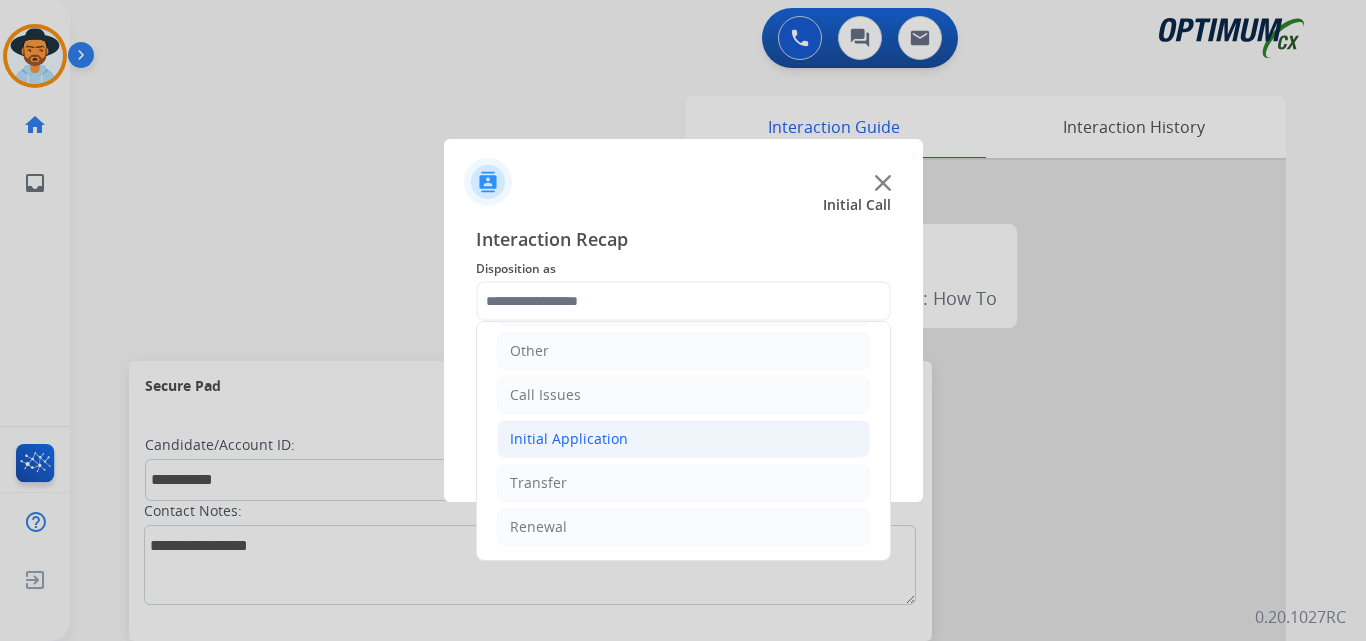 click on "Initial Application" 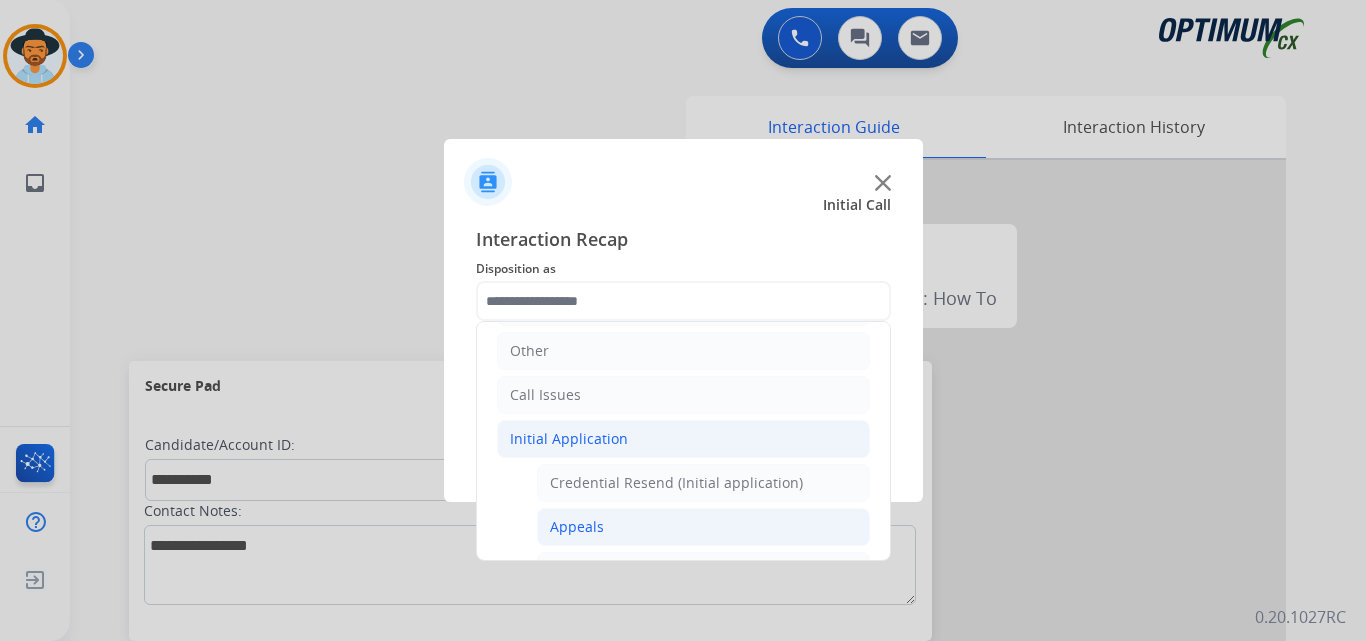 click on "Appeals" 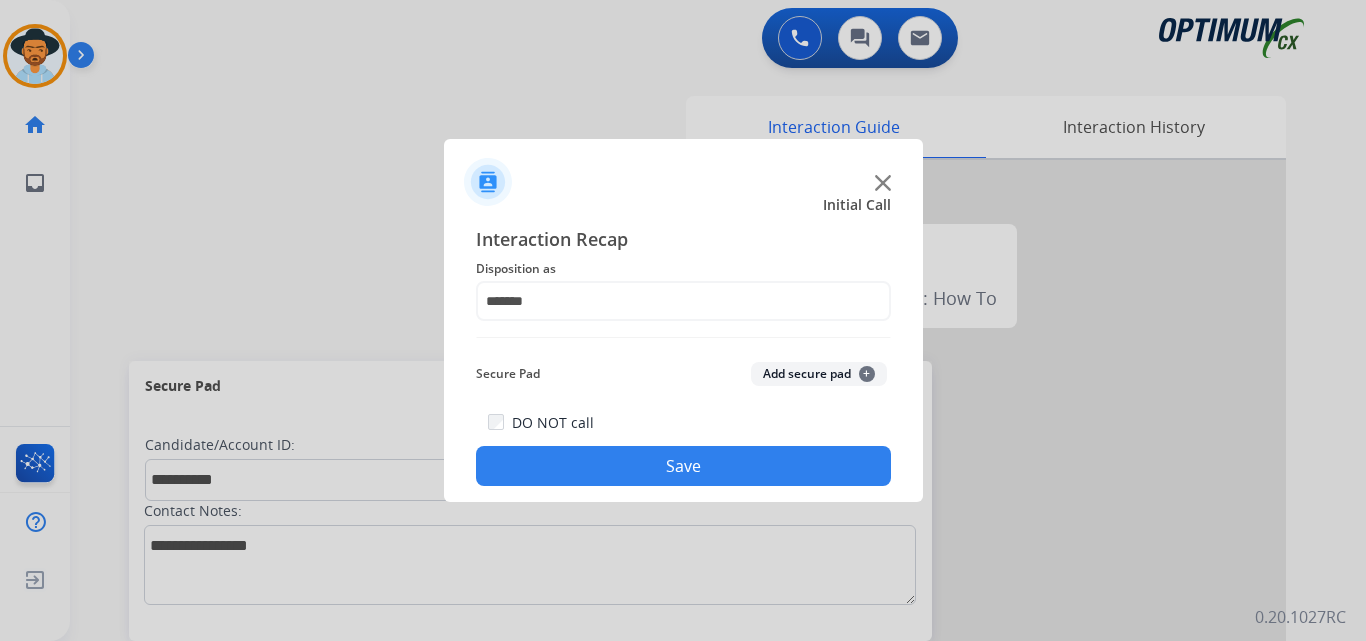 click on "Save" 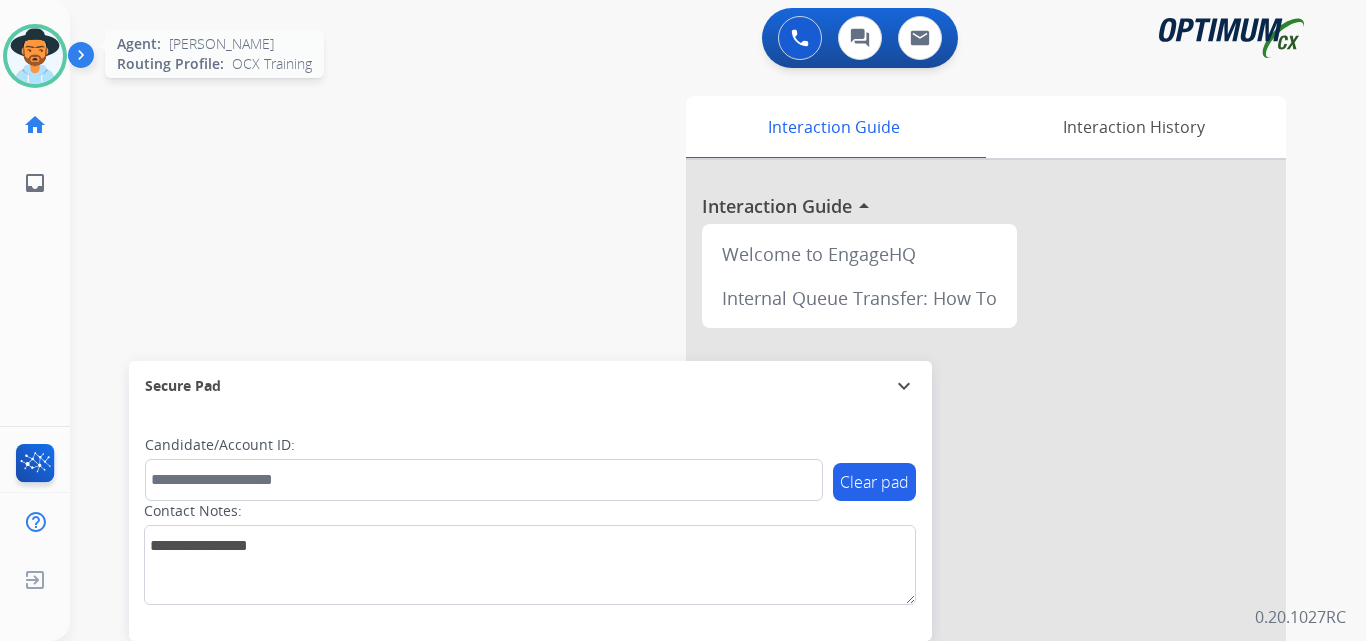 click at bounding box center [35, 56] 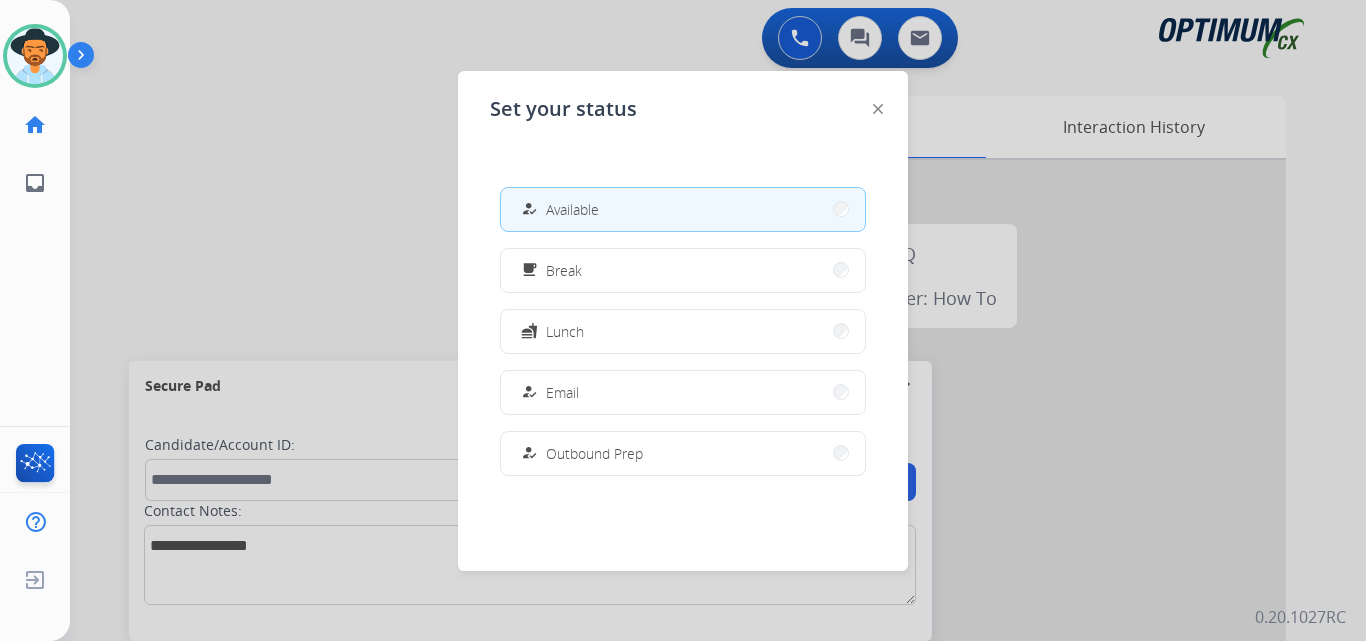 scroll, scrollTop: 499, scrollLeft: 0, axis: vertical 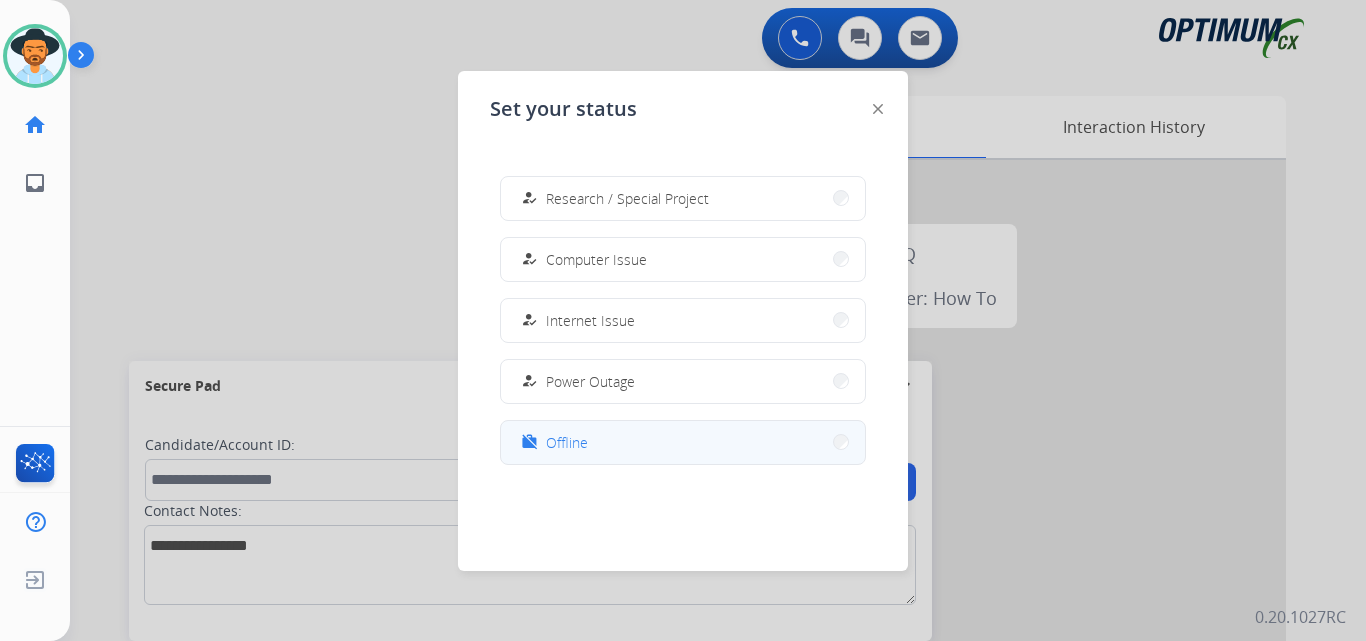 click on "Offline" at bounding box center [567, 442] 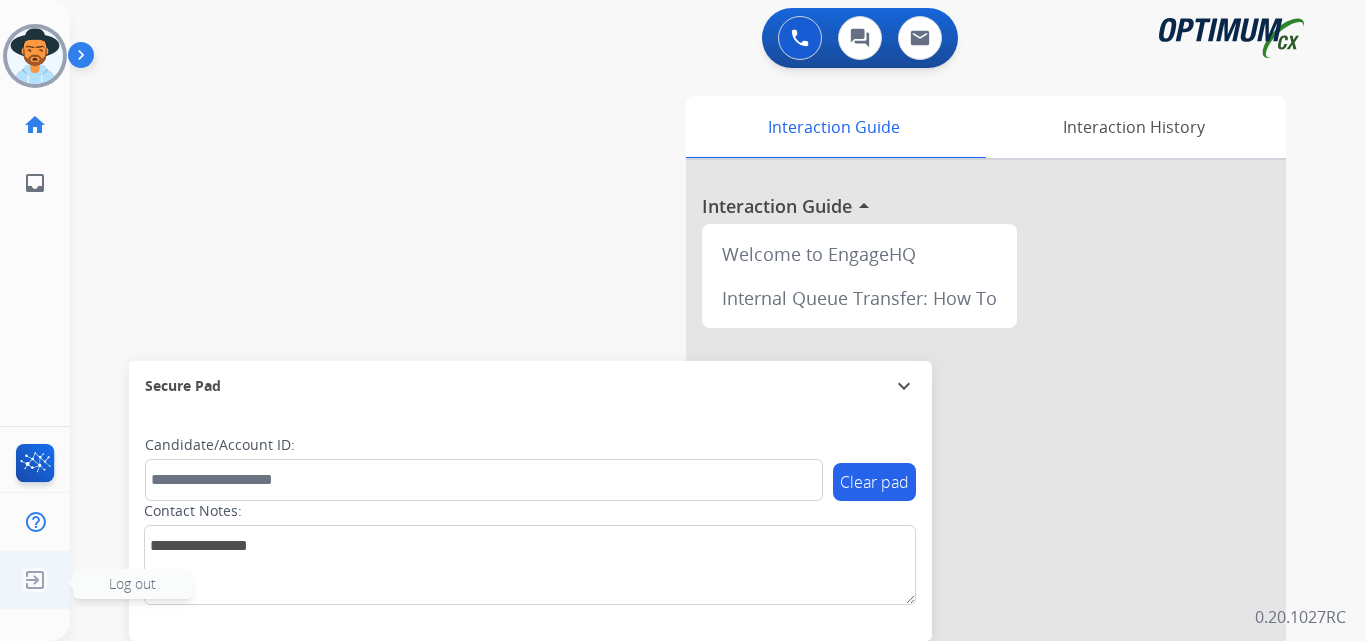 click 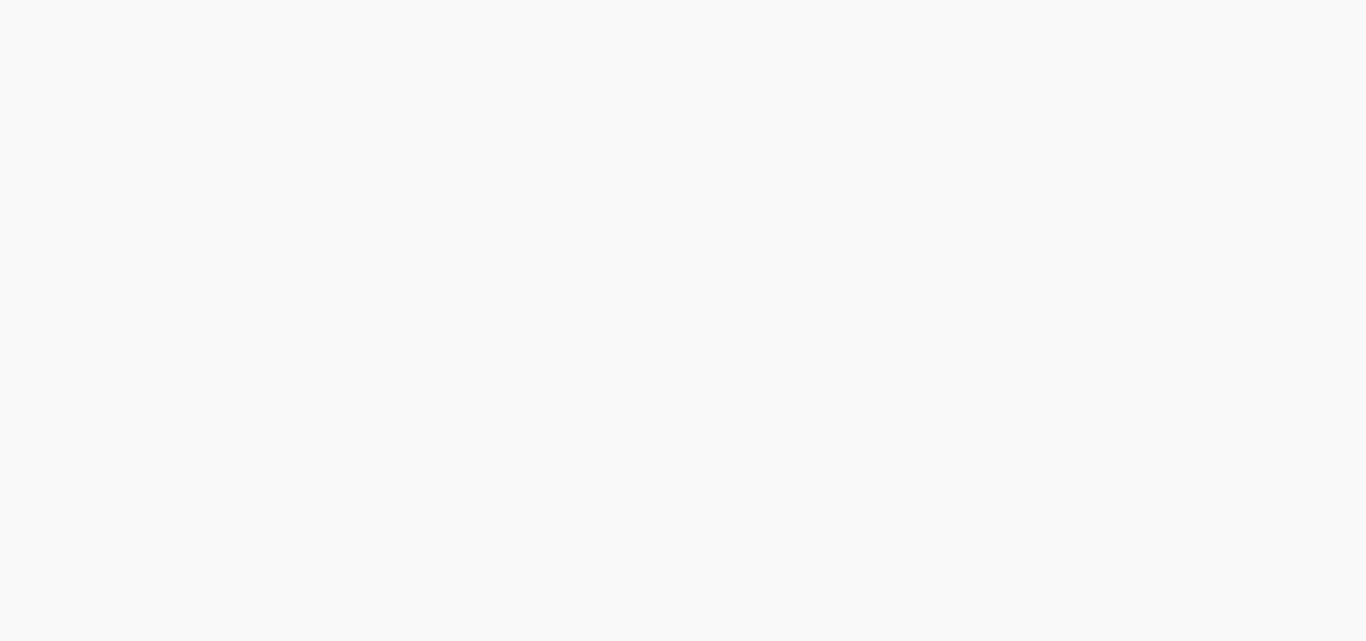 scroll, scrollTop: 0, scrollLeft: 0, axis: both 